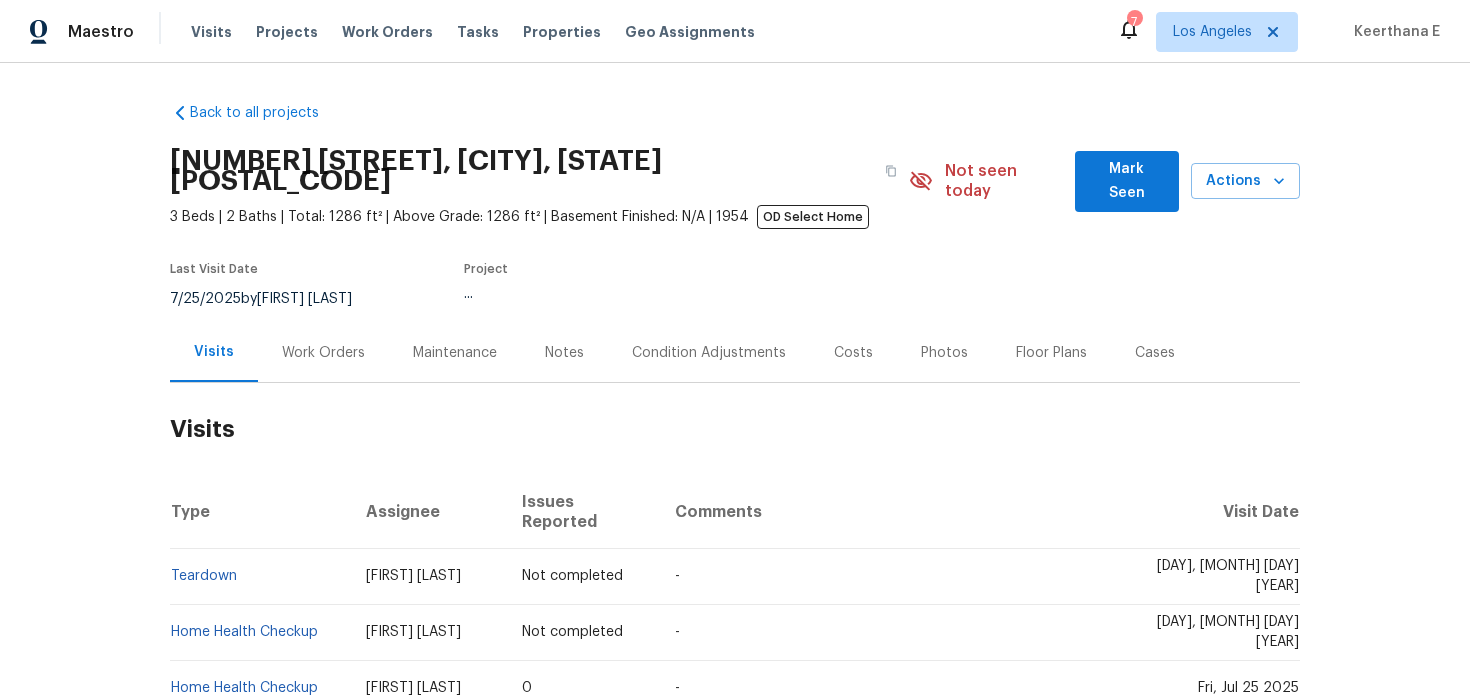 scroll, scrollTop: 0, scrollLeft: 0, axis: both 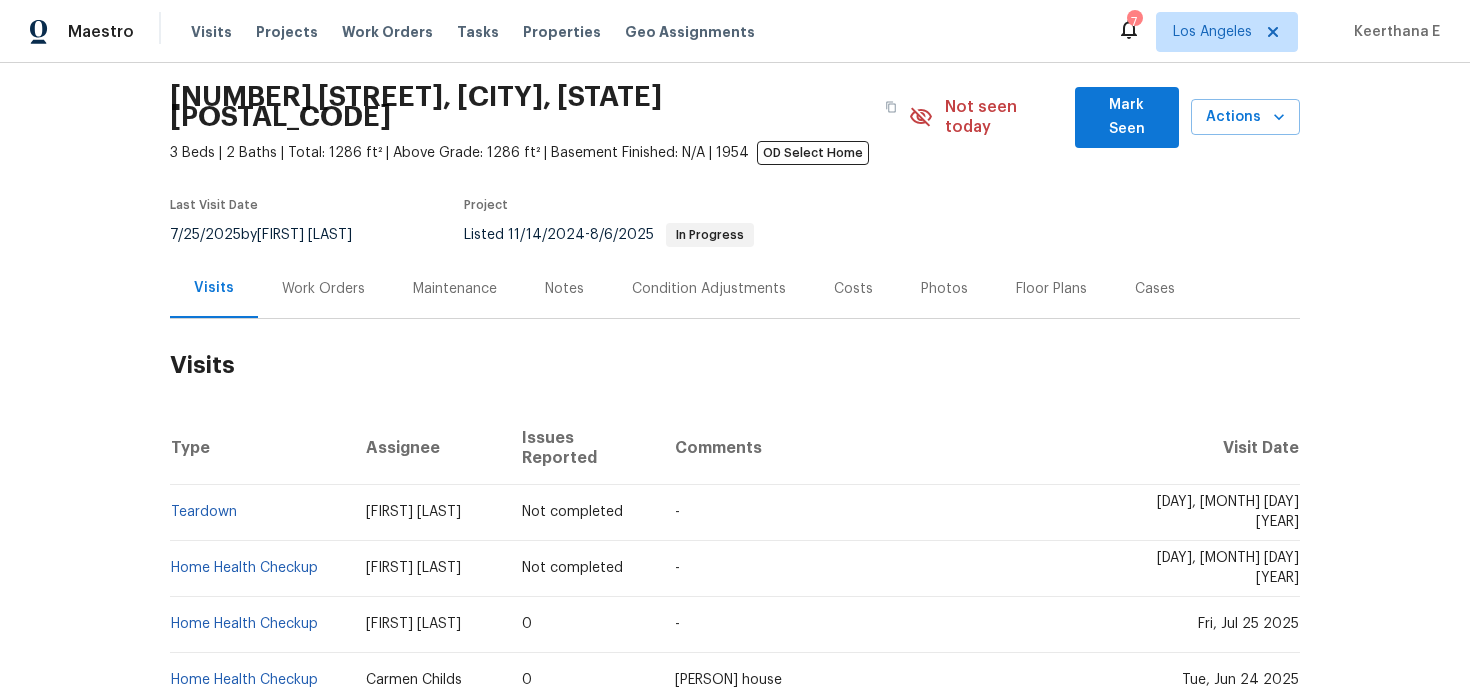 click on "Work Orders" at bounding box center [323, 288] 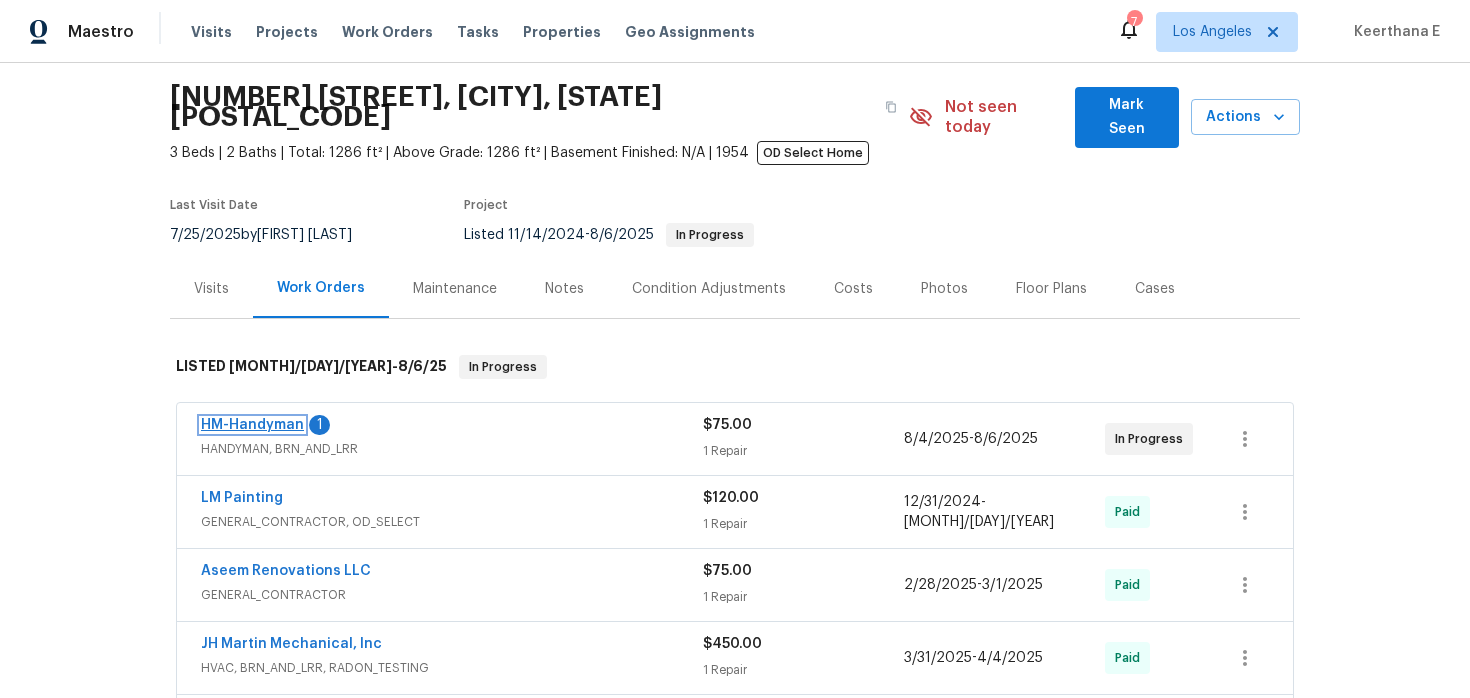 click on "HM-Handyman" at bounding box center (252, 425) 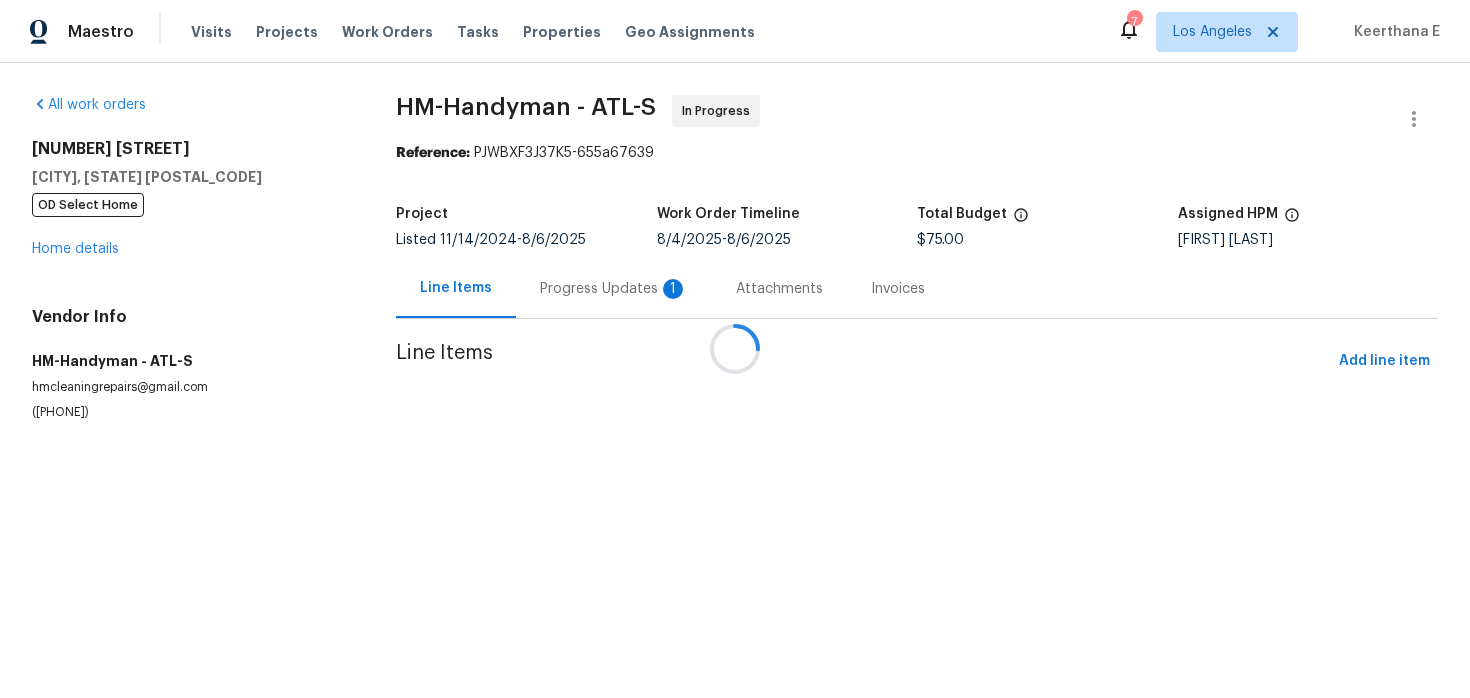 click on "1" at bounding box center (673, 289) 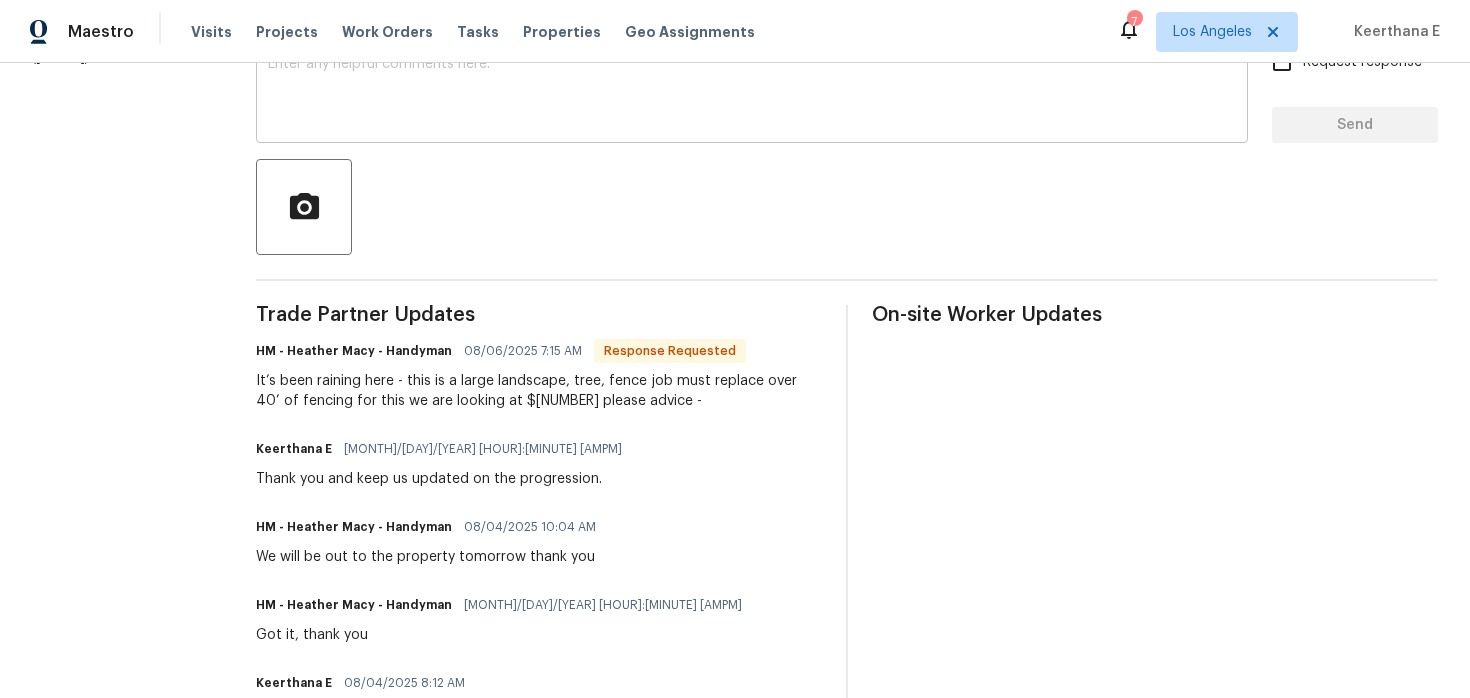 scroll, scrollTop: 0, scrollLeft: 0, axis: both 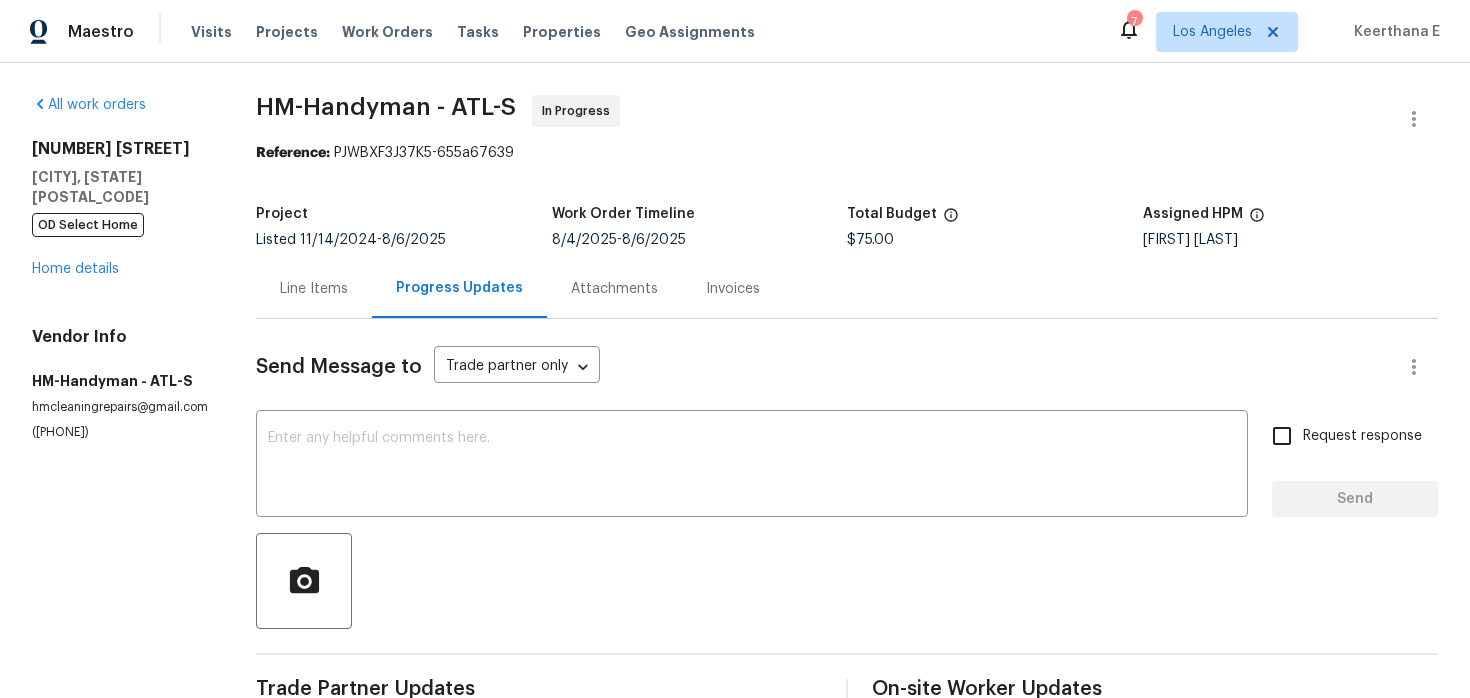 click on "Line Items" at bounding box center [314, 288] 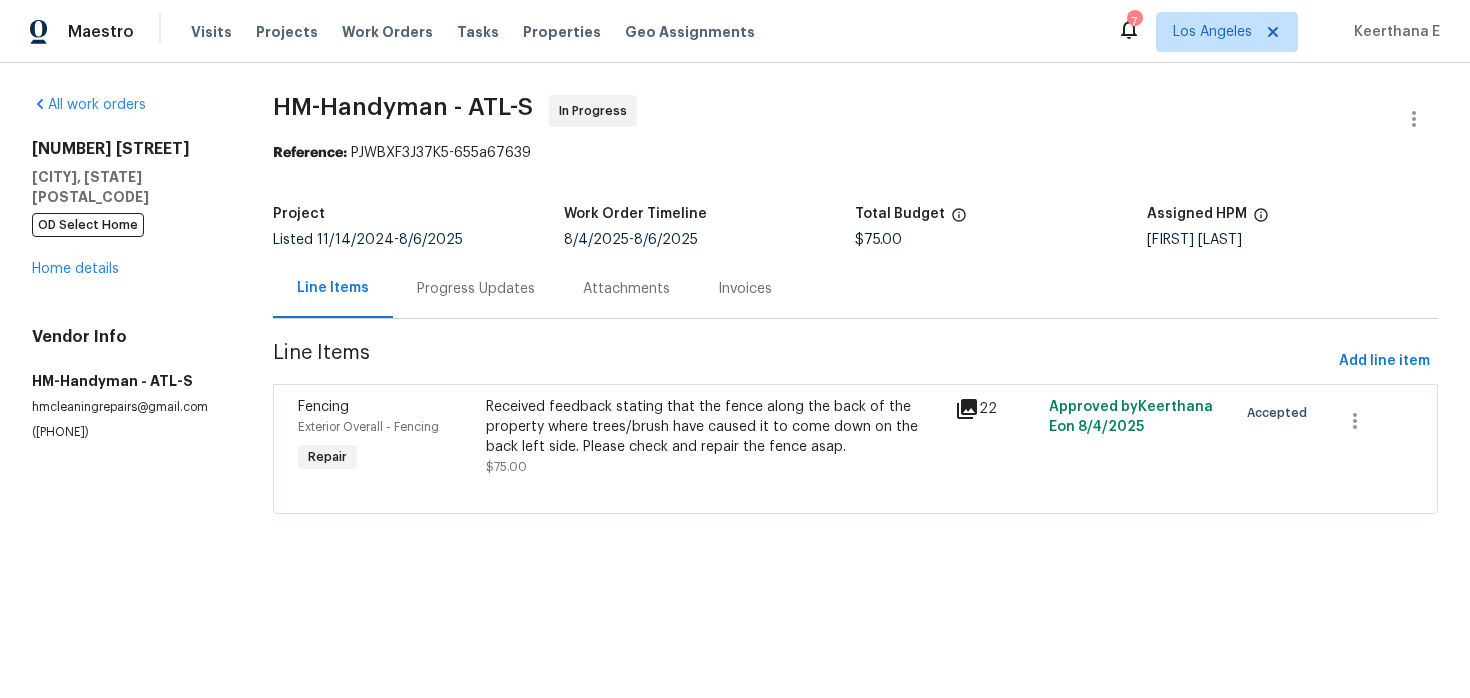 click on "Progress Updates" at bounding box center (476, 288) 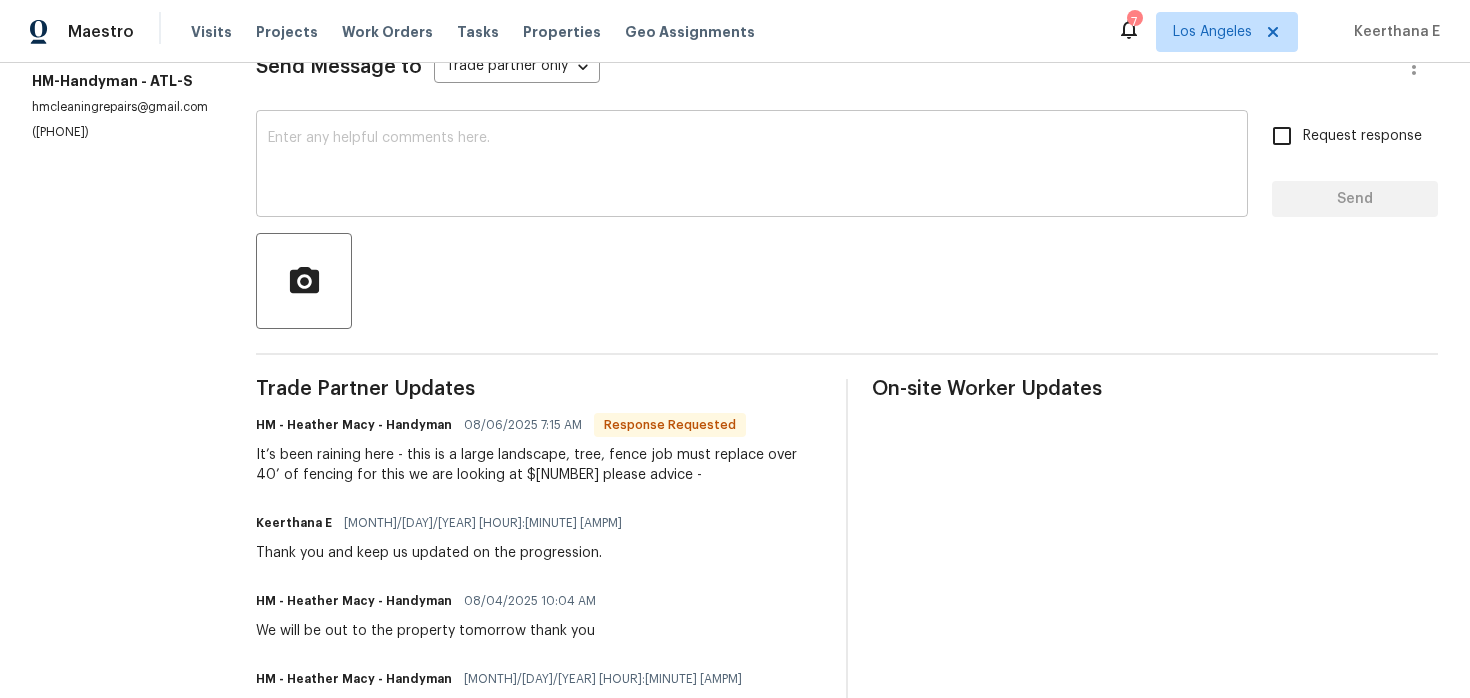 scroll, scrollTop: 311, scrollLeft: 0, axis: vertical 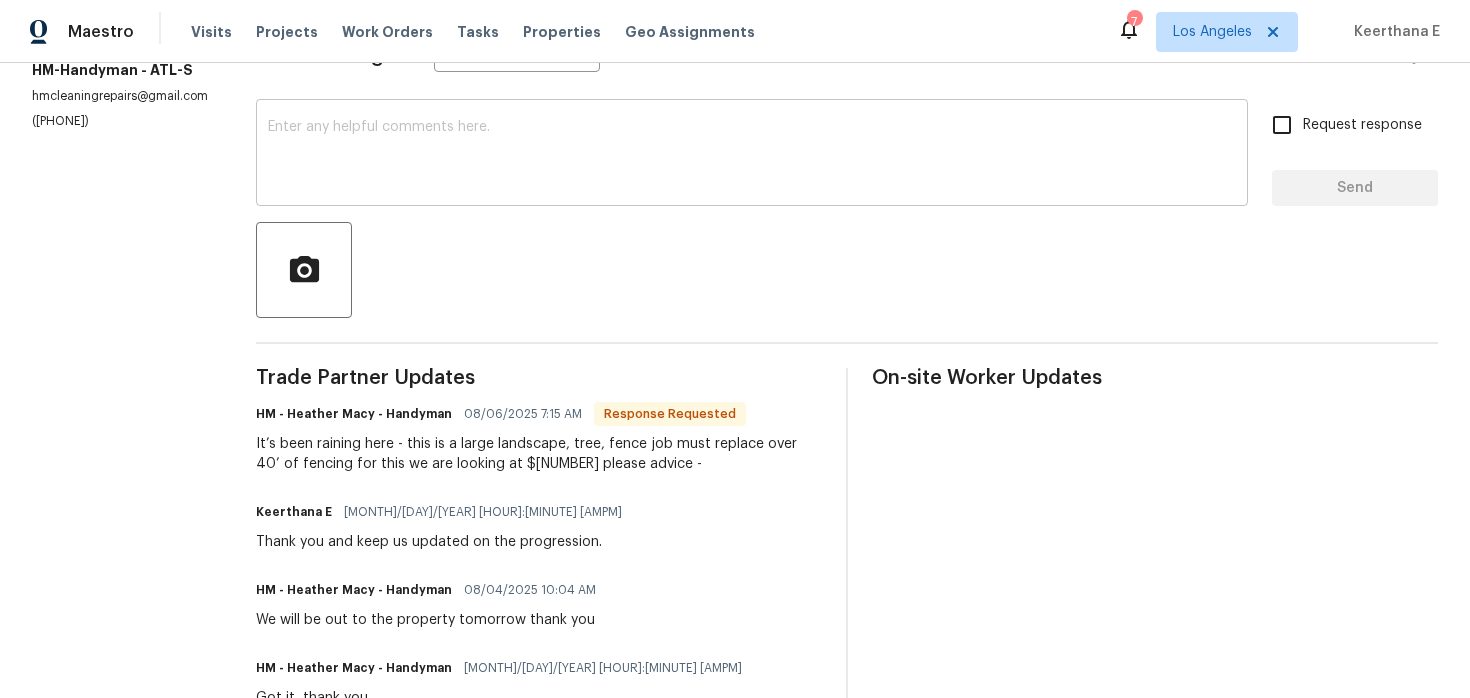 click at bounding box center (752, 155) 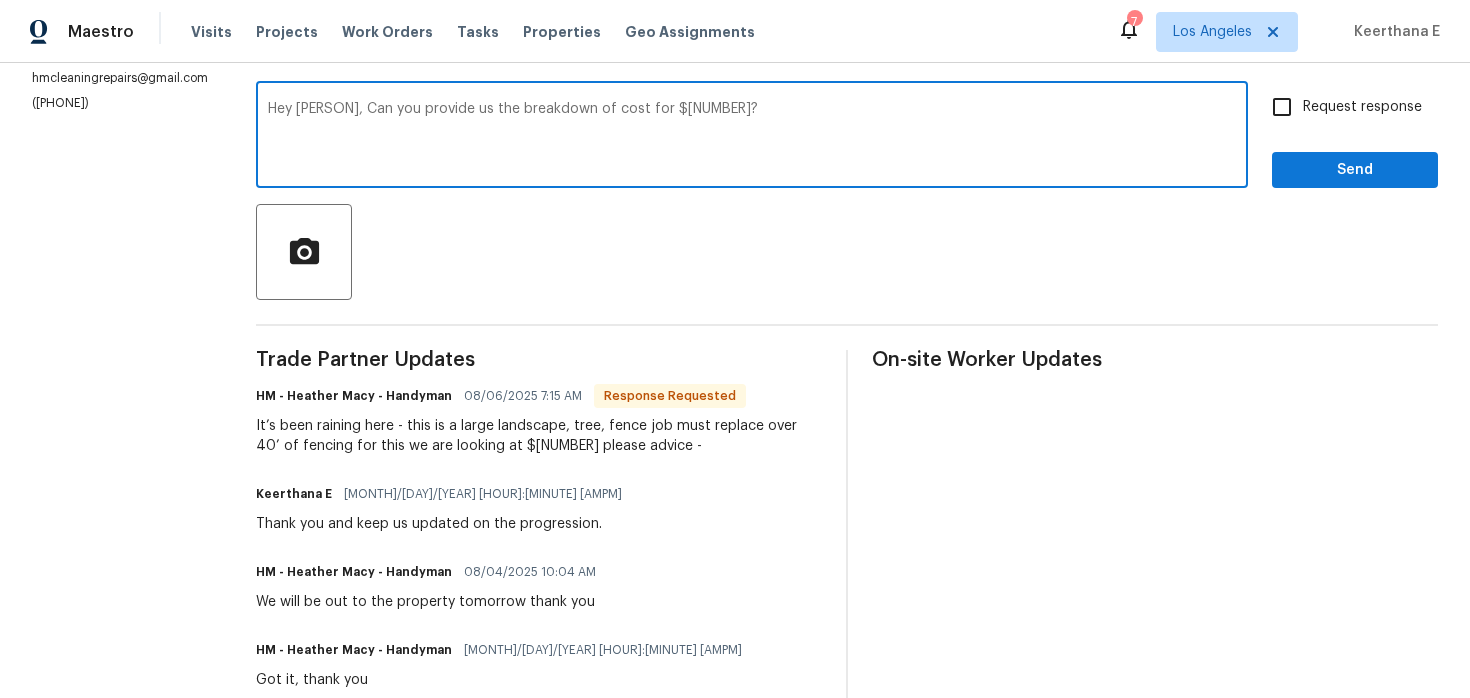 scroll, scrollTop: 330, scrollLeft: 0, axis: vertical 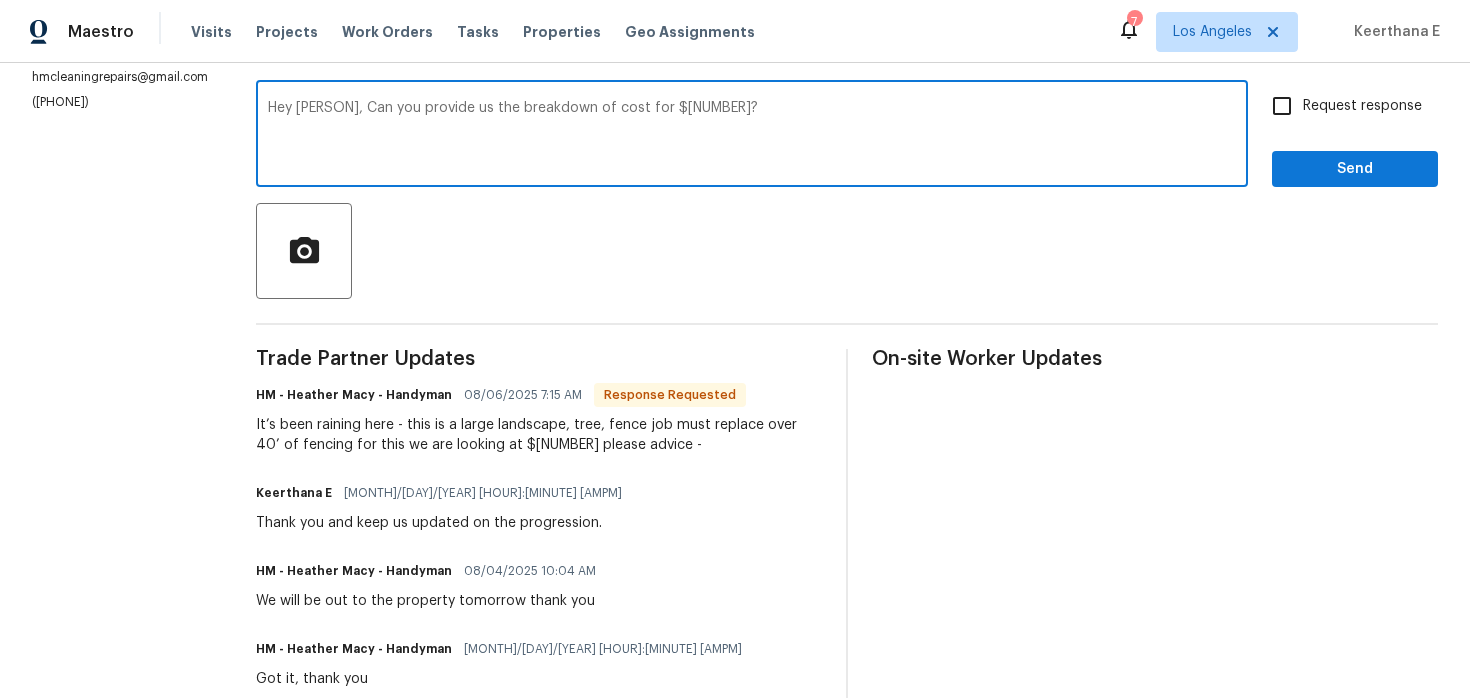 click at bounding box center [847, 251] 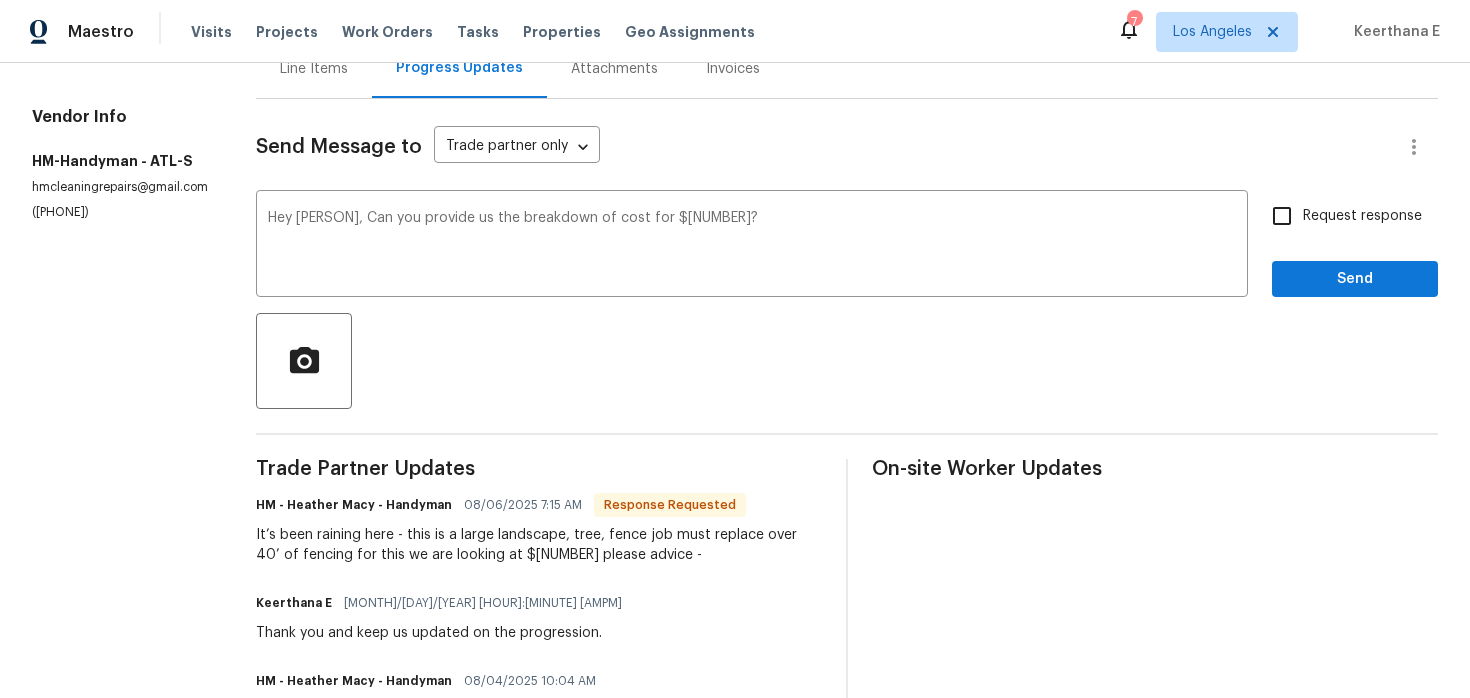 scroll, scrollTop: 209, scrollLeft: 0, axis: vertical 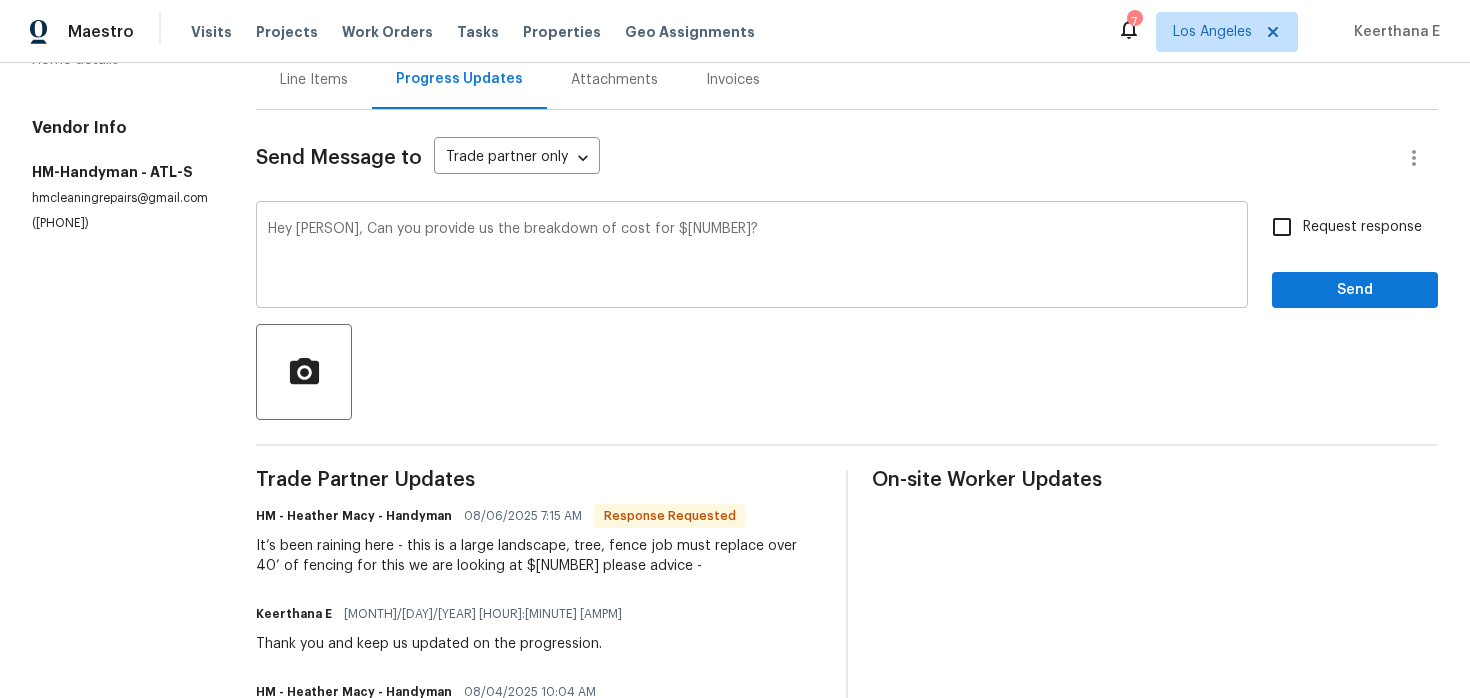click on "Hey Heather, Can you provide us the breakdown of cost for $2150" at bounding box center (752, 257) 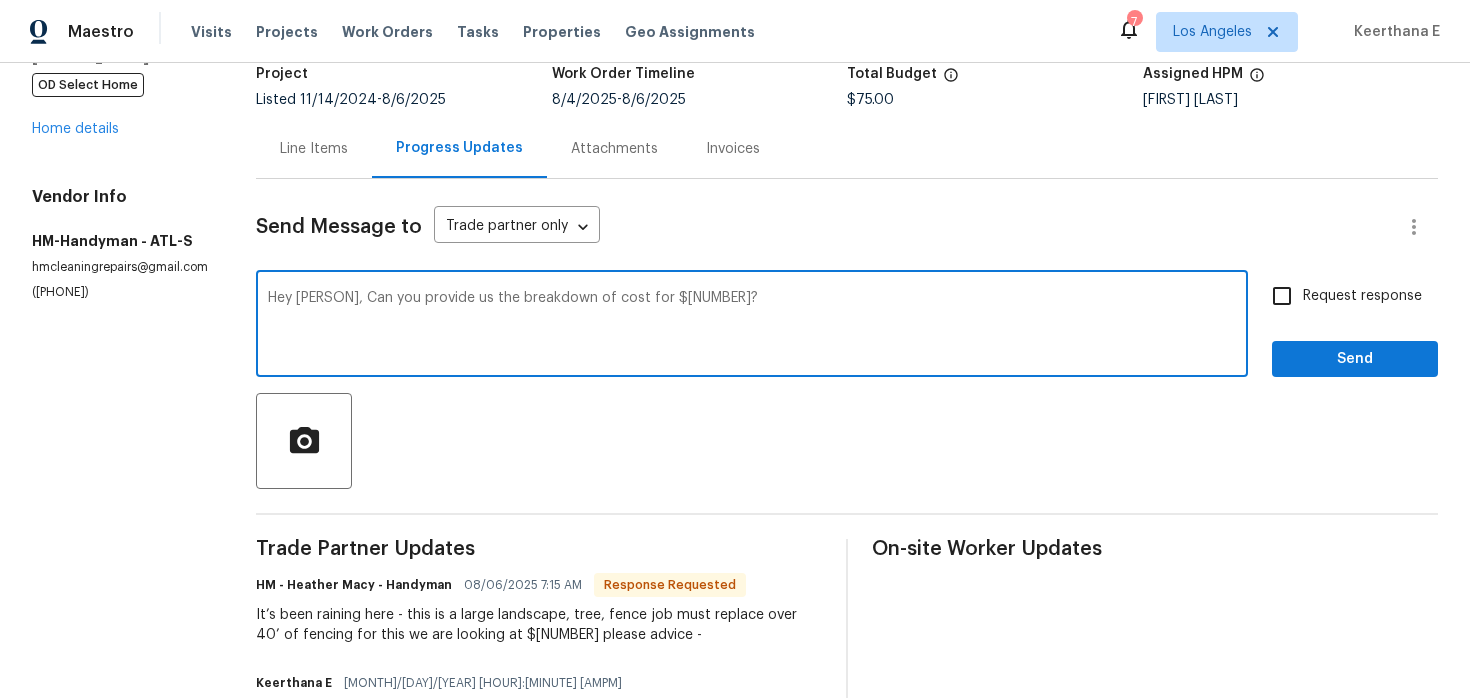 scroll, scrollTop: 139, scrollLeft: 0, axis: vertical 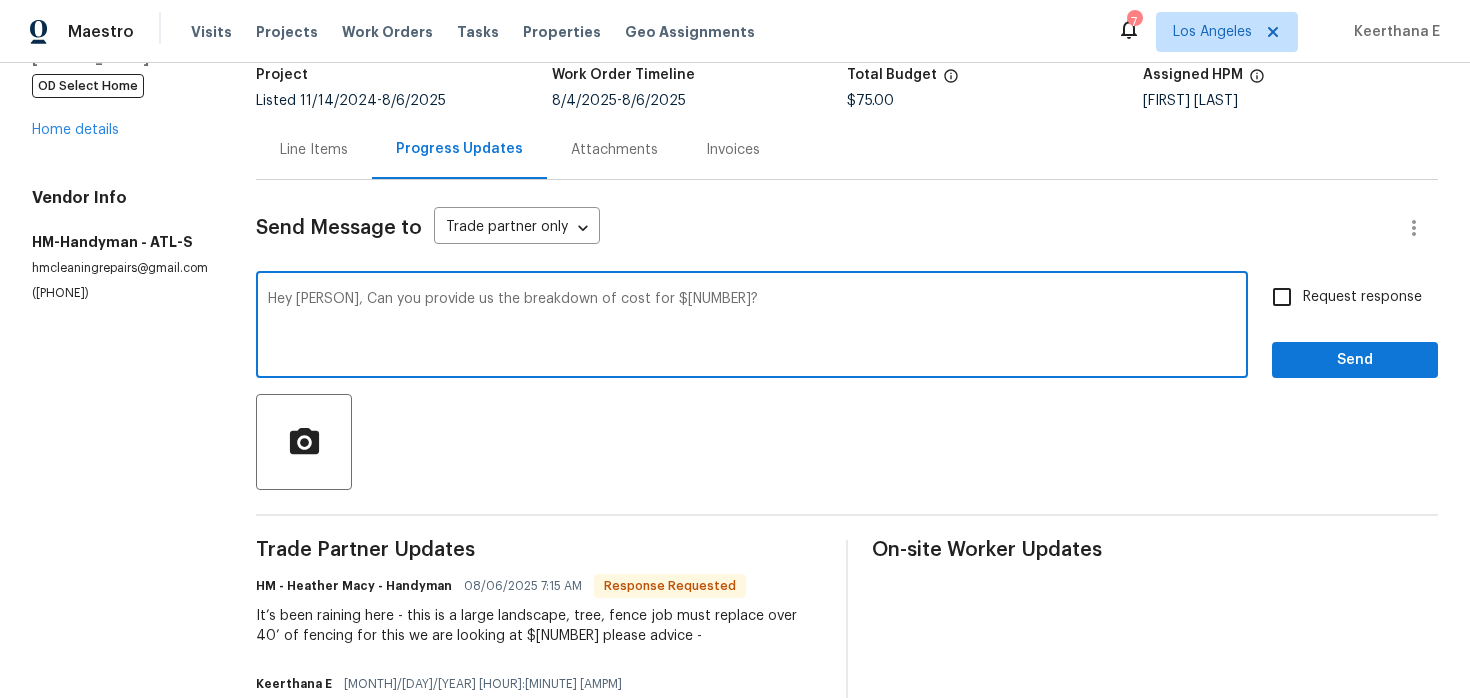 type on "Hey Heather, Can you provide us the breakdown of cost for $2150?" 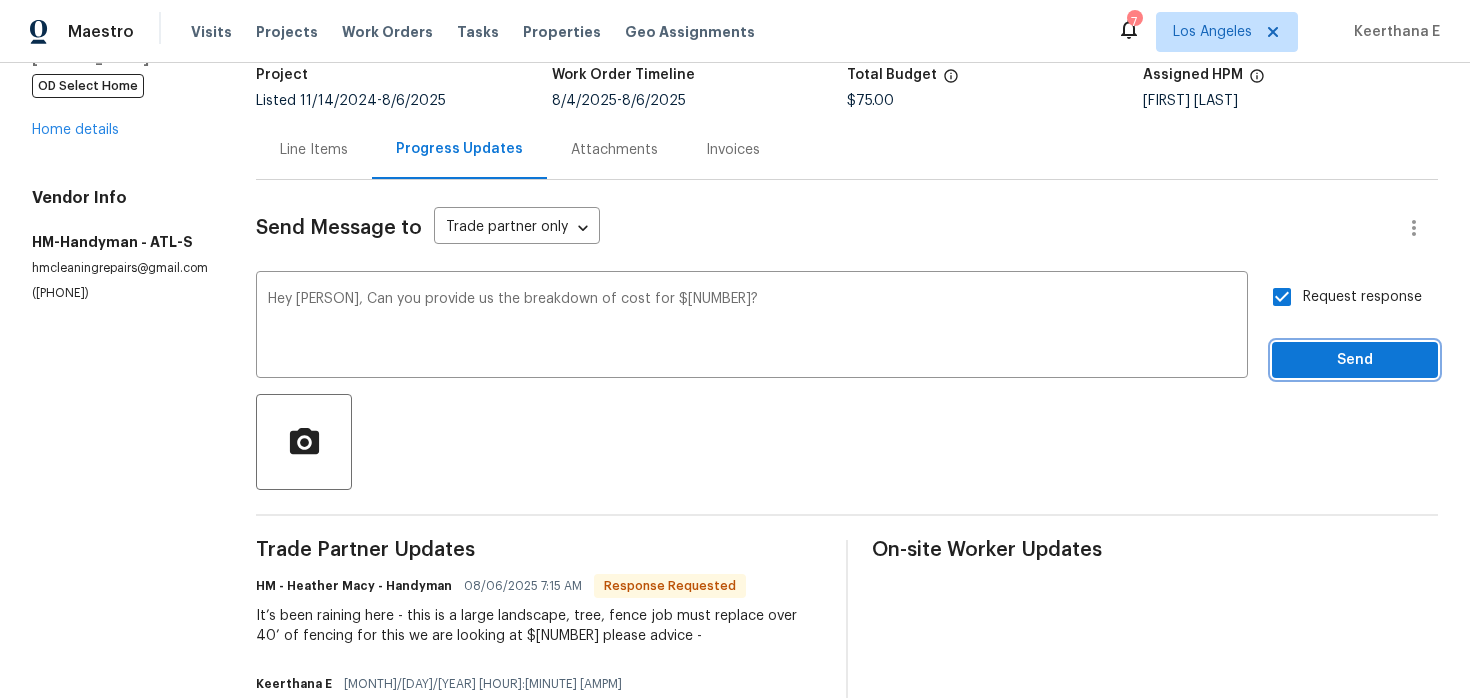 click on "Send" at bounding box center (1355, 360) 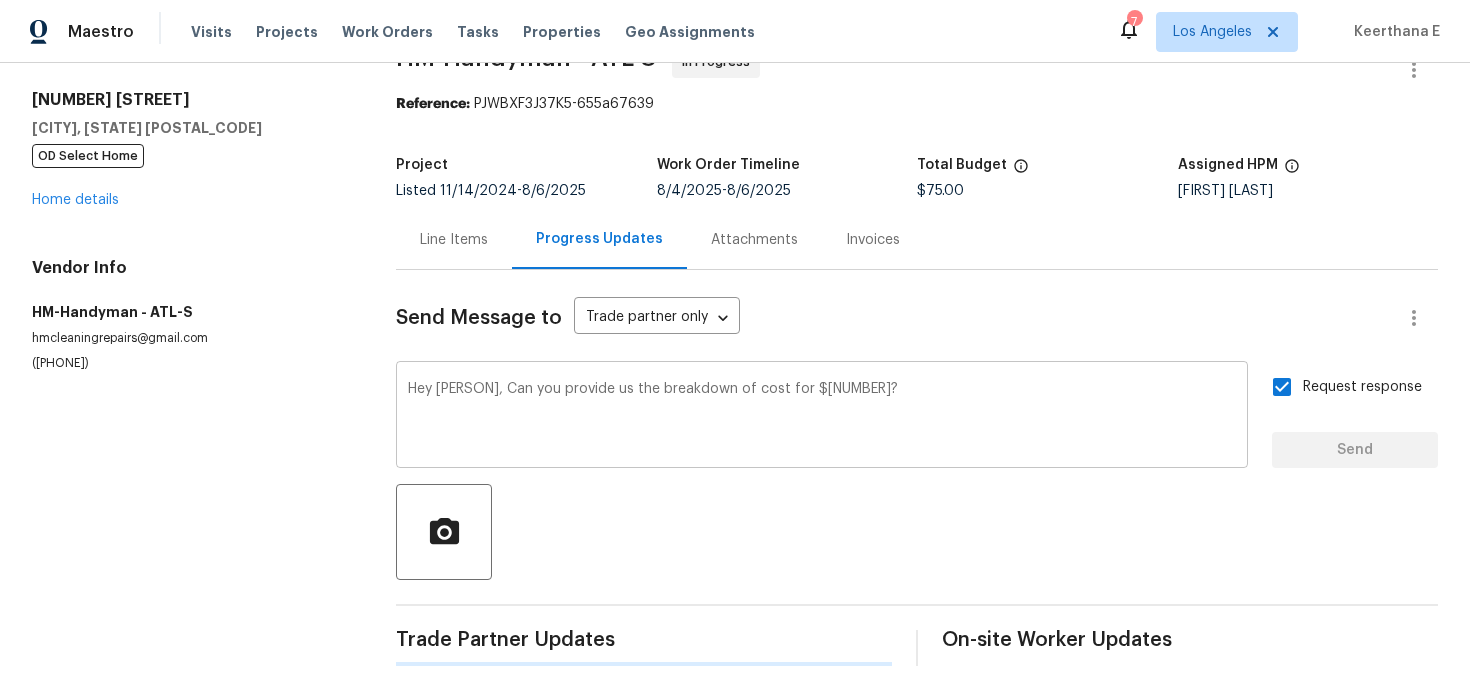 scroll, scrollTop: 0, scrollLeft: 0, axis: both 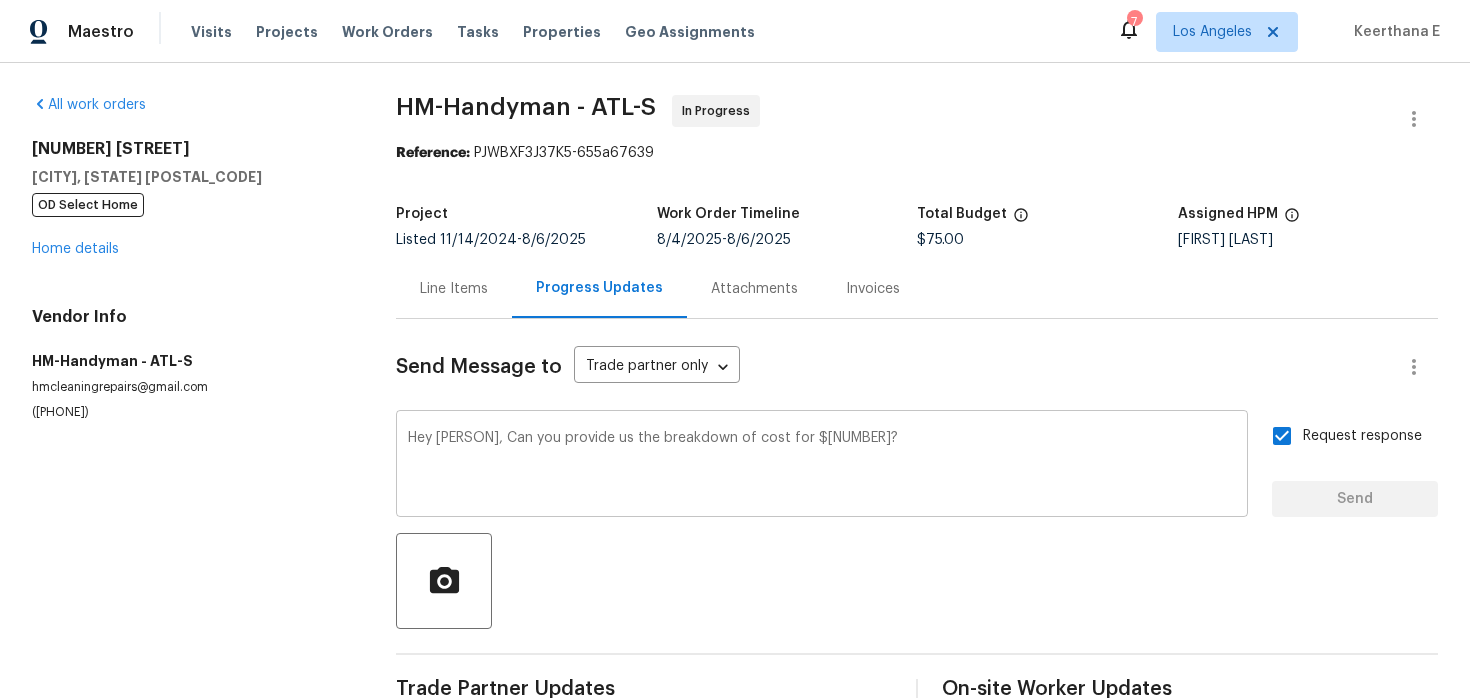 type 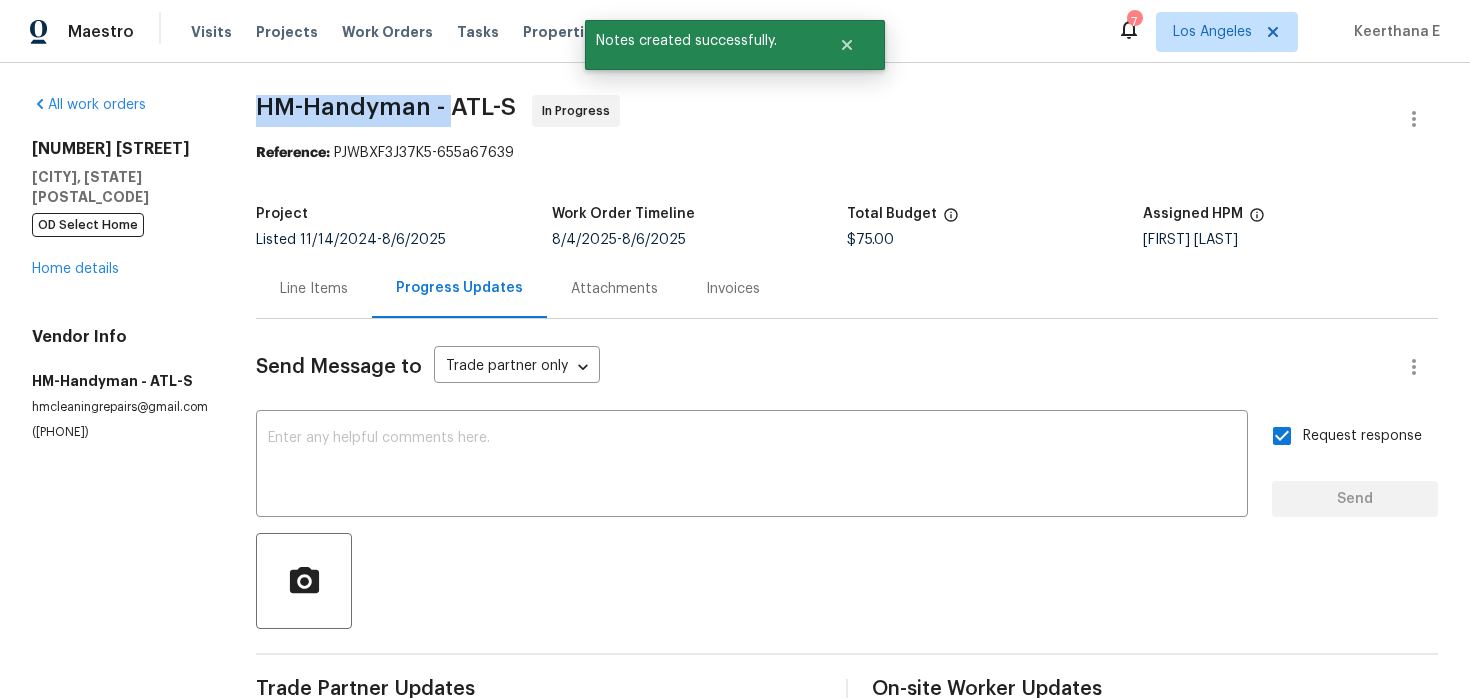 drag, startPoint x: 254, startPoint y: 114, endPoint x: 449, endPoint y: 113, distance: 195.00256 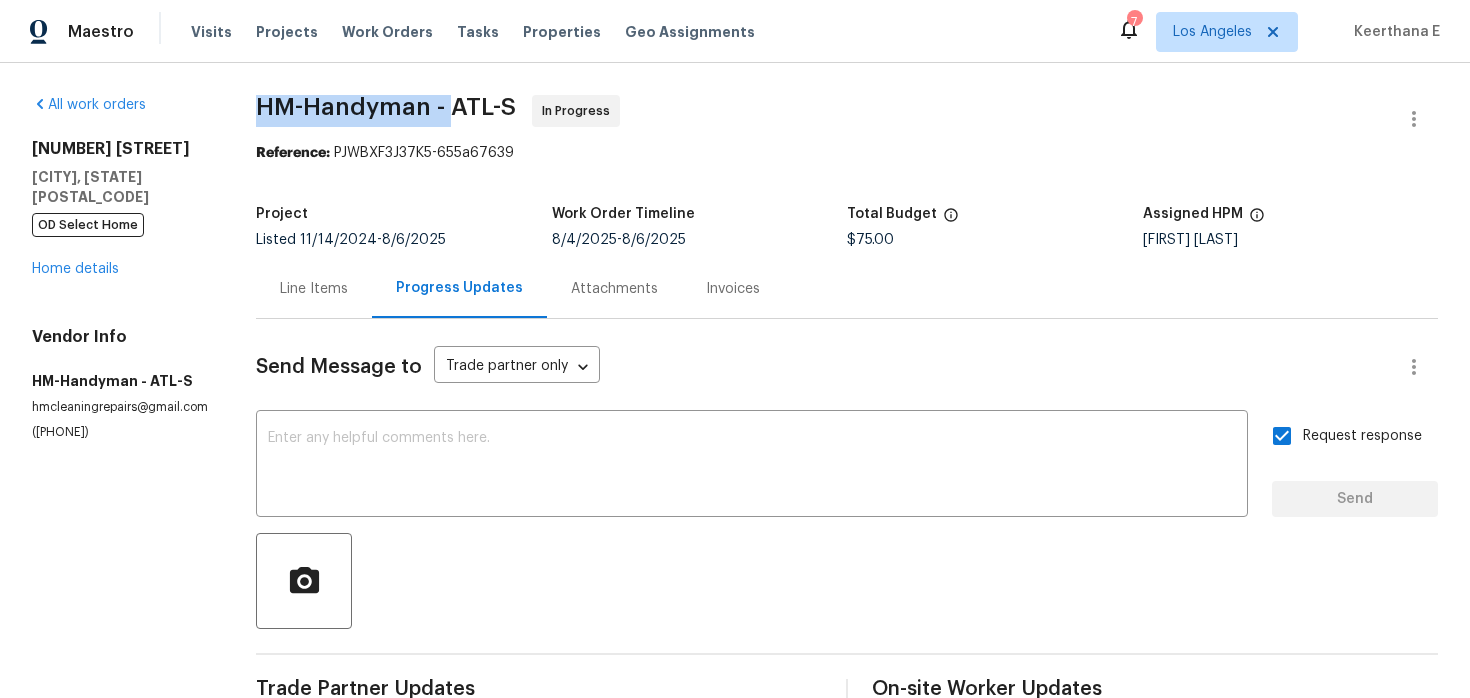 click on "Send Message to Trade partner only Trade partner only ​ x ​ Request response Send Trade Partner Updates Keerthana E 08/06/2025 10:38 AM Hey Heather, Can you provide us the breakdown of cost for $2150? HM - Heather Macy - Handyman 08/06/2025 7:15 AM It’s been raining here - this is a large landscape, tree, fence job must replace over 40’ of fencing for this we are looking at $2,150 please advice - Keerthana E 08/05/2025 8:09 AM Thank you and keep us updated on the progression. HM - Heather Macy - Handyman 08/04/2025 10:04 AM We will be out to the property tomorrow thank you HM - Heather Macy - Handyman 08/04/2025 10:03 AM Got it, thank you Keerthana E 08/04/2025 8:12 AM Hi this is Keerthana with Opendoor. I’m confirming you received the WO for the property at (1955 S Columbia Pl
Decatur, GA 30032). Please review and accept the WO within 24 hours and provide a schedule date. Please disregard the contact information for the HPM included in the WO. Our Centralised LWO Team is responsible for Listed WOs." at bounding box center (847, 799) 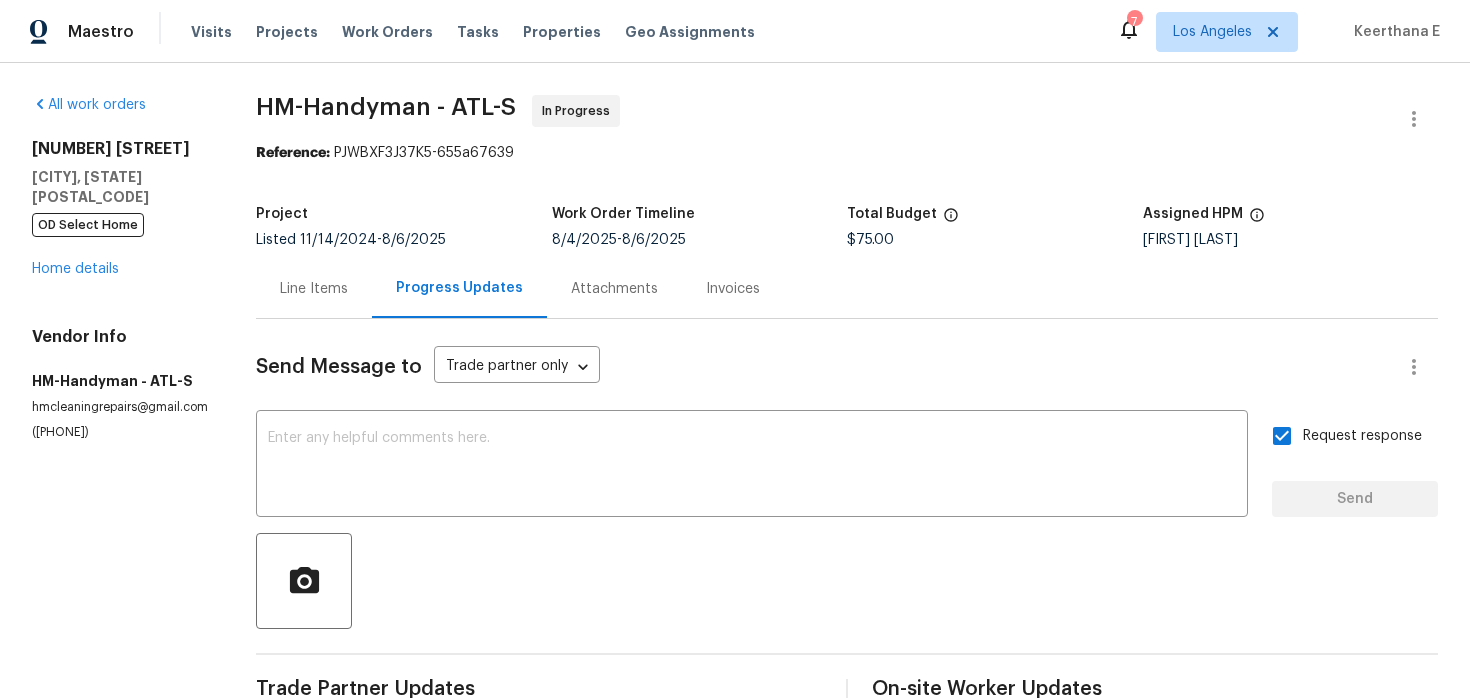 click on "Line Items" at bounding box center (314, 289) 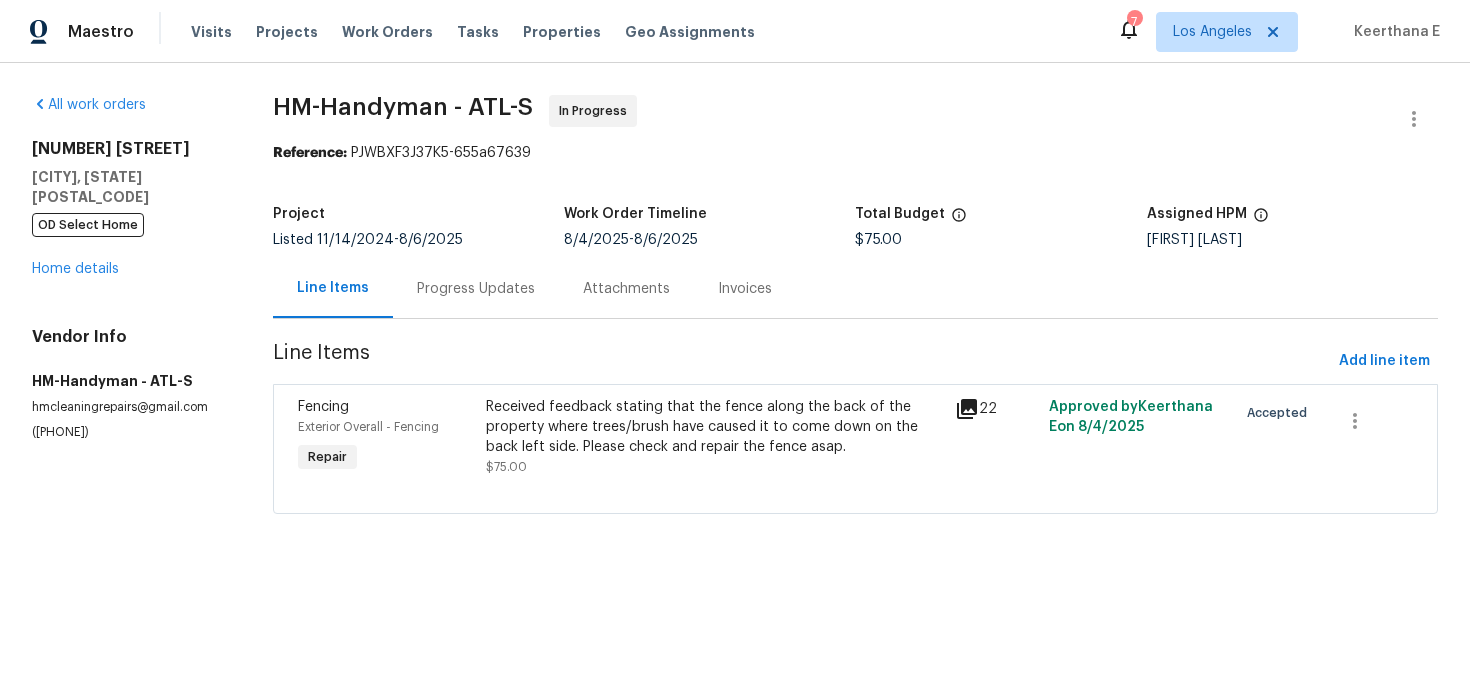 click on "Received feedback stating that the fence along the back of the property where trees/brush have caused it to come down on the back left side. Please check and repair the fence asap." at bounding box center [715, 427] 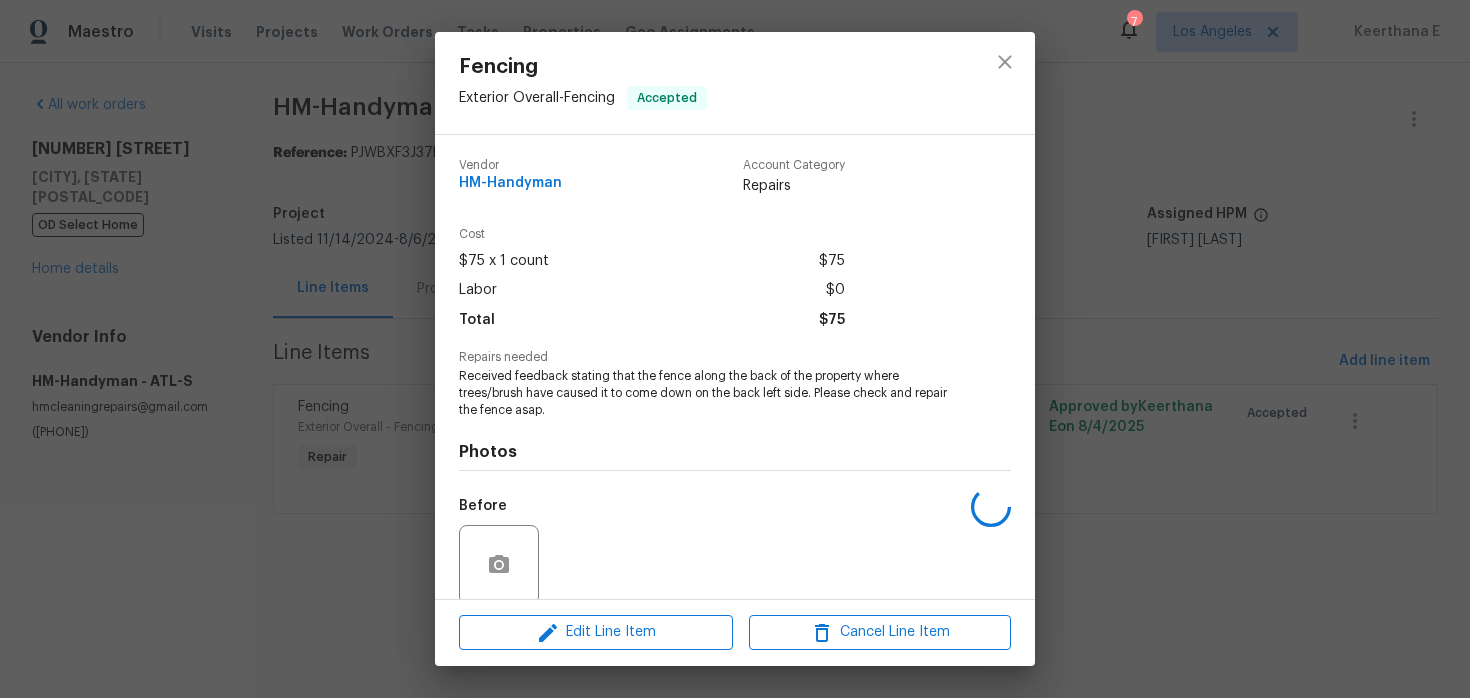 scroll, scrollTop: 156, scrollLeft: 0, axis: vertical 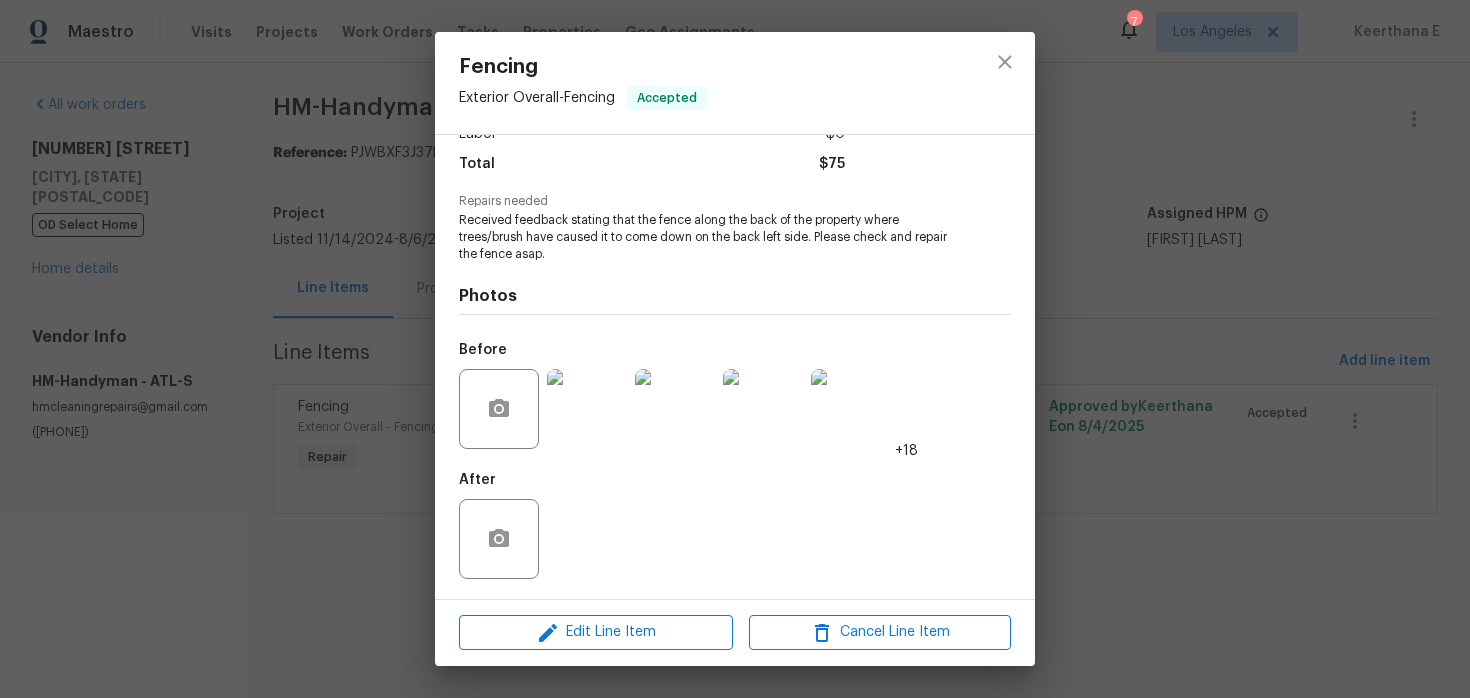 click at bounding box center [587, 409] 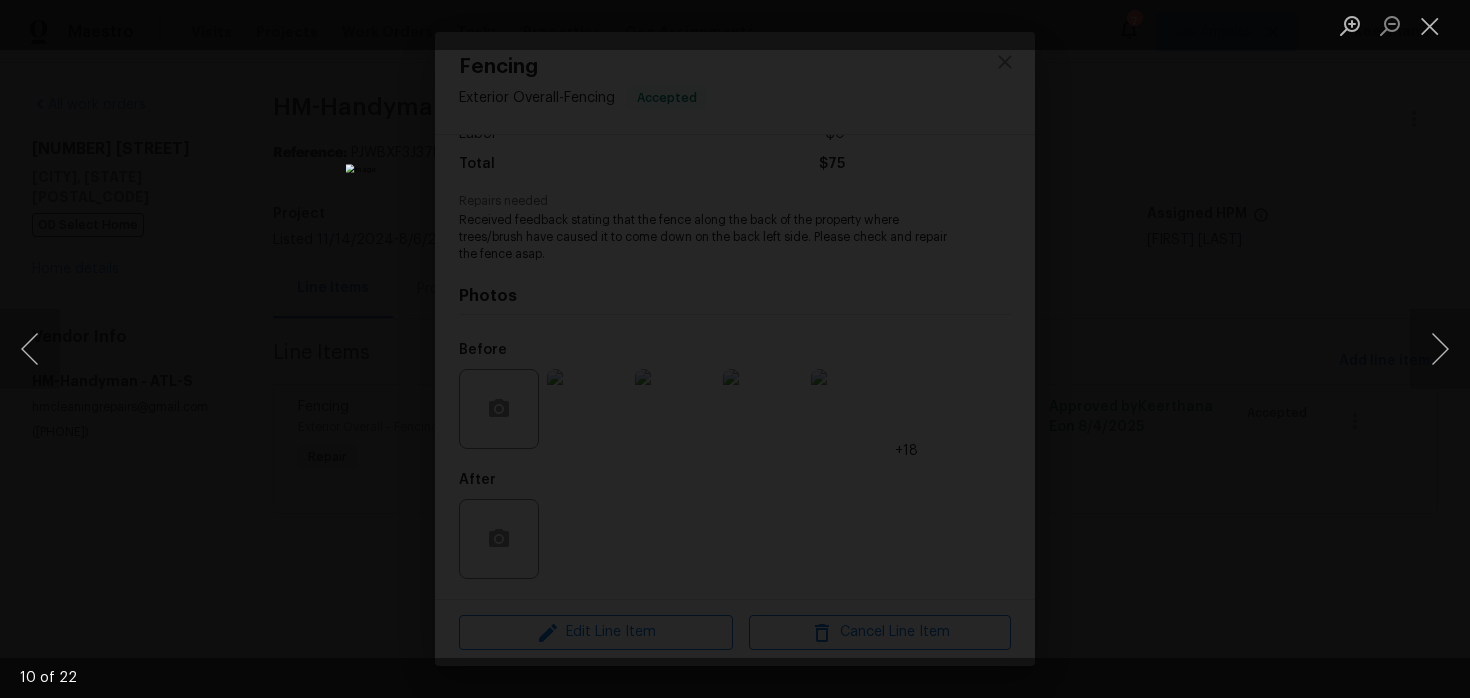 click at bounding box center [735, 349] 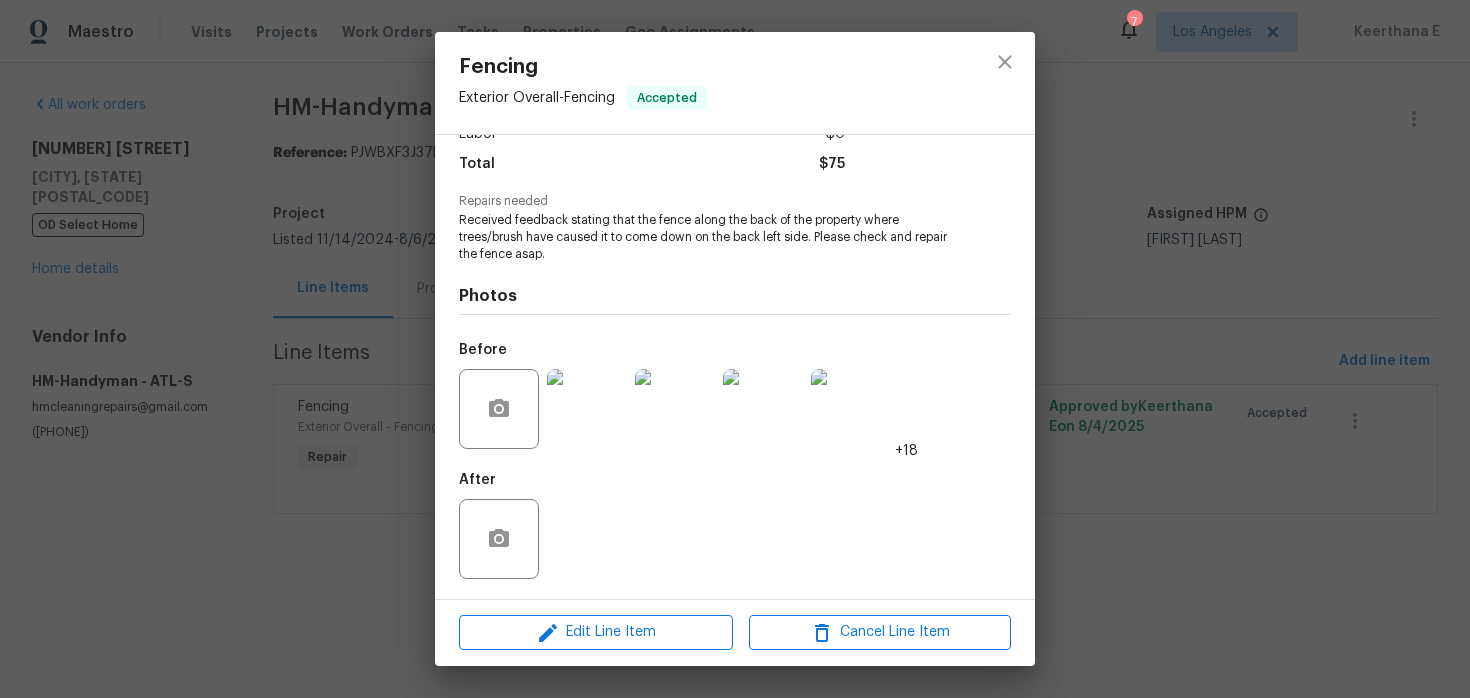 click at bounding box center (735, 349) 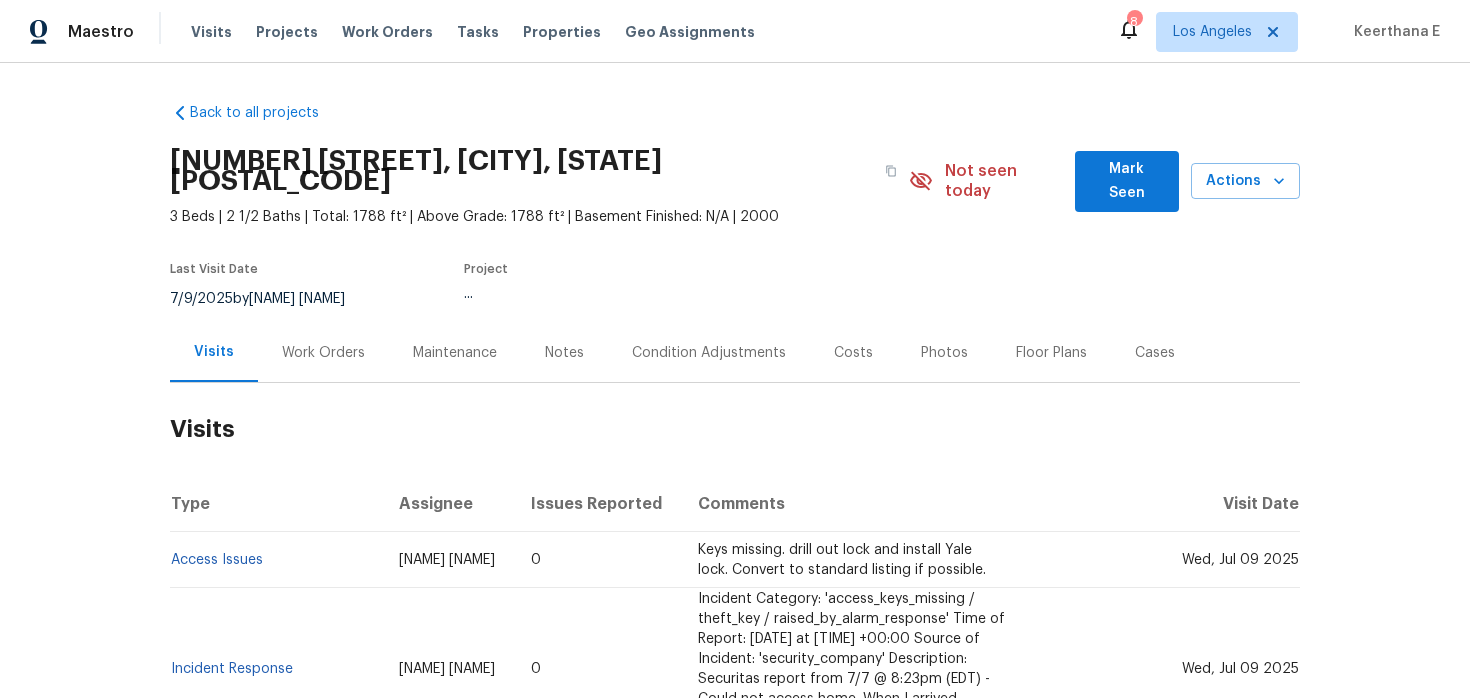 scroll, scrollTop: 0, scrollLeft: 0, axis: both 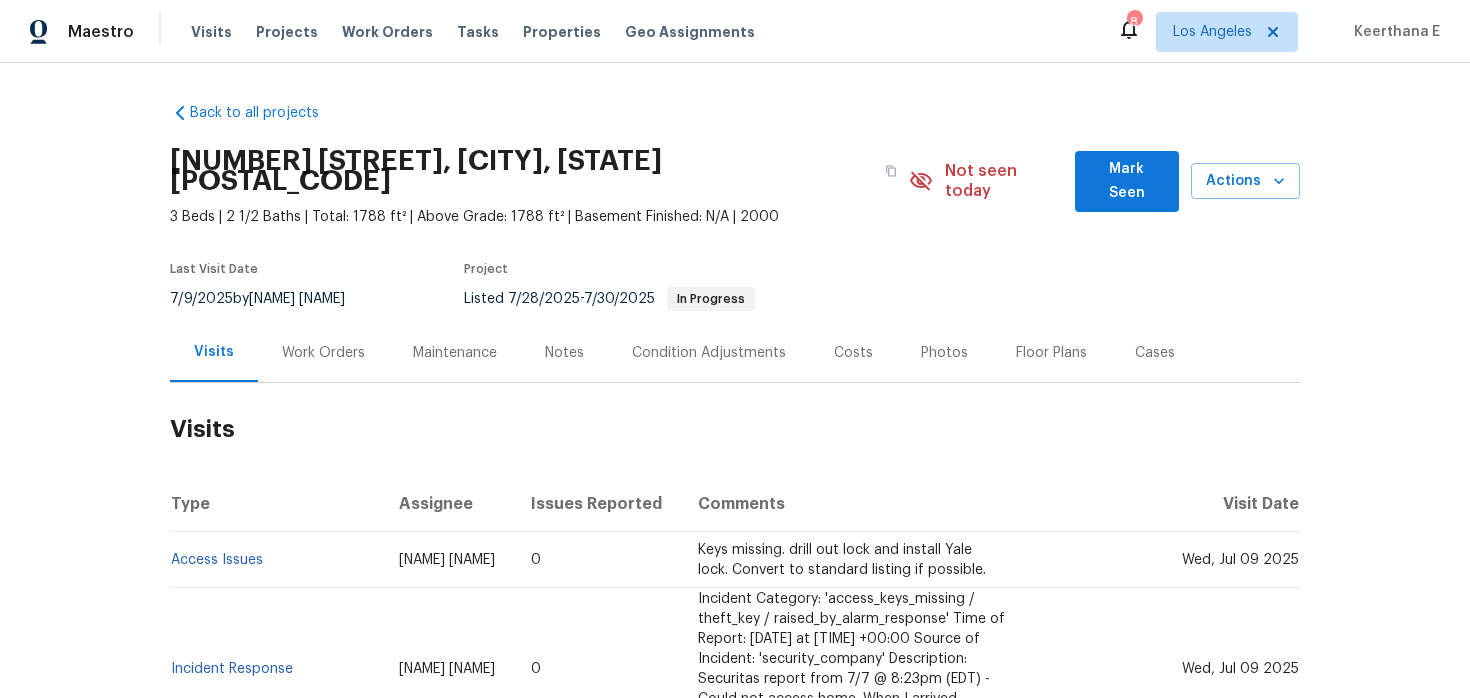 click on "Visits" at bounding box center [735, 429] 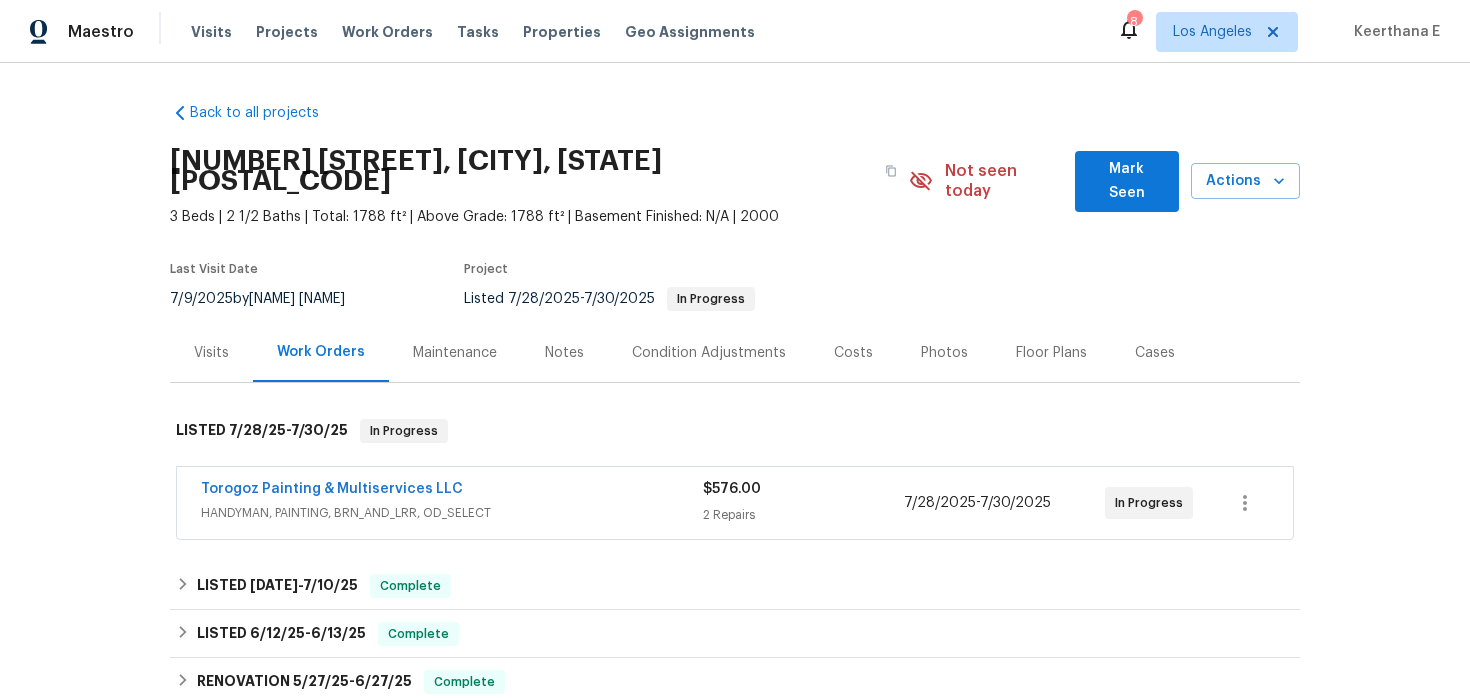 scroll, scrollTop: 77, scrollLeft: 0, axis: vertical 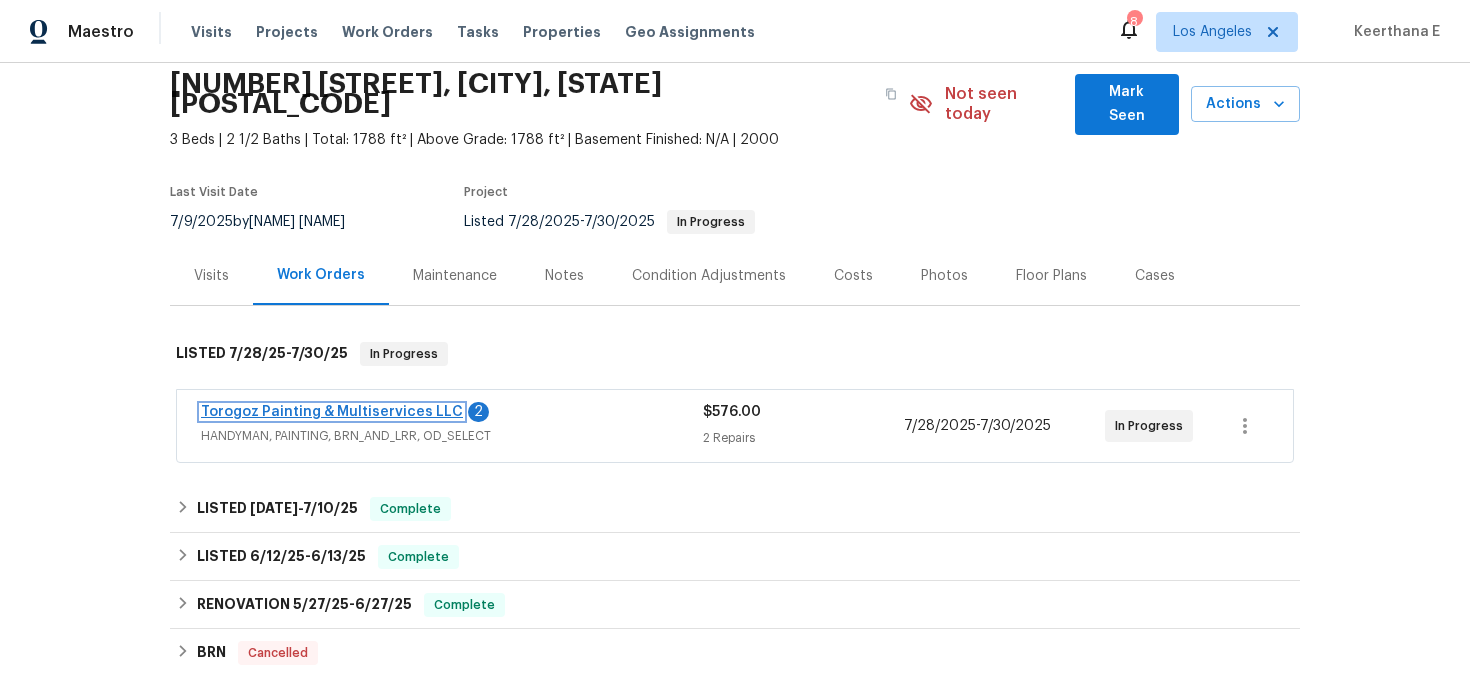 click on "Torogoz Painting & Multiservices LLC" at bounding box center (332, 412) 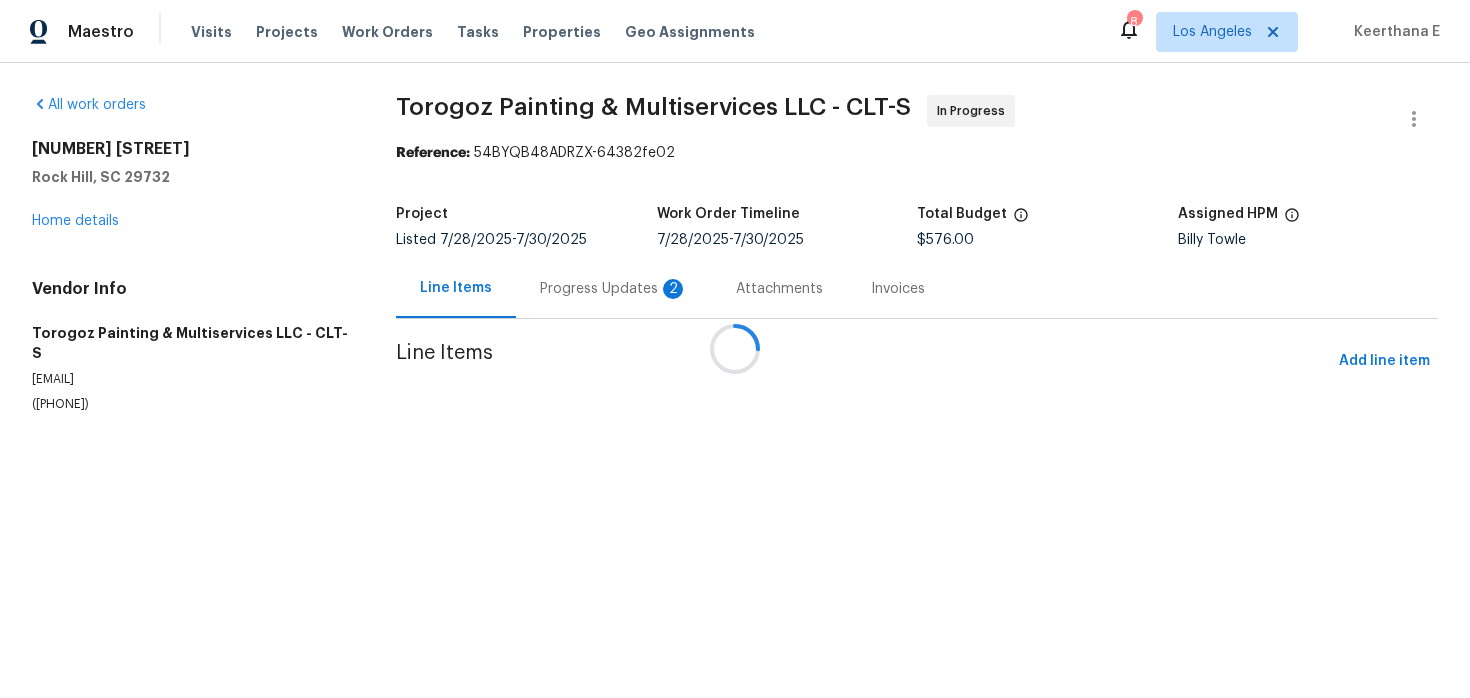 click at bounding box center [735, 349] 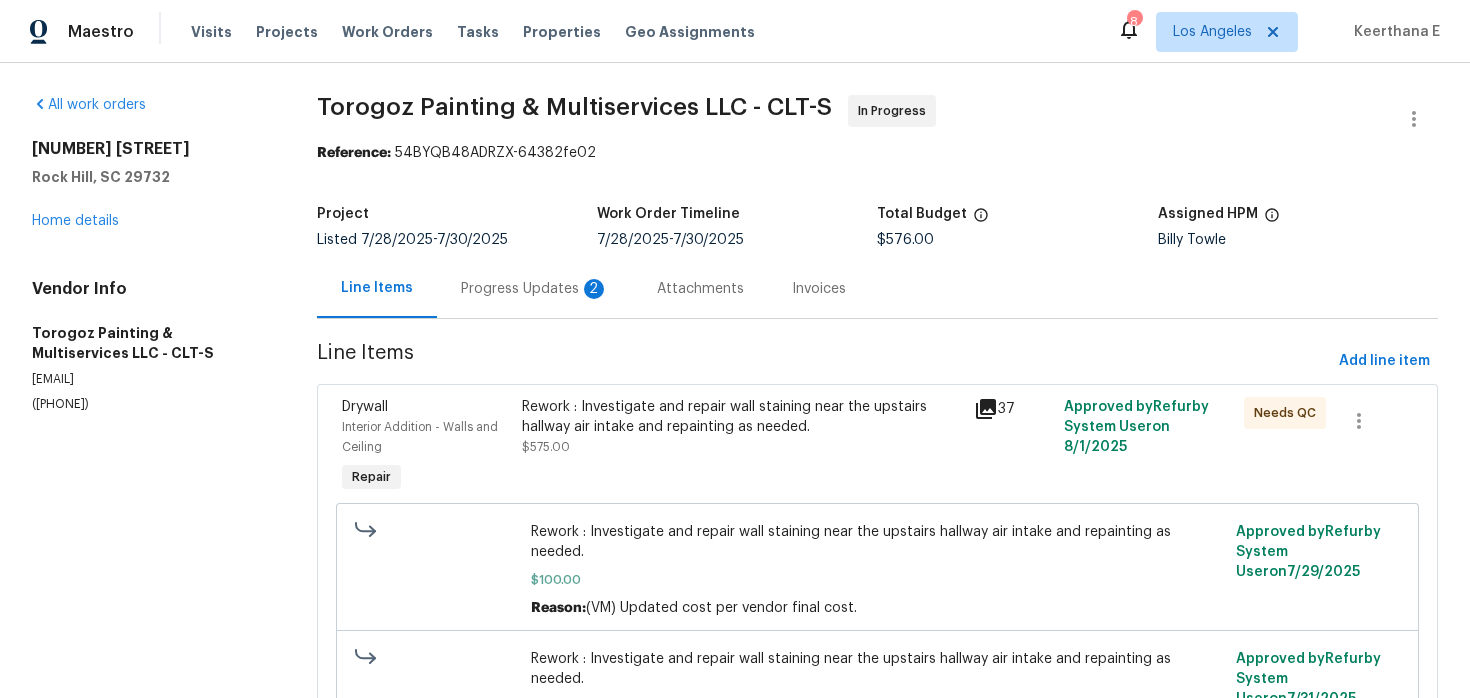 click on "Progress Updates 2" at bounding box center [535, 288] 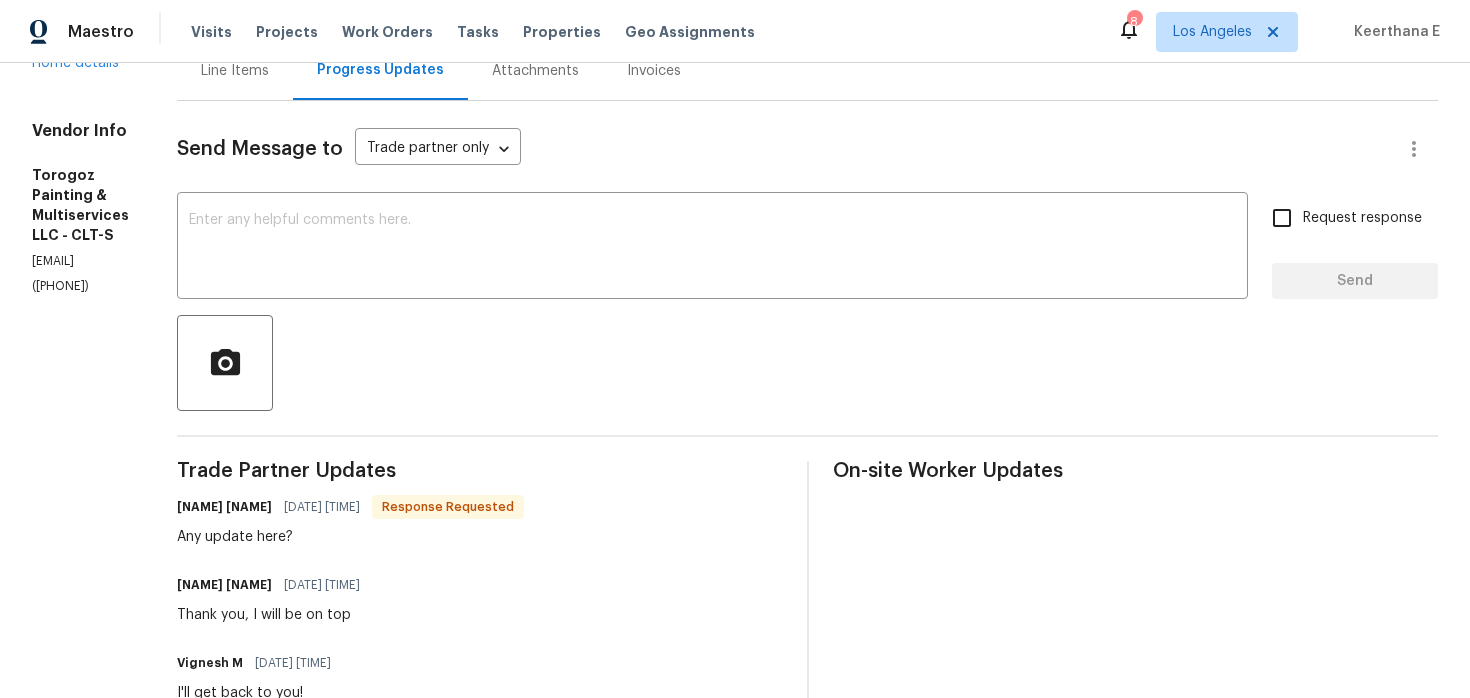 scroll, scrollTop: 0, scrollLeft: 0, axis: both 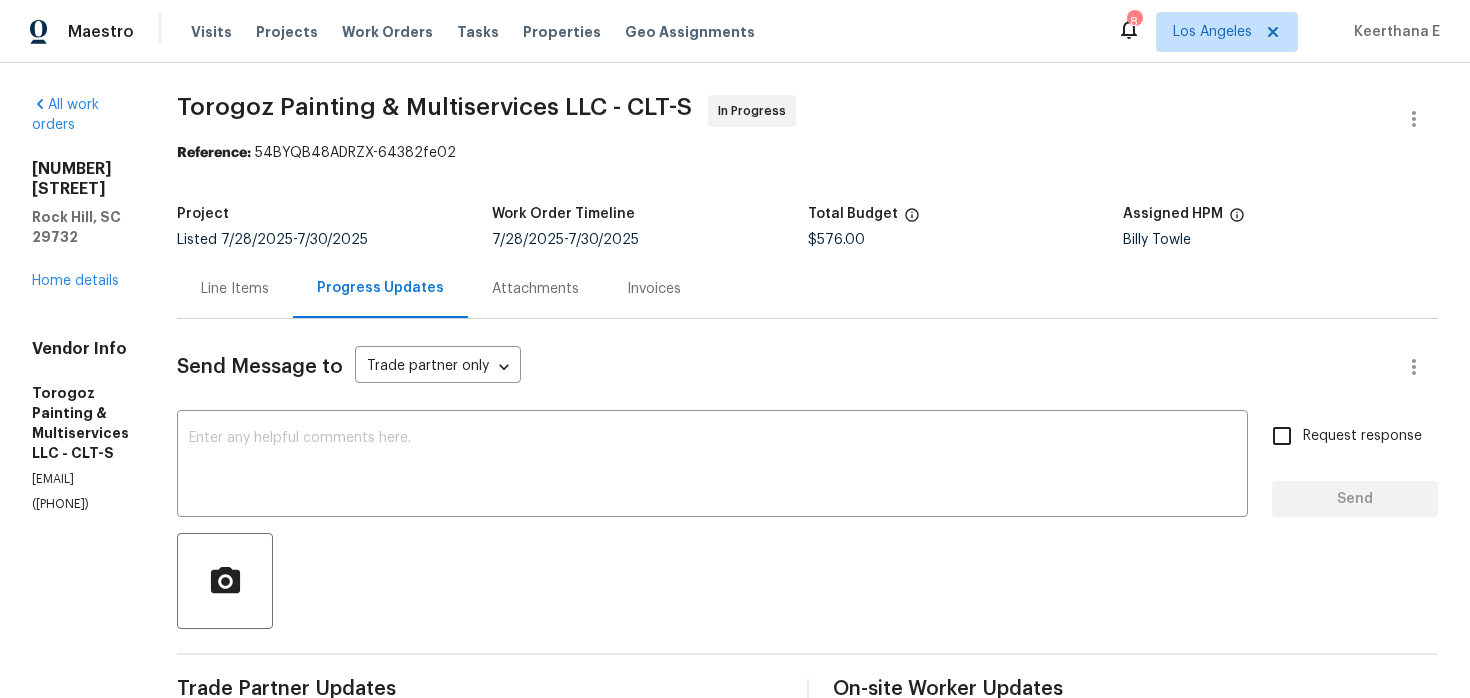click on "Line Items" at bounding box center (235, 288) 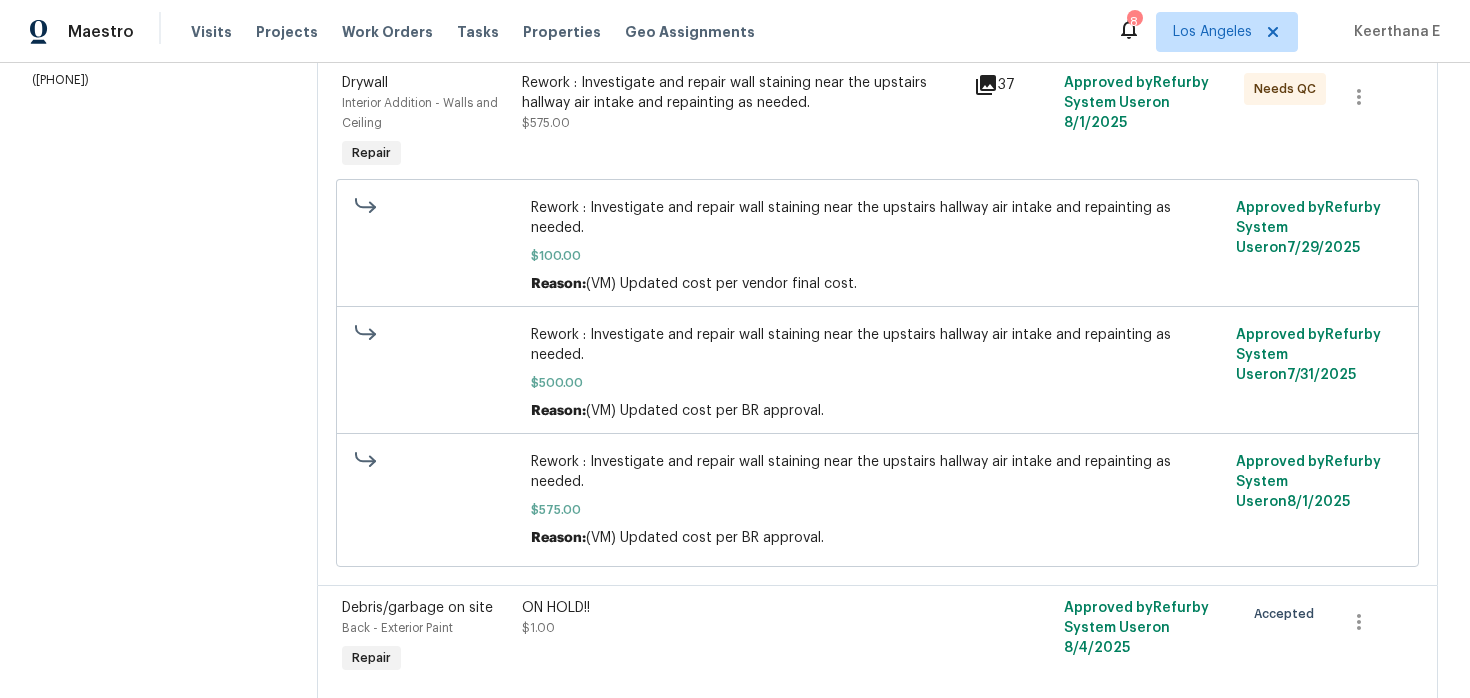 scroll, scrollTop: 0, scrollLeft: 0, axis: both 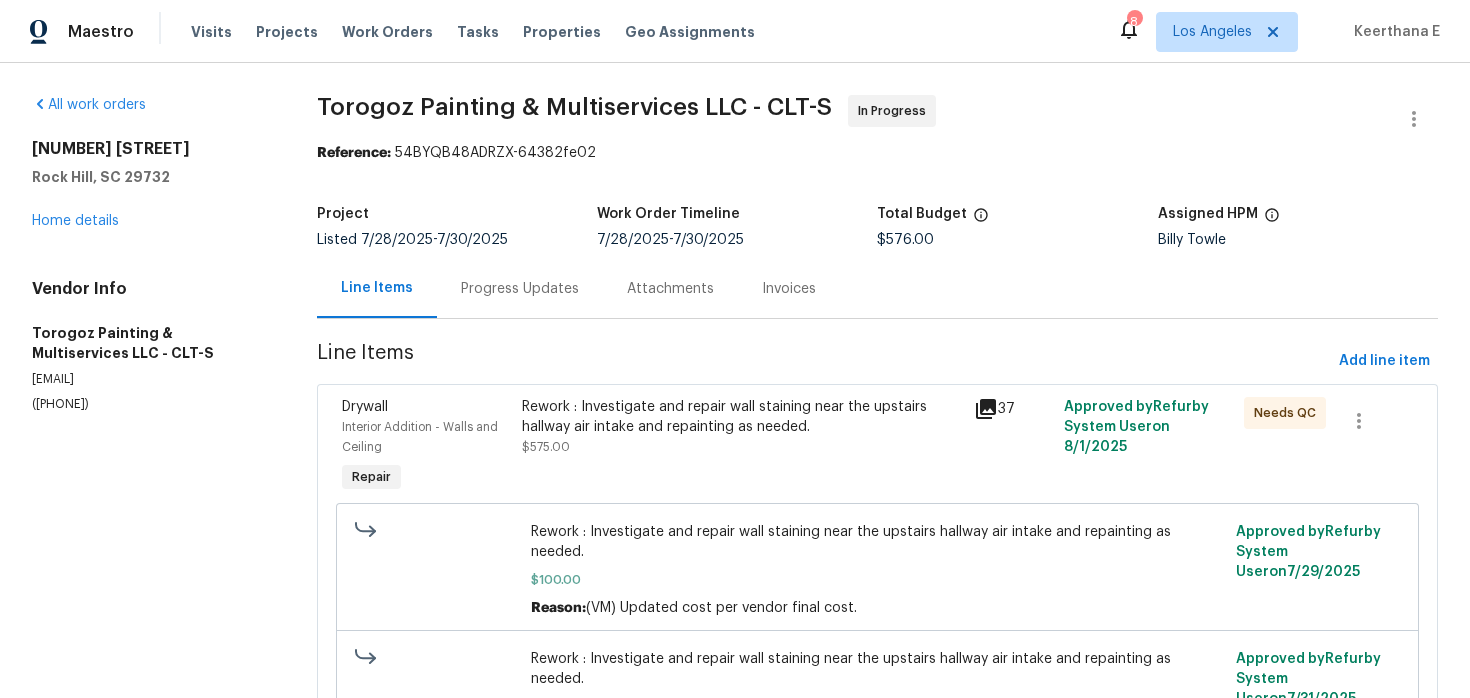 click on "Progress Updates" at bounding box center [520, 288] 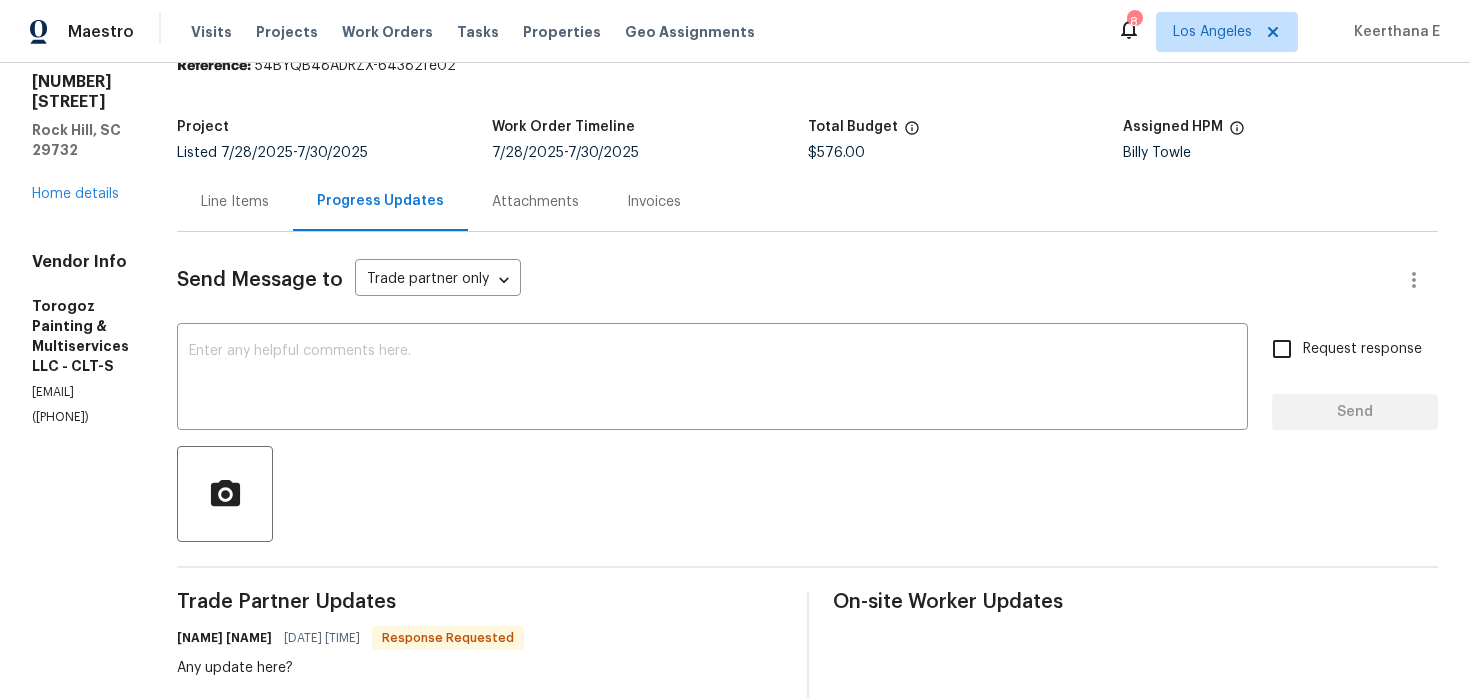 scroll, scrollTop: 0, scrollLeft: 0, axis: both 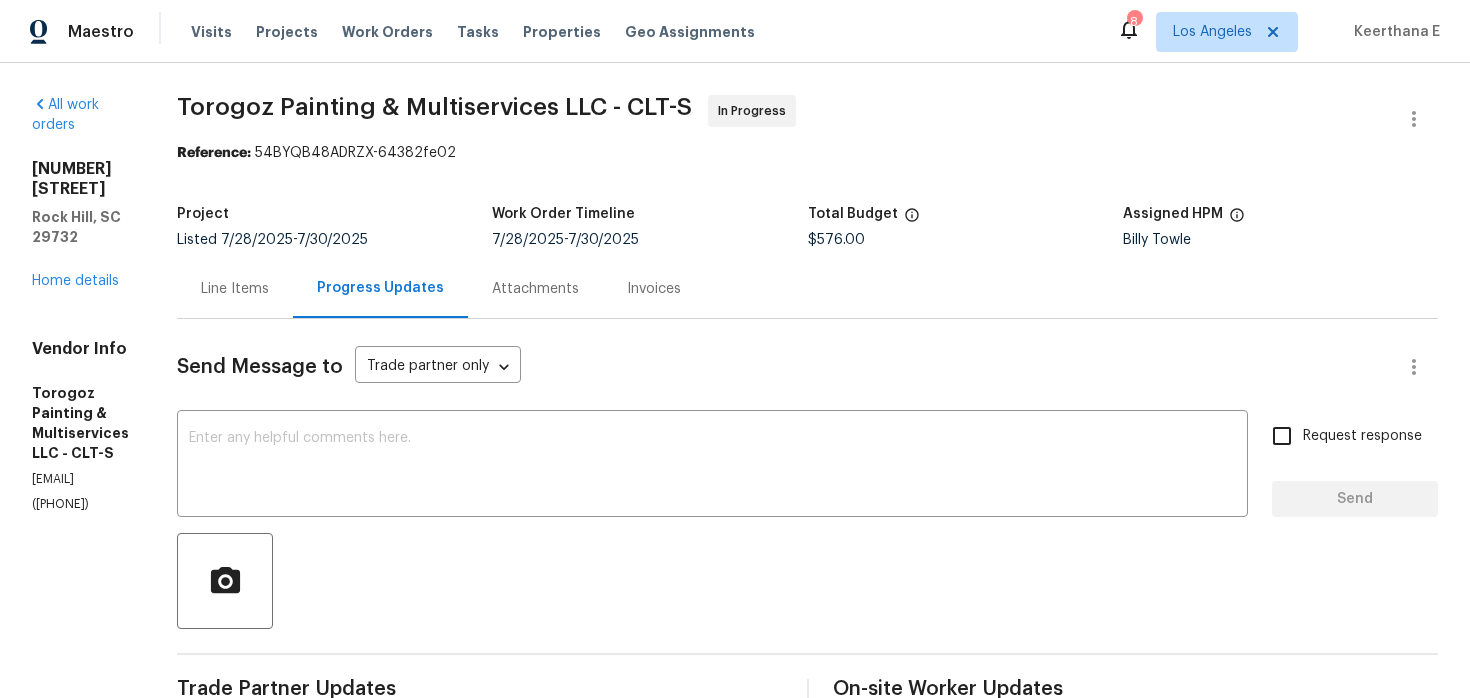 click on "Line Items" at bounding box center [235, 289] 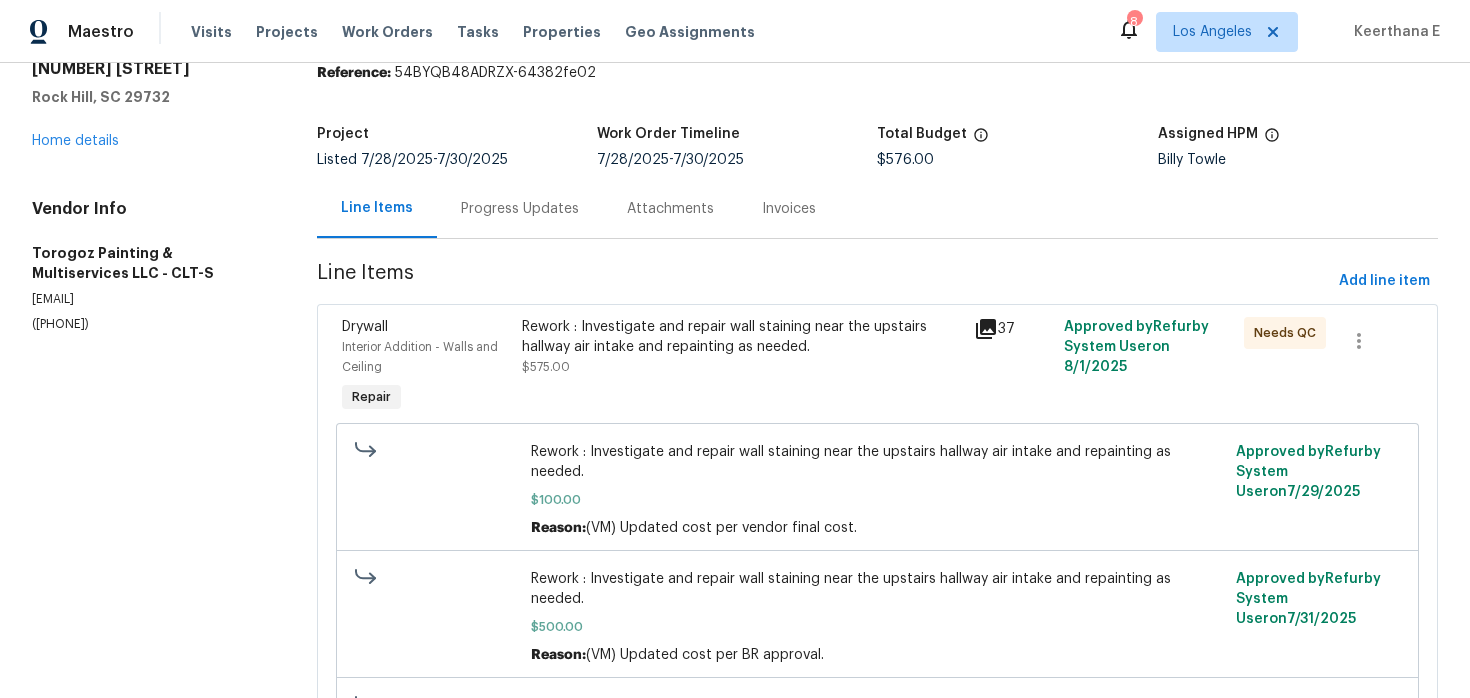 scroll, scrollTop: 0, scrollLeft: 0, axis: both 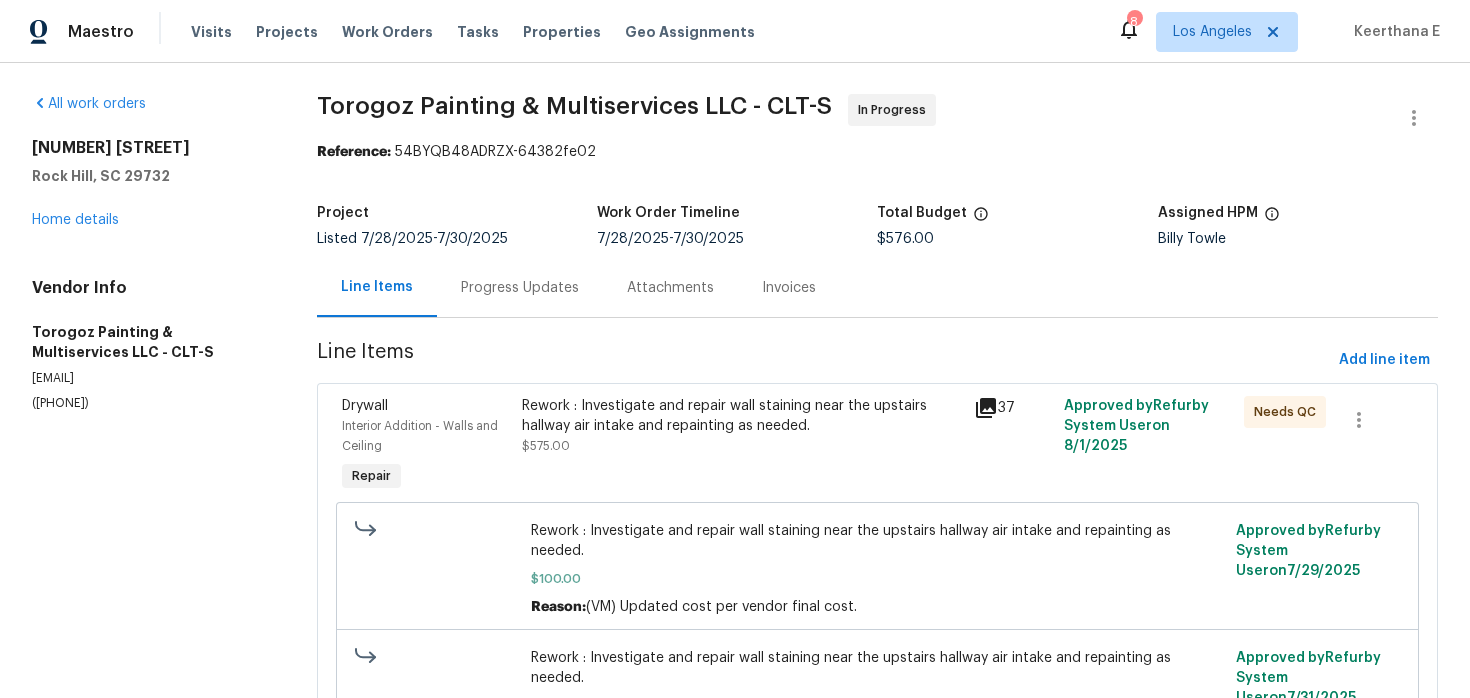 click on "Progress Updates" at bounding box center (520, 288) 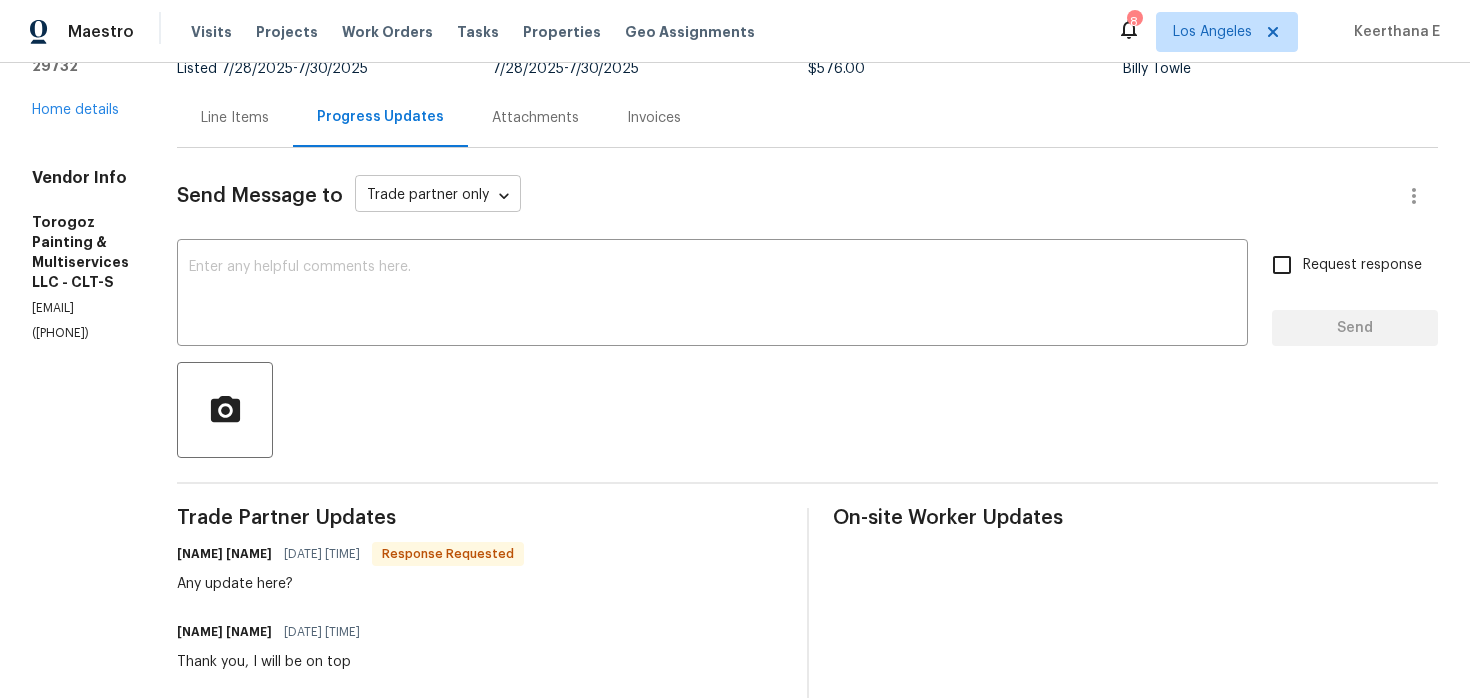 scroll, scrollTop: 0, scrollLeft: 0, axis: both 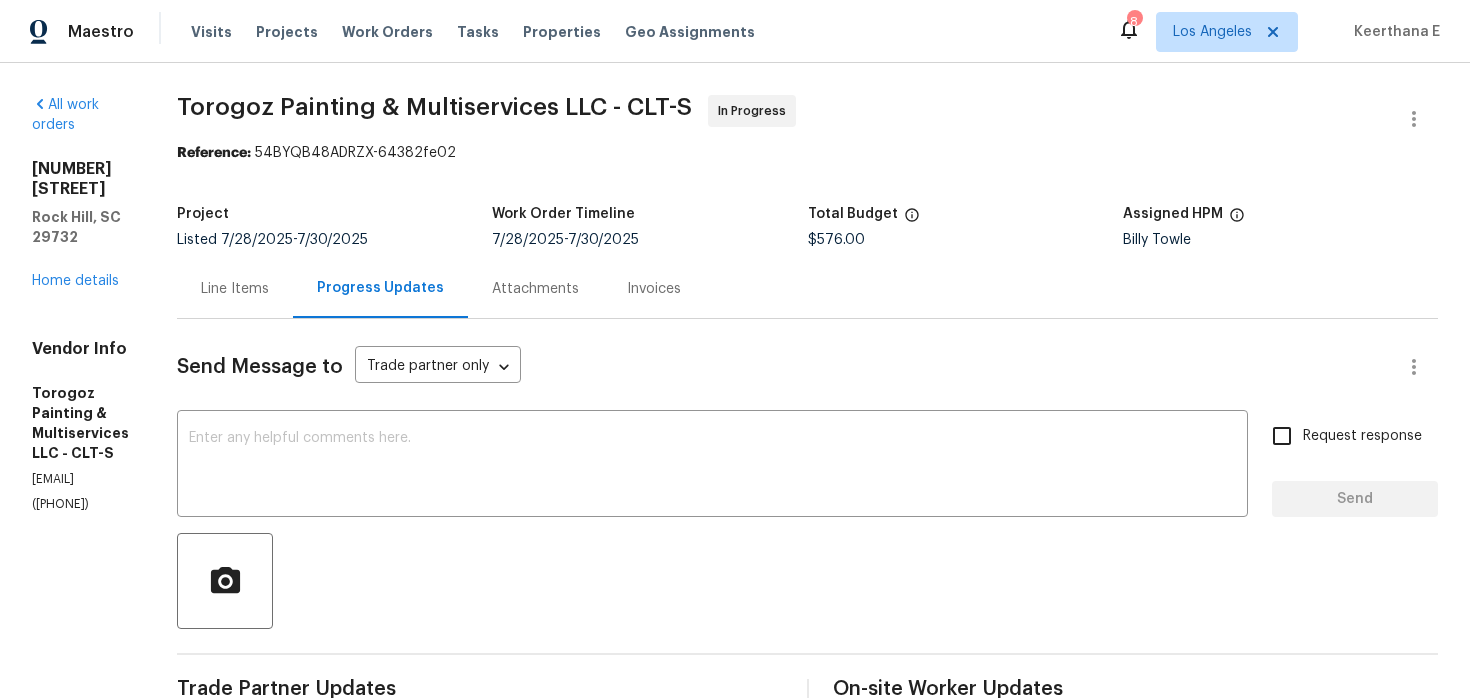 click on "Line Items" at bounding box center (235, 289) 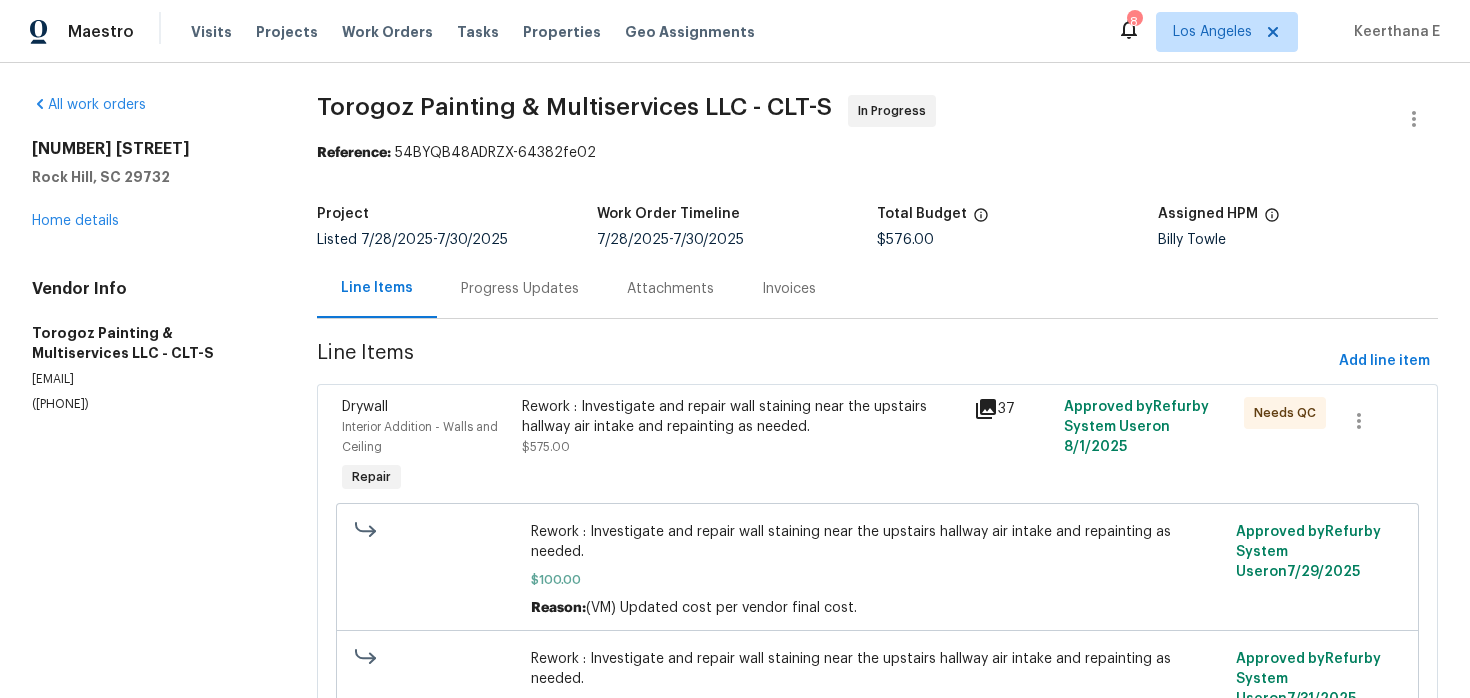 scroll, scrollTop: 102, scrollLeft: 0, axis: vertical 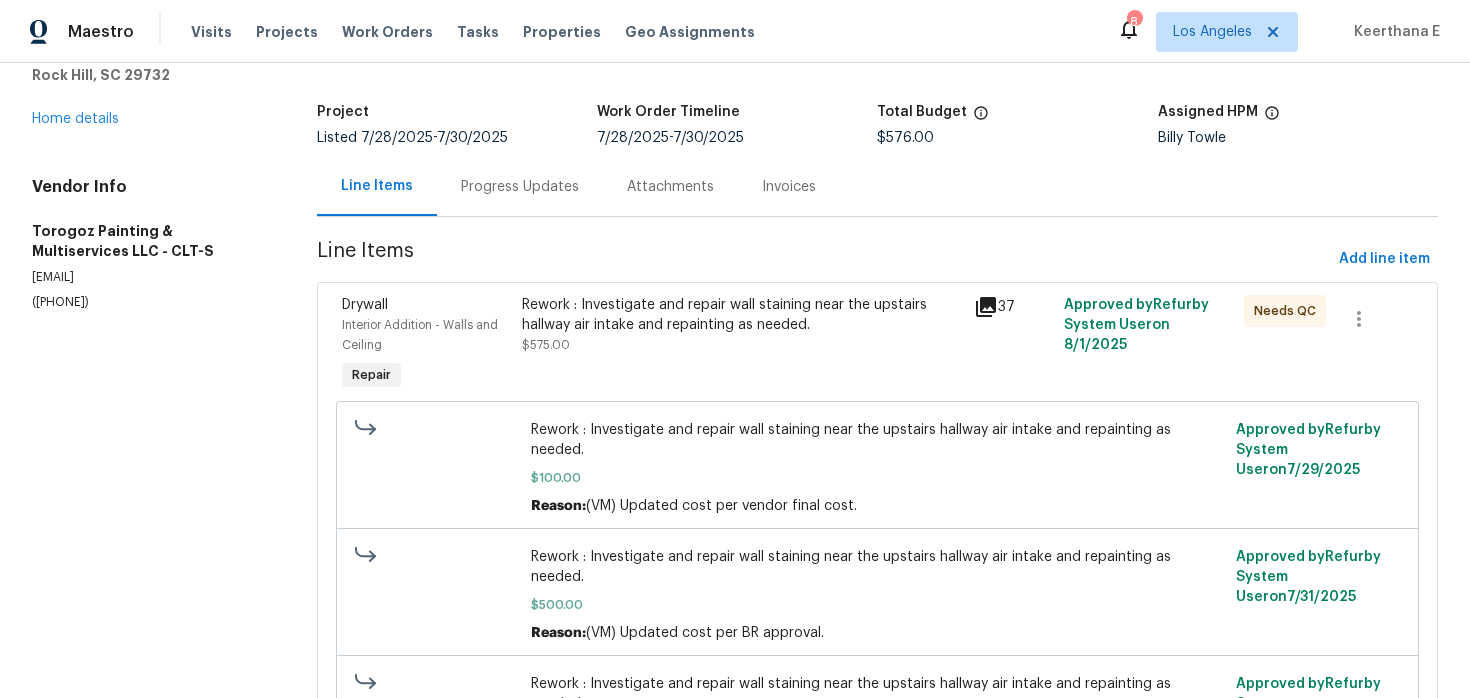 click on "Progress Updates" at bounding box center (520, 186) 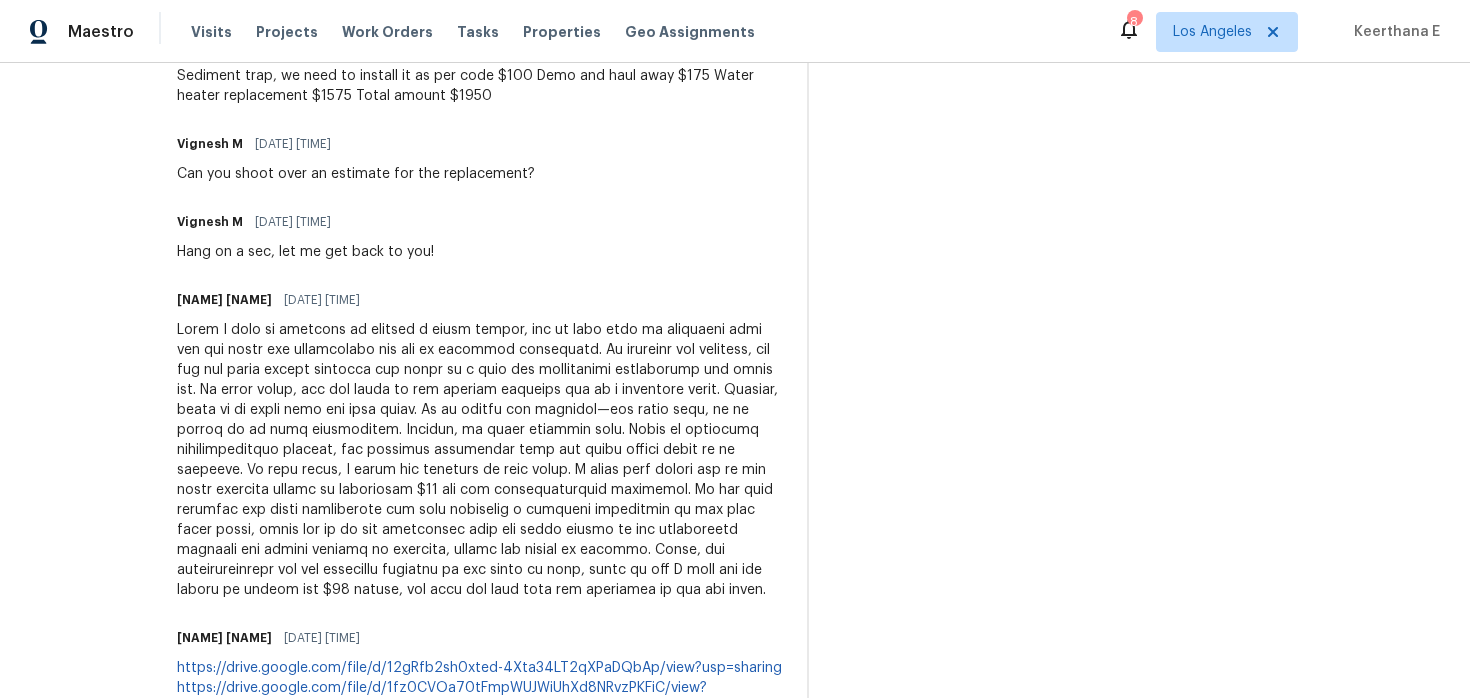 scroll, scrollTop: 975, scrollLeft: 0, axis: vertical 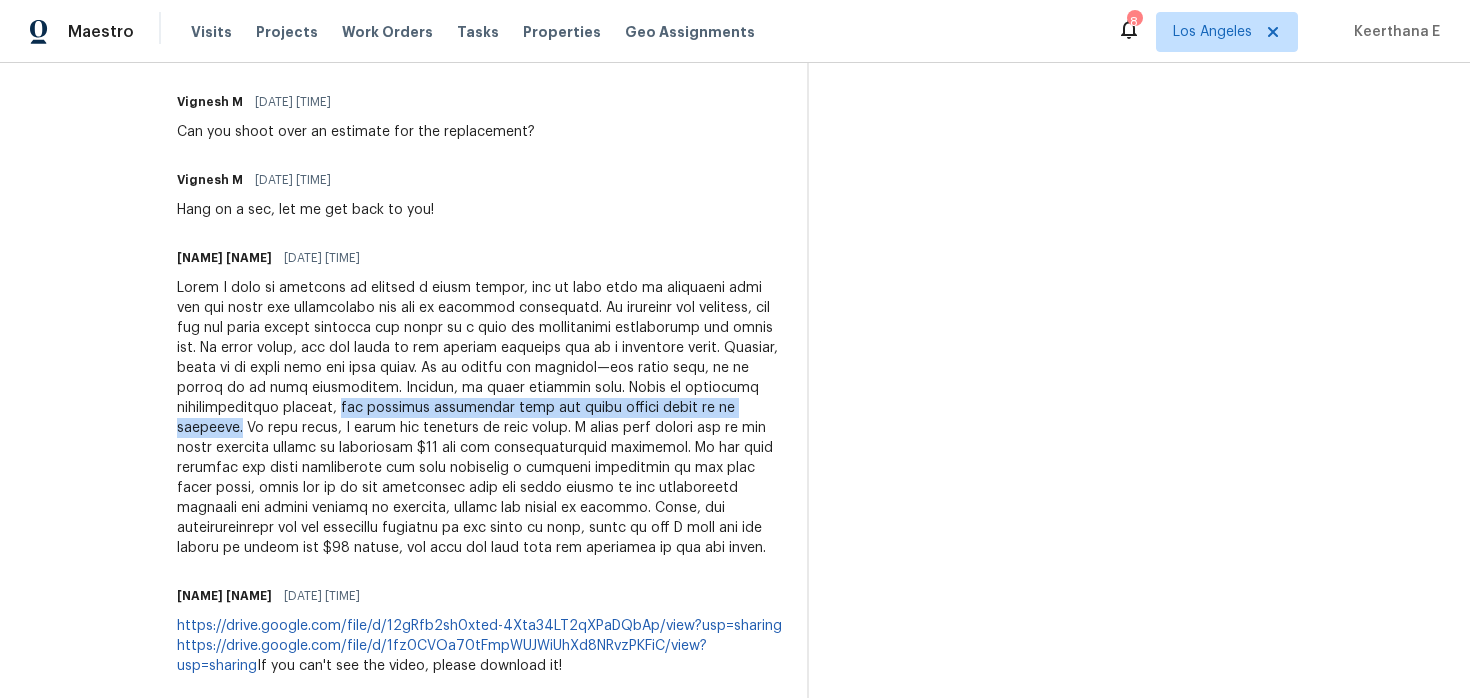 drag, startPoint x: 669, startPoint y: 410, endPoint x: 567, endPoint y: 432, distance: 104.34558 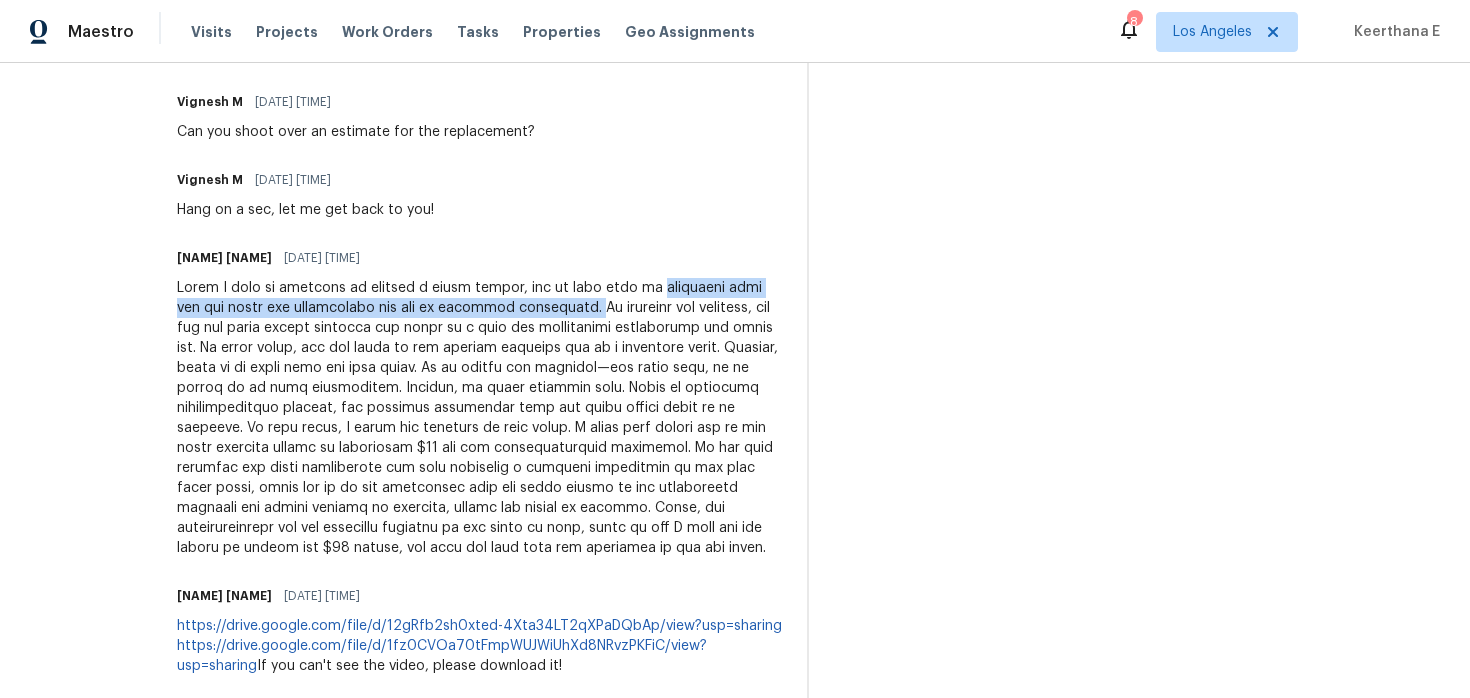 drag, startPoint x: 760, startPoint y: 290, endPoint x: 722, endPoint y: 311, distance: 43.416588 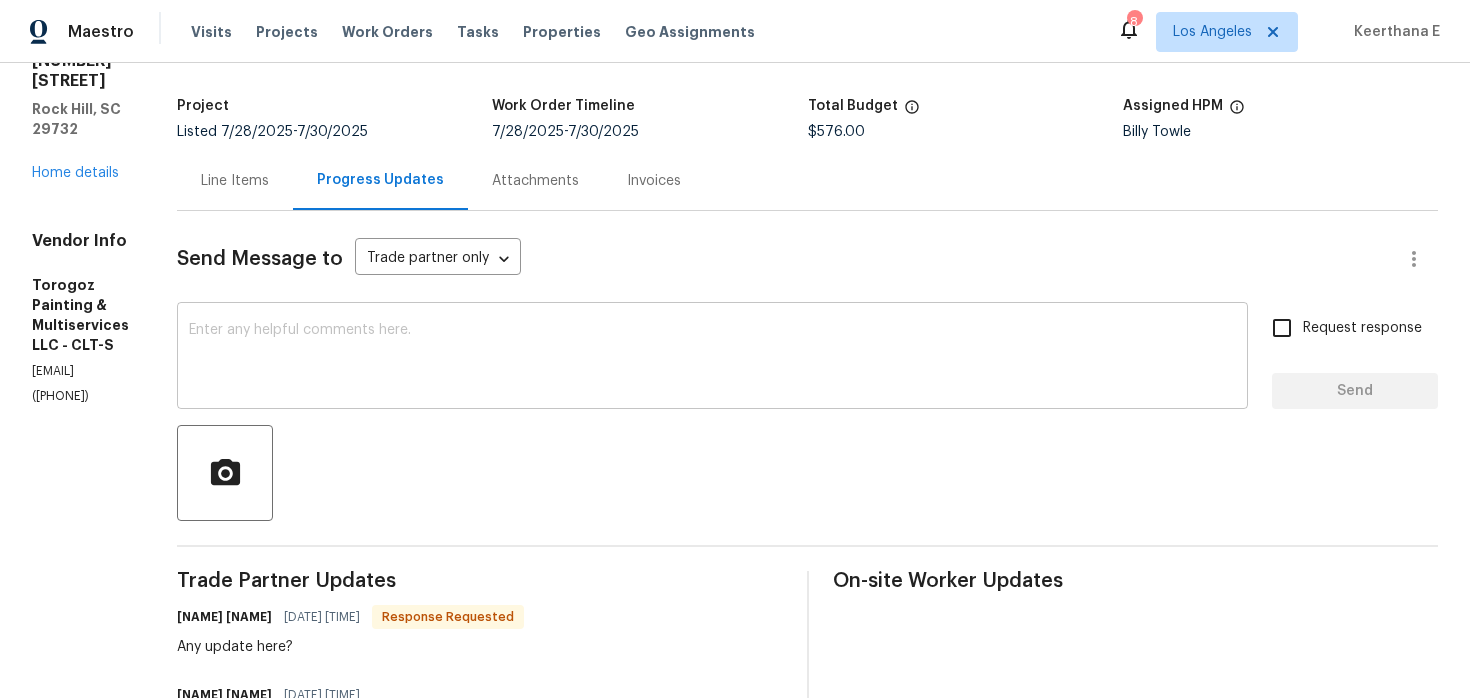 scroll, scrollTop: 107, scrollLeft: 0, axis: vertical 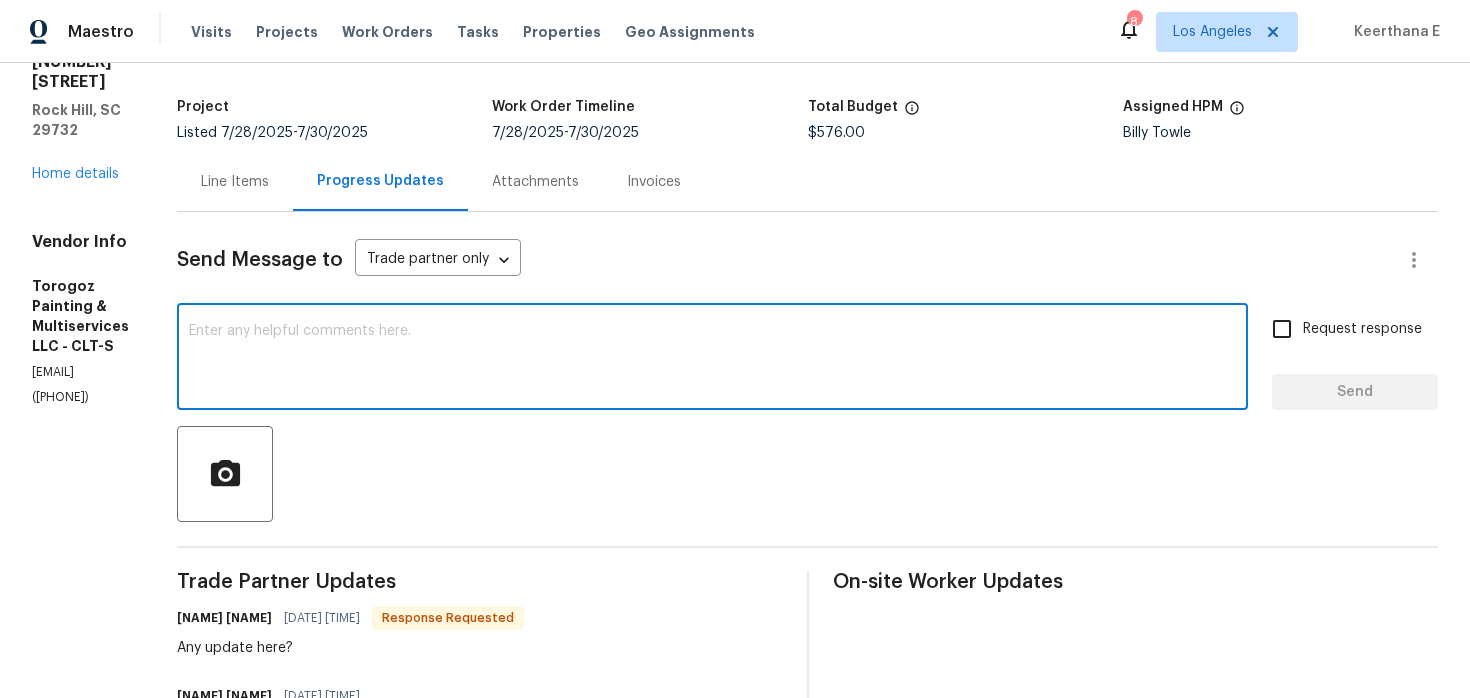 click at bounding box center (712, 359) 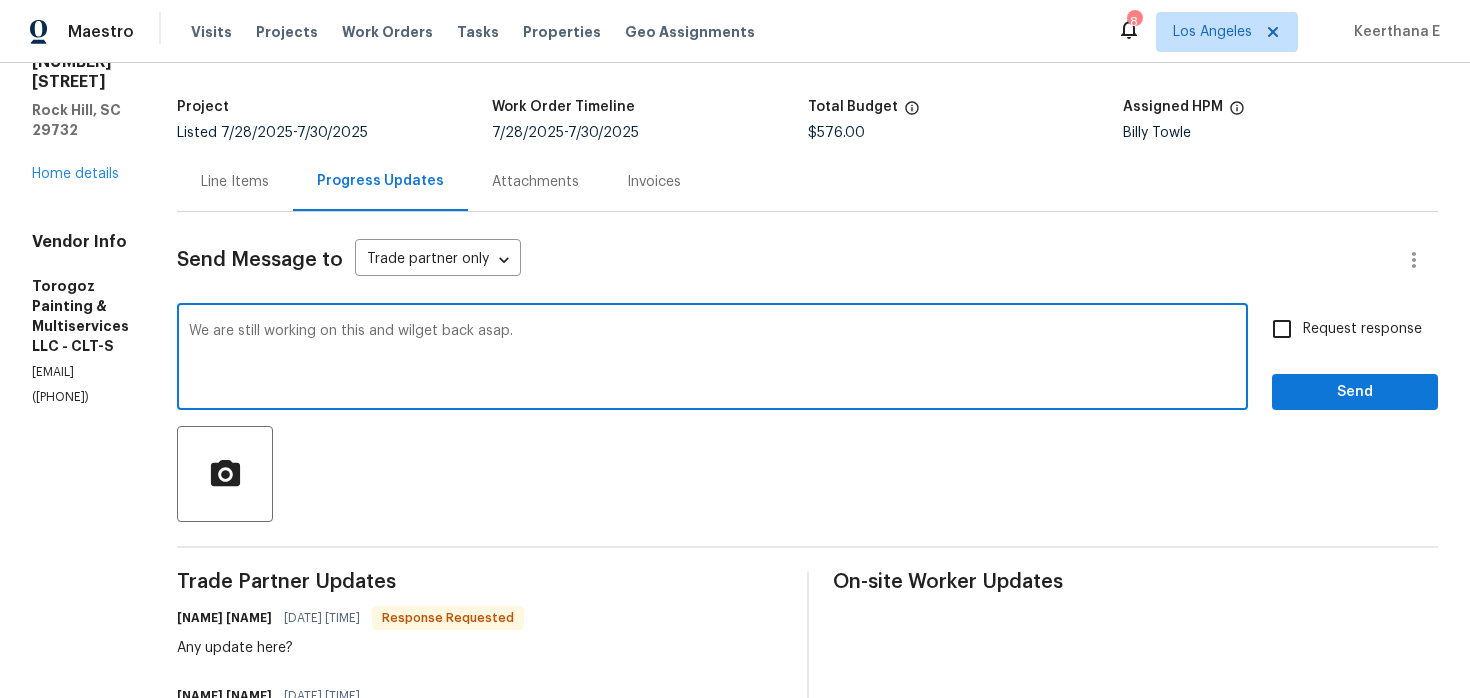 paste on "Here’s a more polished and modern version:
---
We’re still working on this and will get back to you as soon as possible." 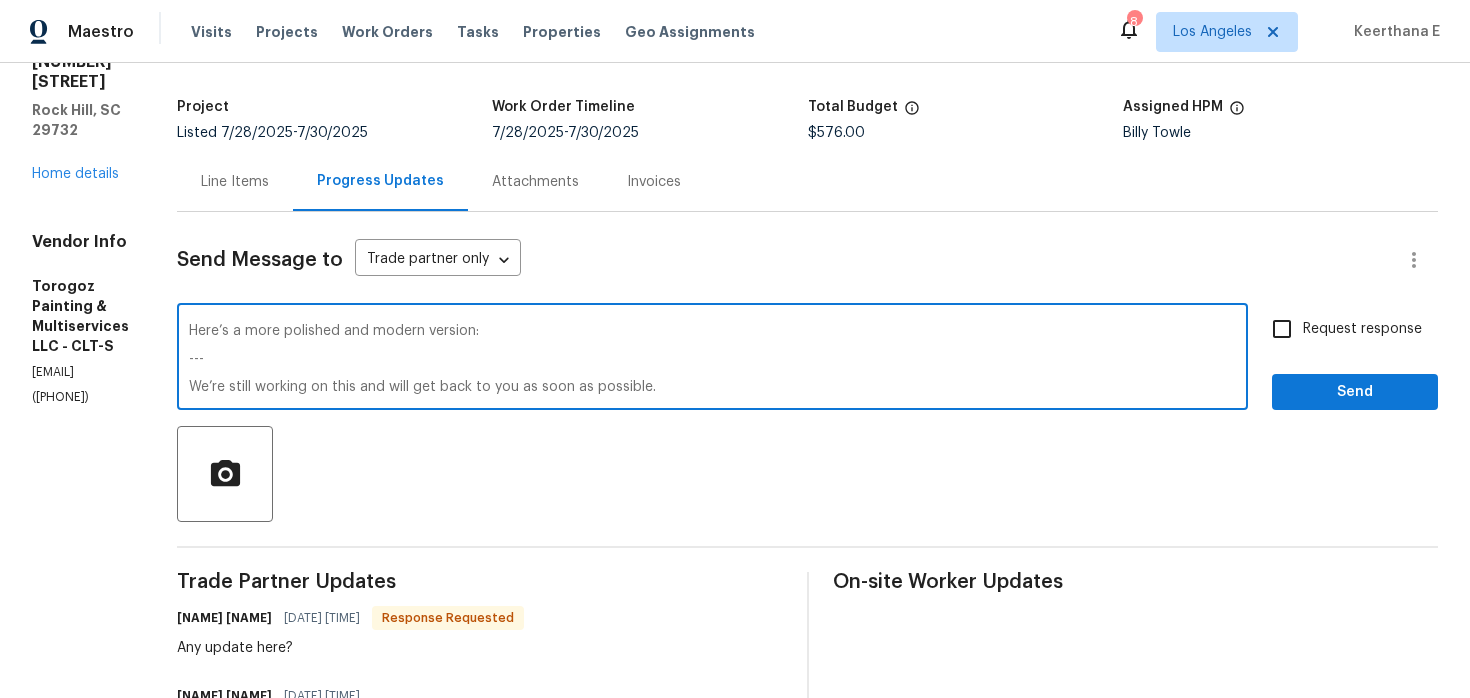 scroll, scrollTop: 0, scrollLeft: 0, axis: both 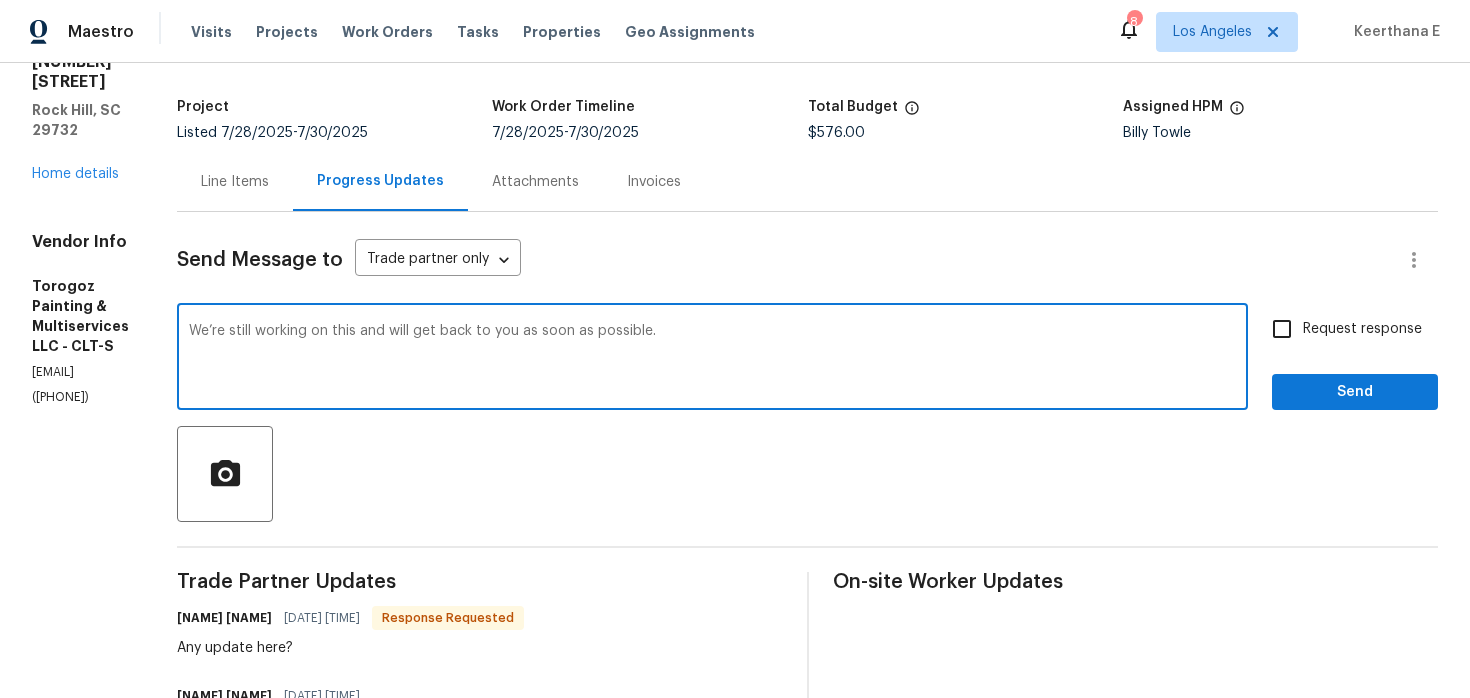 type on "We’re still working on this and will get back to you as soon as possible." 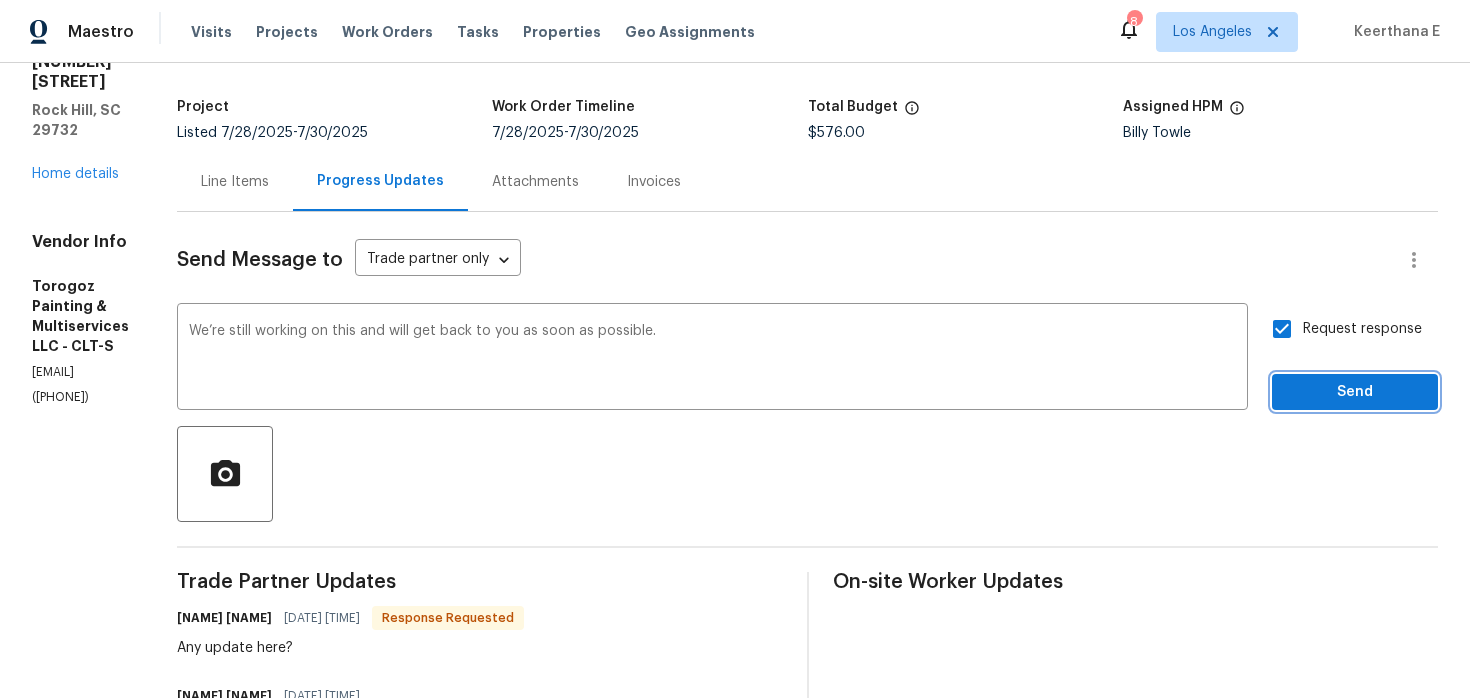 click on "Send" at bounding box center [1355, 392] 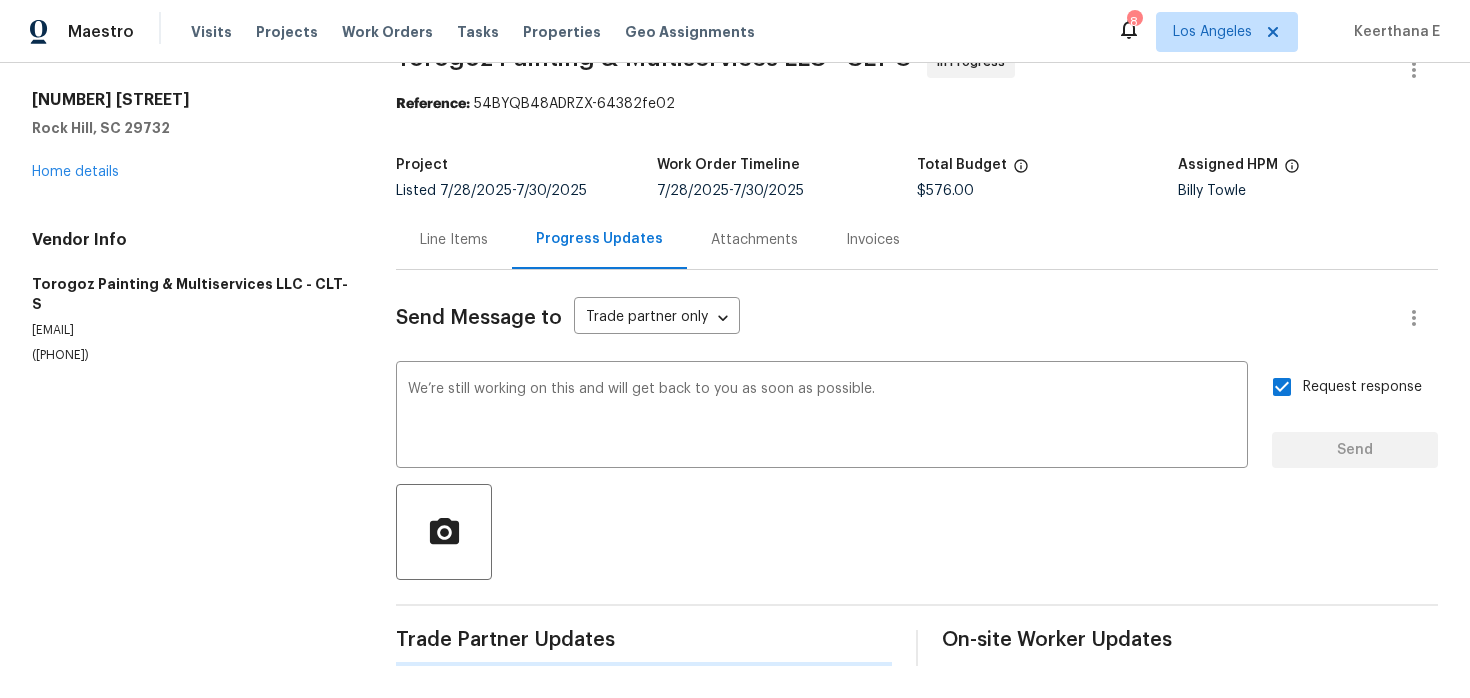 scroll, scrollTop: 49, scrollLeft: 0, axis: vertical 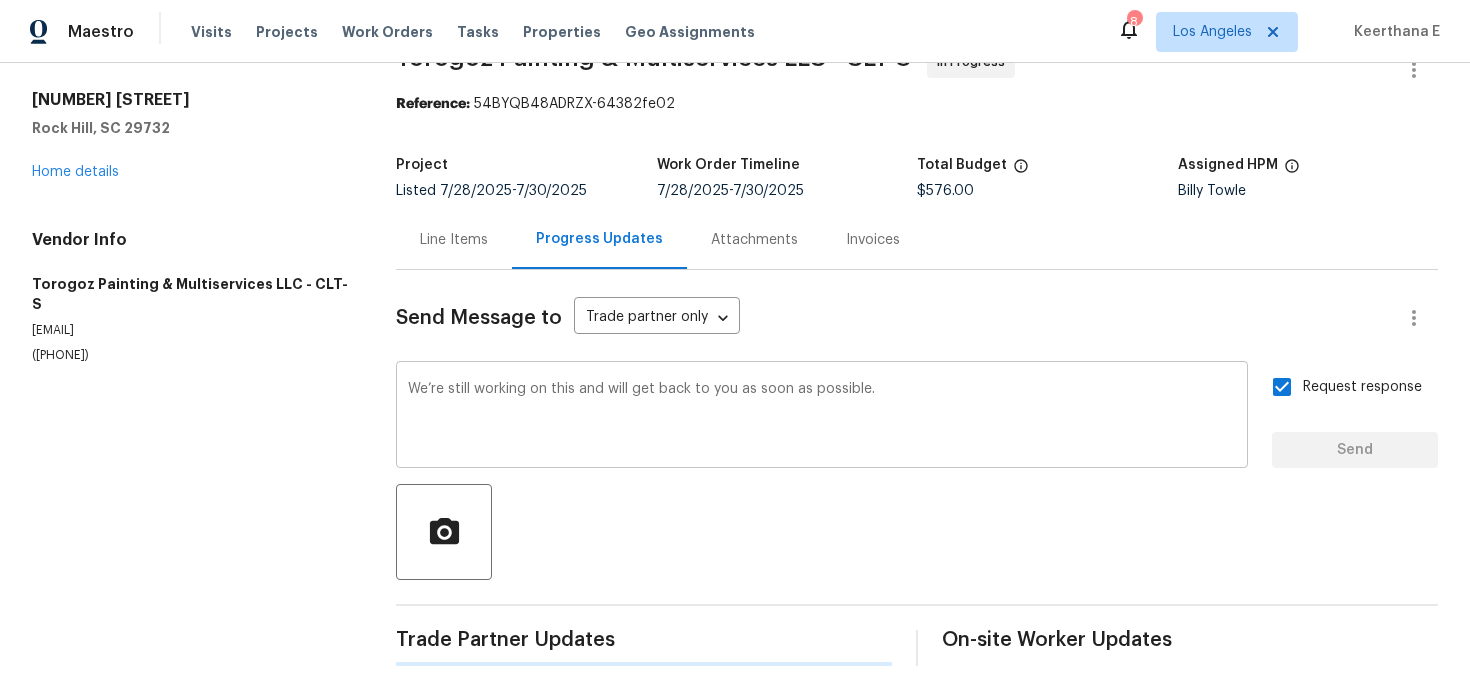 type 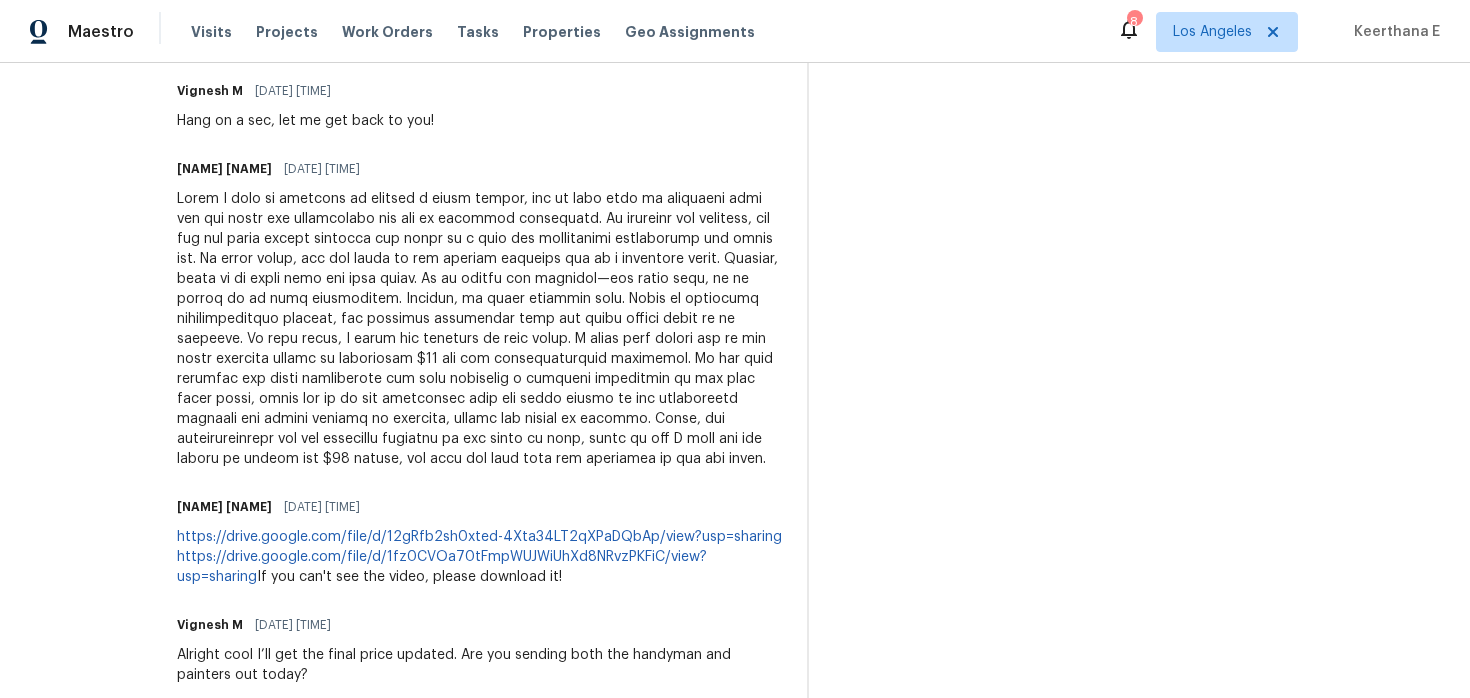 scroll, scrollTop: 1130, scrollLeft: 0, axis: vertical 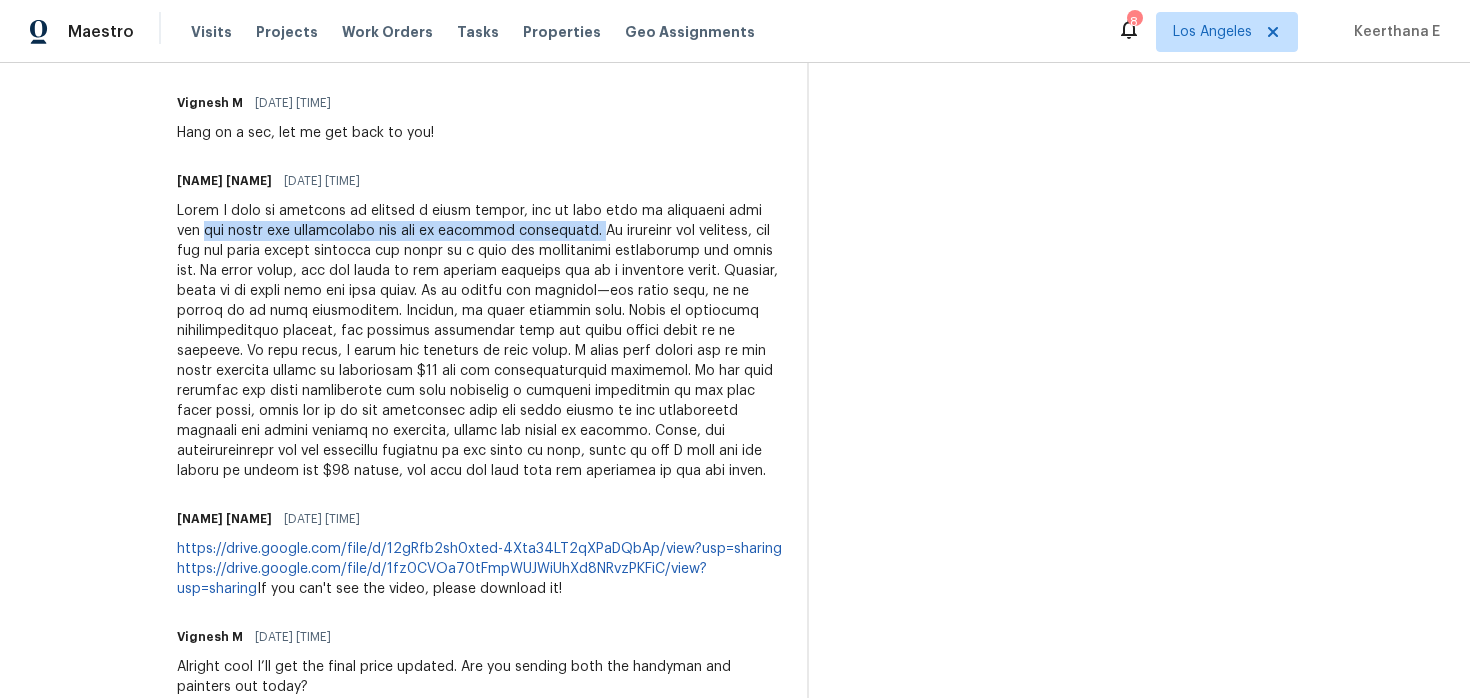 drag, startPoint x: 337, startPoint y: 232, endPoint x: 721, endPoint y: 233, distance: 384.0013 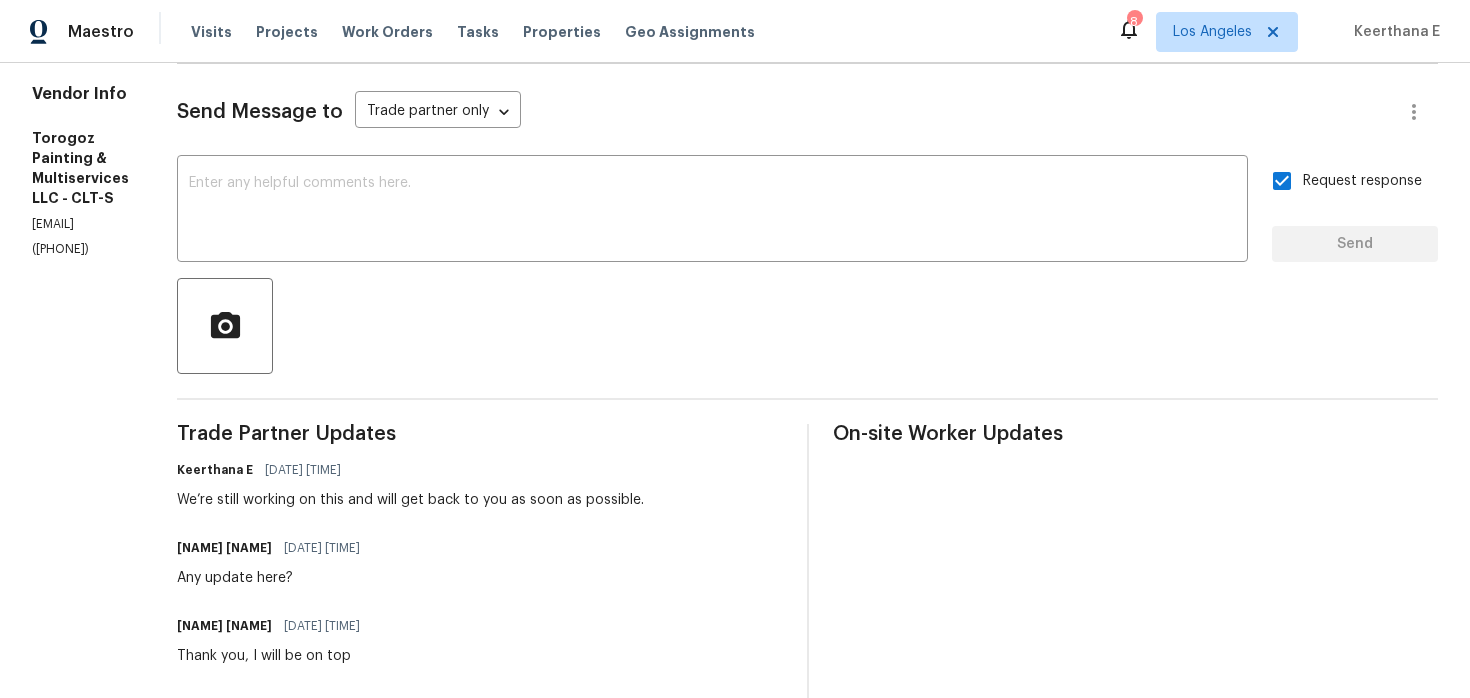 scroll, scrollTop: 0, scrollLeft: 0, axis: both 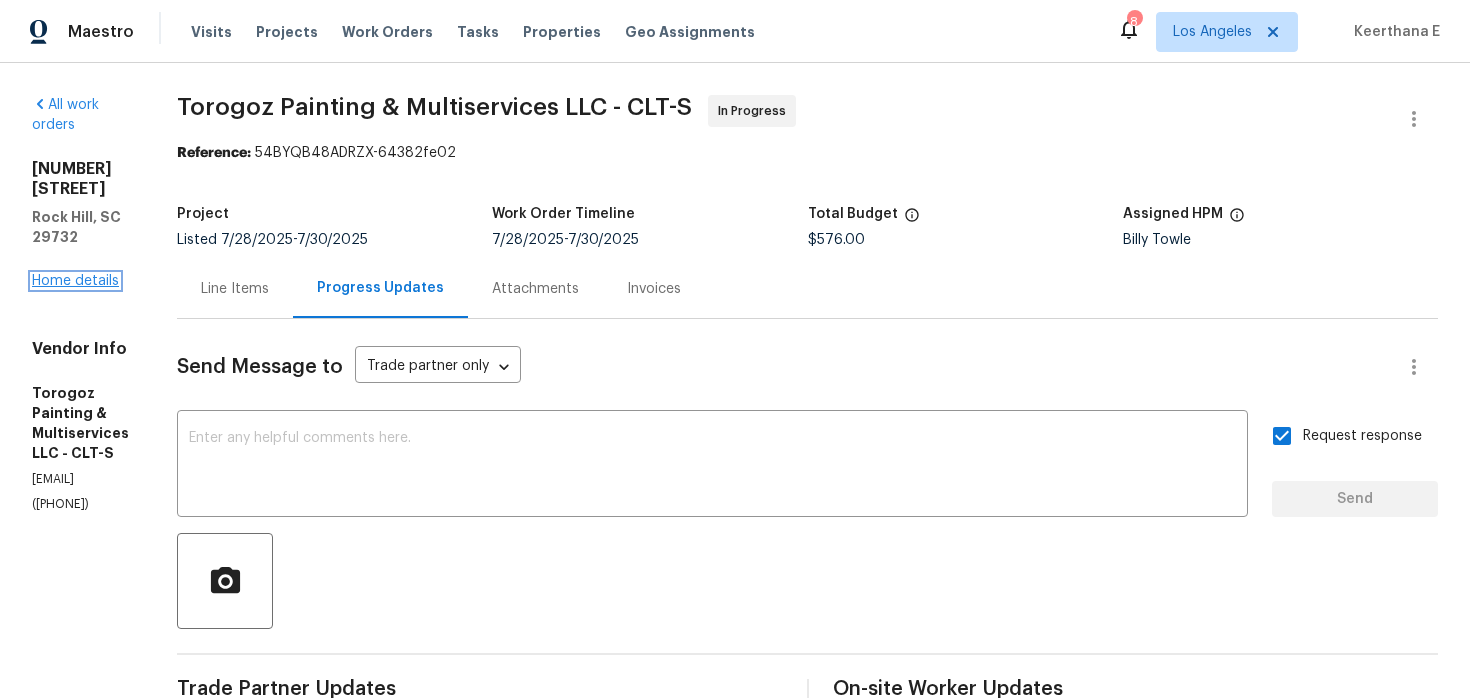 click on "Home details" at bounding box center (75, 281) 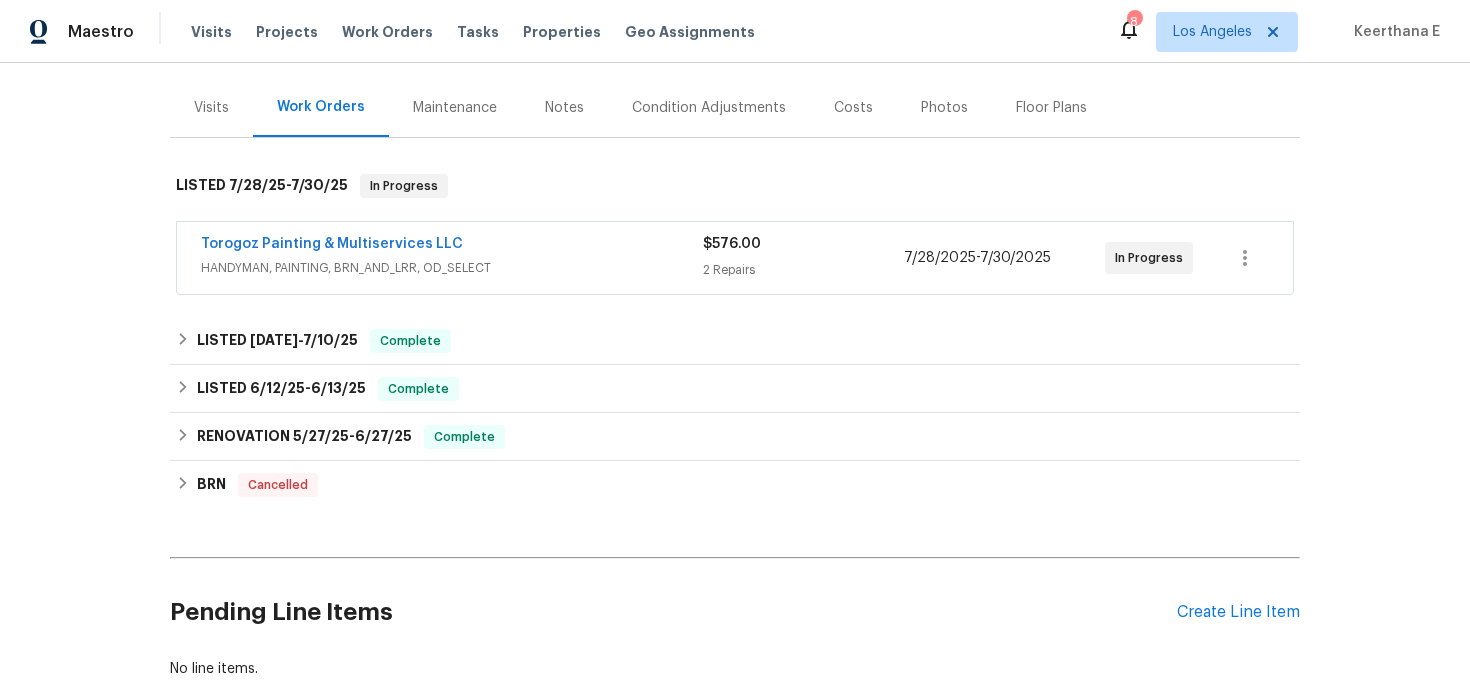 scroll, scrollTop: 342, scrollLeft: 0, axis: vertical 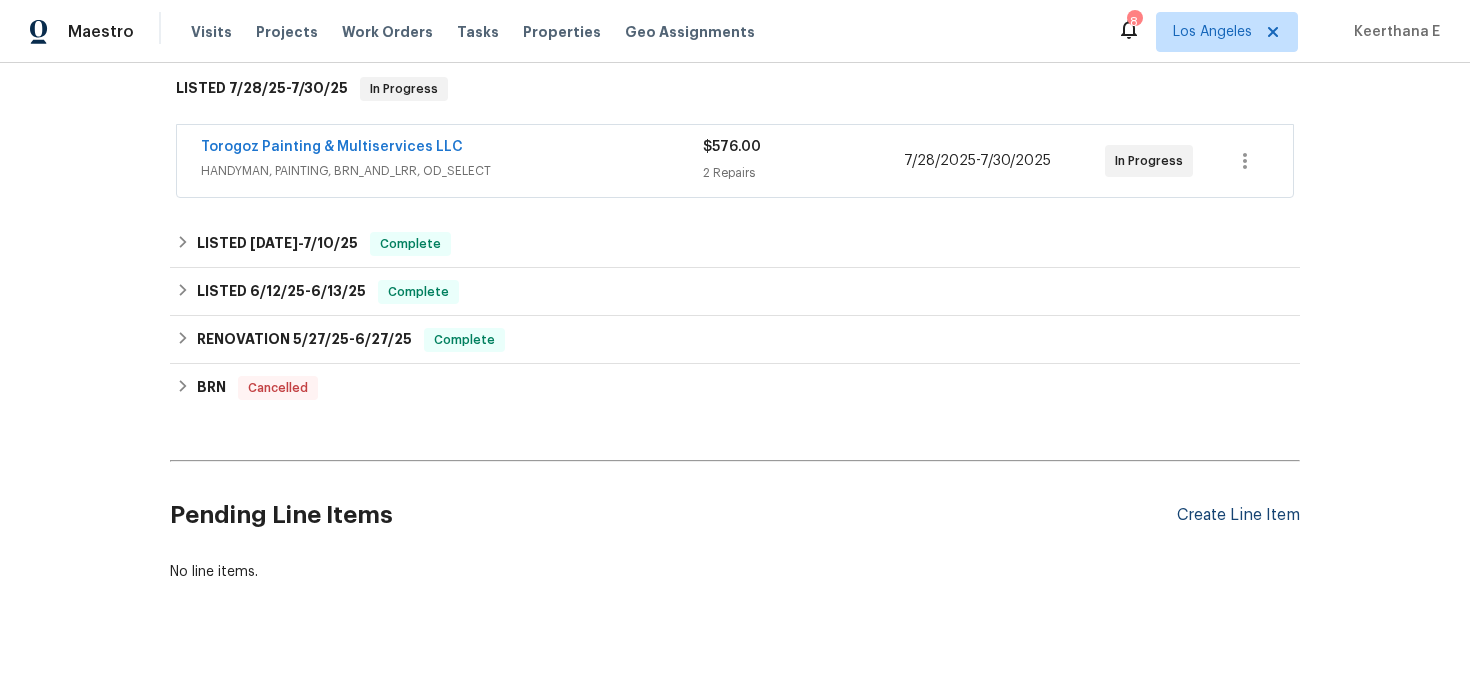 click on "Create Line Item" at bounding box center [1238, 515] 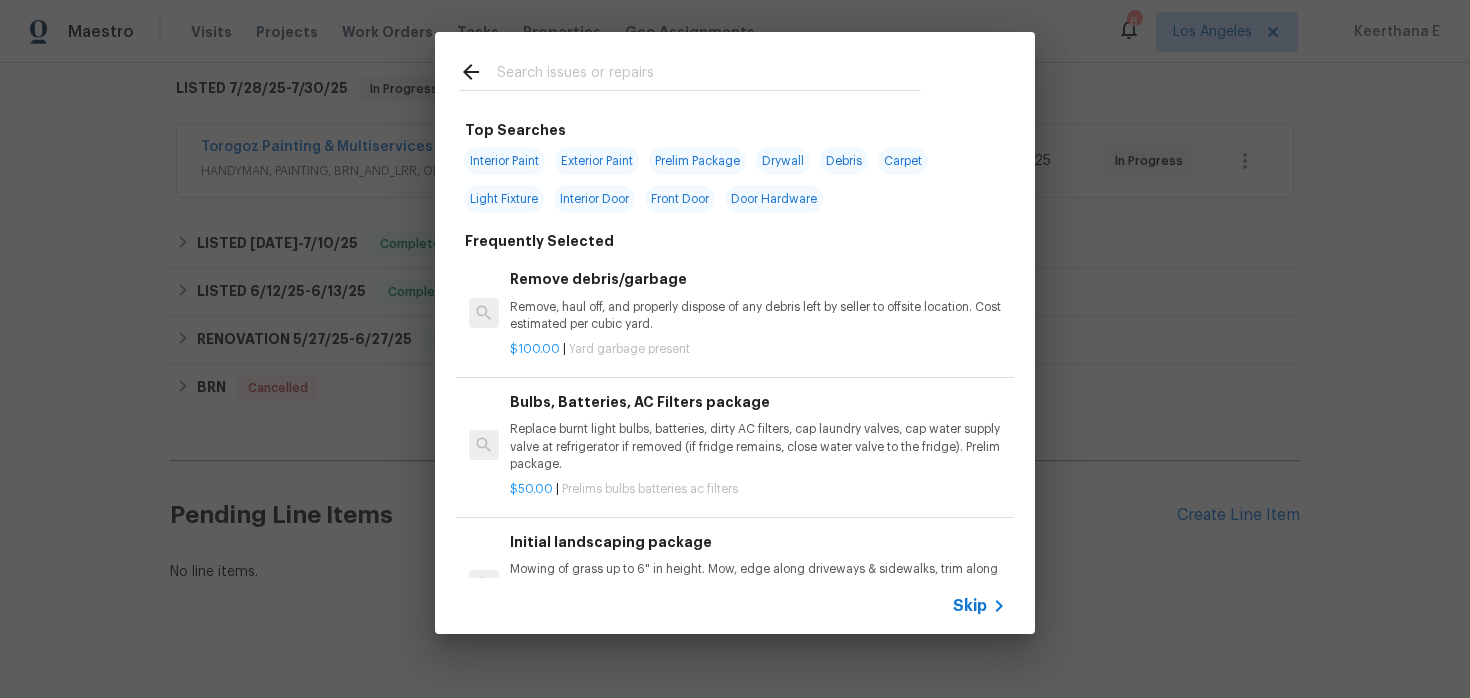 click 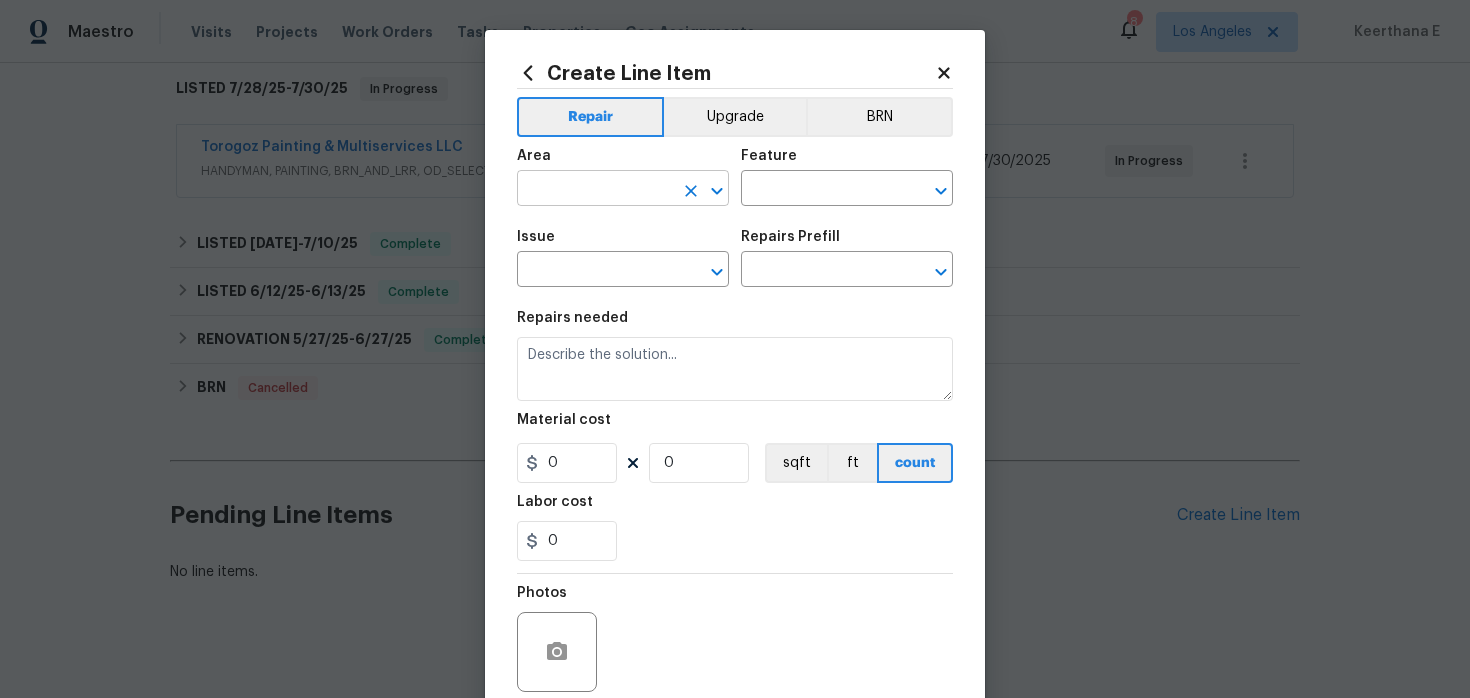 click at bounding box center (595, 190) 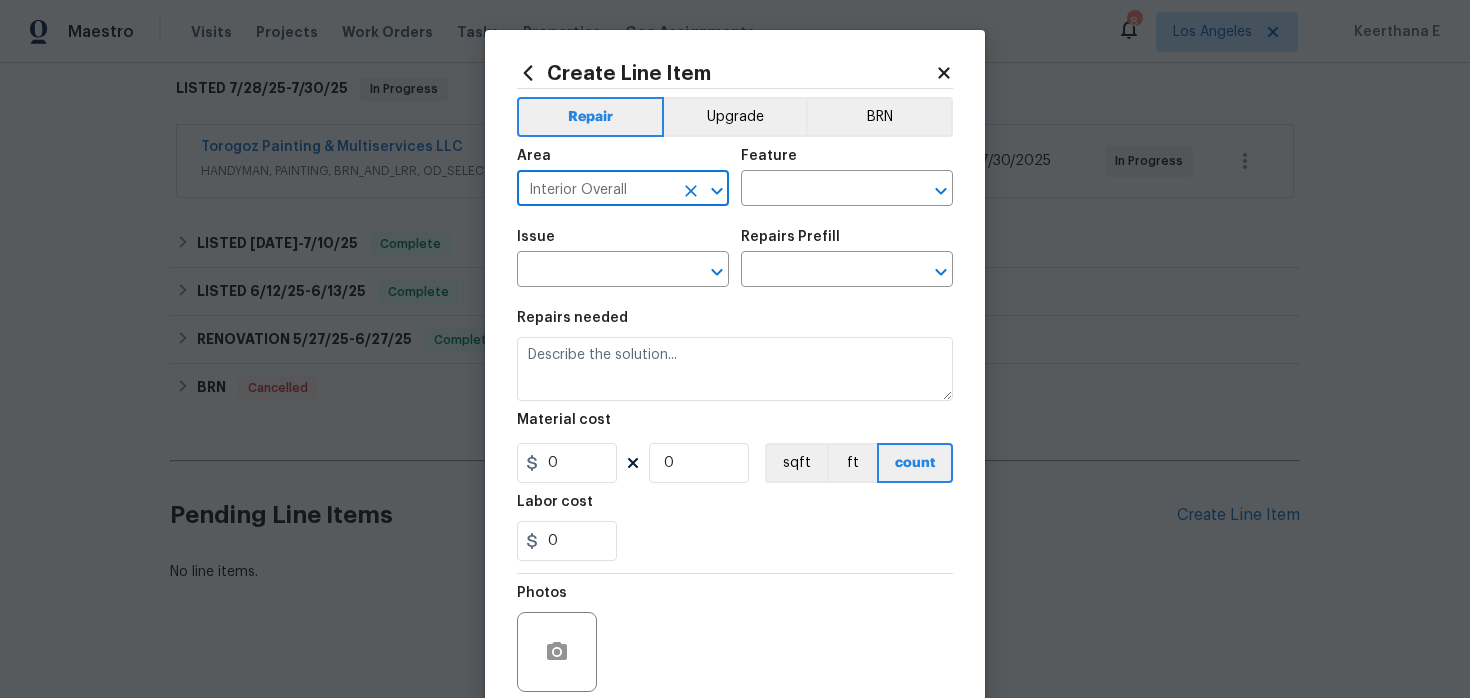 type on "Interior Overall" 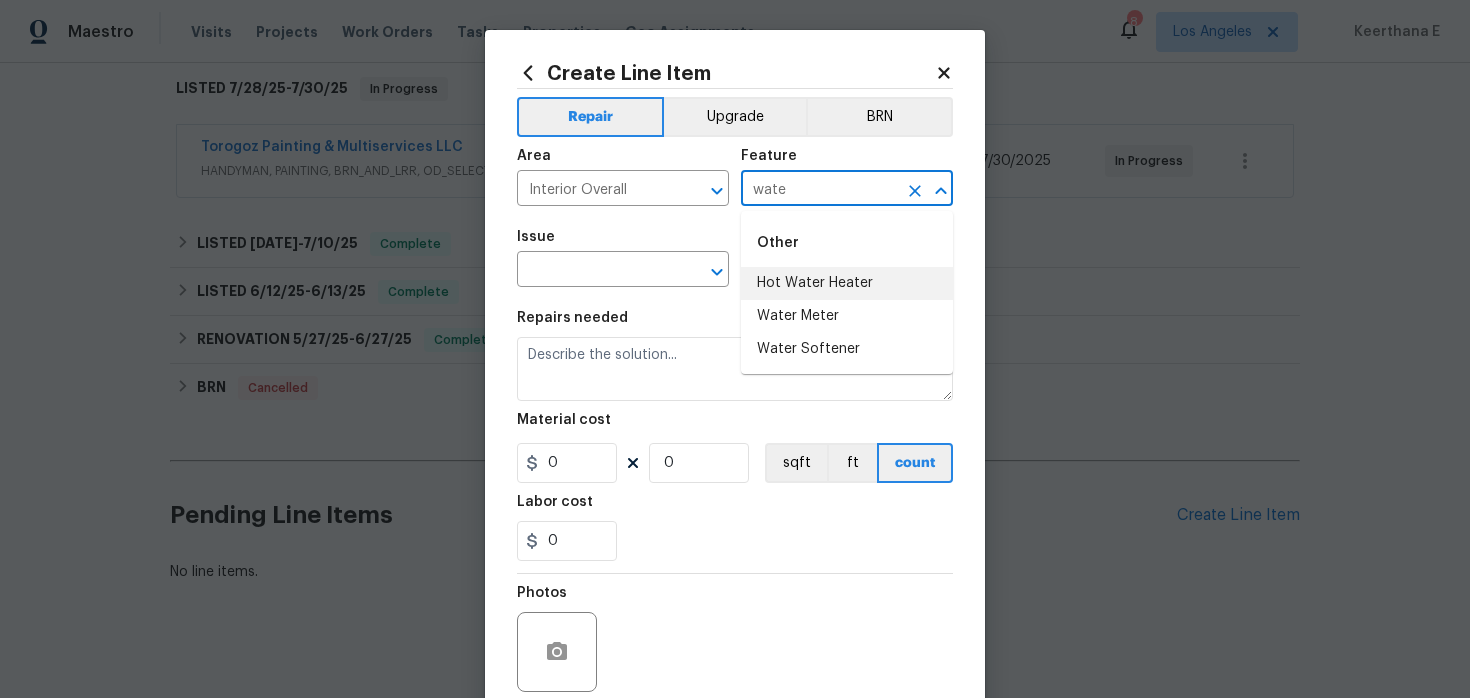 click on "Hot Water Heater" at bounding box center (847, 283) 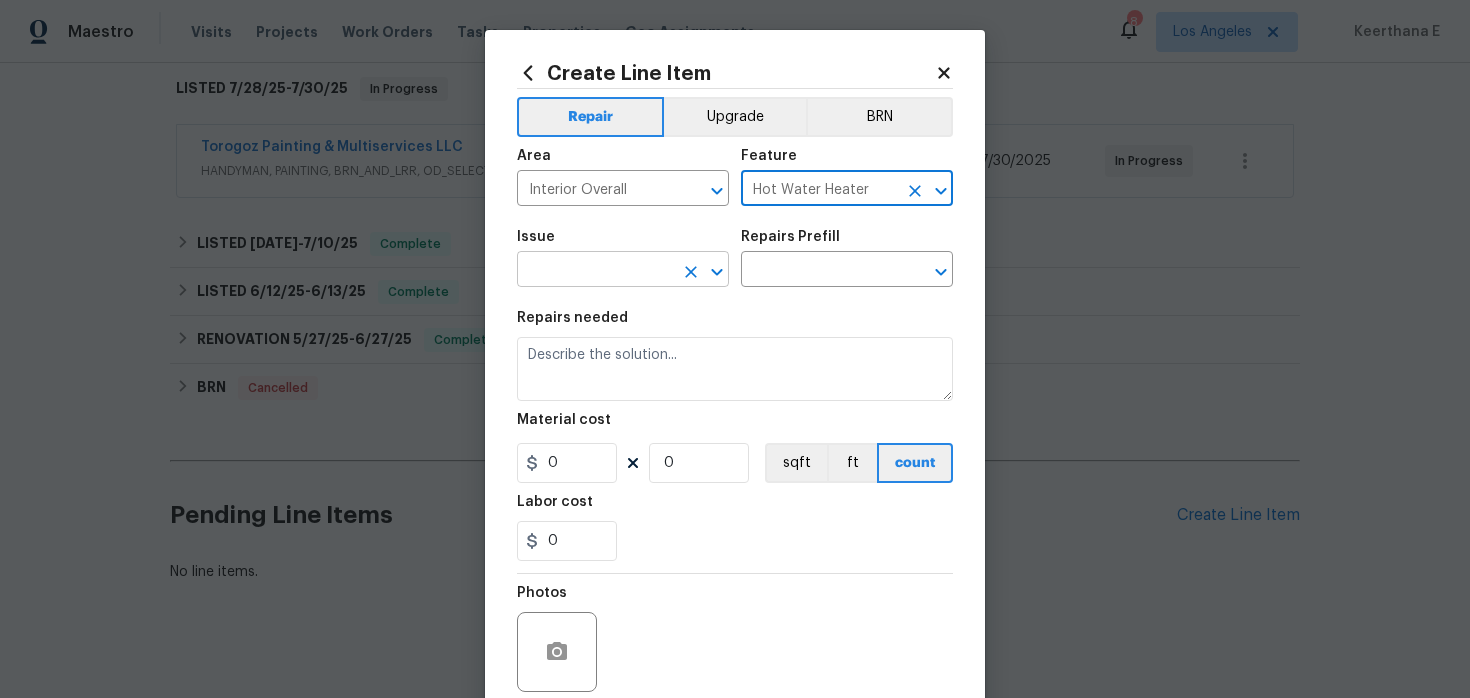 type on "Hot Water Heater" 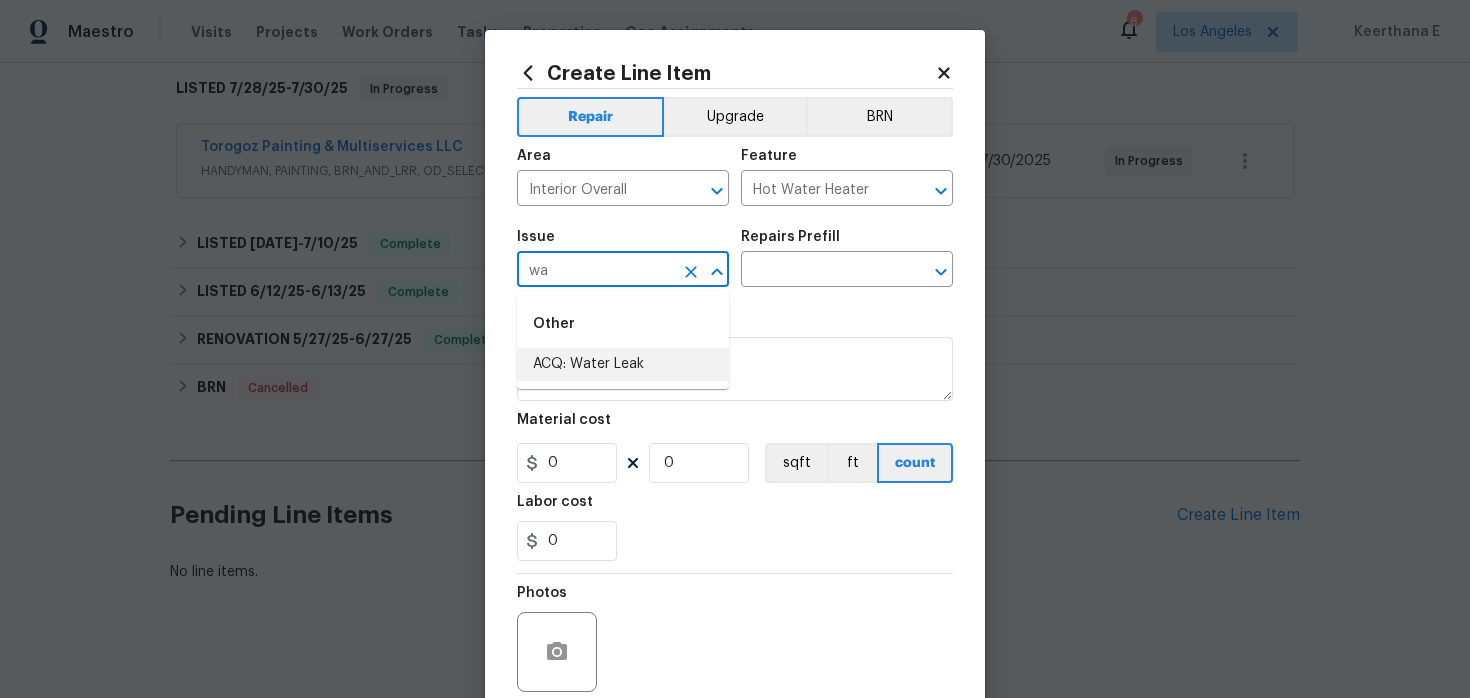 type on "w" 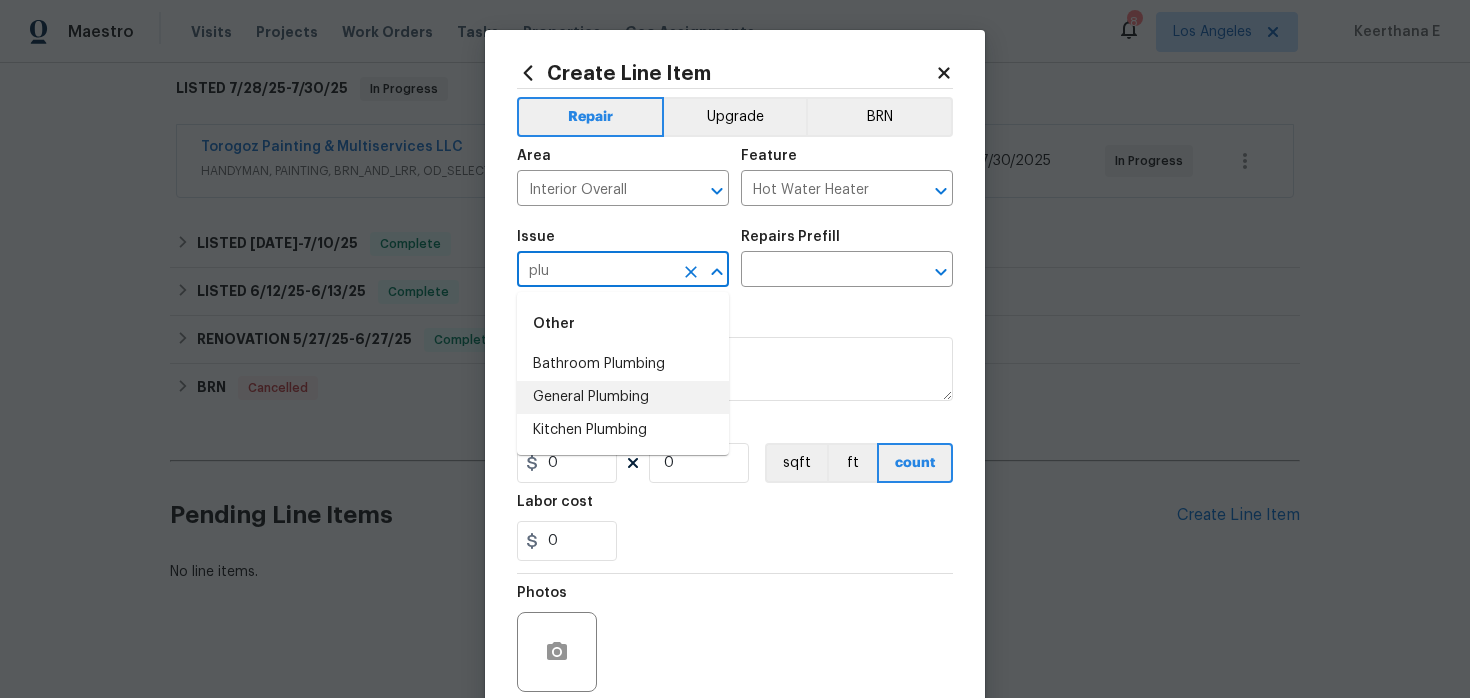 click on "General Plumbing" at bounding box center [623, 397] 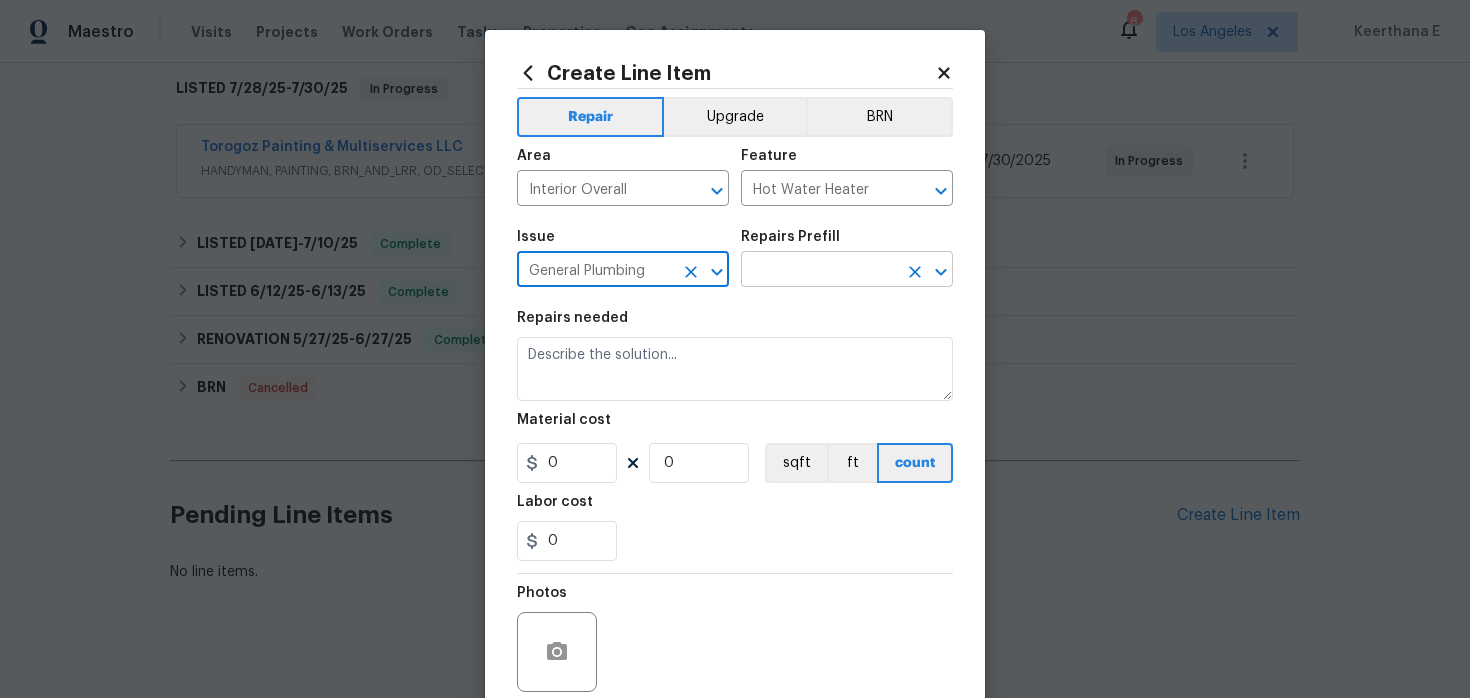 type on "General Plumbing" 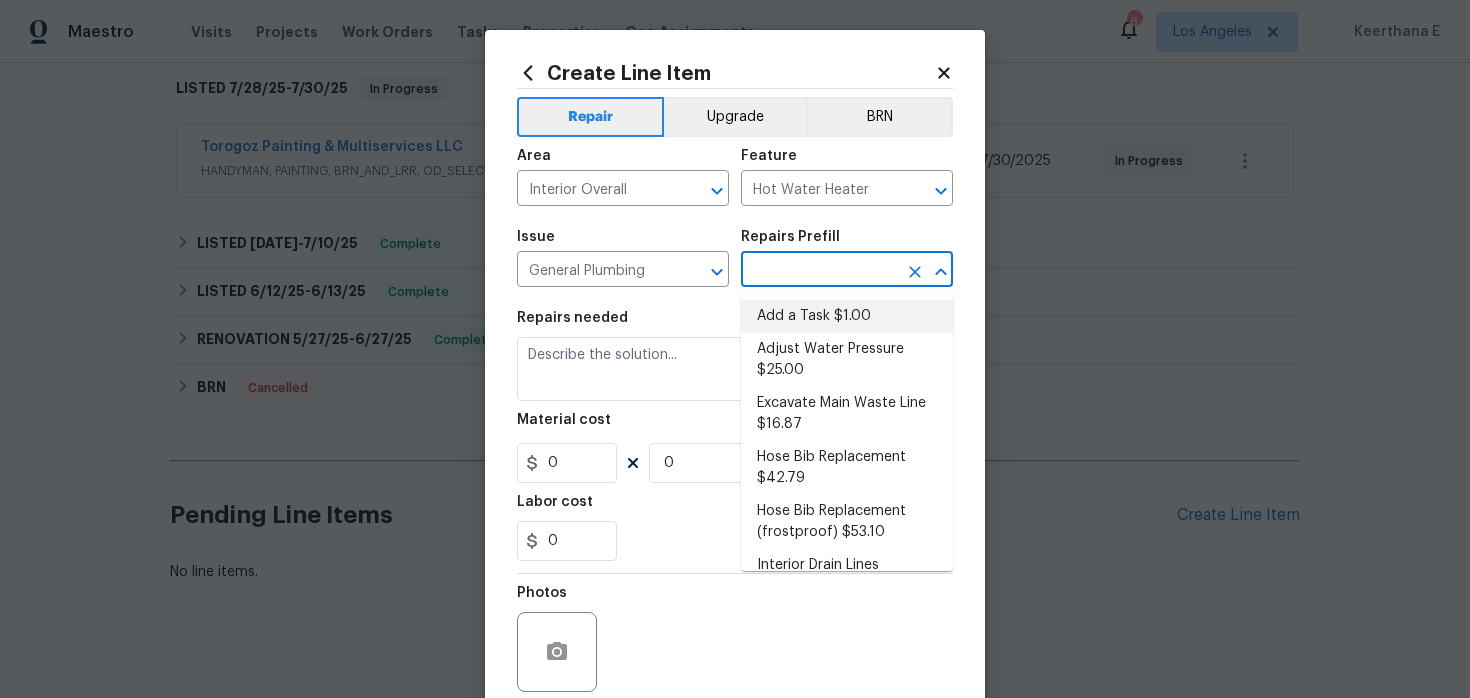 click on "Add a Task $1.00" at bounding box center [847, 316] 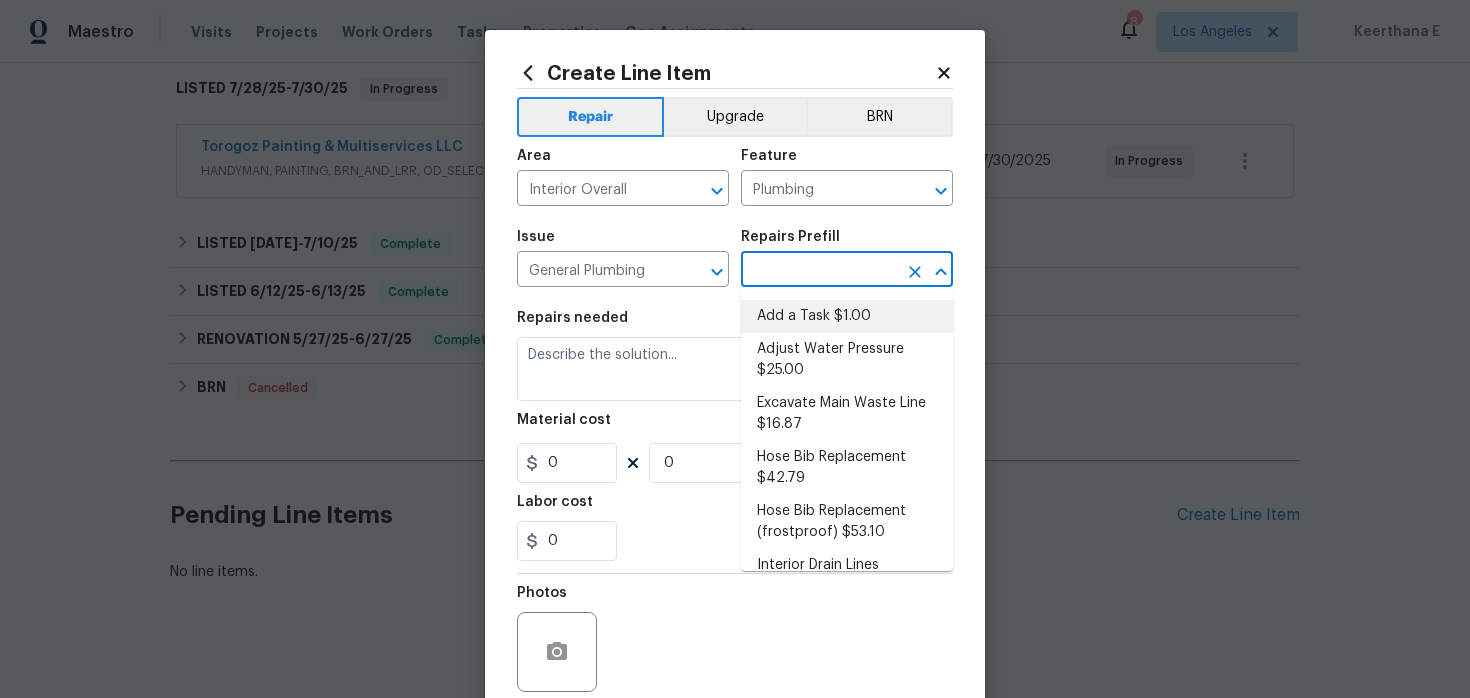 type on "Add a Task $1.00" 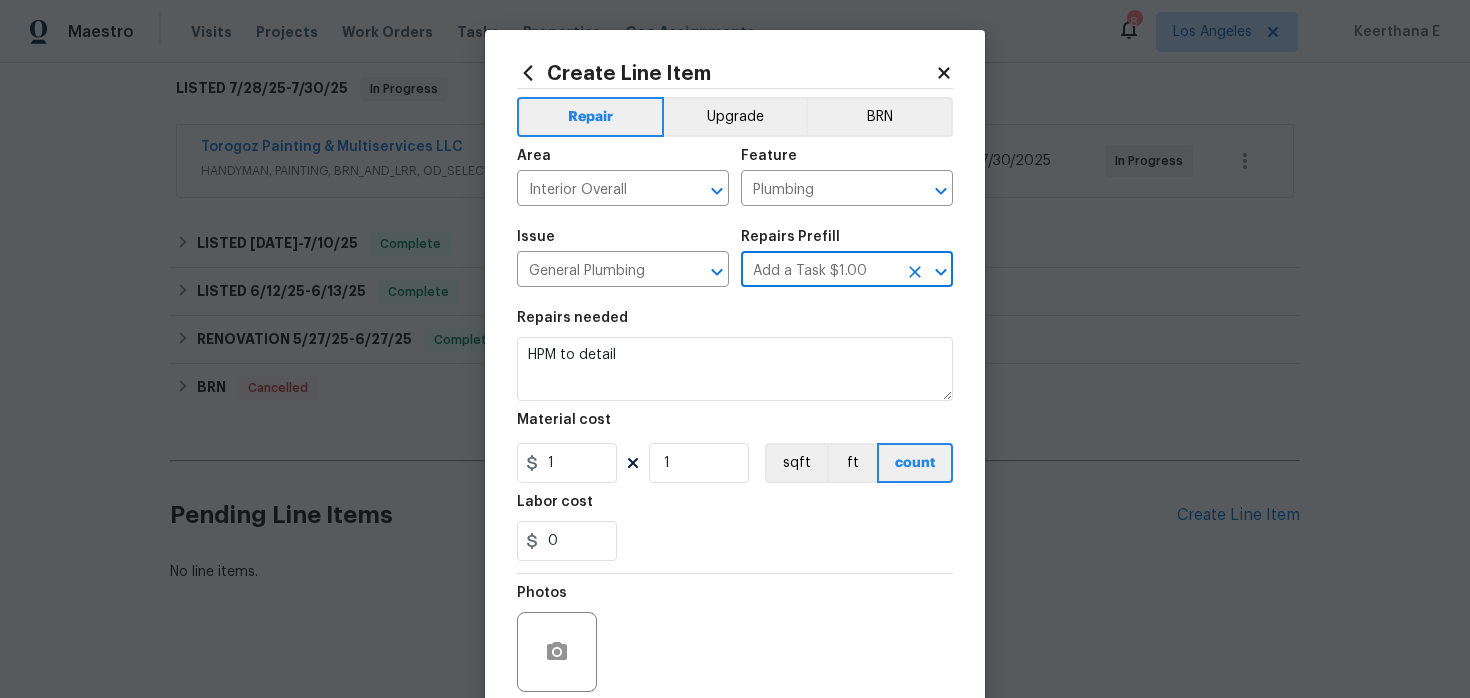 click on "Repairs needed HPM to detail Material cost 1 1 sqft ft count Labor cost 0" at bounding box center (735, 436) 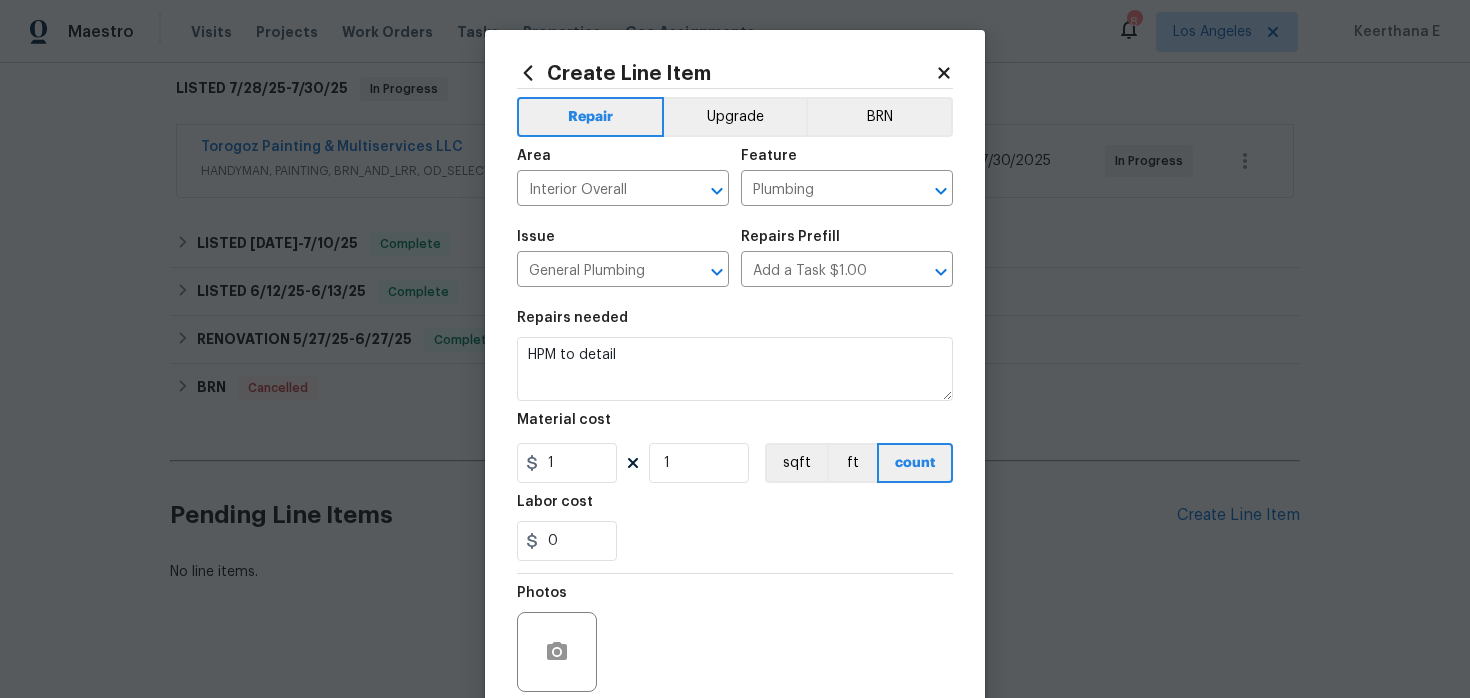 click on "Repairs needed HPM to detail Material cost 1 1 sqft ft count Labor cost 0" at bounding box center [735, 436] 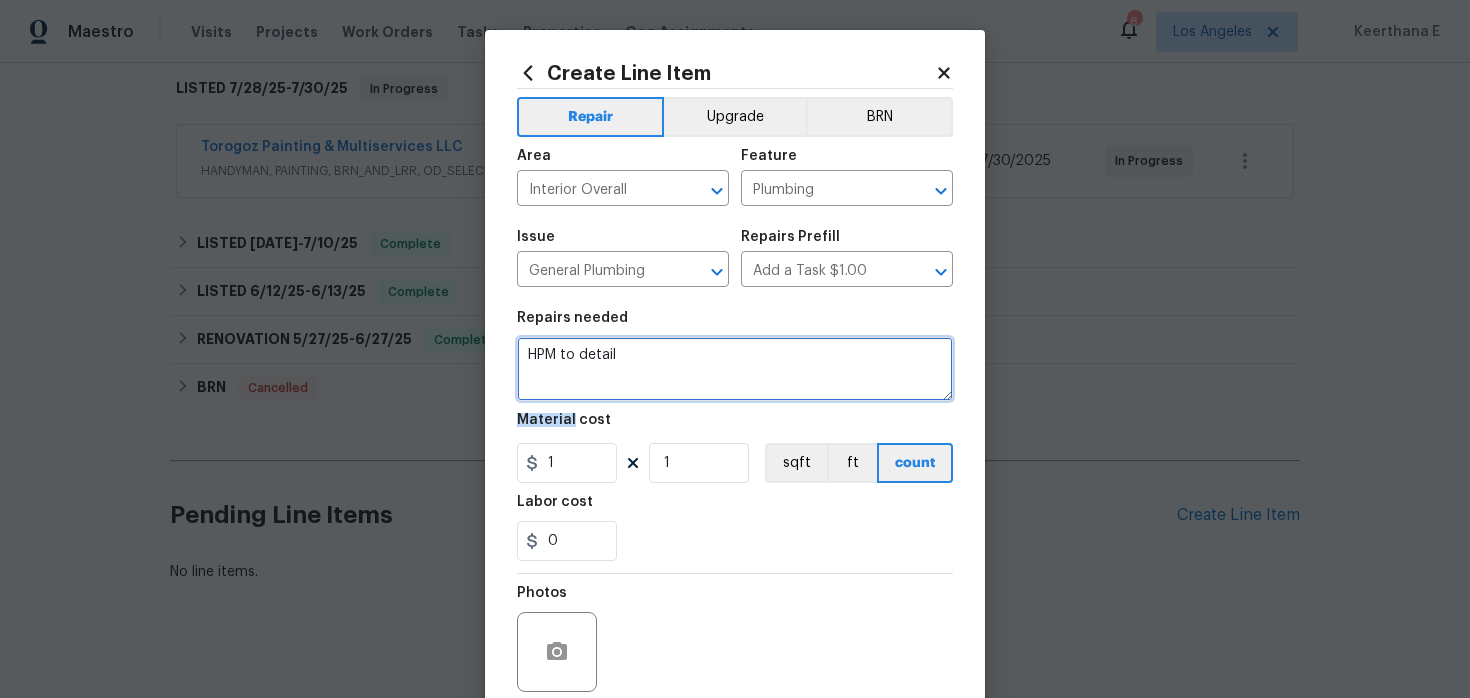 click on "HPM to detail" at bounding box center (735, 369) 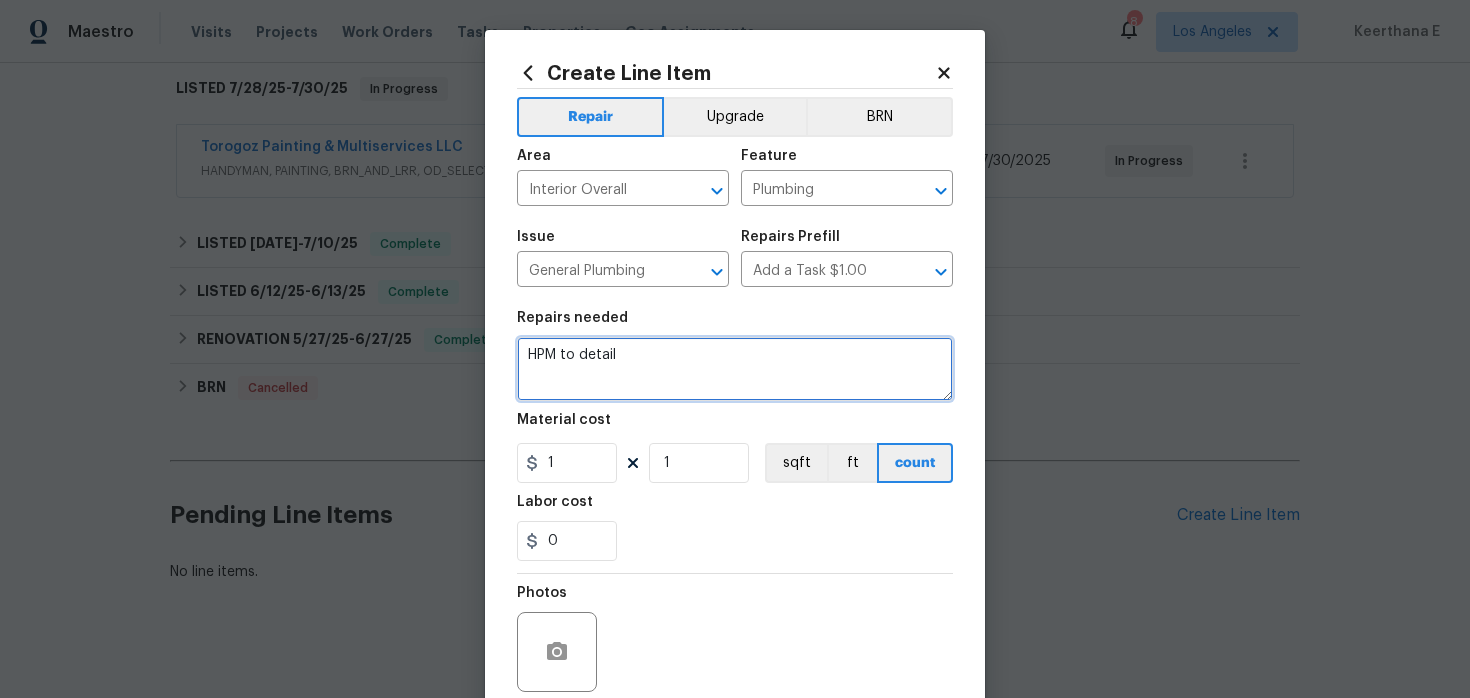 click on "HPM to detail" at bounding box center (735, 369) 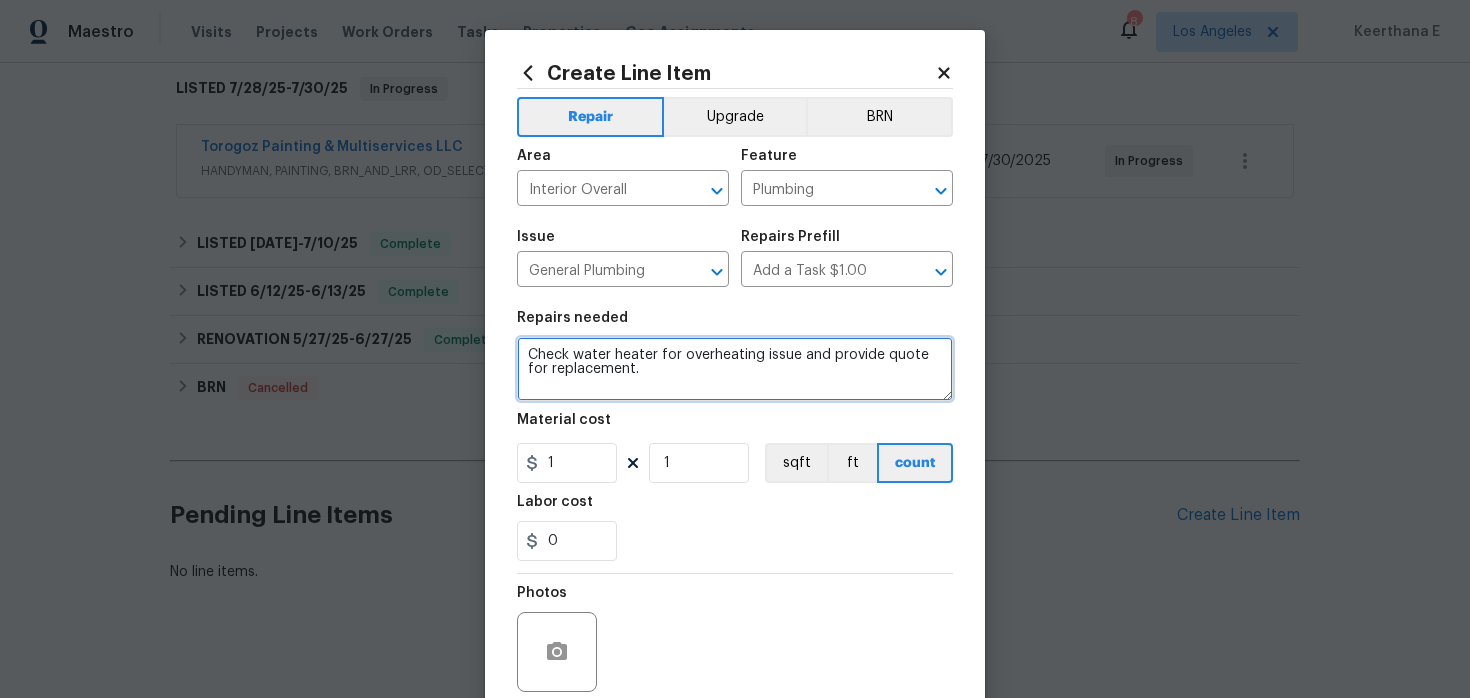 type on "Check water heater for overheating issue and provide quote for replacement." 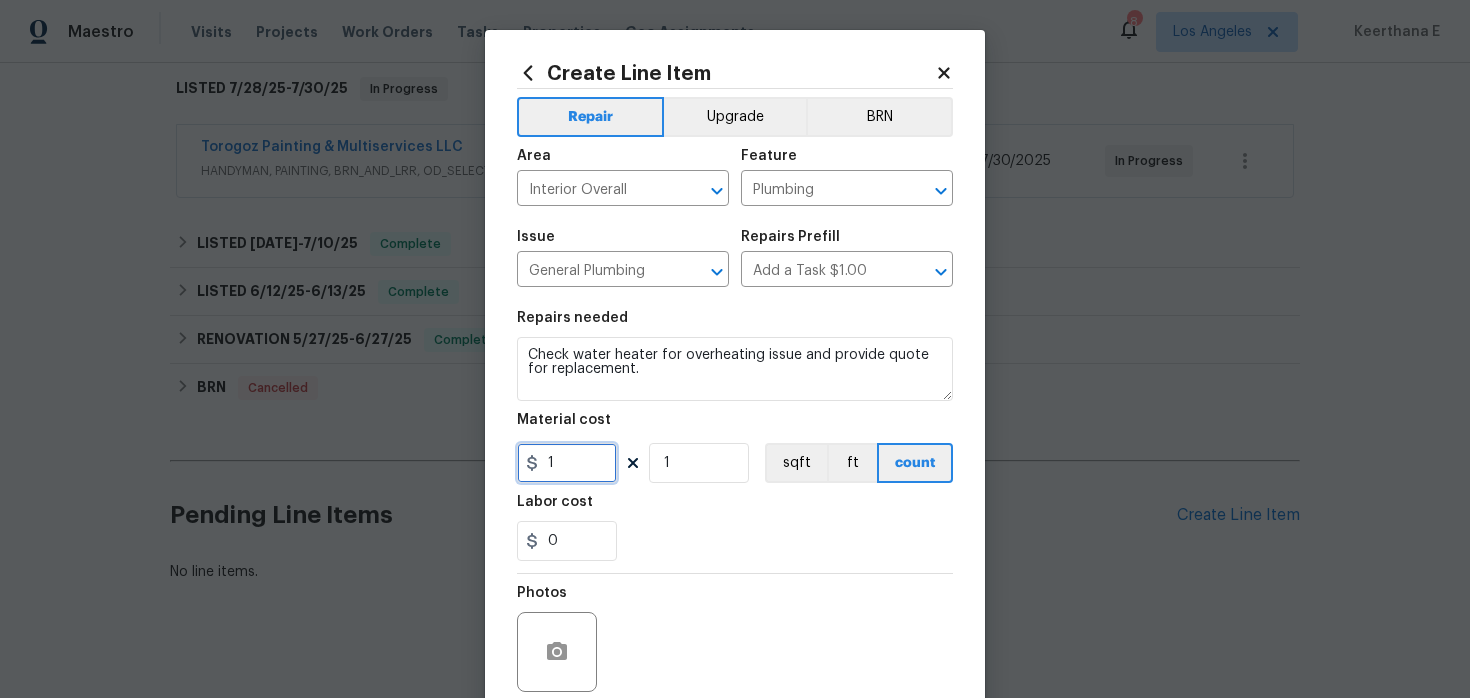 drag, startPoint x: 561, startPoint y: 462, endPoint x: 481, endPoint y: 467, distance: 80.1561 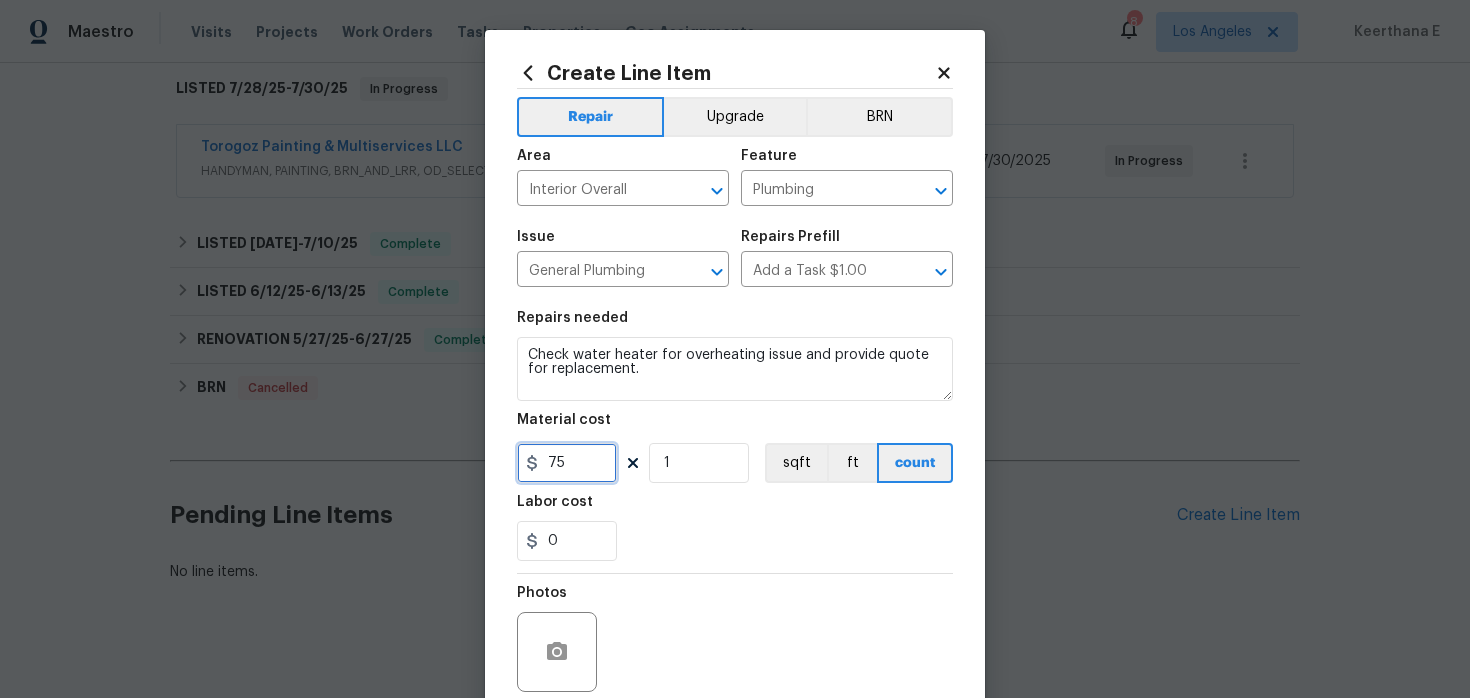 type on "75" 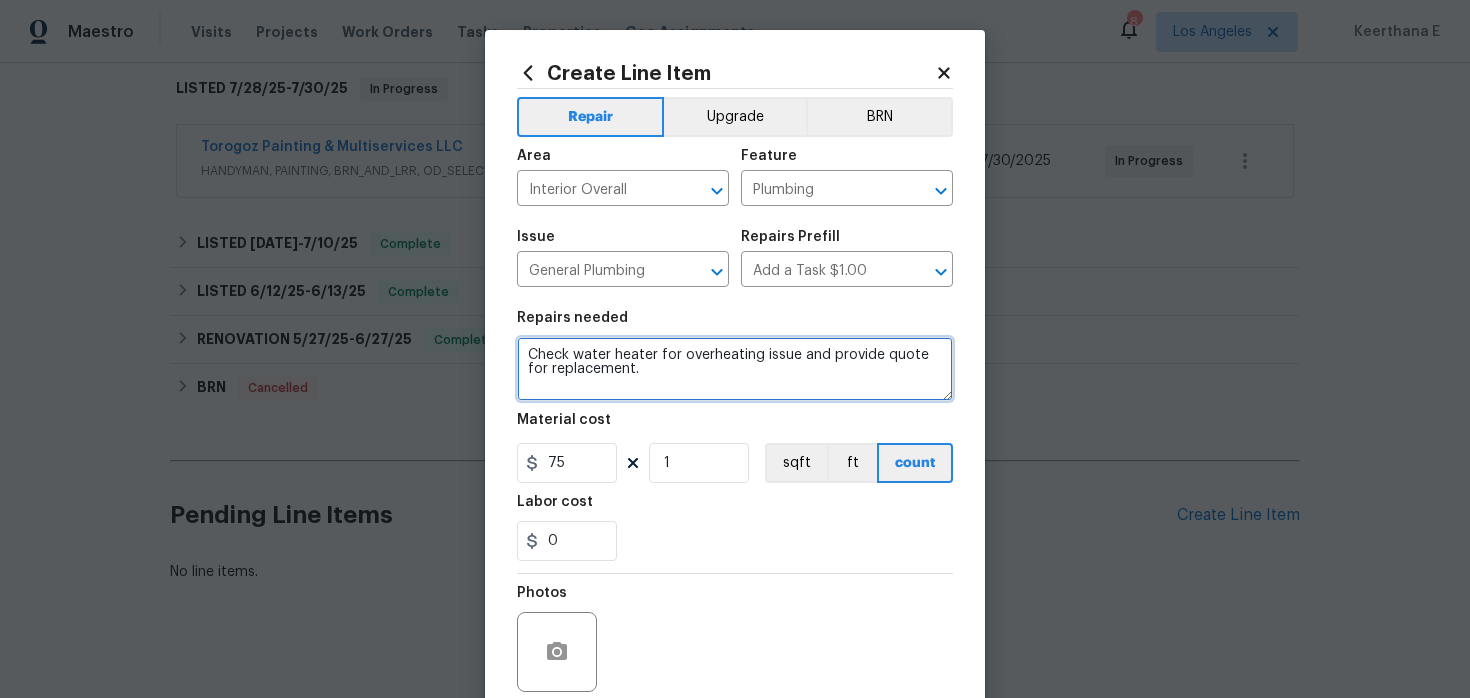 click on "Check water heater for overheating issue and provide quote for replacement." at bounding box center (735, 369) 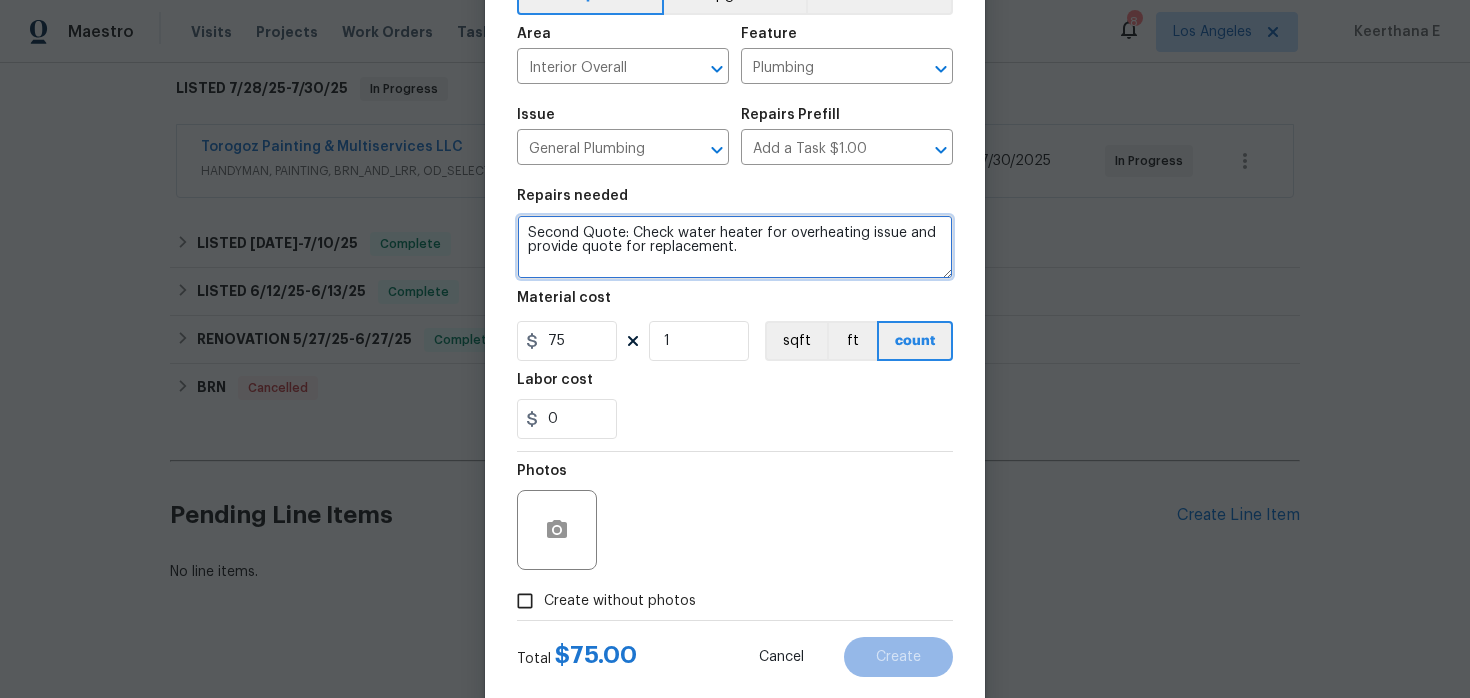 scroll, scrollTop: 162, scrollLeft: 0, axis: vertical 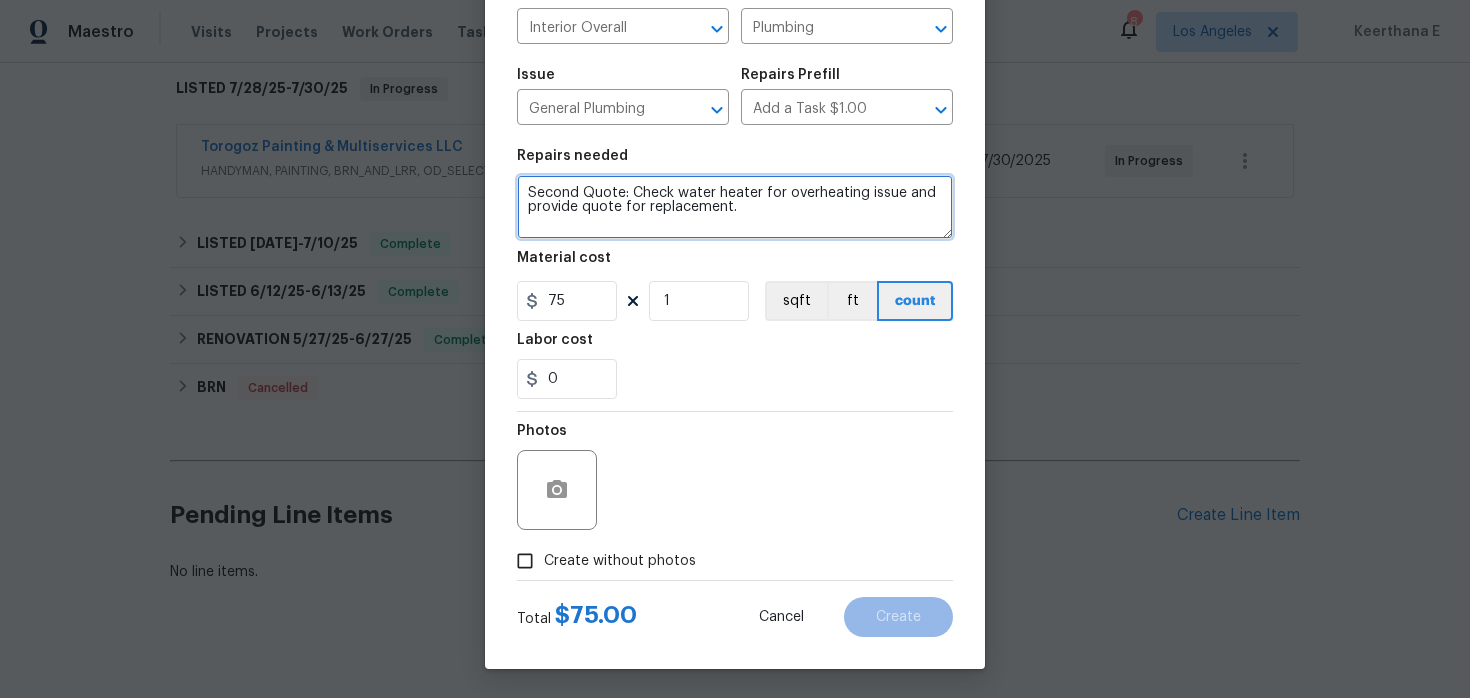 type on "Second Quote: Check water heater for overheating issue and provide quote for replacement." 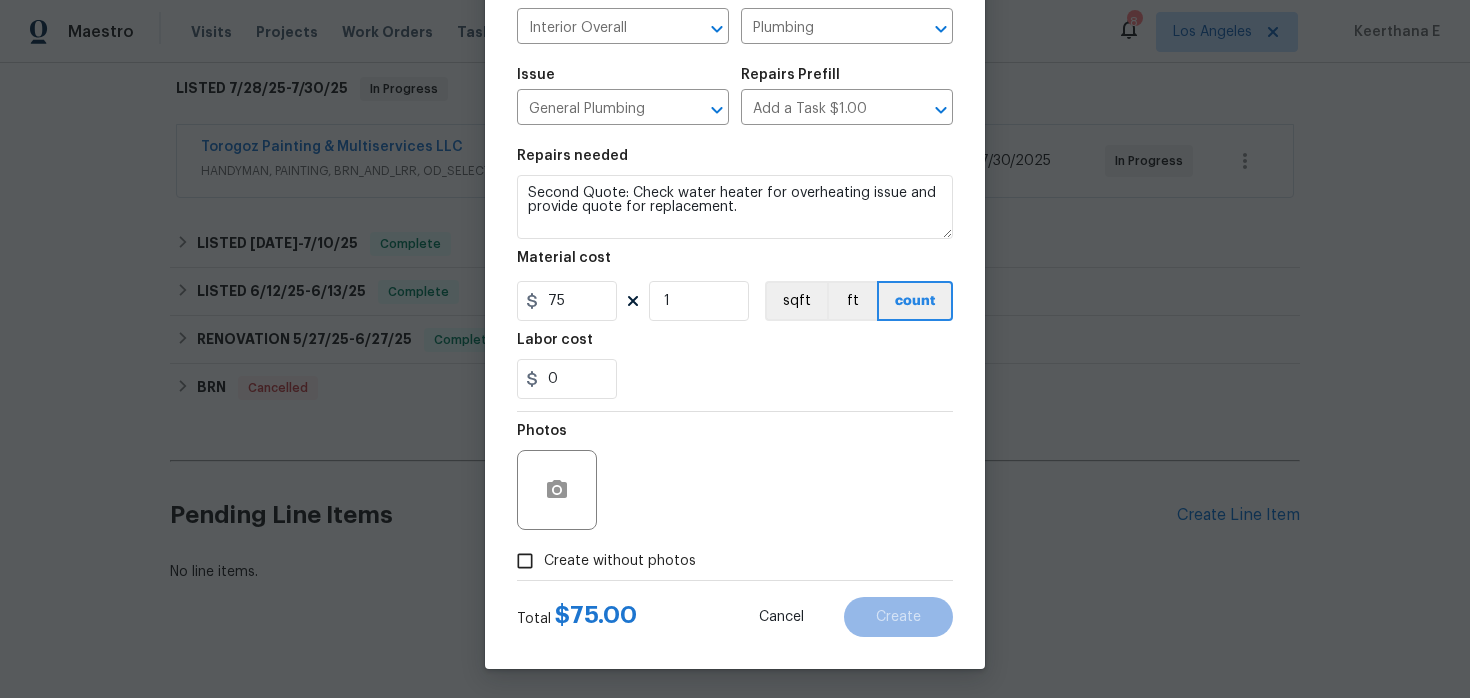 click on "Create without photos" at bounding box center (620, 561) 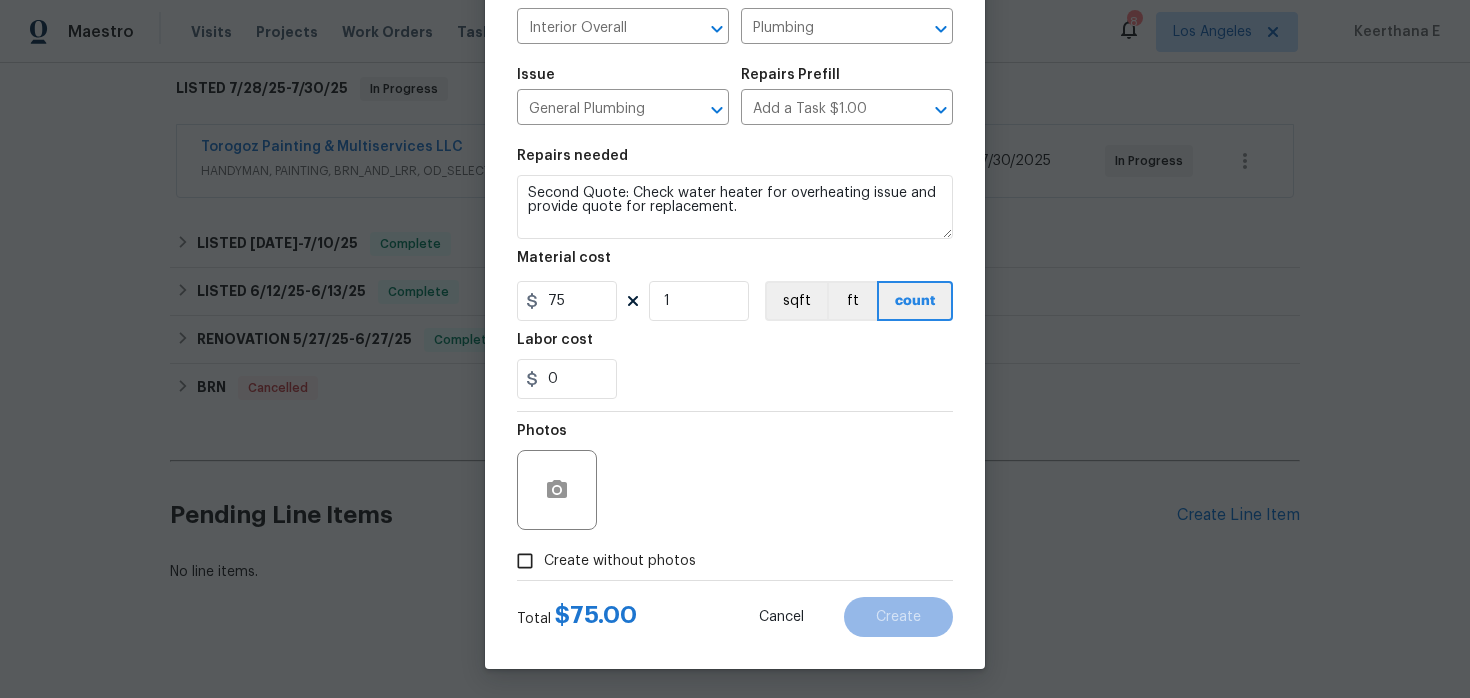 click on "Create without photos" at bounding box center (525, 561) 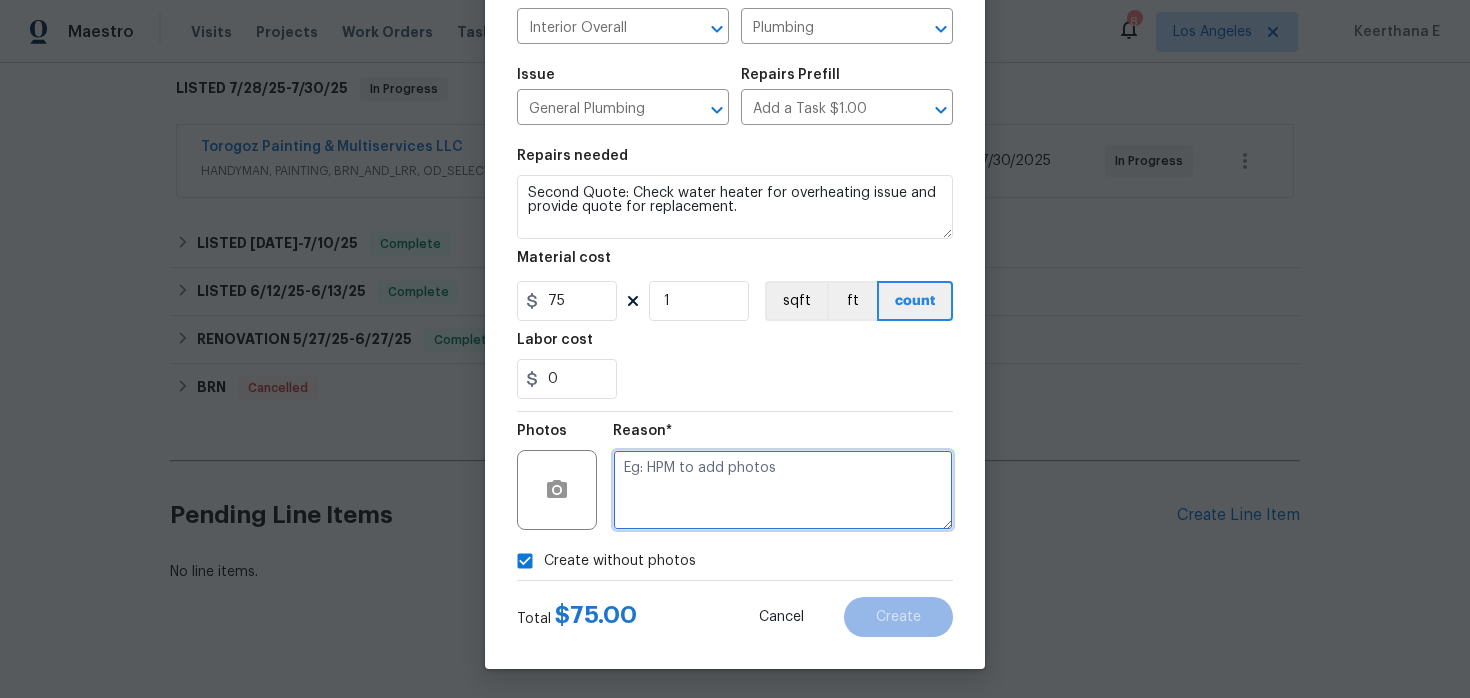 click at bounding box center (783, 490) 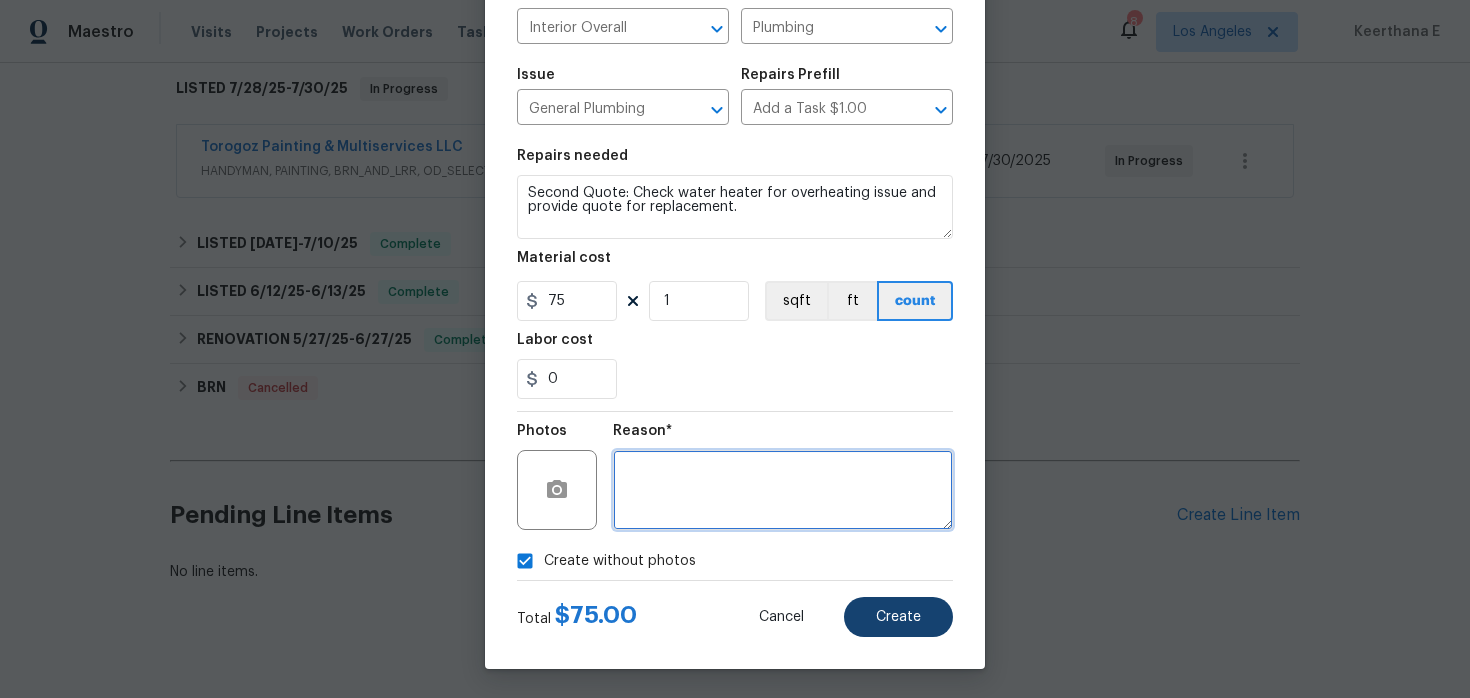 type 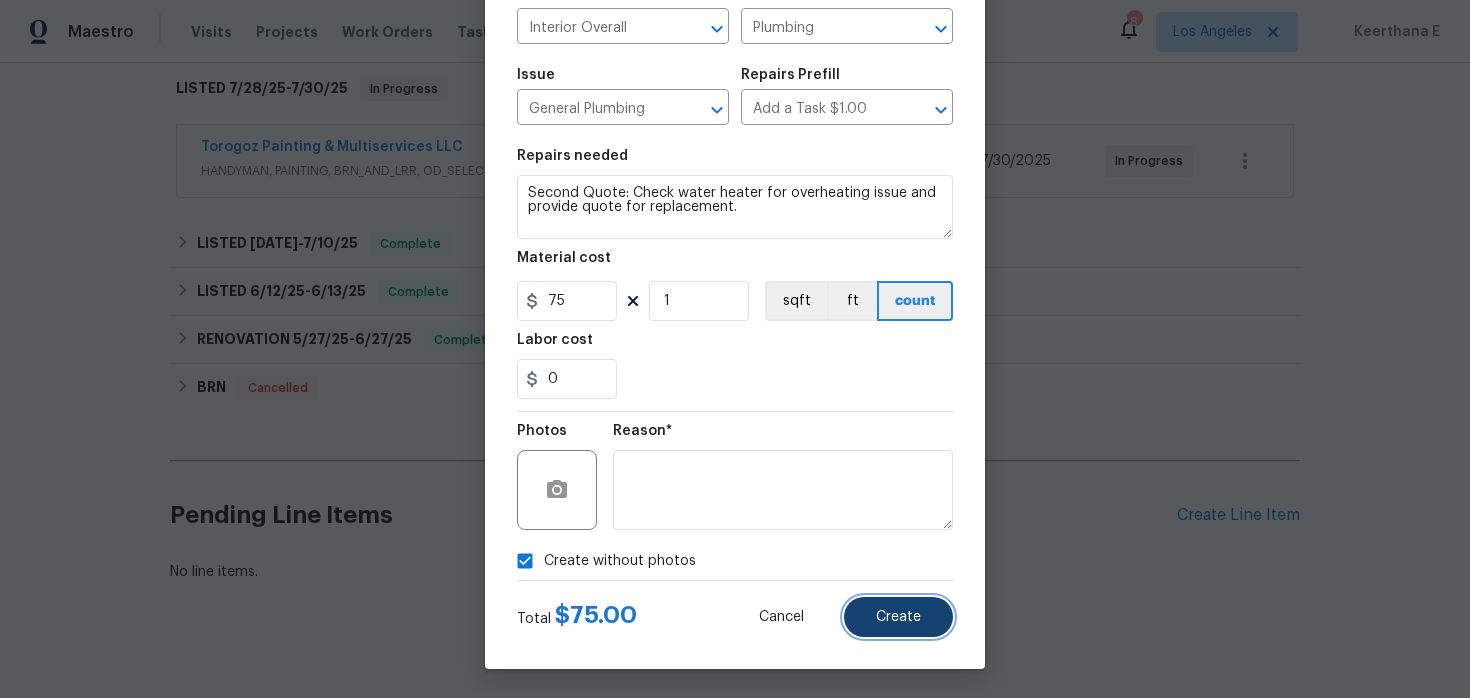 click on "Create" at bounding box center (898, 617) 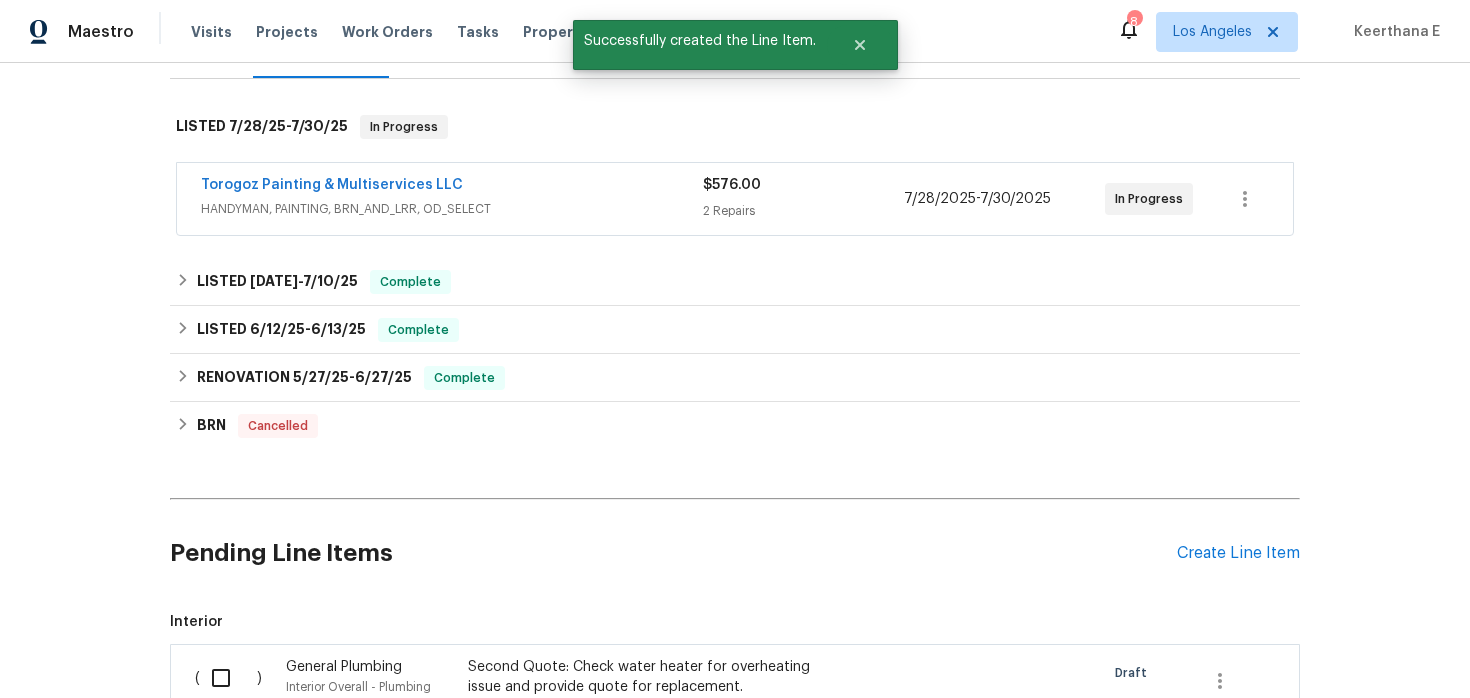 scroll, scrollTop: 570, scrollLeft: 0, axis: vertical 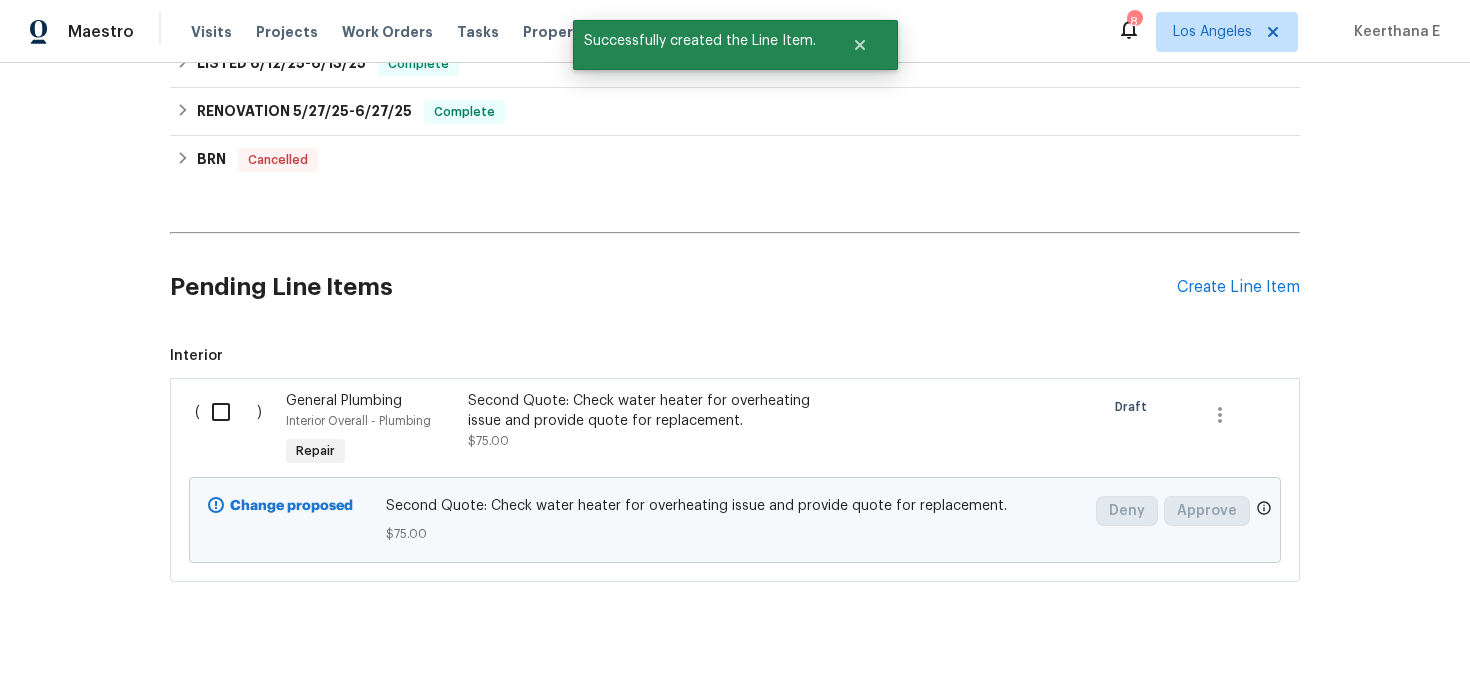 click at bounding box center (228, 412) 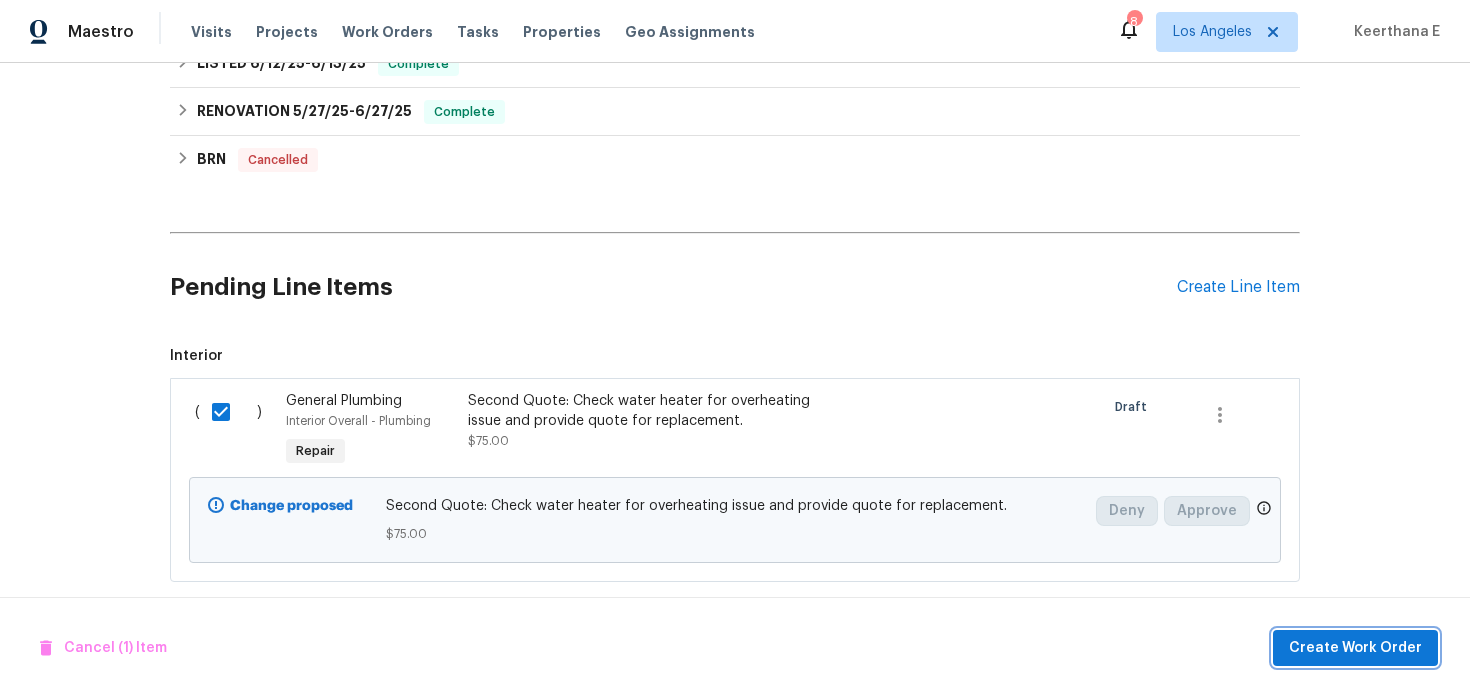 click on "Create Work Order" at bounding box center [1355, 648] 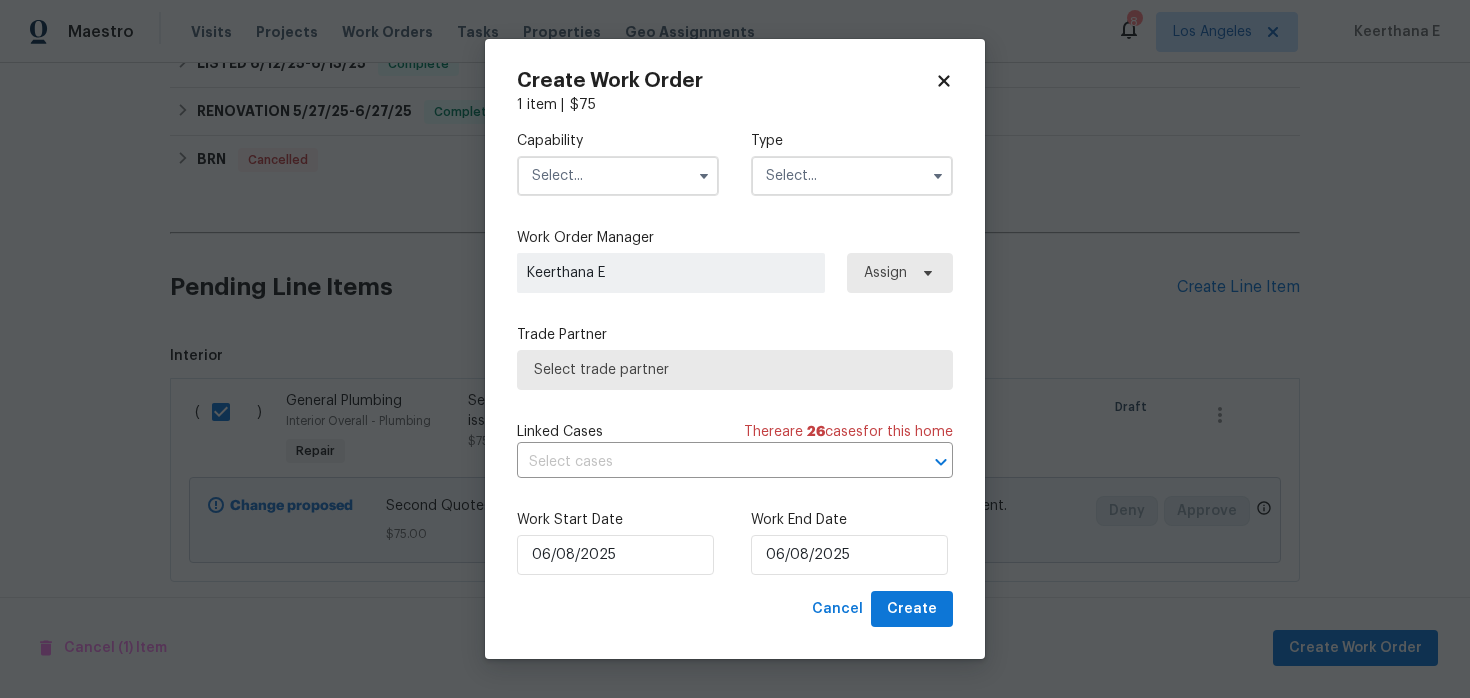 click at bounding box center [618, 176] 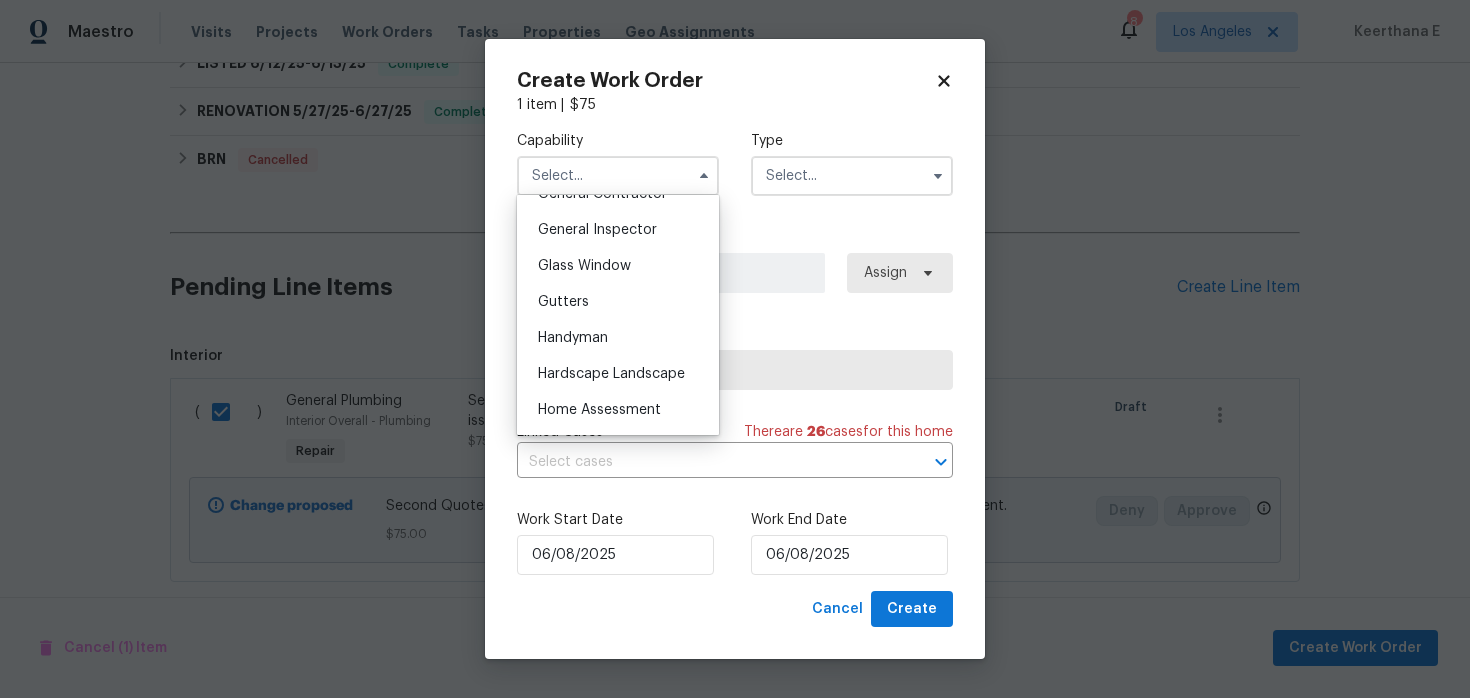 scroll, scrollTop: 989, scrollLeft: 0, axis: vertical 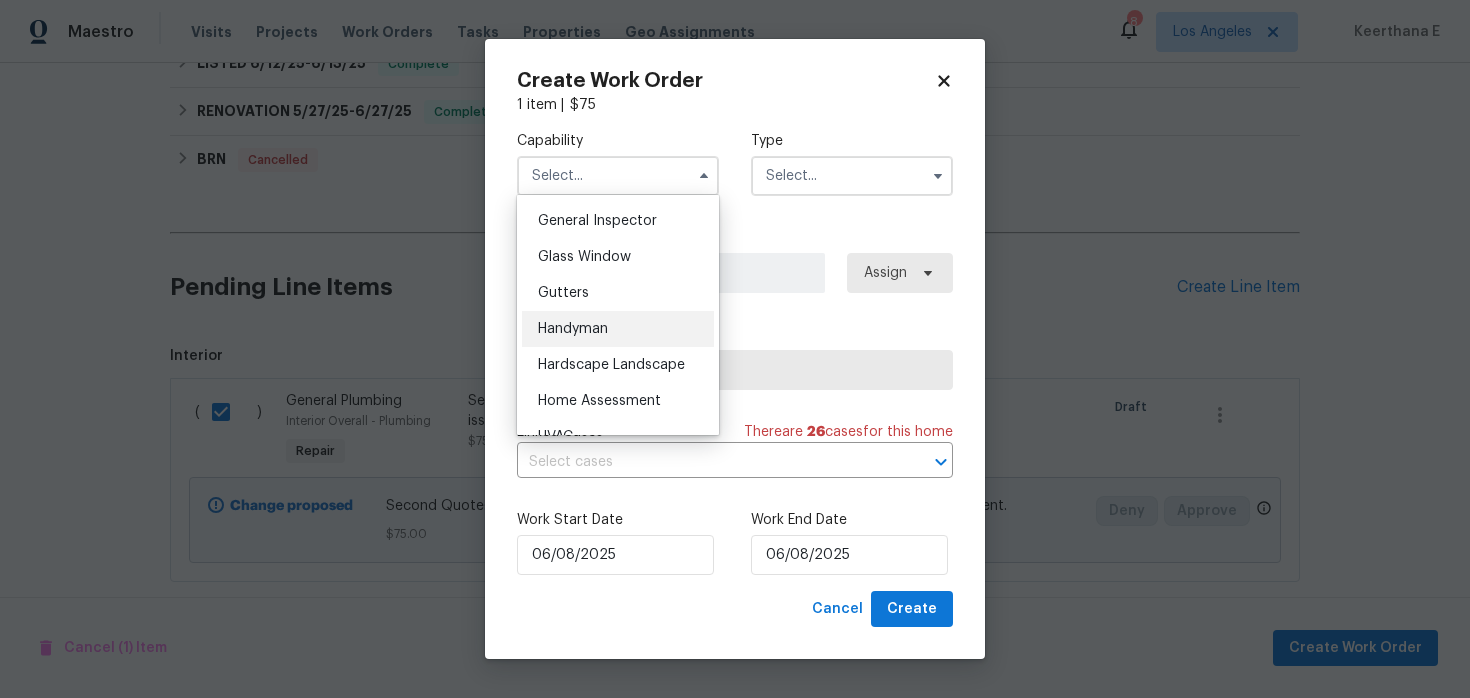 click on "Handyman" at bounding box center [618, 329] 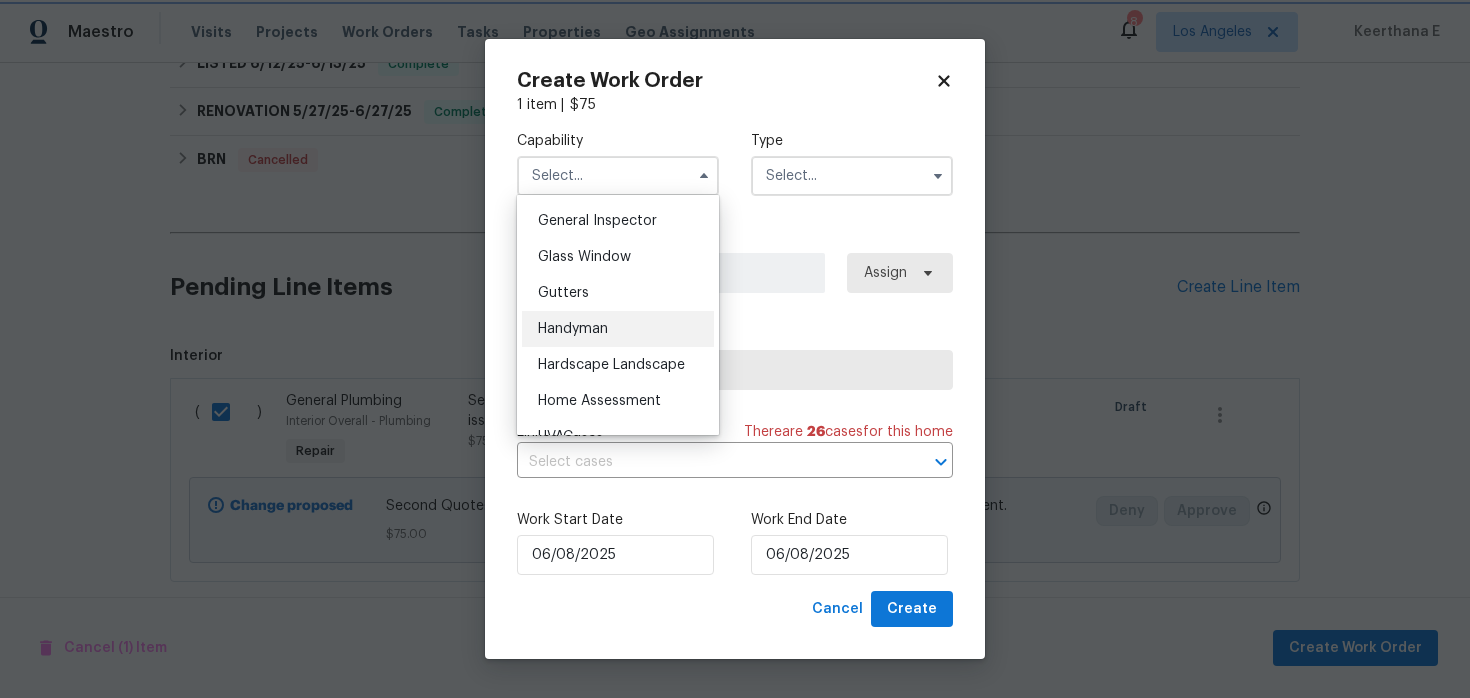 type on "Handyman" 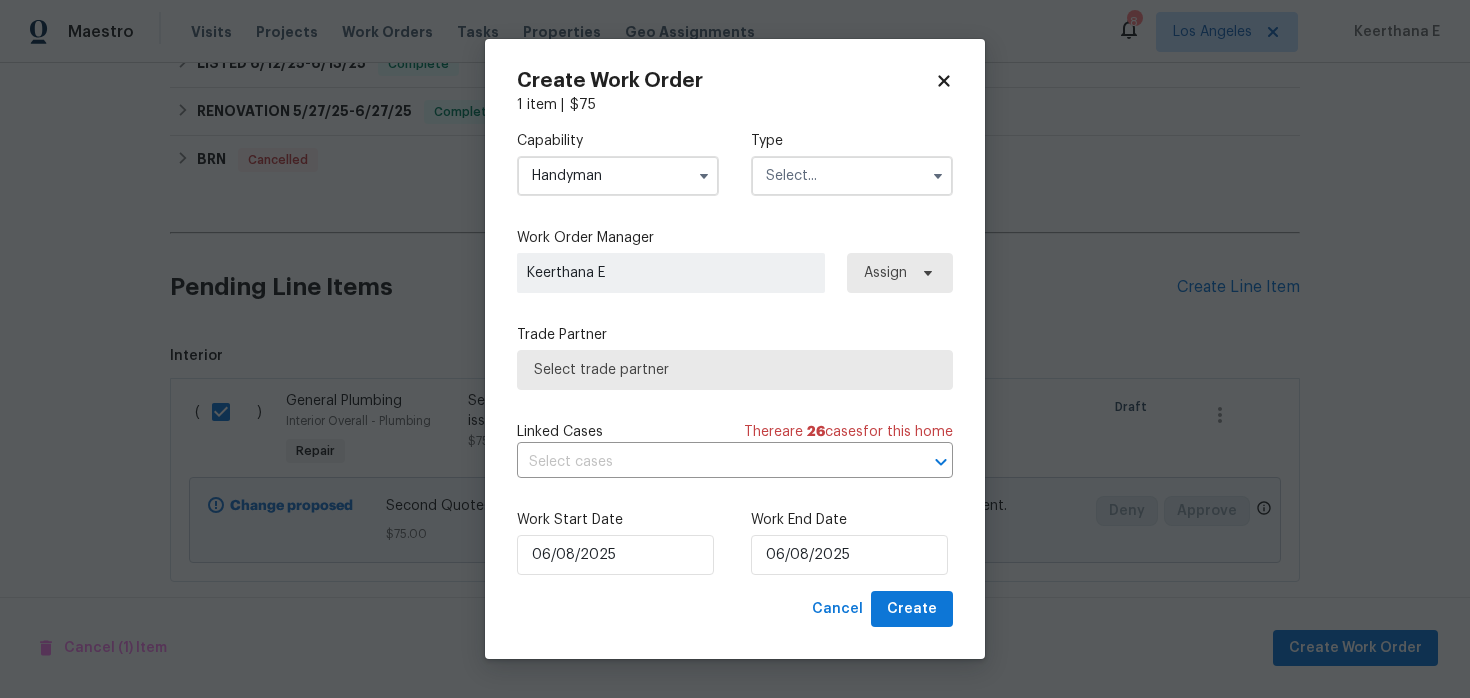 click on "Type" at bounding box center (852, 163) 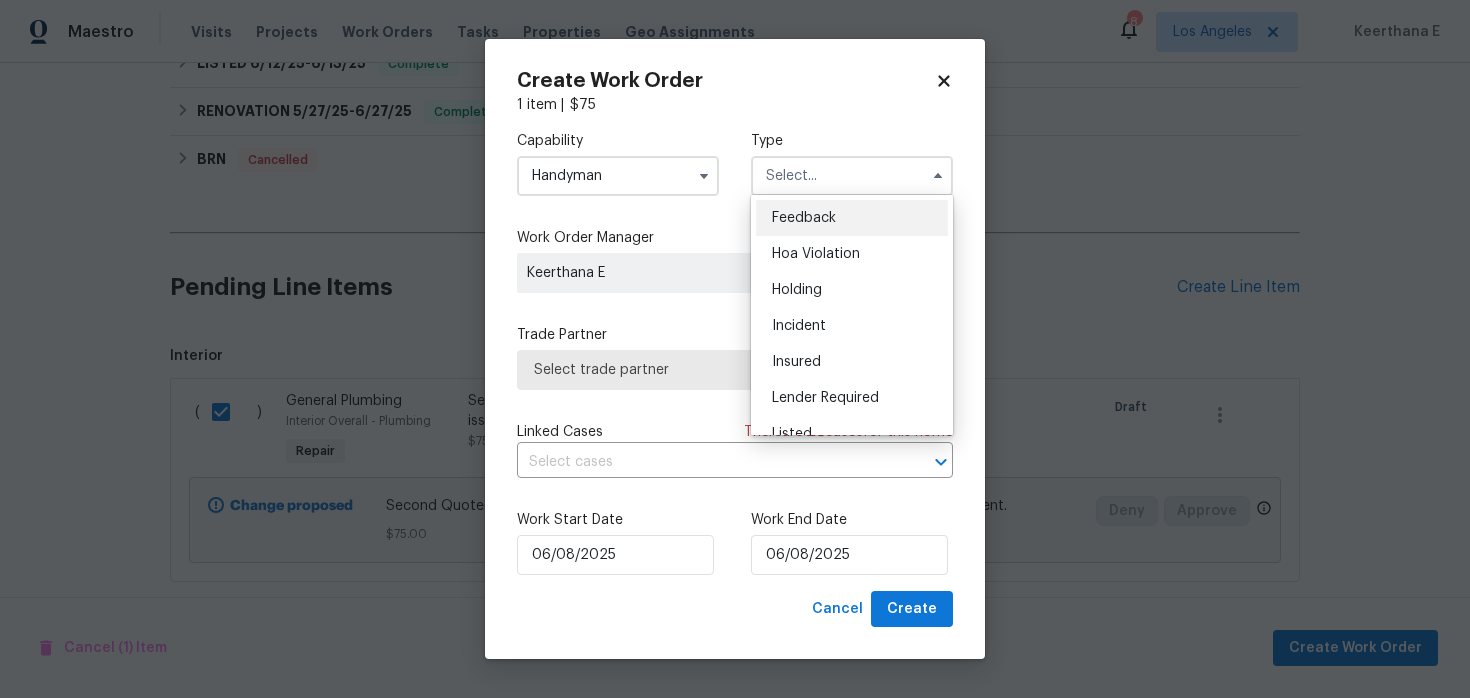 click on "Feedback" at bounding box center [852, 218] 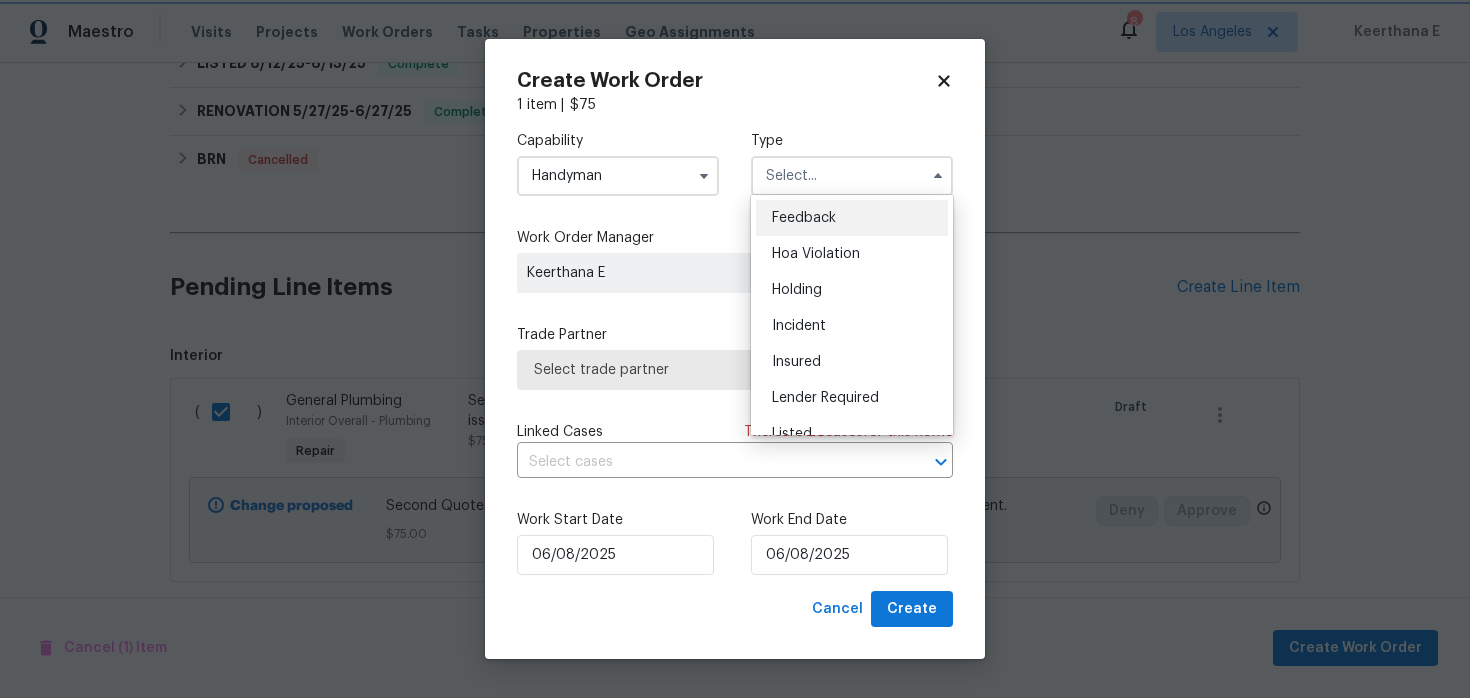 type on "Feedback" 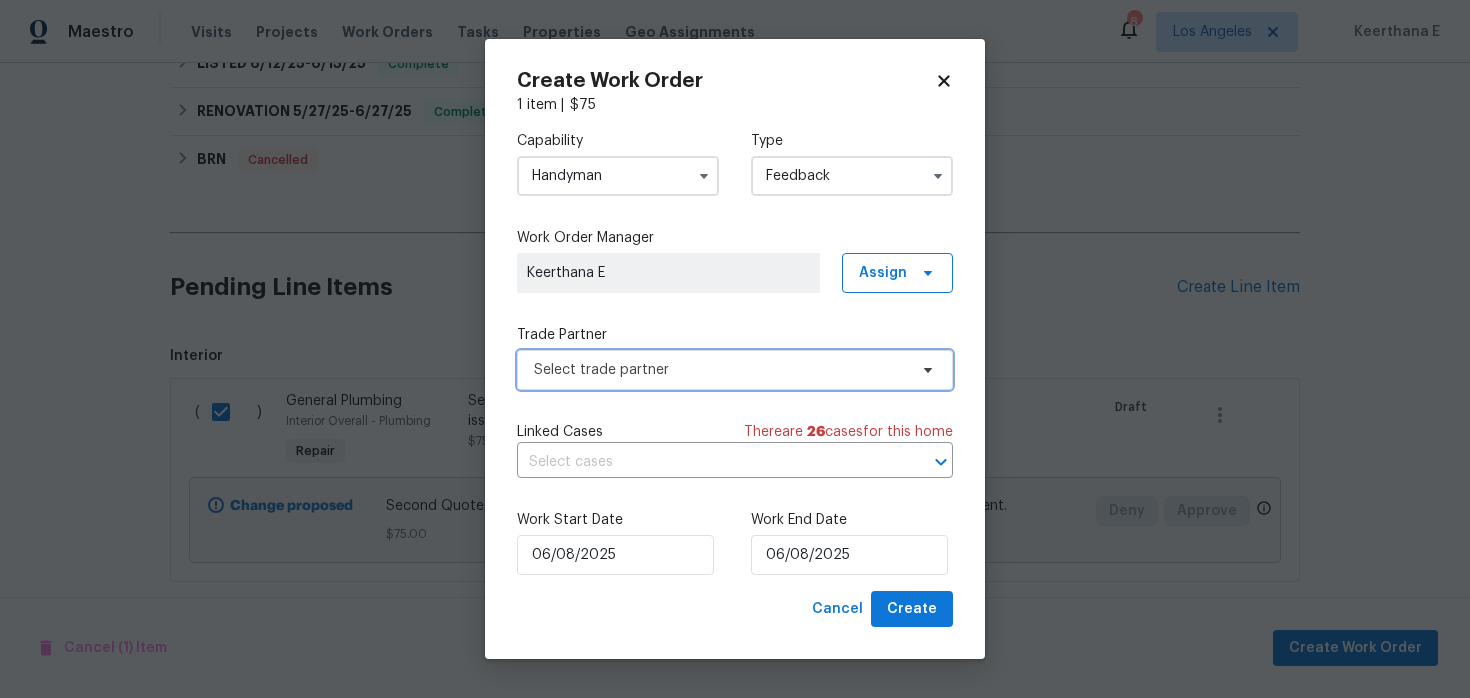 click on "Select trade partner" at bounding box center (735, 370) 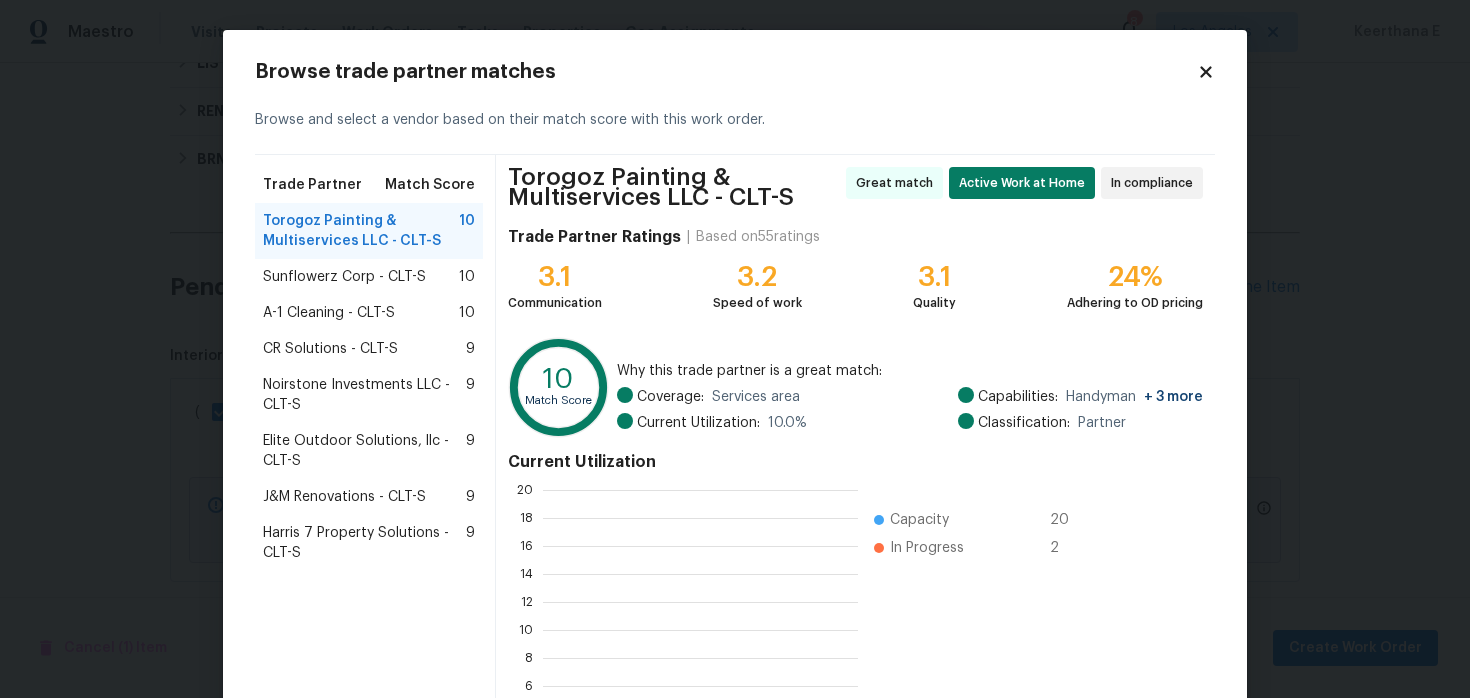 scroll, scrollTop: 2, scrollLeft: 2, axis: both 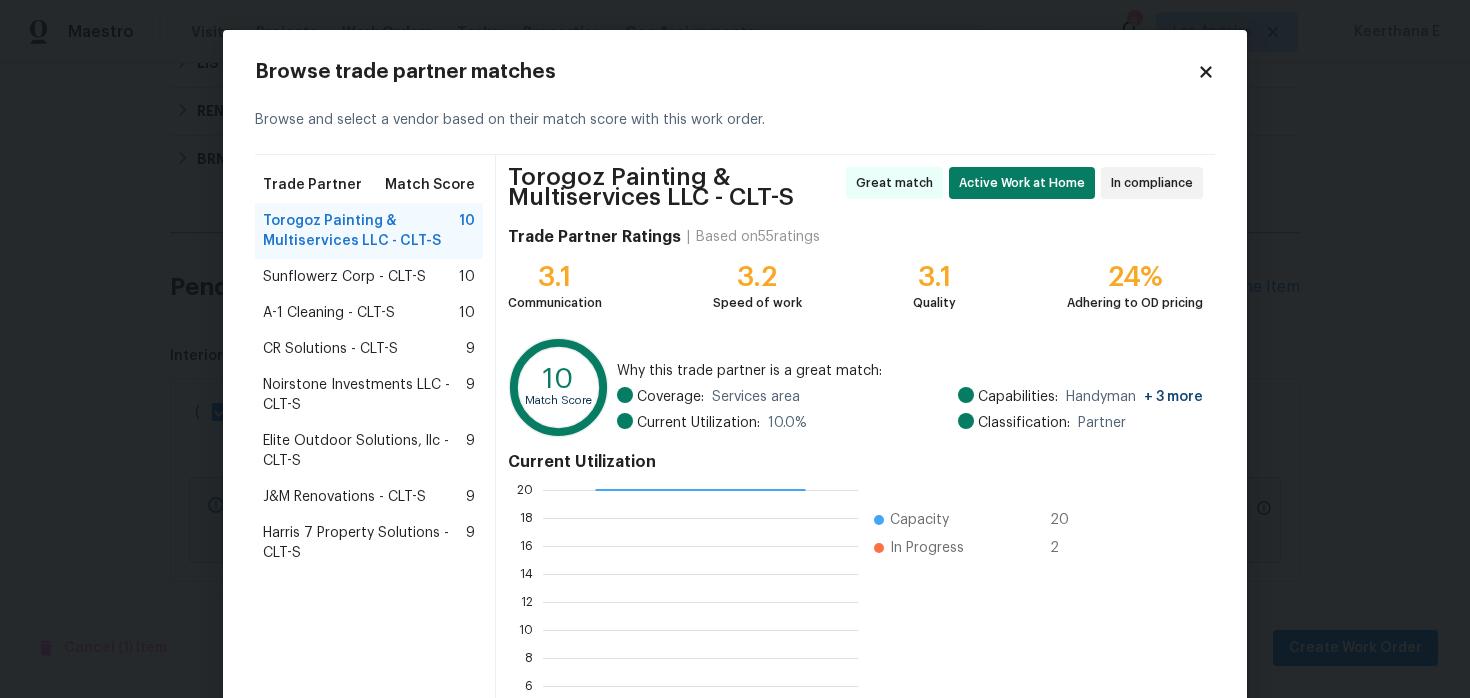 click on "Sunflowerz Corp - CLT-S" at bounding box center (344, 277) 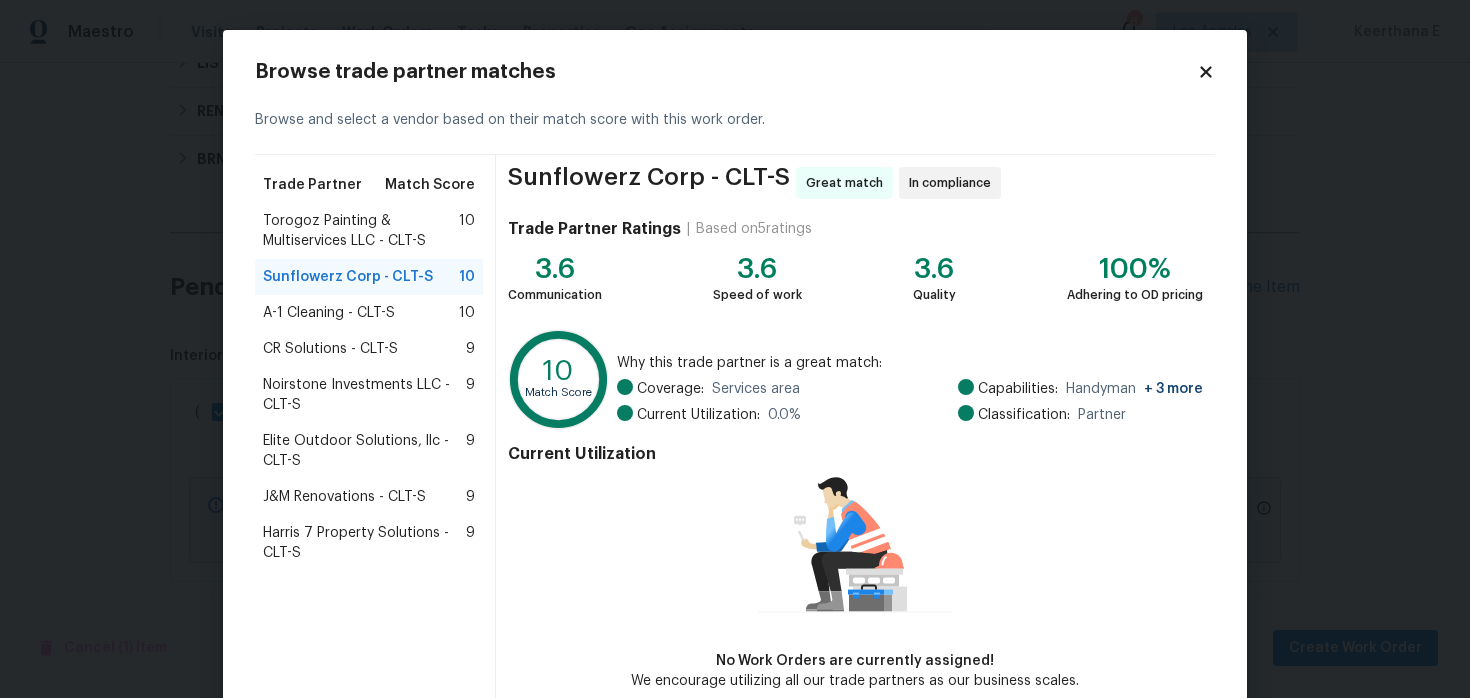 click on "A-1 Cleaning - CLT-S" at bounding box center [329, 313] 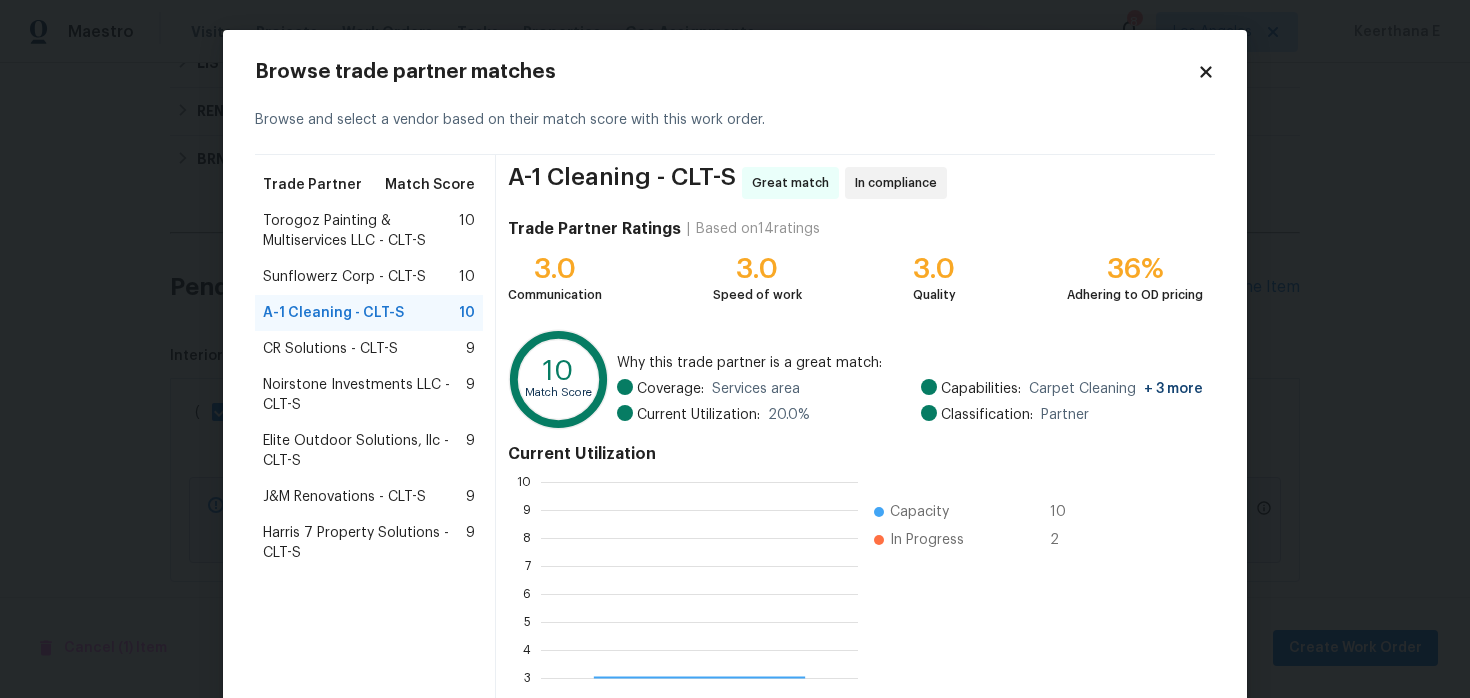 scroll, scrollTop: 2, scrollLeft: 2, axis: both 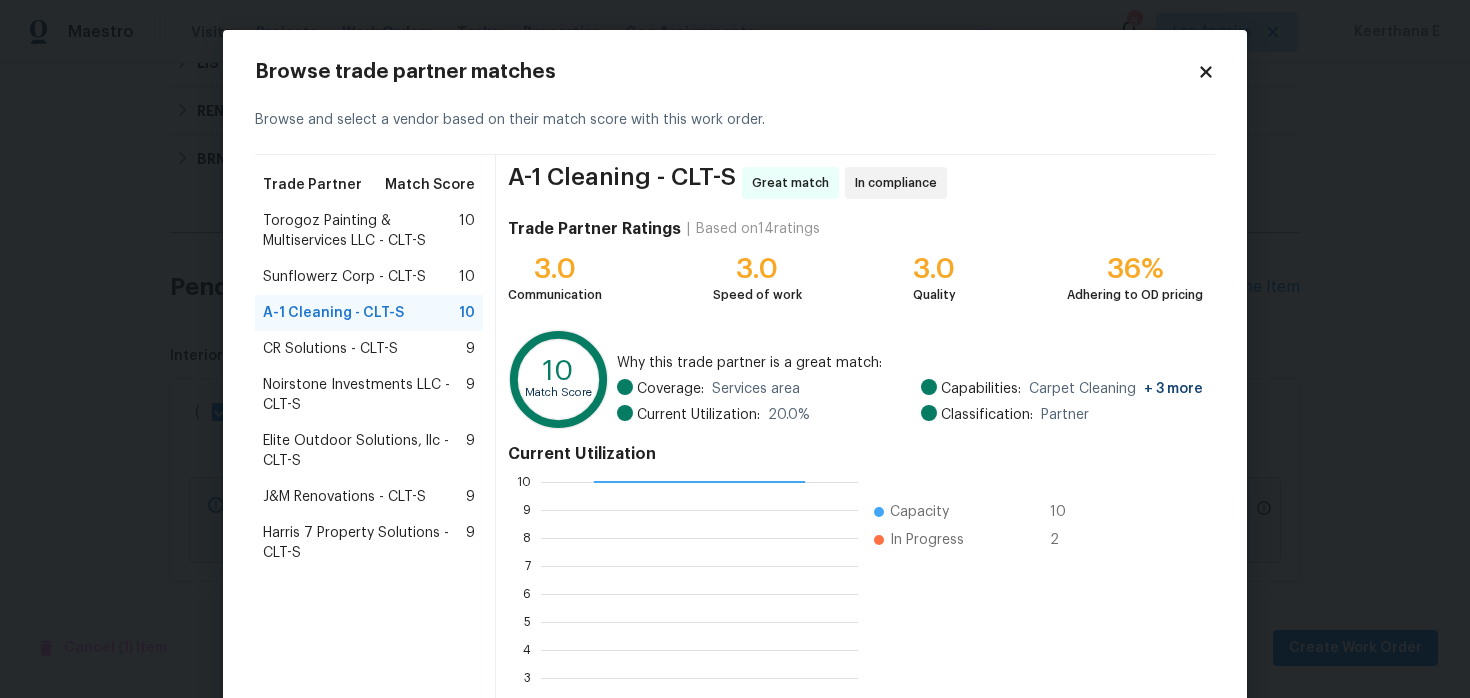 click on "Elite Outdoor Solutions, llc - CLT-S" at bounding box center [364, 451] 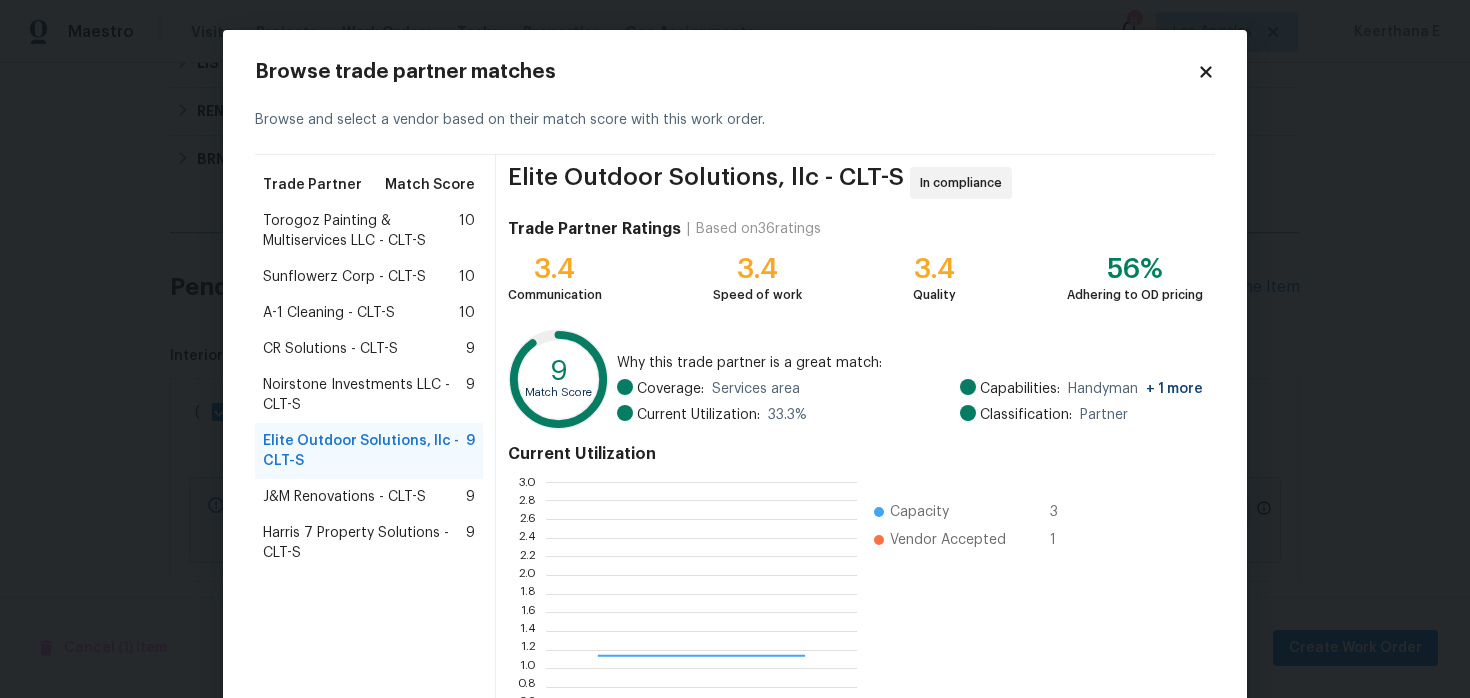 scroll, scrollTop: 2, scrollLeft: 1, axis: both 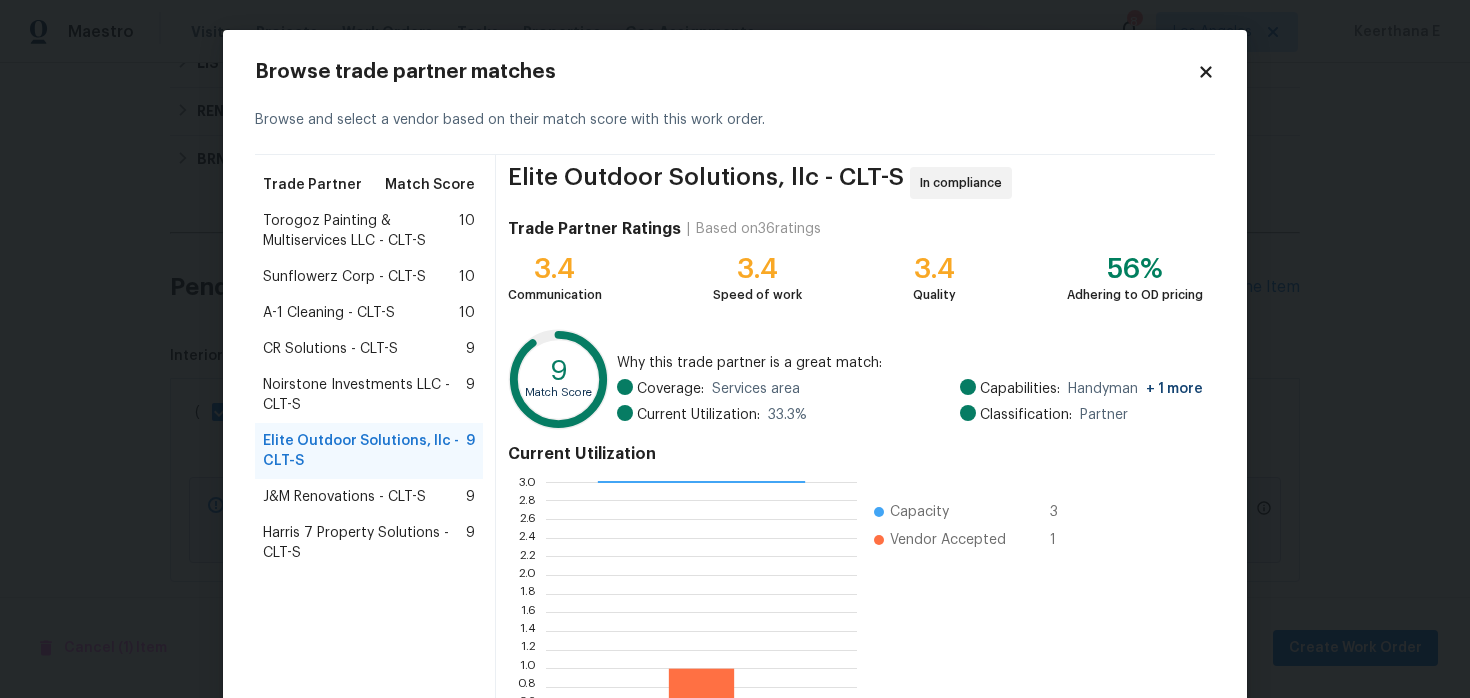 click on "Noirstone Investments LLC - CLT-S" at bounding box center (364, 395) 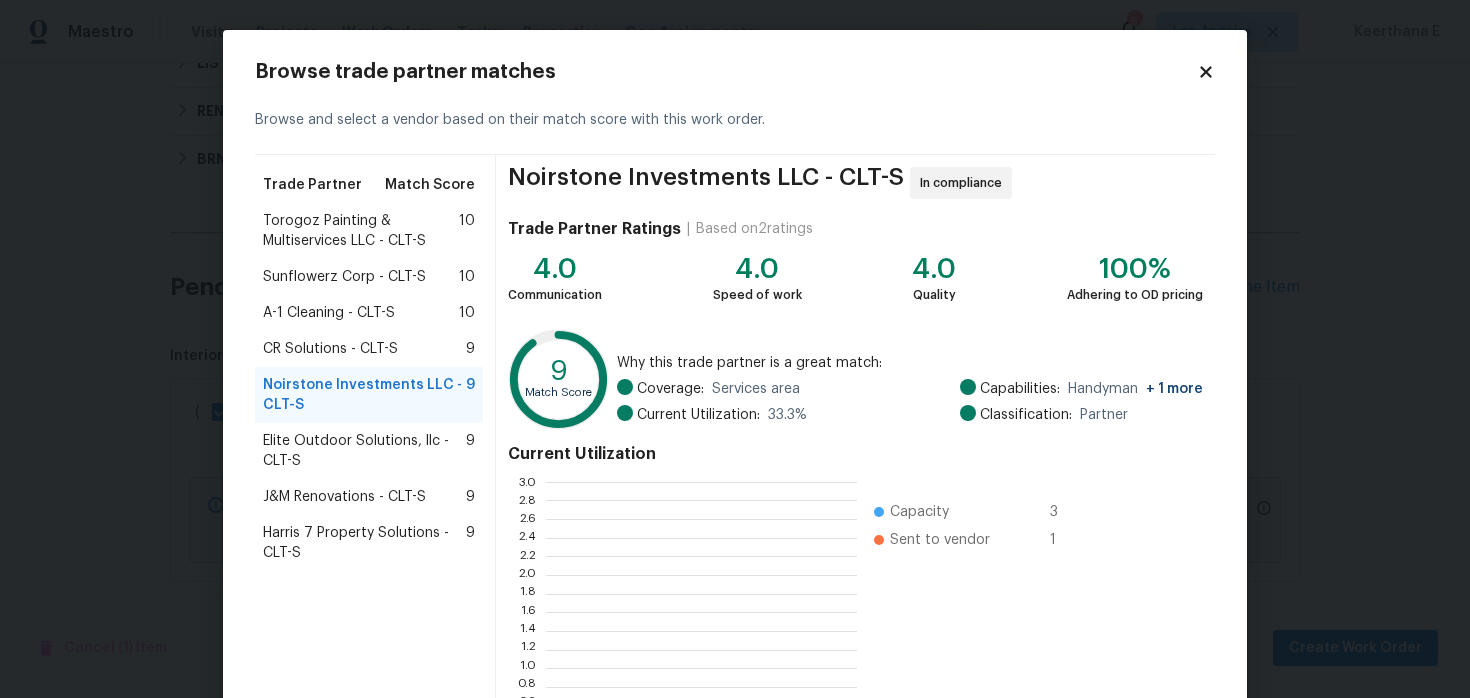 scroll, scrollTop: 2, scrollLeft: 1, axis: both 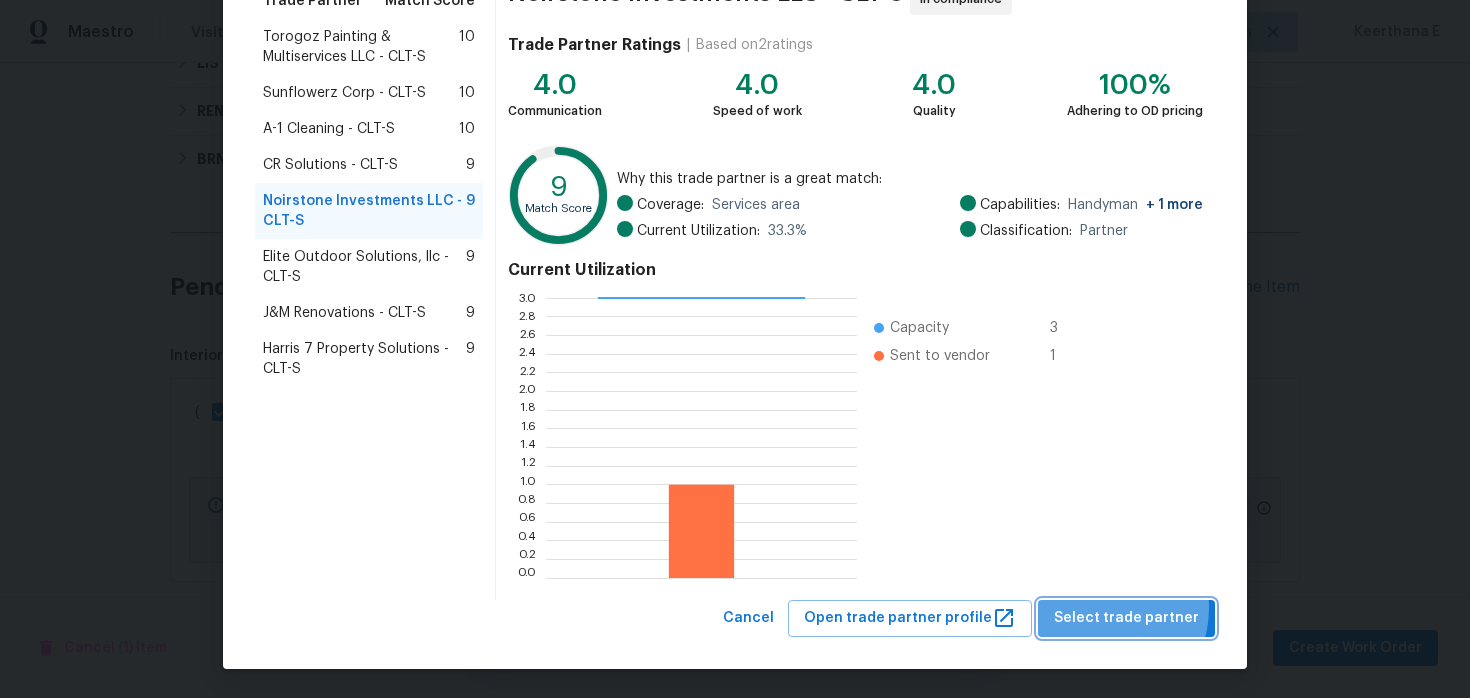 click on "Select trade partner" at bounding box center [1126, 618] 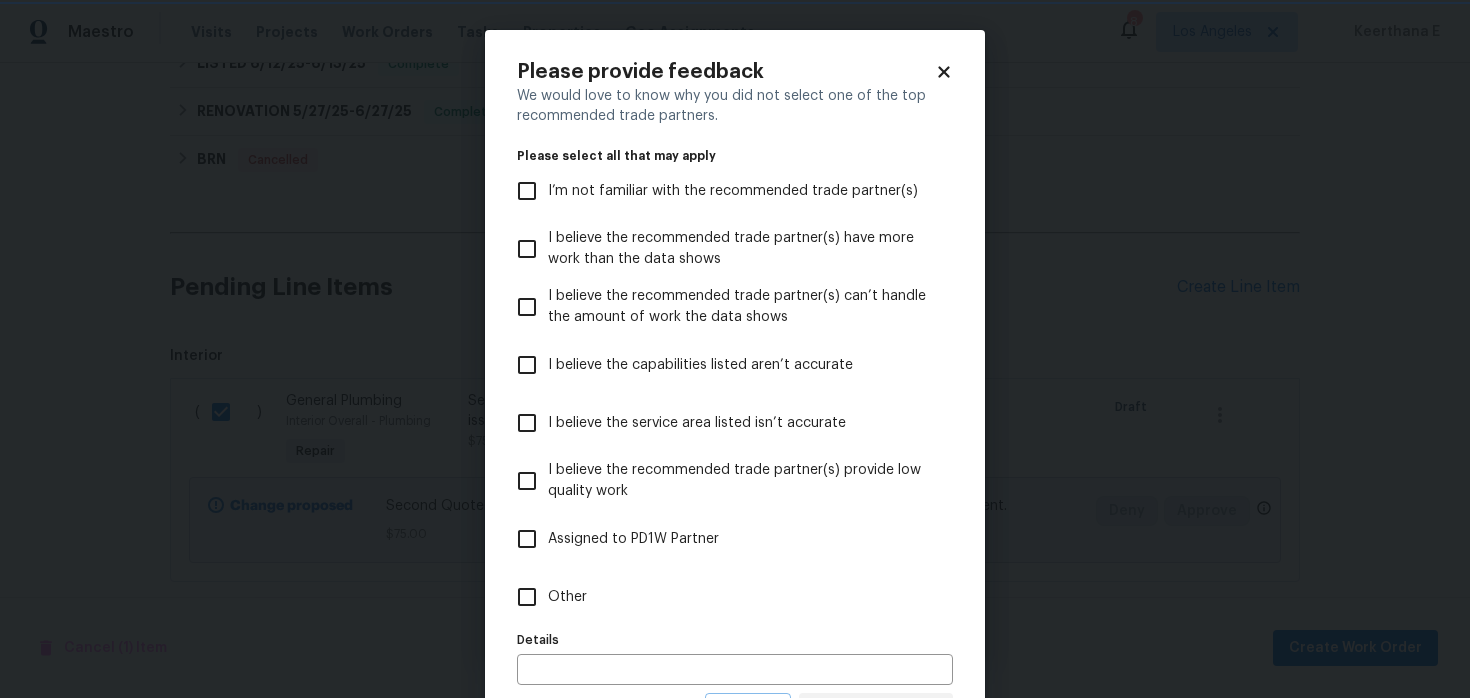 scroll, scrollTop: 0, scrollLeft: 0, axis: both 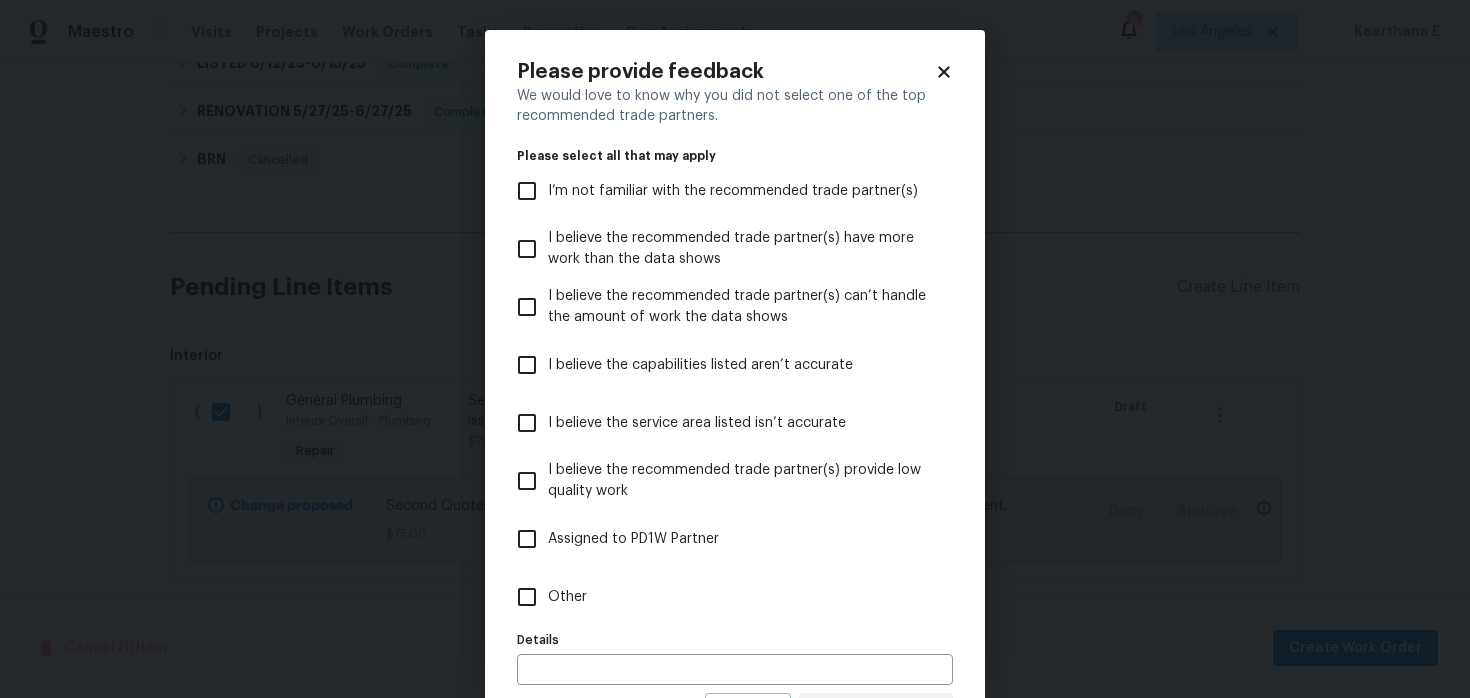 click on "Other" at bounding box center [721, 597] 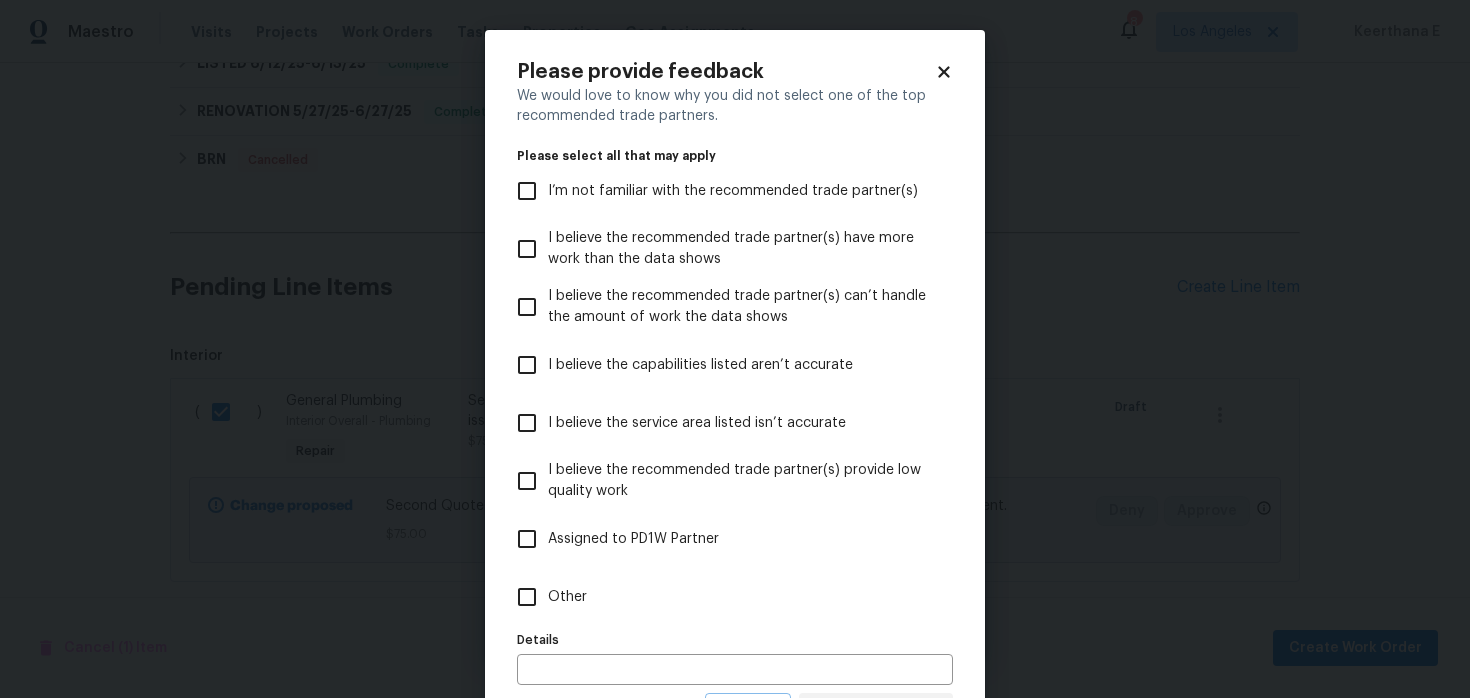 click on "Other" at bounding box center [527, 597] 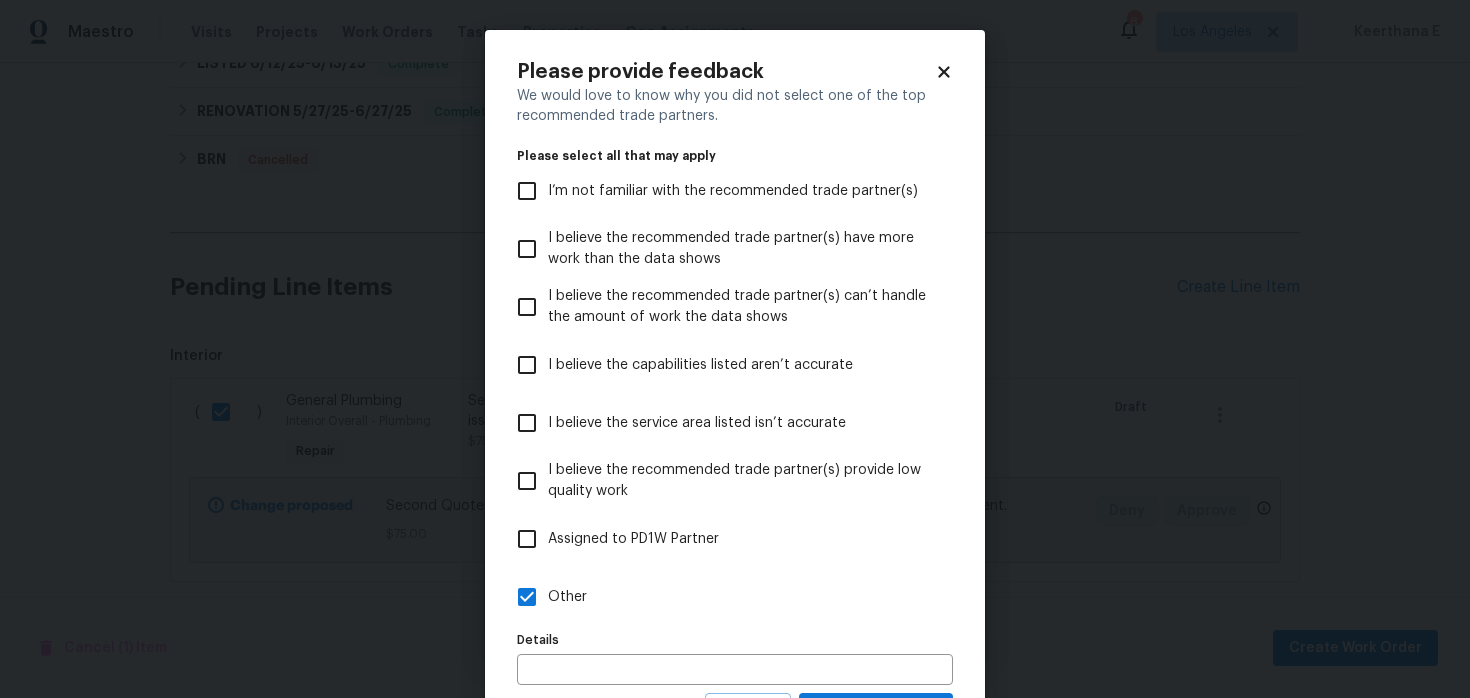 scroll, scrollTop: 94, scrollLeft: 0, axis: vertical 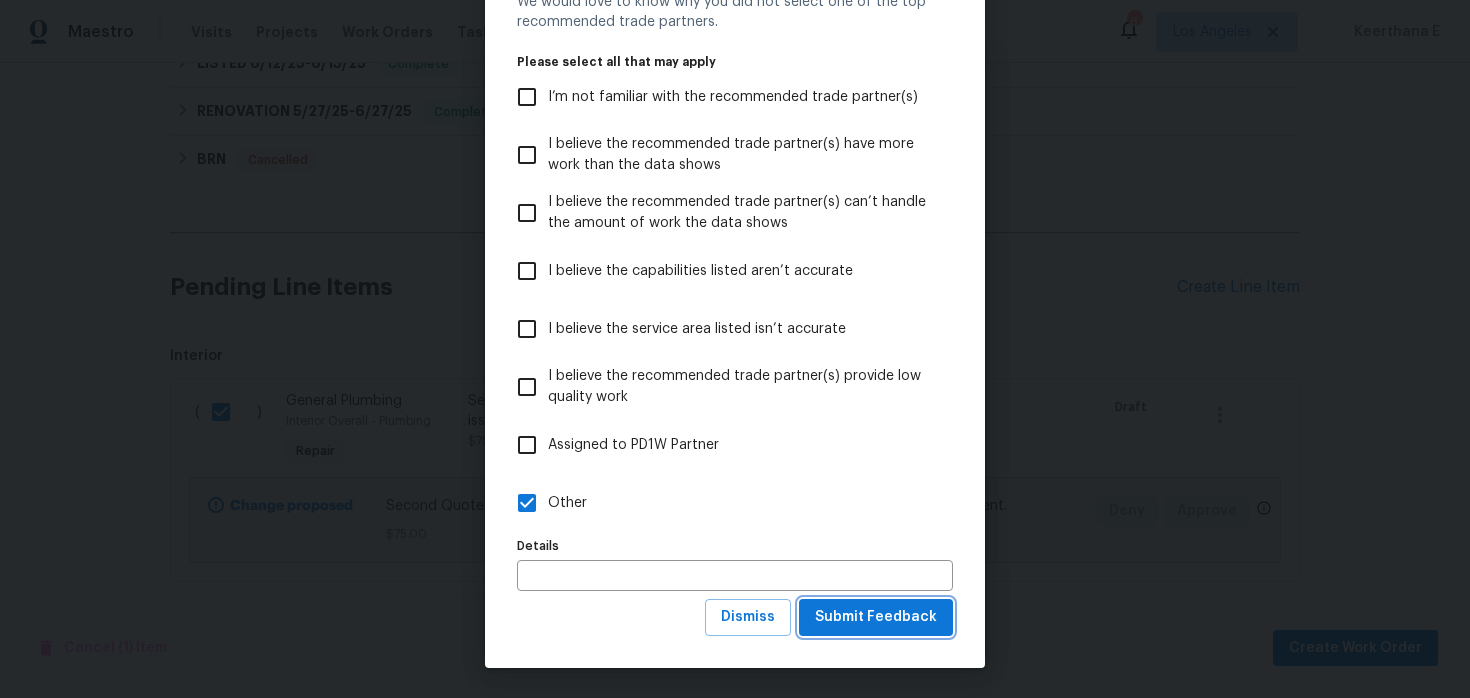 click on "Submit Feedback" at bounding box center [876, 617] 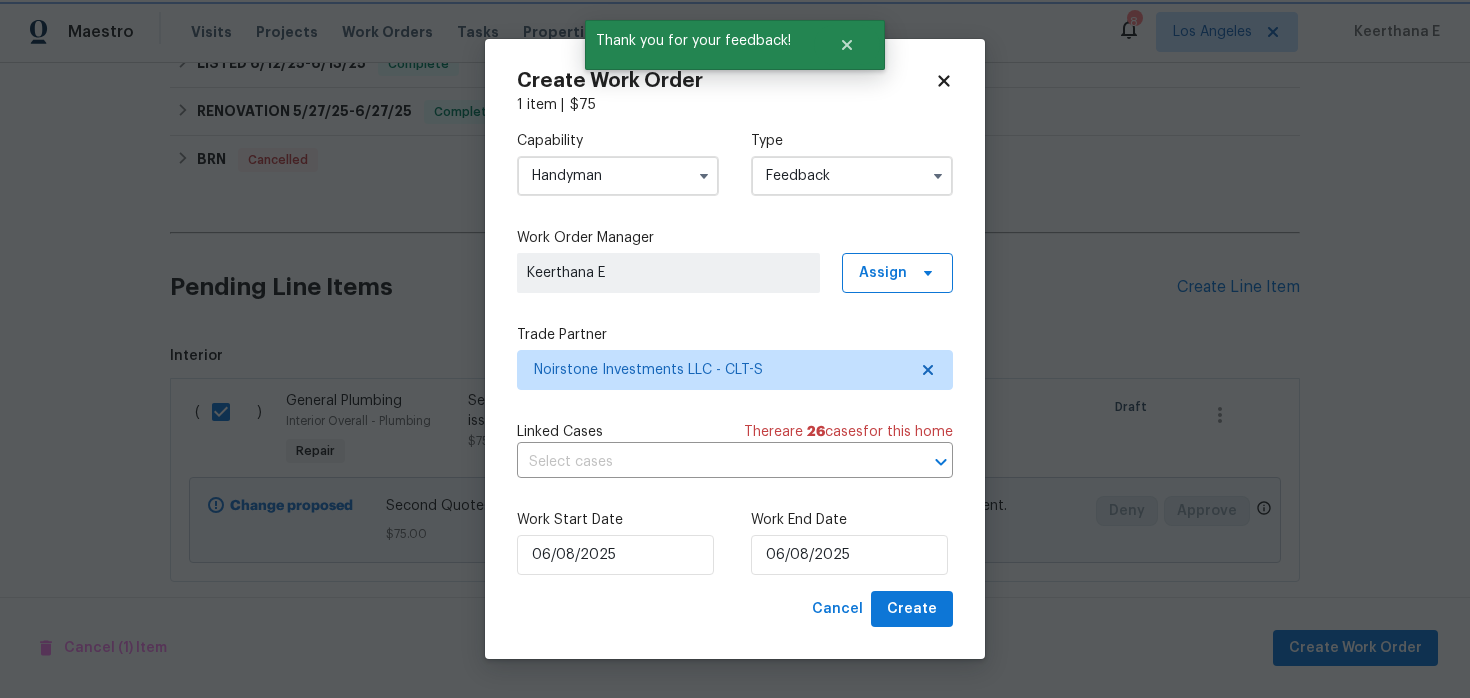 scroll, scrollTop: 0, scrollLeft: 0, axis: both 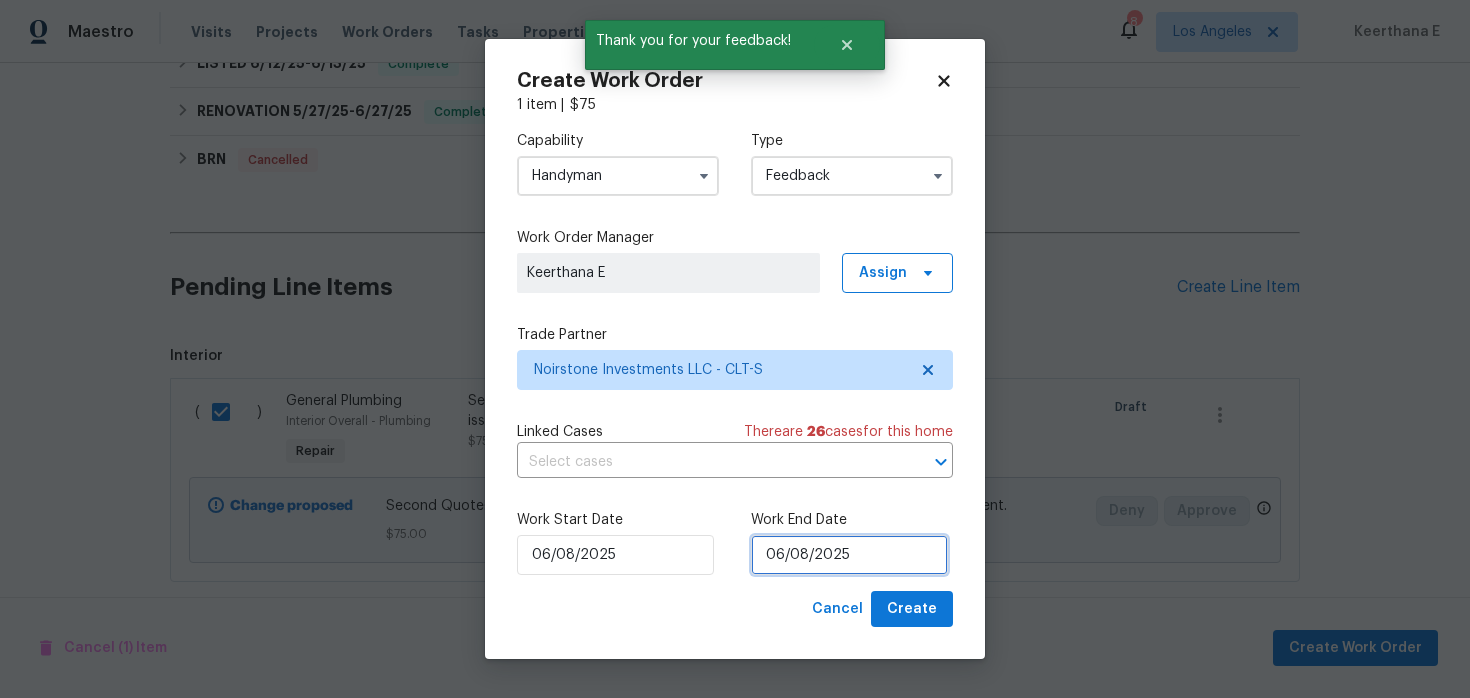 click on "06/08/2025" at bounding box center (849, 555) 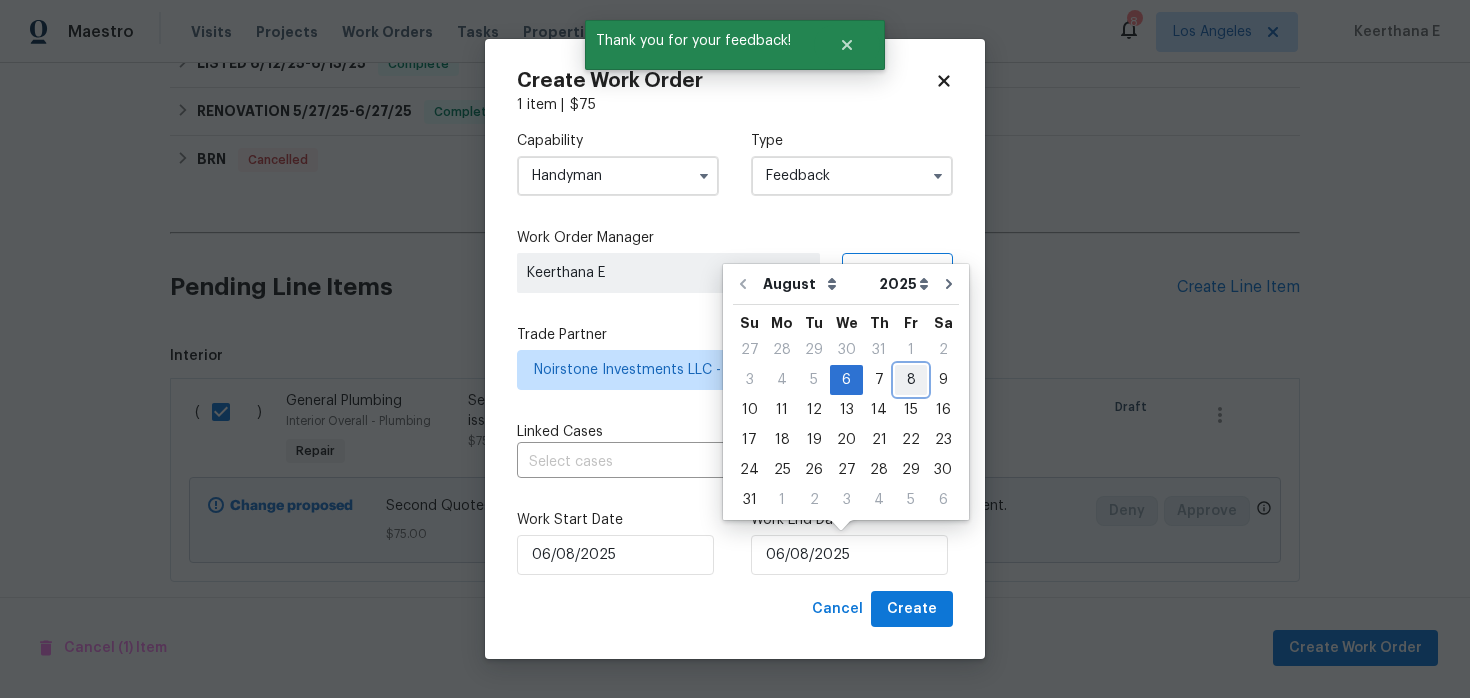 click on "8" at bounding box center [911, 380] 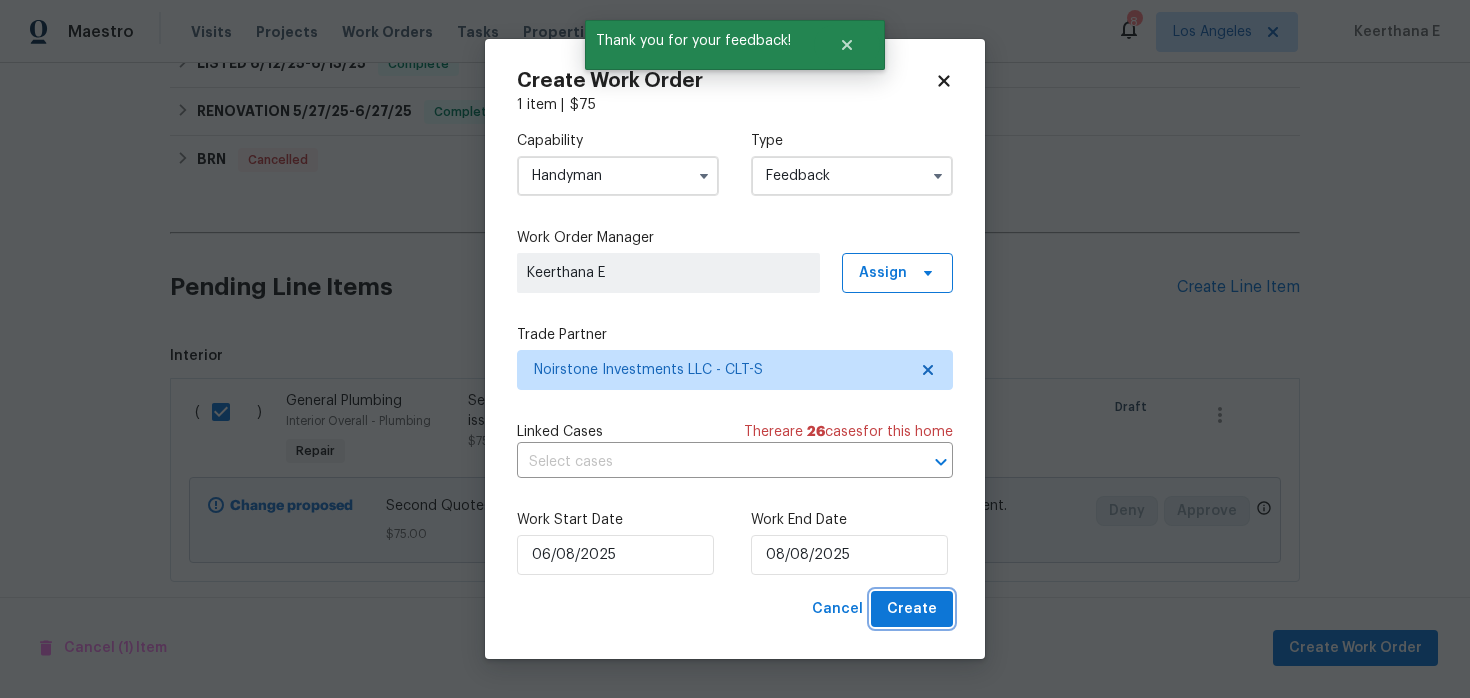click on "Create" at bounding box center (912, 609) 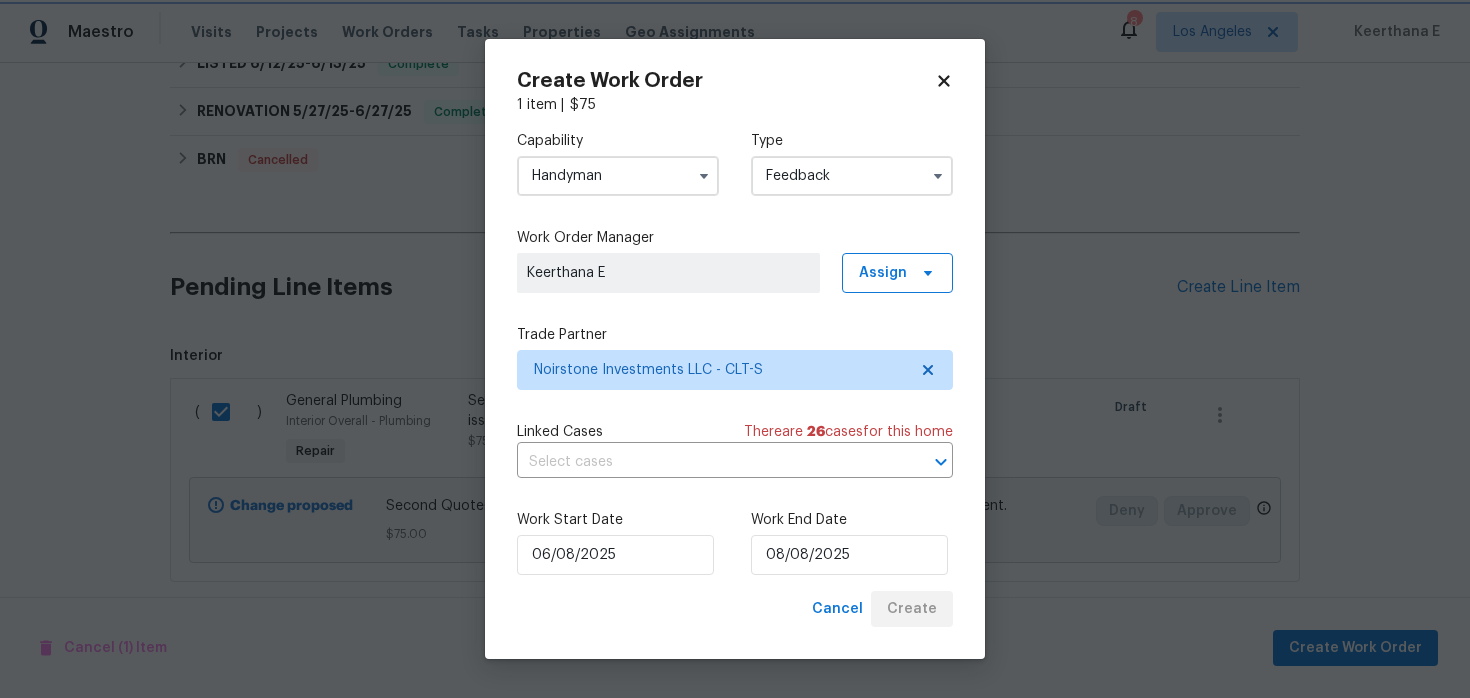 checkbox on "false" 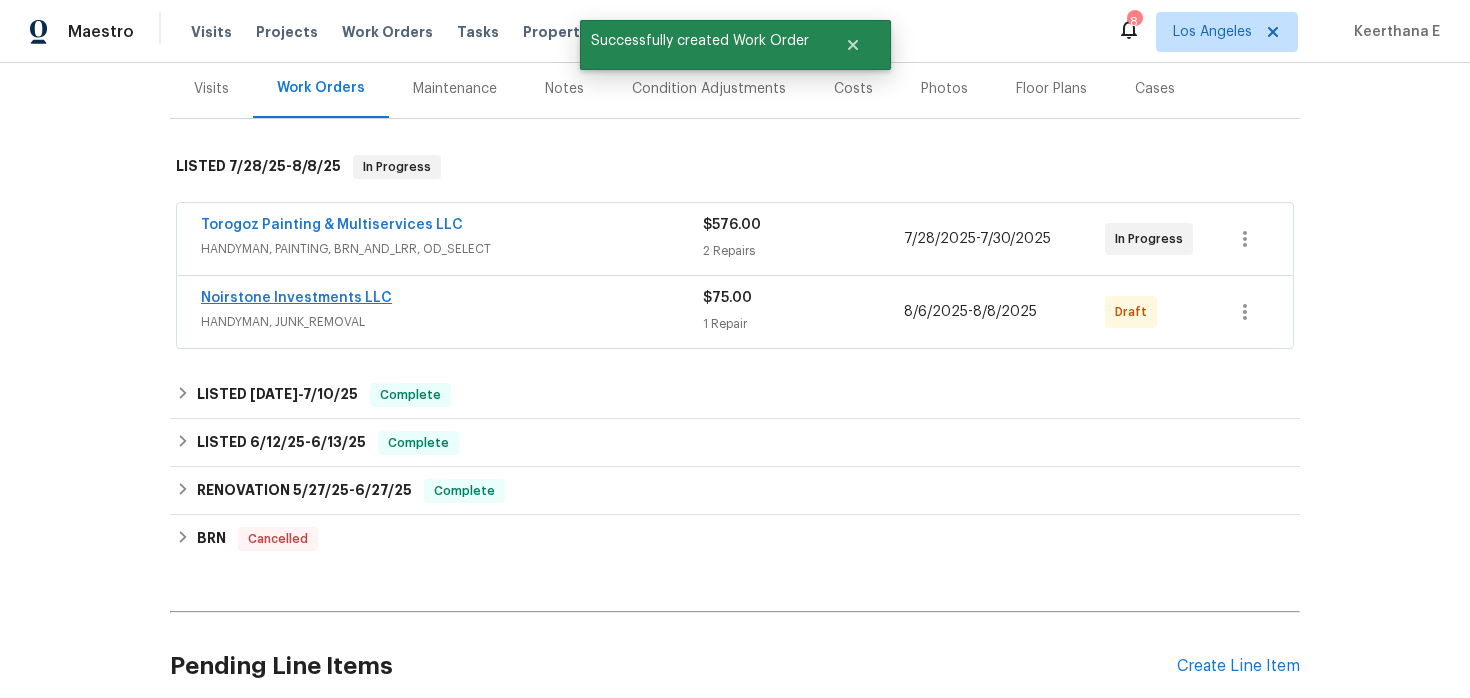 scroll, scrollTop: 261, scrollLeft: 0, axis: vertical 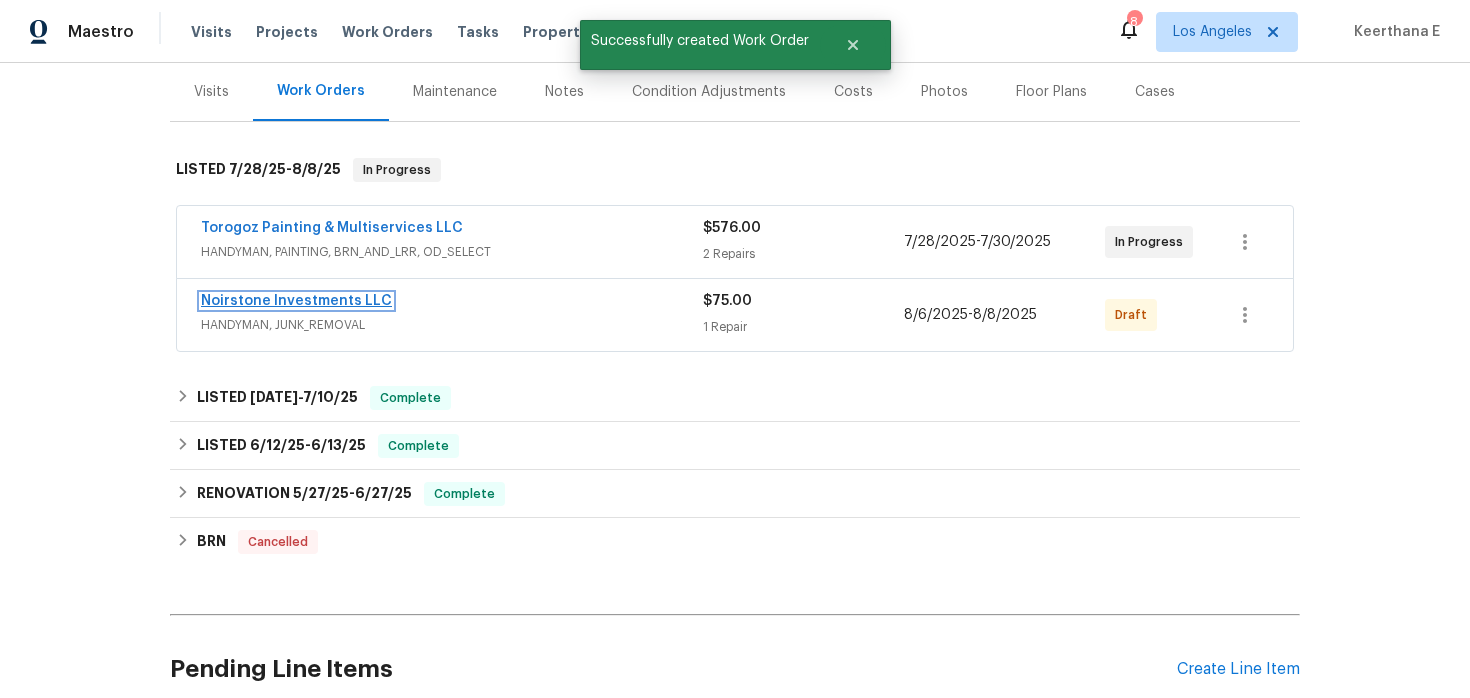 click on "Noirstone Investments LLC" at bounding box center (296, 301) 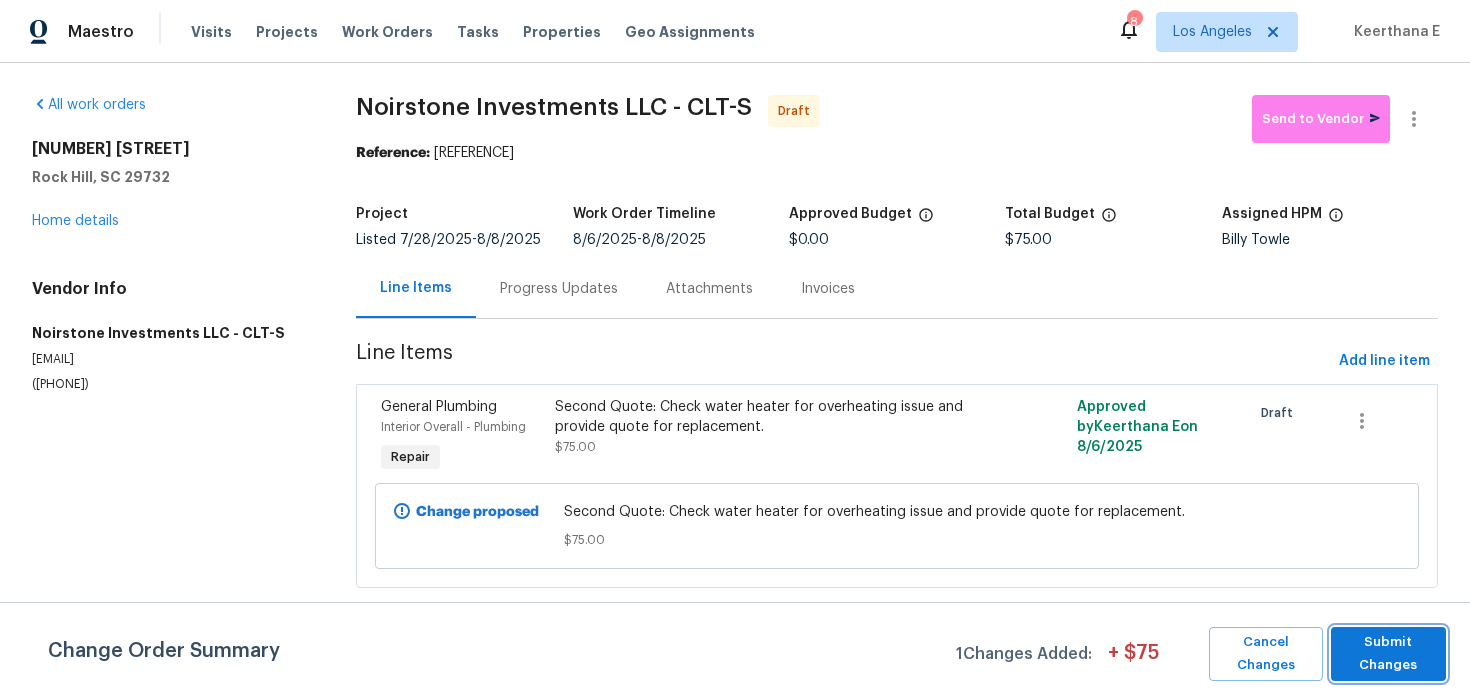 click on "Submit Changes" at bounding box center [1388, 654] 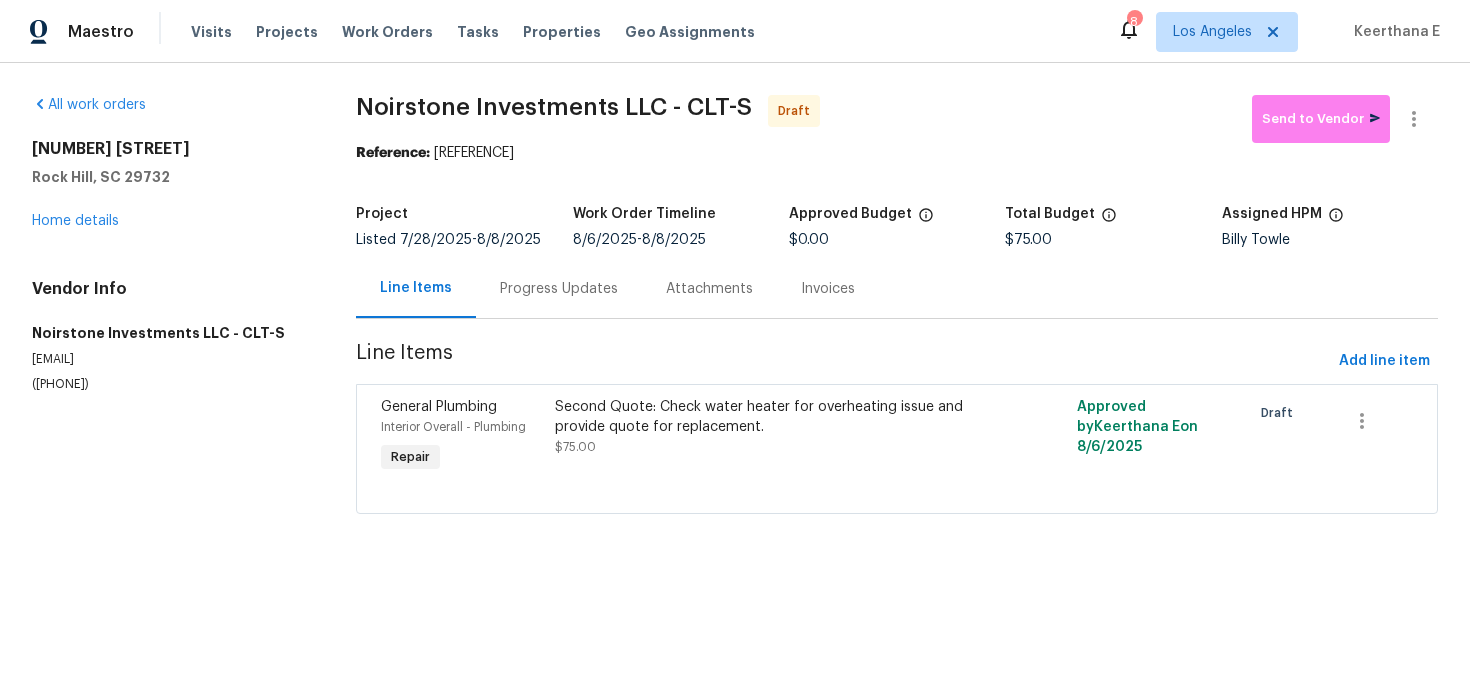 click on "Progress Updates" at bounding box center (559, 288) 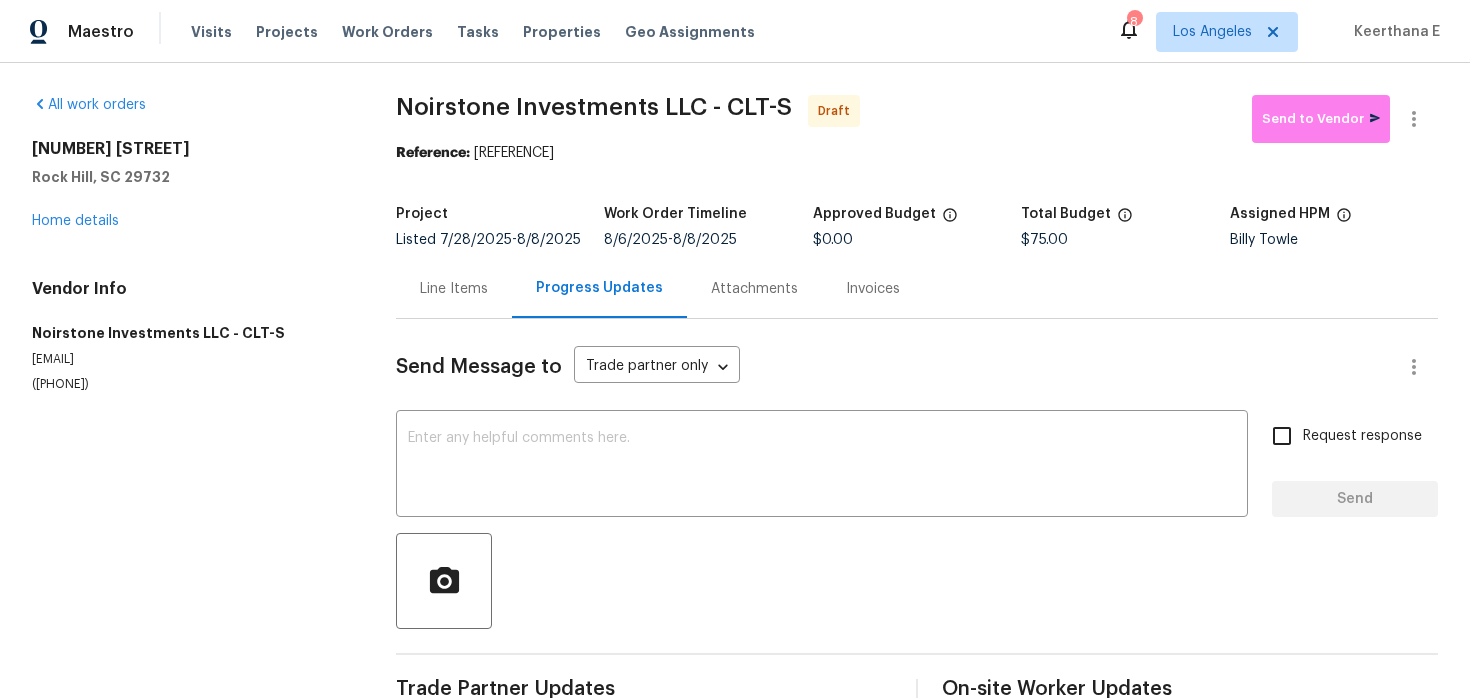 scroll, scrollTop: 45, scrollLeft: 0, axis: vertical 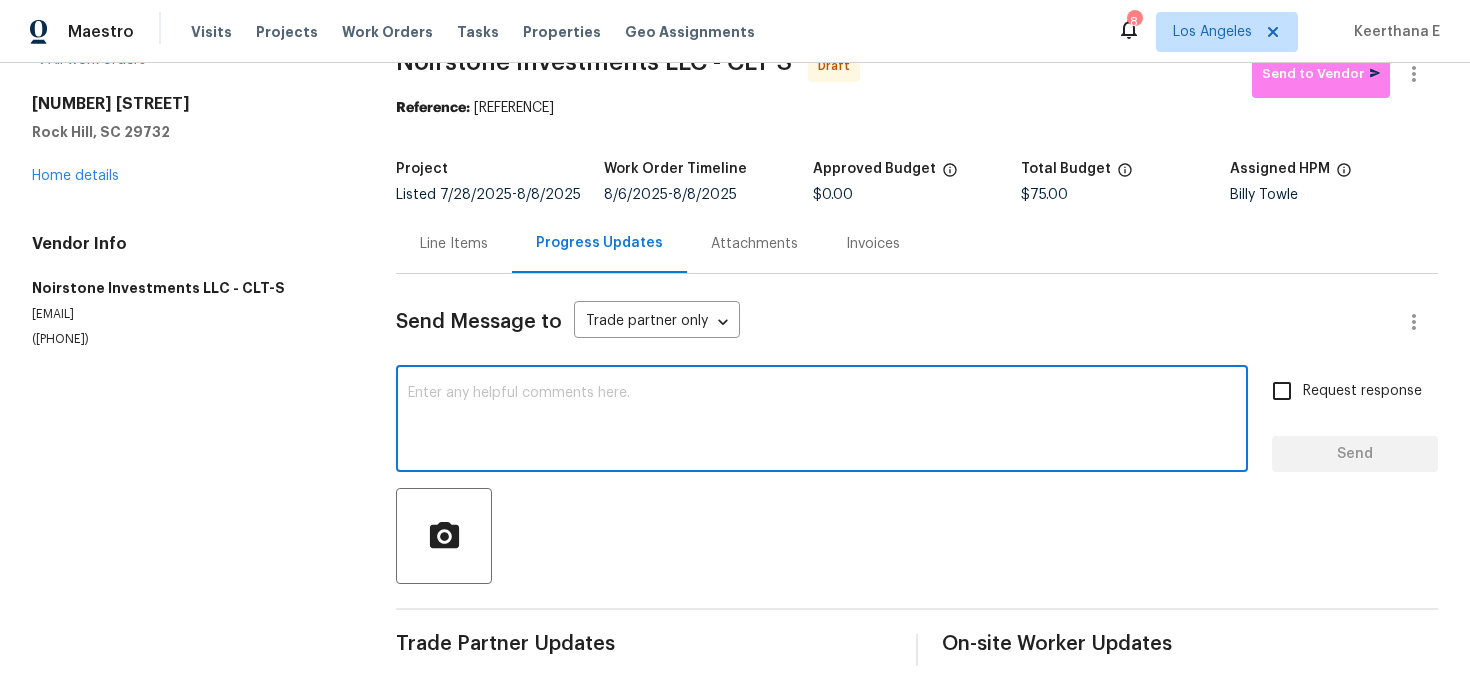 click at bounding box center [822, 421] 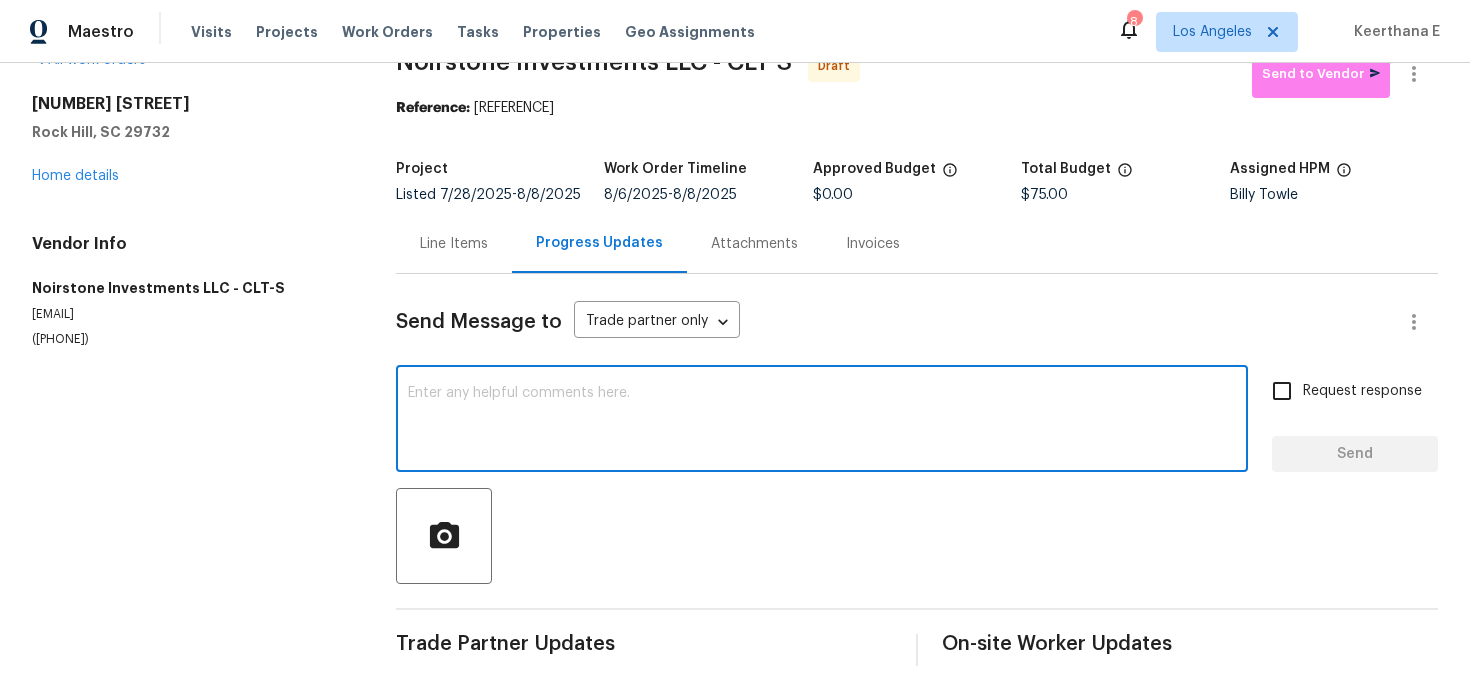 scroll, scrollTop: 0, scrollLeft: 0, axis: both 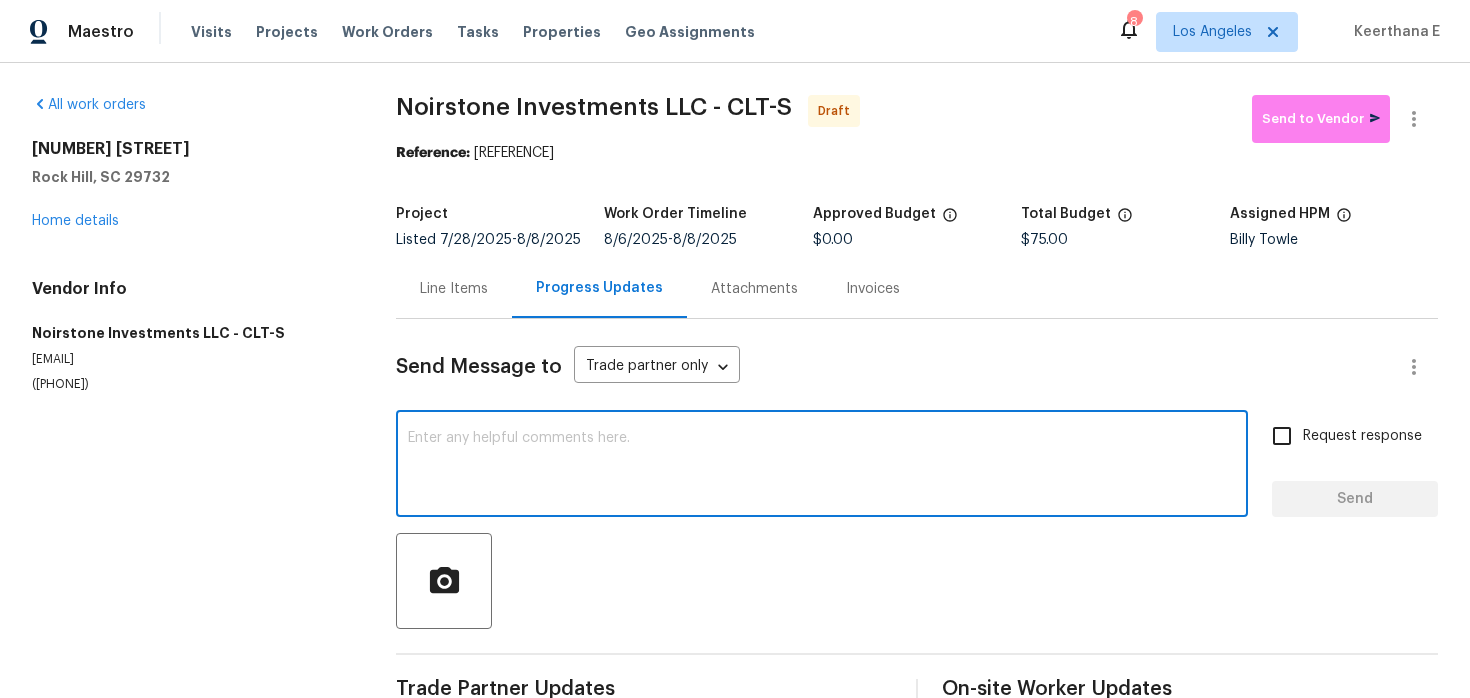 paste on "Hi this is Keerthana with Opendoor. I’m confirming you received the WO for the property at (Address). Please review and accept the WO within 24 hours and provide a schedule date. Please disregard the contact information for the HPM included in the WO. Our Centralised LWO Team is responsible for Listed WOs." 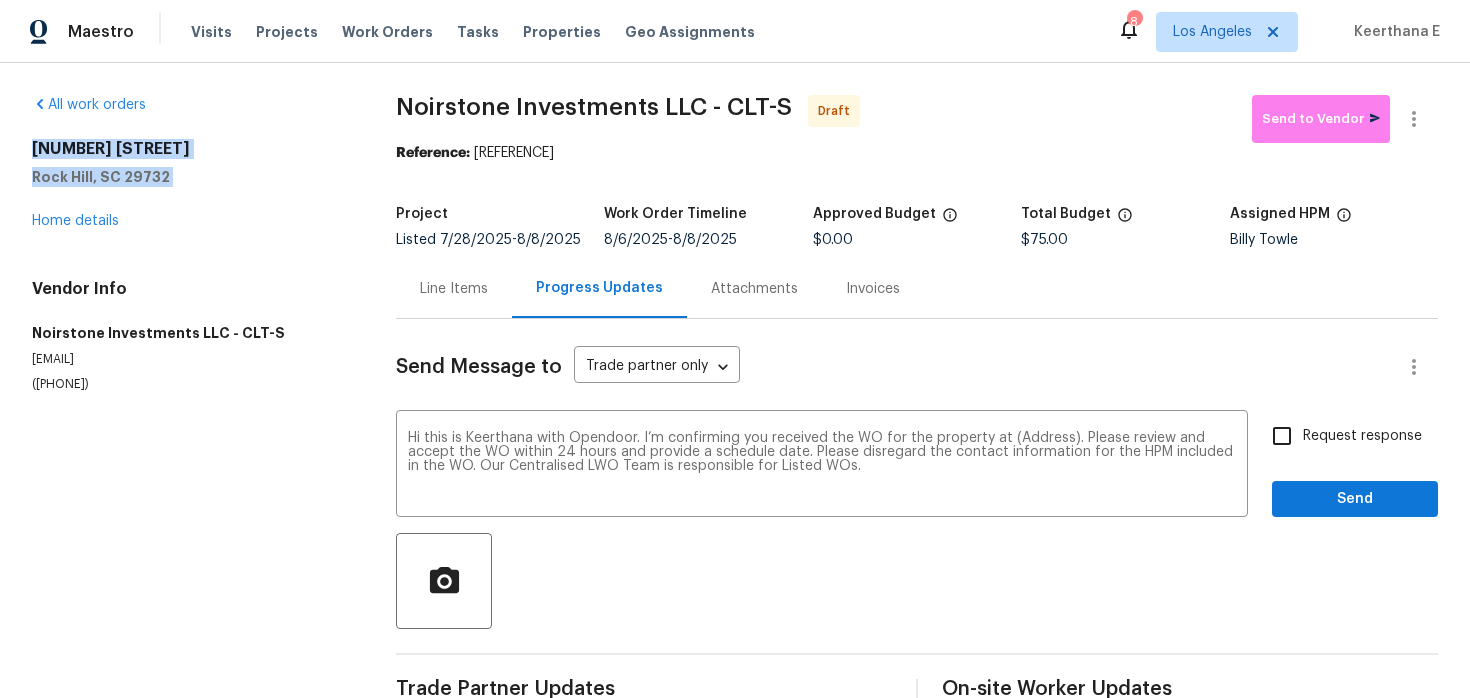 drag, startPoint x: 14, startPoint y: 146, endPoint x: 214, endPoint y: 191, distance: 205 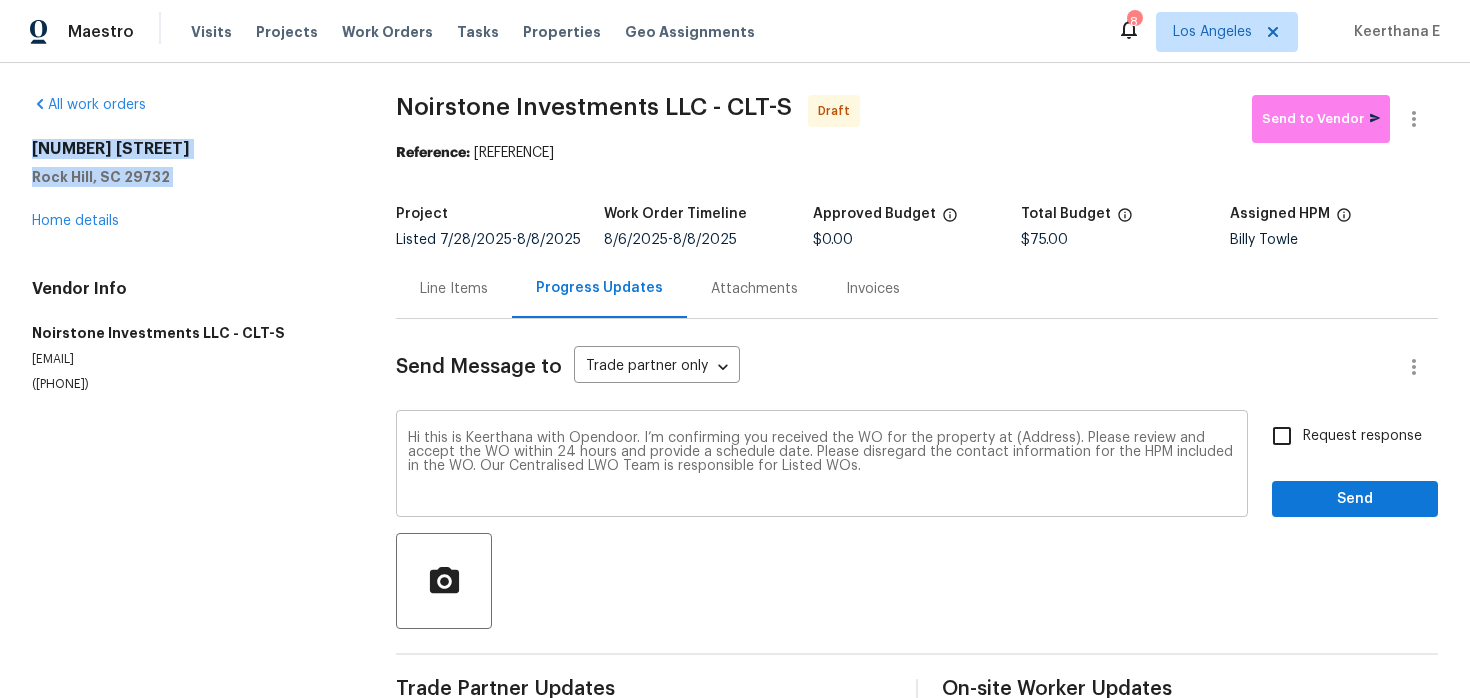 click on "Hi this is Keerthana with Opendoor. I’m confirming you received the WO for the property at (Address). Please review and accept the WO within 24 hours and provide a schedule date. Please disregard the contact information for the HPM included in the WO. Our Centralised LWO Team is responsible for Listed WOs." at bounding box center [822, 466] 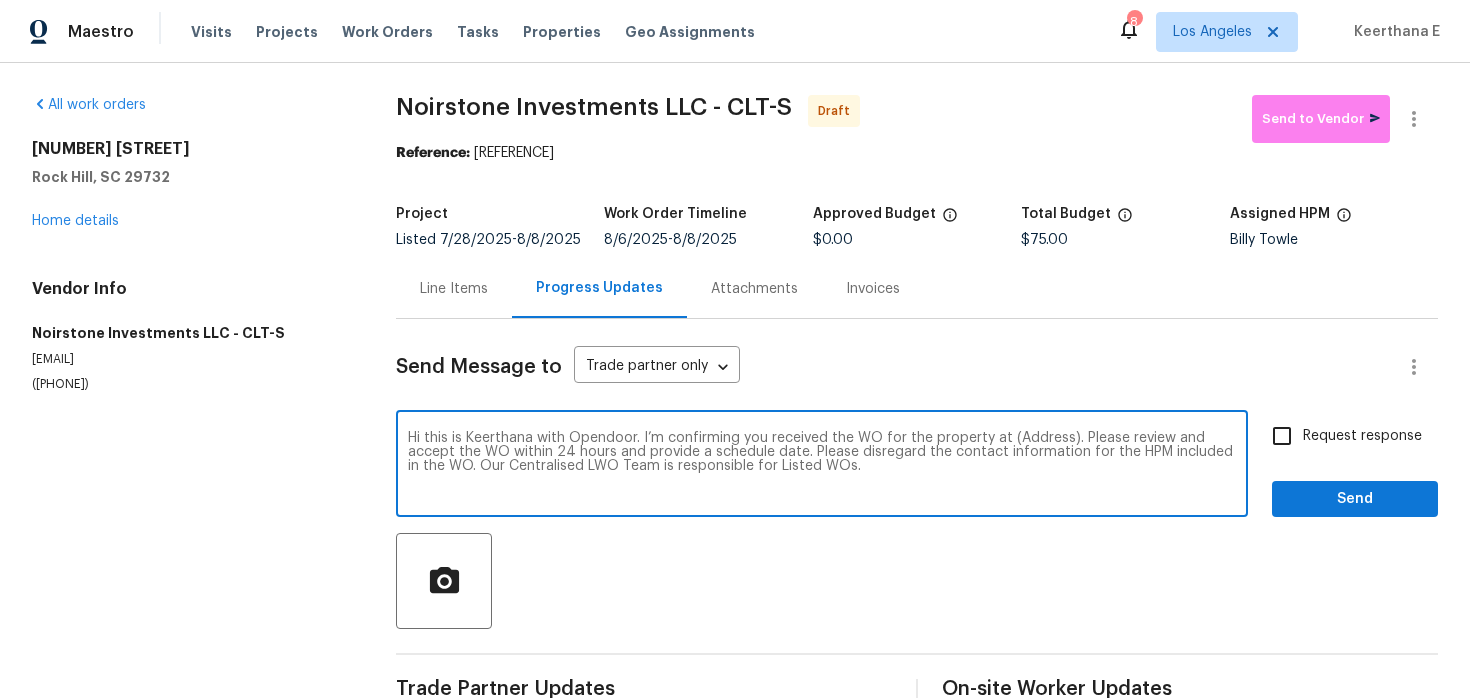 click on "Hi this is Keerthana with Opendoor. I’m confirming you received the WO for the property at (Address). Please review and accept the WO within 24 hours and provide a schedule date. Please disregard the contact information for the HPM included in the WO. Our Centralised LWO Team is responsible for Listed WOs." at bounding box center (822, 466) 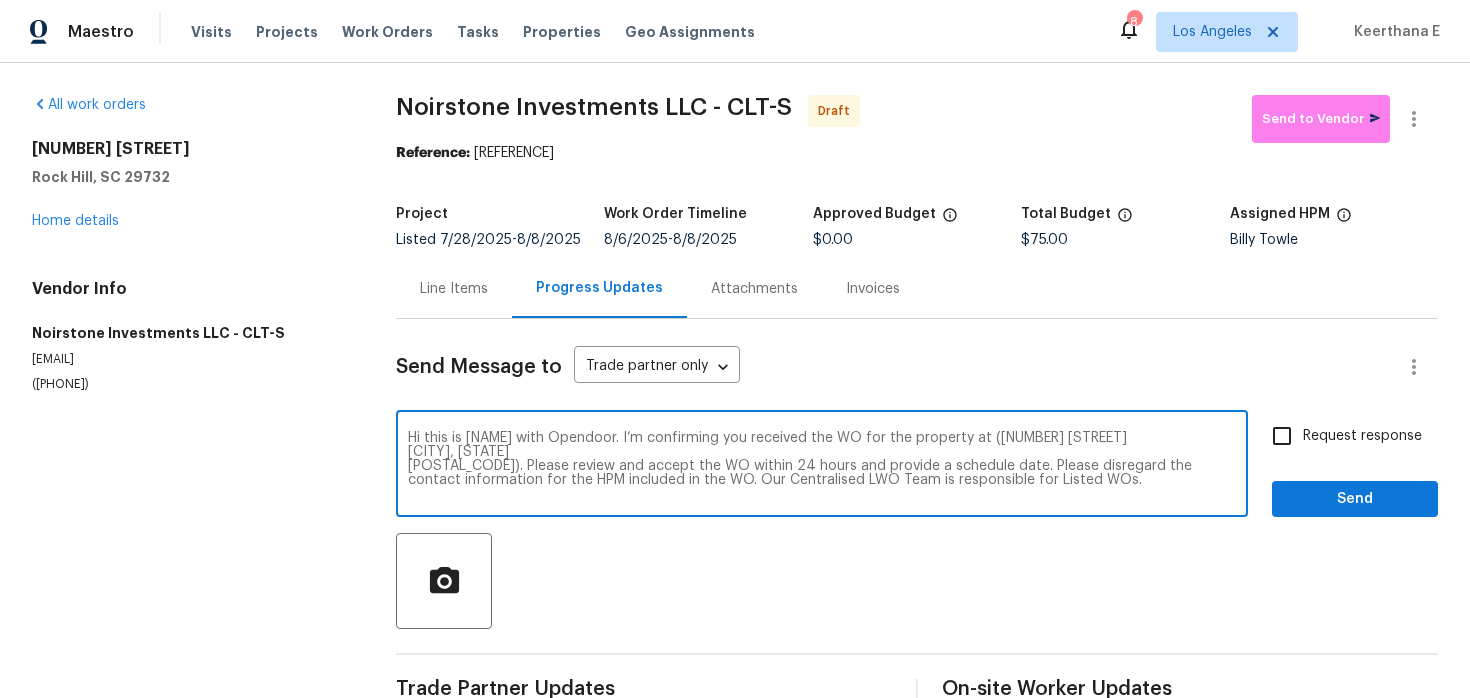 type on "Hi this is Keerthana with Opendoor. I’m confirming you received the WO for the property at (1523 Merrie Meadow Ct
Rock Hill, SC 29732
). Please review and accept the WO within 24 hours and provide a schedule date. Please disregard the contact information for the HPM included in the WO. Our Centralised LWO Team is responsible for Listed WOs." 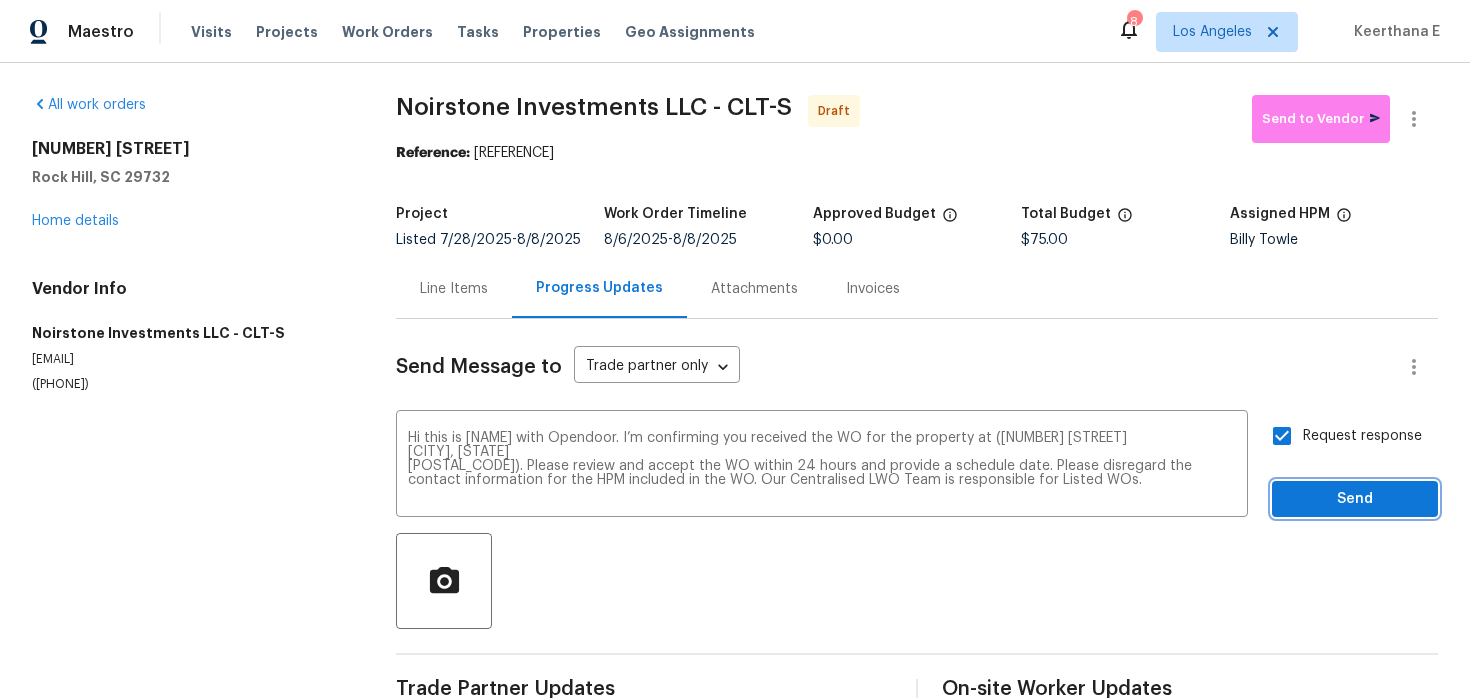 click on "Send" at bounding box center [1355, 499] 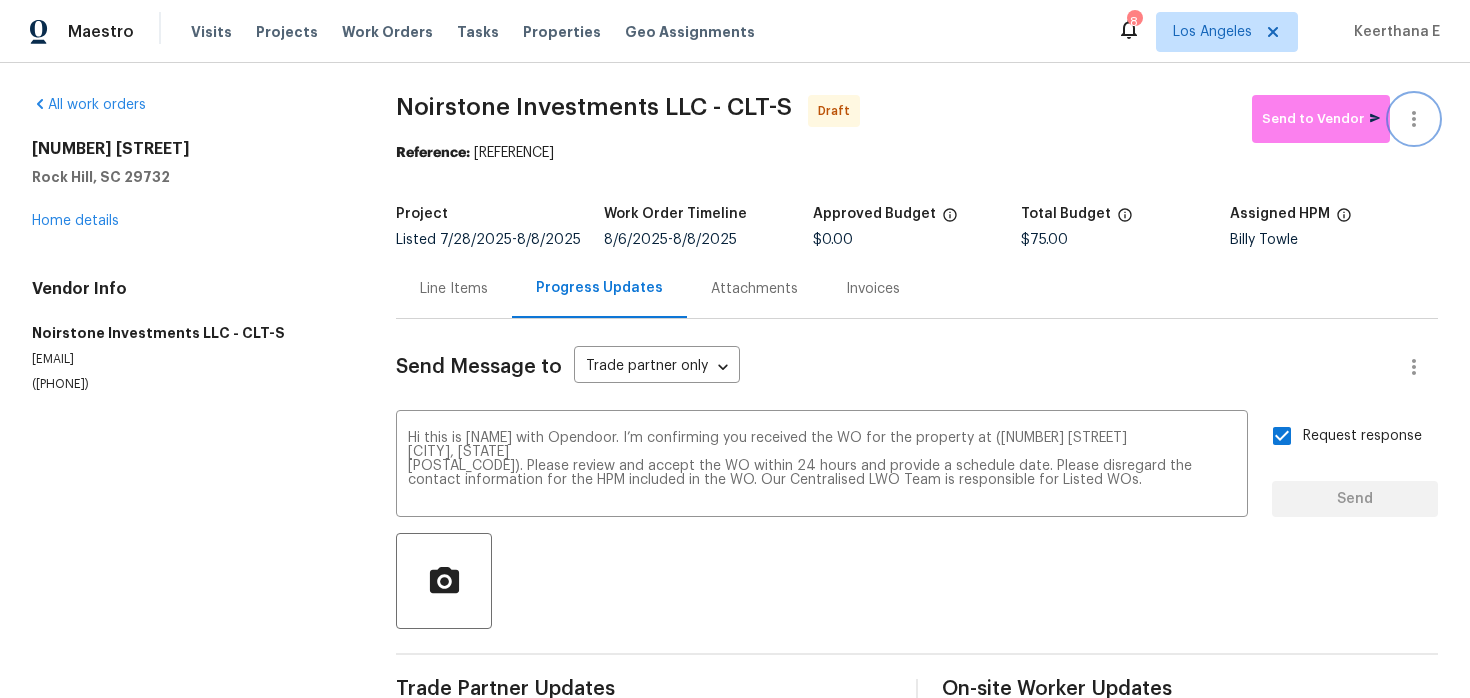 click 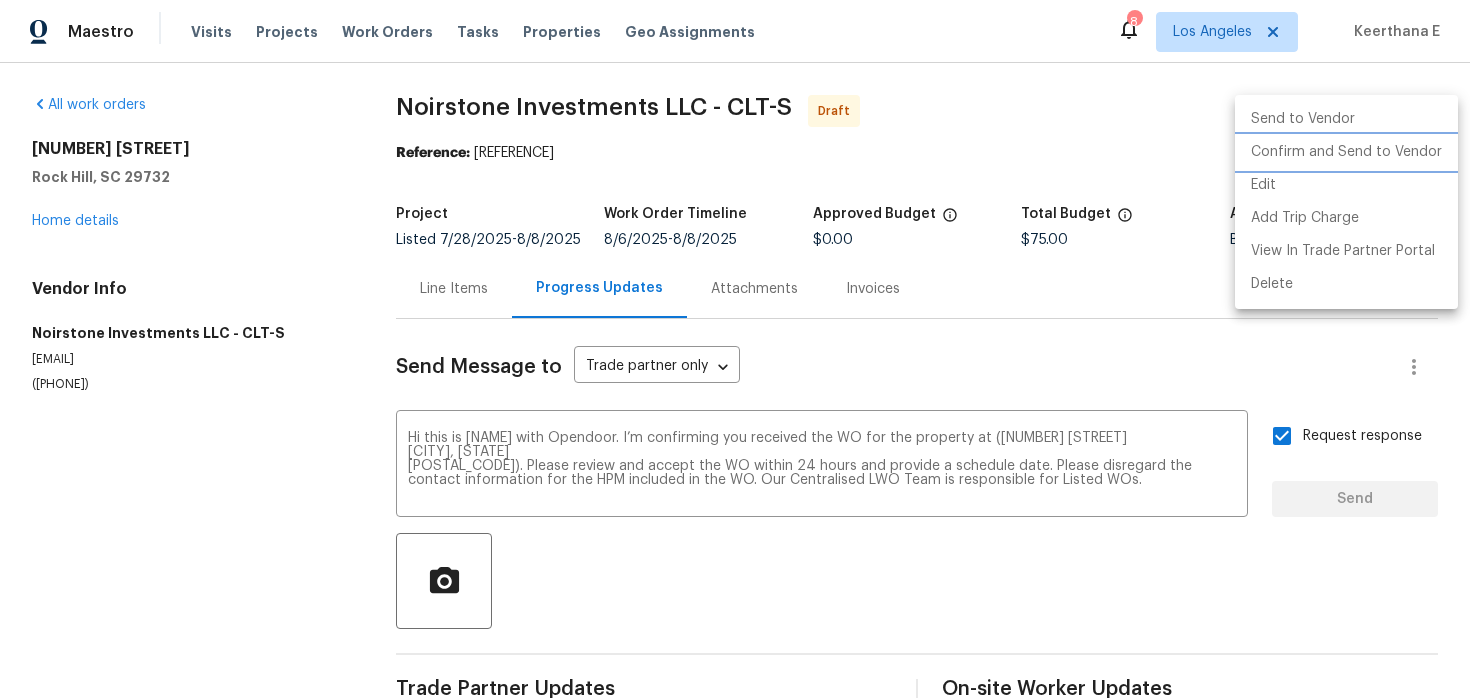 click on "Confirm and Send to Vendor" at bounding box center (1346, 152) 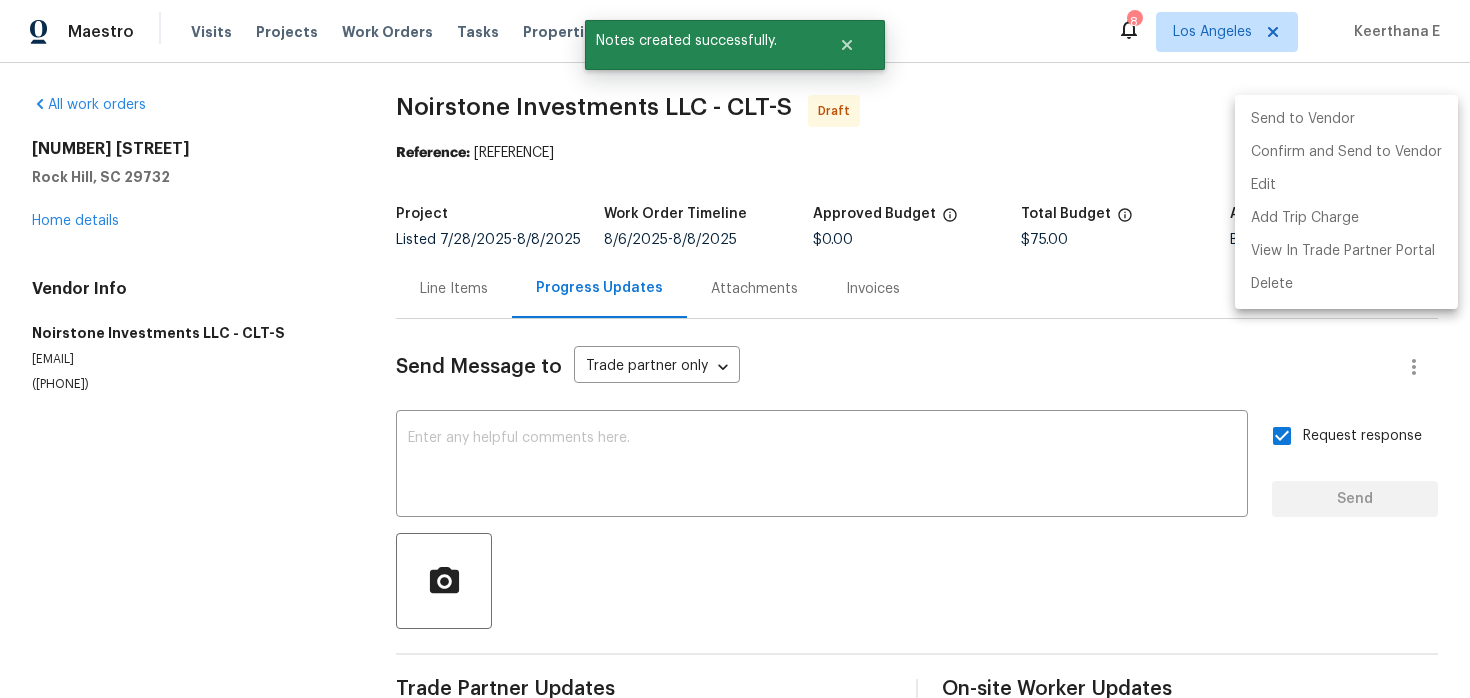 click at bounding box center [735, 349] 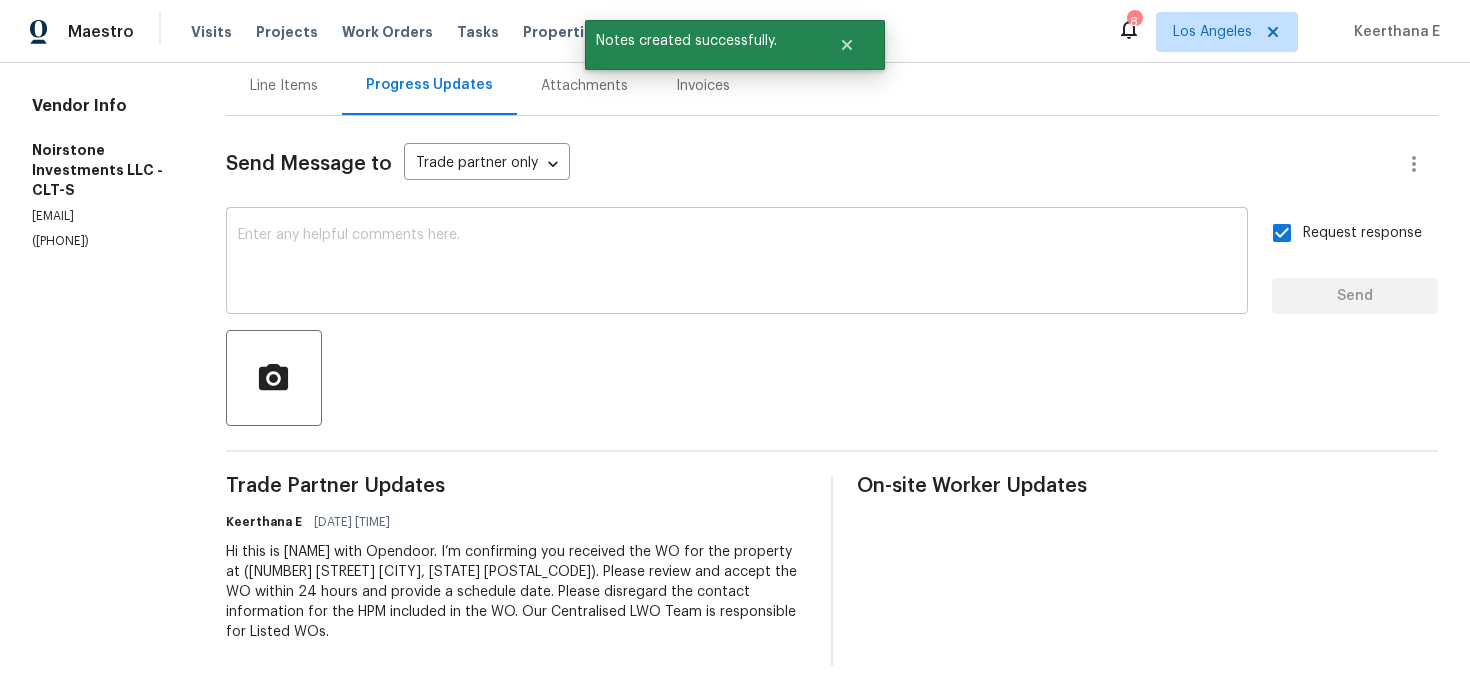 scroll, scrollTop: 0, scrollLeft: 0, axis: both 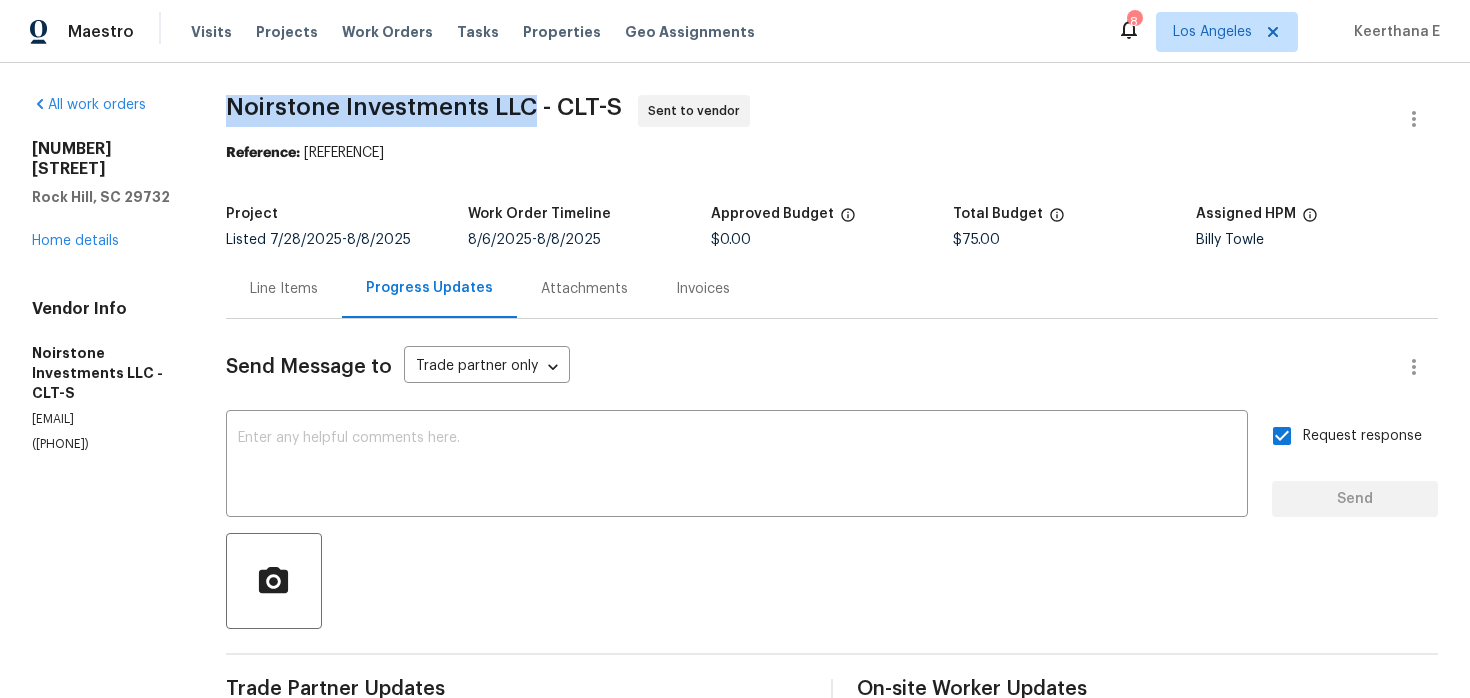 drag, startPoint x: 229, startPoint y: 105, endPoint x: 539, endPoint y: 112, distance: 310.079 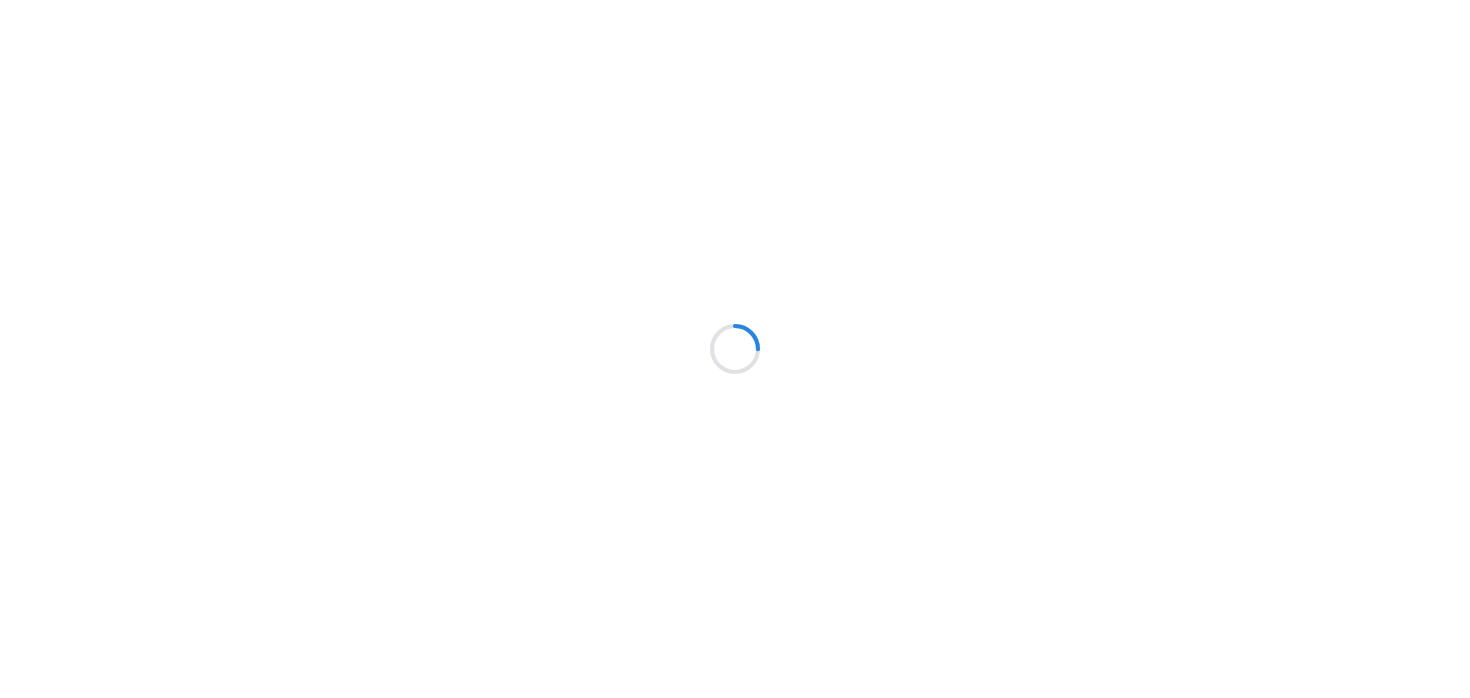 scroll, scrollTop: 0, scrollLeft: 0, axis: both 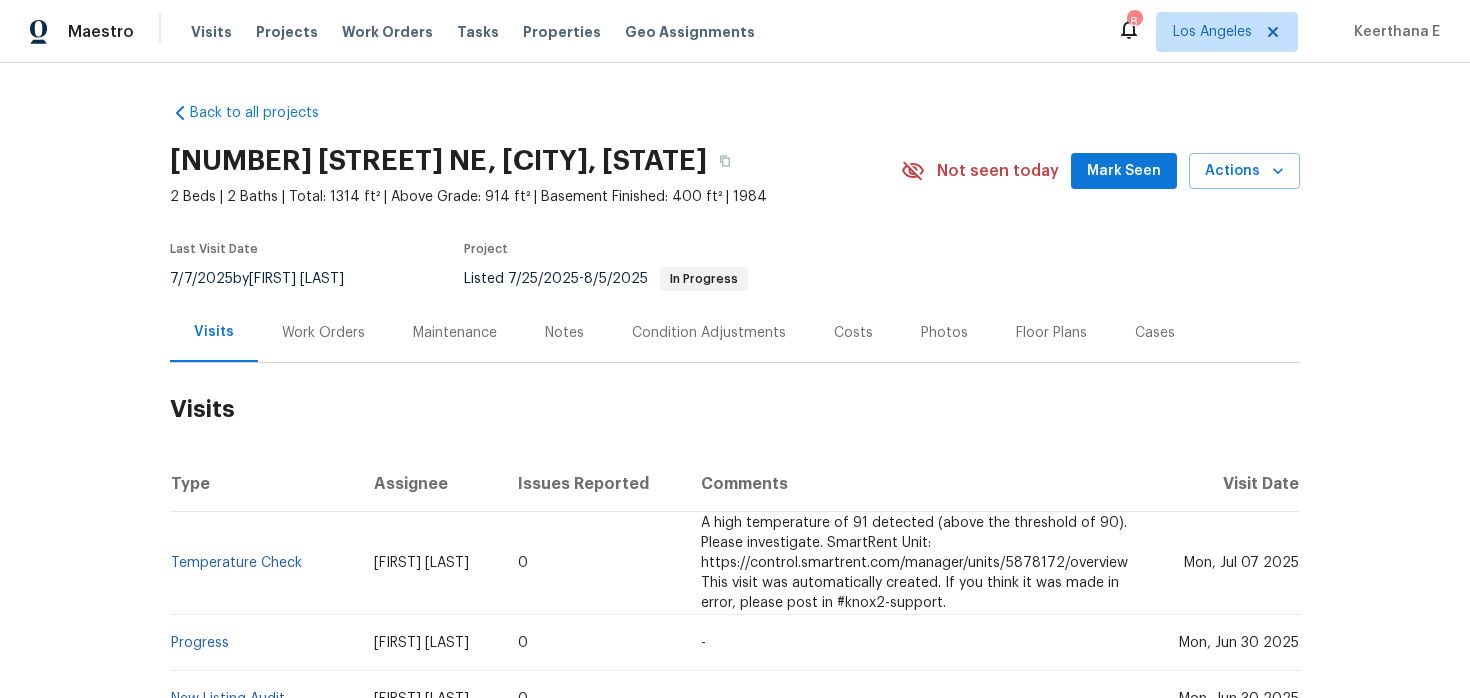 click on "Work Orders" at bounding box center (323, 333) 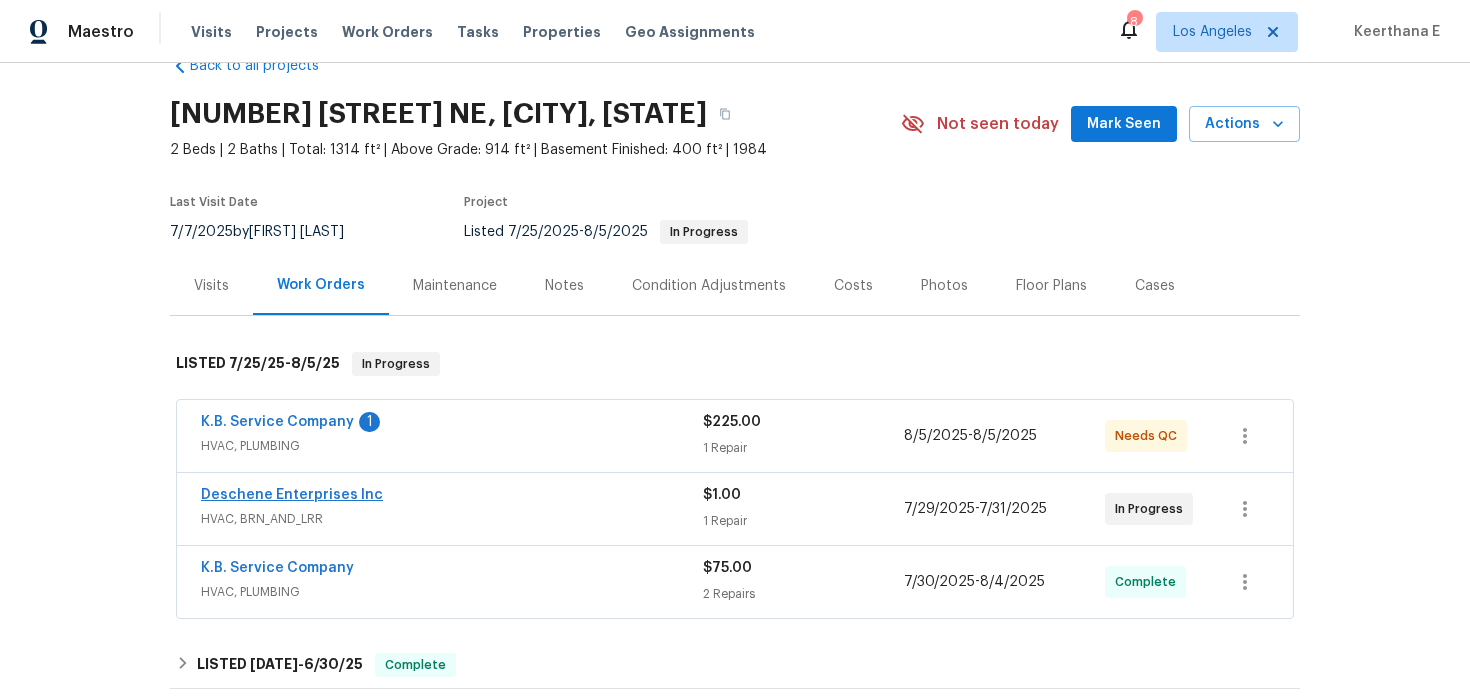 scroll, scrollTop: 97, scrollLeft: 0, axis: vertical 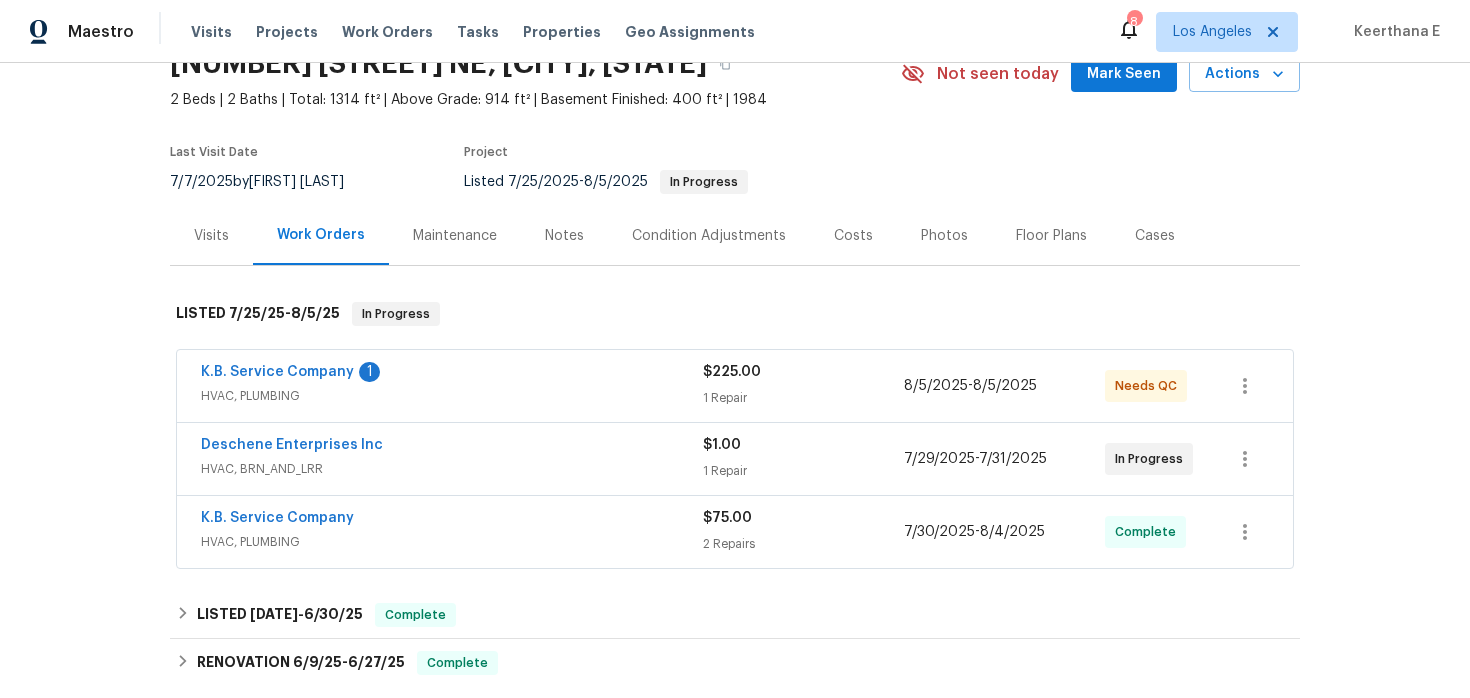 click on "Deschene Enterprises Inc" at bounding box center [452, 447] 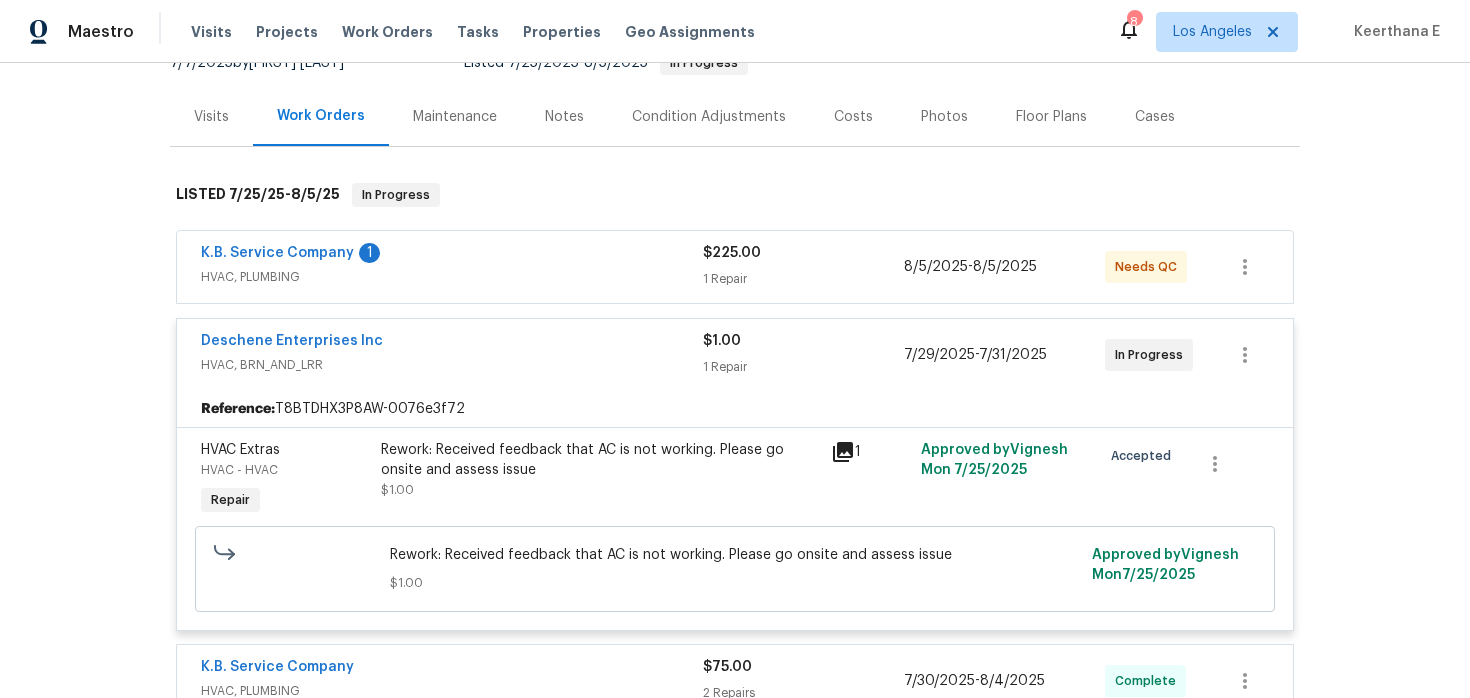 scroll, scrollTop: 221, scrollLeft: 0, axis: vertical 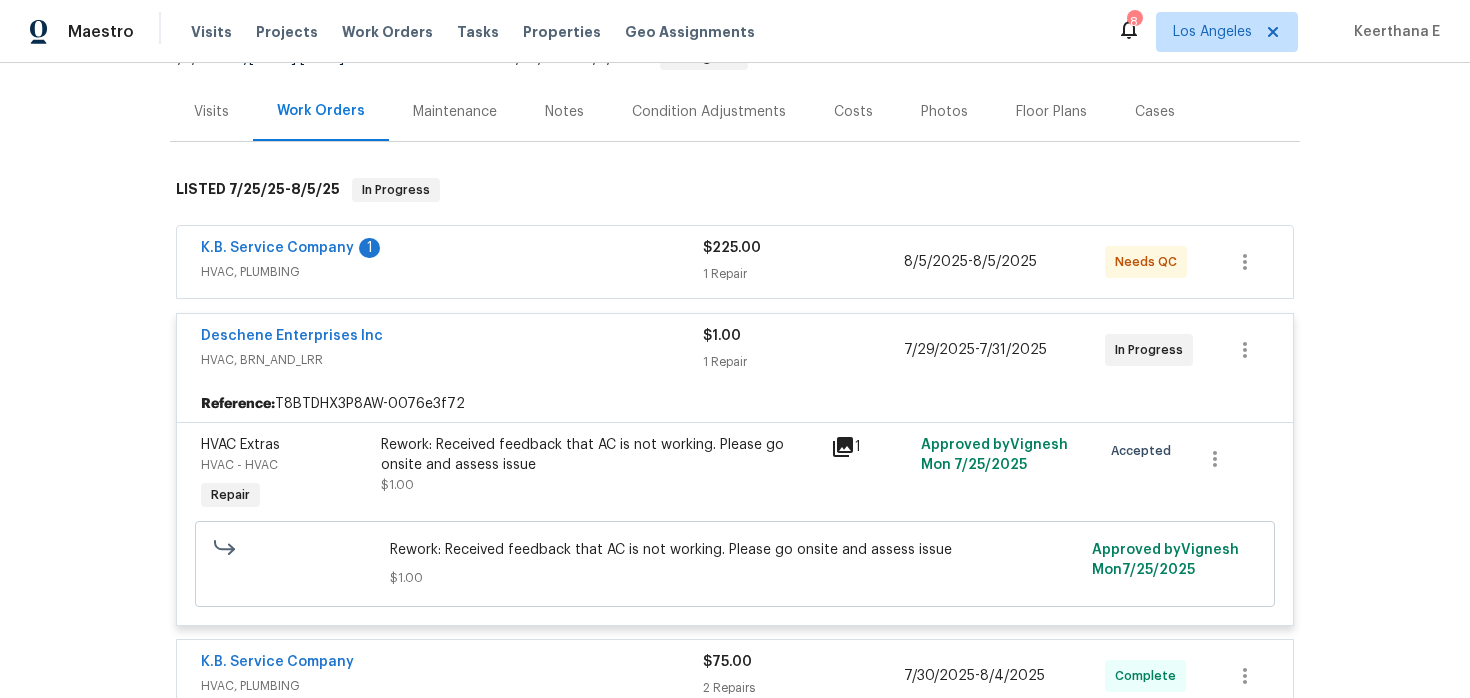 click on "K.B. Service Company 1" at bounding box center [452, 250] 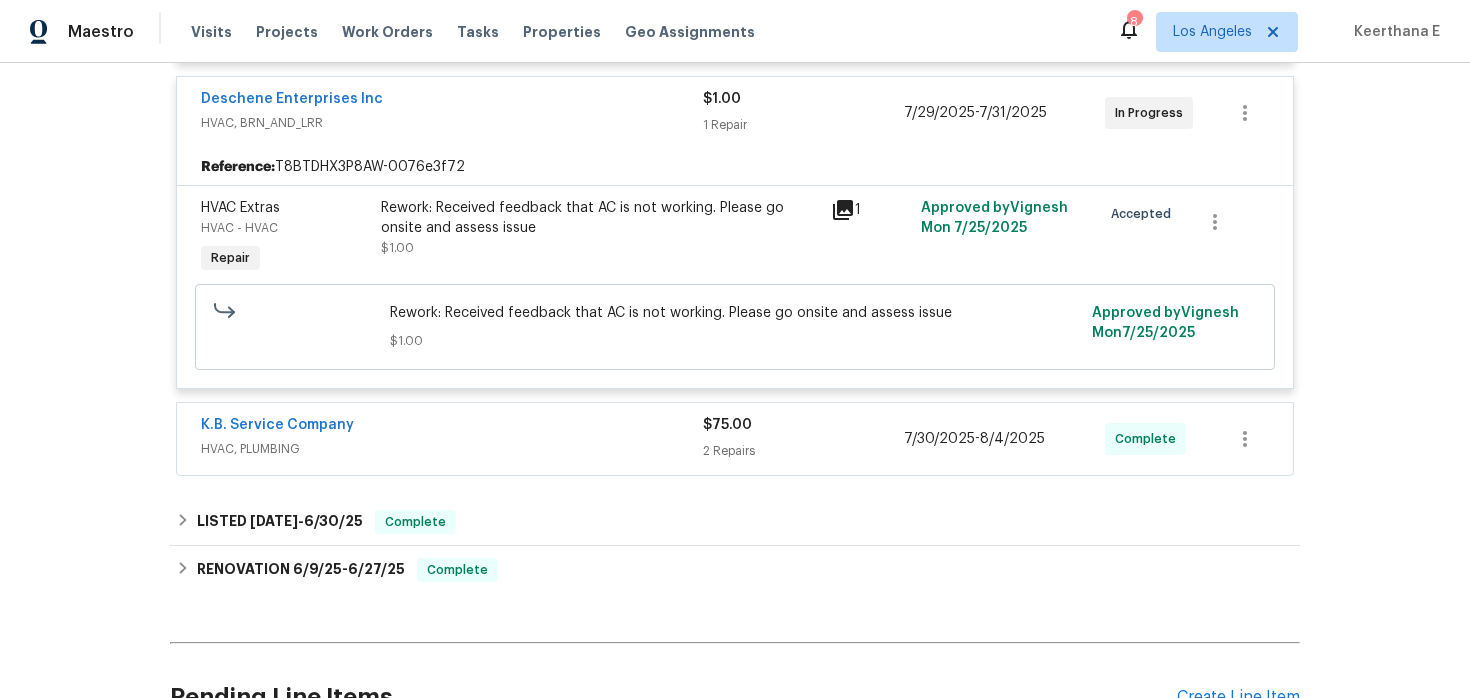 scroll, scrollTop: 640, scrollLeft: 0, axis: vertical 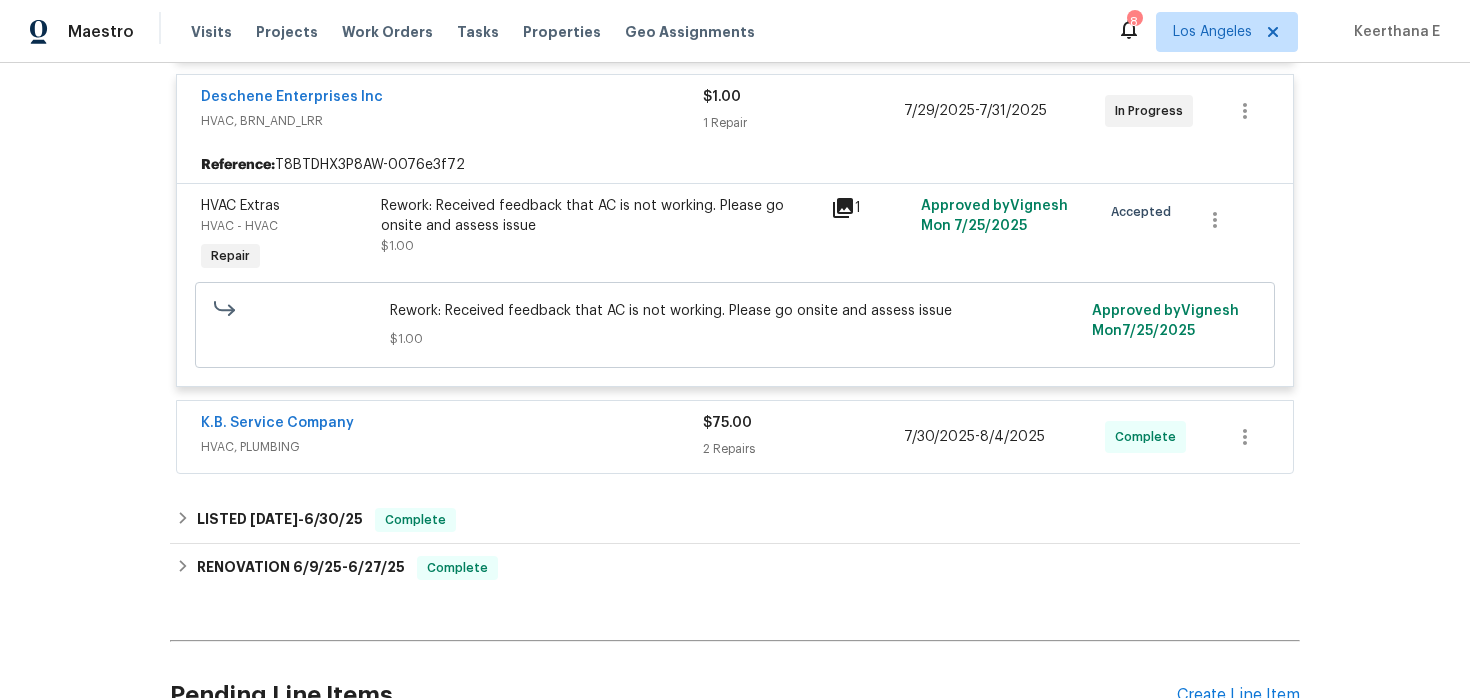click on "K.B. Service Company" at bounding box center (452, 425) 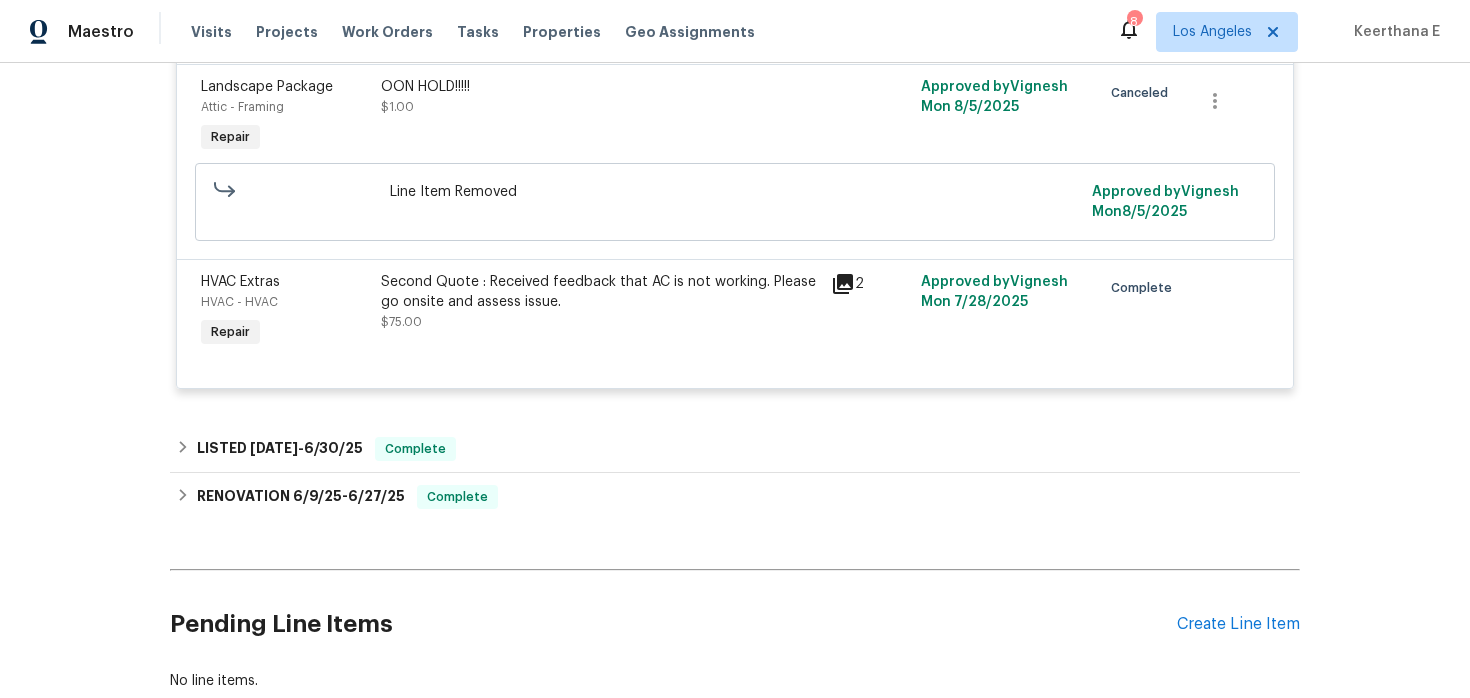 scroll, scrollTop: 1217, scrollLeft: 0, axis: vertical 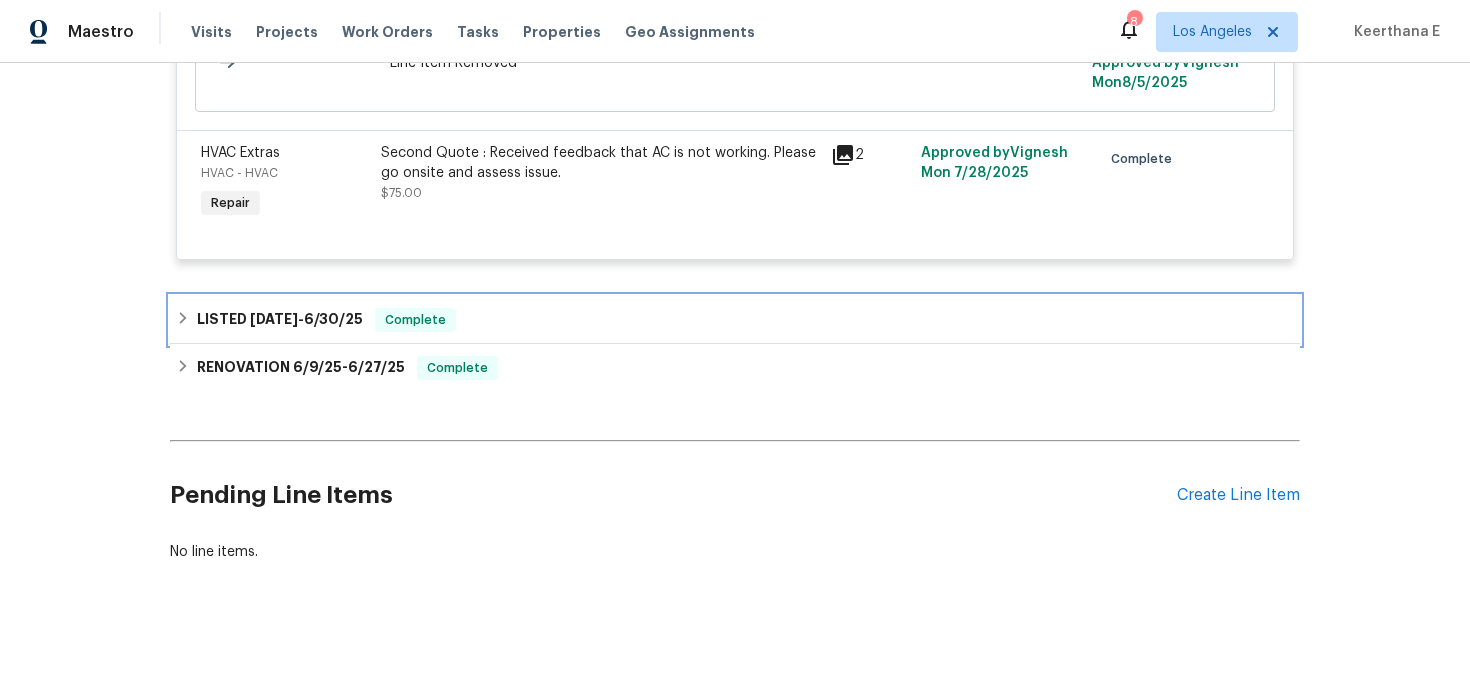 click on "LISTED   [DATE]  -  [DATE] Complete" at bounding box center (735, 320) 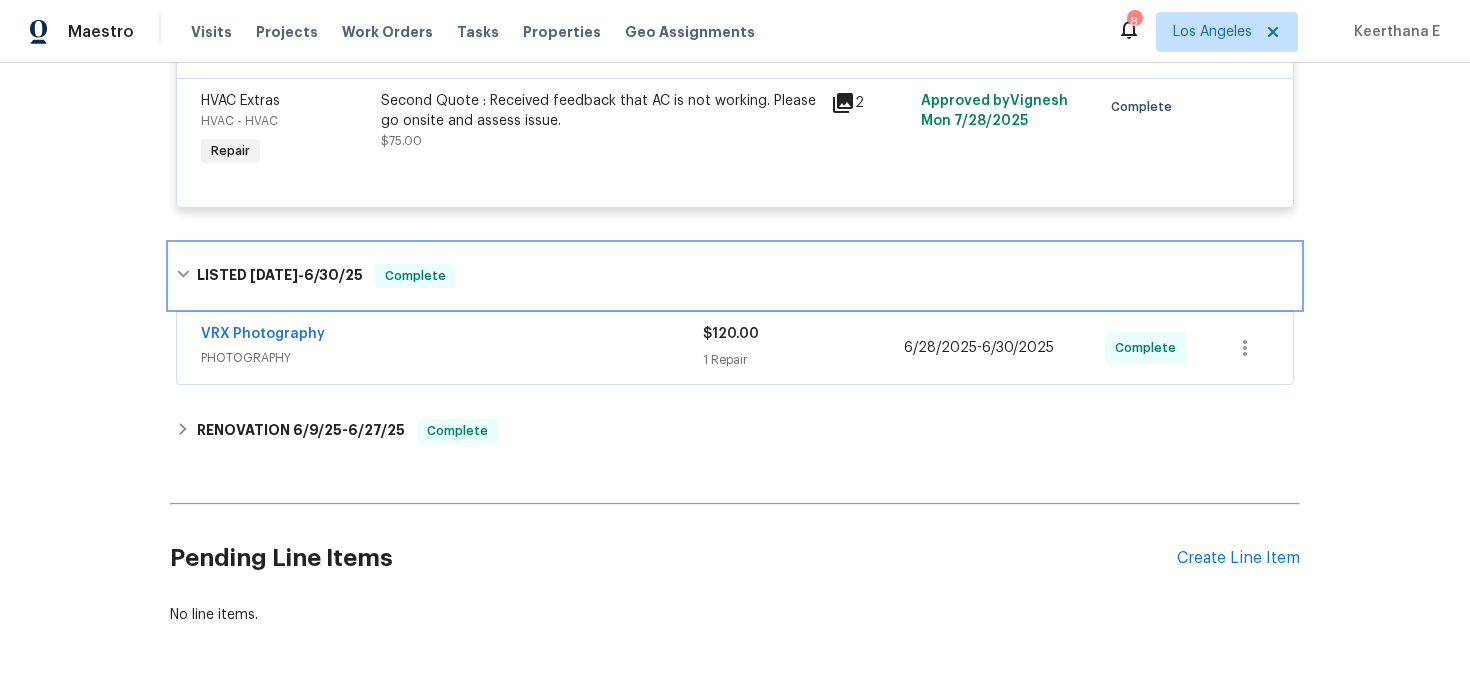 scroll, scrollTop: 1271, scrollLeft: 0, axis: vertical 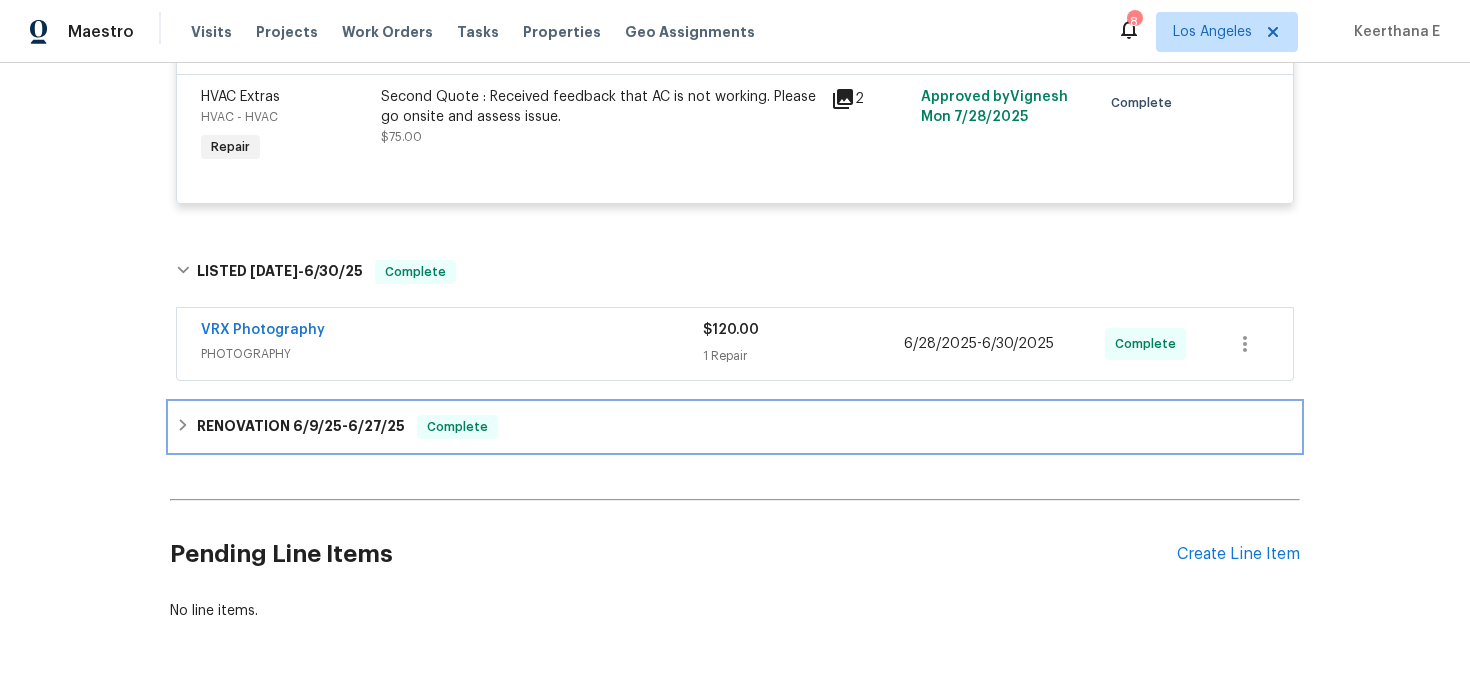 click on "RENOVATION   [DATE]  -  [DATE] Complete" at bounding box center (735, 427) 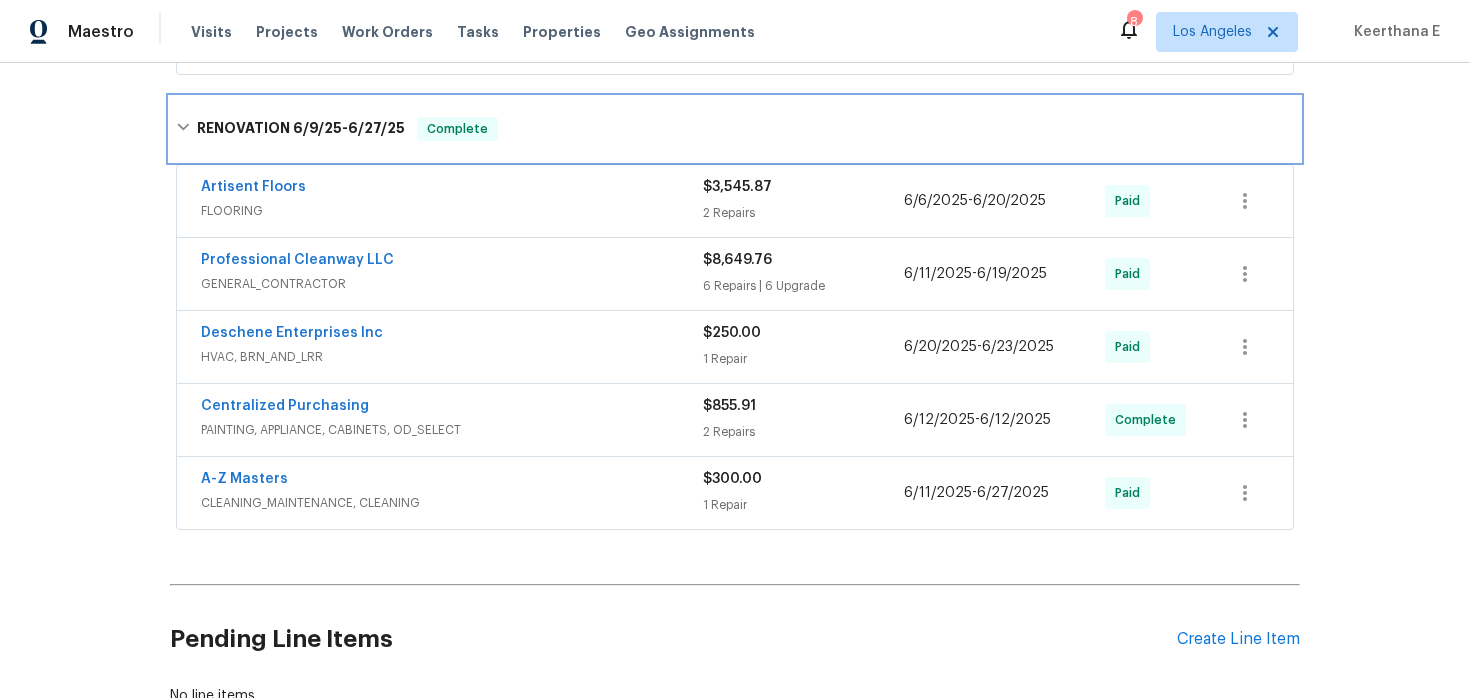 scroll, scrollTop: 1583, scrollLeft: 0, axis: vertical 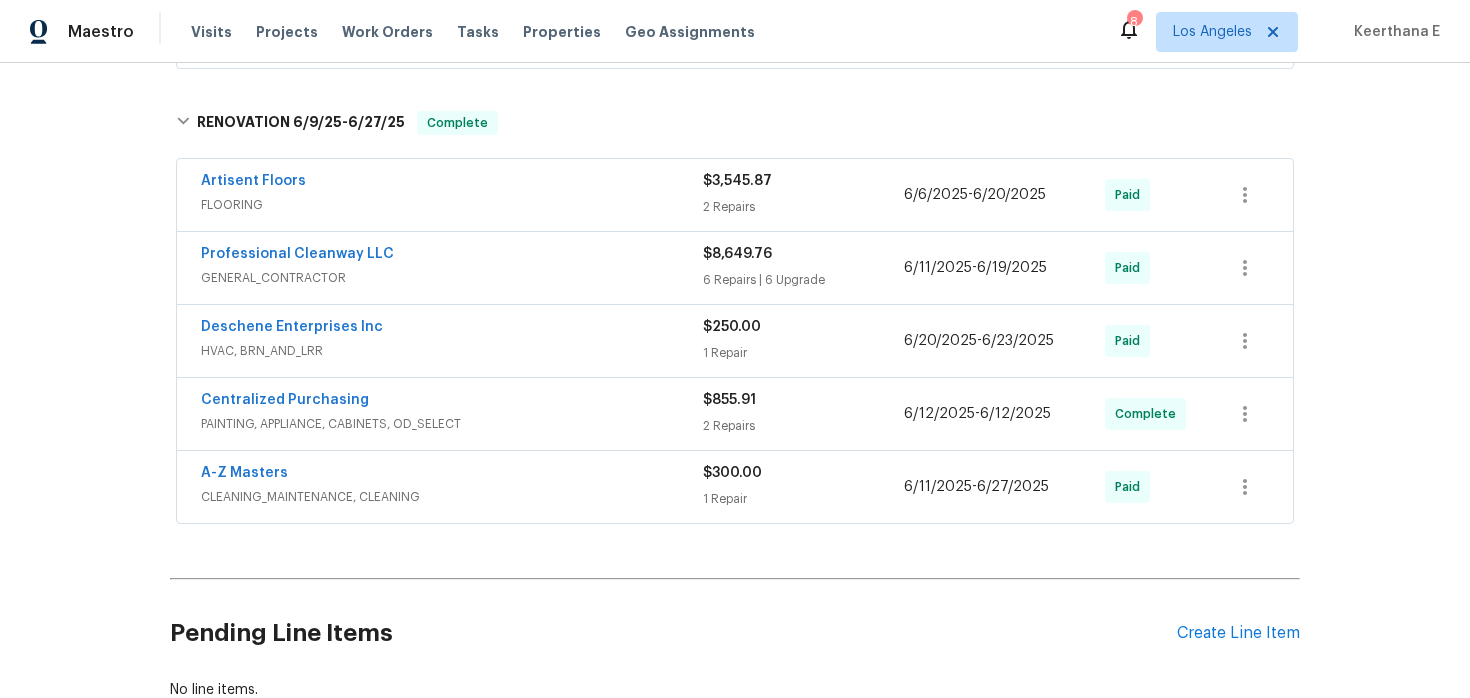 click on "Deschene Enterprises Inc" at bounding box center (452, 329) 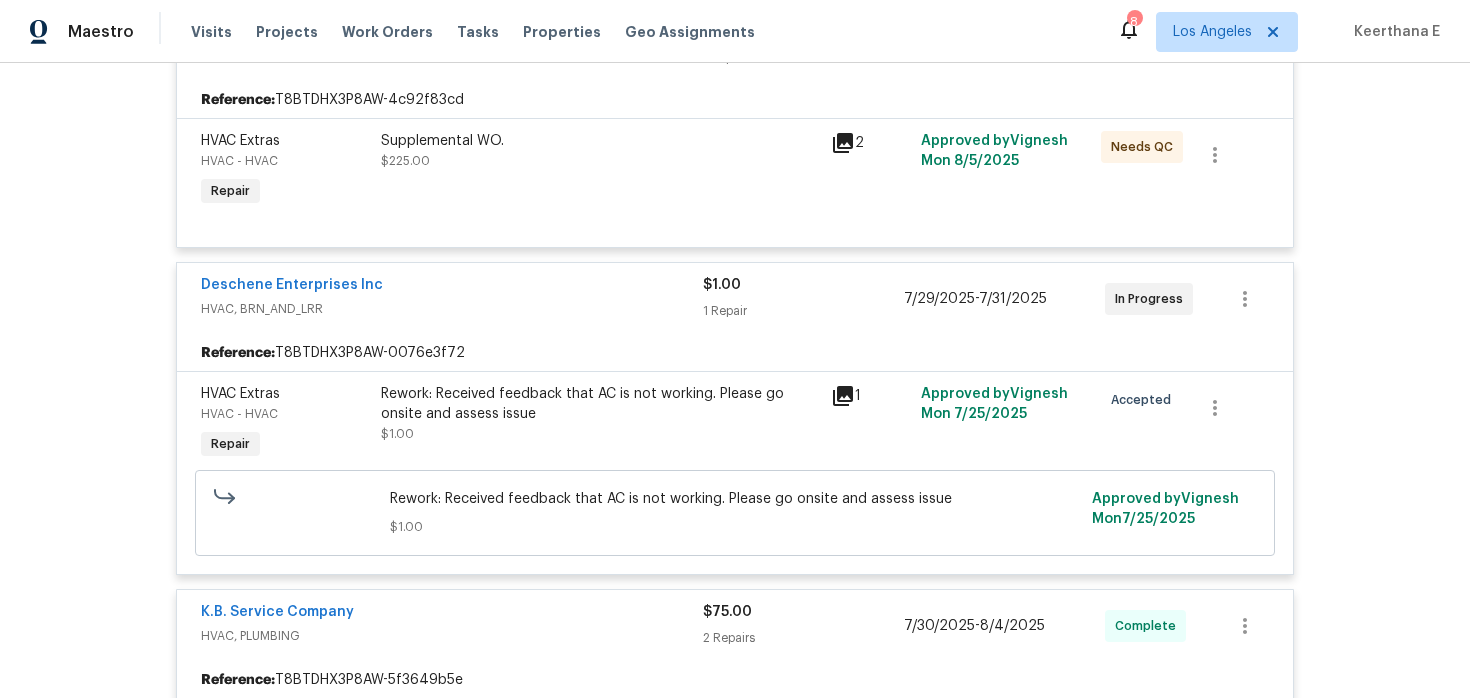 scroll, scrollTop: 456, scrollLeft: 0, axis: vertical 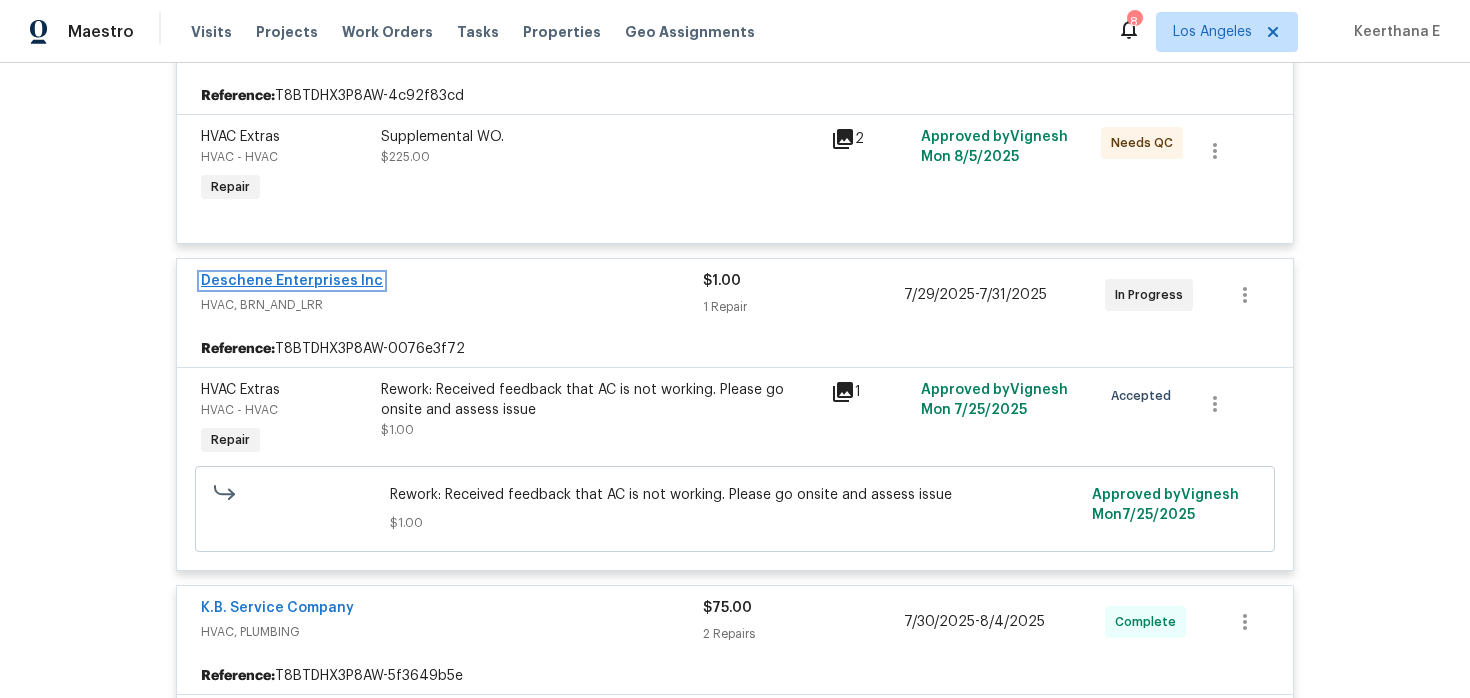 click on "Deschene Enterprises Inc" at bounding box center (292, 281) 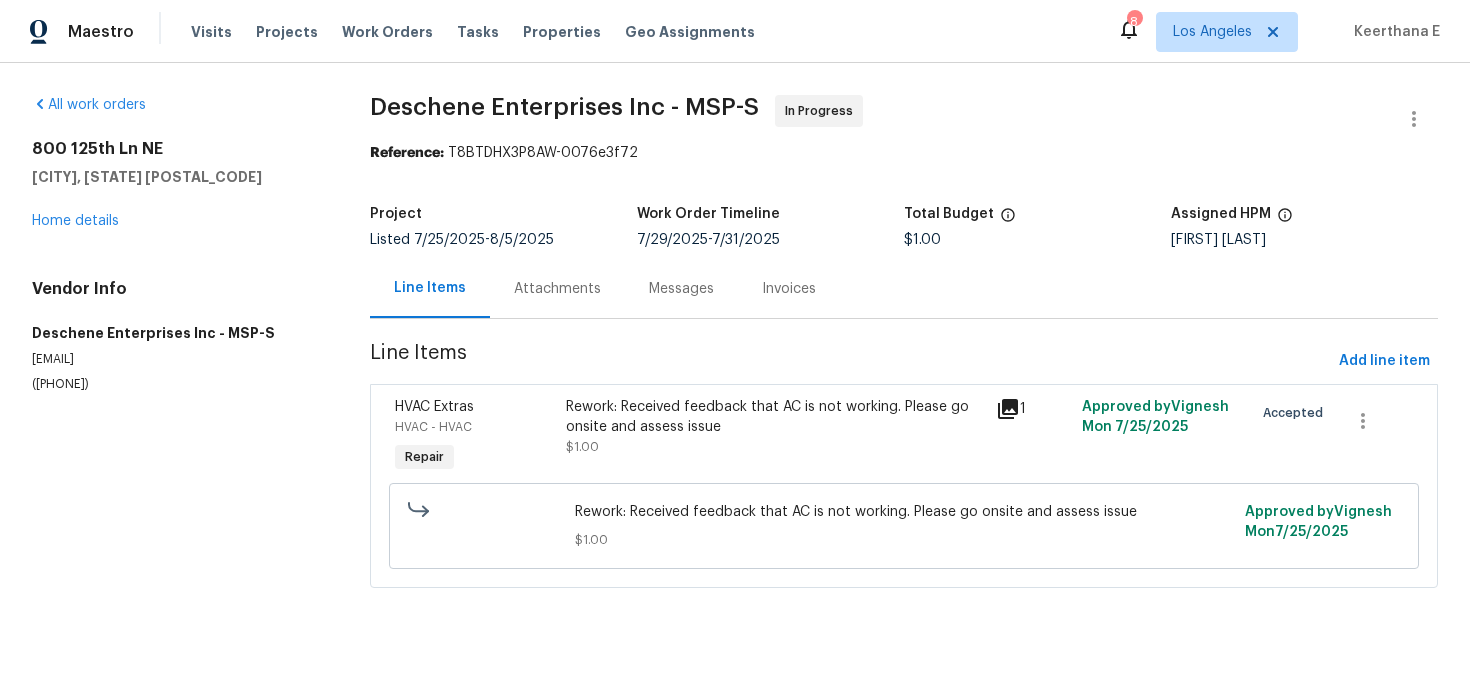 click on "Attachments" at bounding box center [557, 288] 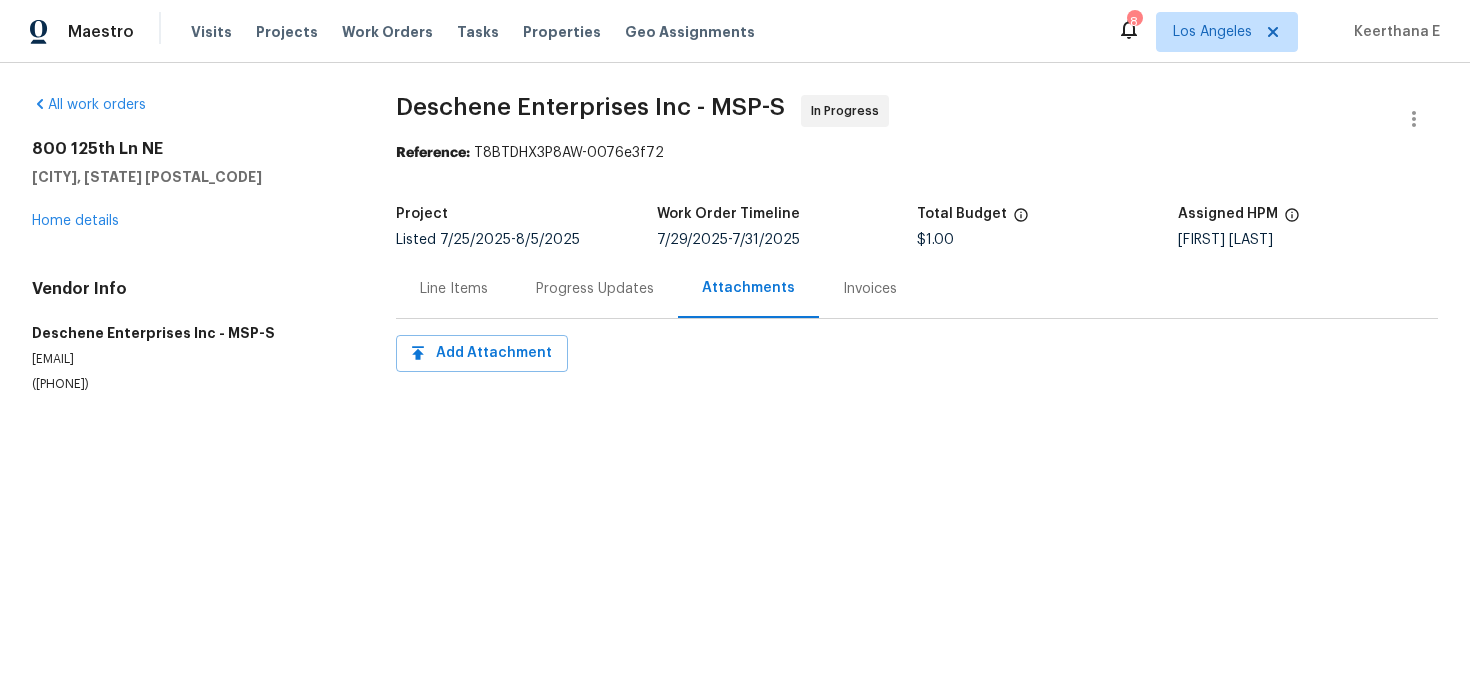 click on "Progress Updates" at bounding box center (595, 288) 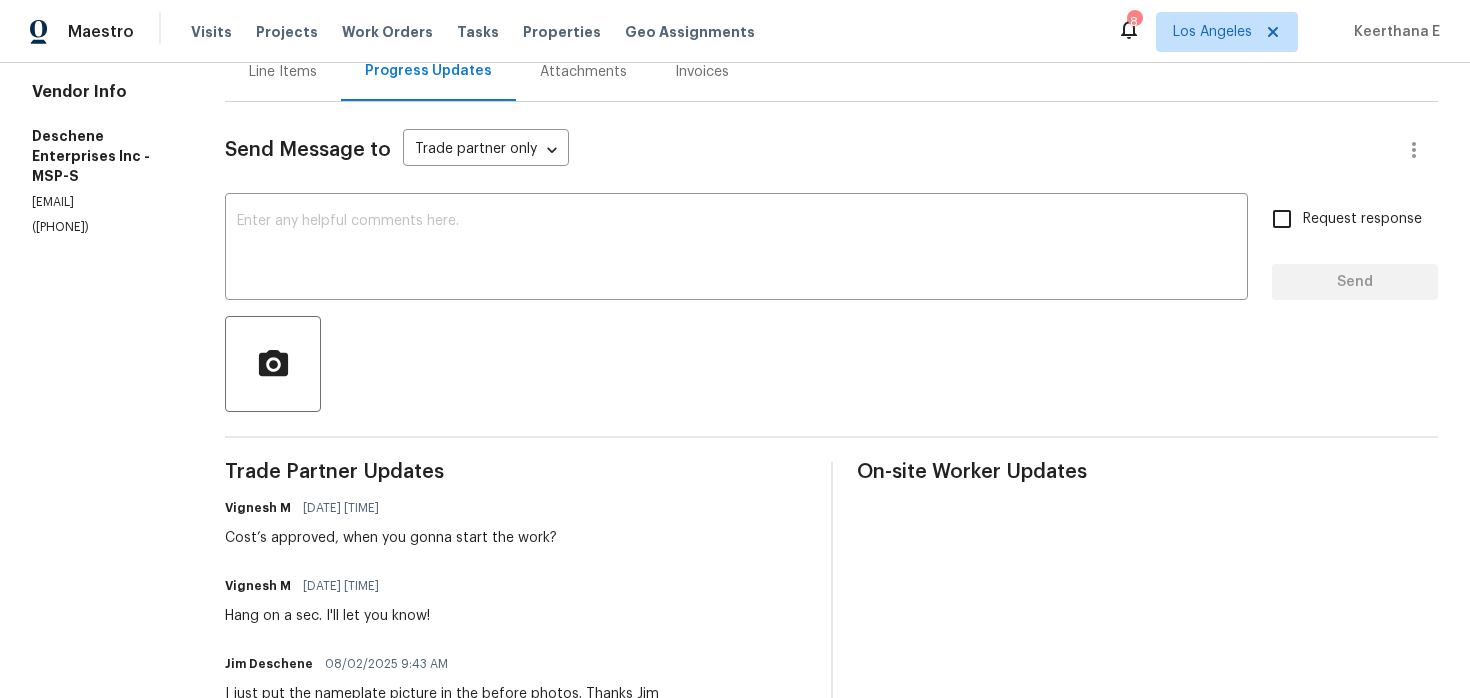 scroll, scrollTop: 0, scrollLeft: 0, axis: both 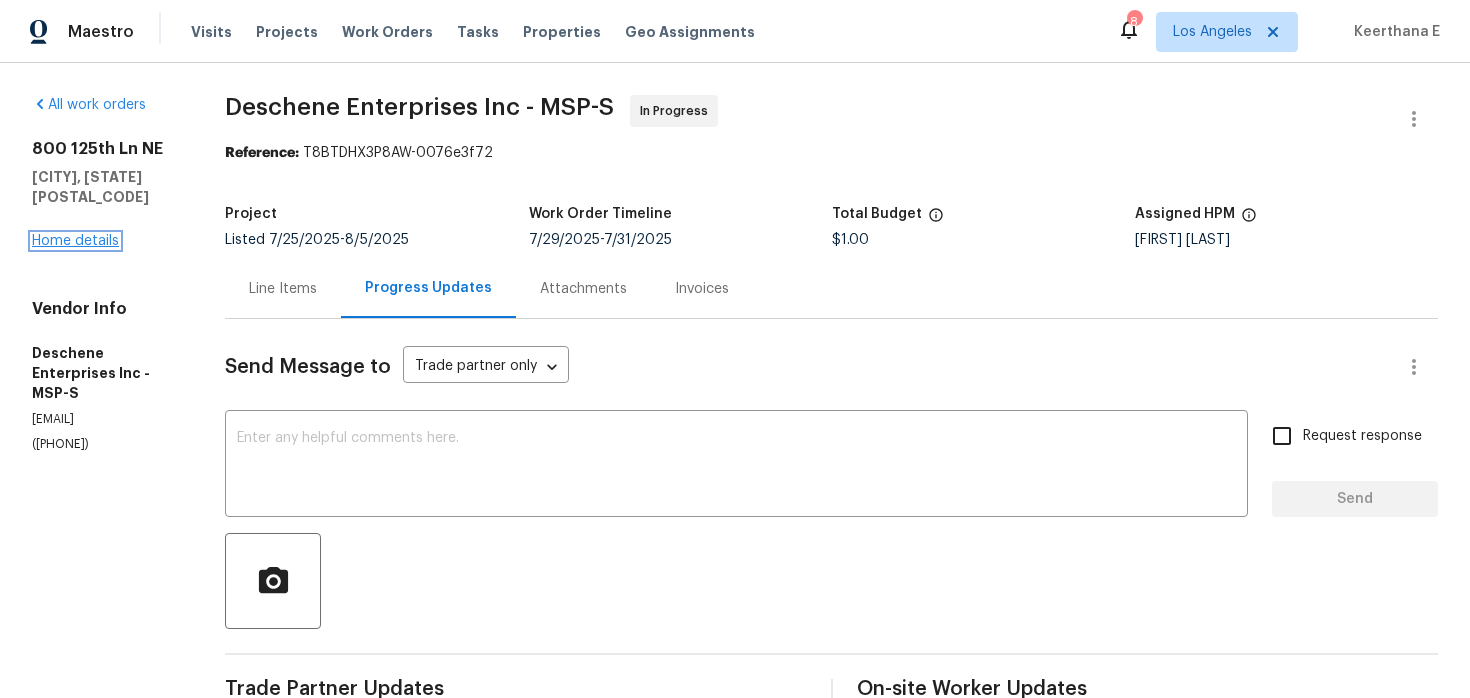 click on "Home details" at bounding box center [75, 241] 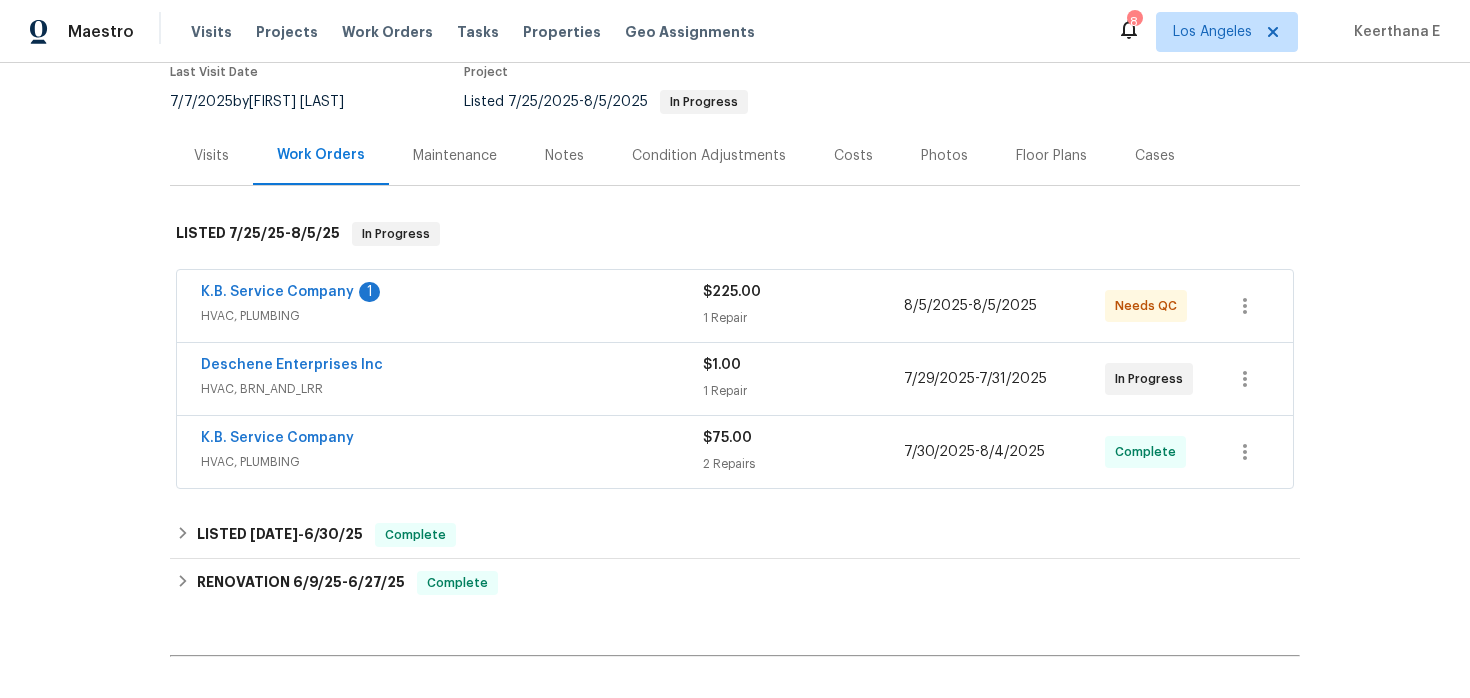 scroll, scrollTop: 178, scrollLeft: 0, axis: vertical 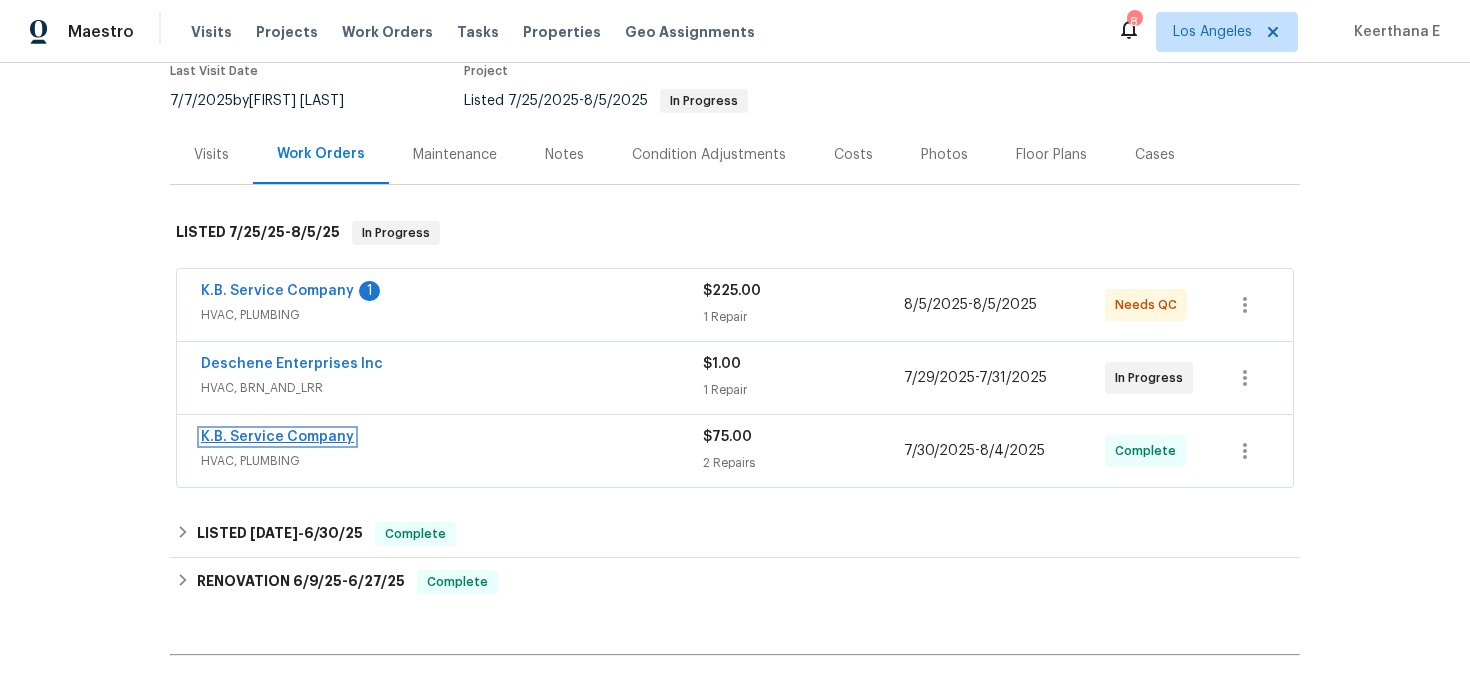 click on "K.B. Service Company" at bounding box center [277, 437] 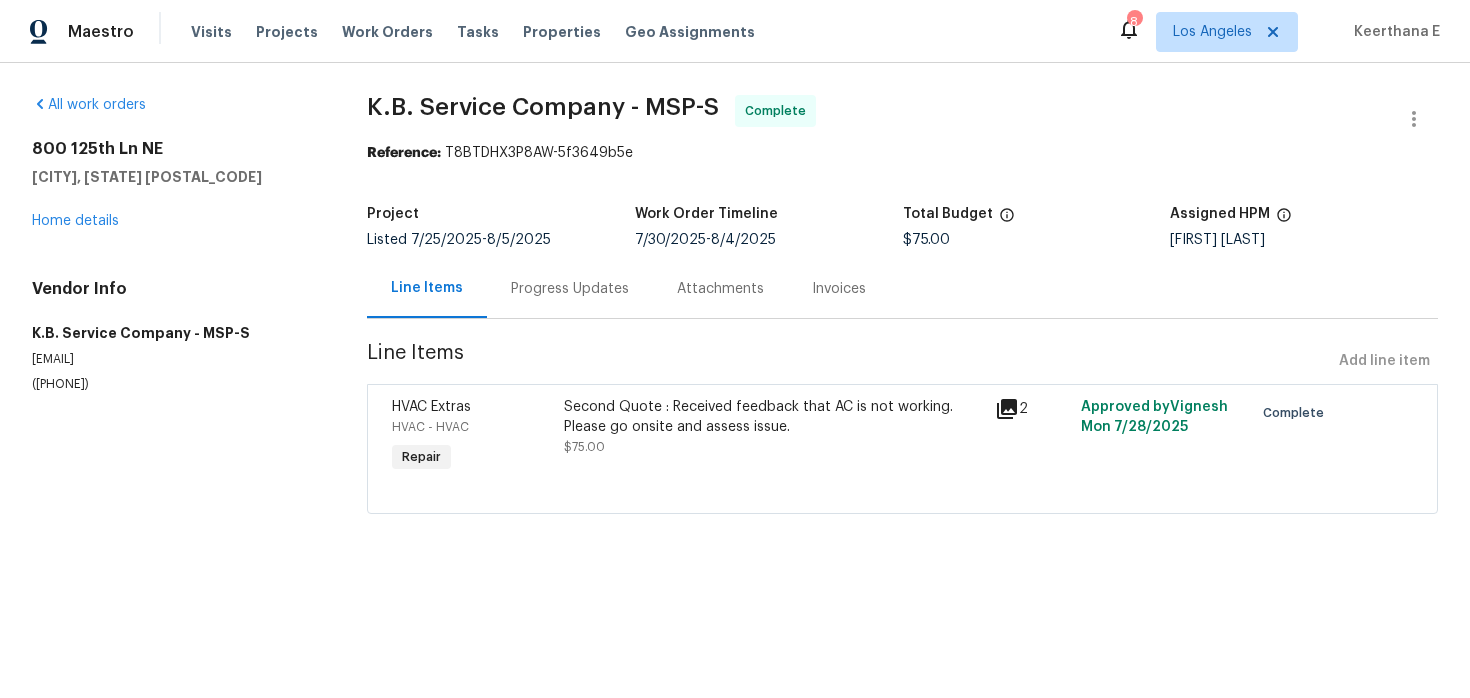 click on "Progress Updates" at bounding box center [570, 289] 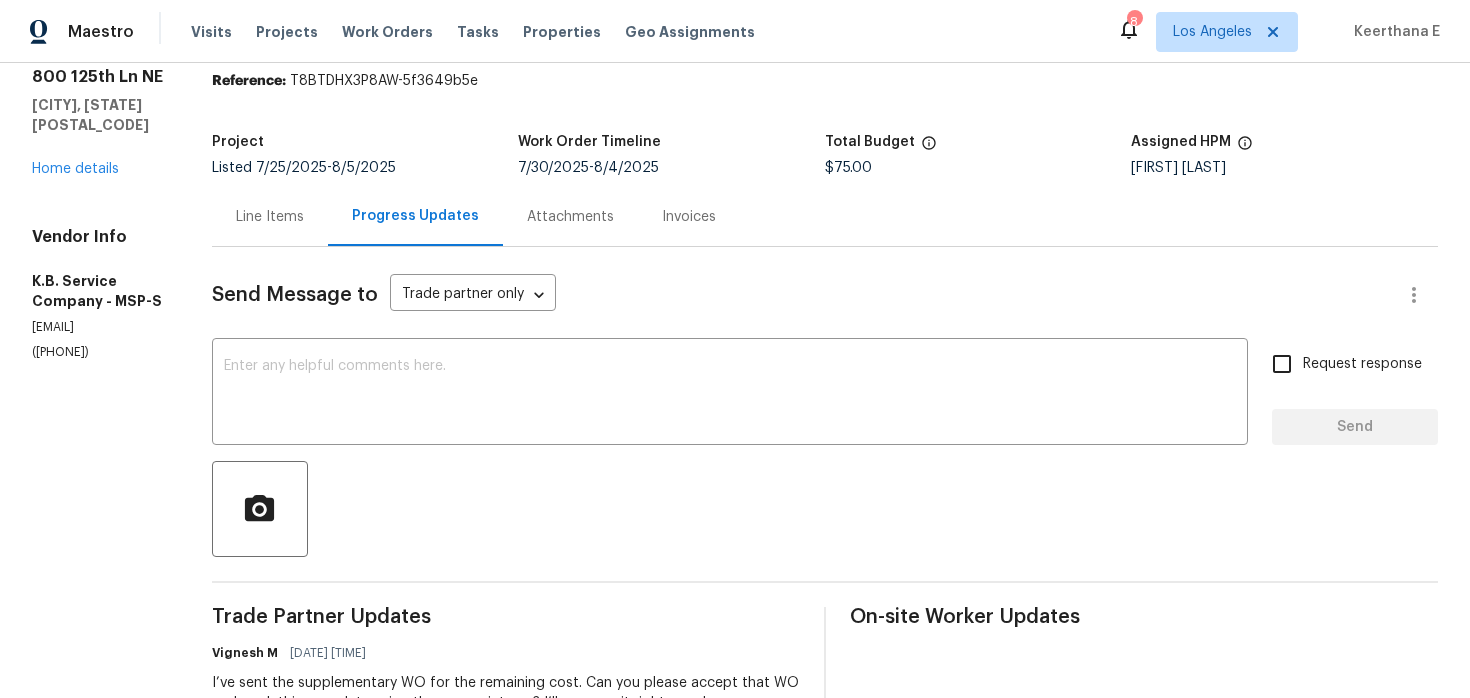 scroll, scrollTop: 0, scrollLeft: 0, axis: both 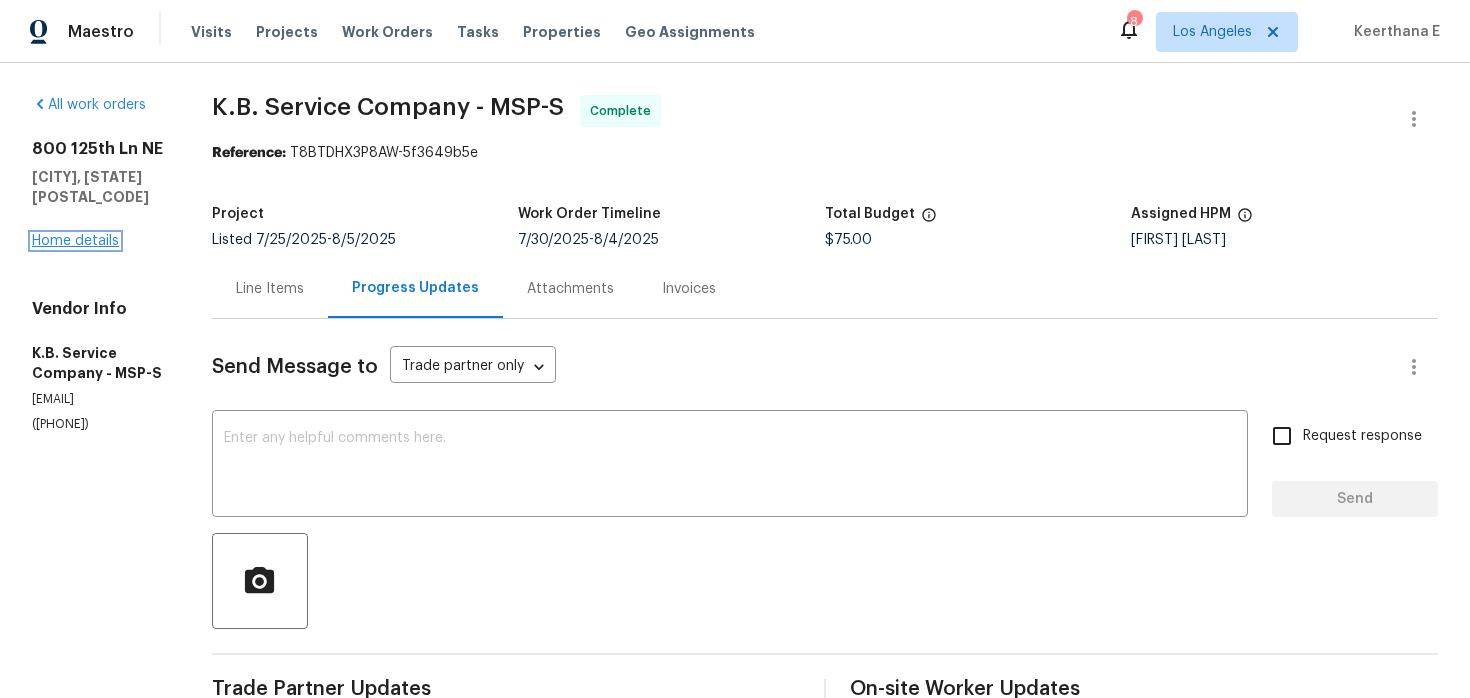 click on "Home details" at bounding box center (75, 241) 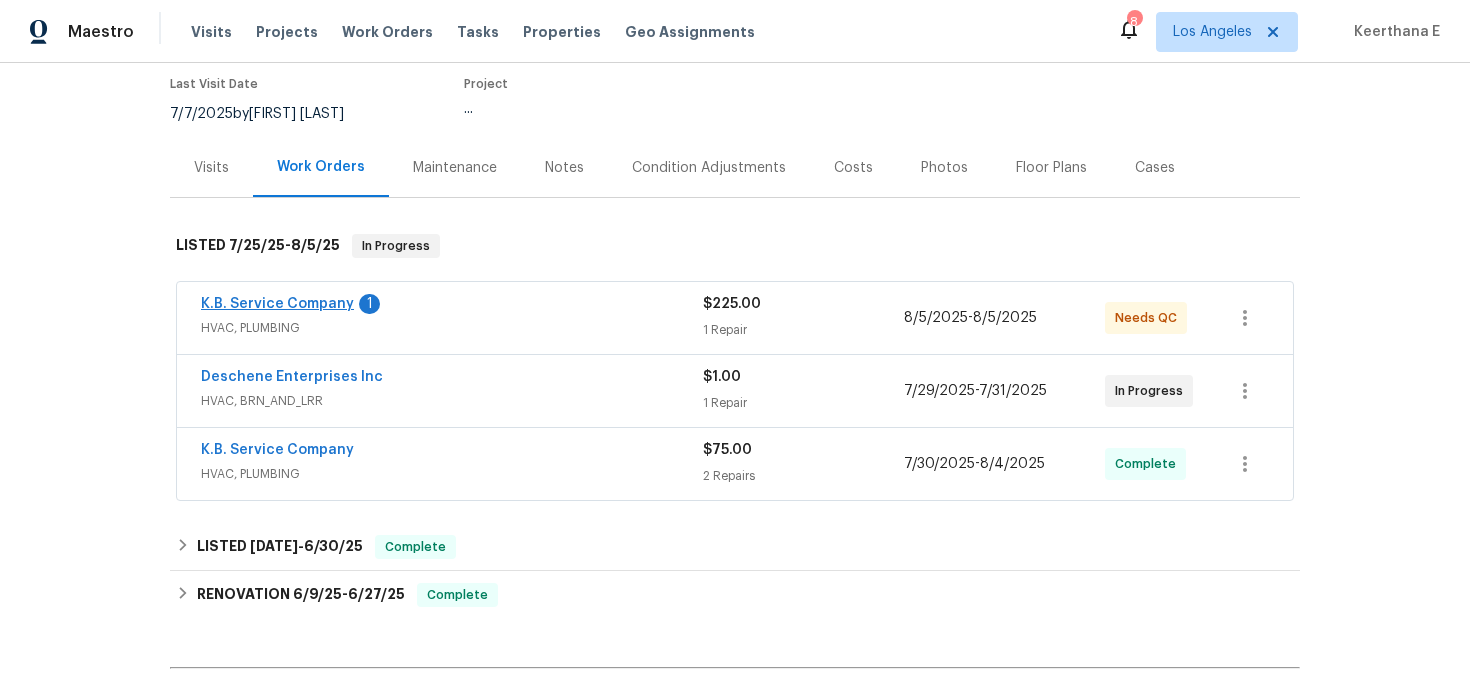 scroll, scrollTop: 190, scrollLeft: 0, axis: vertical 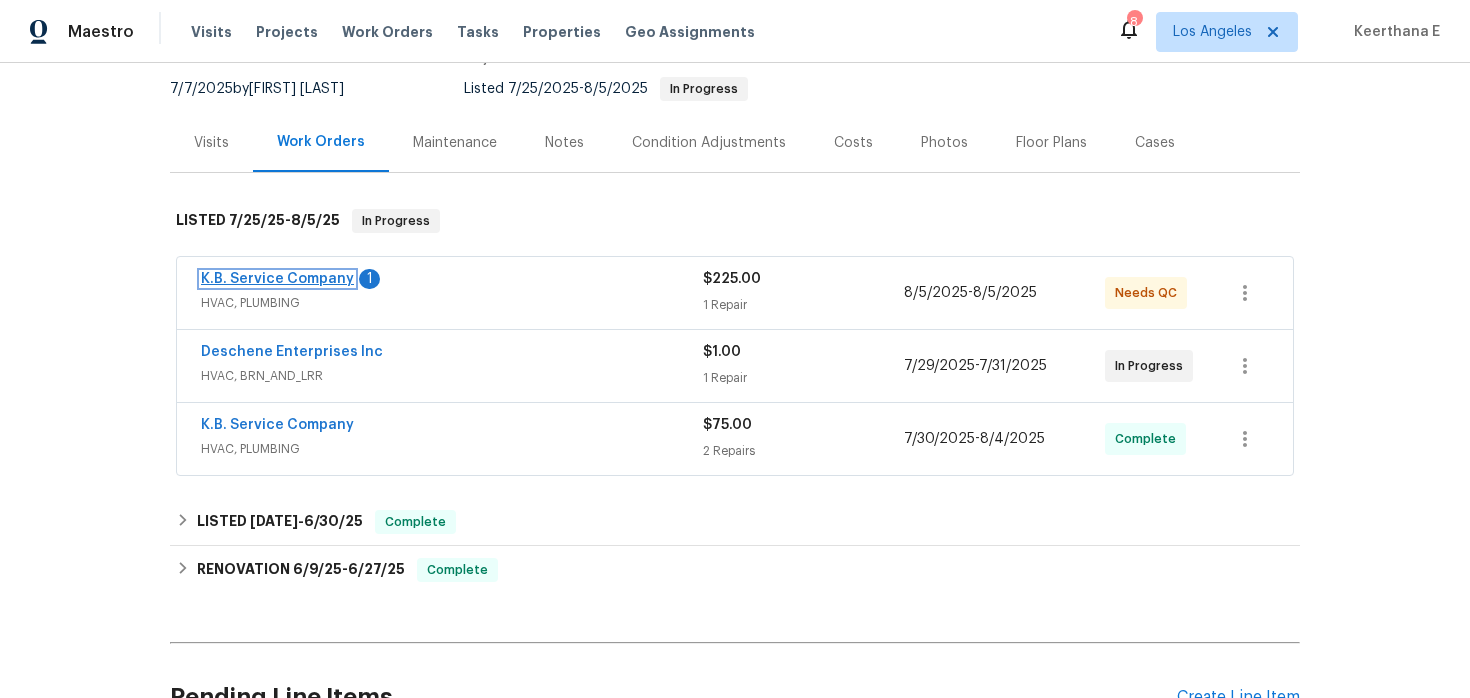 click on "K.B. Service Company" at bounding box center (277, 279) 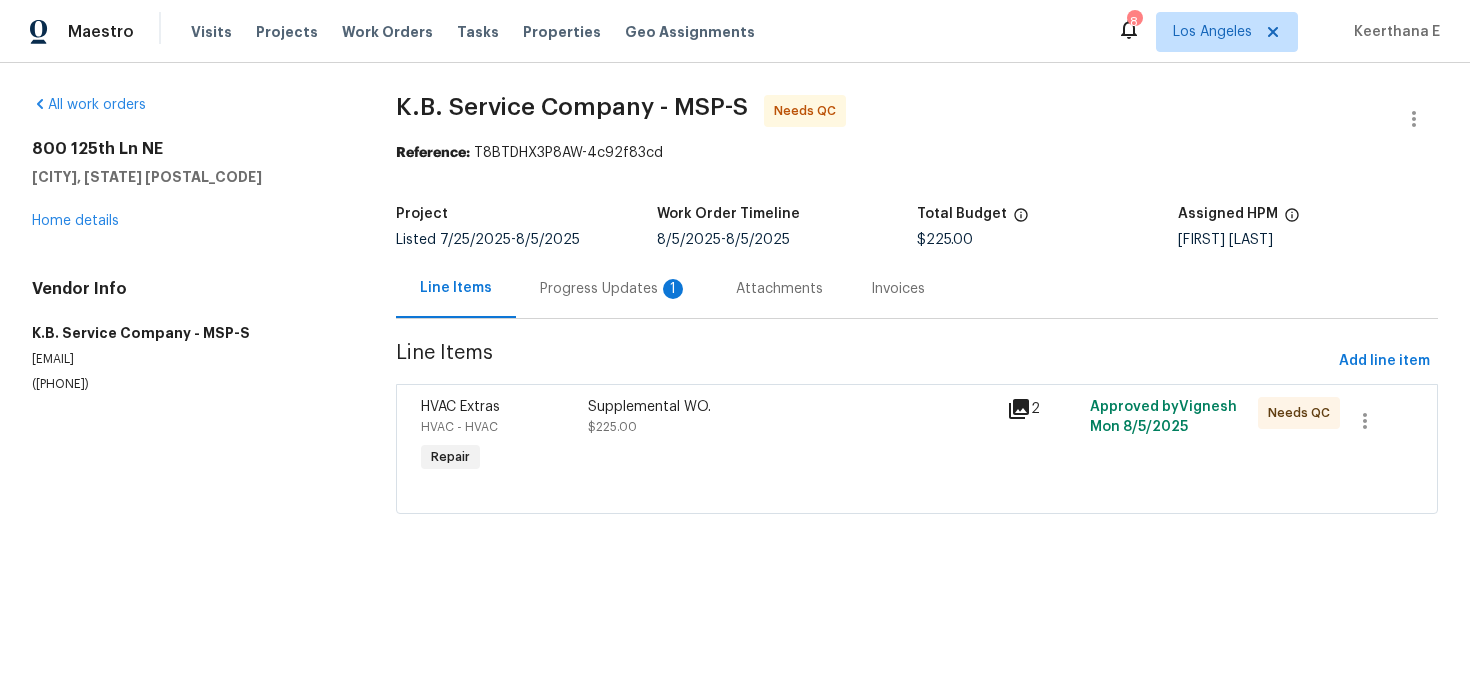 click on "Progress Updates 1" at bounding box center (614, 289) 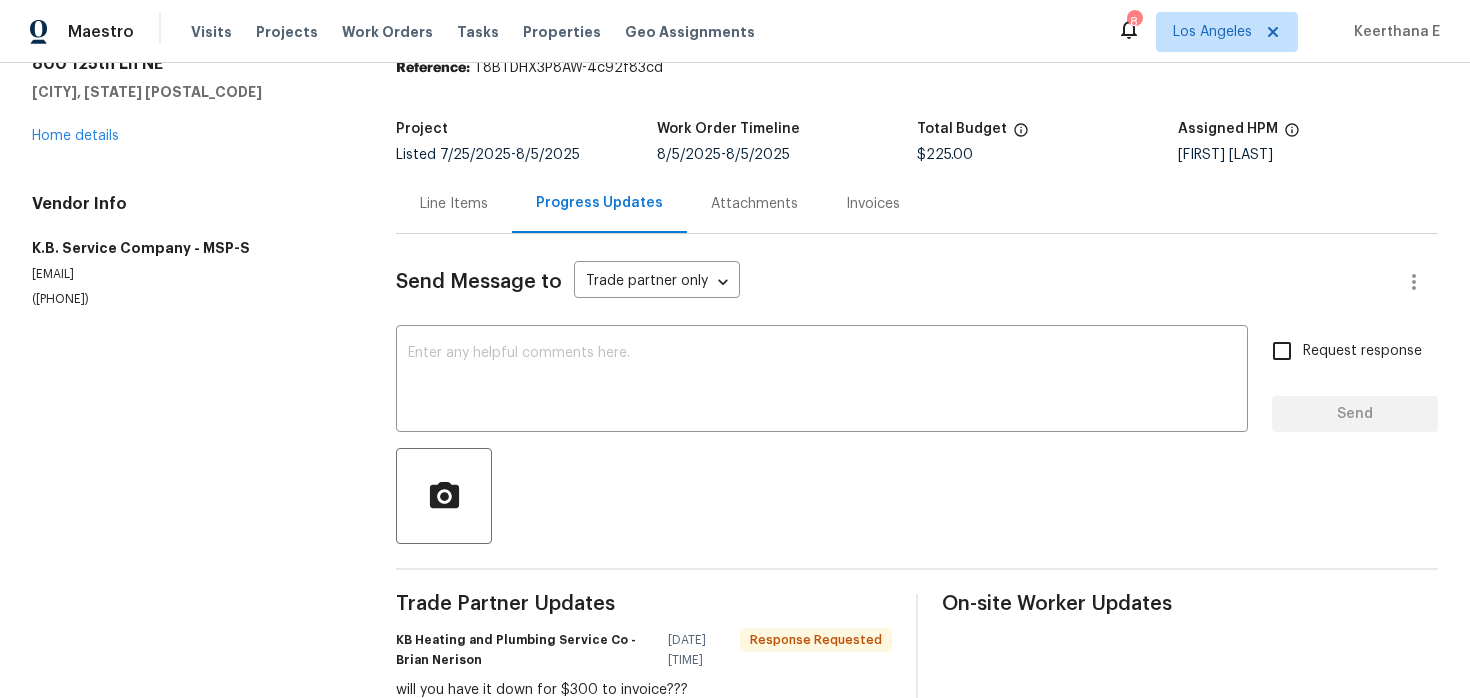 scroll, scrollTop: 94, scrollLeft: 0, axis: vertical 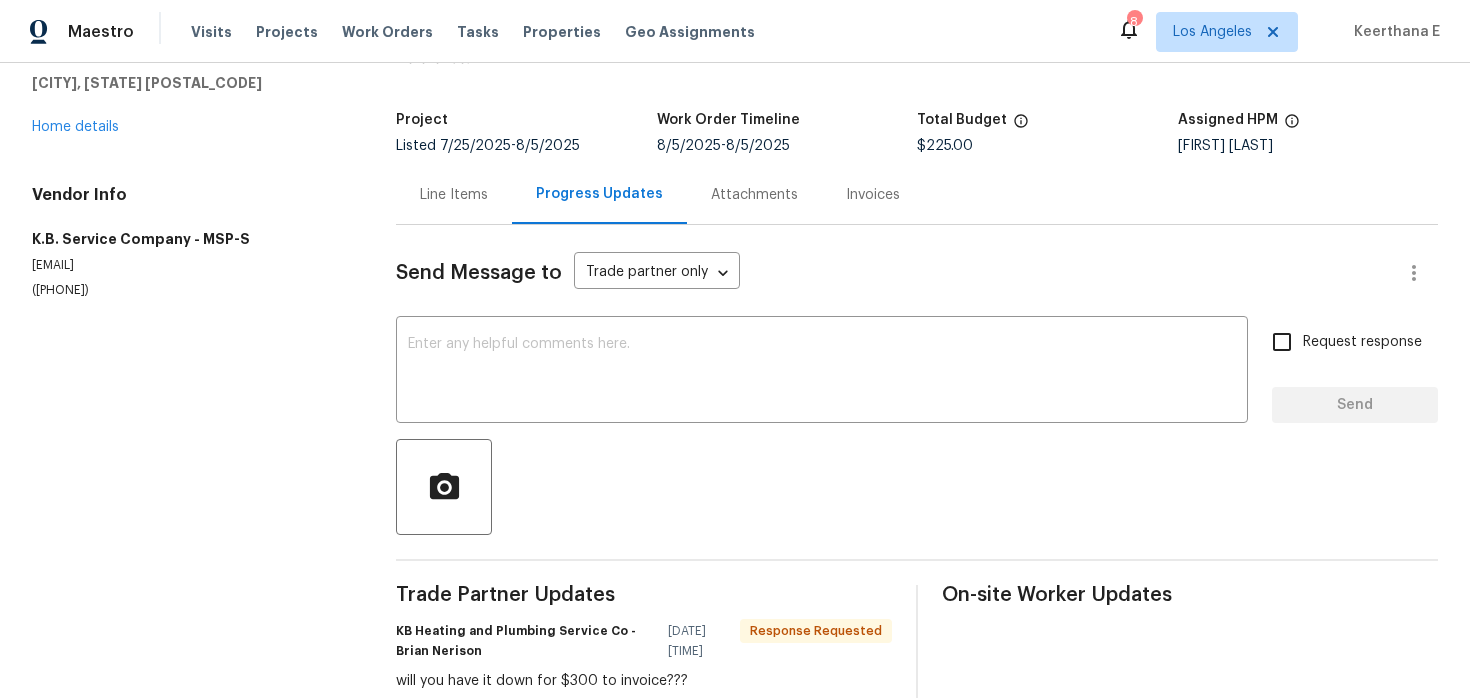 click on "Line Items" at bounding box center (454, 195) 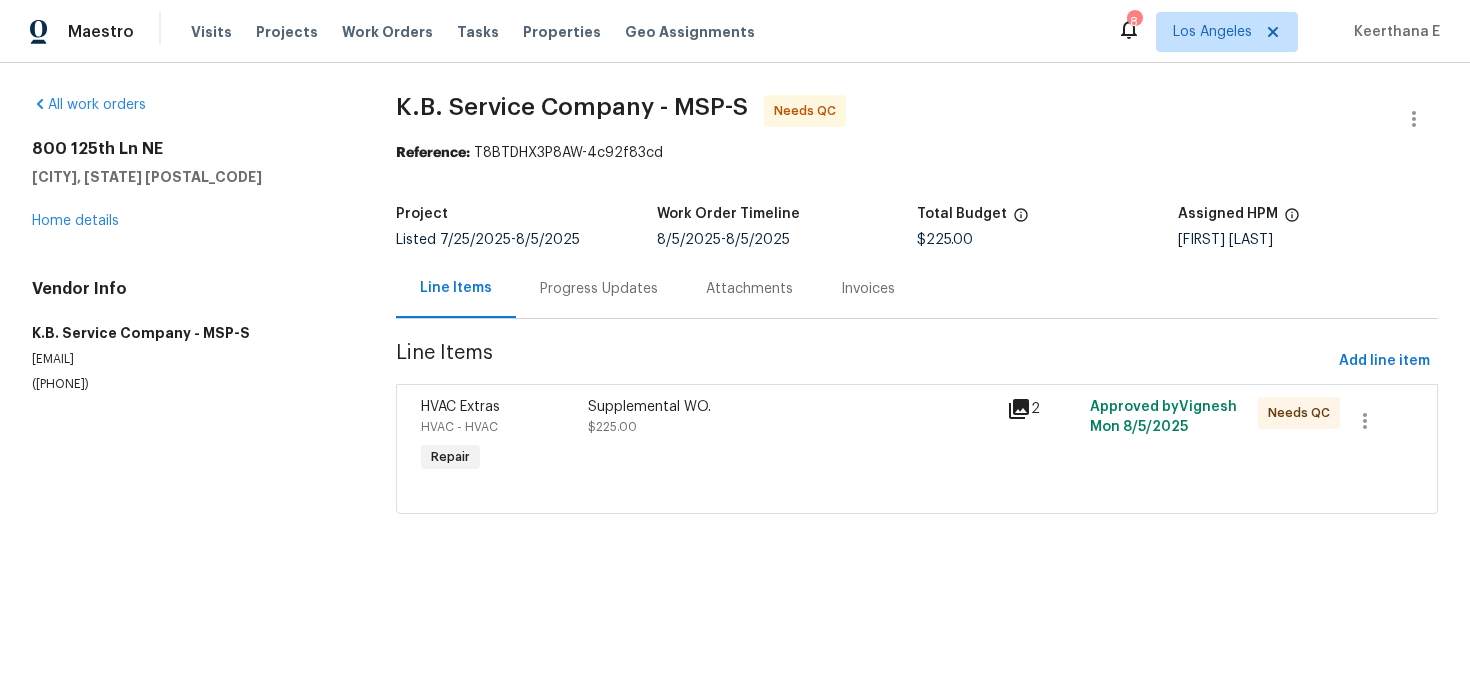 click on "Supplemental WO. $225.00" at bounding box center [791, 437] 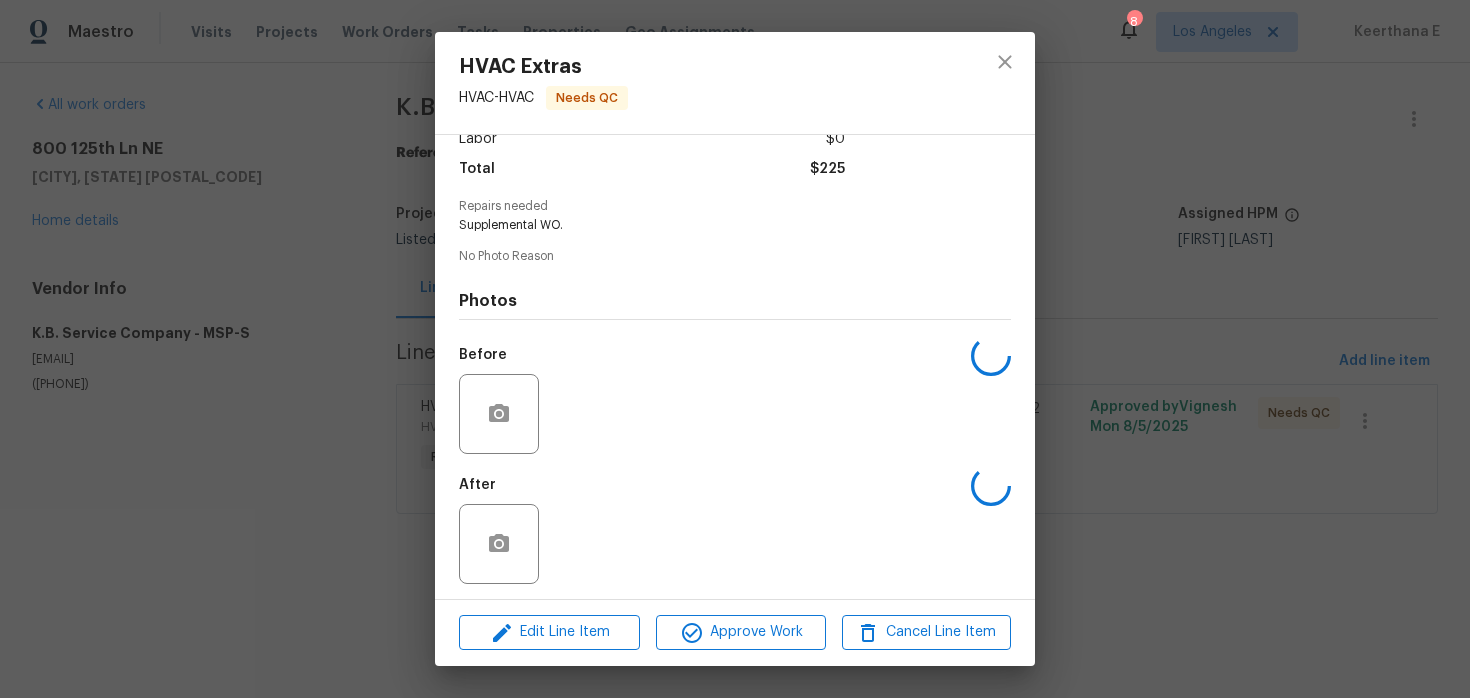 scroll, scrollTop: 155, scrollLeft: 0, axis: vertical 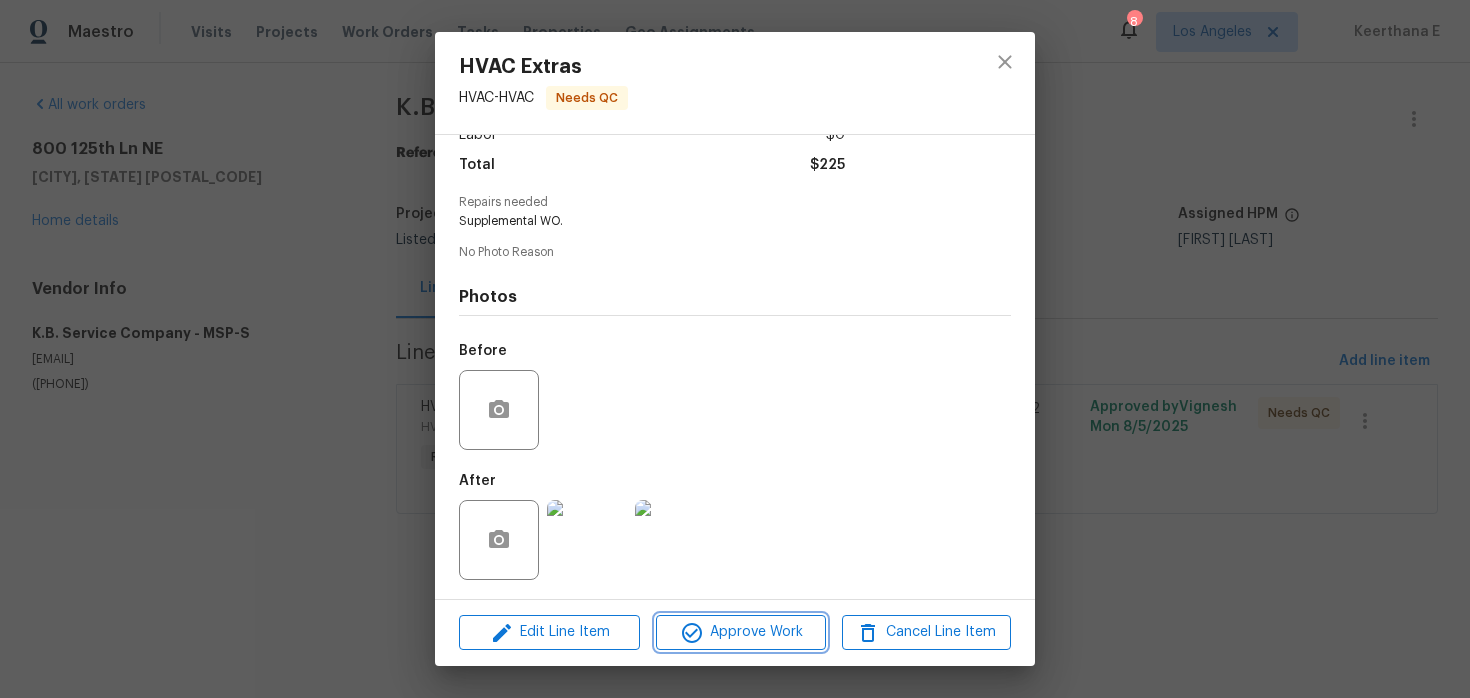 click on "Approve Work" at bounding box center [740, 632] 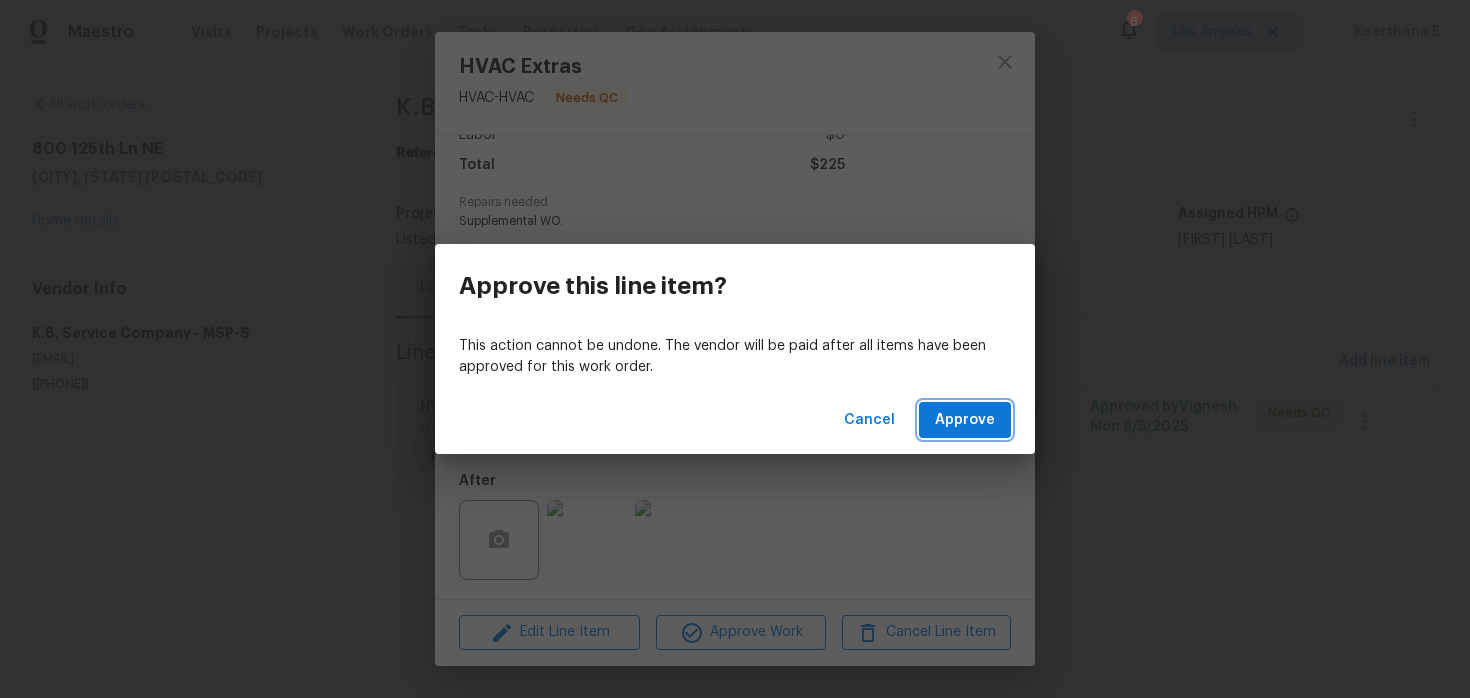 click on "Approve" at bounding box center (965, 420) 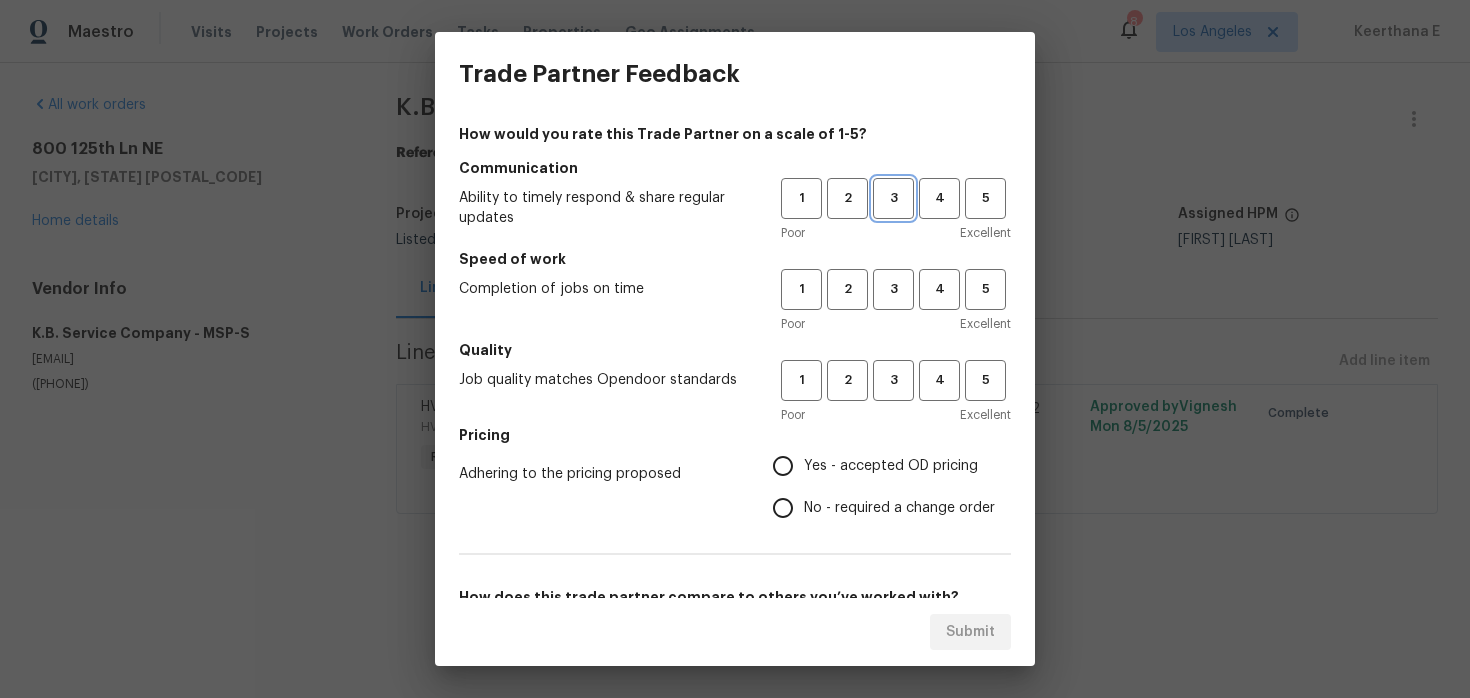 click on "3" at bounding box center [893, 198] 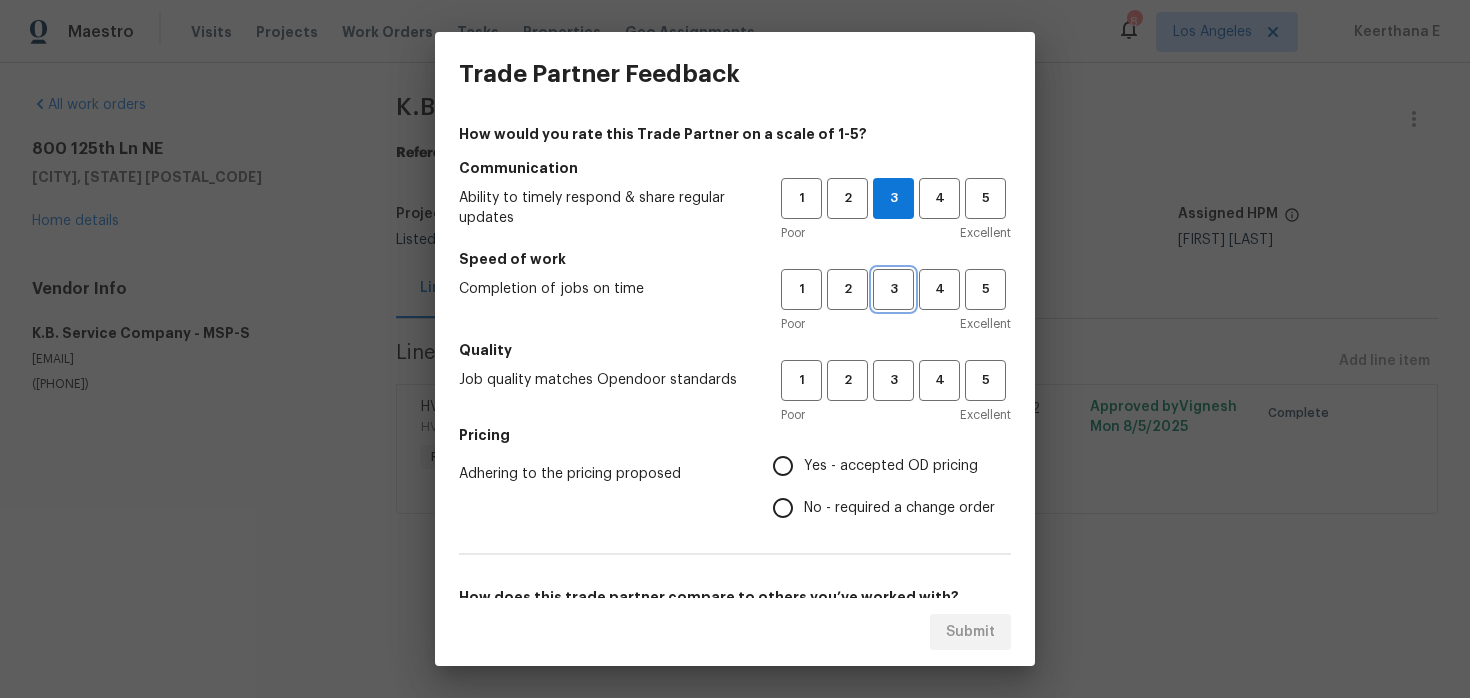 click on "3" at bounding box center (893, 289) 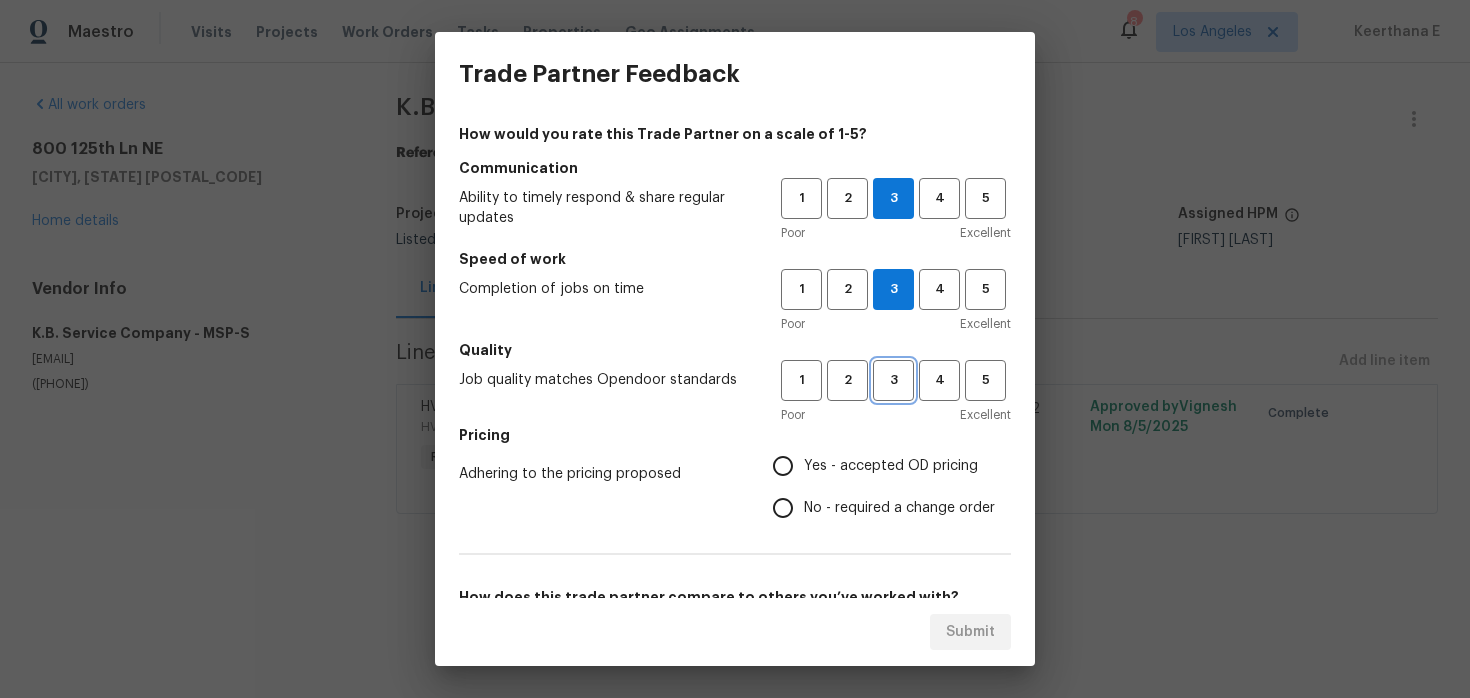 click on "3" at bounding box center (893, 380) 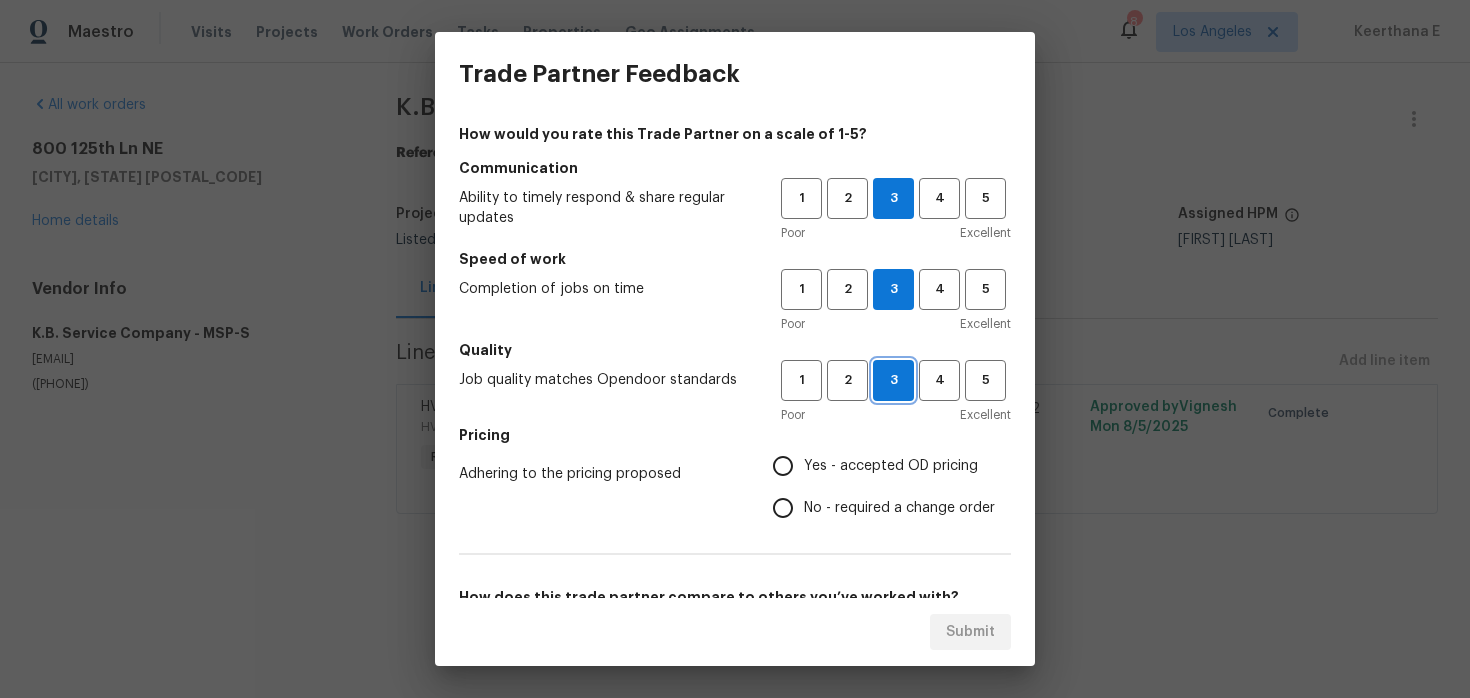 scroll, scrollTop: 156, scrollLeft: 0, axis: vertical 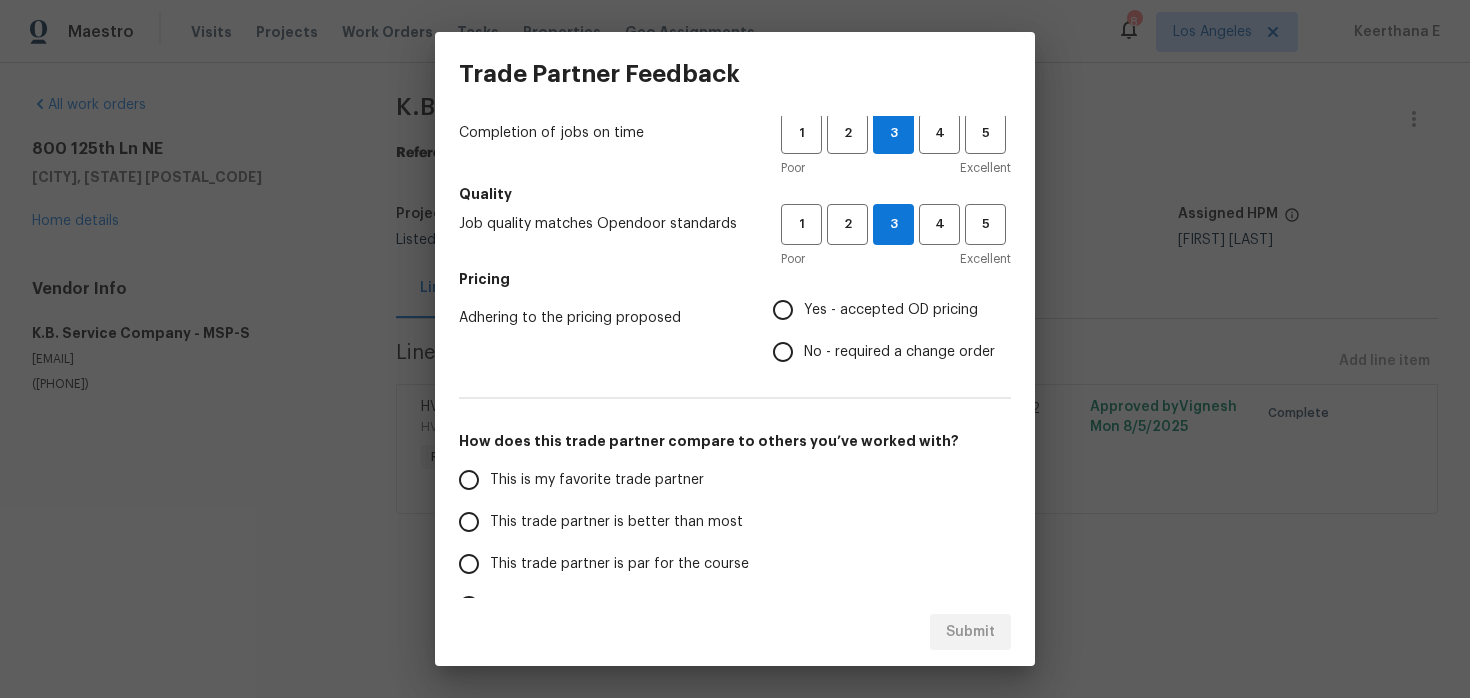 click on "Yes - accepted OD pricing" at bounding box center (783, 310) 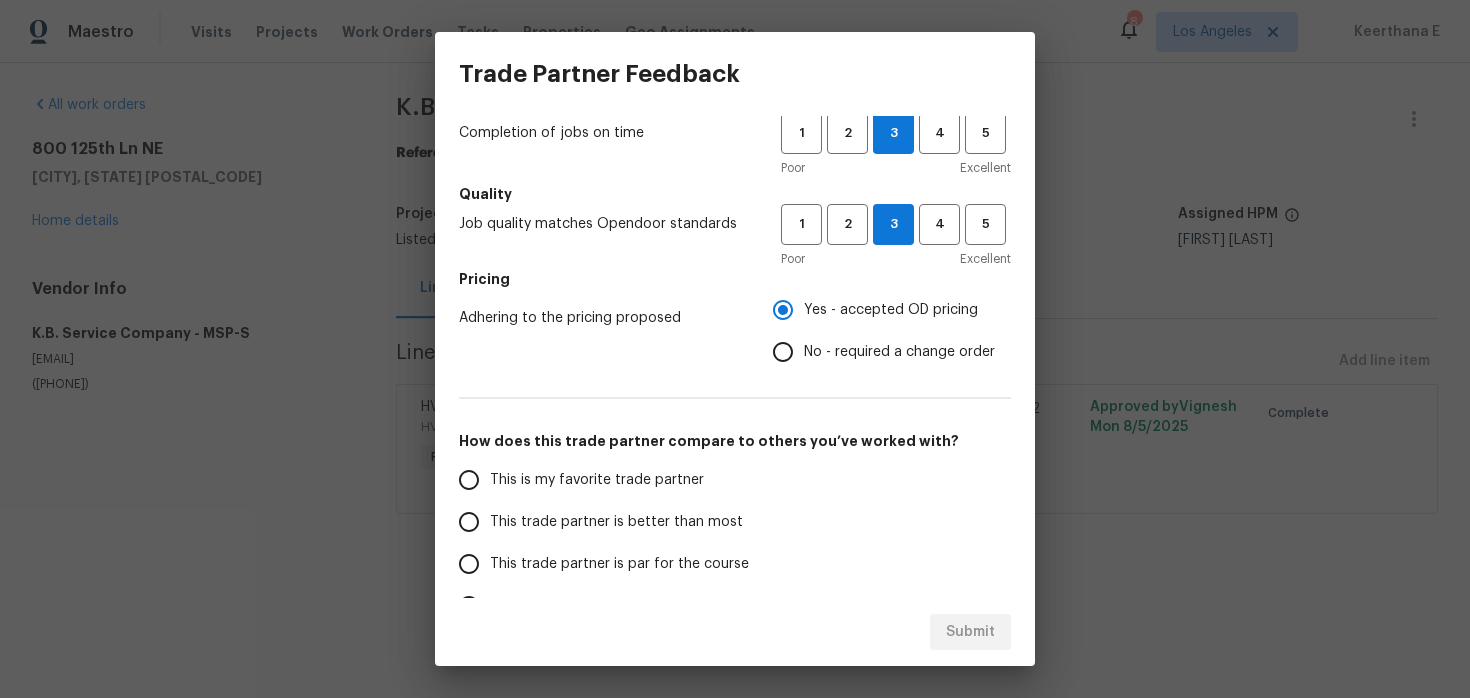 scroll, scrollTop: 317, scrollLeft: 0, axis: vertical 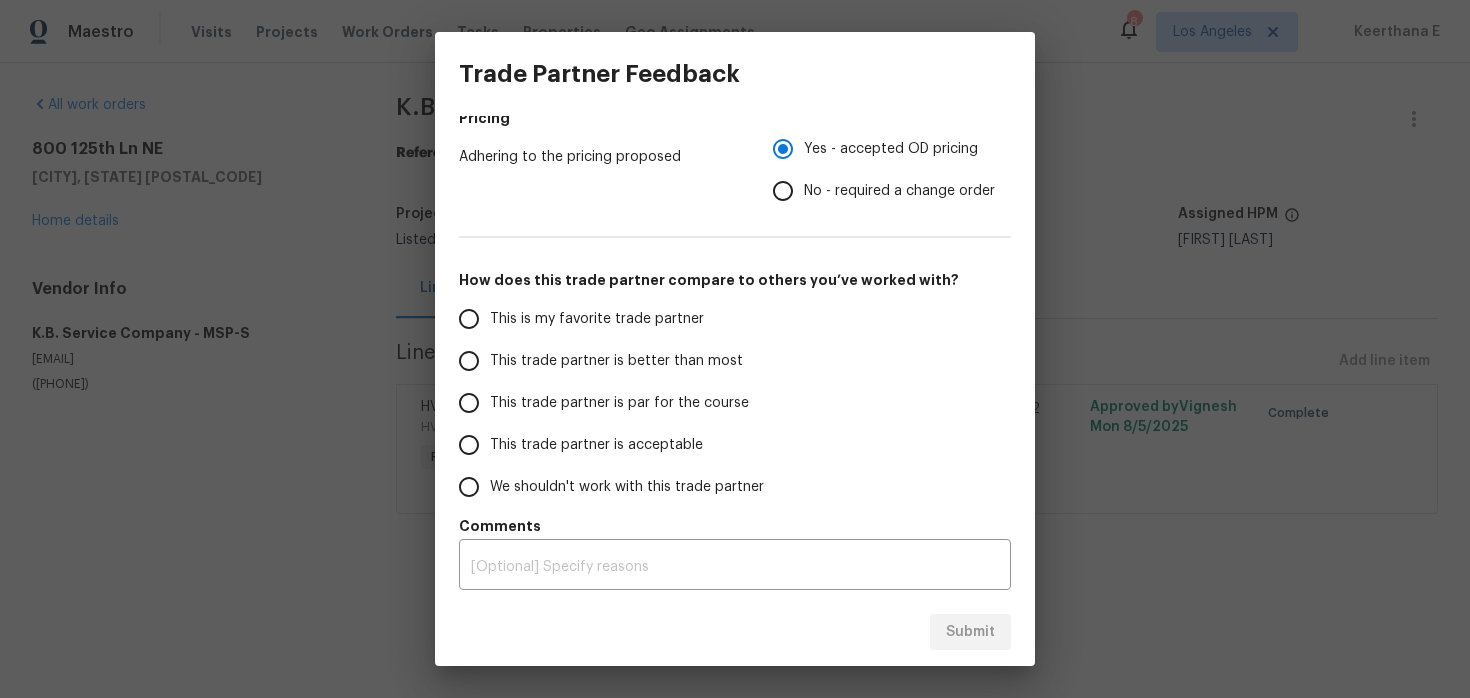 click on "This trade partner is par for the course" at bounding box center (619, 403) 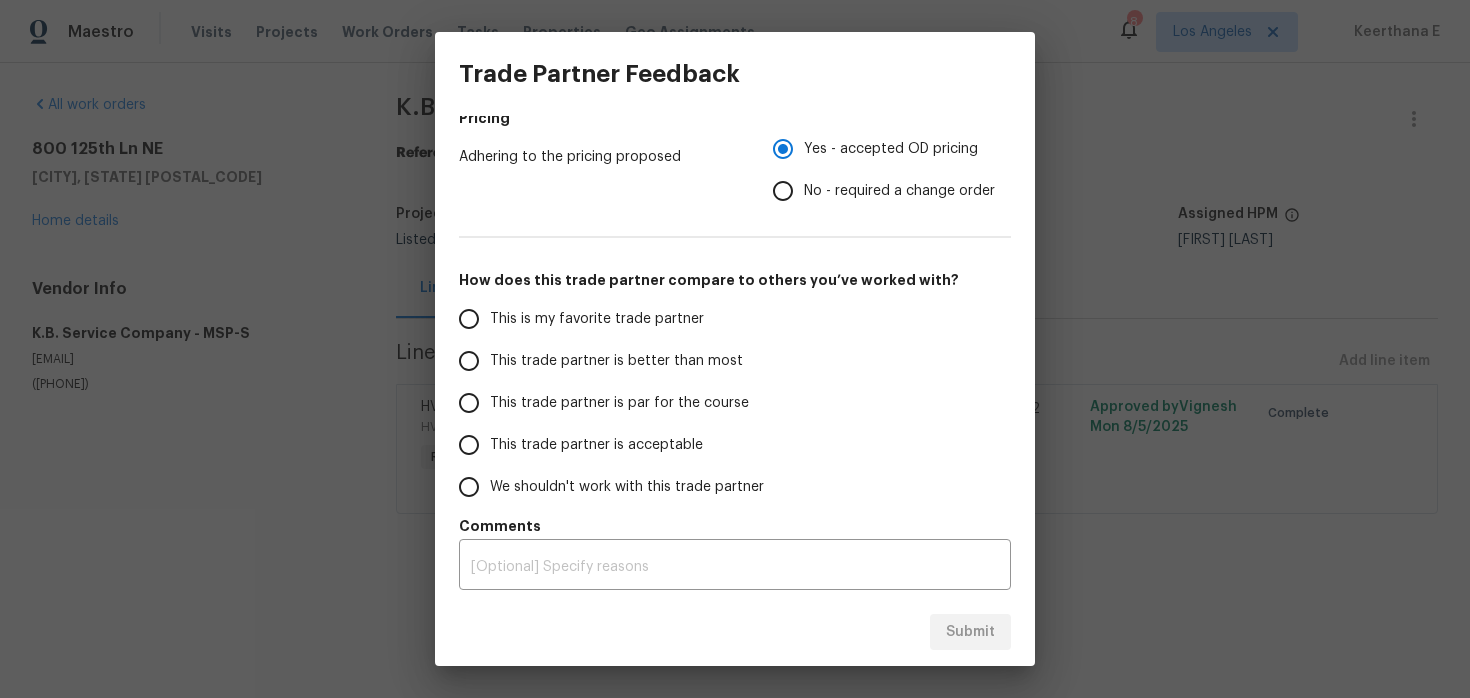 click on "This trade partner is par for the course" at bounding box center [469, 403] 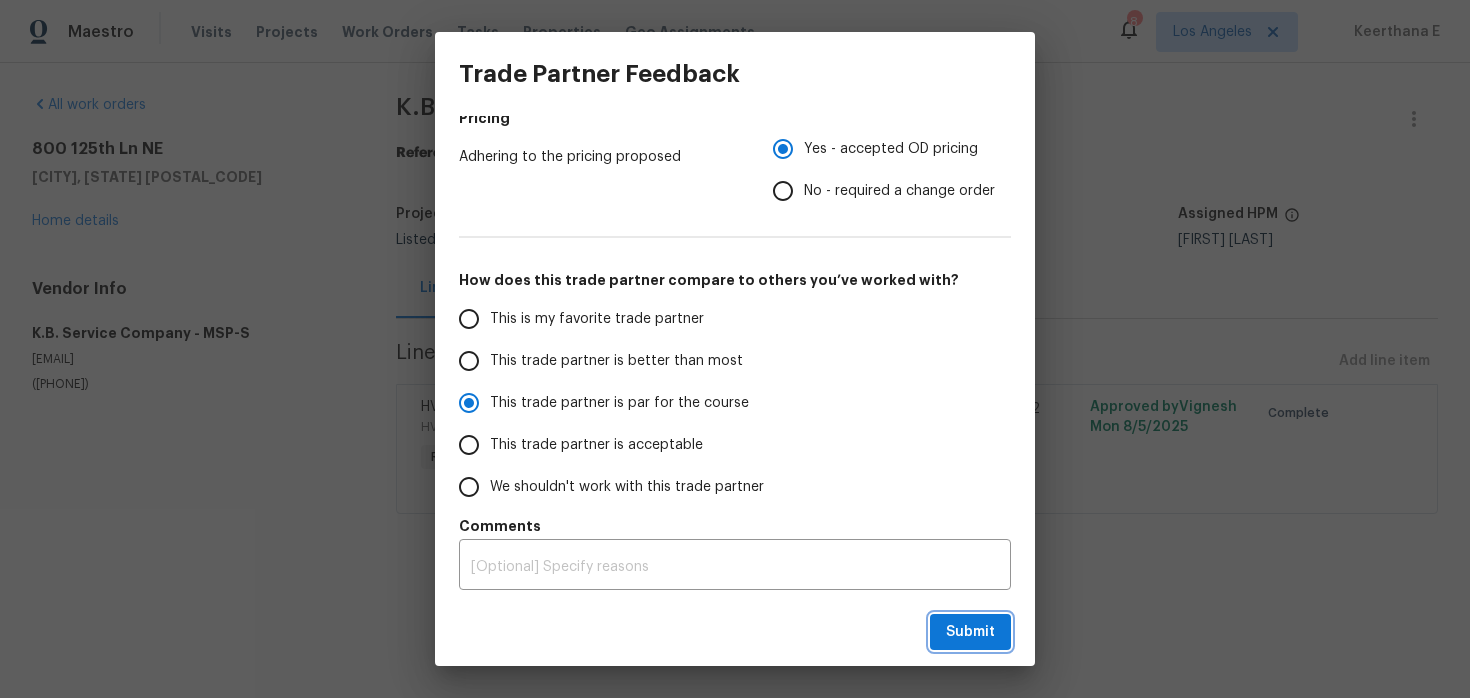 click on "Submit" at bounding box center (970, 632) 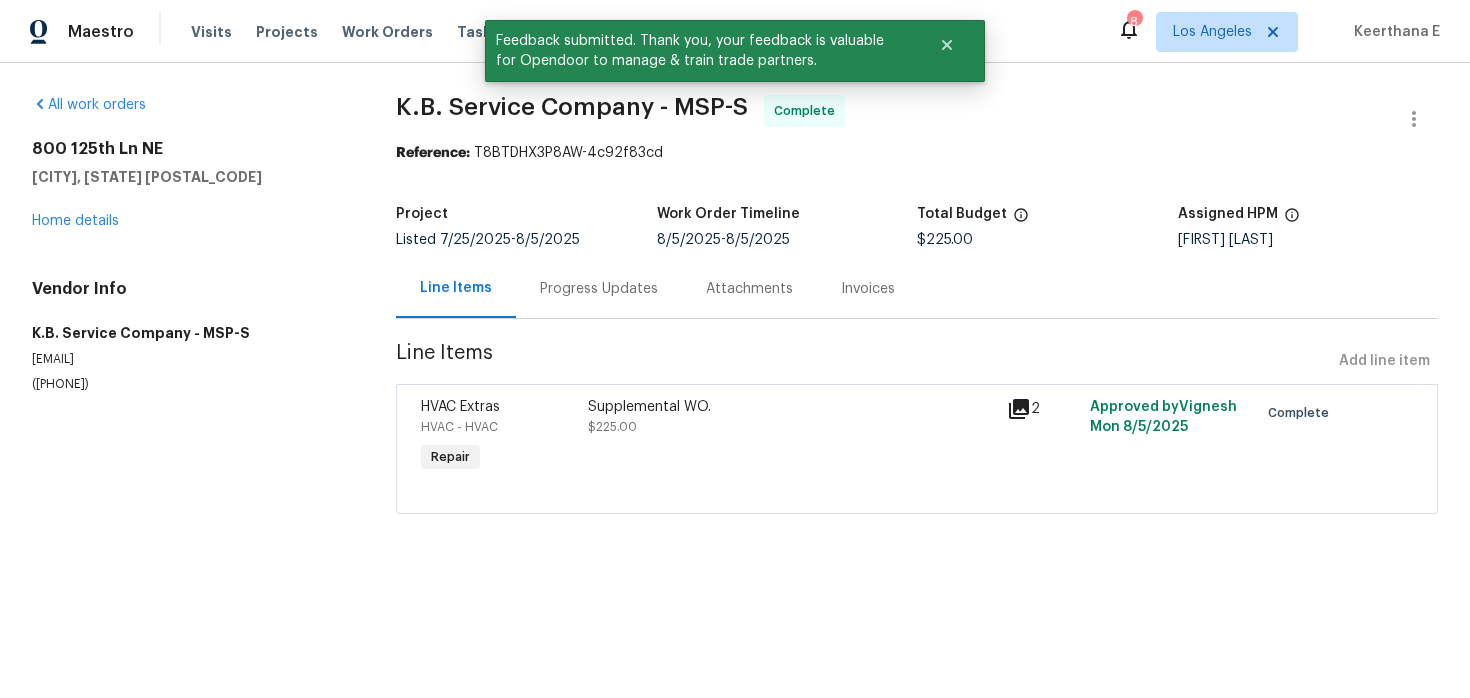 click on "Progress Updates" at bounding box center (599, 289) 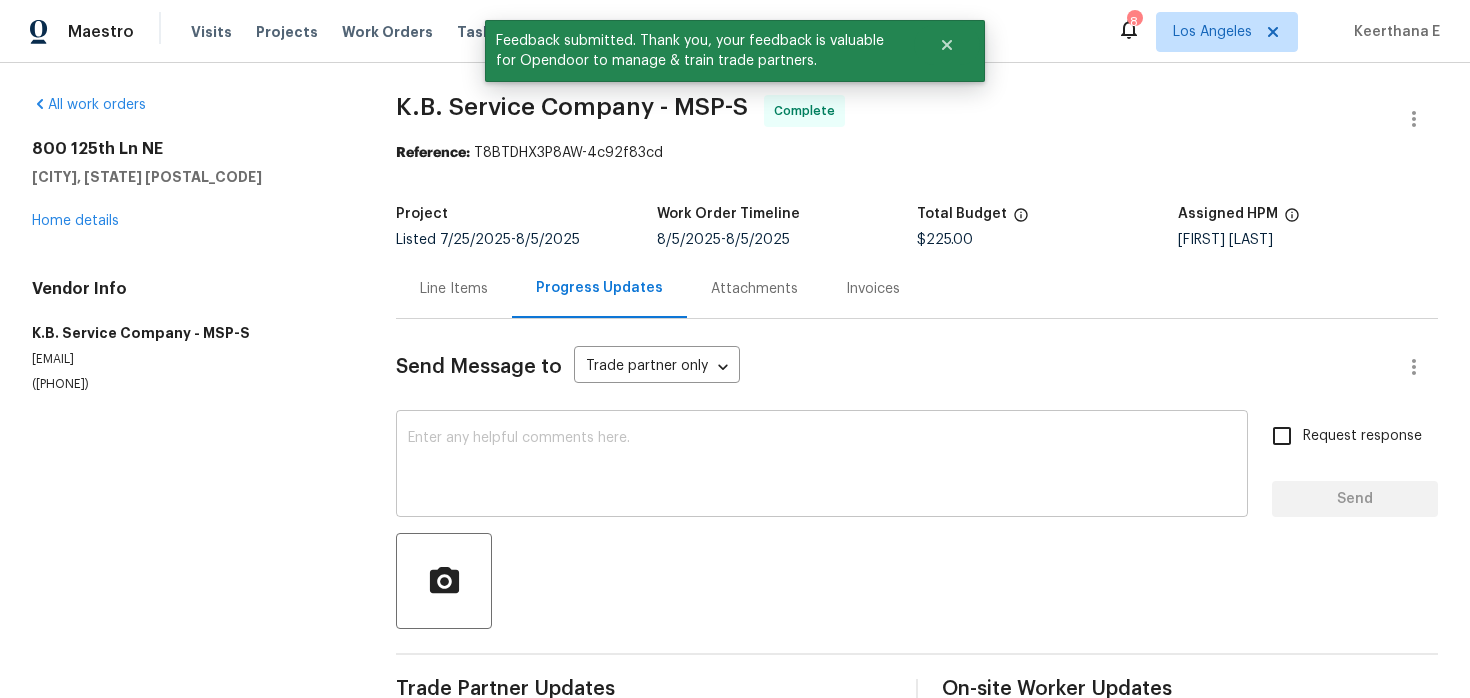 click at bounding box center (822, 466) 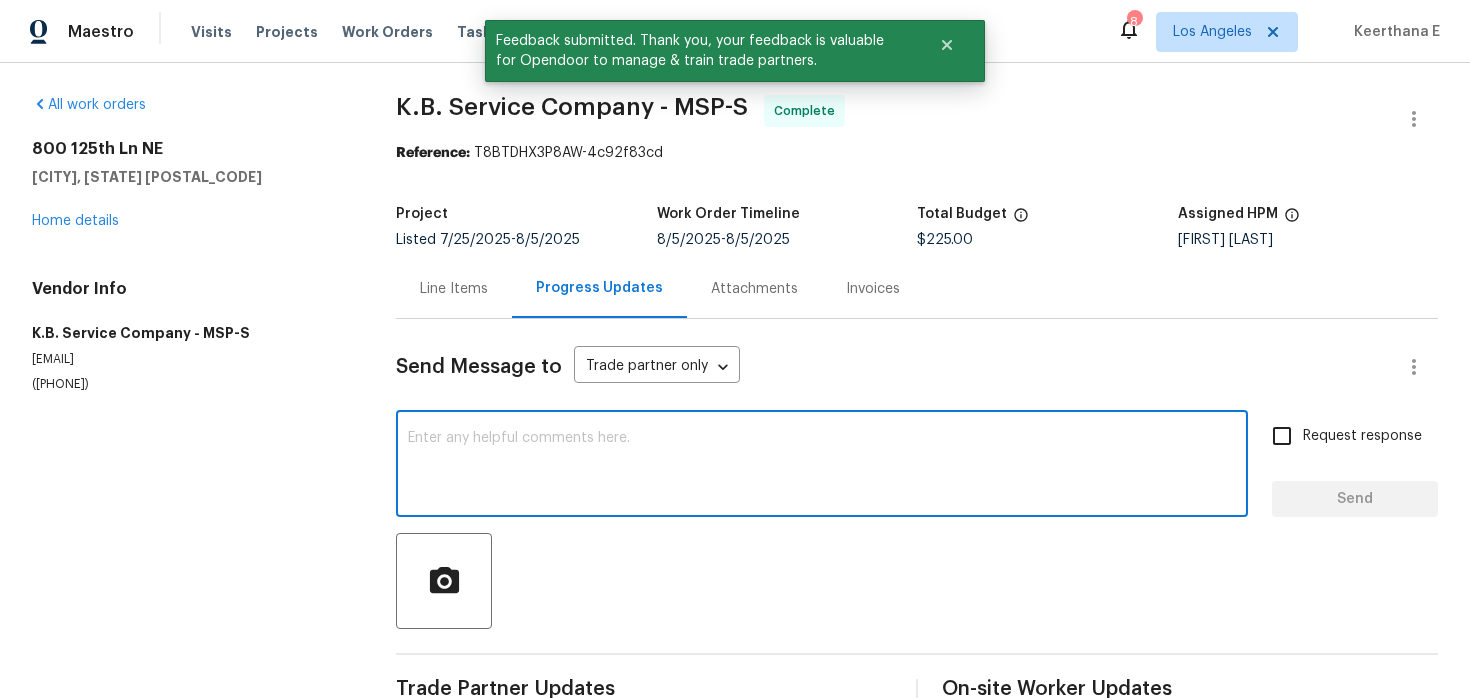 scroll, scrollTop: 219, scrollLeft: 0, axis: vertical 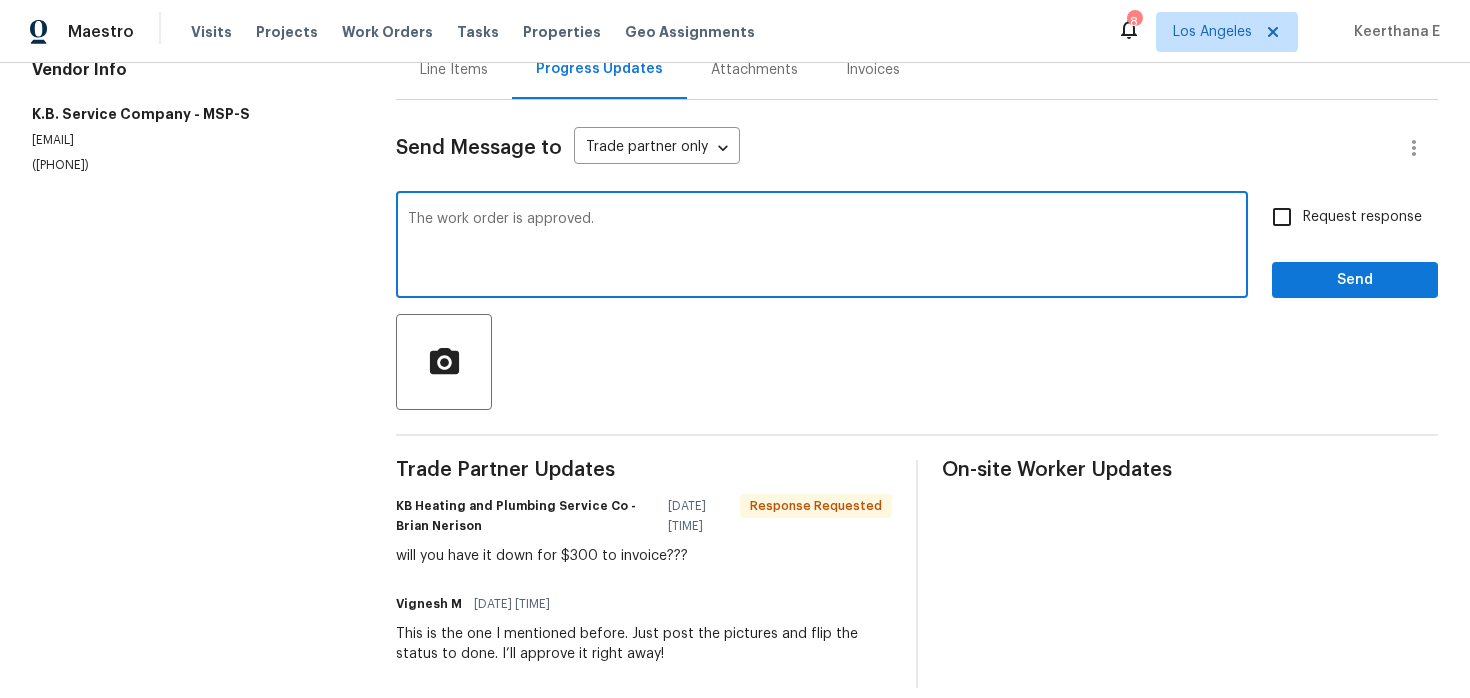 type on "The work order is approved." 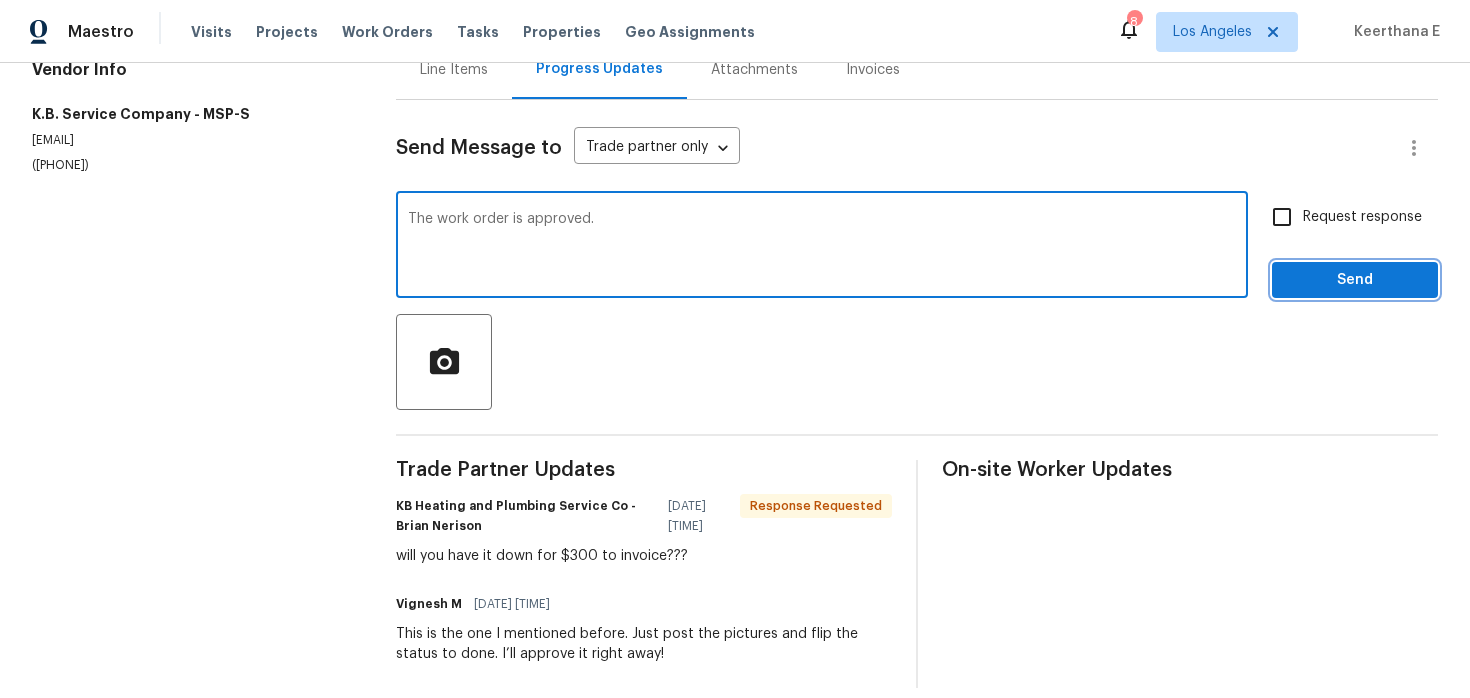 click on "Send" at bounding box center [1355, 280] 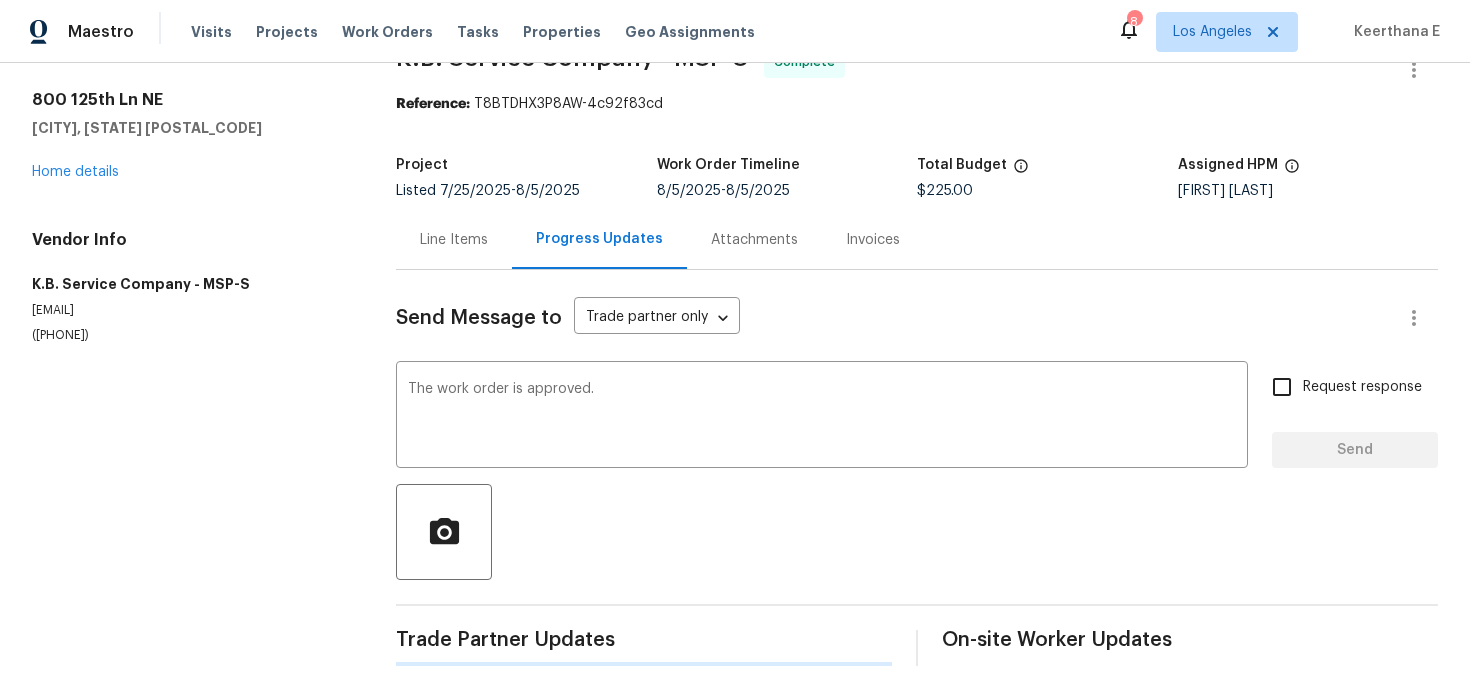 scroll, scrollTop: 49, scrollLeft: 0, axis: vertical 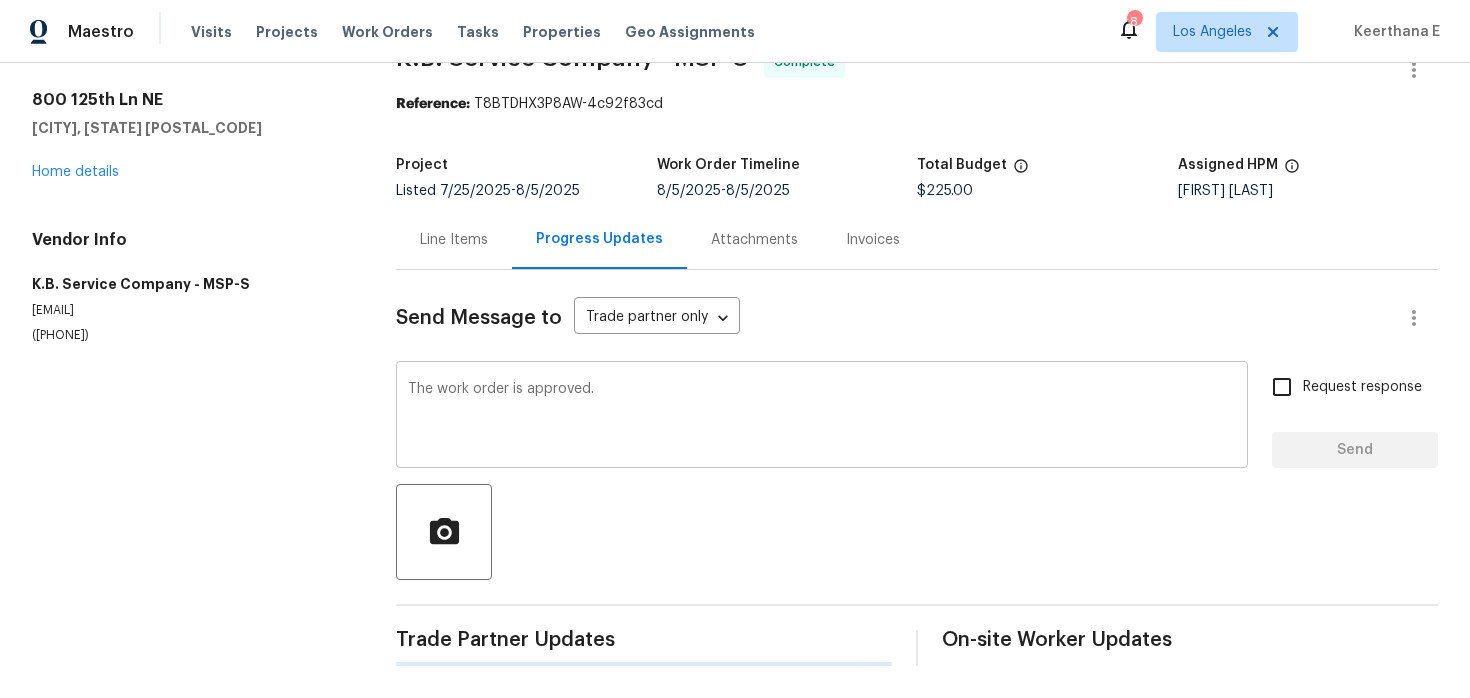 type 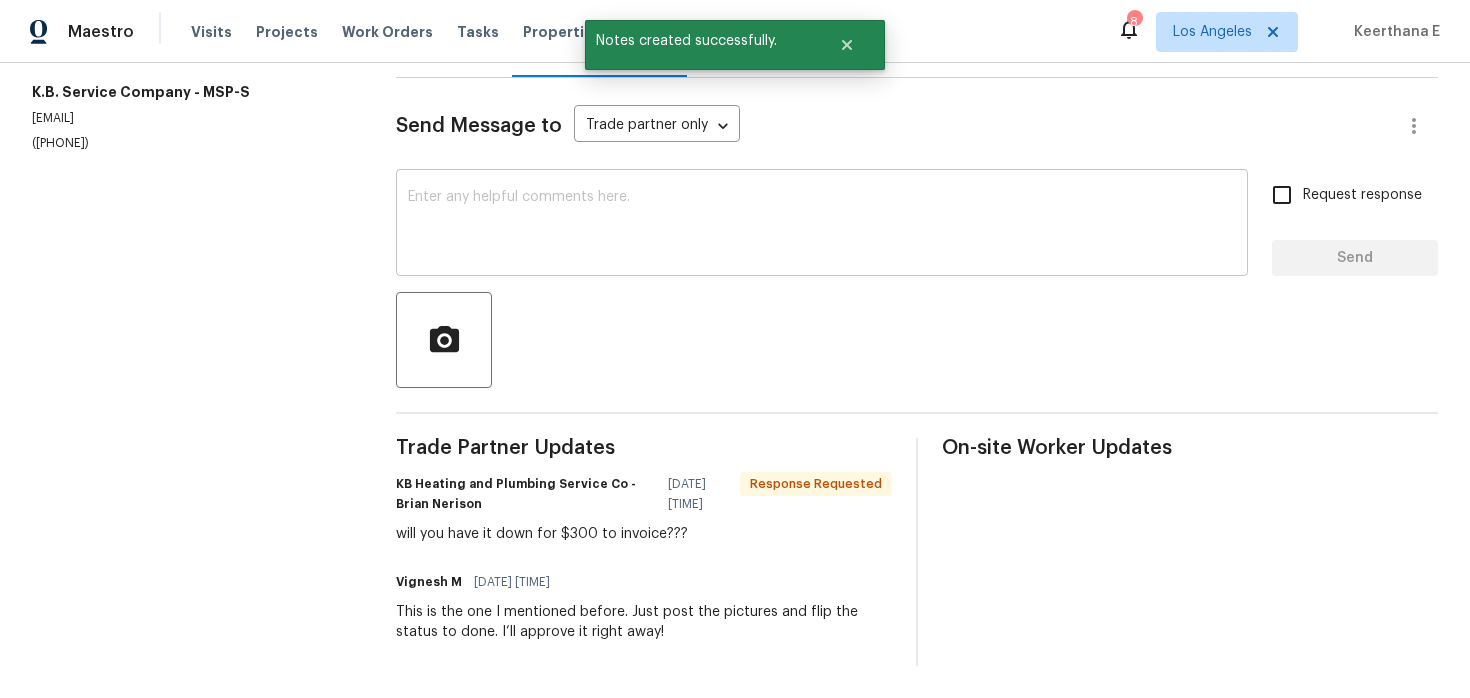 scroll, scrollTop: 0, scrollLeft: 0, axis: both 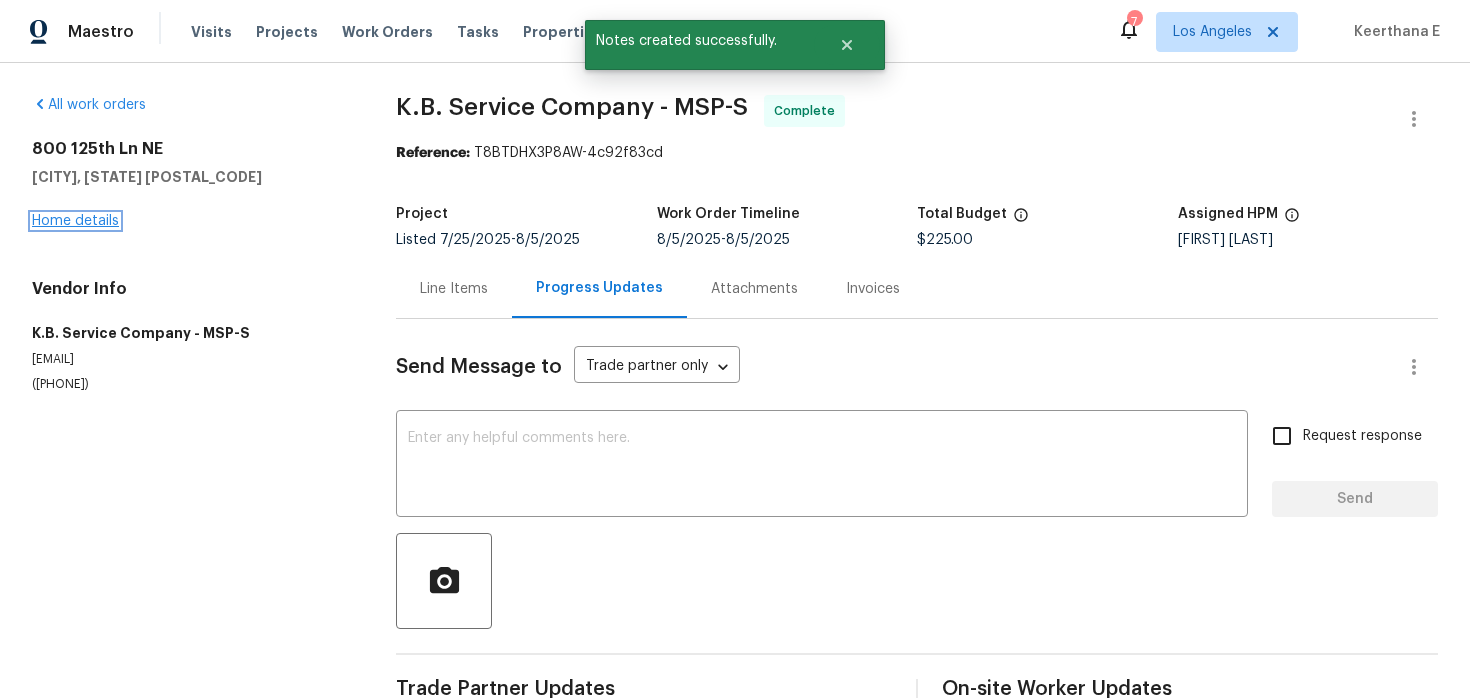 click on "Home details" at bounding box center (75, 221) 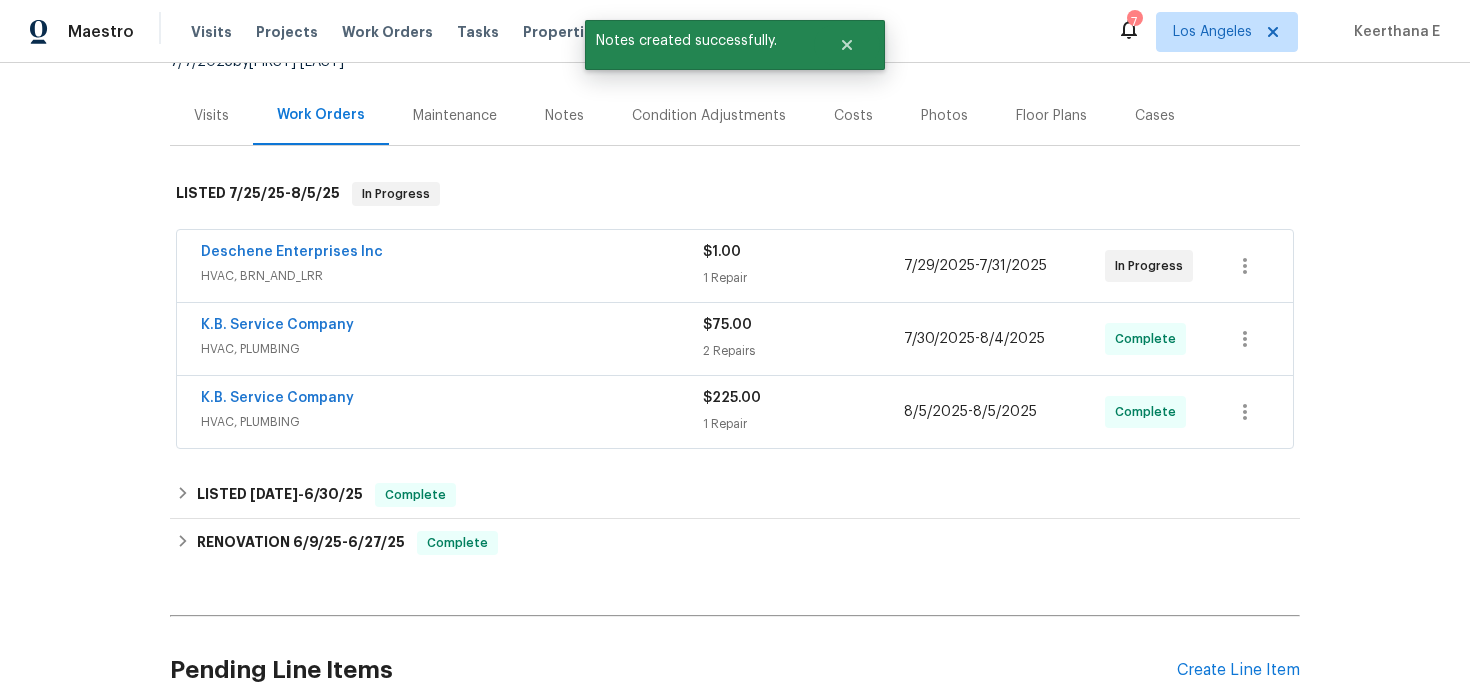 scroll, scrollTop: 220, scrollLeft: 0, axis: vertical 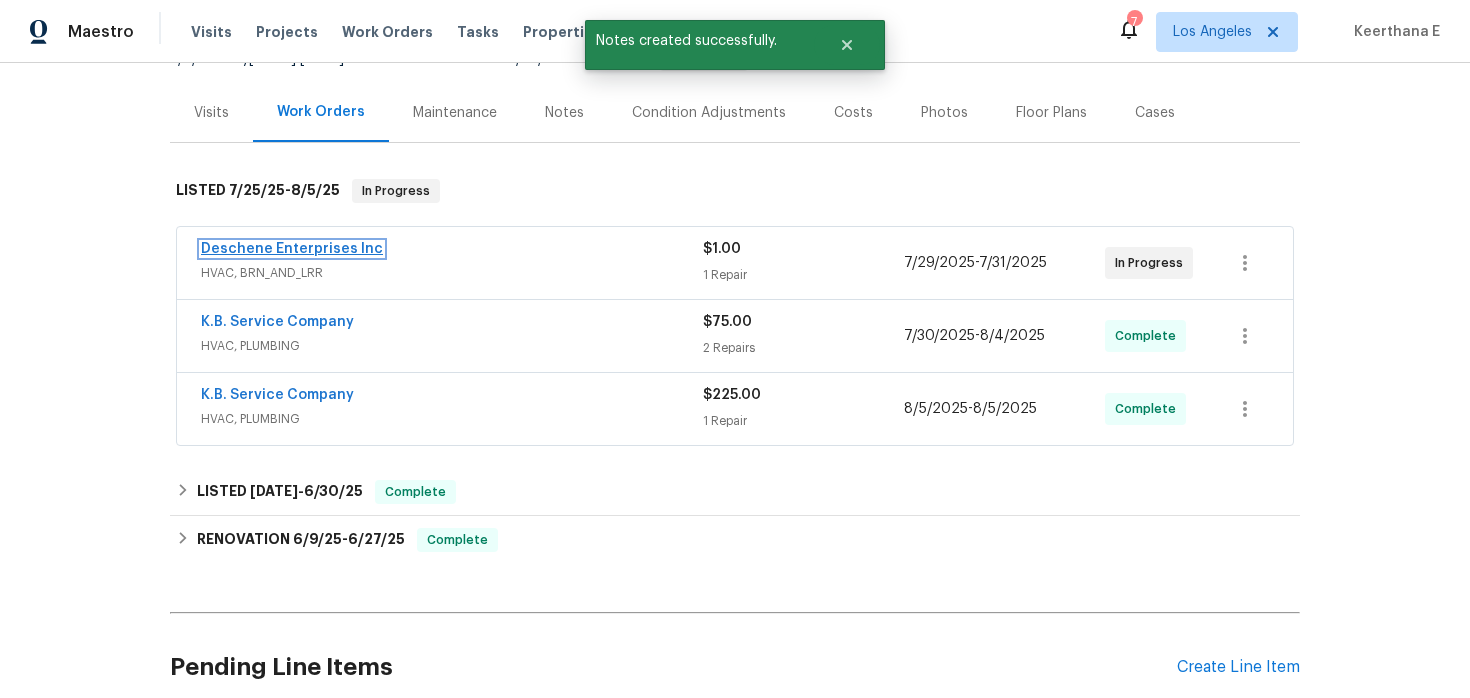 click on "Deschene Enterprises Inc" at bounding box center [292, 249] 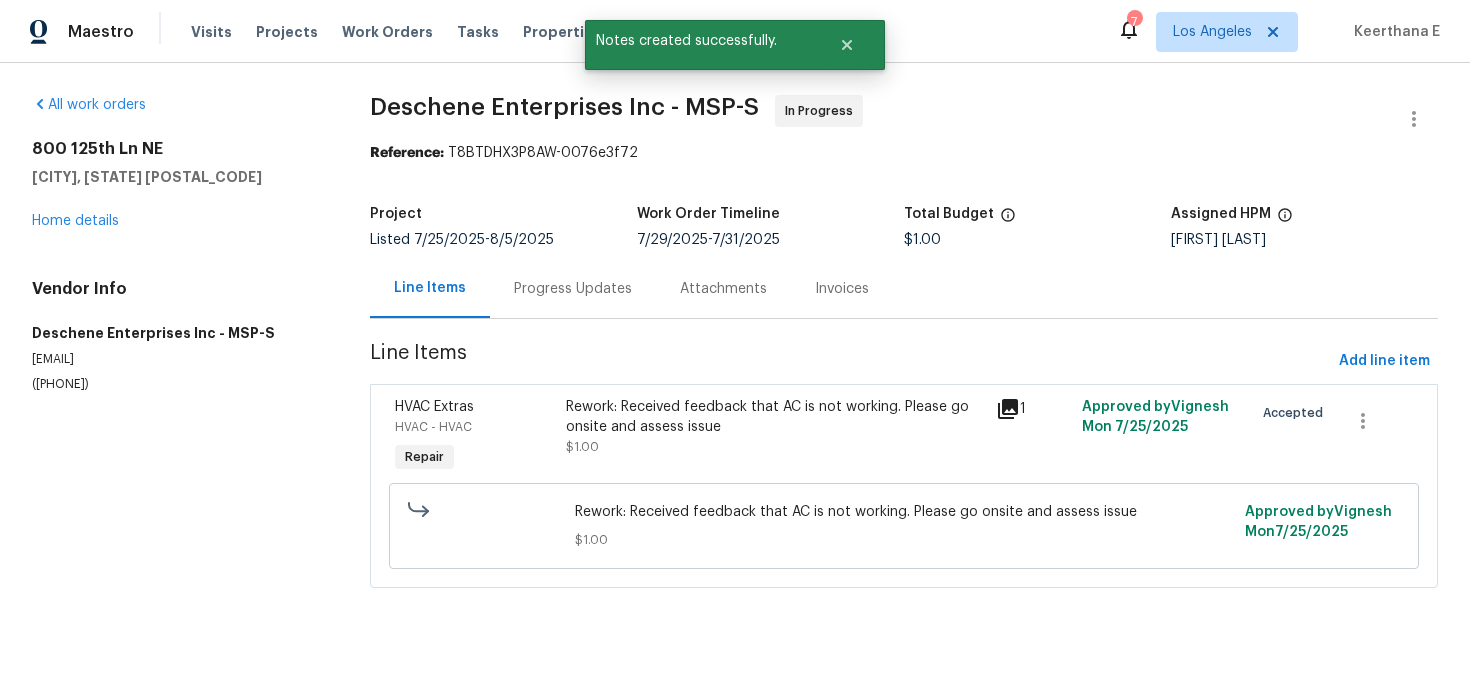 click on "Progress Updates" at bounding box center [573, 288] 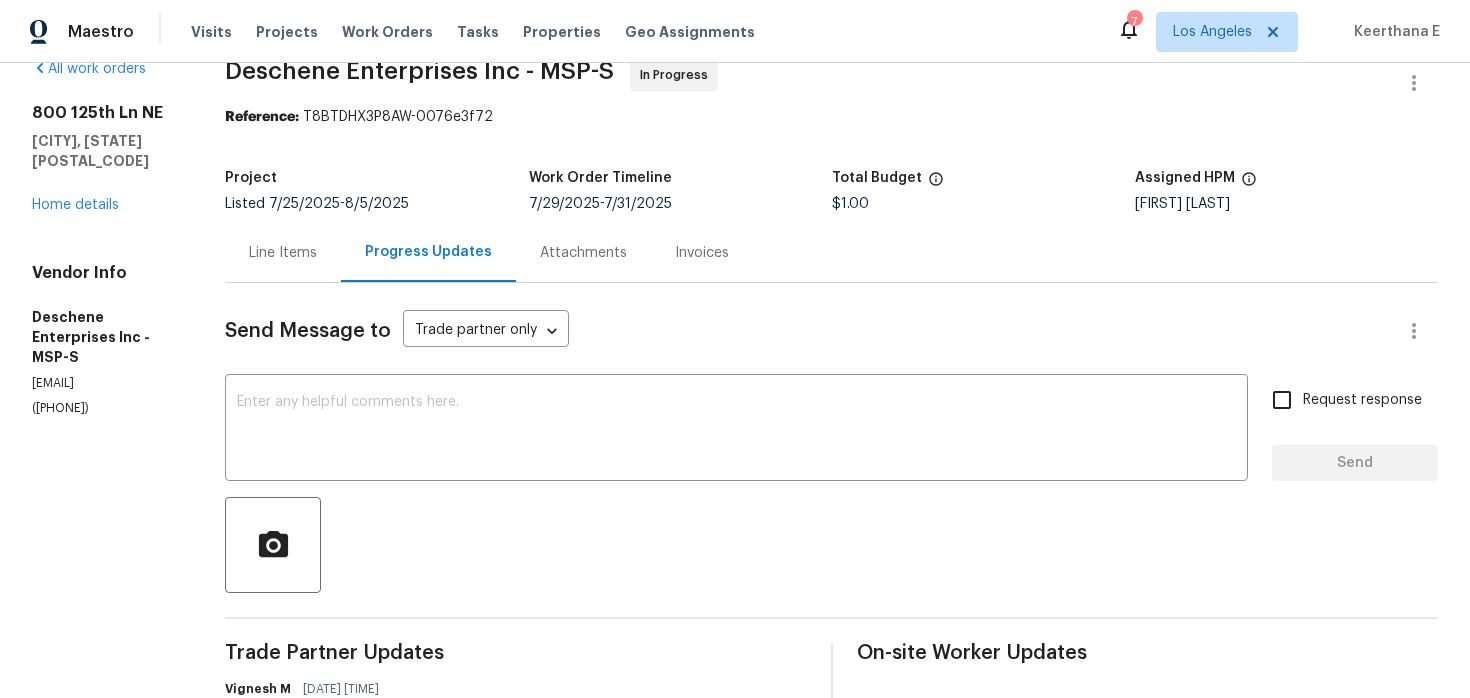 scroll, scrollTop: 0, scrollLeft: 0, axis: both 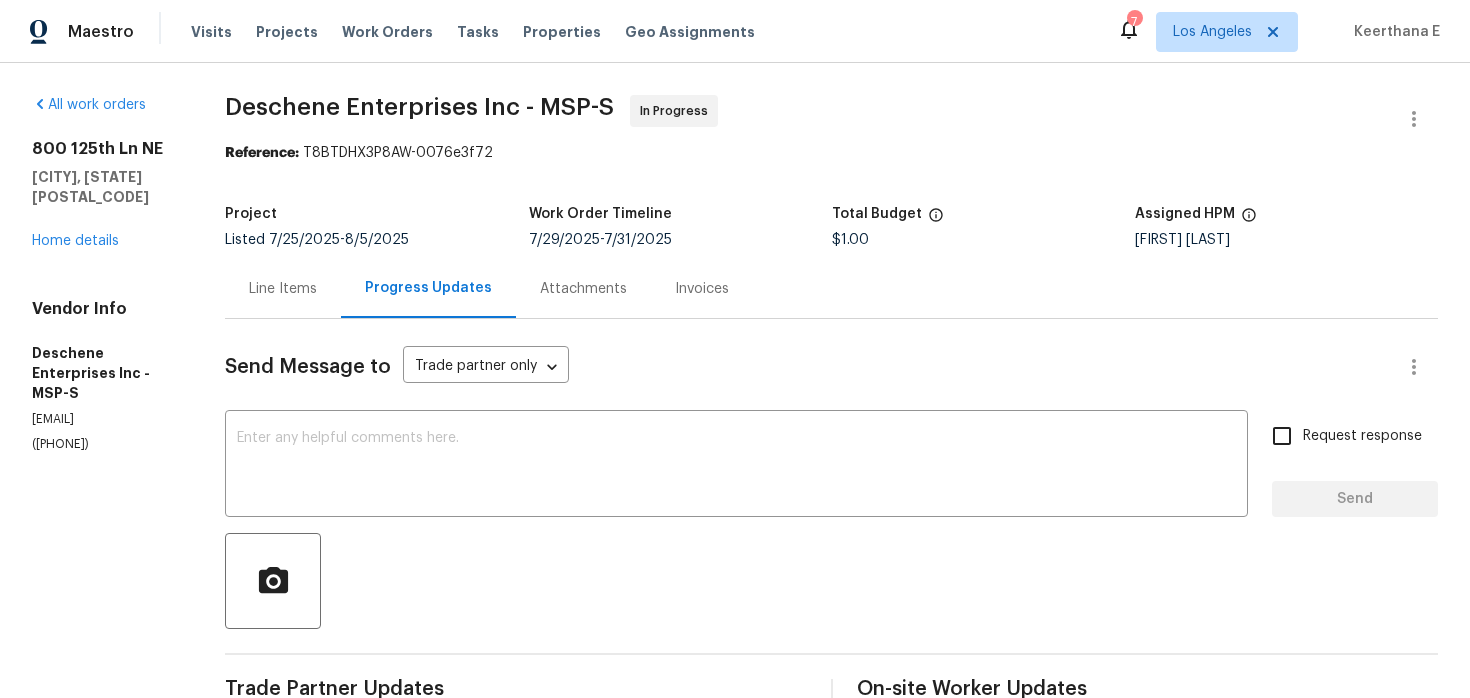 click on "Line Items" at bounding box center (283, 288) 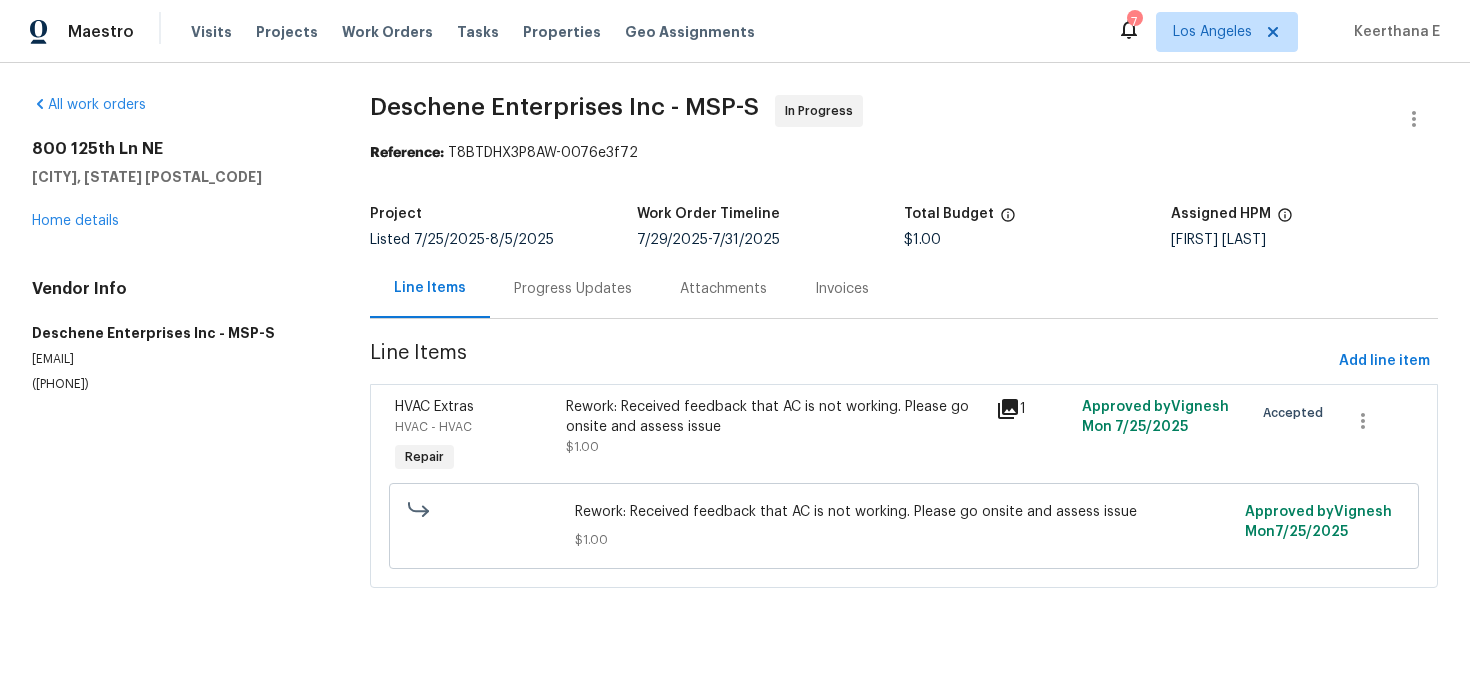 click on "Progress Updates" at bounding box center [573, 288] 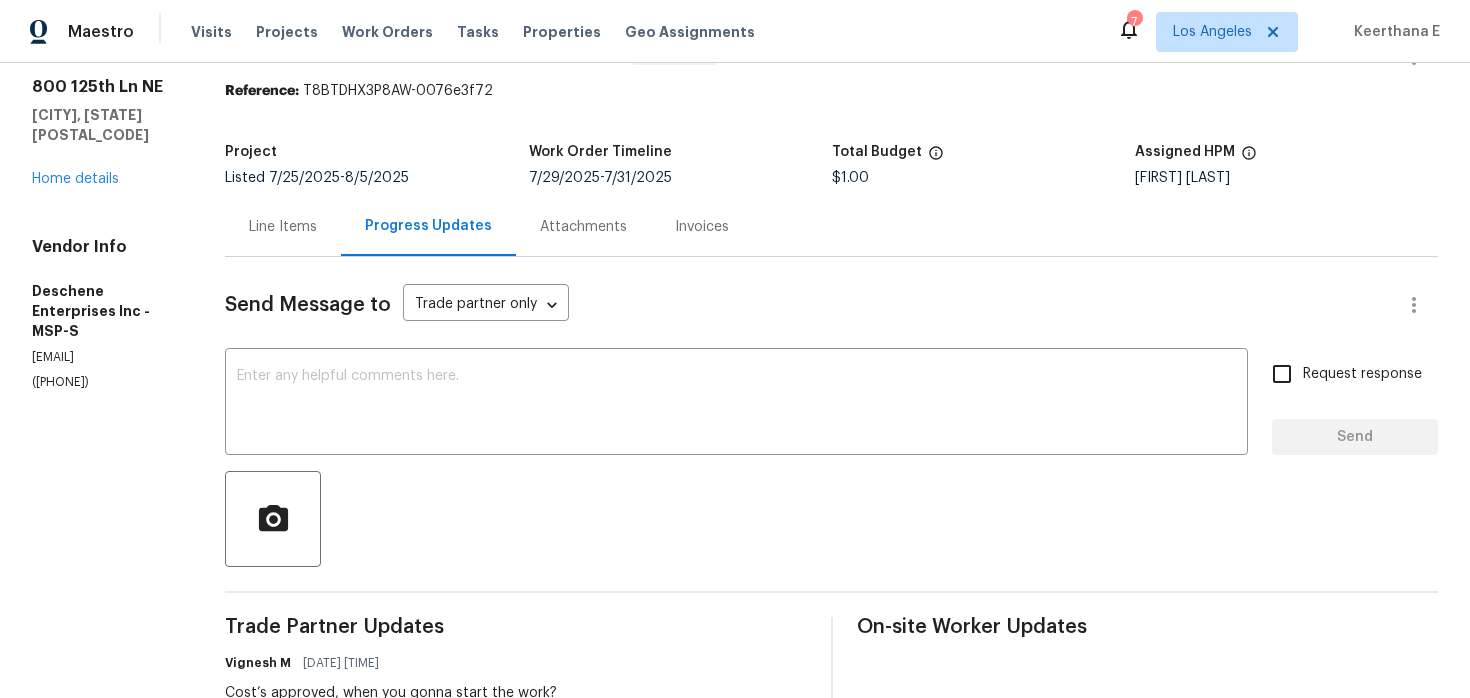 scroll, scrollTop: 0, scrollLeft: 0, axis: both 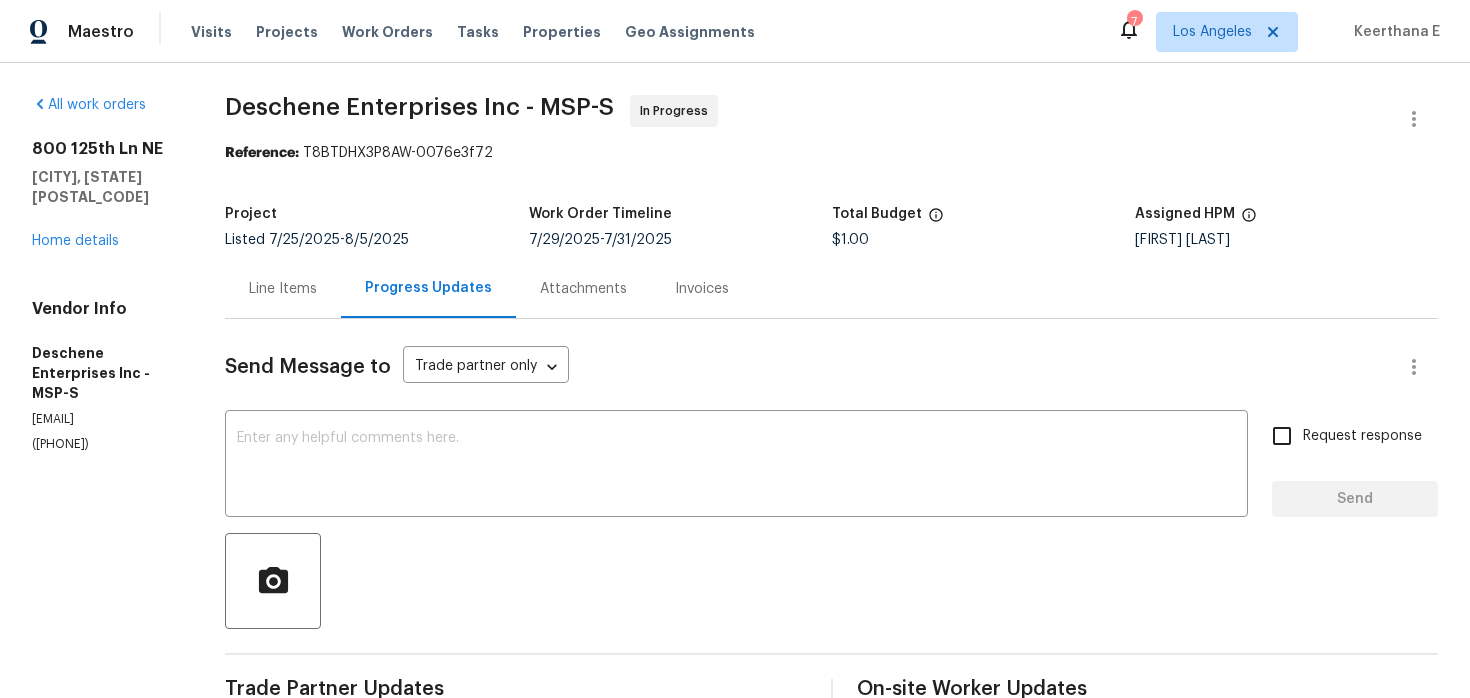 click on "Line Items" at bounding box center [283, 288] 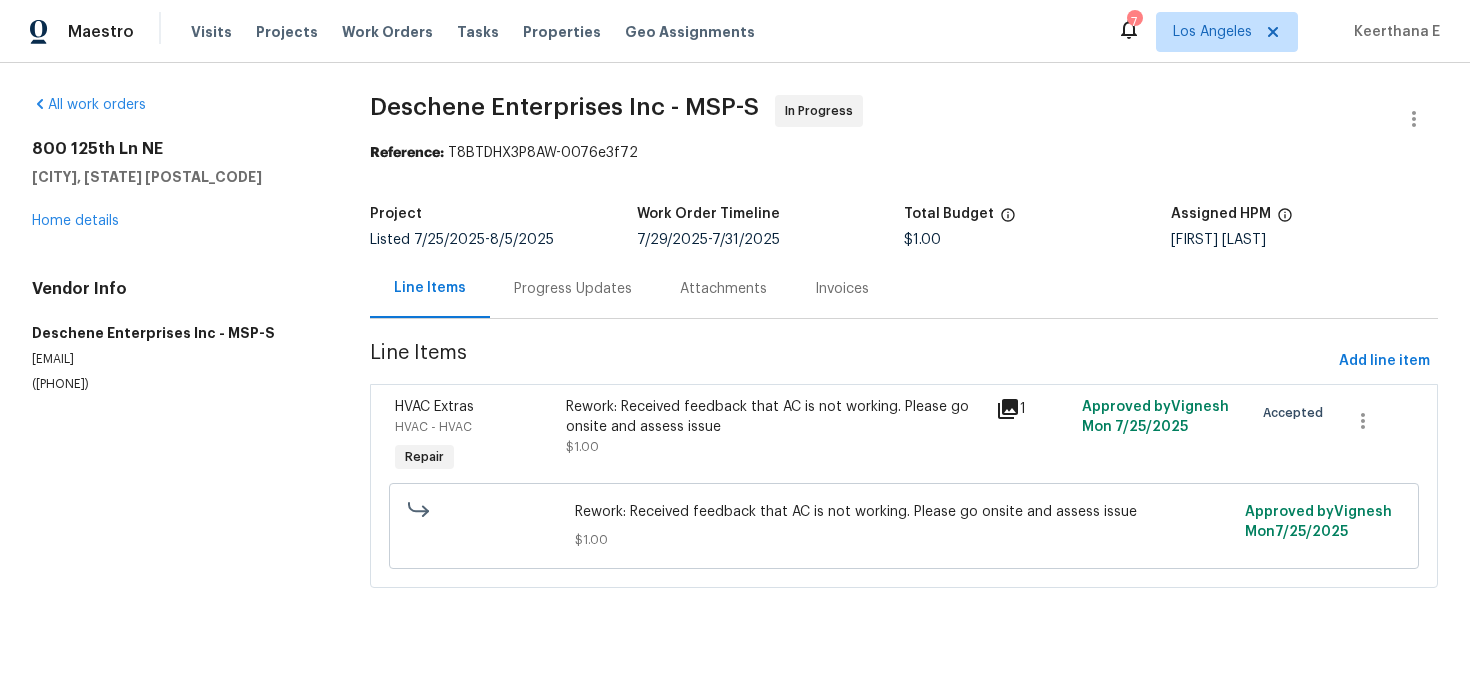 click on "Progress Updates" at bounding box center [573, 288] 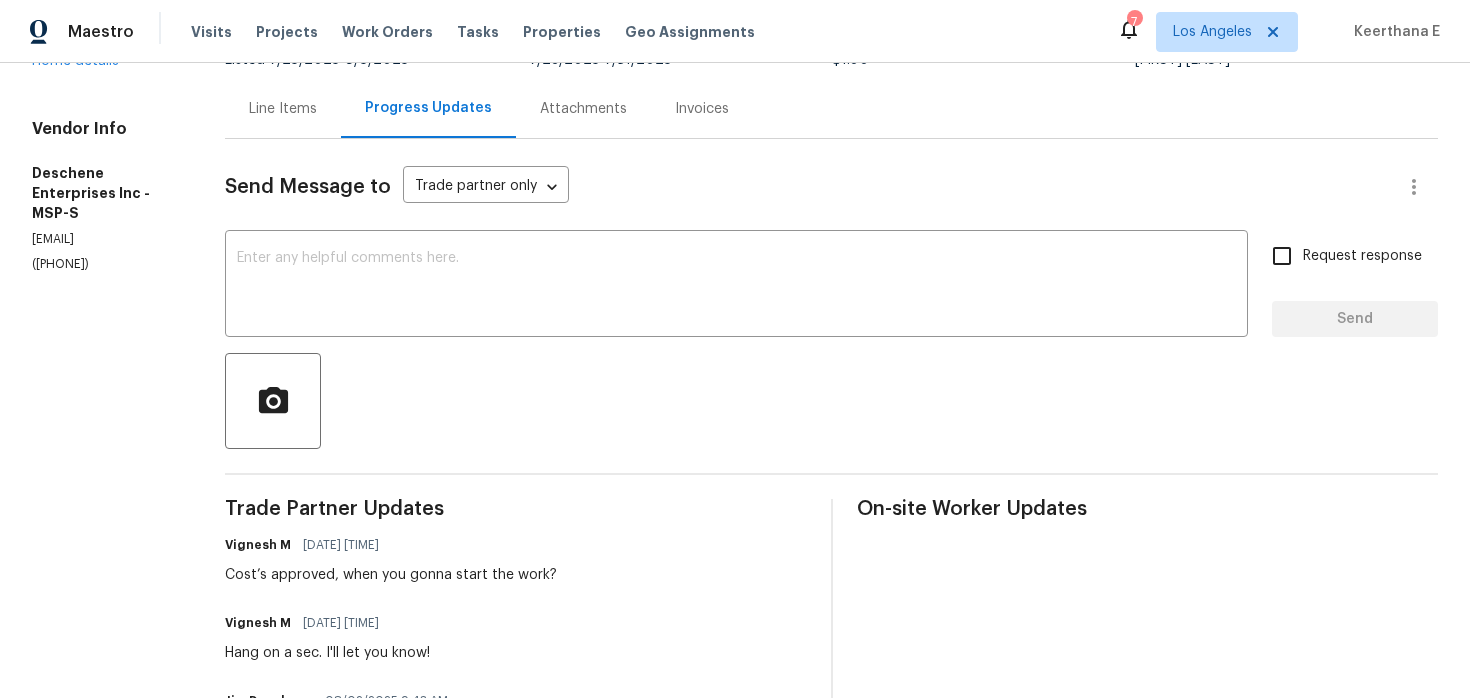 scroll, scrollTop: 203, scrollLeft: 0, axis: vertical 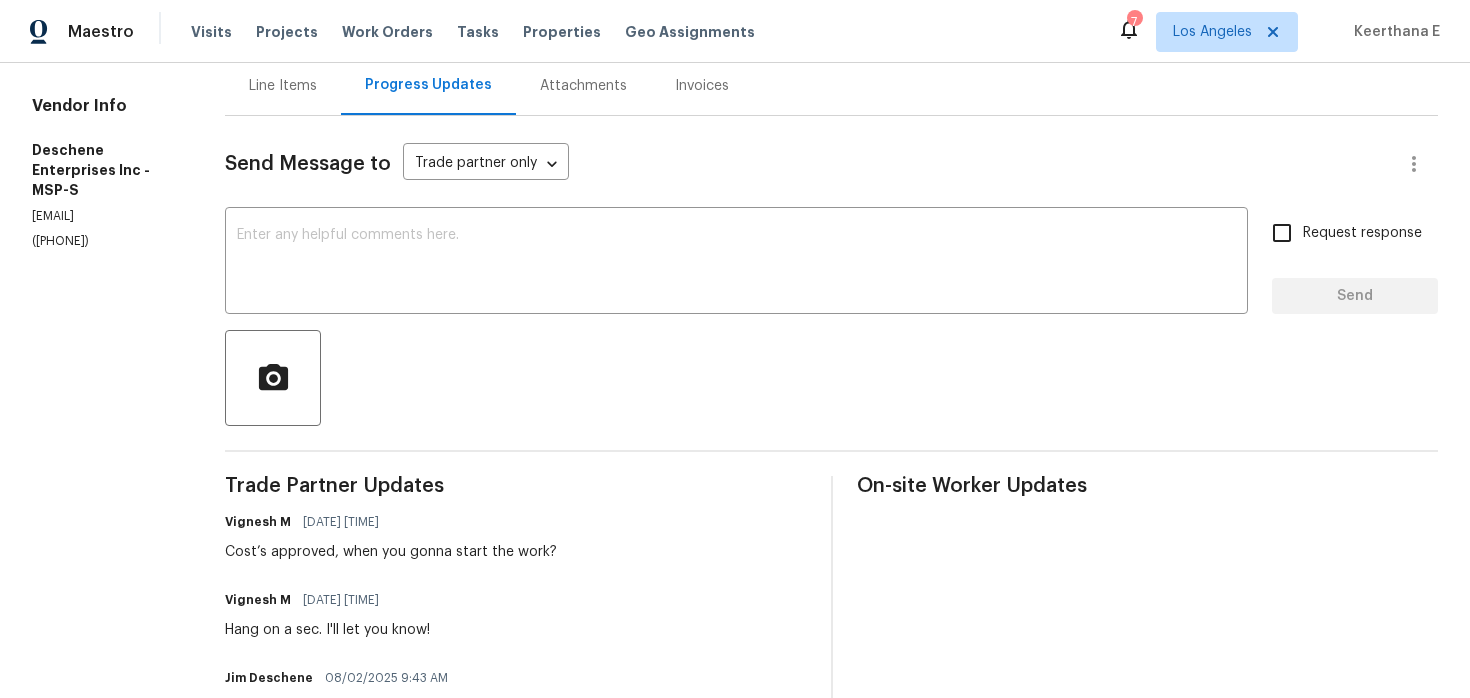 click on "Vignesh M 08/05/2025 12:01 PM Cost’s approved, when you gonna start the work?" at bounding box center (391, 535) 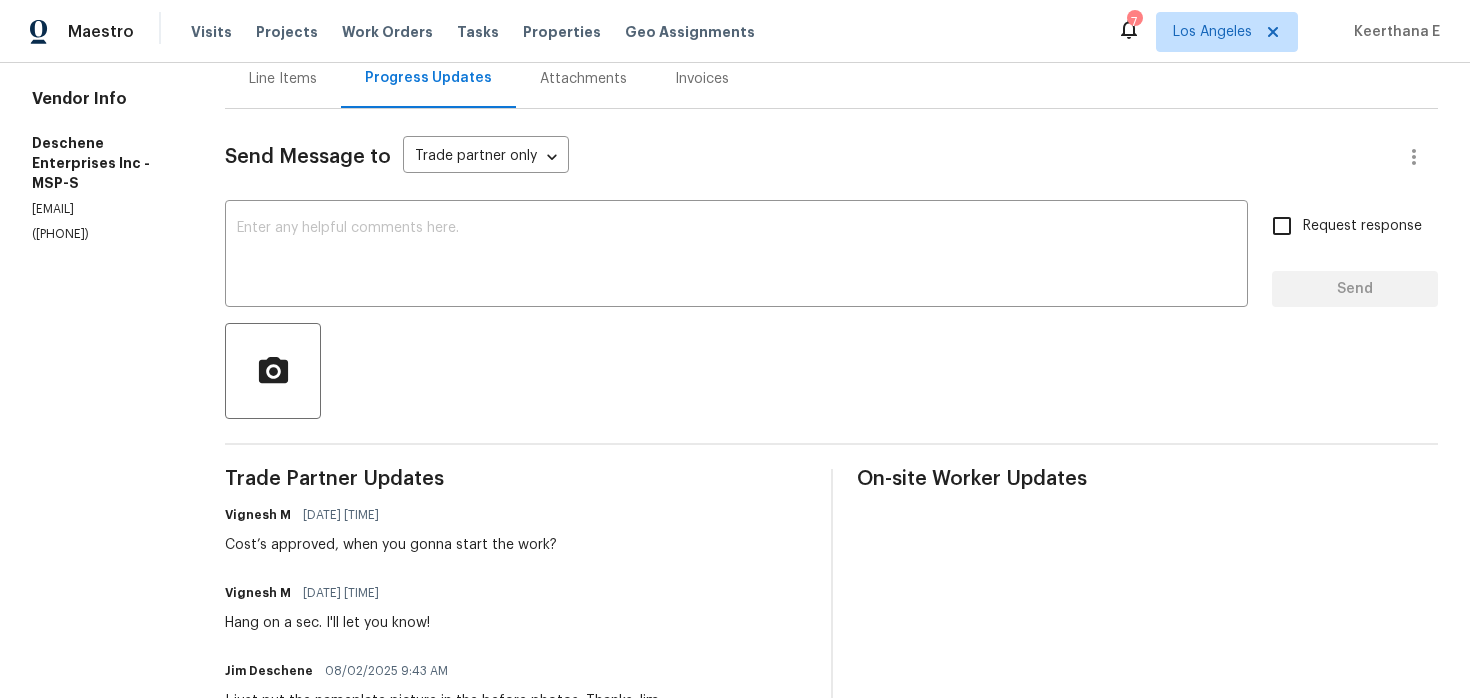scroll, scrollTop: 0, scrollLeft: 0, axis: both 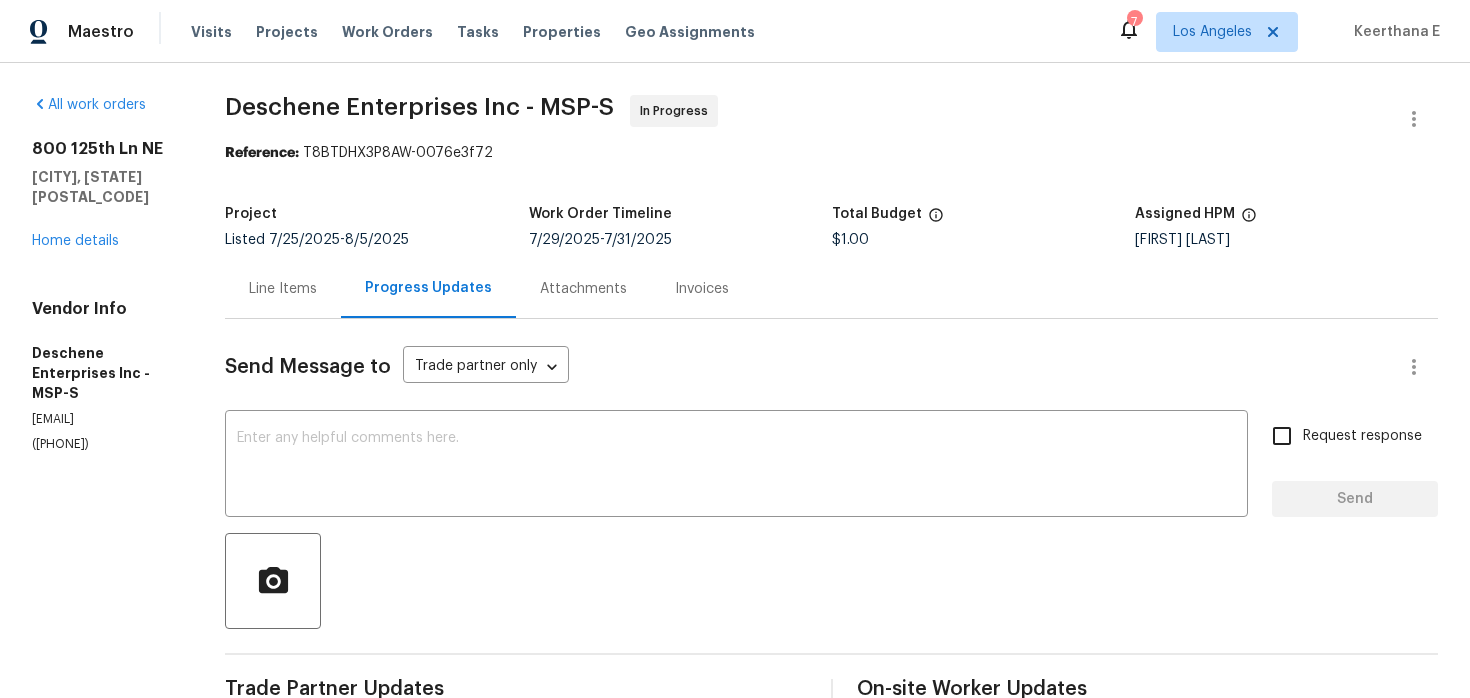 click on "Line Items" at bounding box center (283, 288) 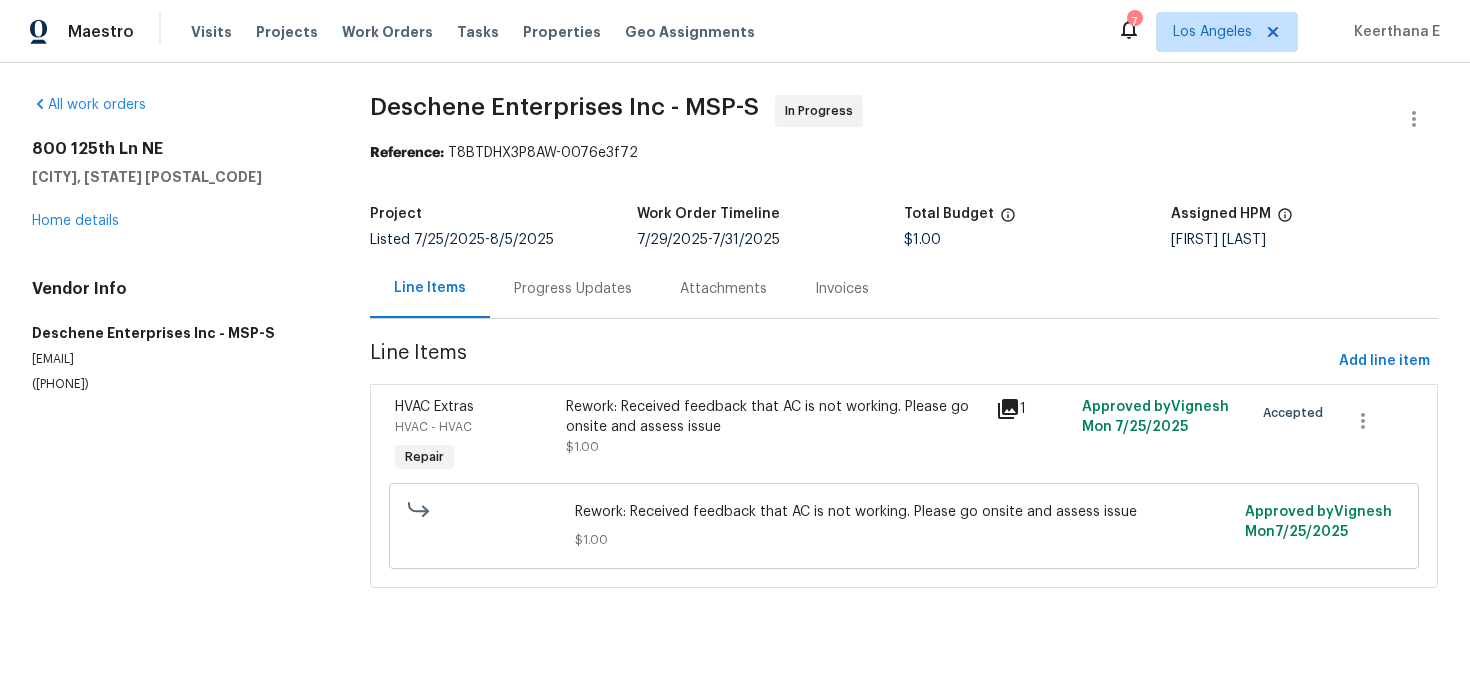 click on "Progress Updates" at bounding box center (573, 288) 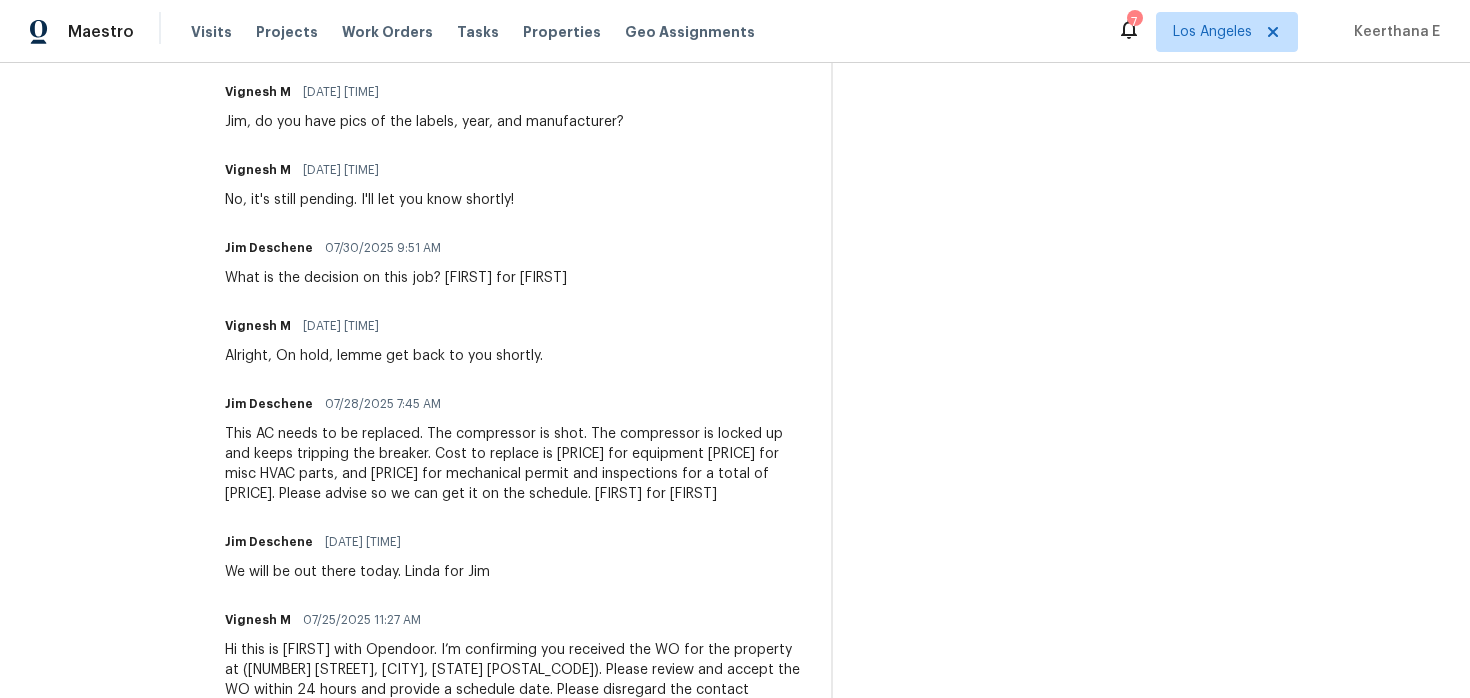 scroll, scrollTop: 0, scrollLeft: 0, axis: both 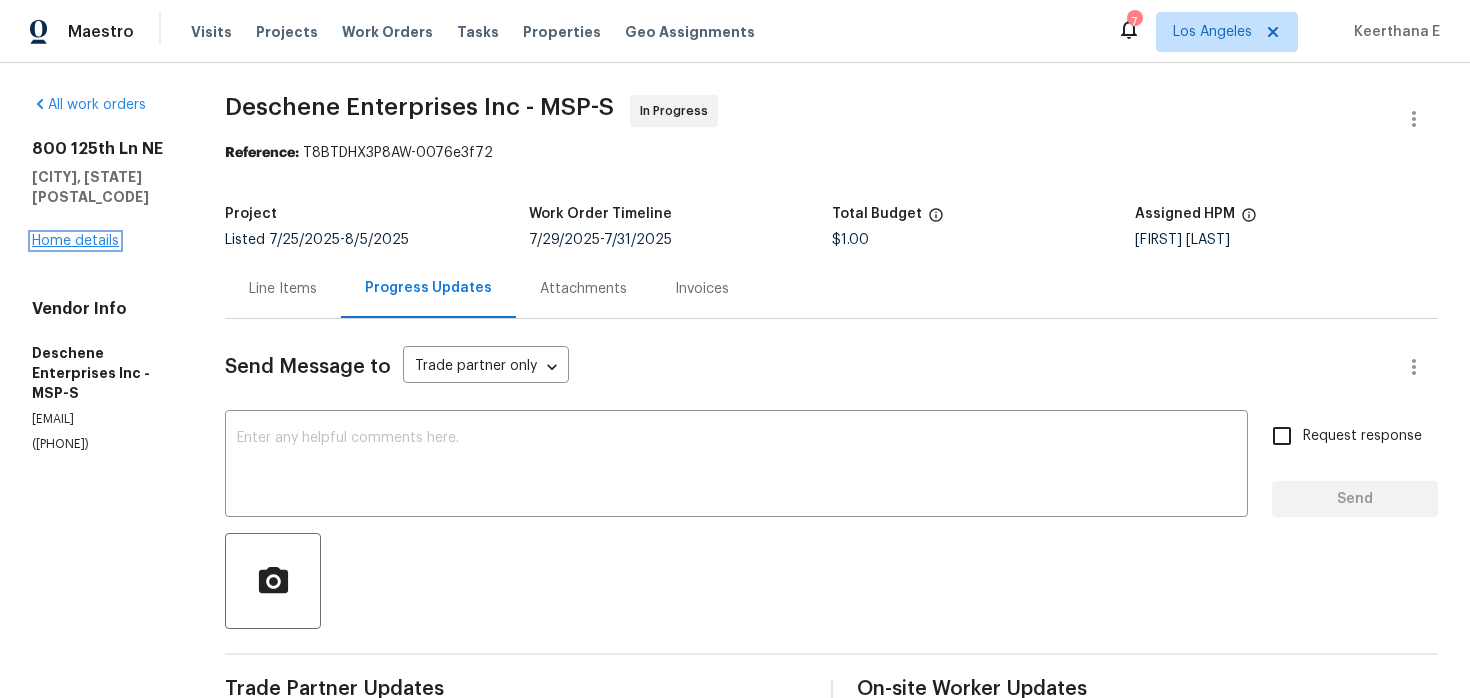 click on "Home details" at bounding box center (75, 241) 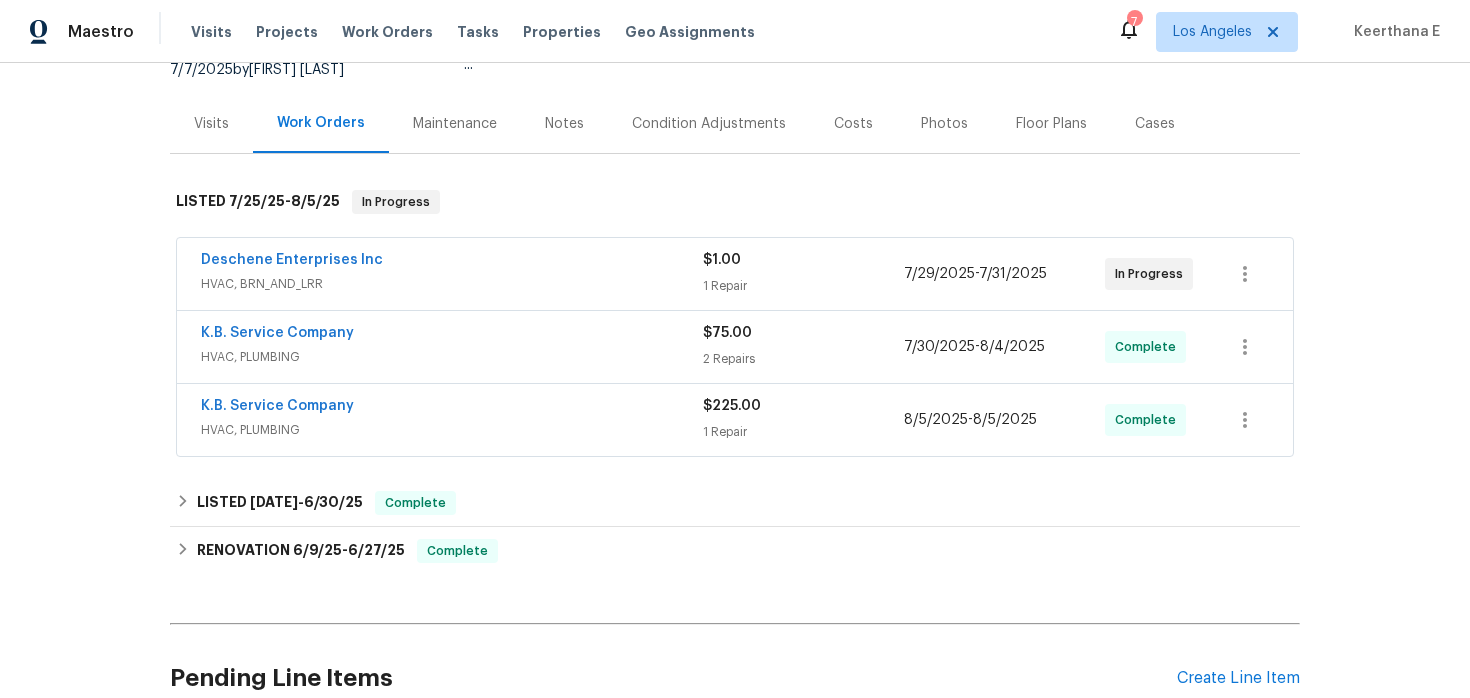 scroll, scrollTop: 211, scrollLeft: 0, axis: vertical 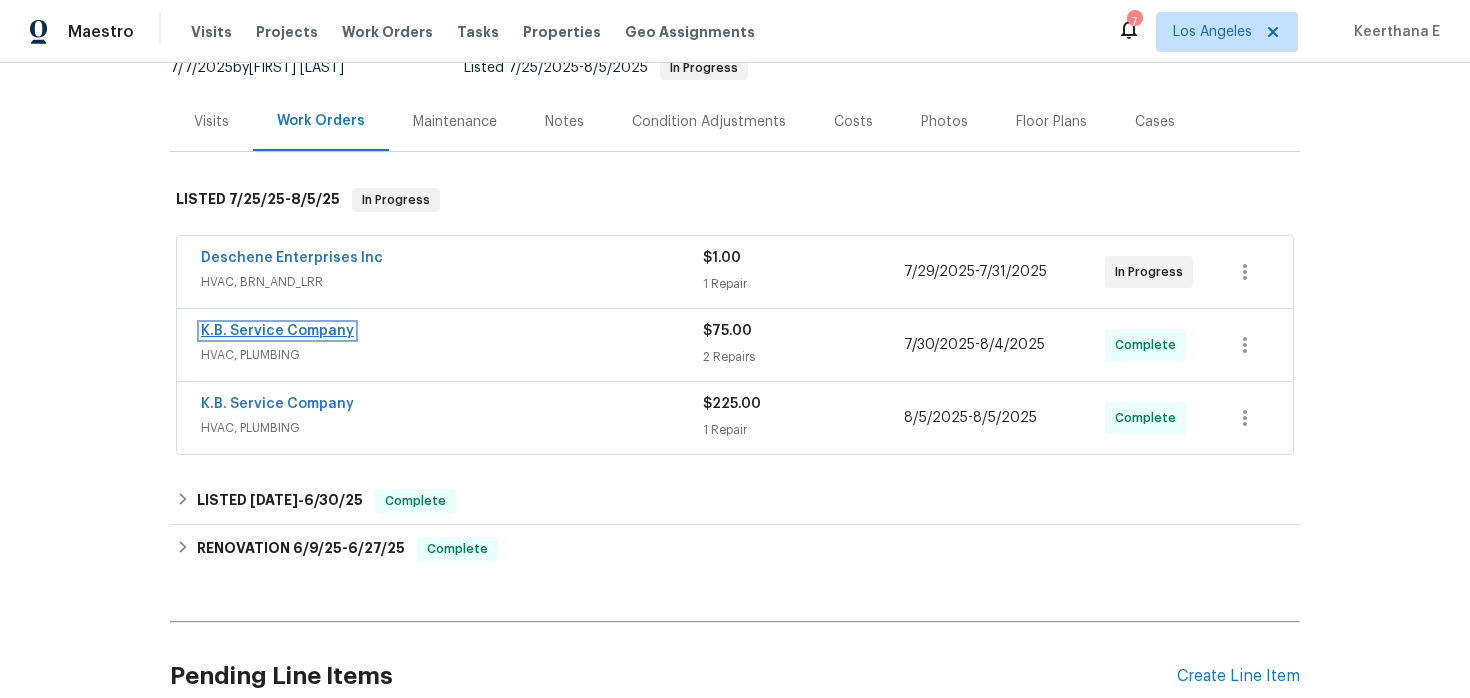 click on "K.B. Service Company" at bounding box center (277, 331) 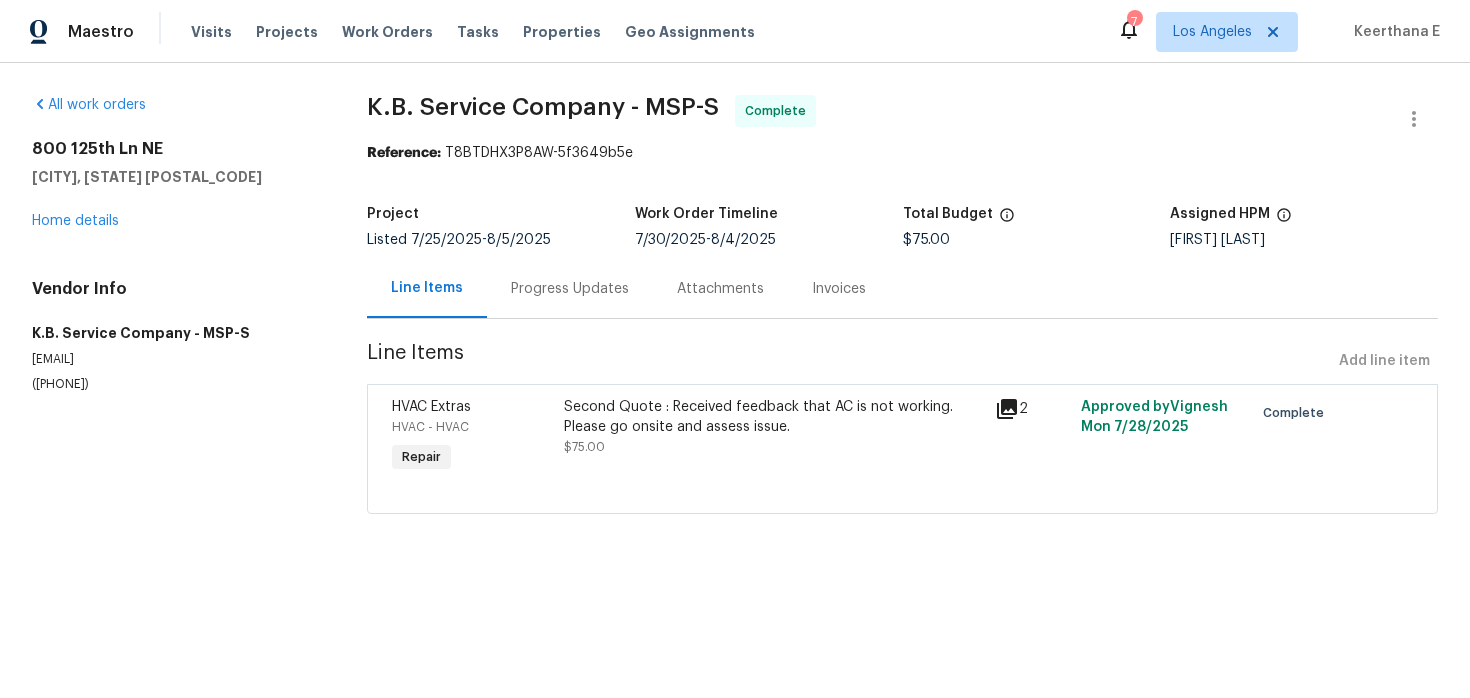click on "Progress Updates" at bounding box center (570, 289) 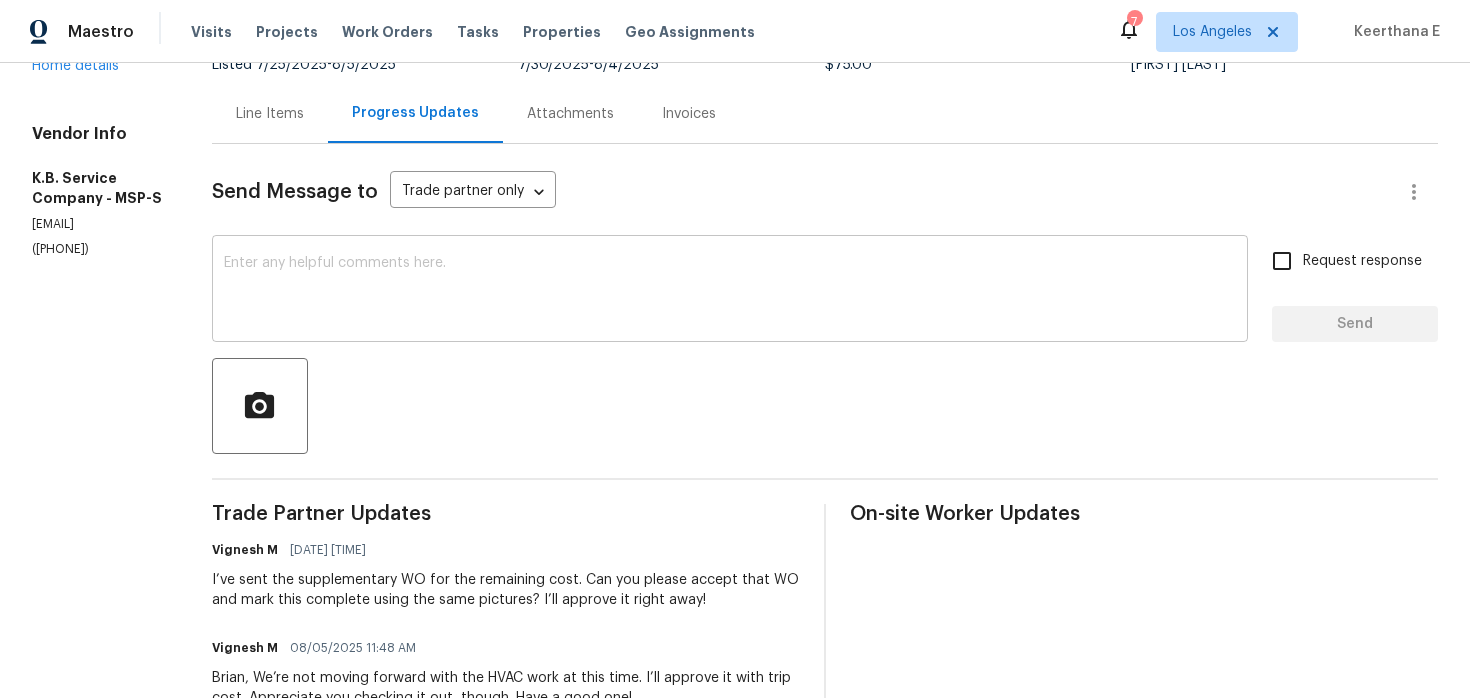 scroll, scrollTop: 0, scrollLeft: 0, axis: both 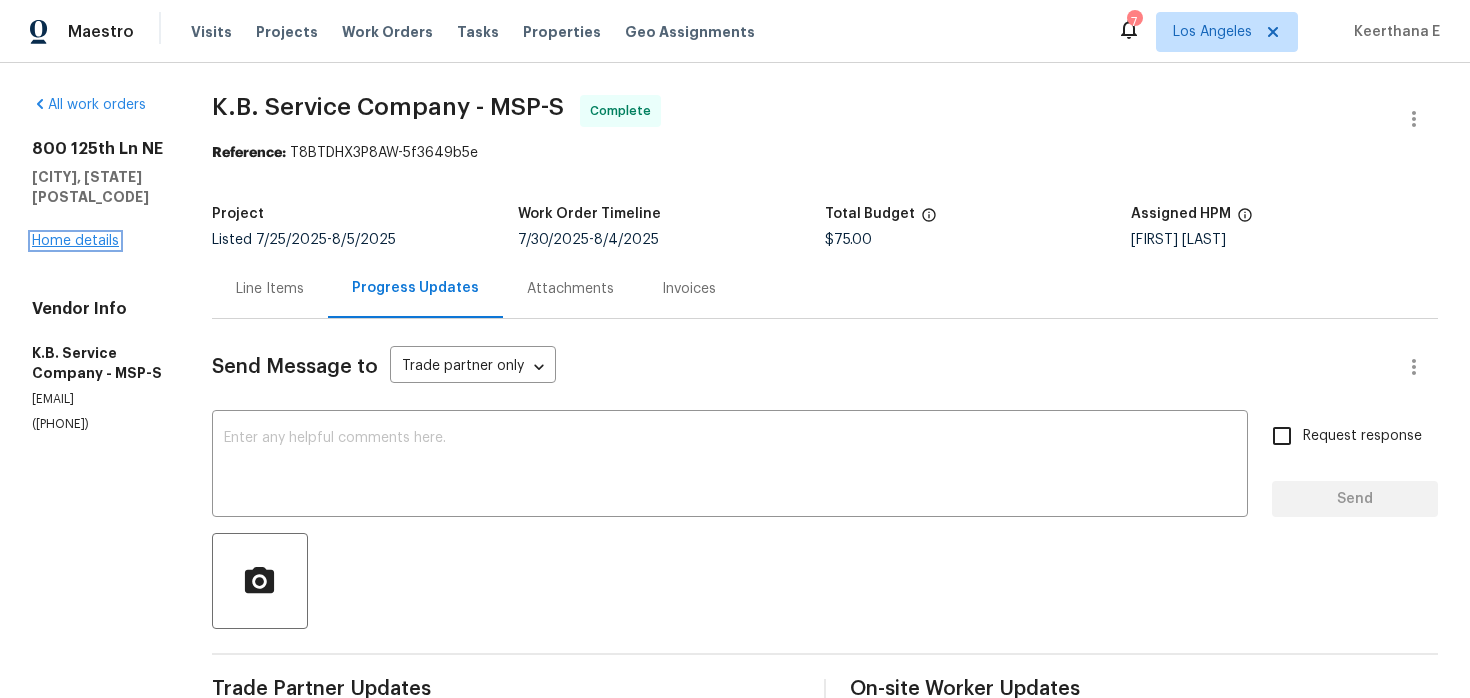 click on "Home details" at bounding box center [75, 241] 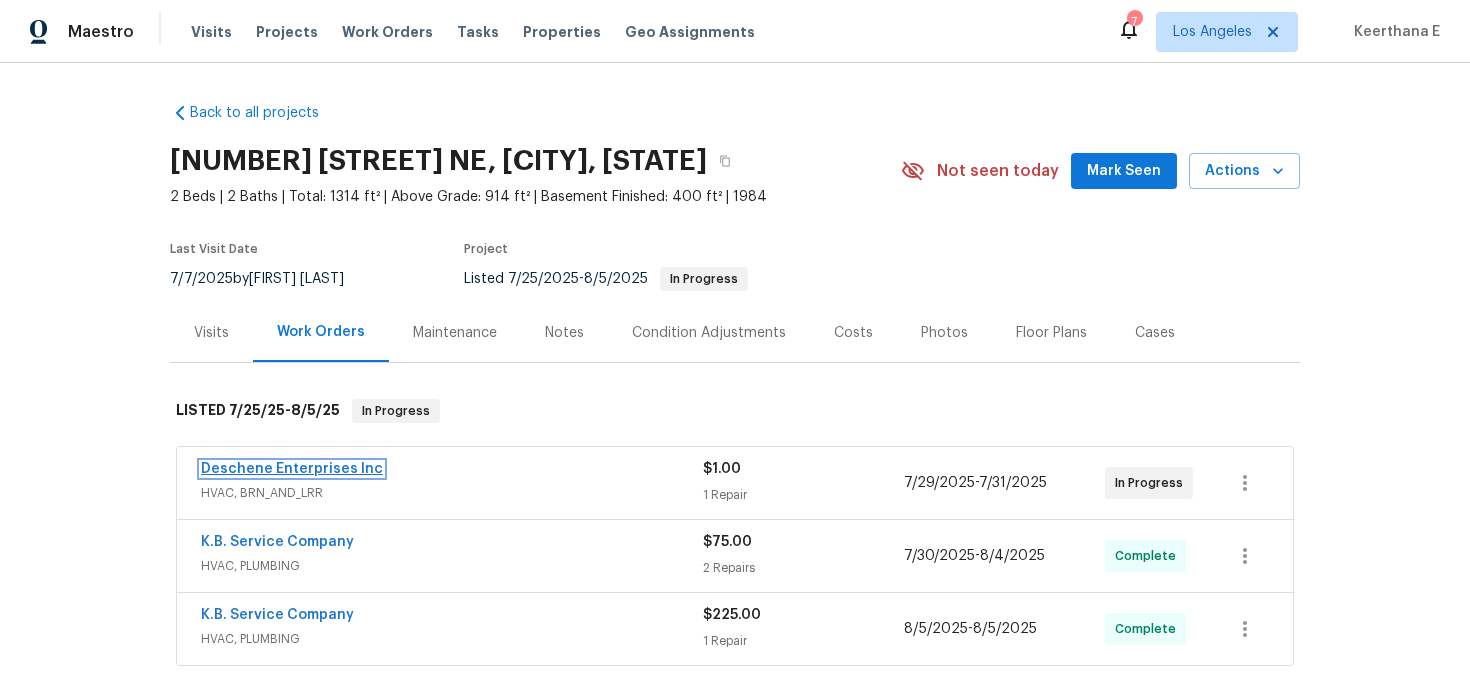 click on "Deschene Enterprises Inc" at bounding box center [292, 469] 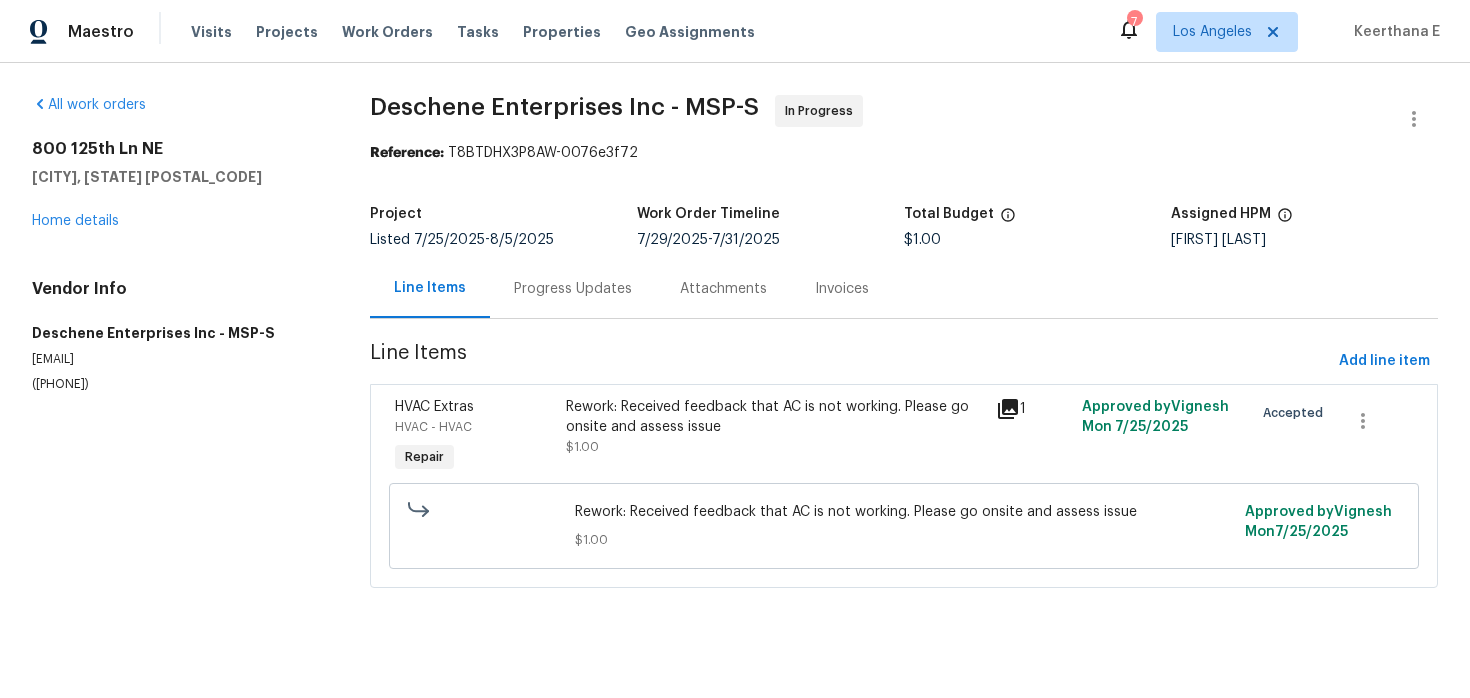 click on "Progress Updates" at bounding box center (573, 289) 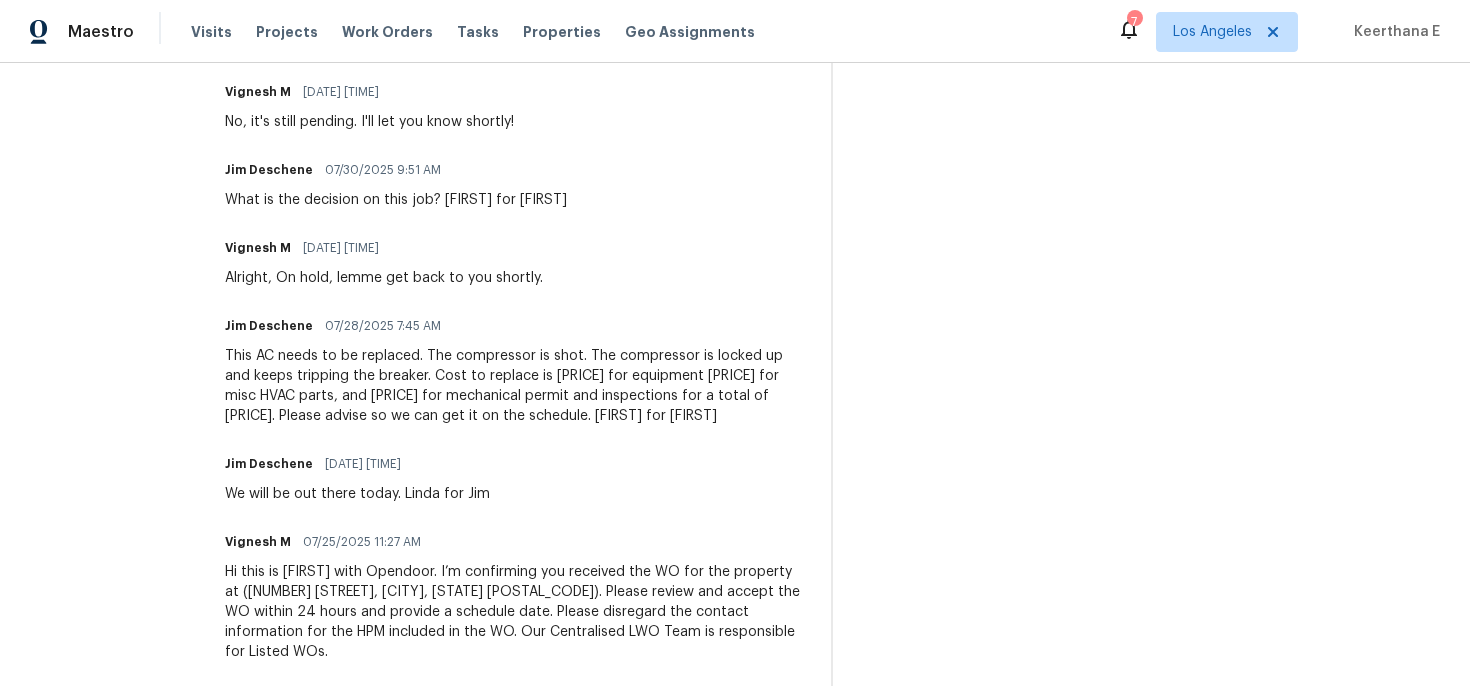 scroll, scrollTop: 0, scrollLeft: 0, axis: both 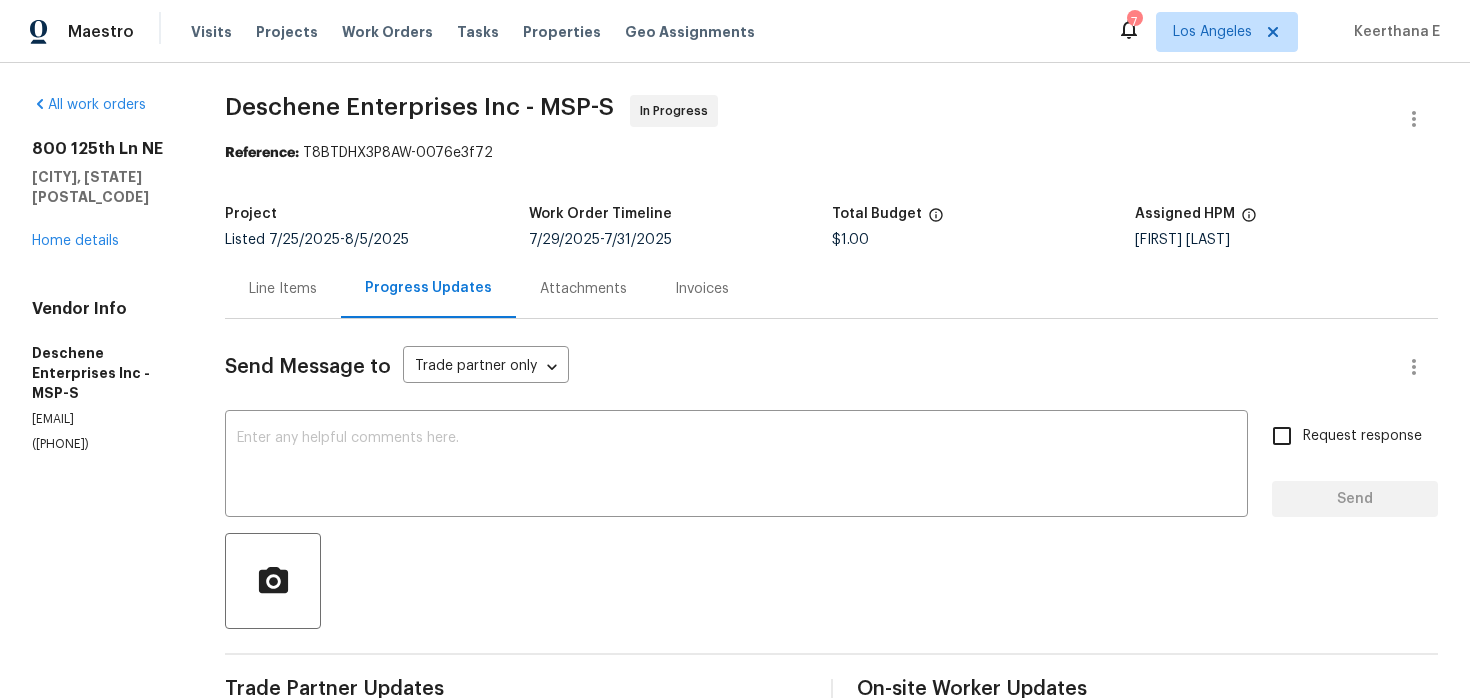 click on "Line Items" at bounding box center [283, 288] 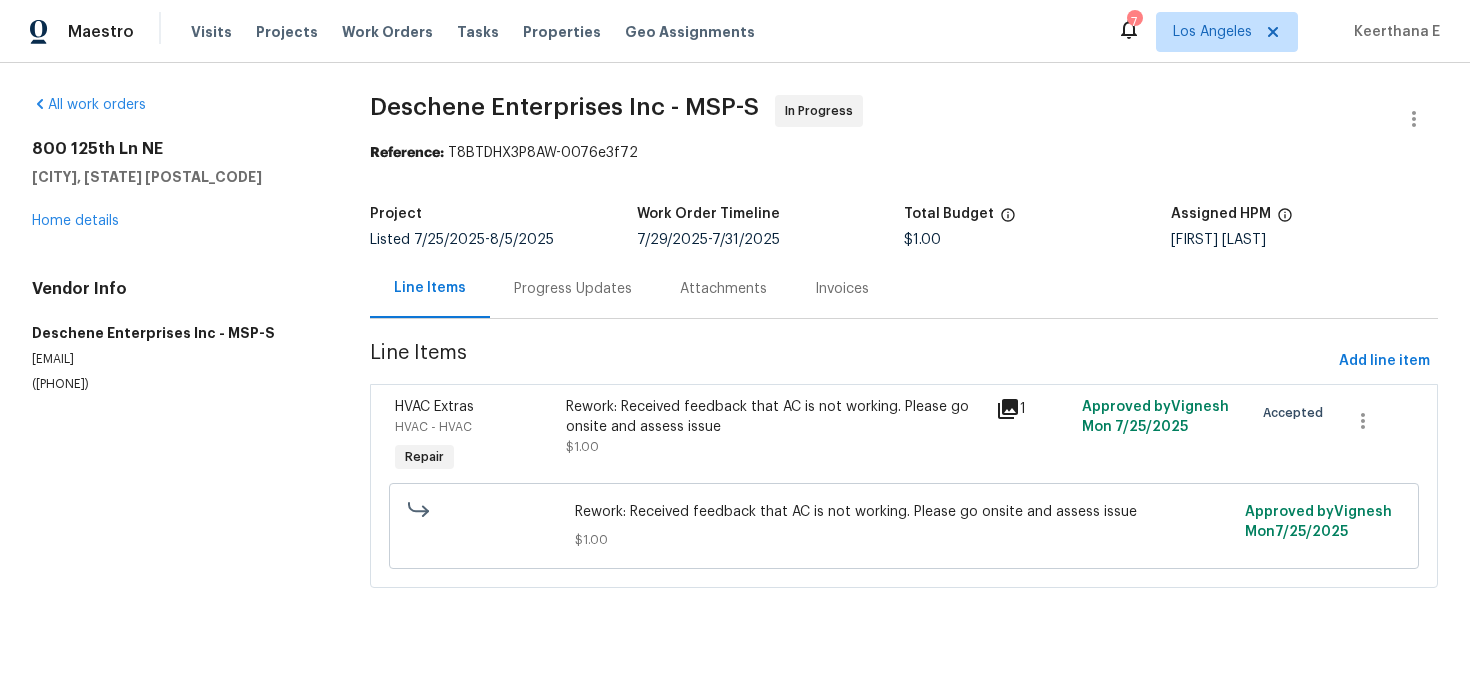 click on "Rework: Received feedback that AC is not working. Please go onsite and assess issue" at bounding box center (774, 417) 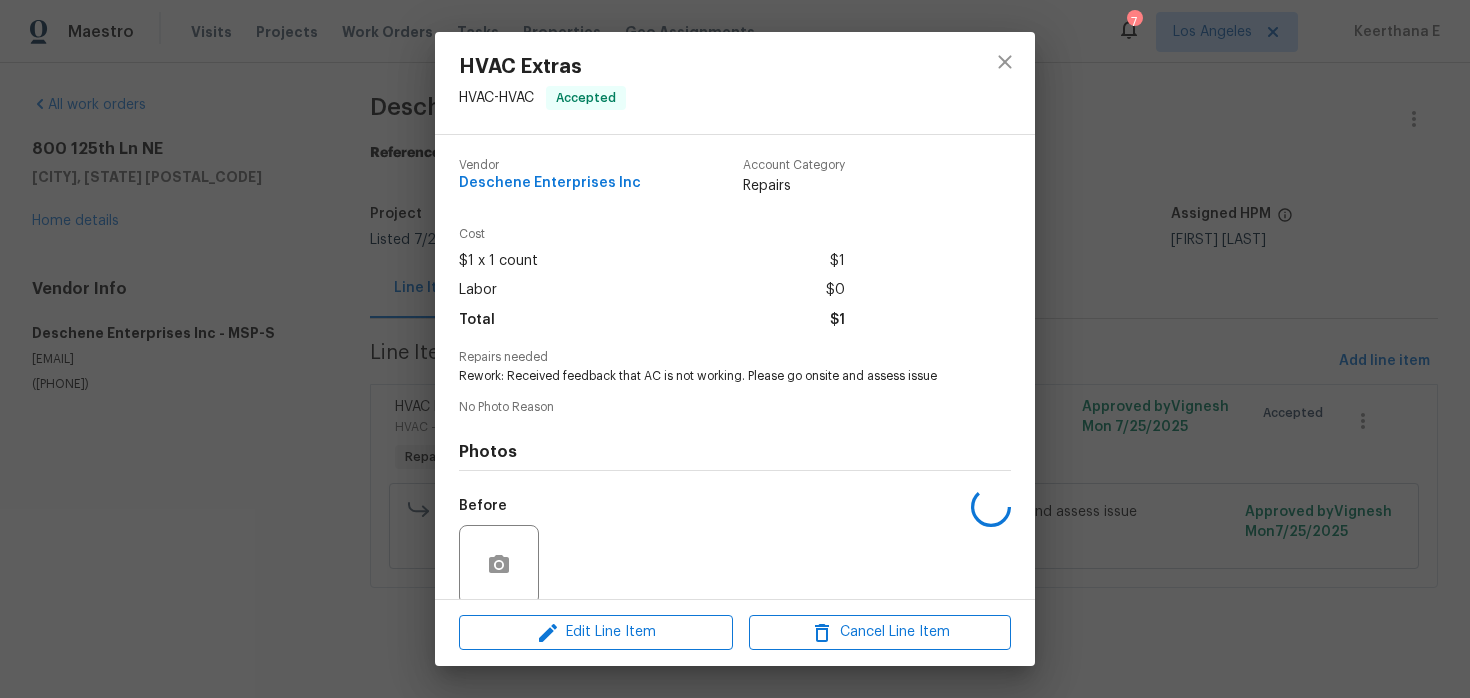 scroll, scrollTop: 155, scrollLeft: 0, axis: vertical 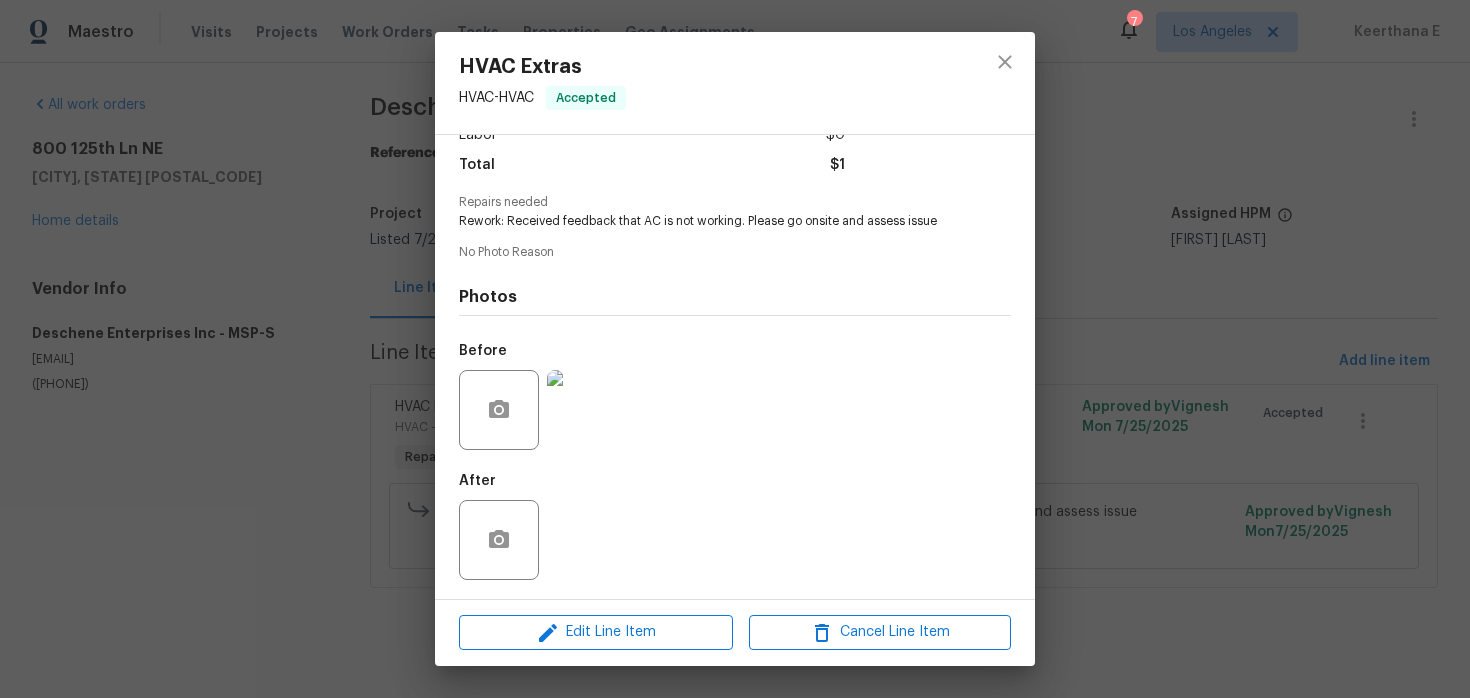 click at bounding box center [587, 410] 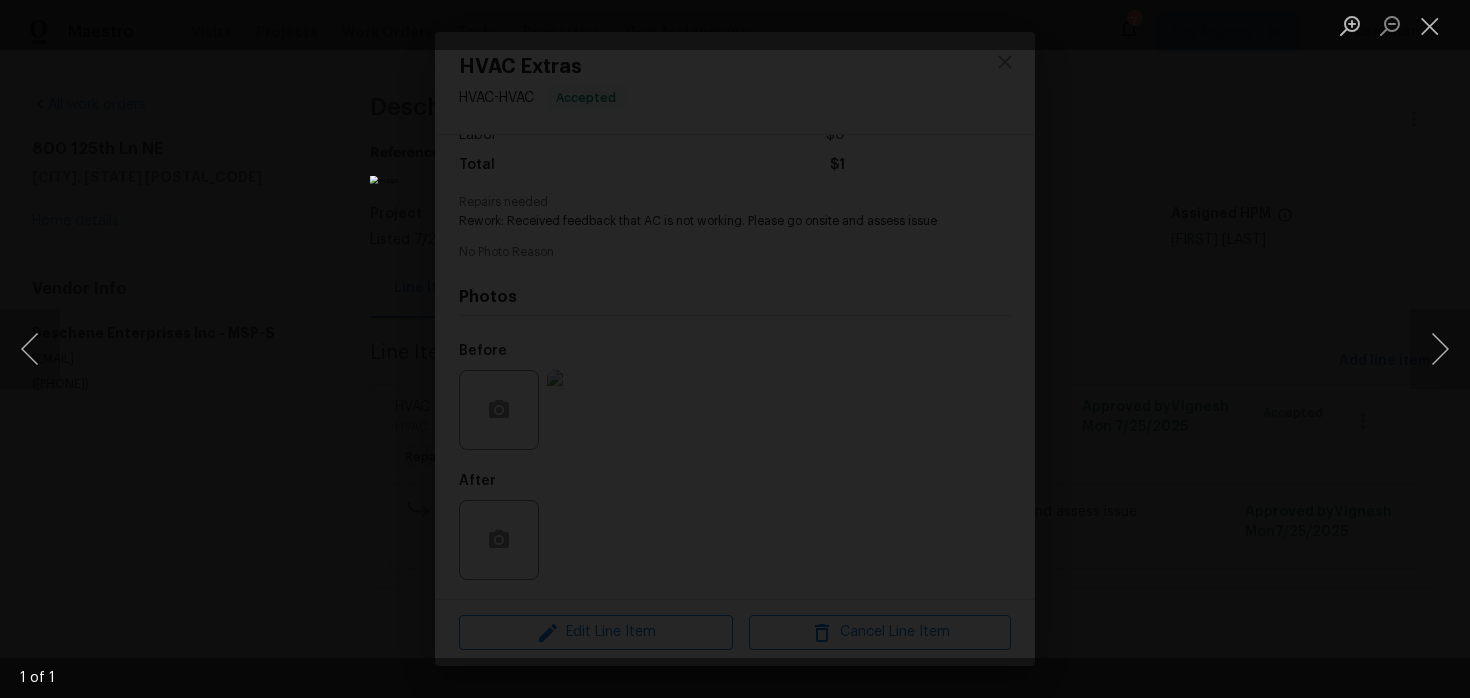 drag, startPoint x: 1247, startPoint y: 276, endPoint x: 1260, endPoint y: 287, distance: 17.029387 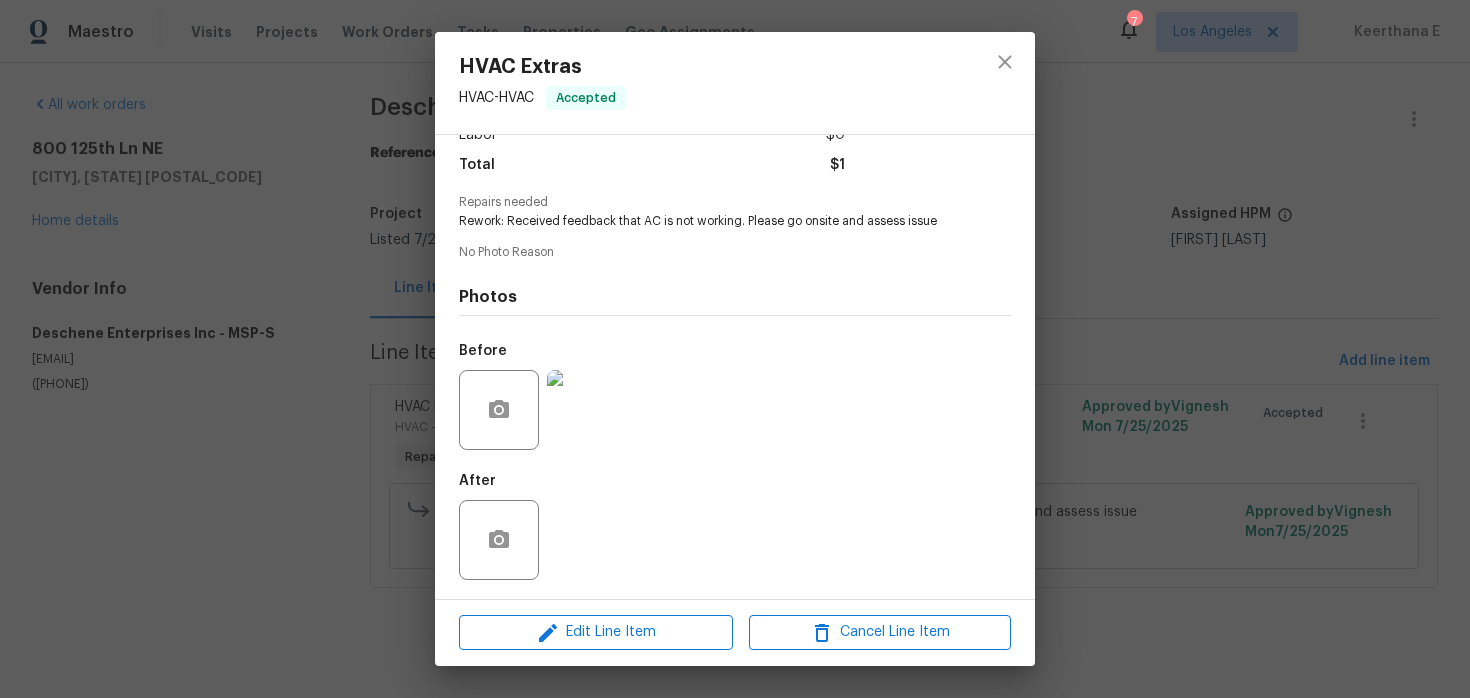click on "HVAC Extras HVAC  -  HVAC Accepted Vendor Deschene Enterprises Inc Account Category Repairs Cost $1 x 1 count $1 Labor $0 Total $1 Repairs needed Rework: Received feedback that AC is not working. Please go onsite and assess issue No Photo Reason   Photos Before After  Edit Line Item  Cancel Line Item" at bounding box center [735, 349] 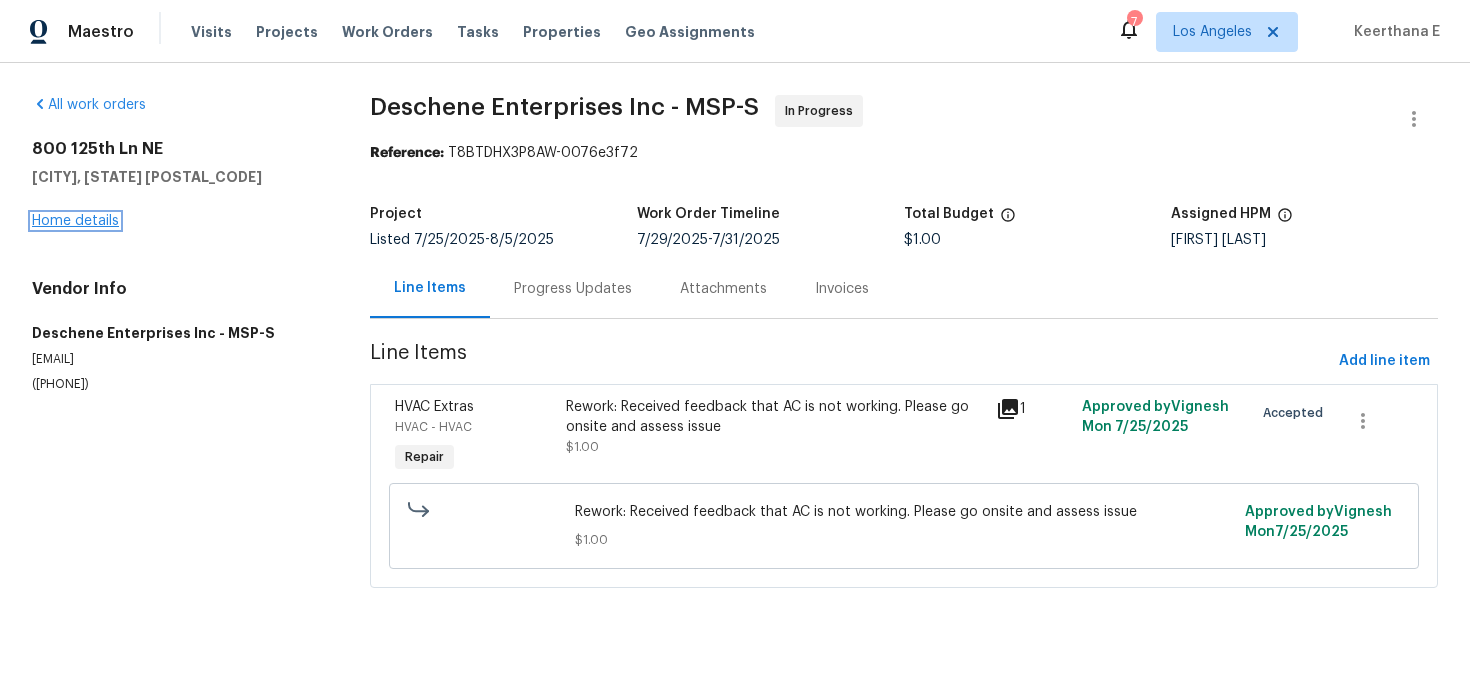 click on "Home details" at bounding box center [75, 221] 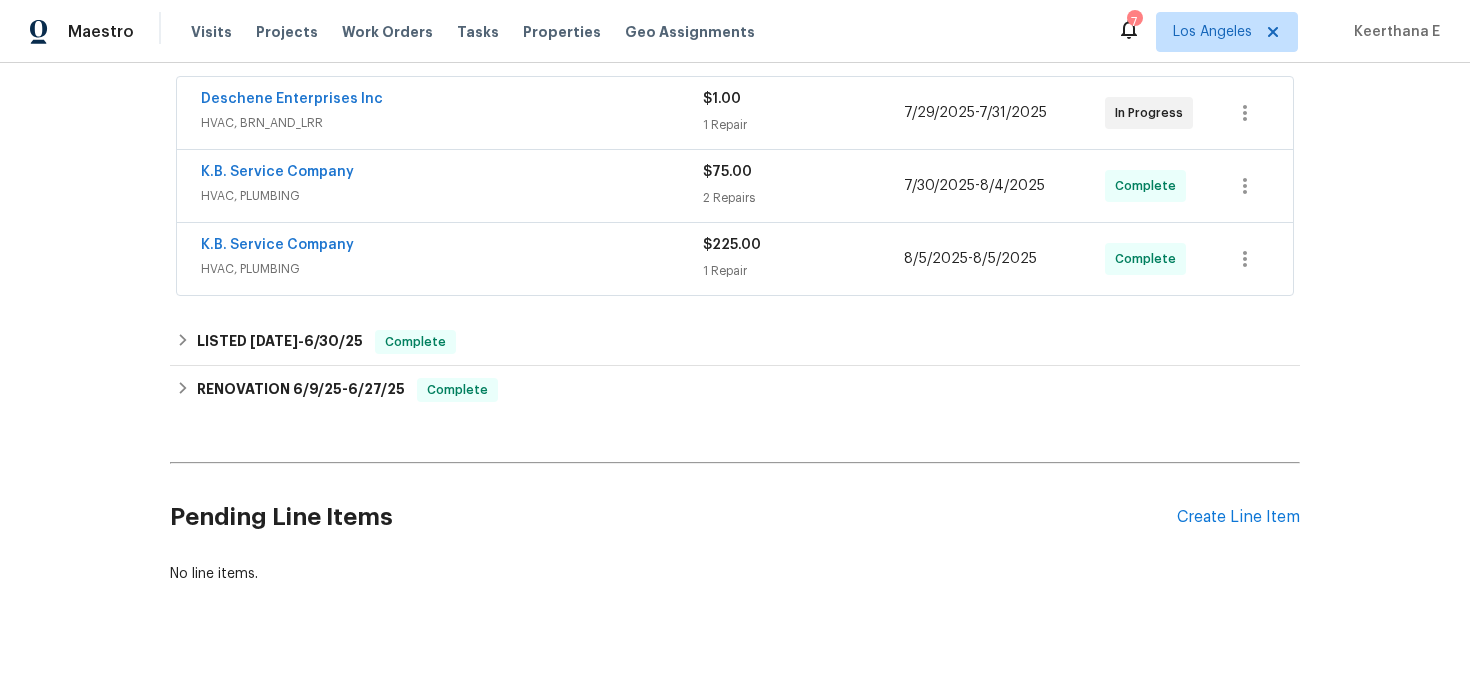 scroll, scrollTop: 392, scrollLeft: 0, axis: vertical 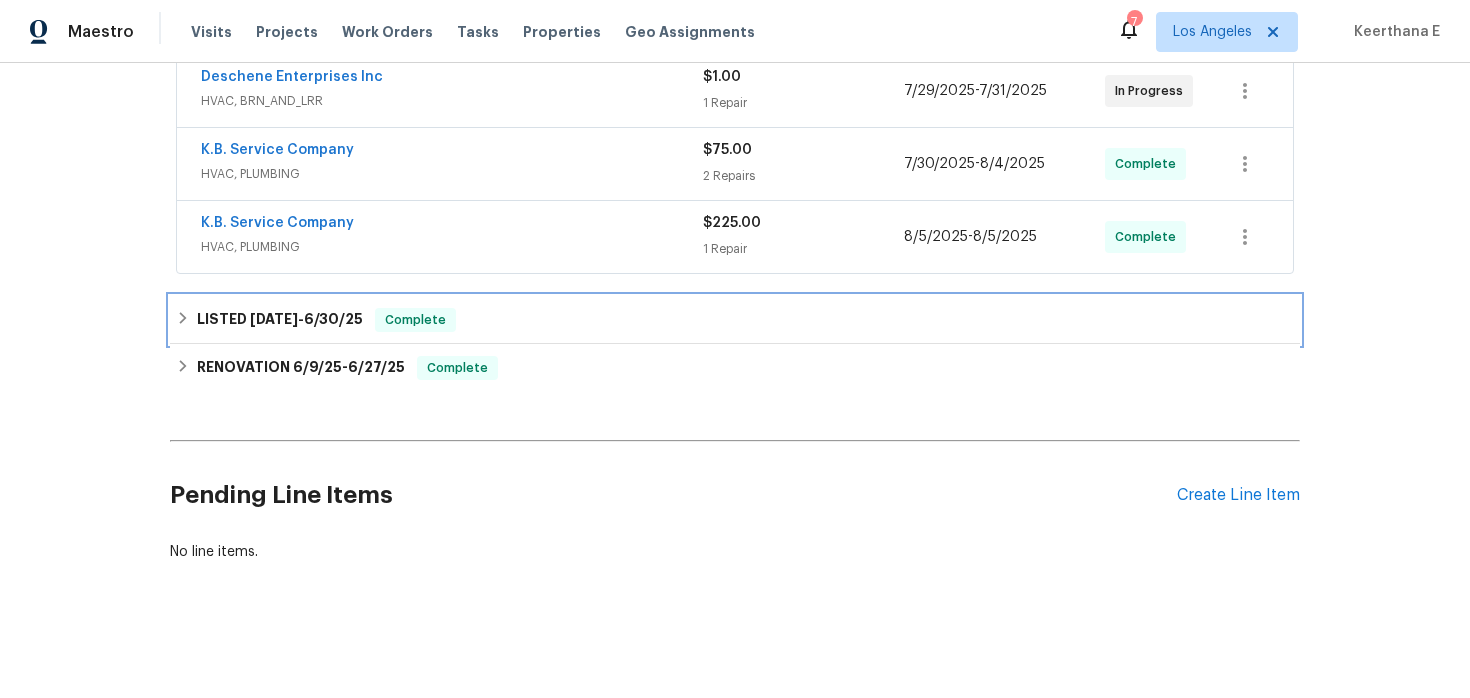 click on "LISTED   6/28/25  -  6/30/25 Complete" at bounding box center [735, 320] 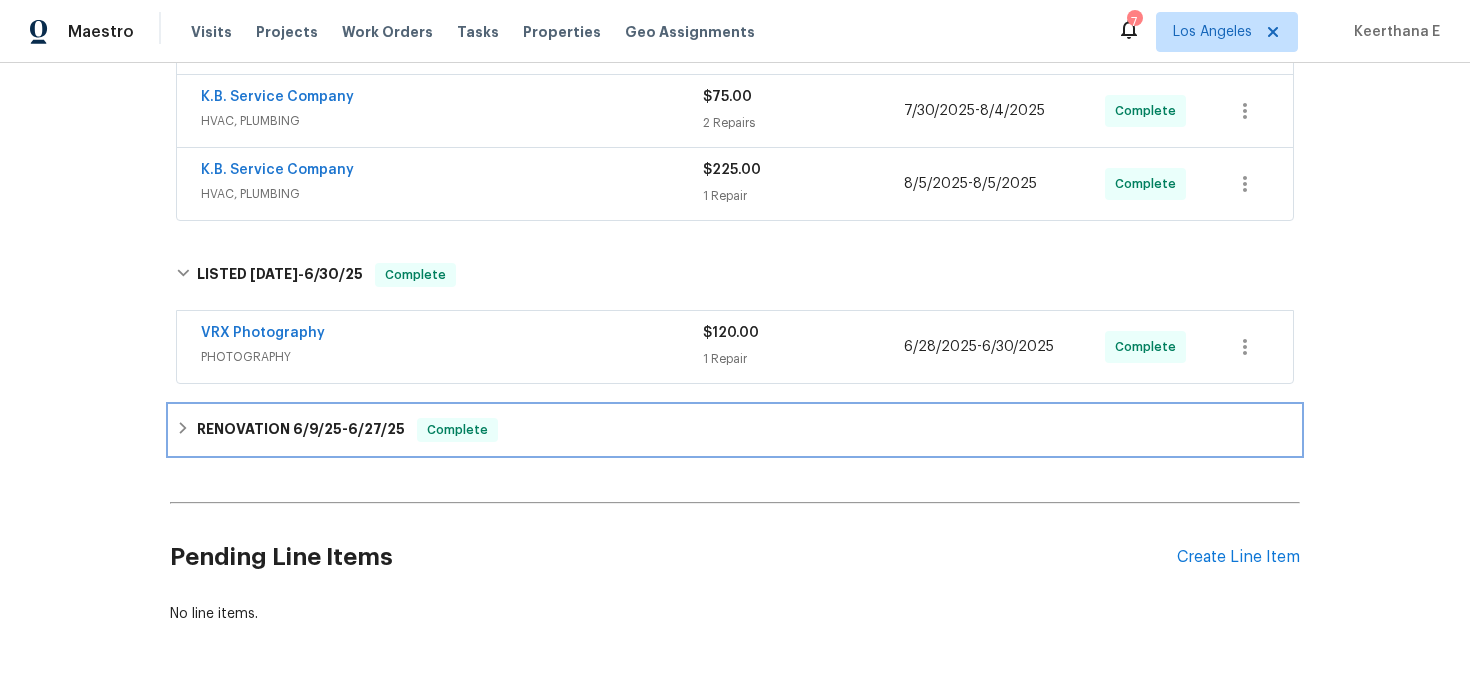click on "6/9/25" at bounding box center (317, 429) 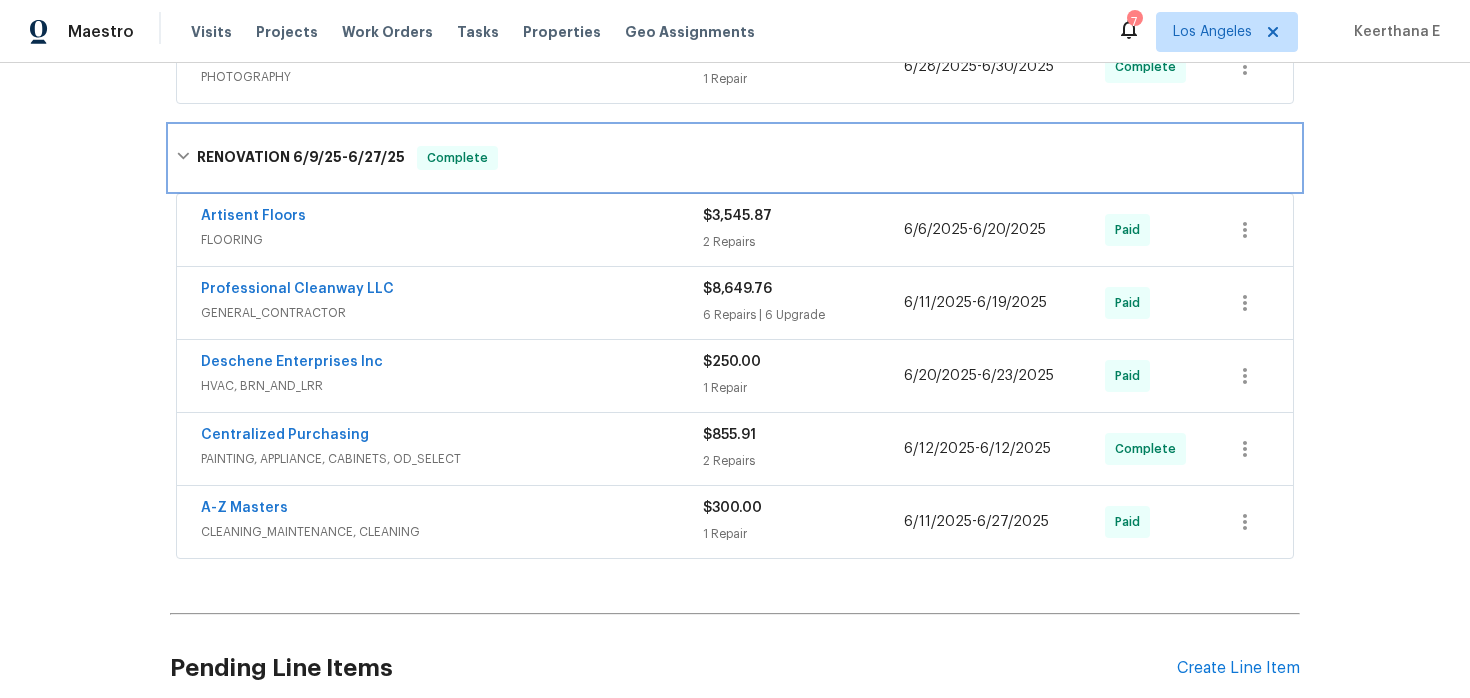 scroll, scrollTop: 738, scrollLeft: 0, axis: vertical 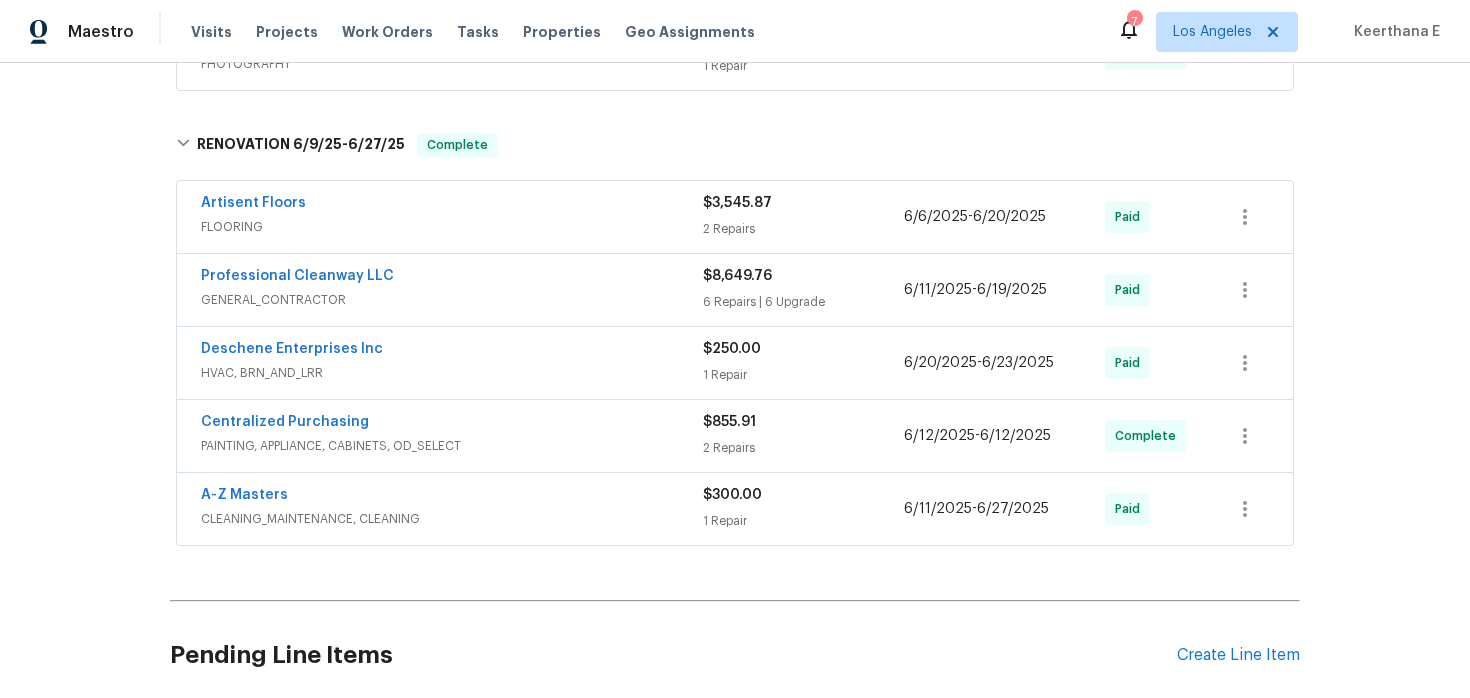 click on "HVAC, BRN_AND_LRR" at bounding box center [452, 373] 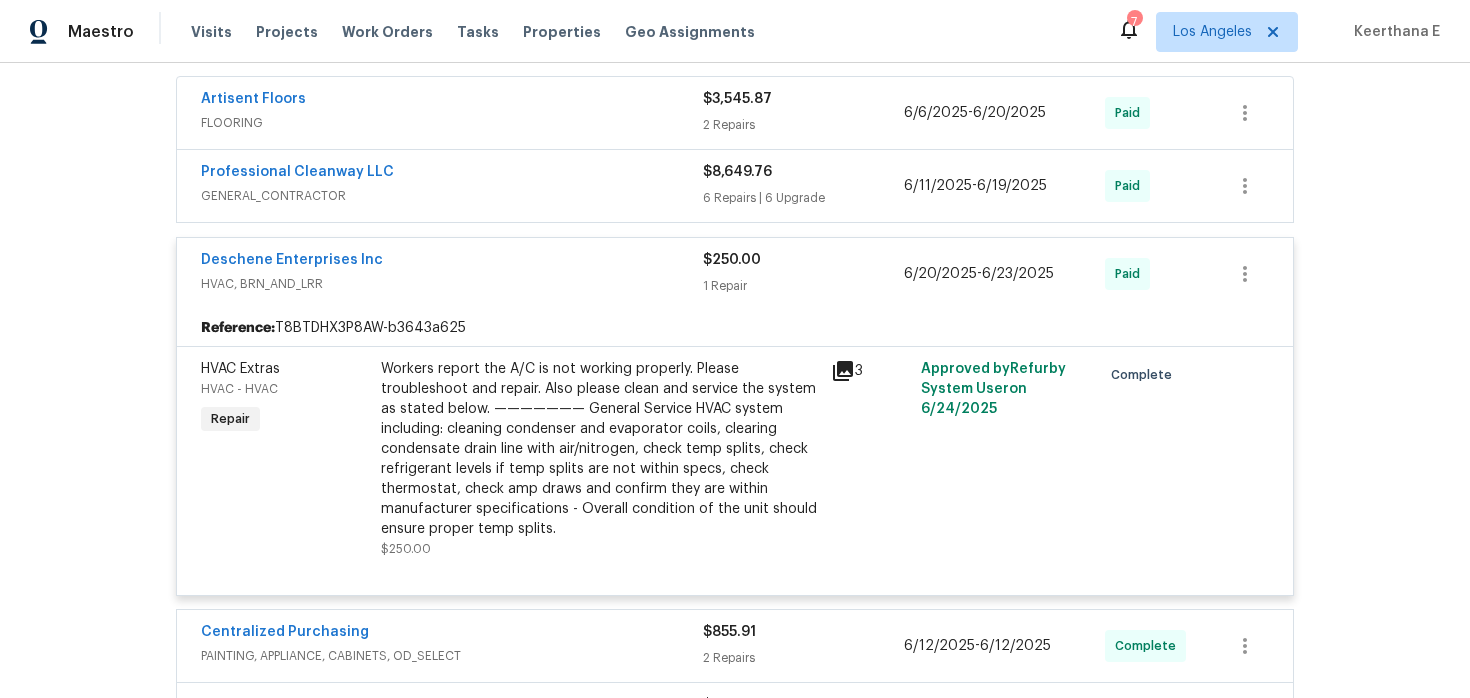 scroll, scrollTop: 880, scrollLeft: 0, axis: vertical 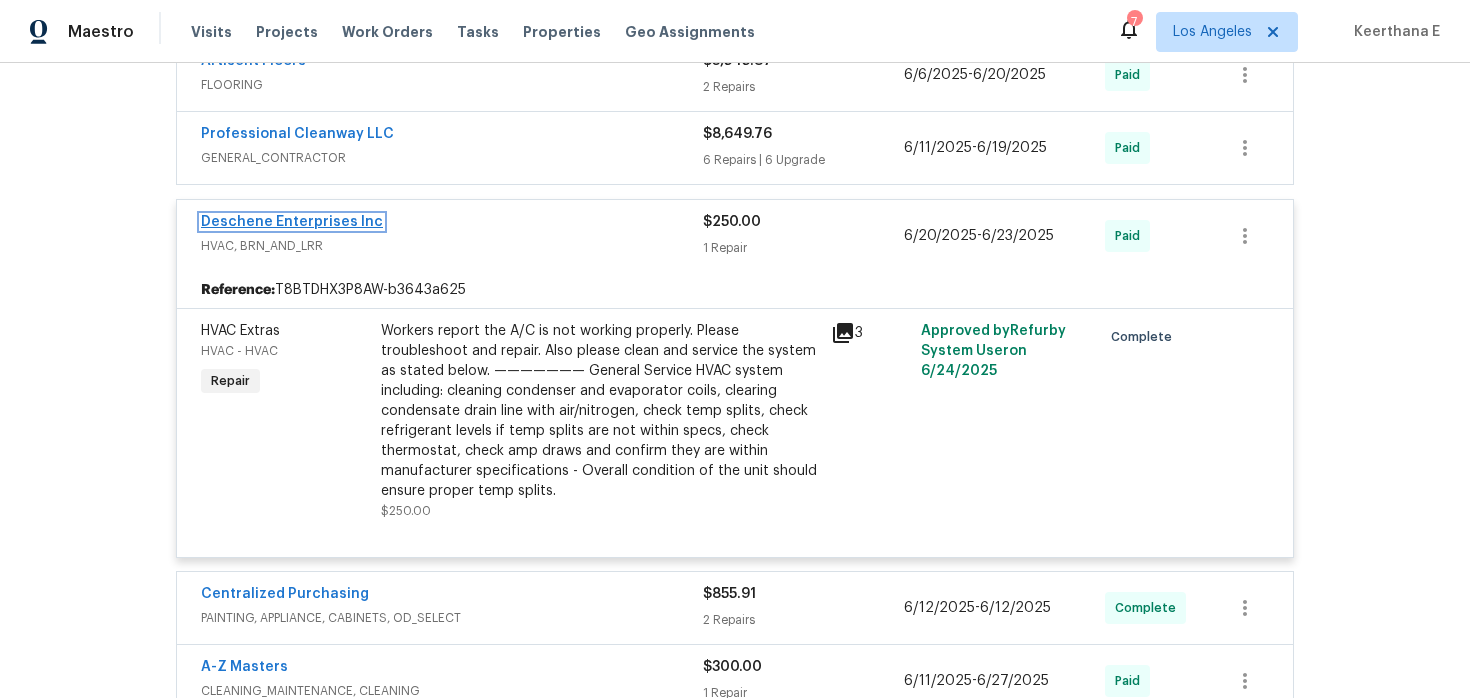 click on "Deschene Enterprises Inc" at bounding box center (292, 222) 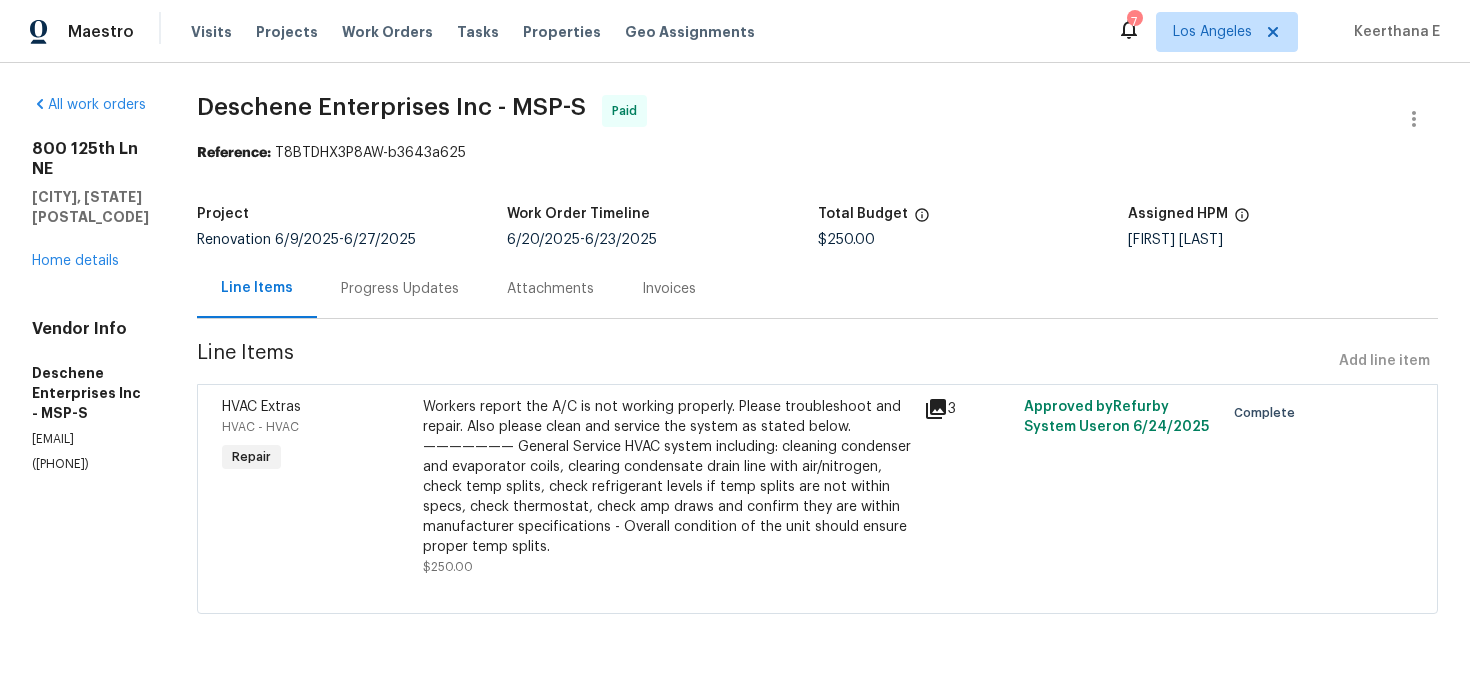 click on "Progress Updates" at bounding box center (400, 288) 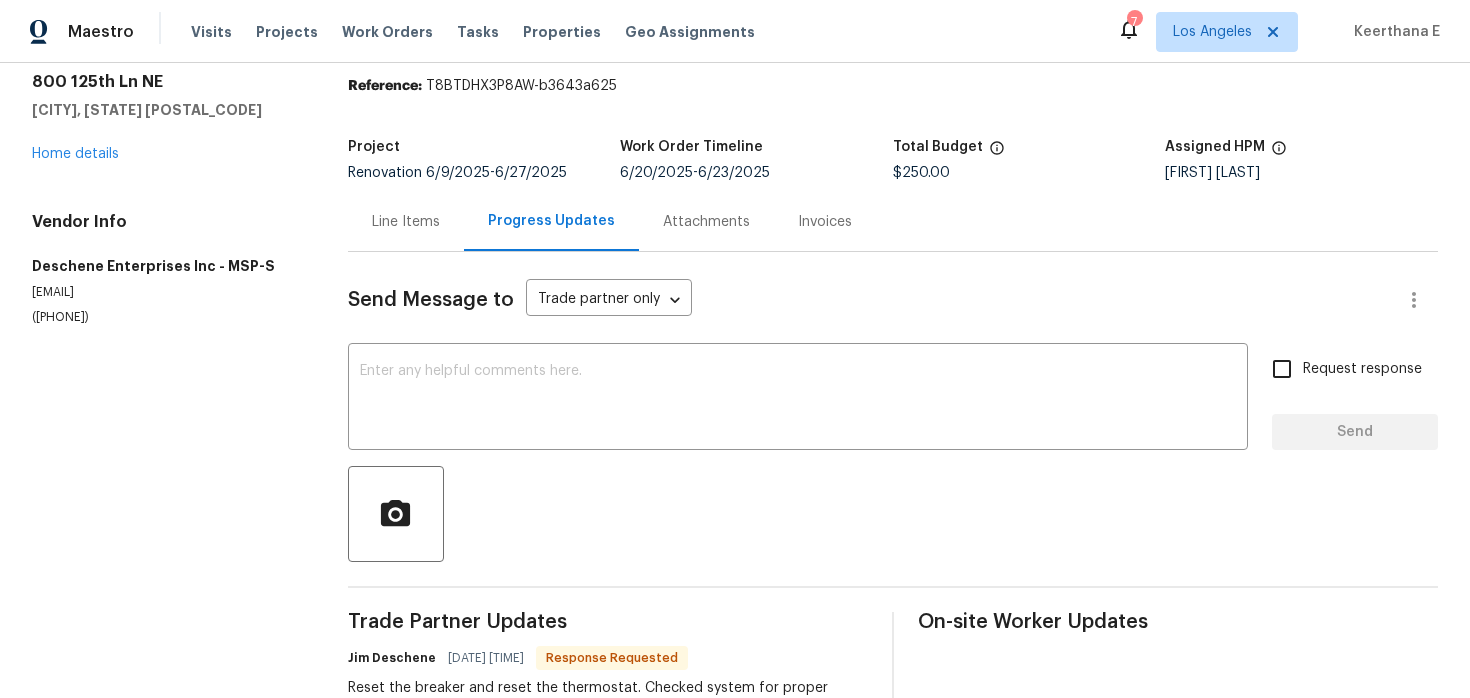 scroll, scrollTop: 143, scrollLeft: 0, axis: vertical 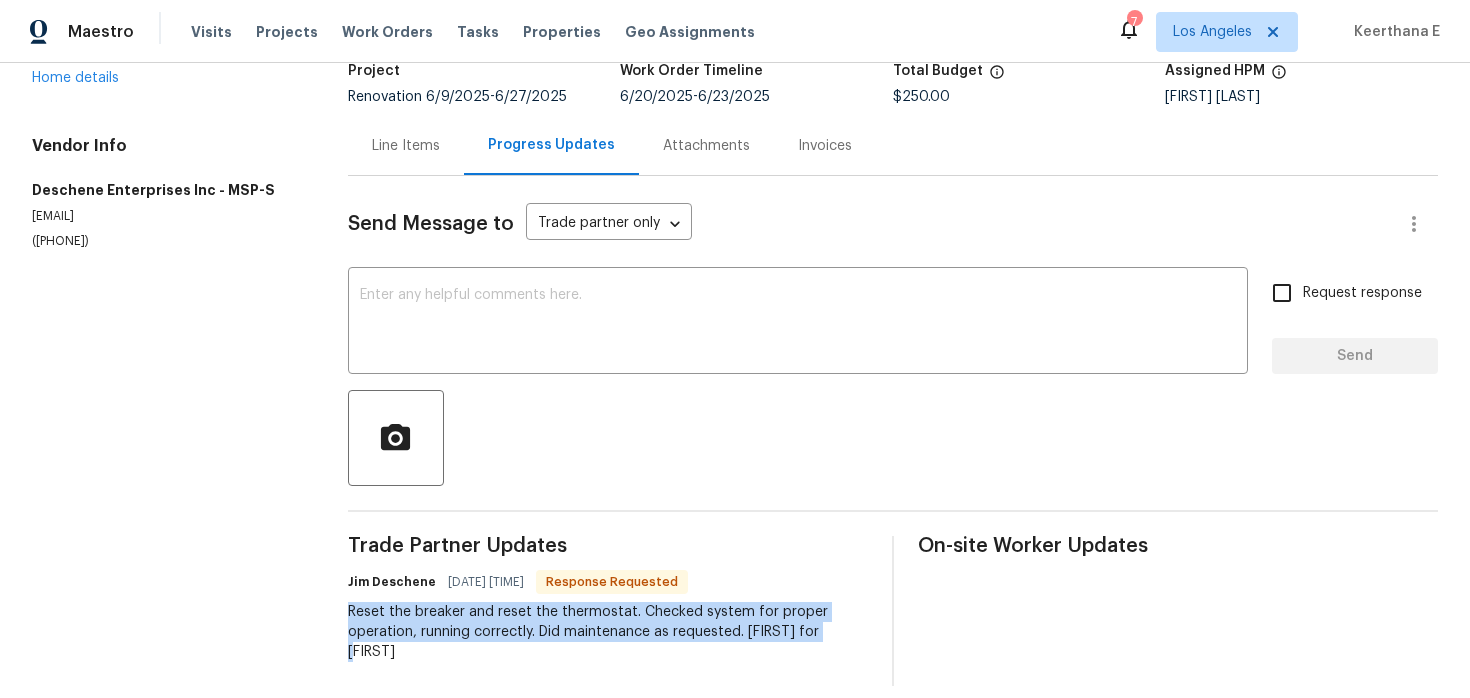 drag, startPoint x: 353, startPoint y: 608, endPoint x: 861, endPoint y: 635, distance: 508.717 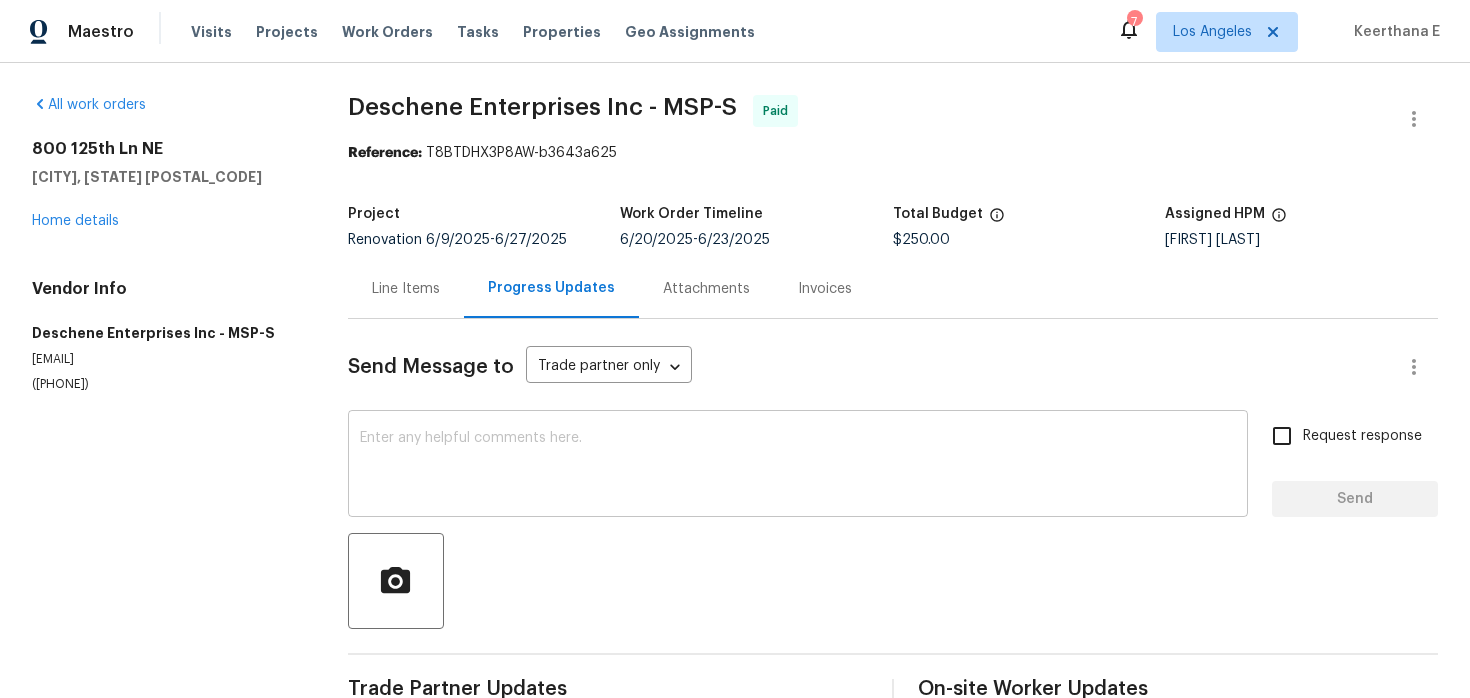 scroll, scrollTop: 143, scrollLeft: 0, axis: vertical 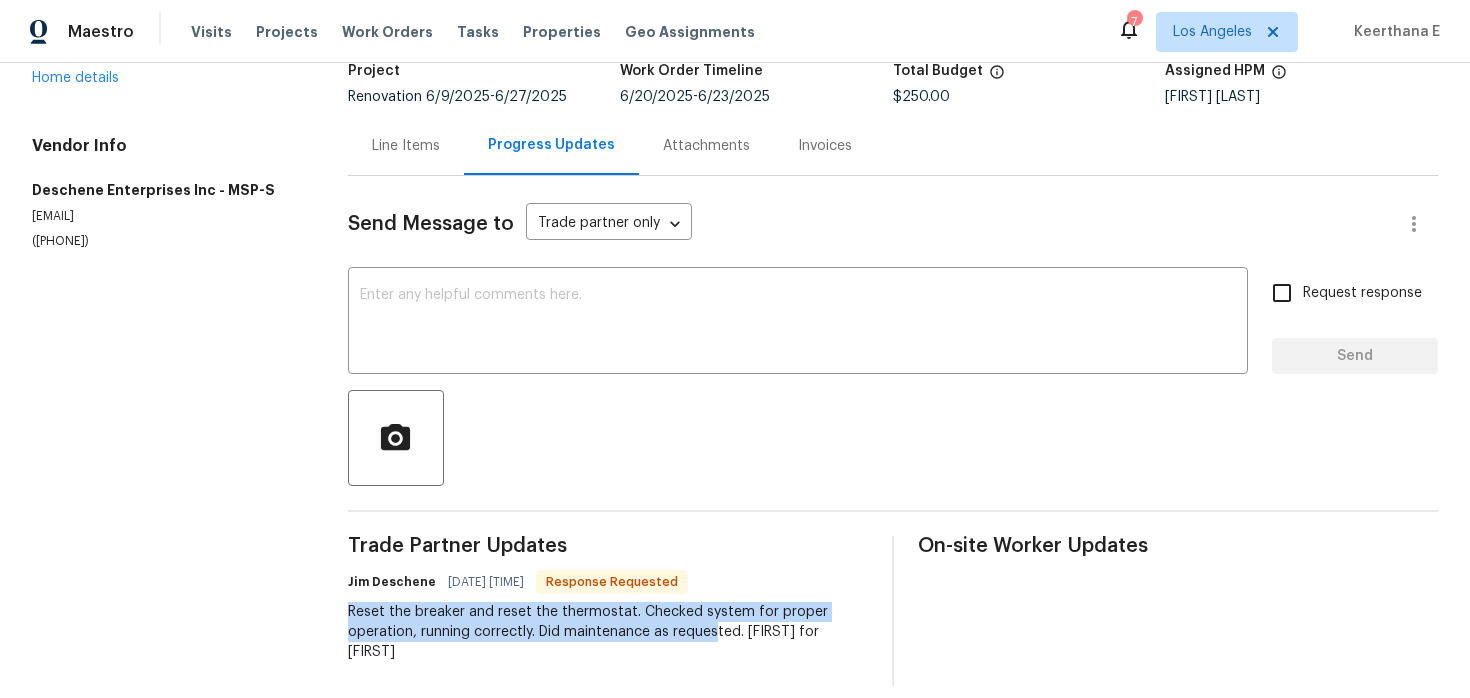 drag, startPoint x: 356, startPoint y: 612, endPoint x: 723, endPoint y: 630, distance: 367.44116 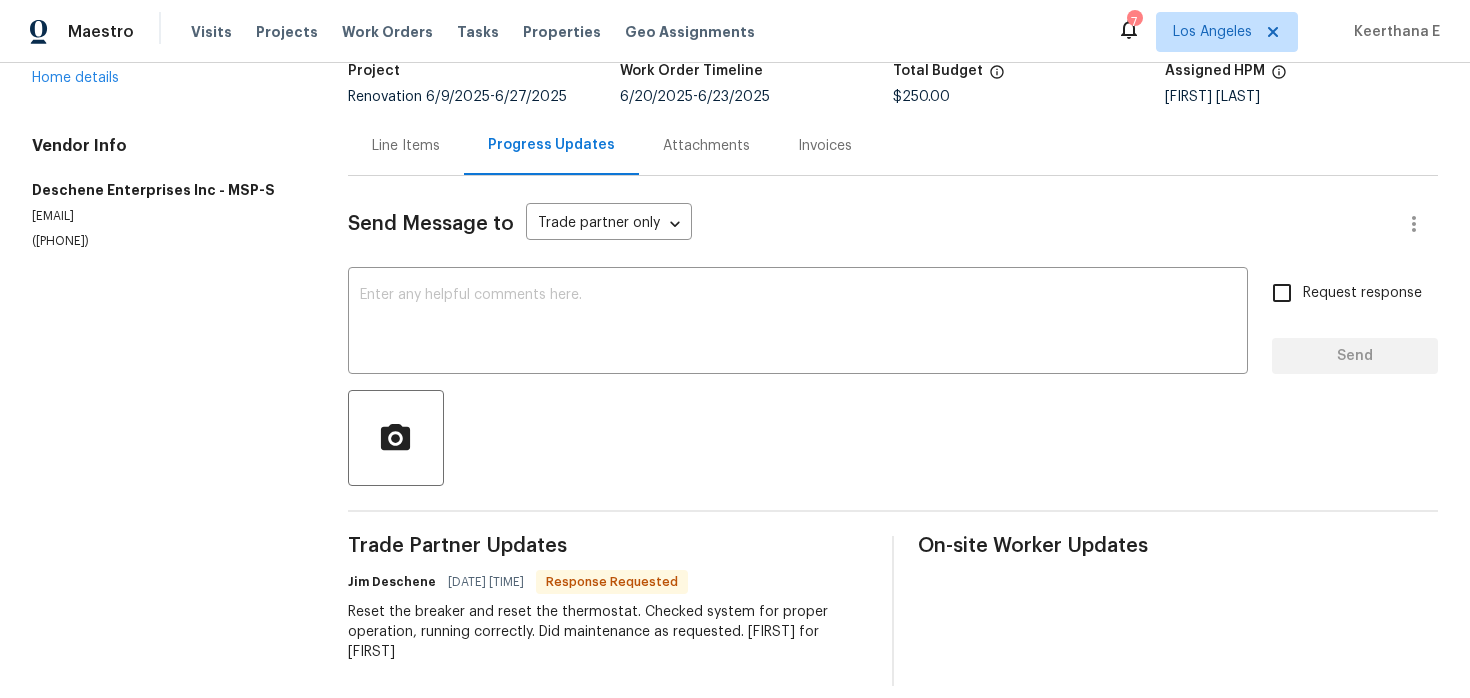 click on "Reset the breaker and reset the thermostat. Checked system for proper operation, running correctly. Did maintenance as requested.
Linda for Jim" at bounding box center (608, 632) 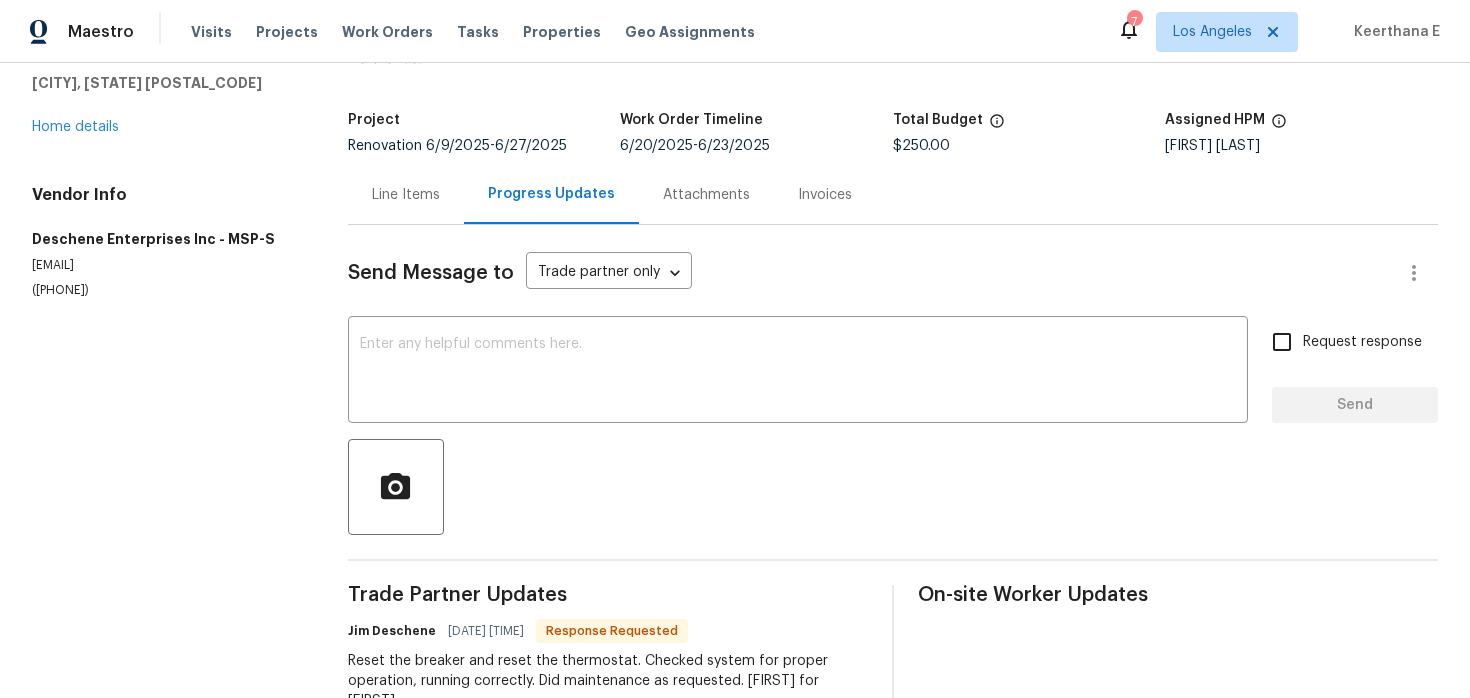 scroll, scrollTop: 0, scrollLeft: 0, axis: both 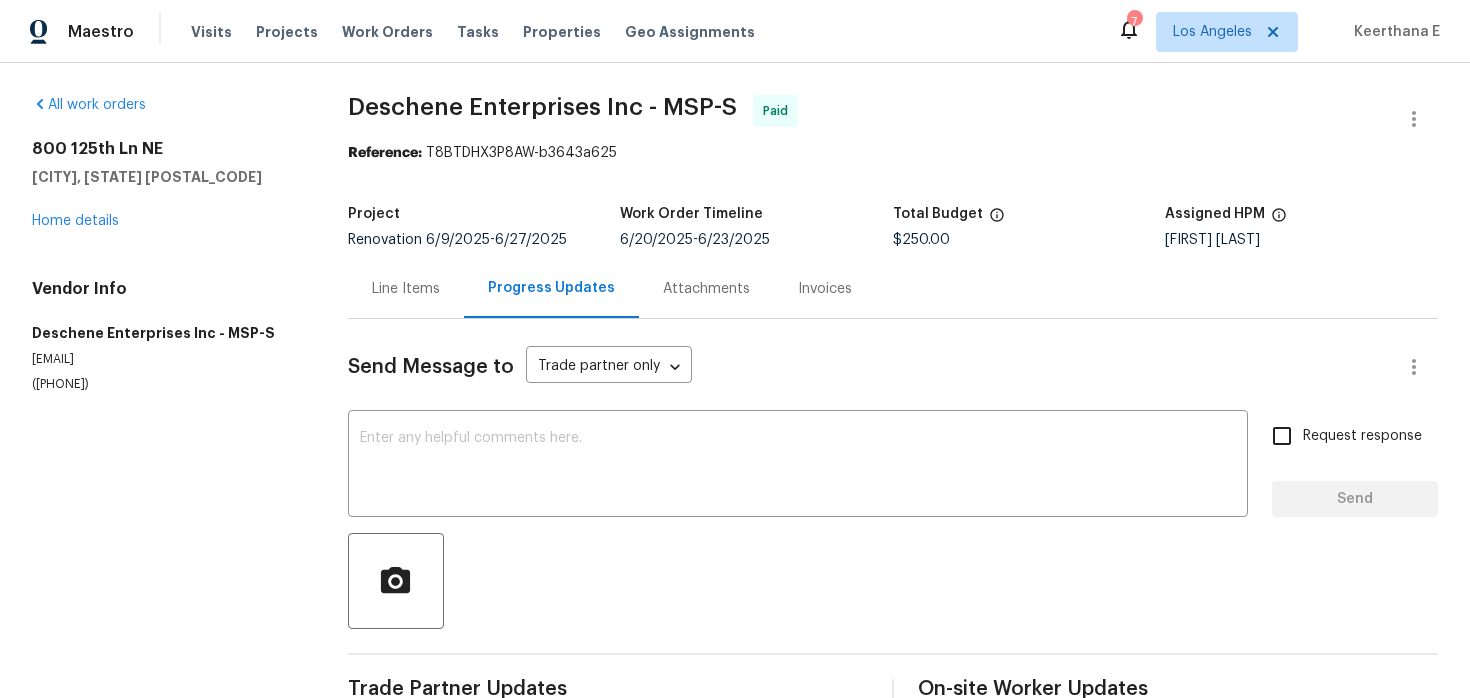 click on "Line Items" at bounding box center [406, 289] 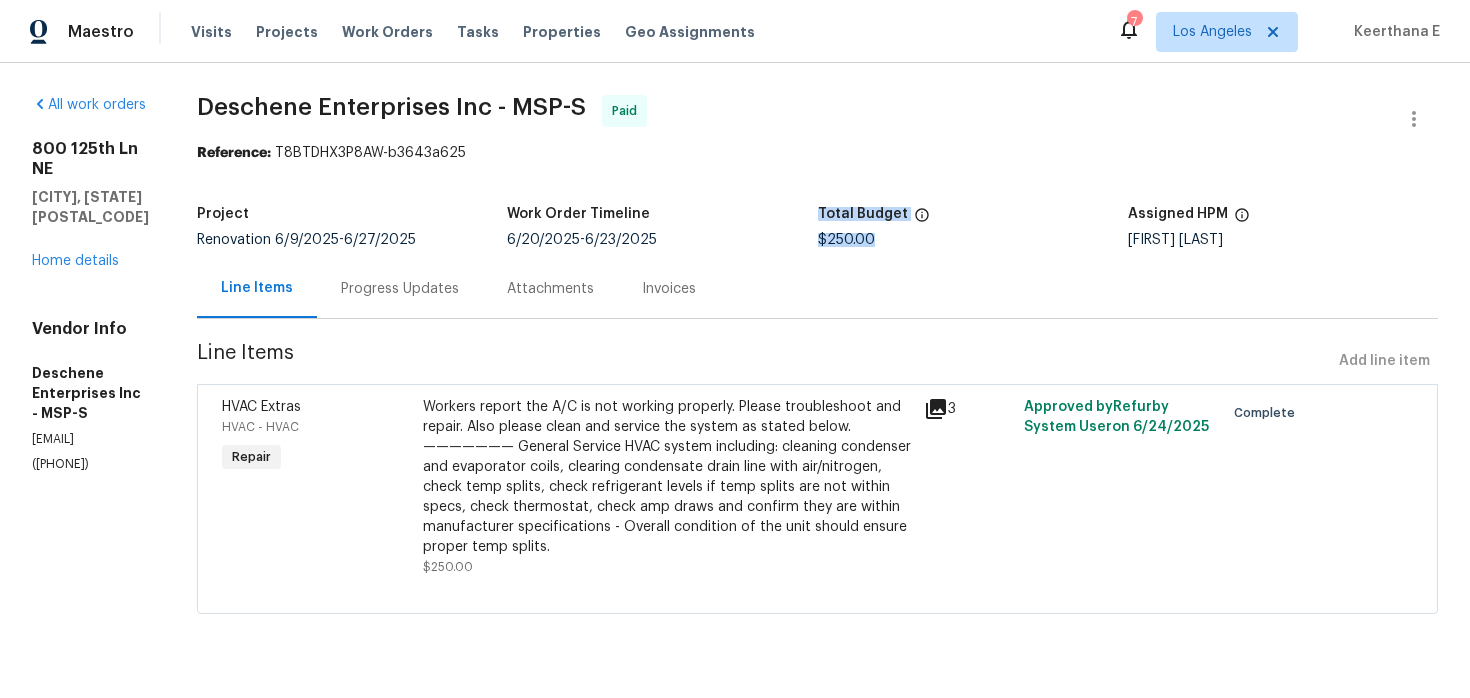 drag, startPoint x: 897, startPoint y: 235, endPoint x: 739, endPoint y: 241, distance: 158.11388 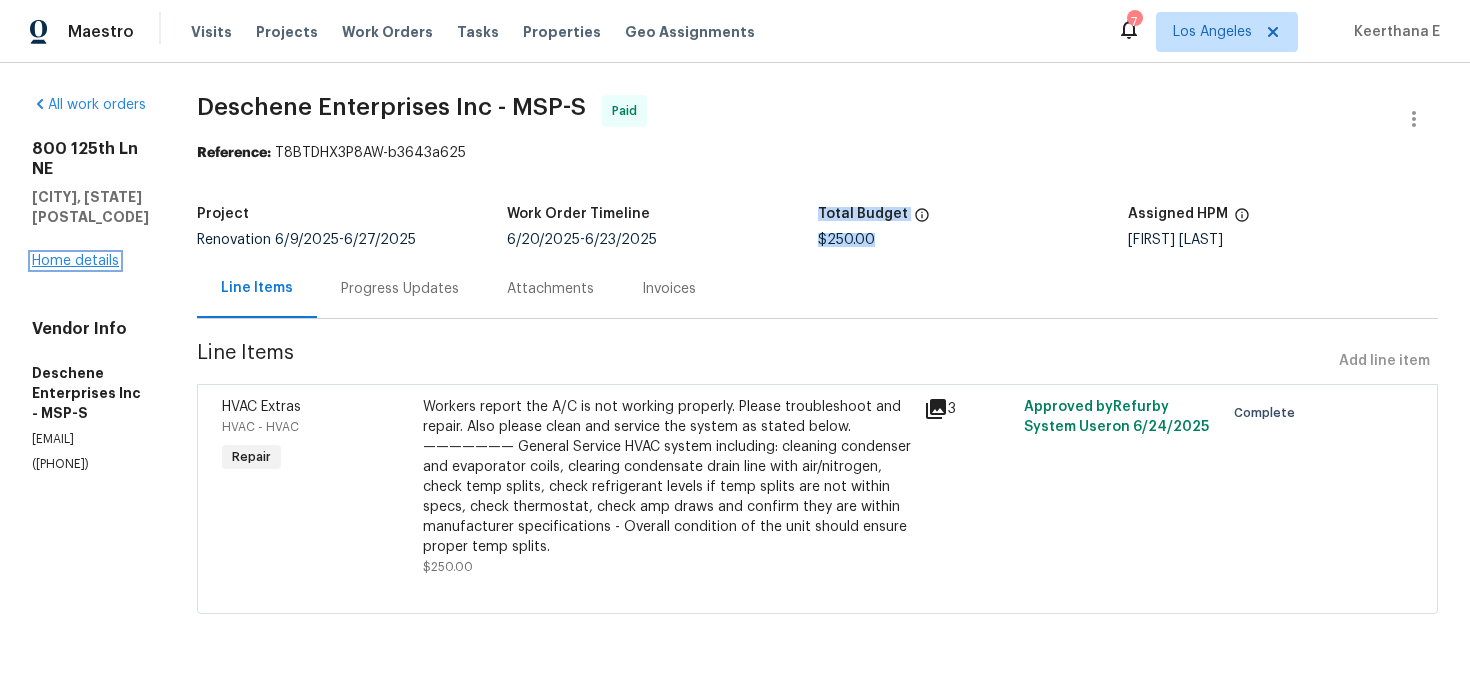 click on "Home details" at bounding box center [75, 261] 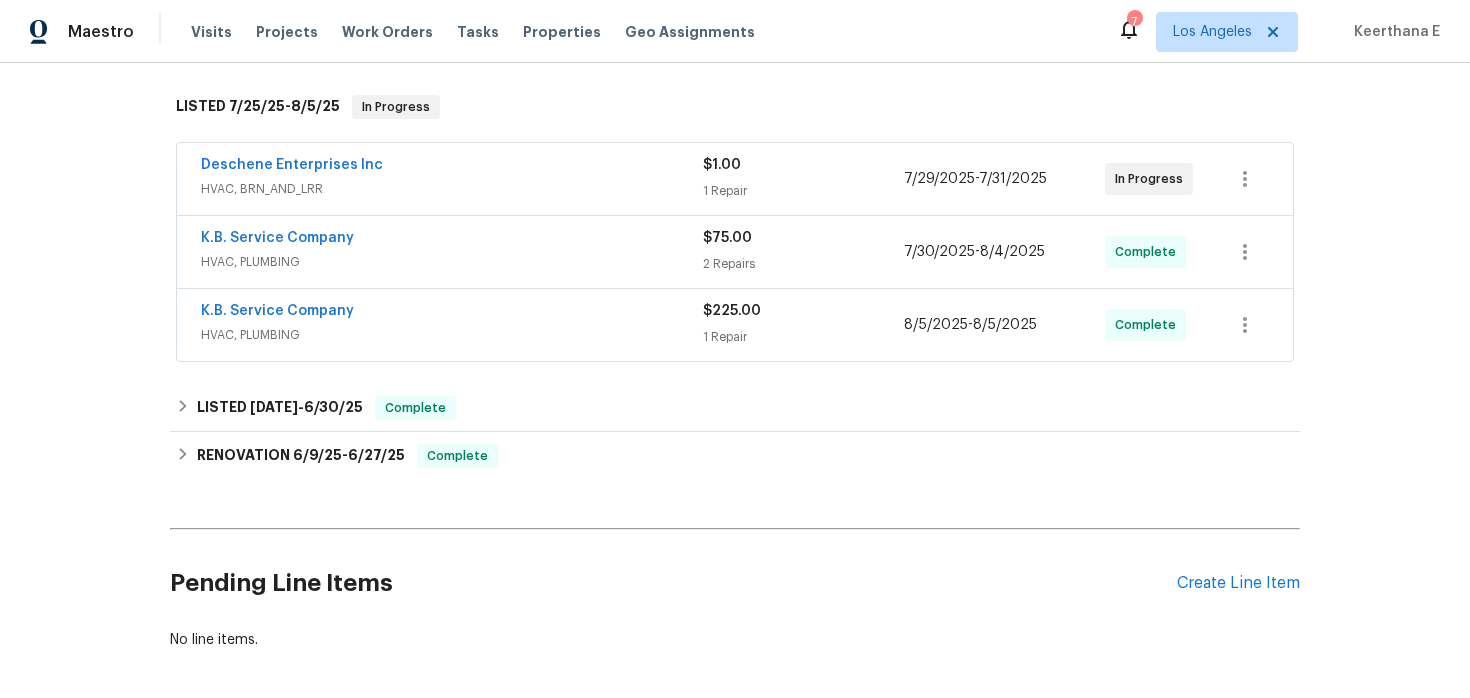 scroll, scrollTop: 352, scrollLeft: 0, axis: vertical 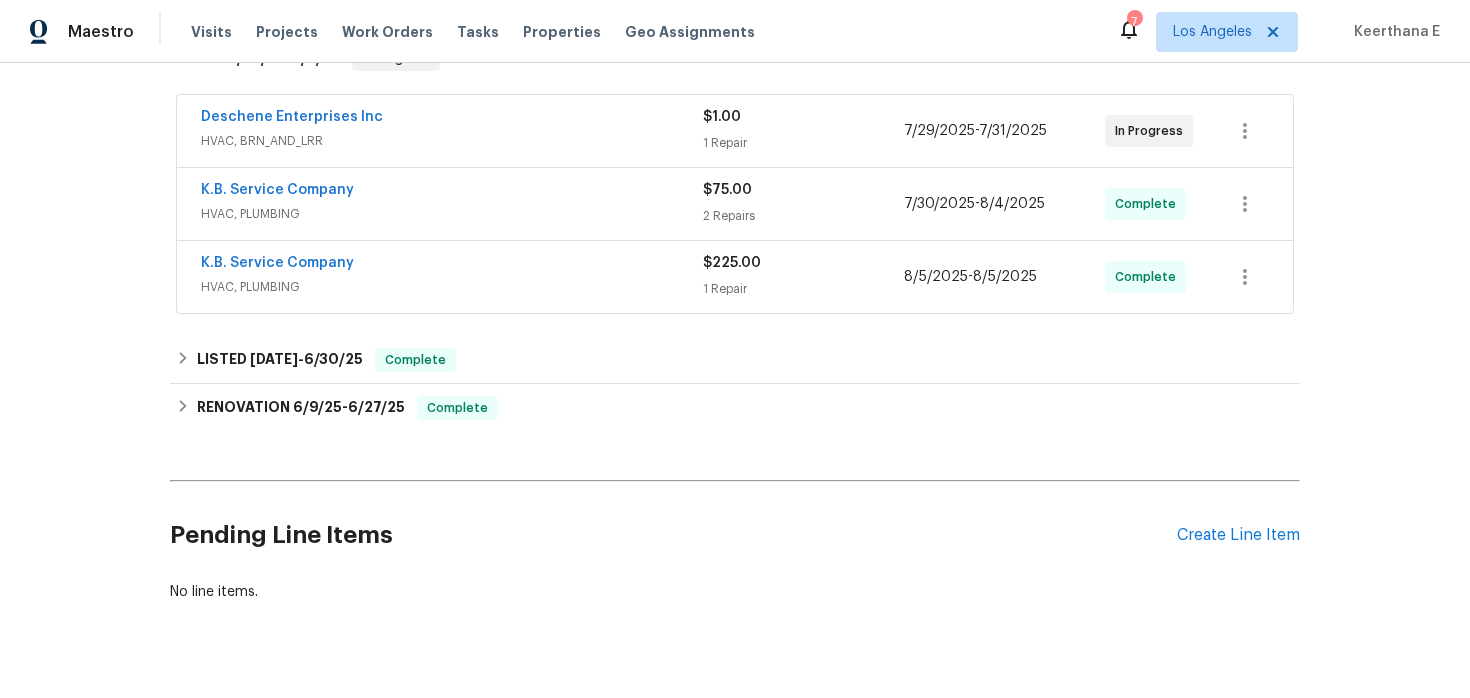 click on "Deschene Enterprises Inc HVAC, BRN_AND_LRR" at bounding box center (452, 131) 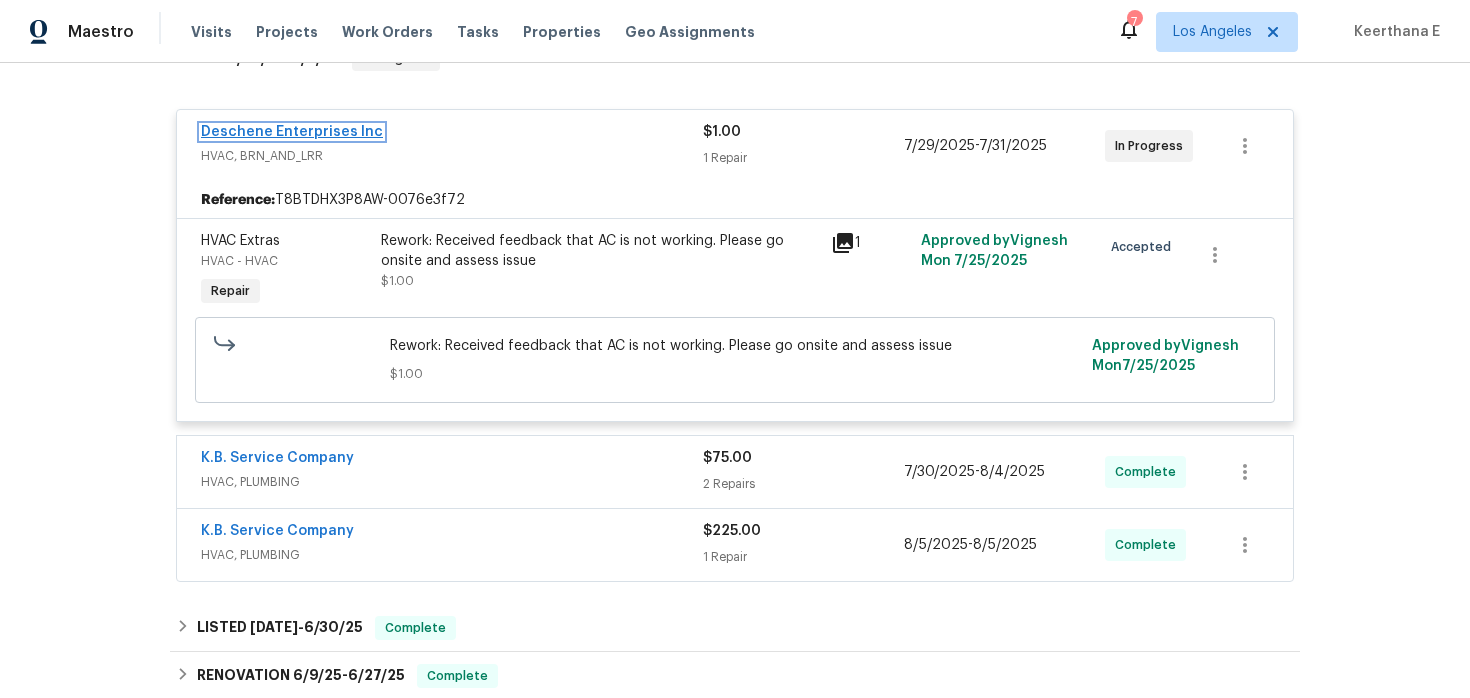 click on "Deschene Enterprises Inc" at bounding box center [292, 132] 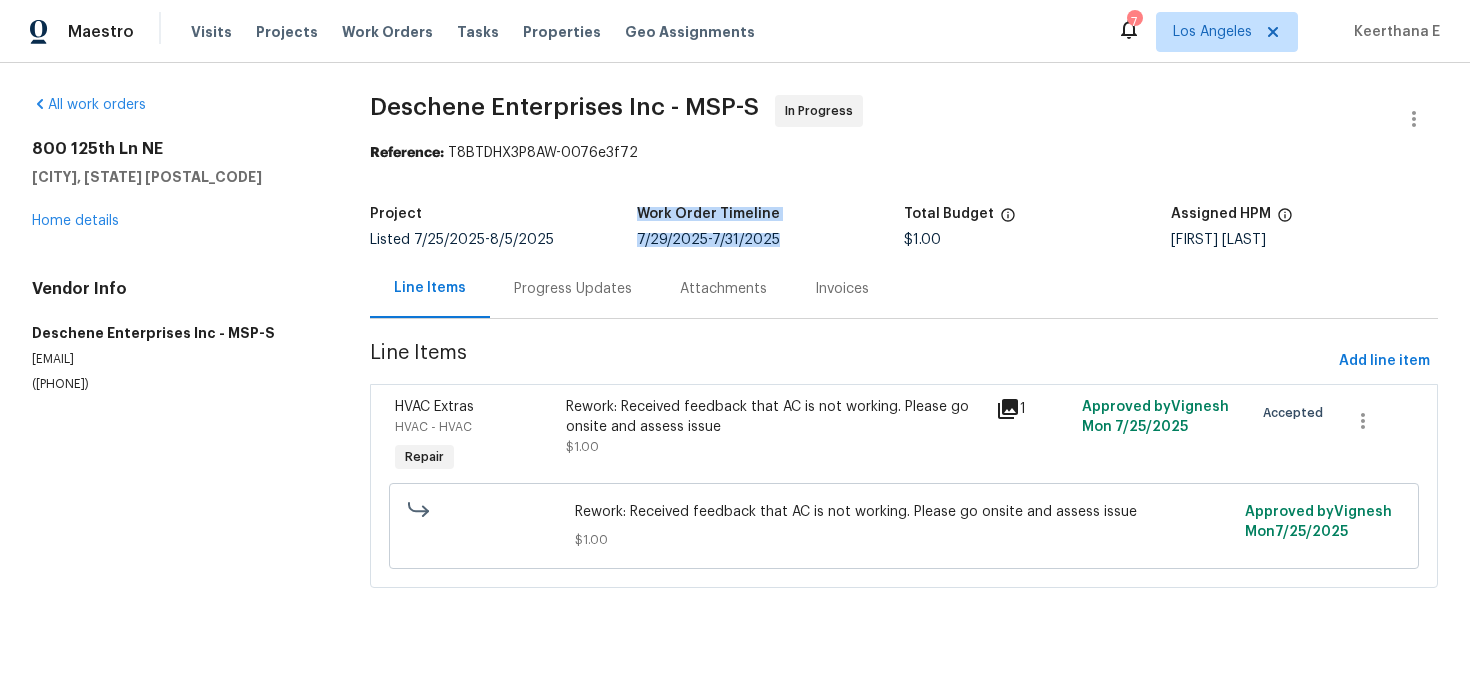 drag, startPoint x: 636, startPoint y: 248, endPoint x: 795, endPoint y: 248, distance: 159 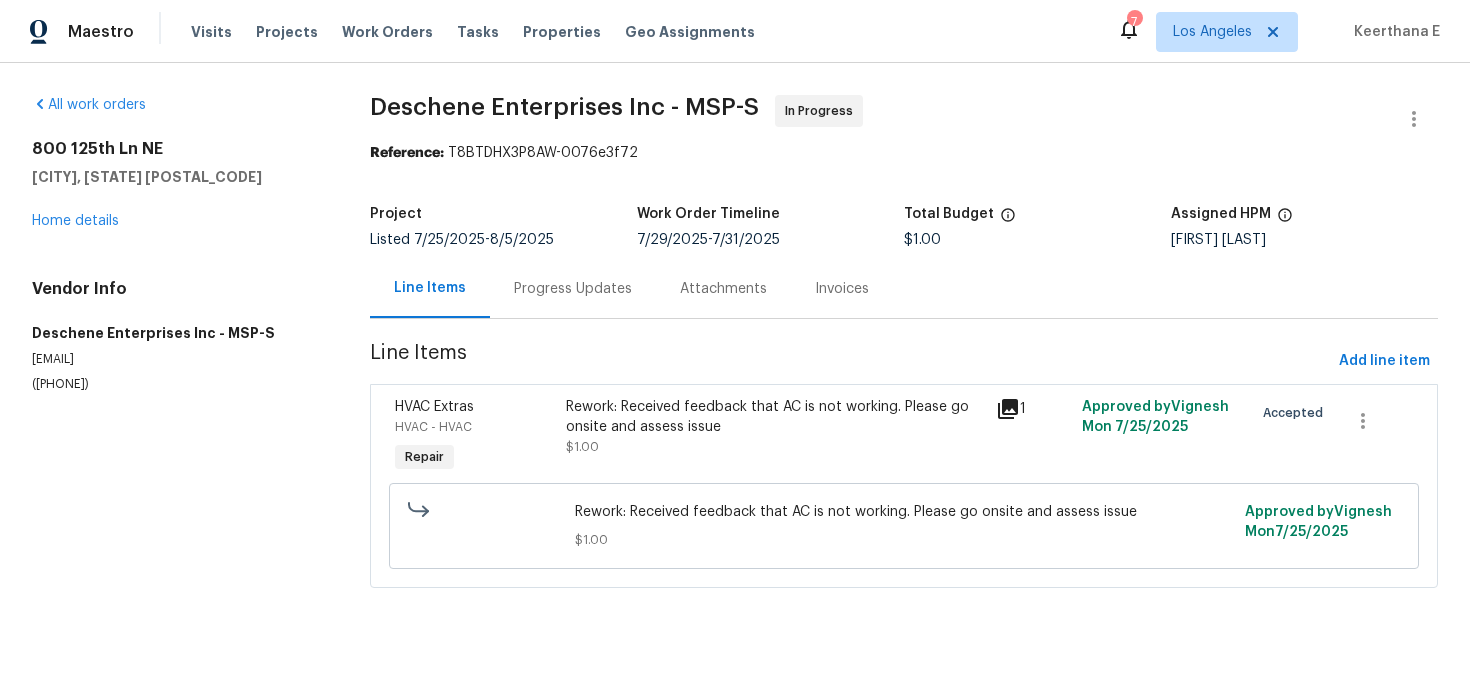click on "800 125th Ln NE Blaine, MN 55434 Home details" at bounding box center [177, 185] 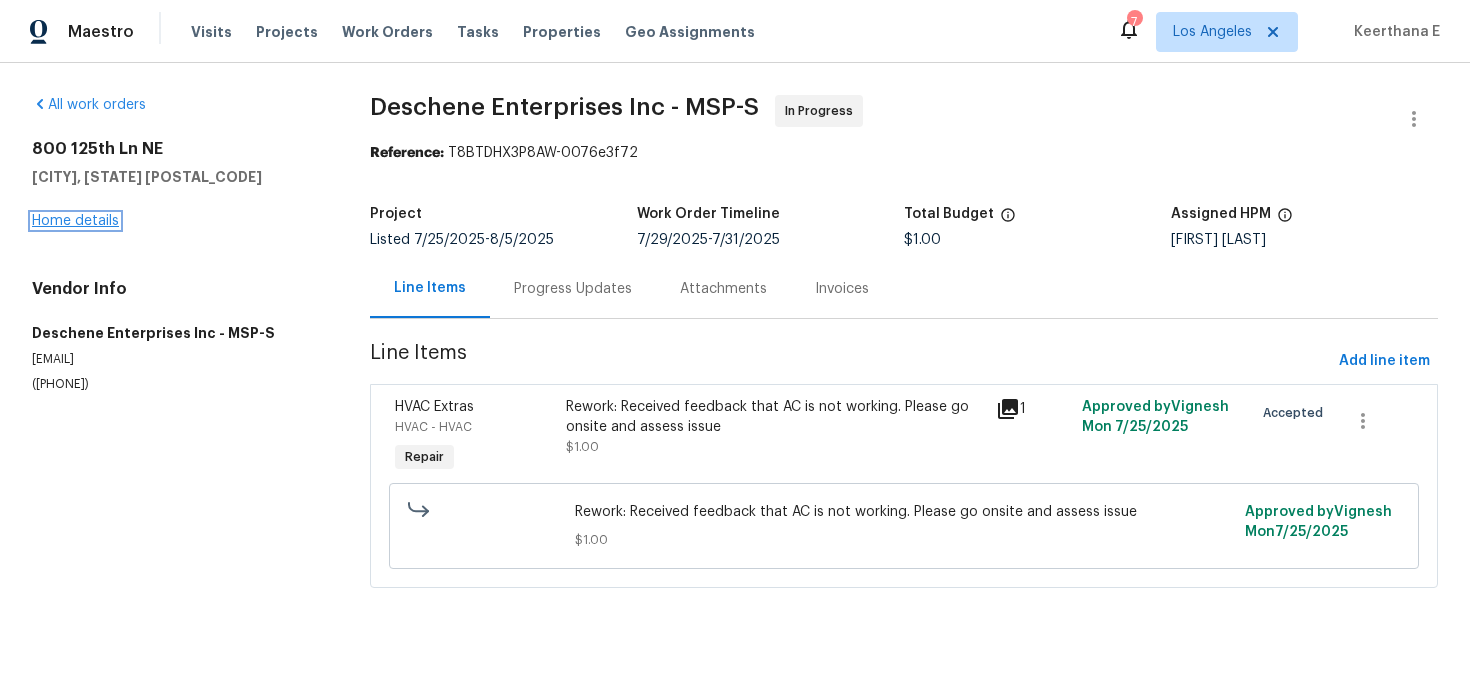 click on "Home details" at bounding box center [75, 221] 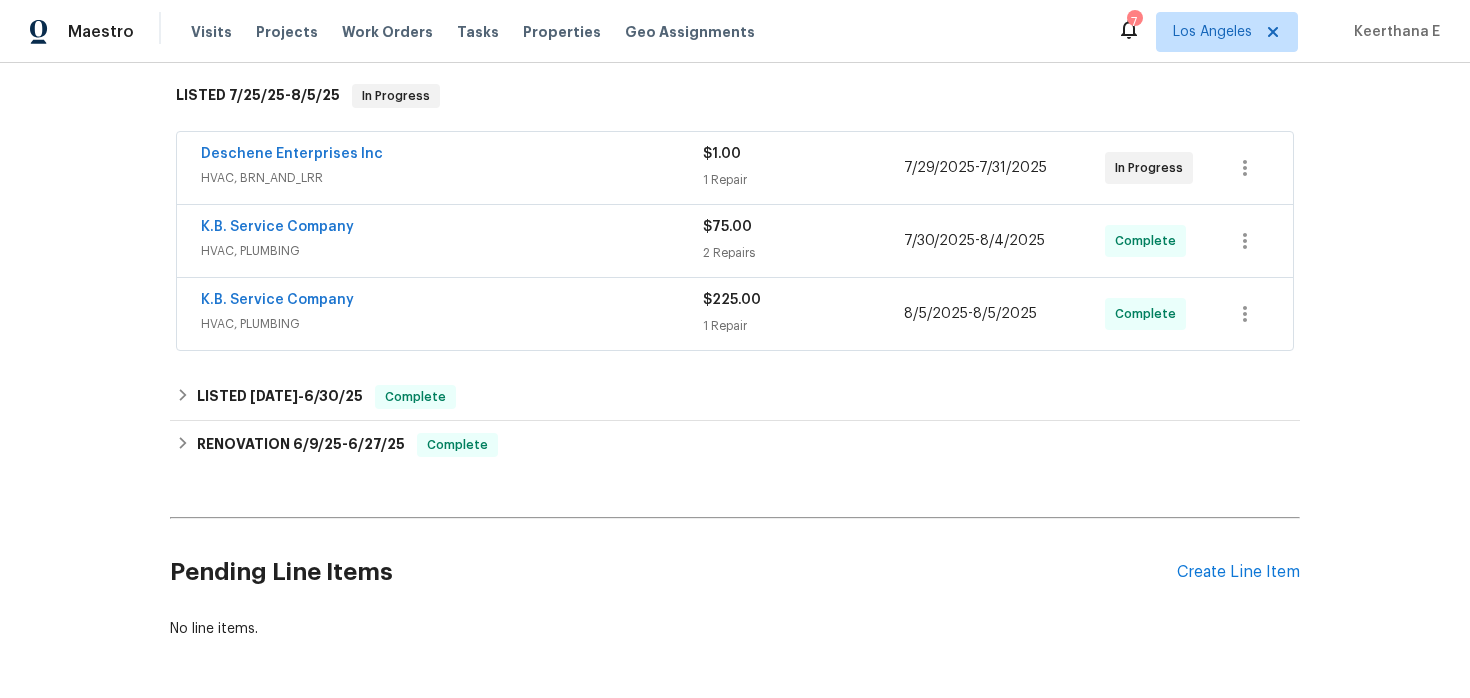 scroll, scrollTop: 337, scrollLeft: 0, axis: vertical 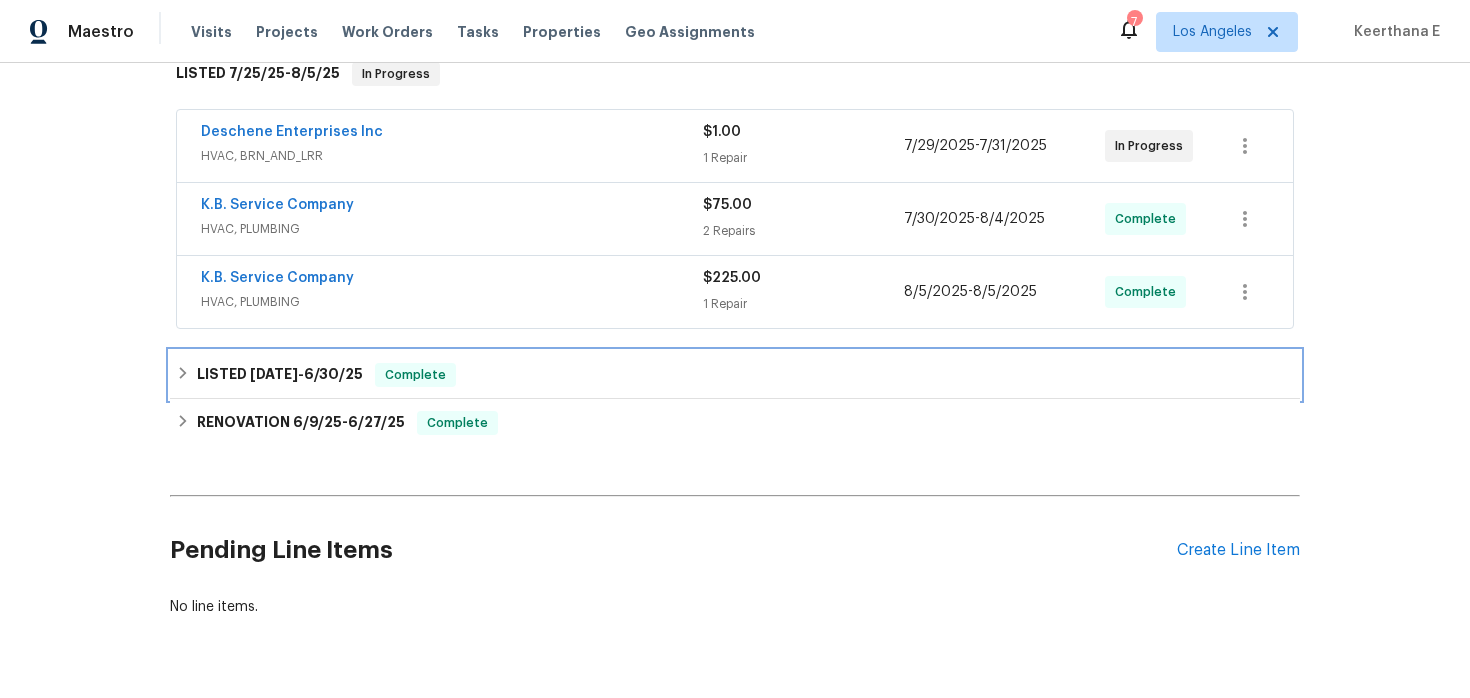 click on "LISTED   6/28/25  -  6/30/25" at bounding box center (280, 375) 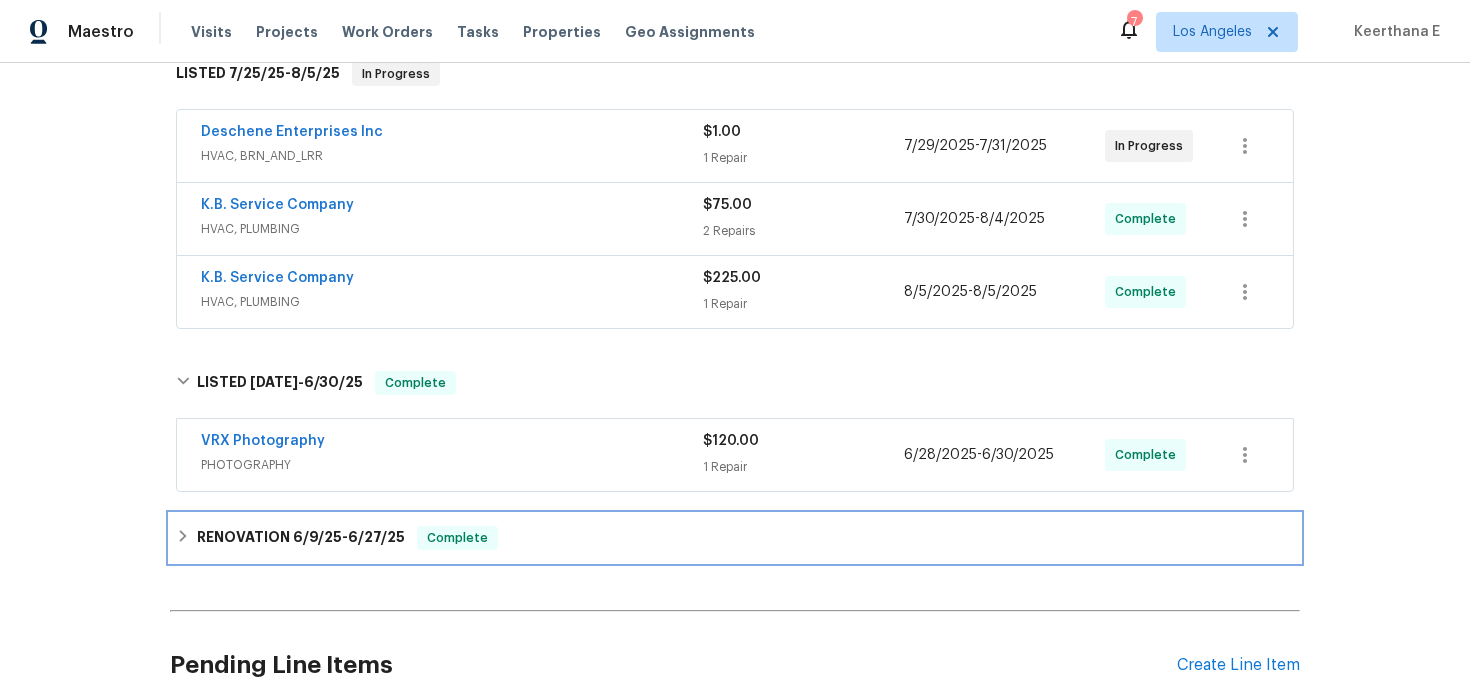 click on "6/9/25" at bounding box center [317, 537] 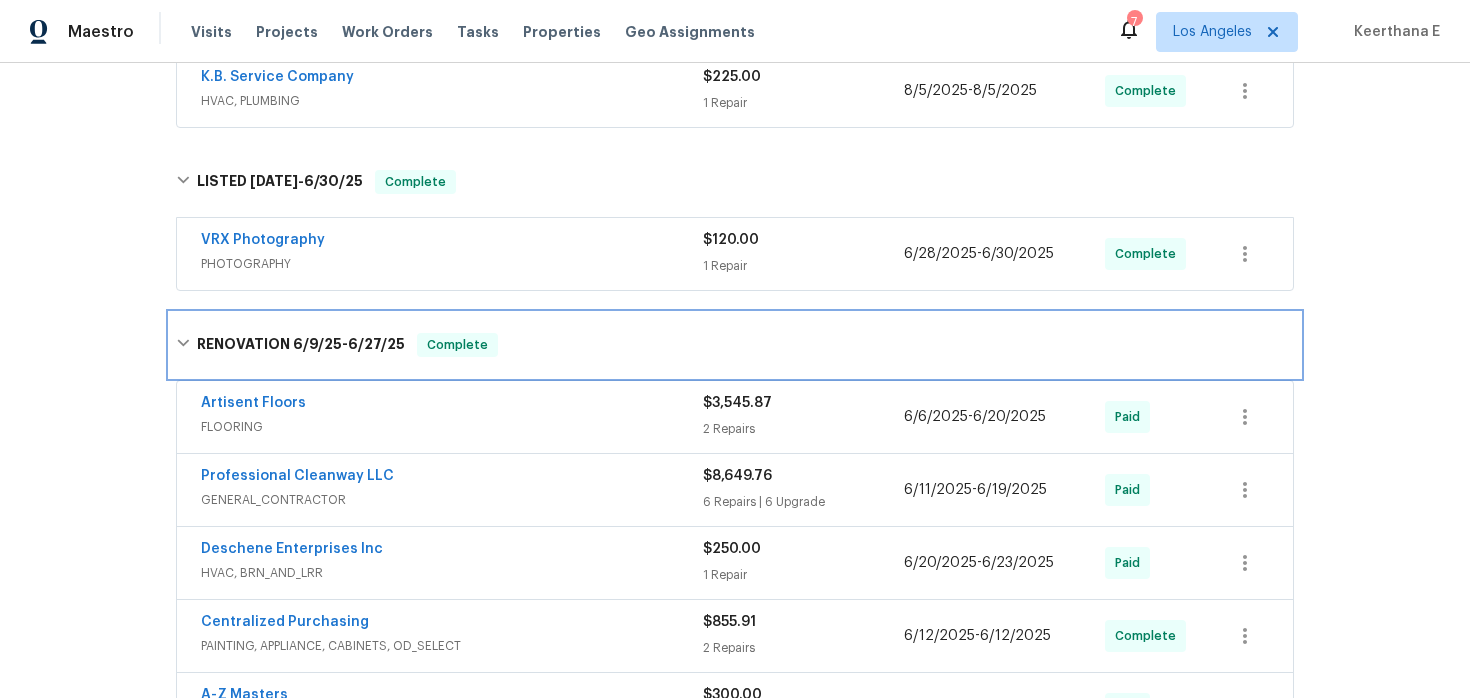 scroll, scrollTop: 599, scrollLeft: 0, axis: vertical 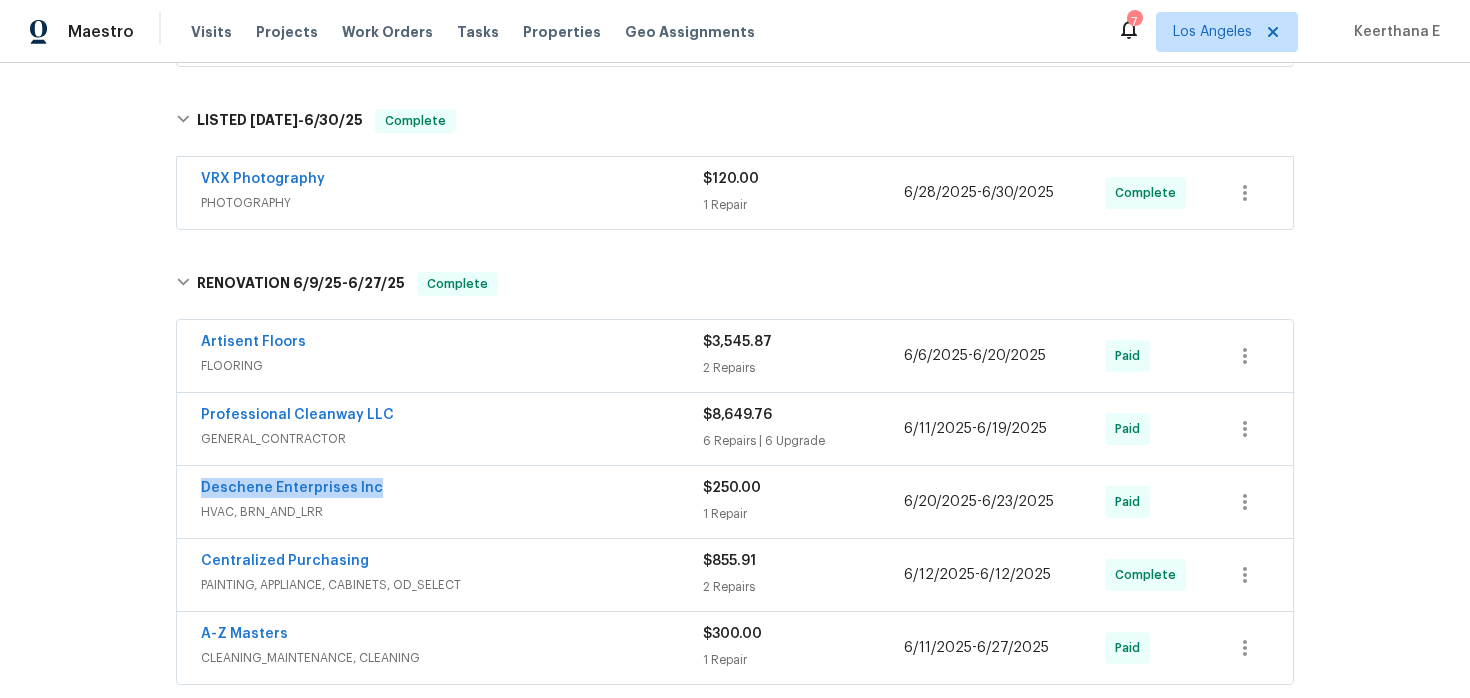 drag, startPoint x: 371, startPoint y: 495, endPoint x: 127, endPoint y: 496, distance: 244.00204 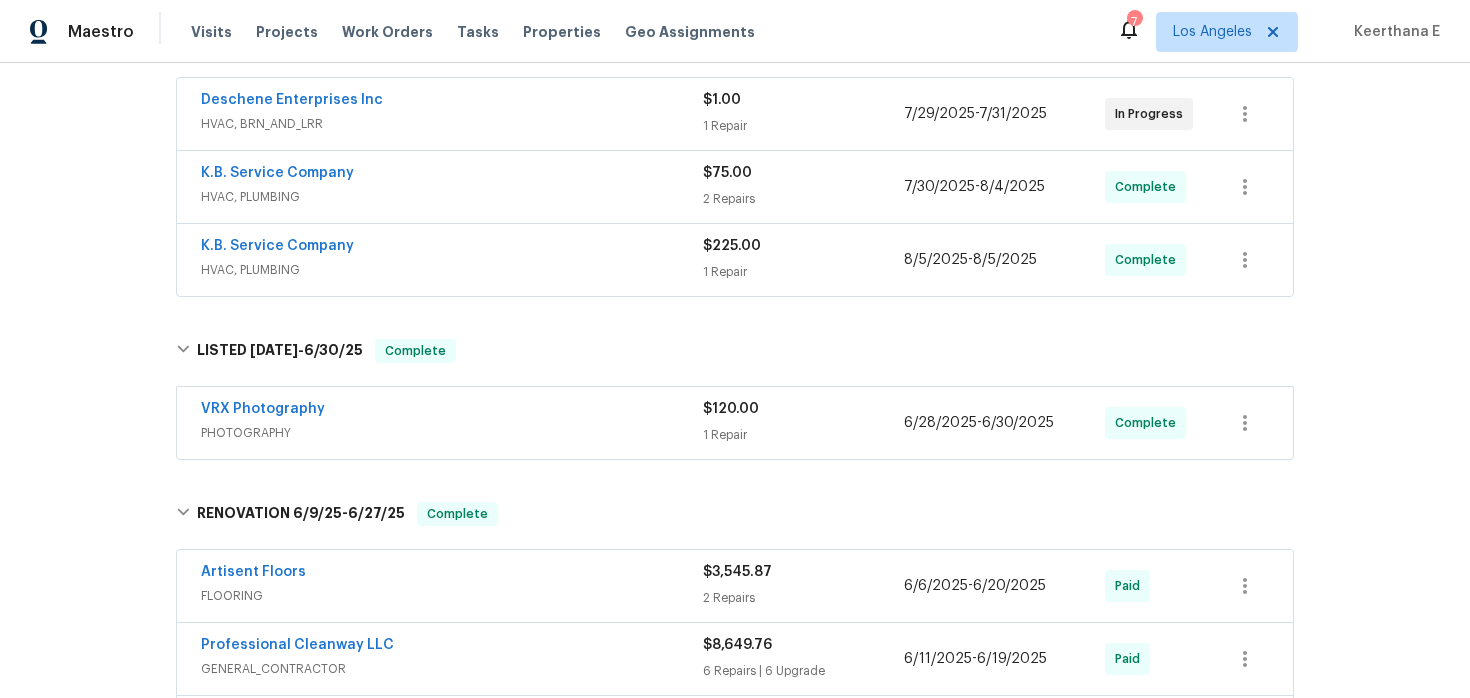 scroll, scrollTop: 0, scrollLeft: 0, axis: both 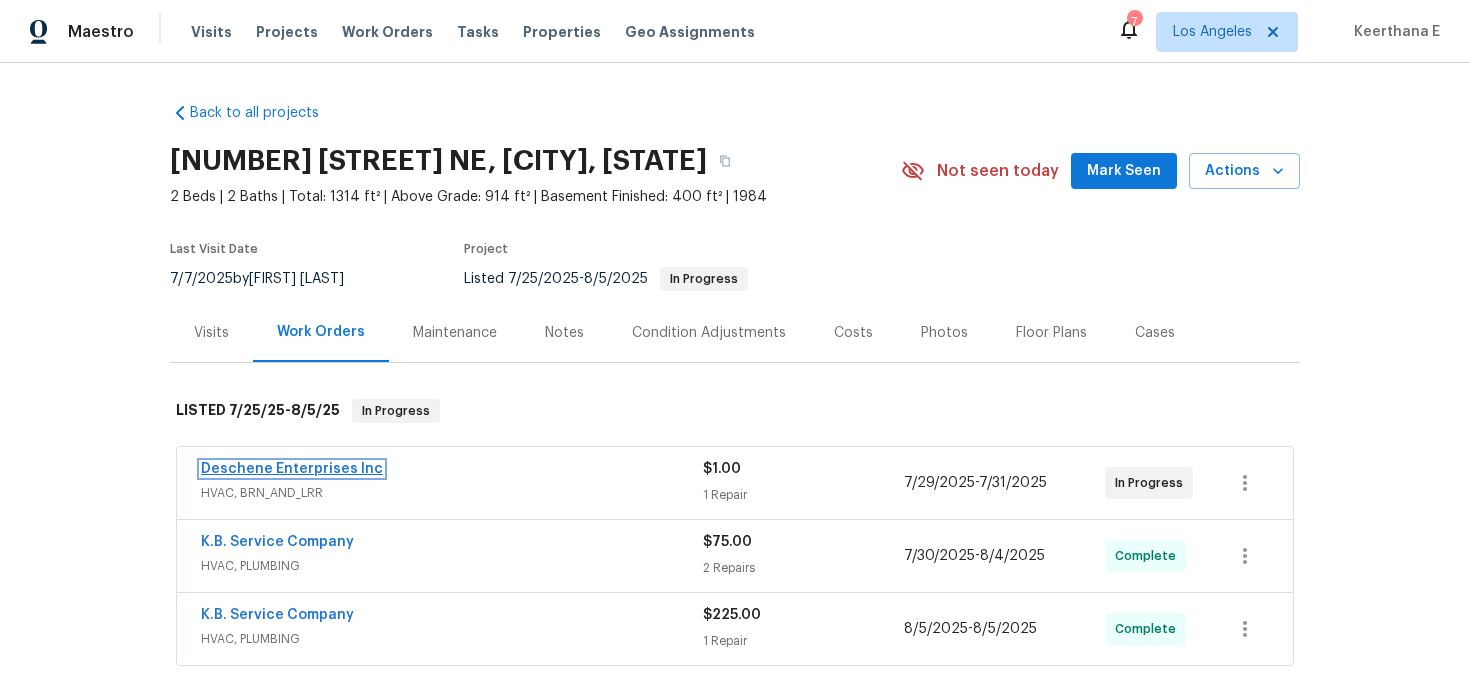 click on "Deschene Enterprises Inc" at bounding box center [292, 469] 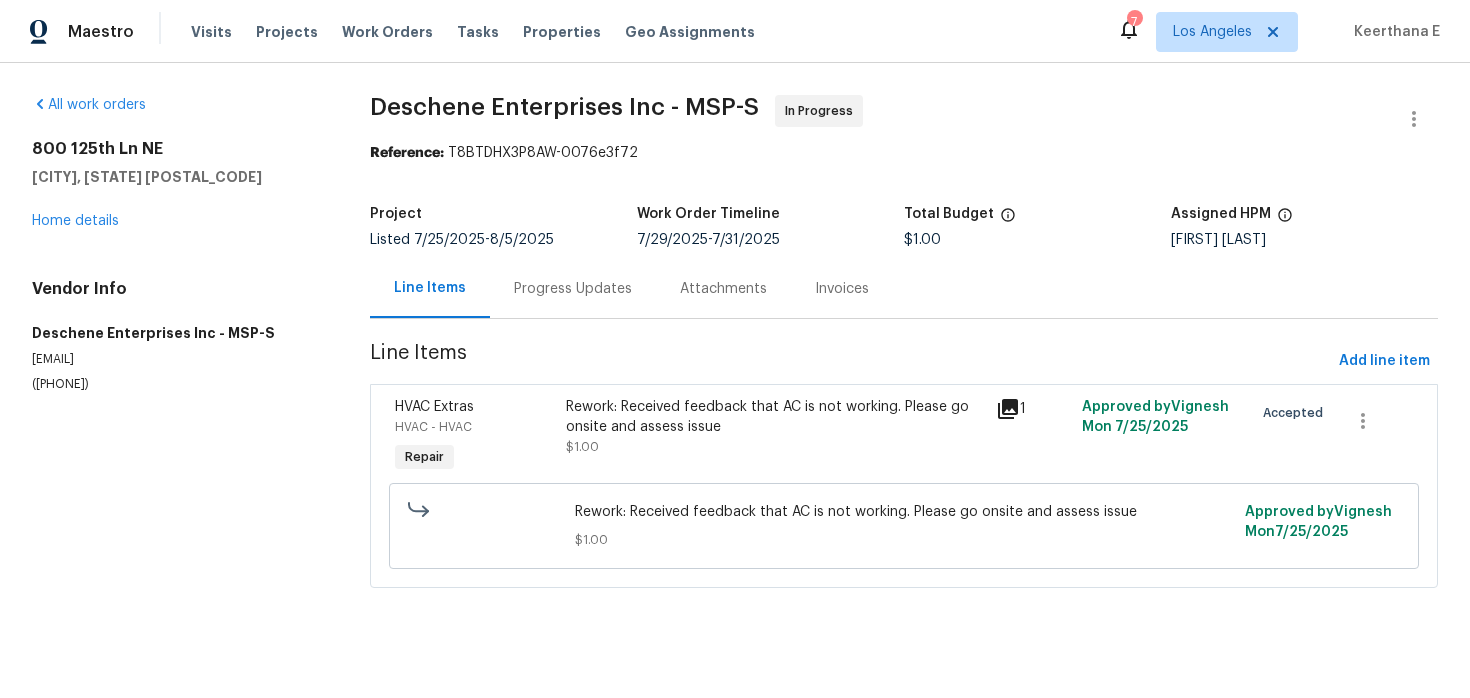click on "Progress Updates" at bounding box center (573, 288) 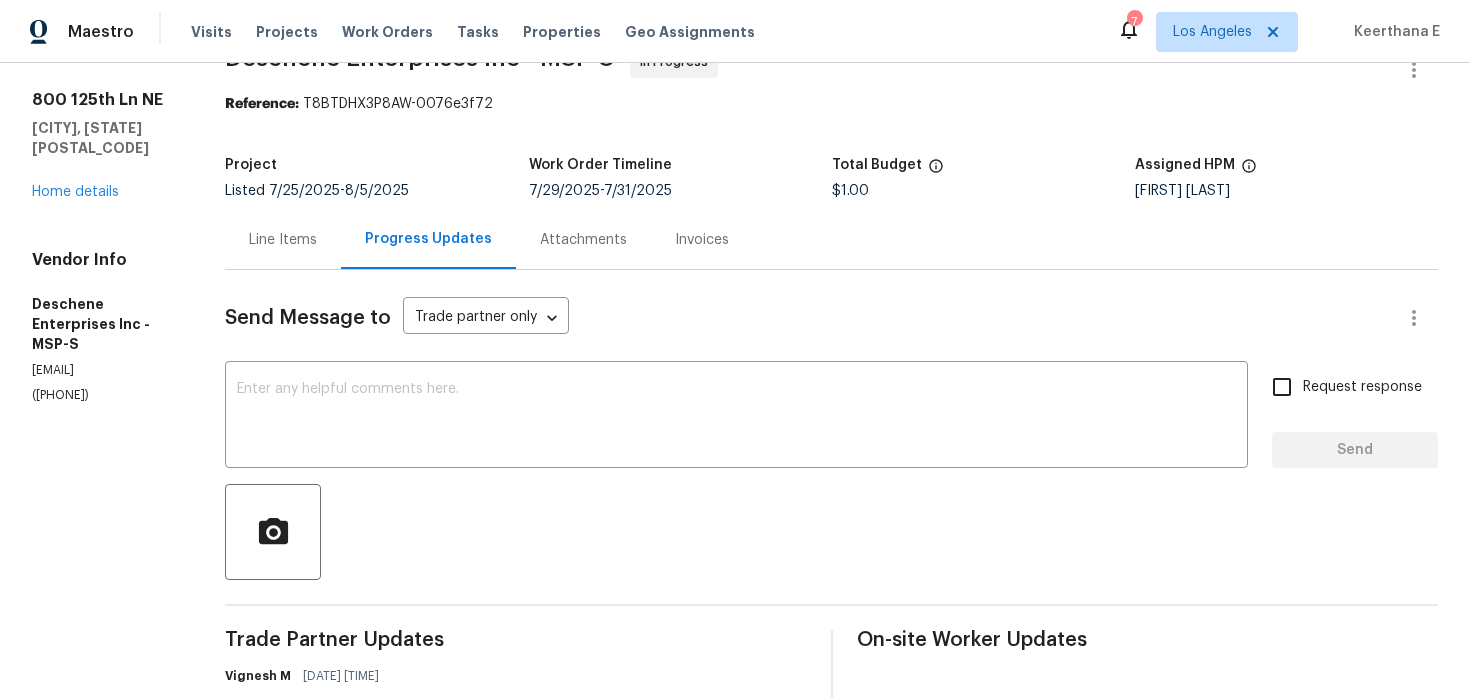 scroll, scrollTop: 945, scrollLeft: 0, axis: vertical 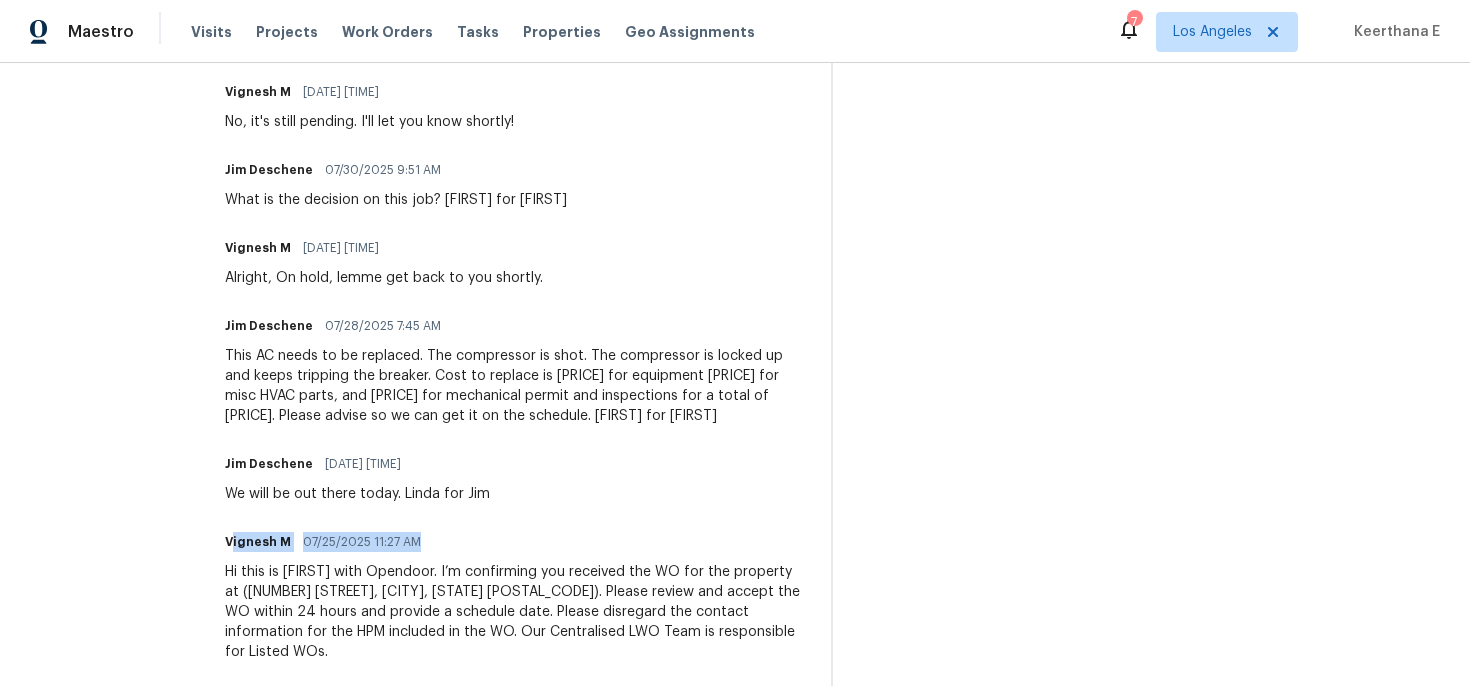 drag, startPoint x: 451, startPoint y: 533, endPoint x: 240, endPoint y: 537, distance: 211.03792 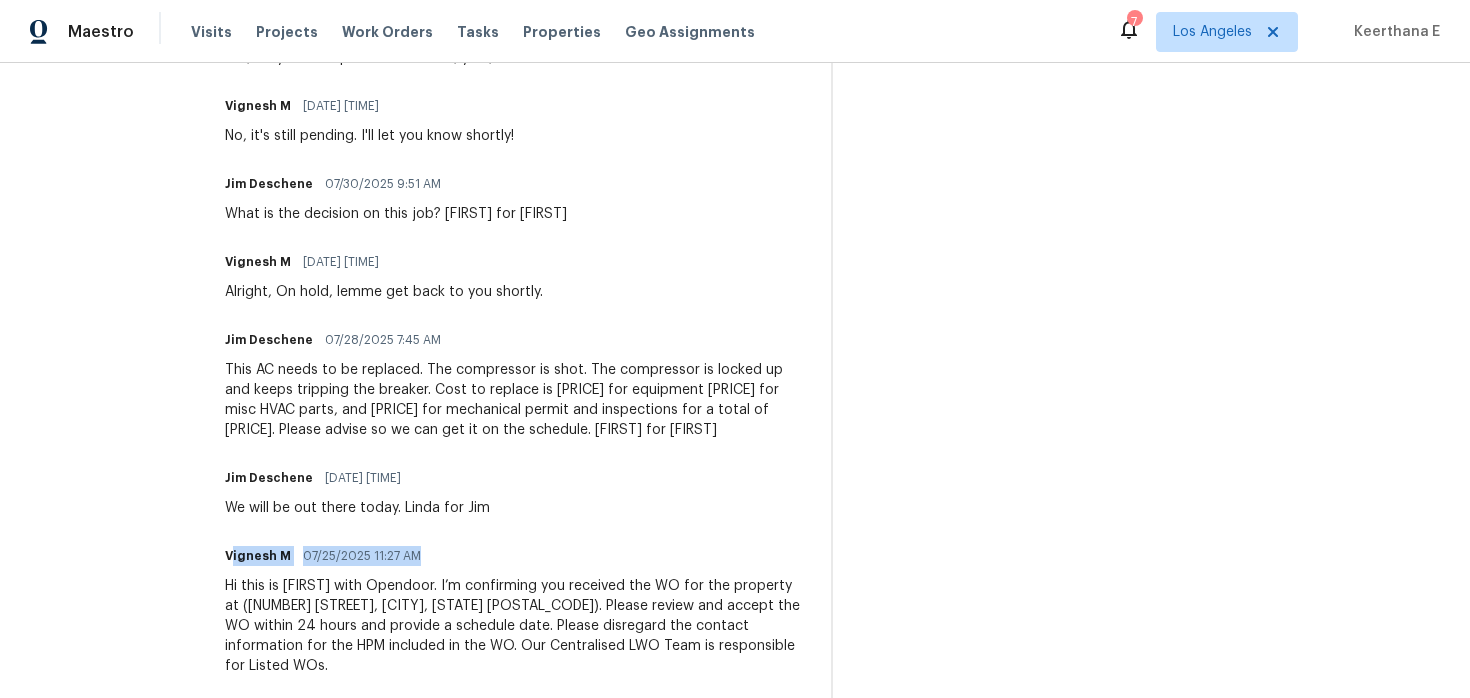 scroll, scrollTop: 929, scrollLeft: 0, axis: vertical 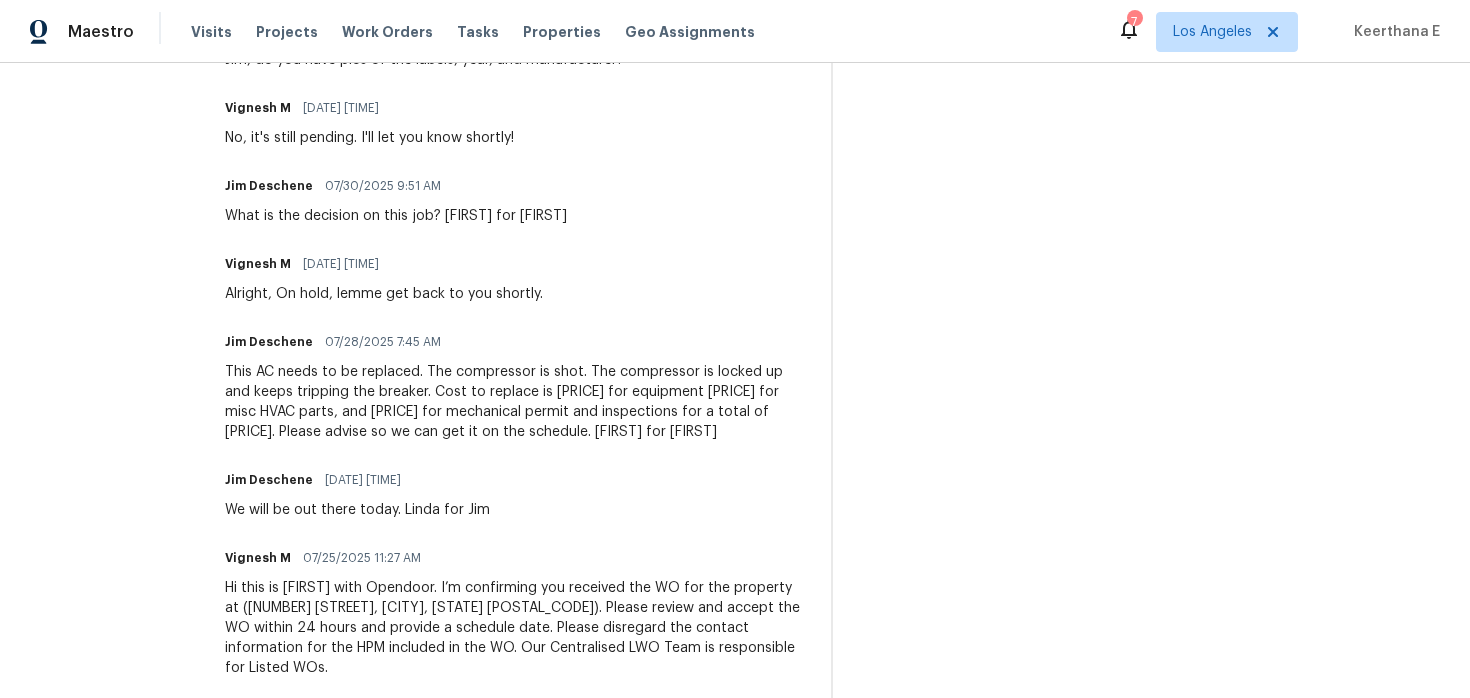 click on "We will be out there today.
Linda for Jim" at bounding box center (357, 510) 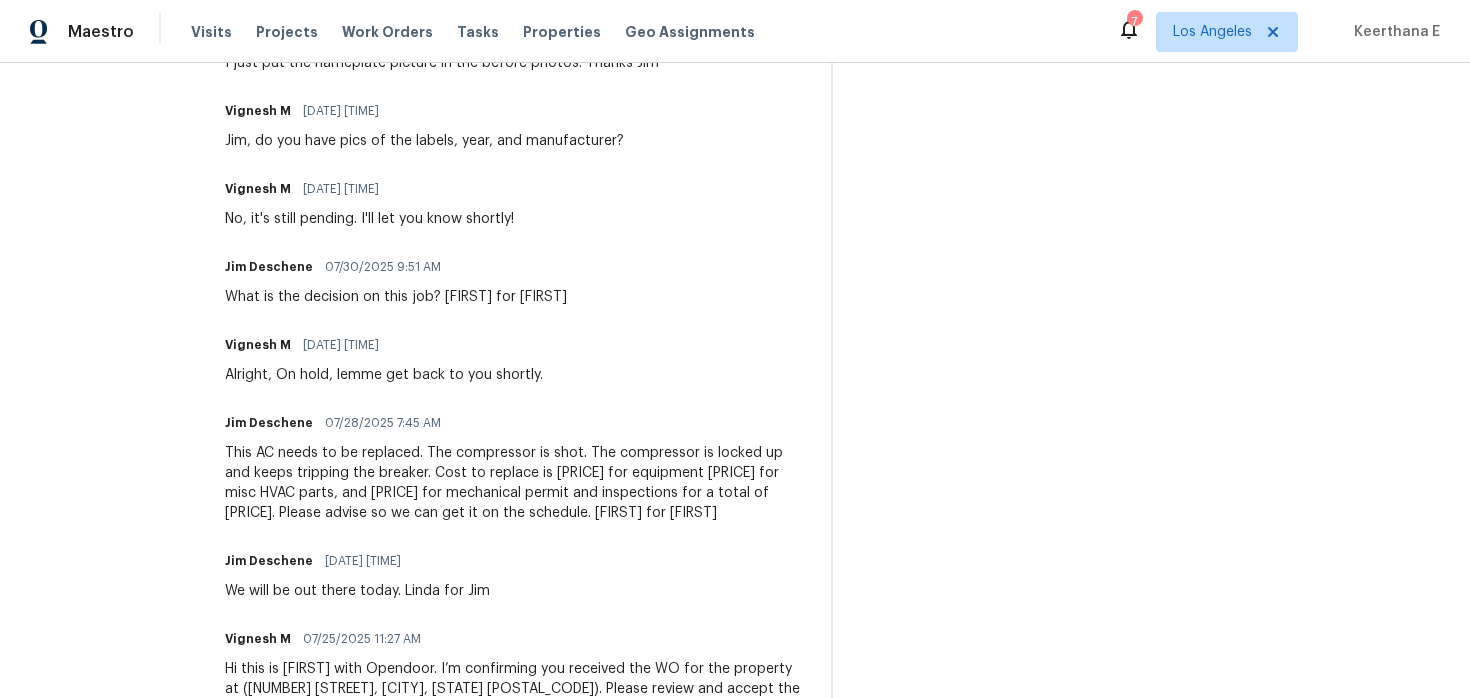 scroll, scrollTop: 809, scrollLeft: 0, axis: vertical 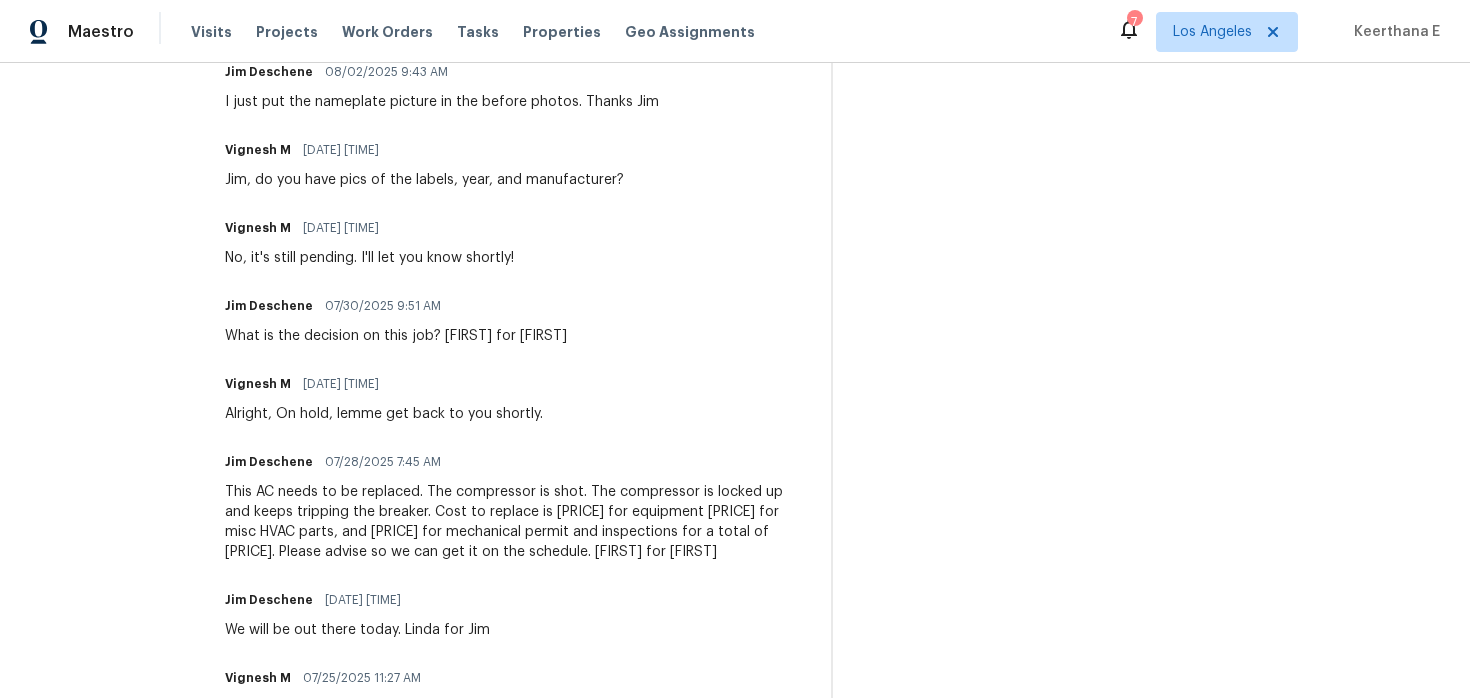 click on "This AC needs to be replaced. The compressor is shot. The compressor is locked up and keeps tripping the breaker. Cost to replace is $3250 for equipment $175 for misc HVAC parts, and $395 for mechanical permit and inspections for a total of $3820. Please advise so we can get it on the schedule.
Linda for Jim" at bounding box center [515, 522] 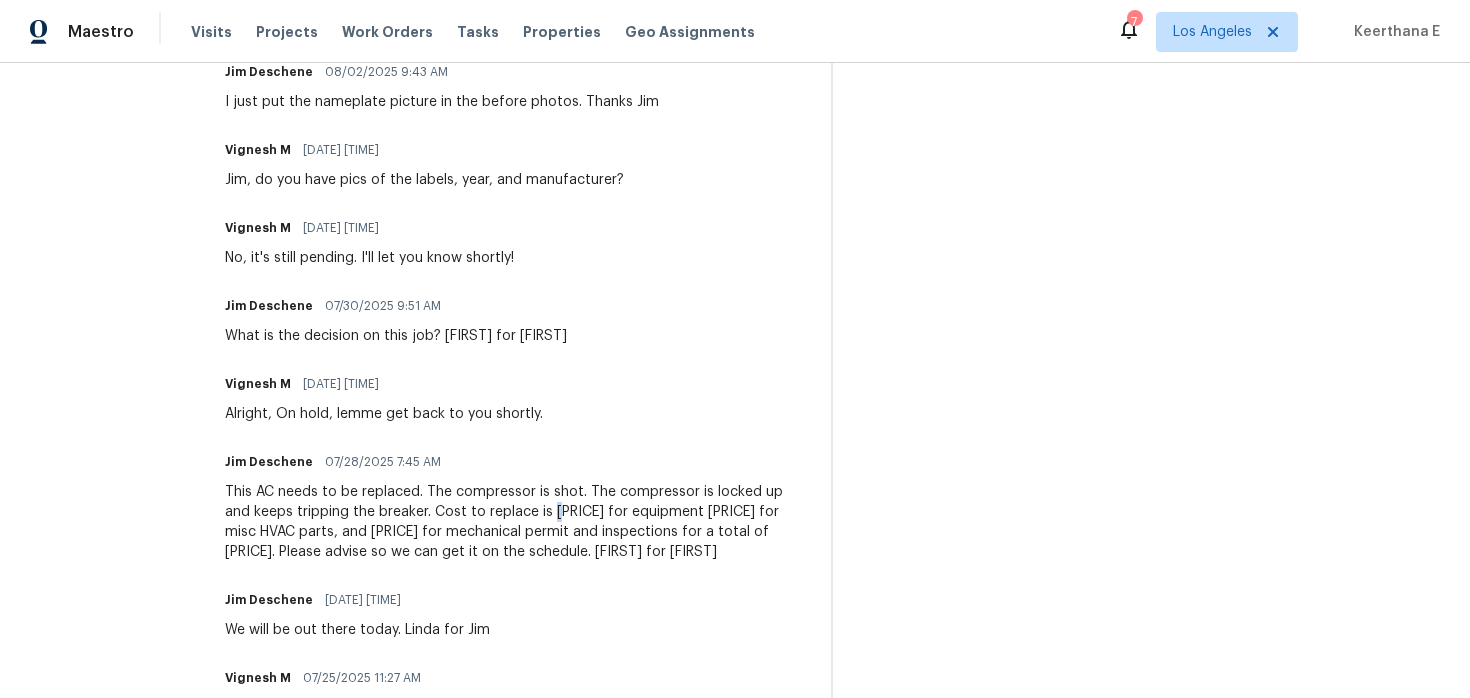 click on "This AC needs to be replaced. The compressor is shot. The compressor is locked up and keeps tripping the breaker. Cost to replace is $3250 for equipment $175 for misc HVAC parts, and $395 for mechanical permit and inspections for a total of $3820. Please advise so we can get it on the schedule.
Linda for Jim" at bounding box center [515, 522] 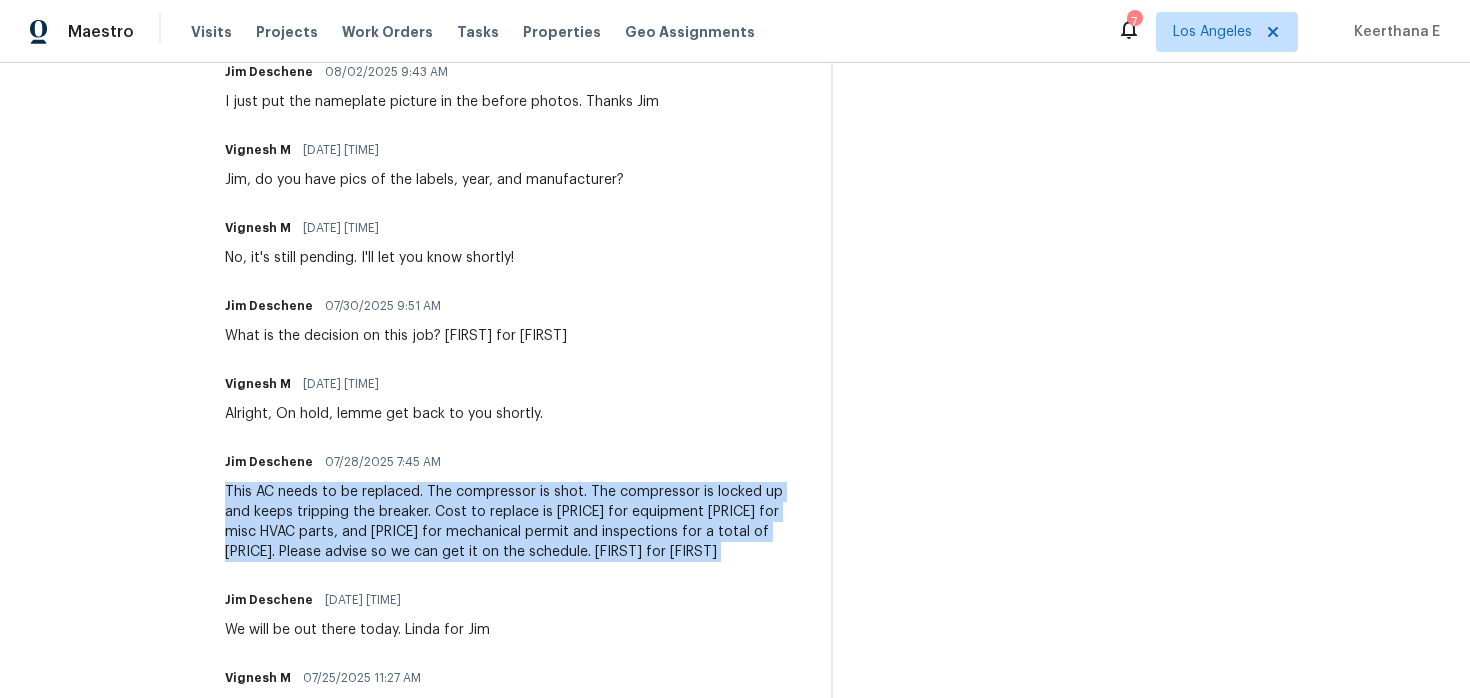 click on "This AC needs to be replaced. The compressor is shot. The compressor is locked up and keeps tripping the breaker. Cost to replace is $3250 for equipment $175 for misc HVAC parts, and $395 for mechanical permit and inspections for a total of $3820. Please advise so we can get it on the schedule.
Linda for Jim" at bounding box center [515, 522] 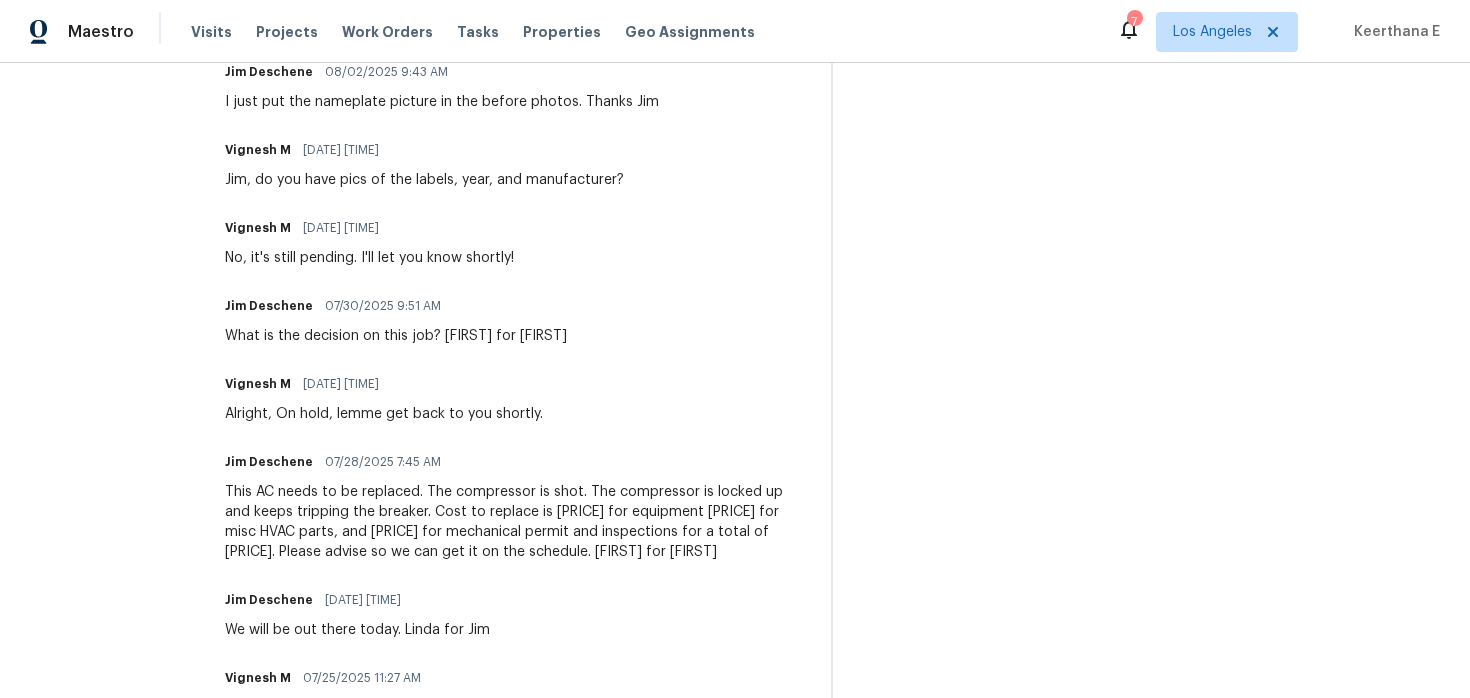 click on "Jim Deschene 07/28/2025 7:45 AM" at bounding box center (515, 462) 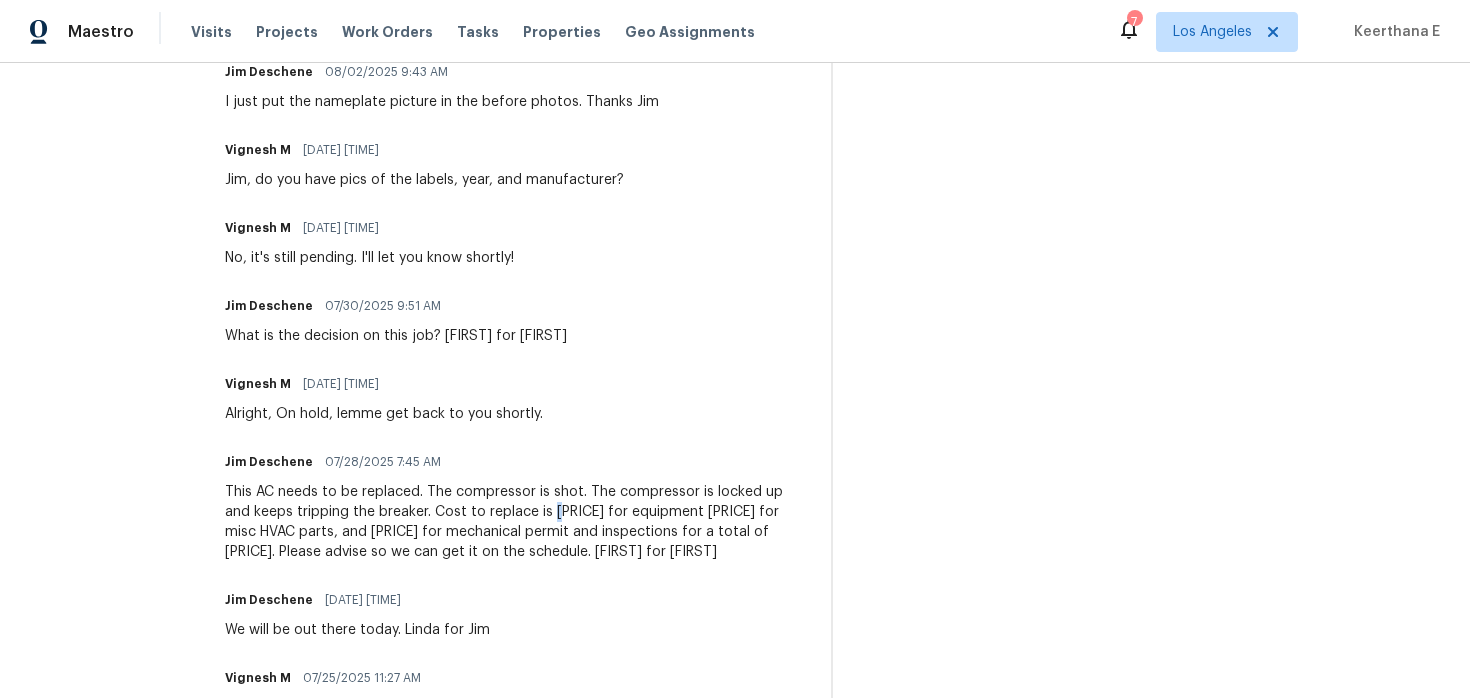 click on "This AC needs to be replaced. The compressor is shot. The compressor is locked up and keeps tripping the breaker. Cost to replace is $3250 for equipment $175 for misc HVAC parts, and $395 for mechanical permit and inspections for a total of $3820. Please advise so we can get it on the schedule.
Linda for Jim" at bounding box center (515, 522) 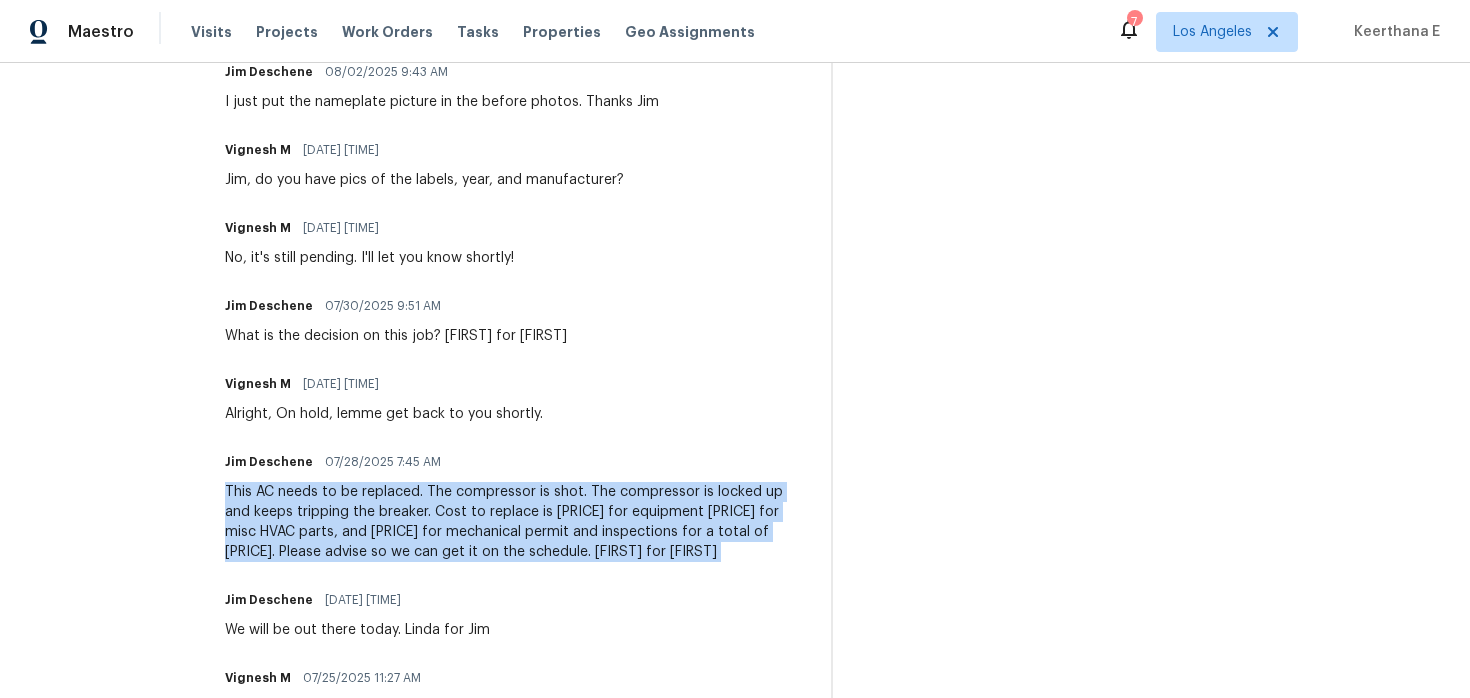 click on "This AC needs to be replaced. The compressor is shot. The compressor is locked up and keeps tripping the breaker. Cost to replace is $3250 for equipment $175 for misc HVAC parts, and $395 for mechanical permit and inspections for a total of $3820. Please advise so we can get it on the schedule.
Linda for Jim" at bounding box center [515, 522] 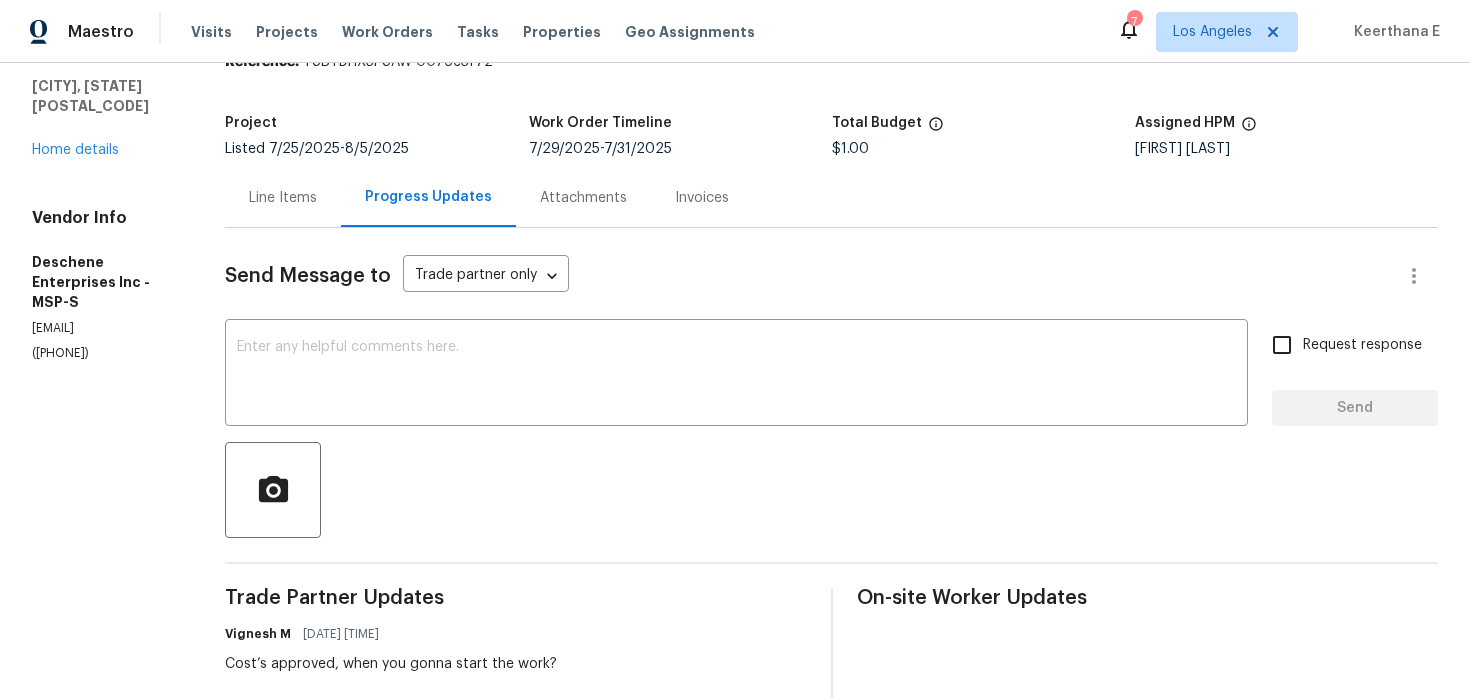 scroll, scrollTop: 0, scrollLeft: 0, axis: both 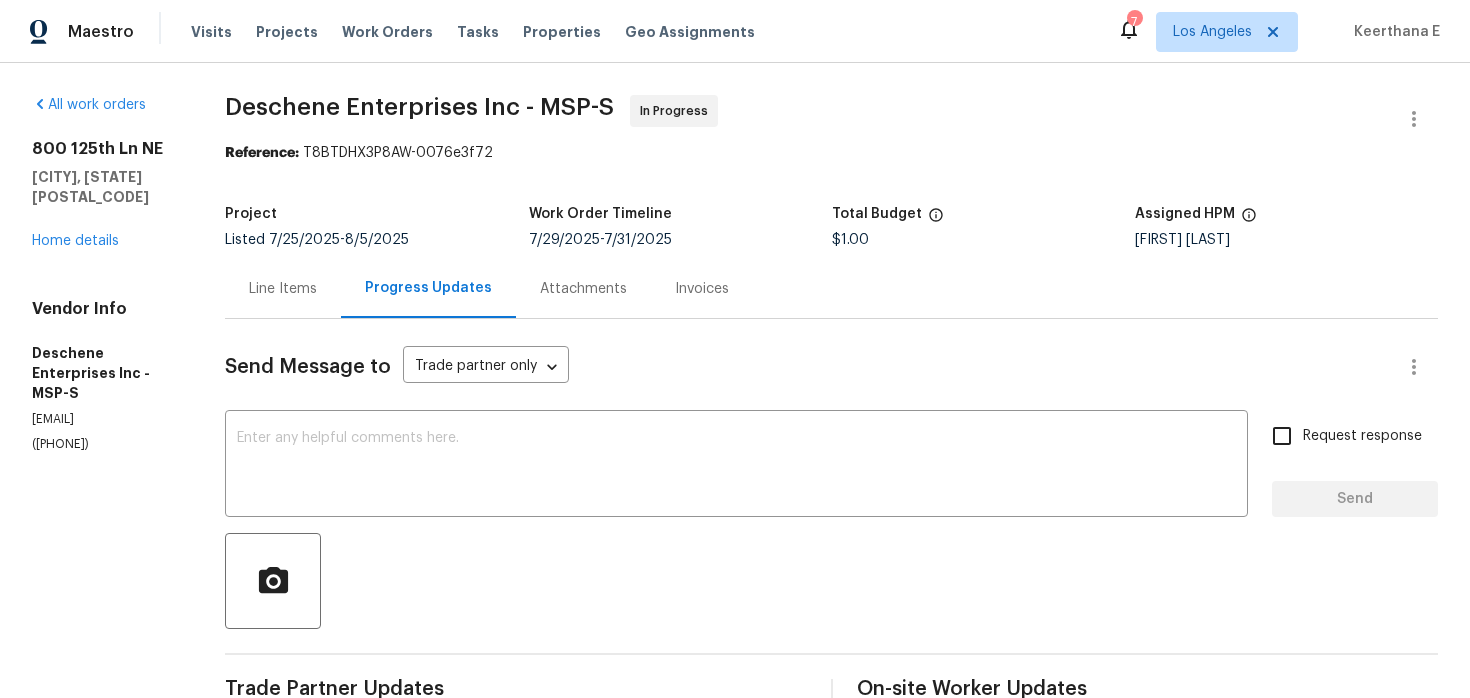click on "Line Items" at bounding box center [283, 289] 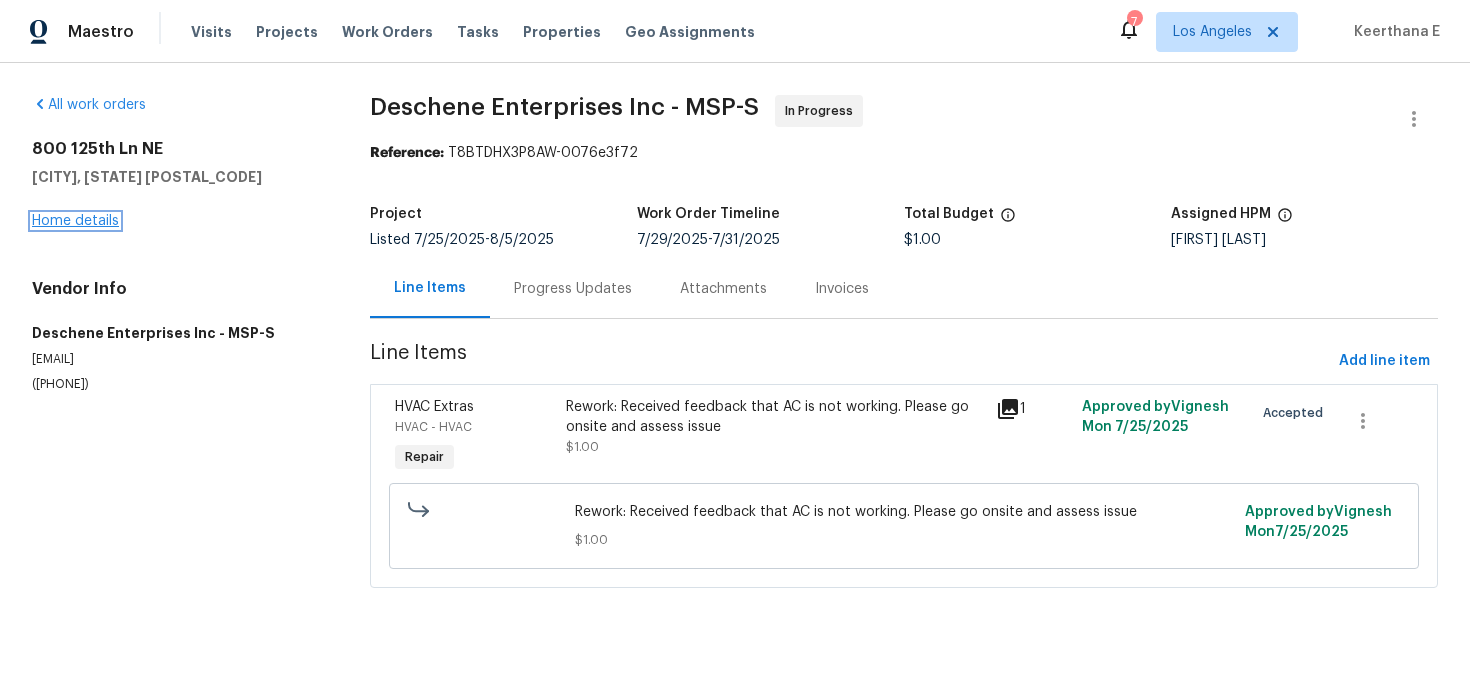 click on "Home details" at bounding box center [75, 221] 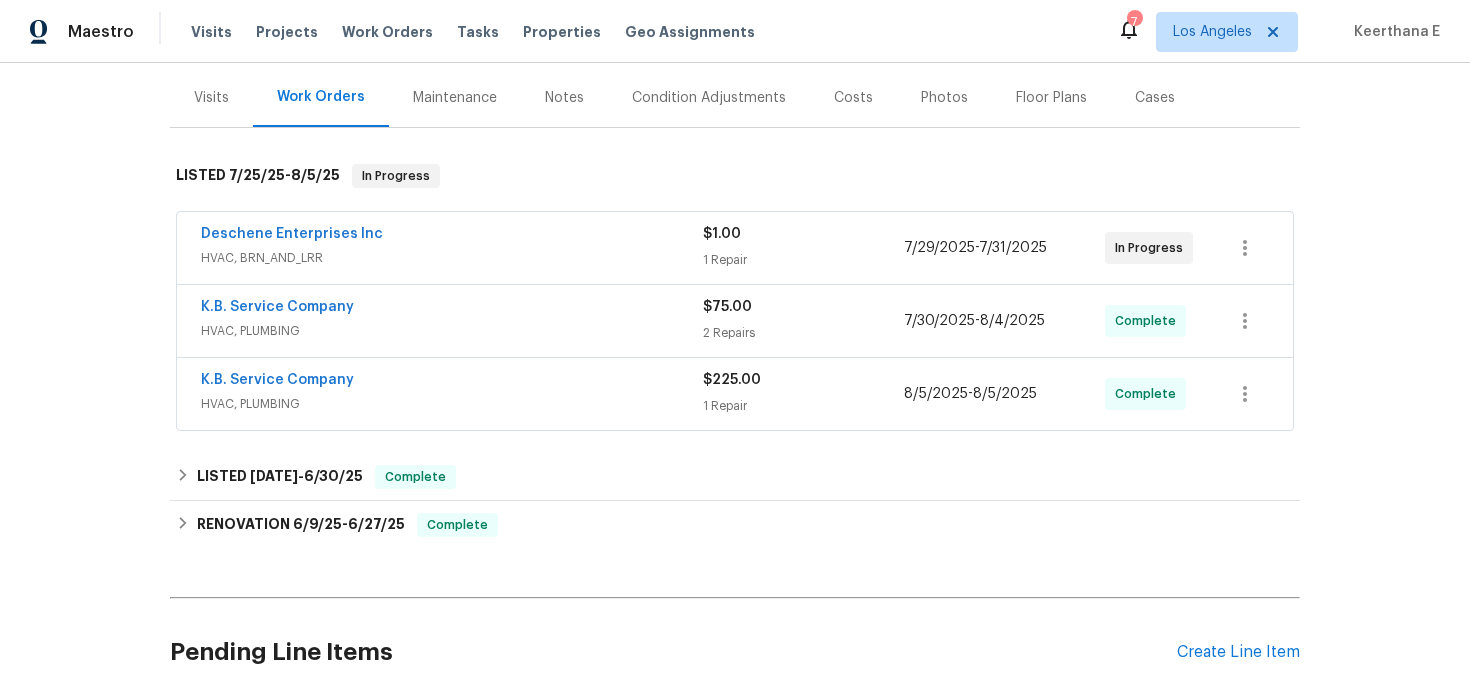 scroll, scrollTop: 240, scrollLeft: 0, axis: vertical 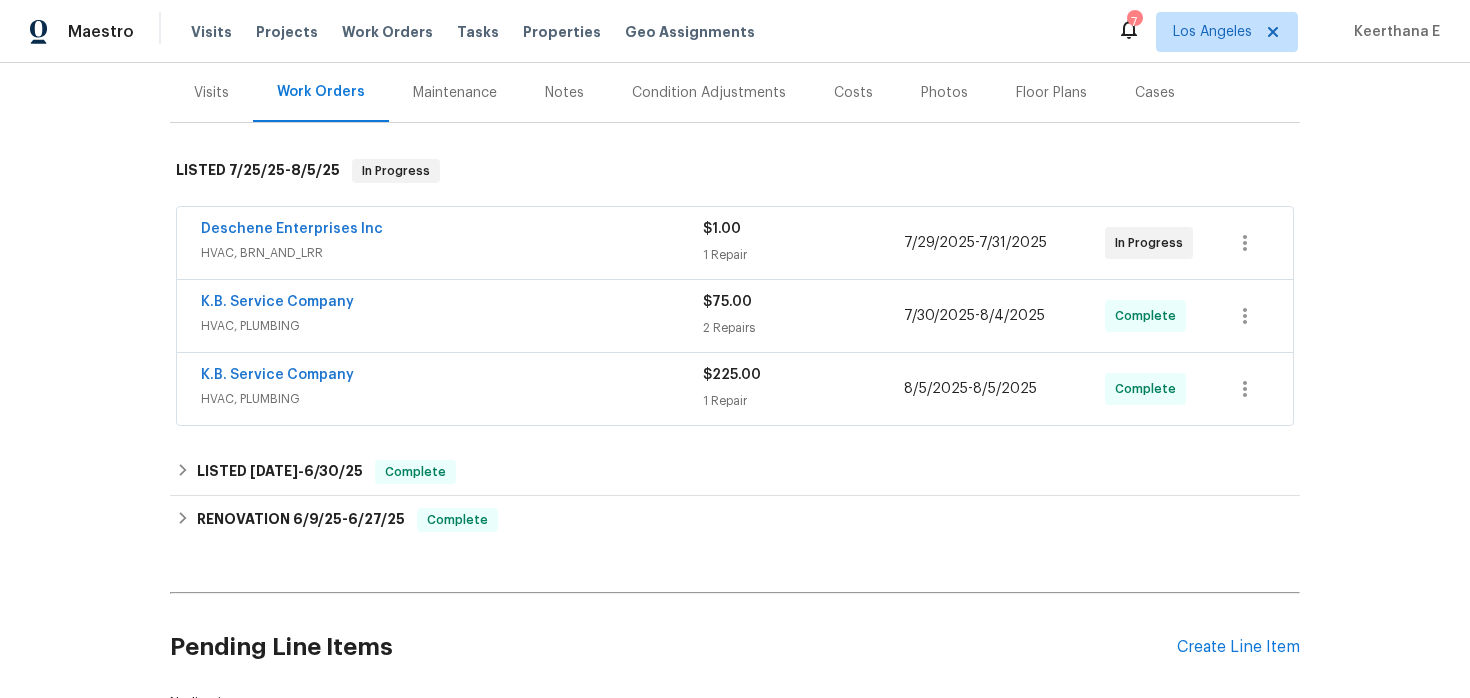click on "K.B. Service Company" at bounding box center (277, 375) 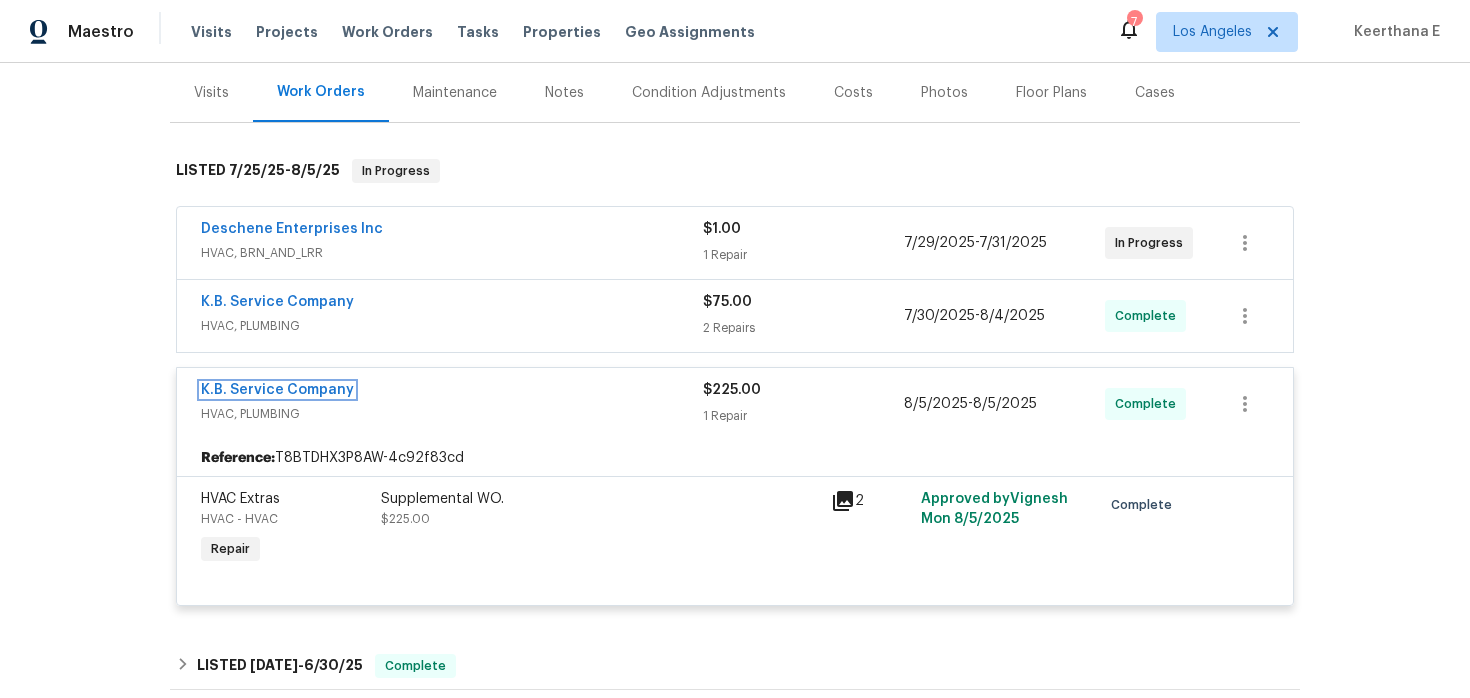 click on "K.B. Service Company" at bounding box center [277, 390] 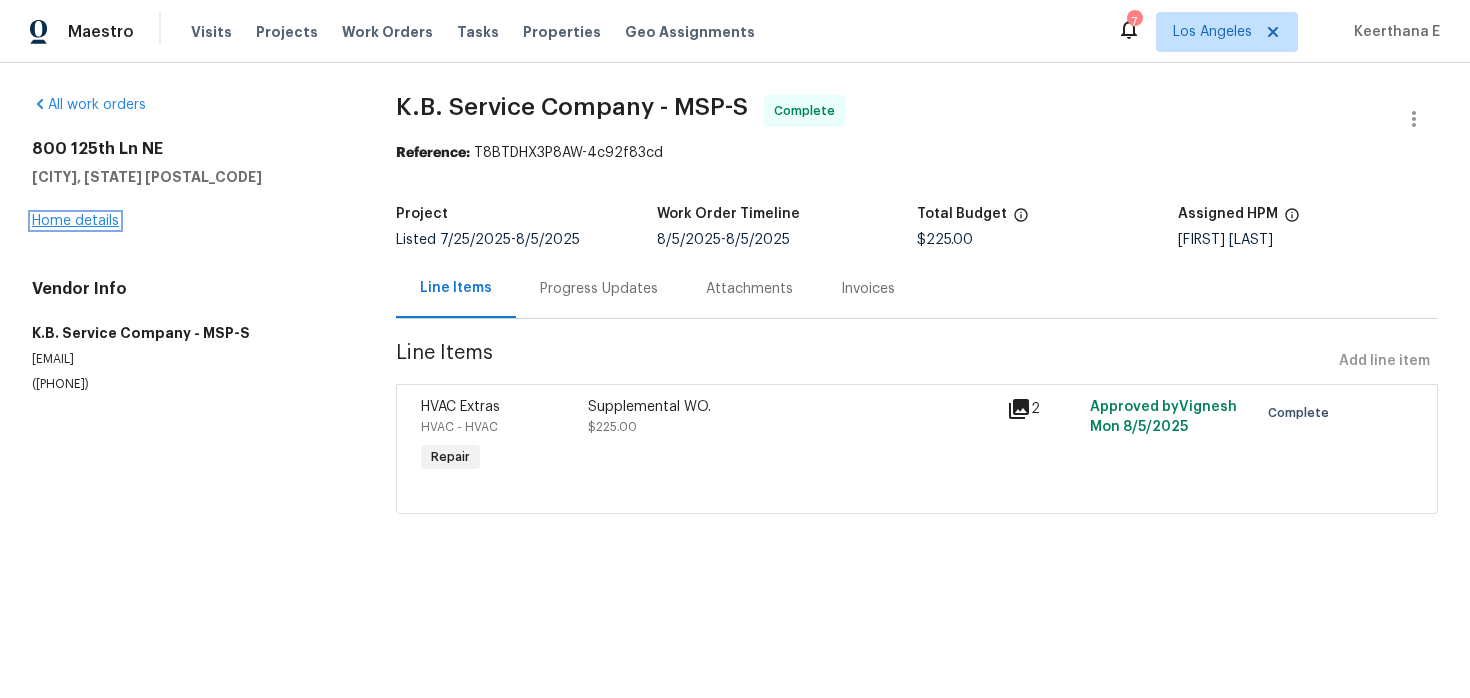 click on "Home details" at bounding box center [75, 221] 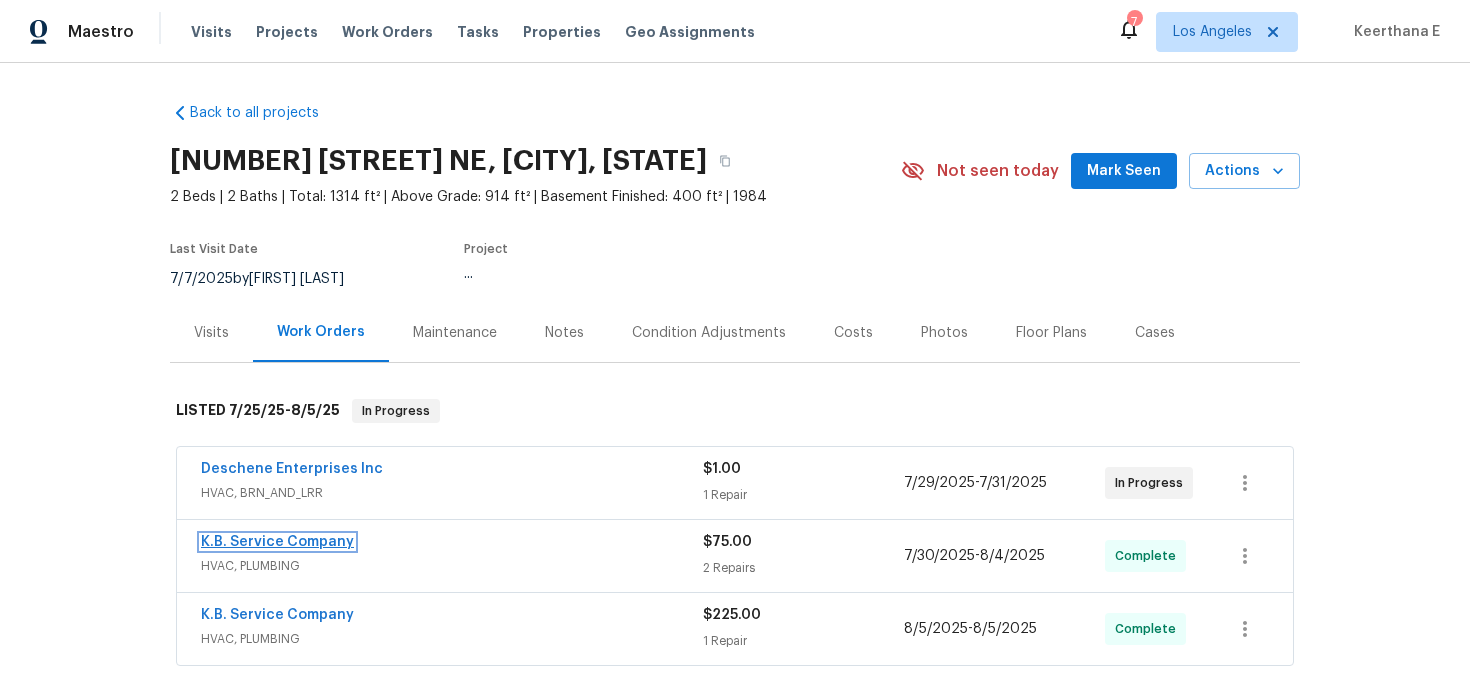 click on "K.B. Service Company" at bounding box center [277, 542] 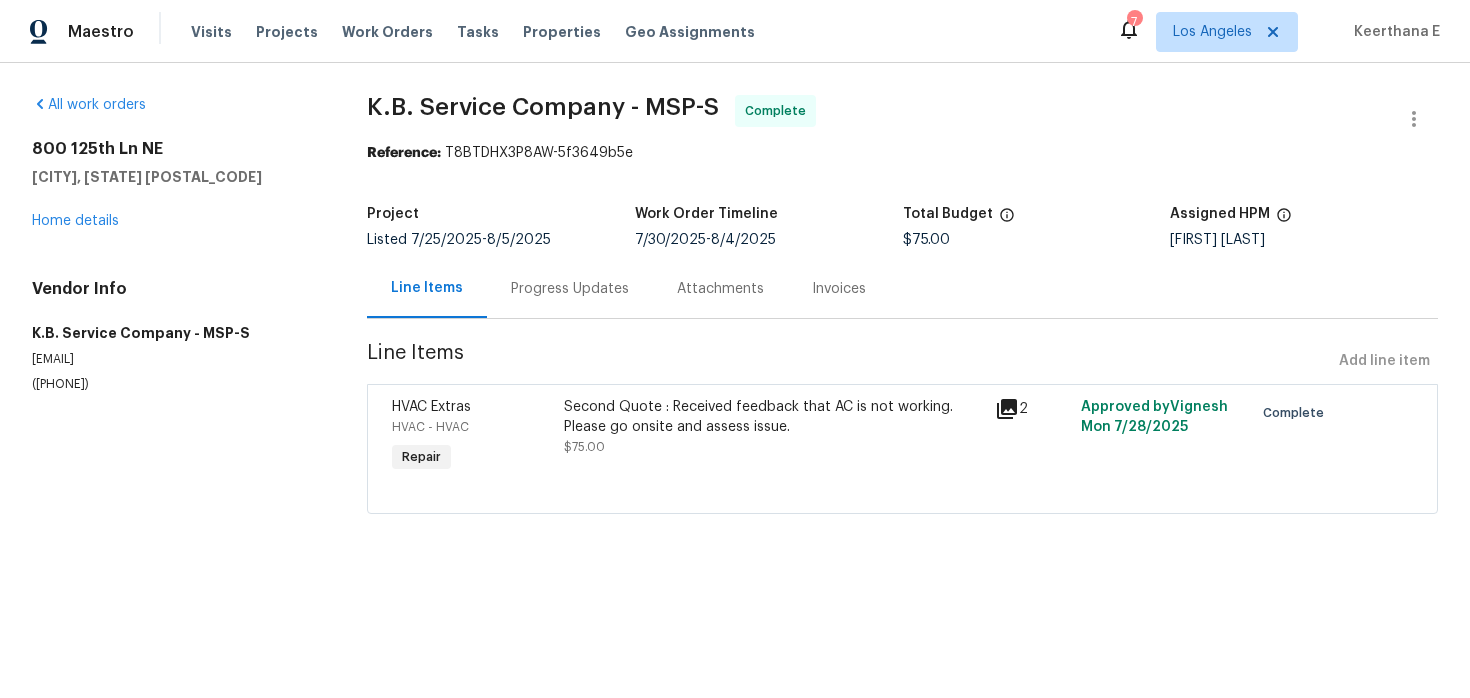 click on "Progress Updates" at bounding box center [570, 289] 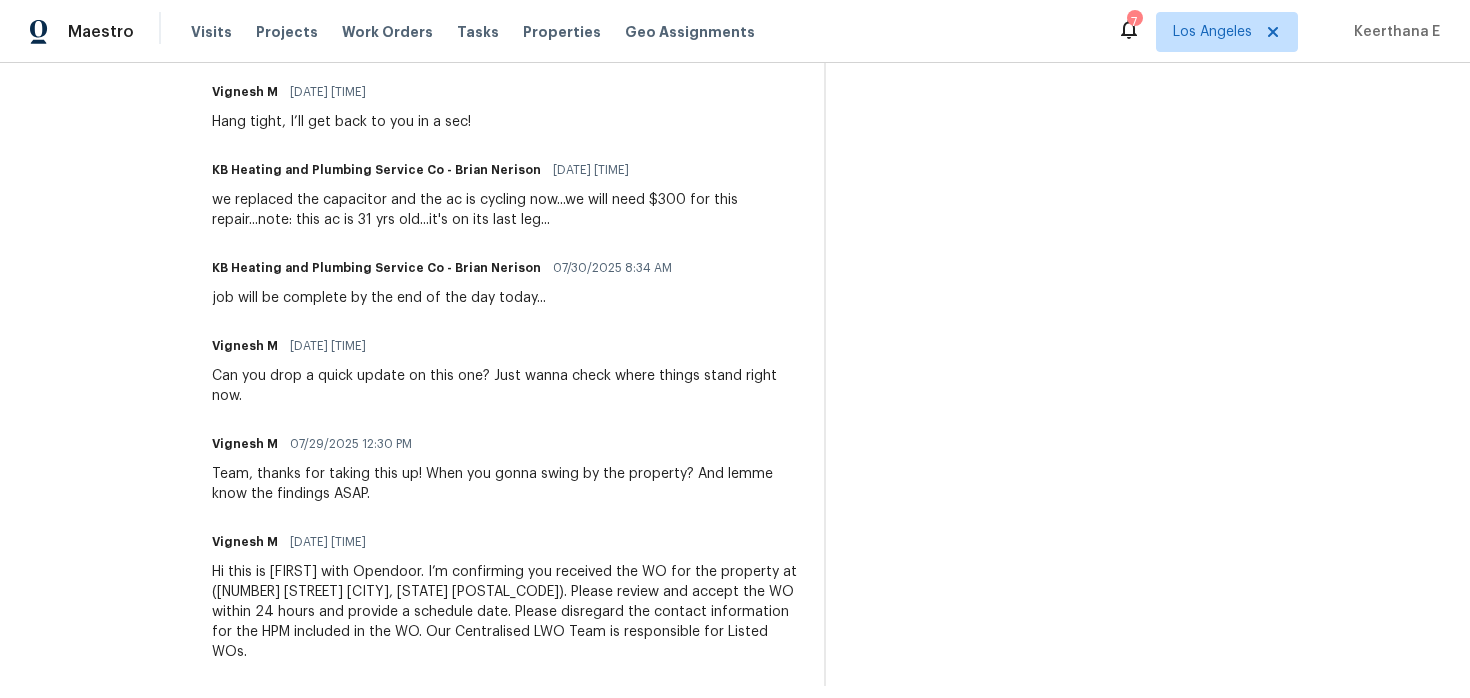 scroll, scrollTop: 1395, scrollLeft: 0, axis: vertical 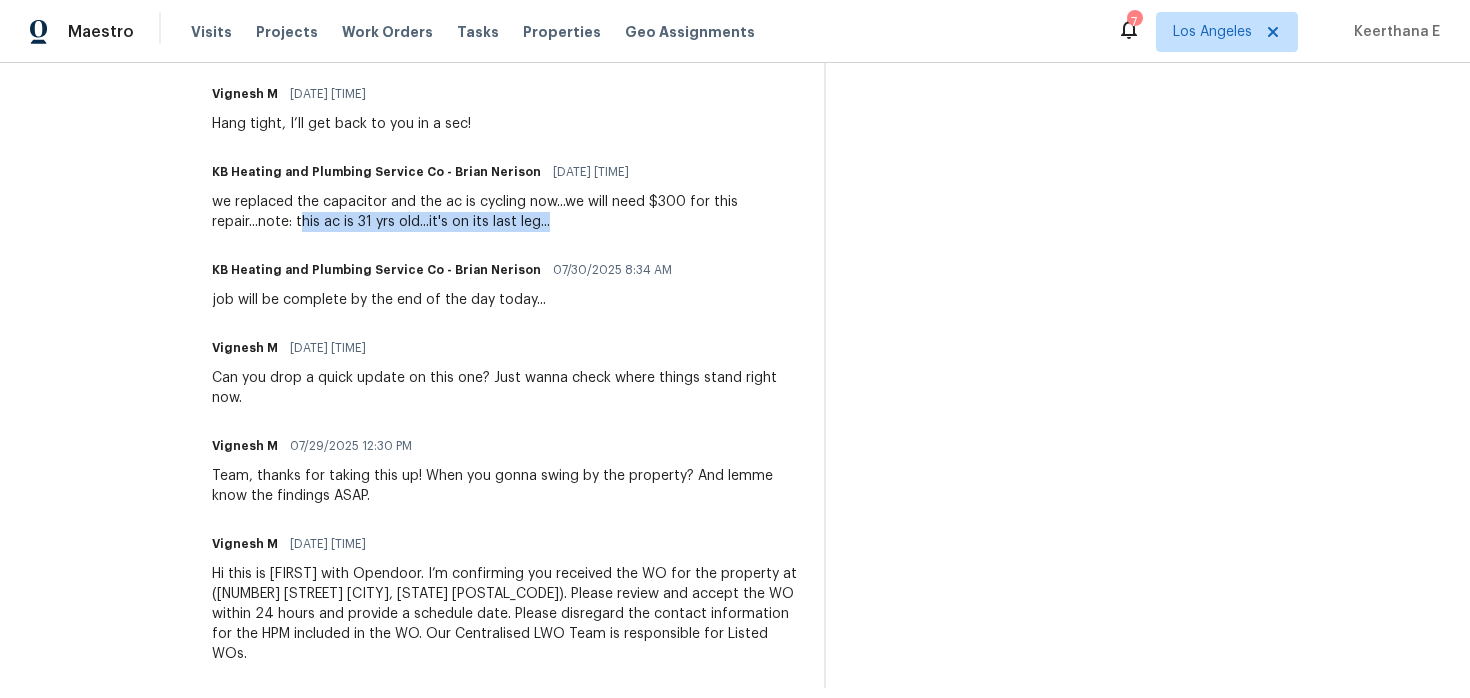 drag, startPoint x: 305, startPoint y: 220, endPoint x: 587, endPoint y: 226, distance: 282.0638 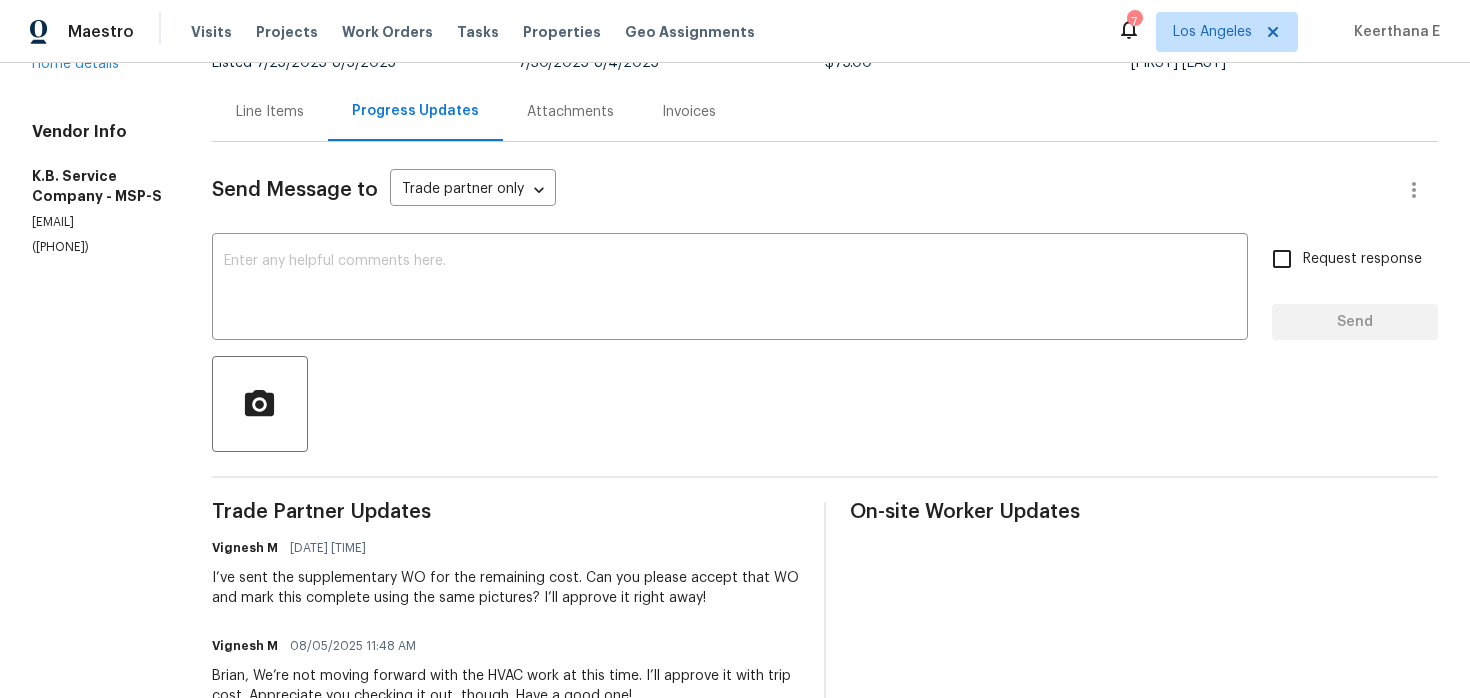 scroll, scrollTop: 0, scrollLeft: 0, axis: both 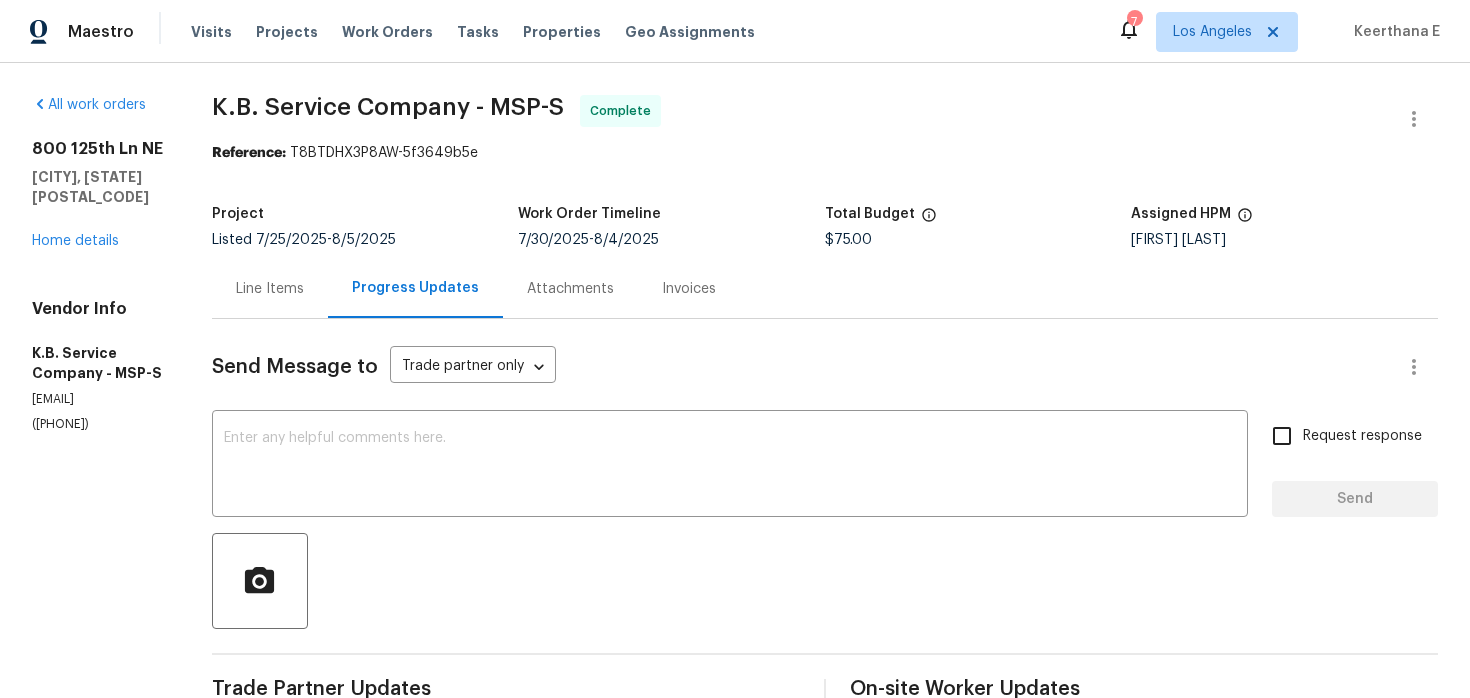 click on "Send Message to Trade partner only Trade partner only ​ x ​ Request response Send Trade Partner Updates Vignesh M 08/05/2025 11:50 AM I’ve sent the supplementary WO for the remaining cost. Can you please accept that WO and mark this complete using the same pictures? I’ll approve it right away! Vignesh M 08/05/2025 11:48 AM Brian, We’re not moving forward with the HVAC work at this time. I’ll approve it with trip cost. Appreciate you checking it out, though. Have a good one! Vignesh M 08/04/2025 2:42 PM Hang on a sec. I'll let you know! KB Heating and Plumbing Service Co -  Brian Nerison 08/04/2025 9:42 AM i added a photo of the model and ser. for the condenser...breakdown would be $4000 mat, $2000 labor equalling $6000 Vignesh M 08/01/2025 3:27 PM Any update? Vignesh M 07/31/2025 1:28 PM KB Heating and Plumbing Service Co -  Brian Nerison 07/31/2025 5:27 AM to replace the unit would be $6,000 Vignesh M 07/30/2025 10:52 AM Vignesh M 07/30/2025 10:45 AM Hang tight, I’ll get back to you in a sec!" at bounding box center (825, 1201) 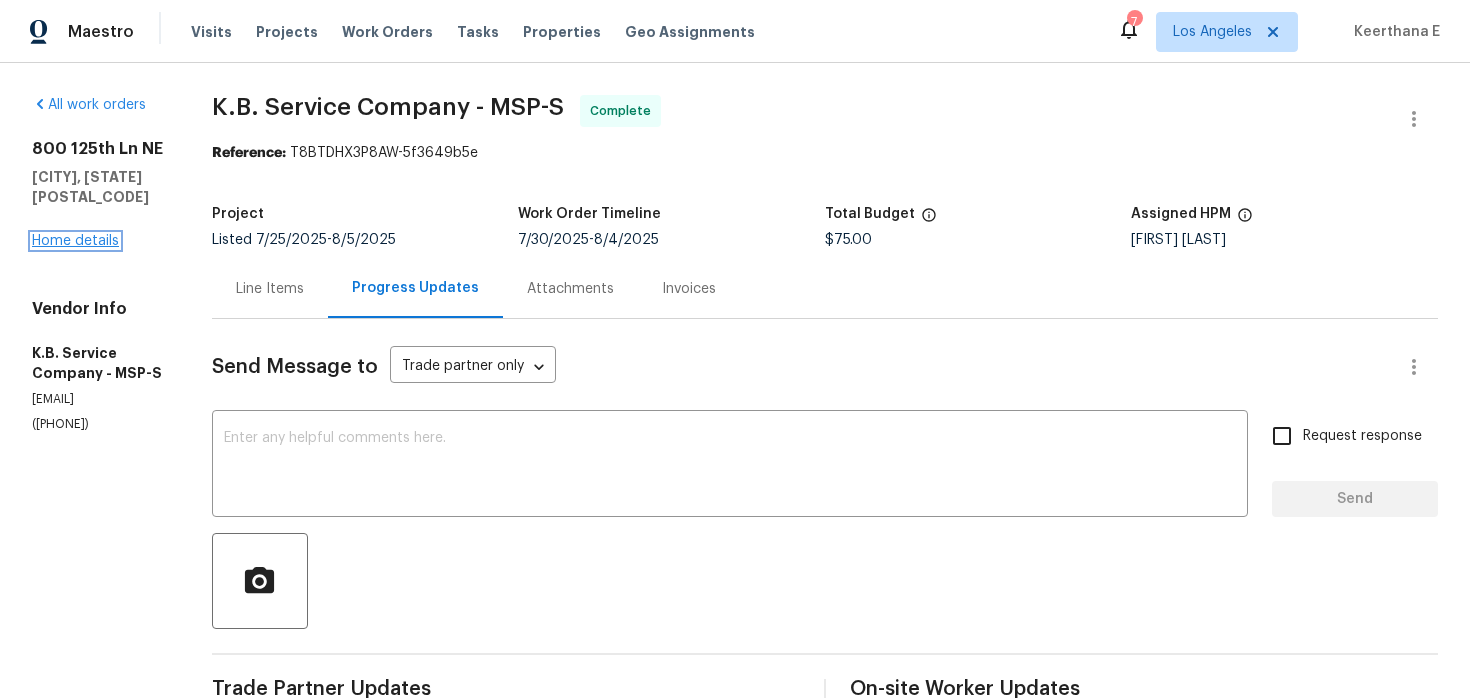 click on "Home details" at bounding box center (75, 241) 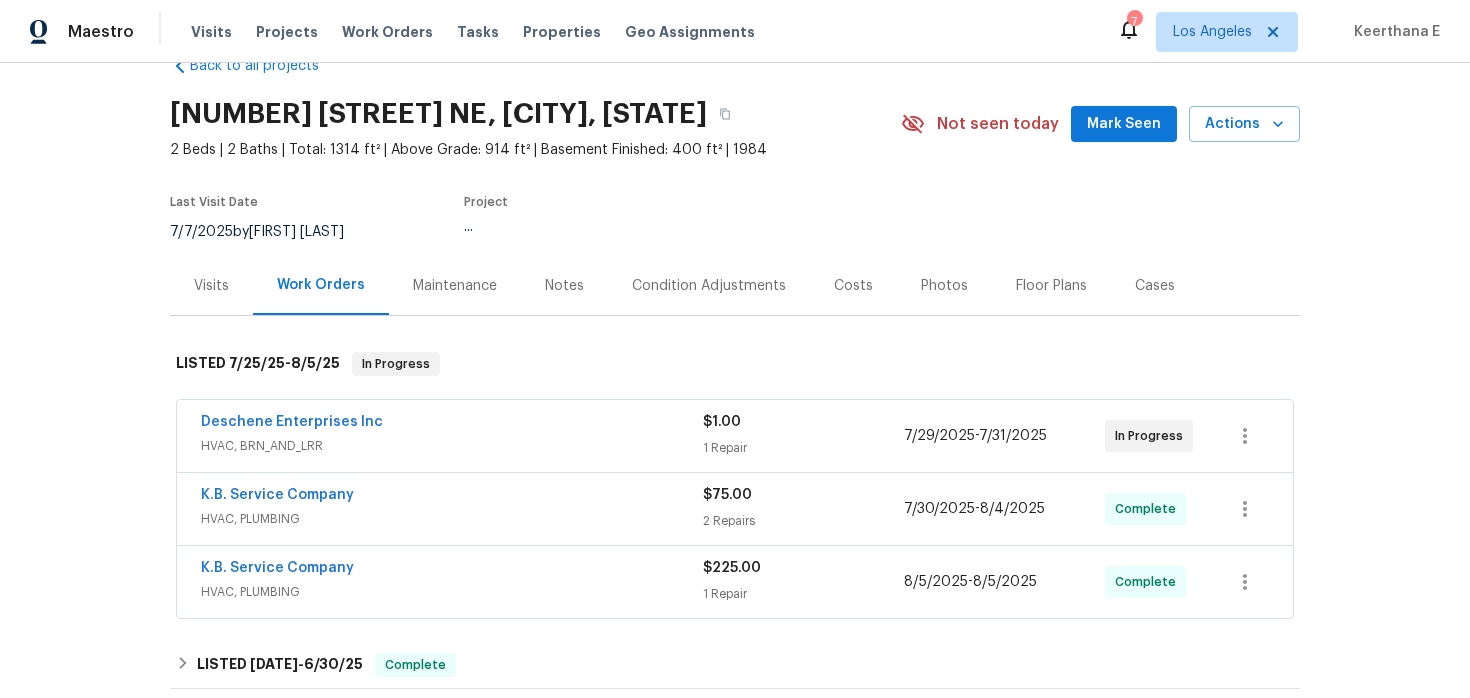 scroll, scrollTop: 57, scrollLeft: 0, axis: vertical 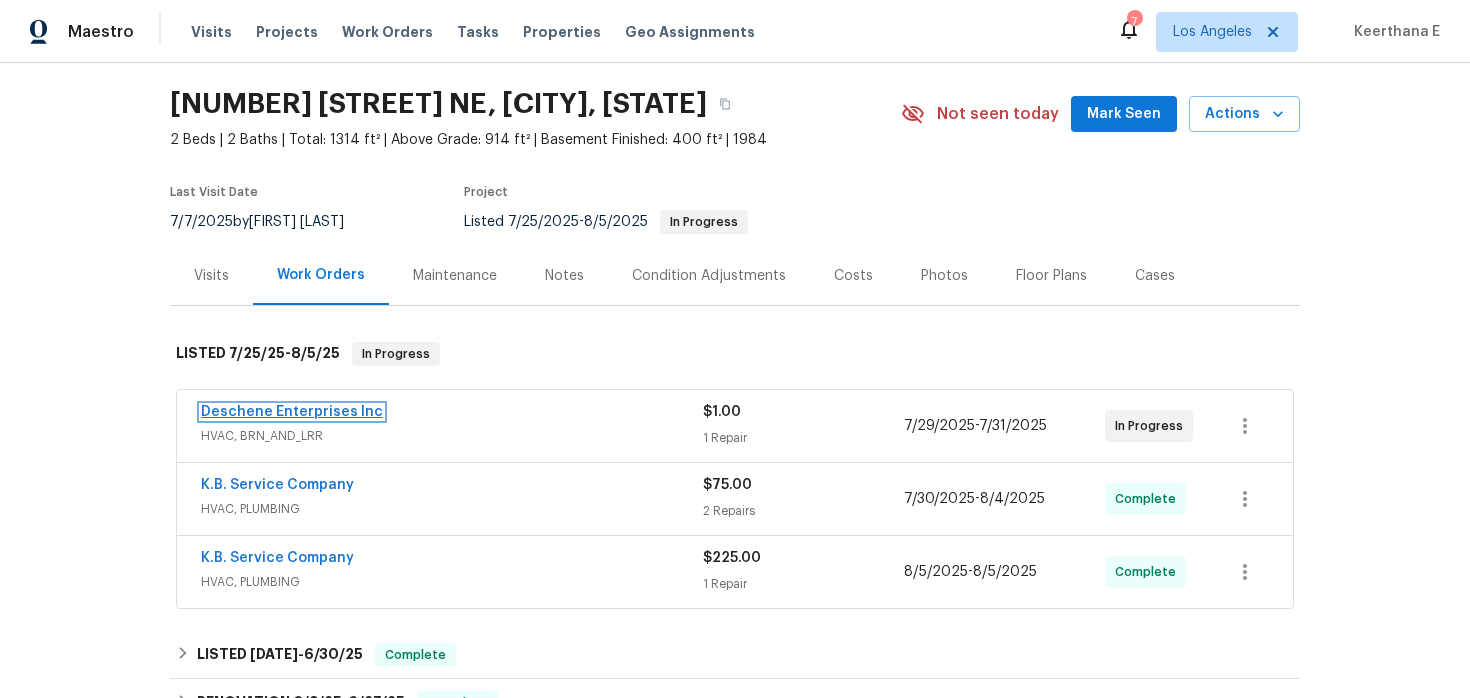 click on "Deschene Enterprises Inc" at bounding box center [292, 412] 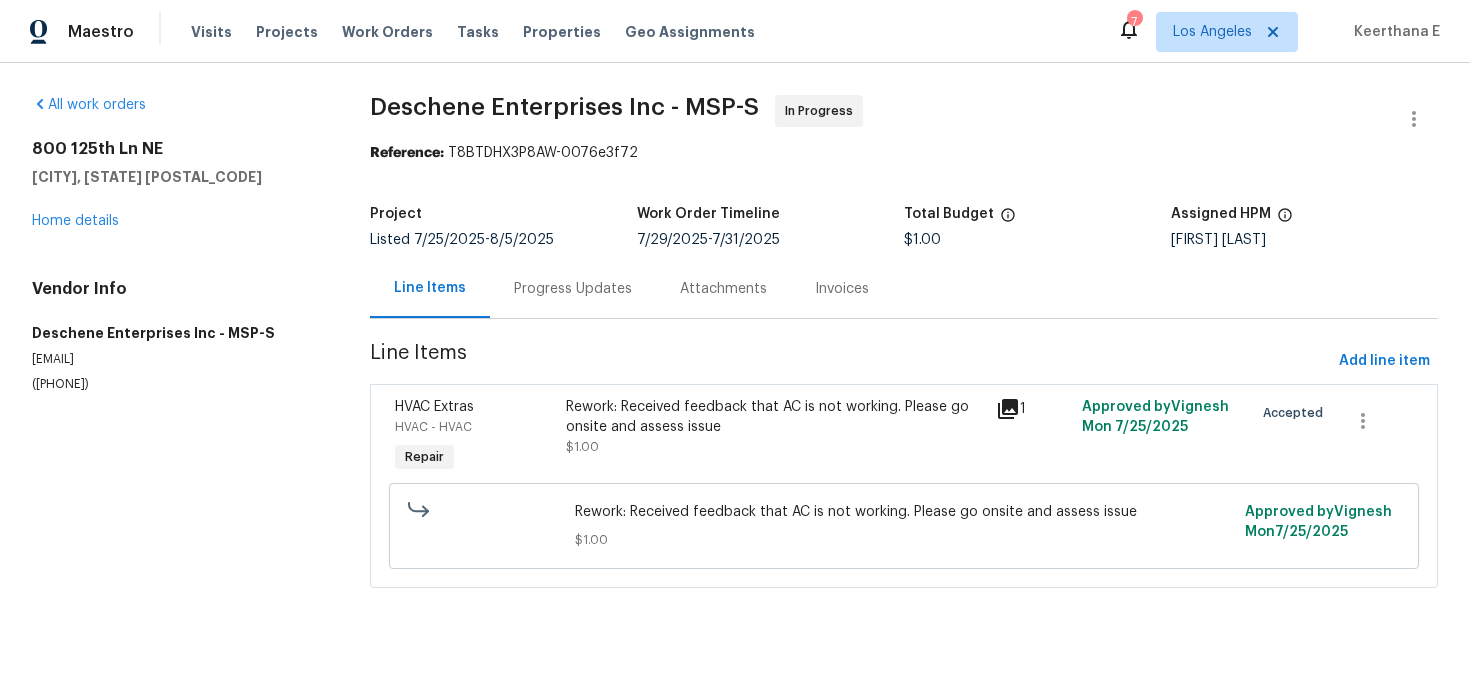 click on "Rework: Received feedback that AC is not working. Please go onsite and assess issue" at bounding box center (774, 417) 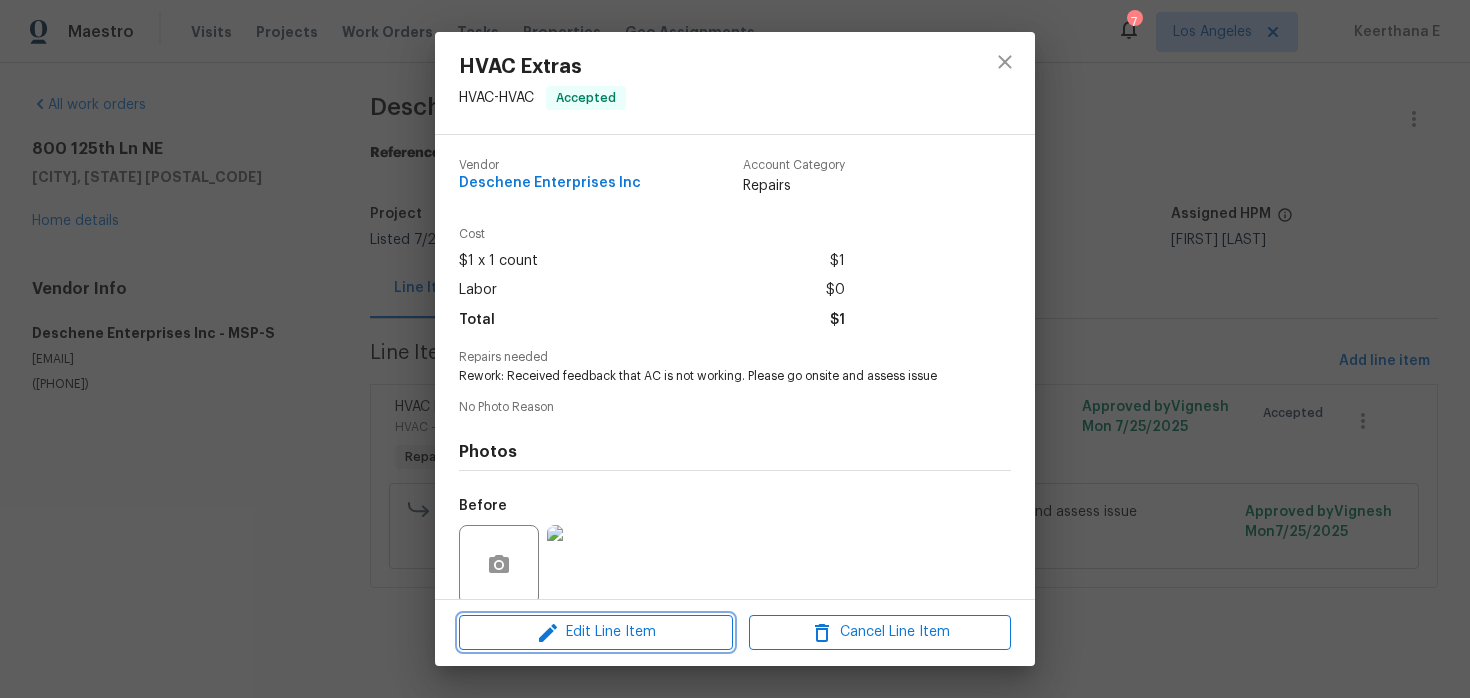 click on "Edit Line Item" at bounding box center [596, 632] 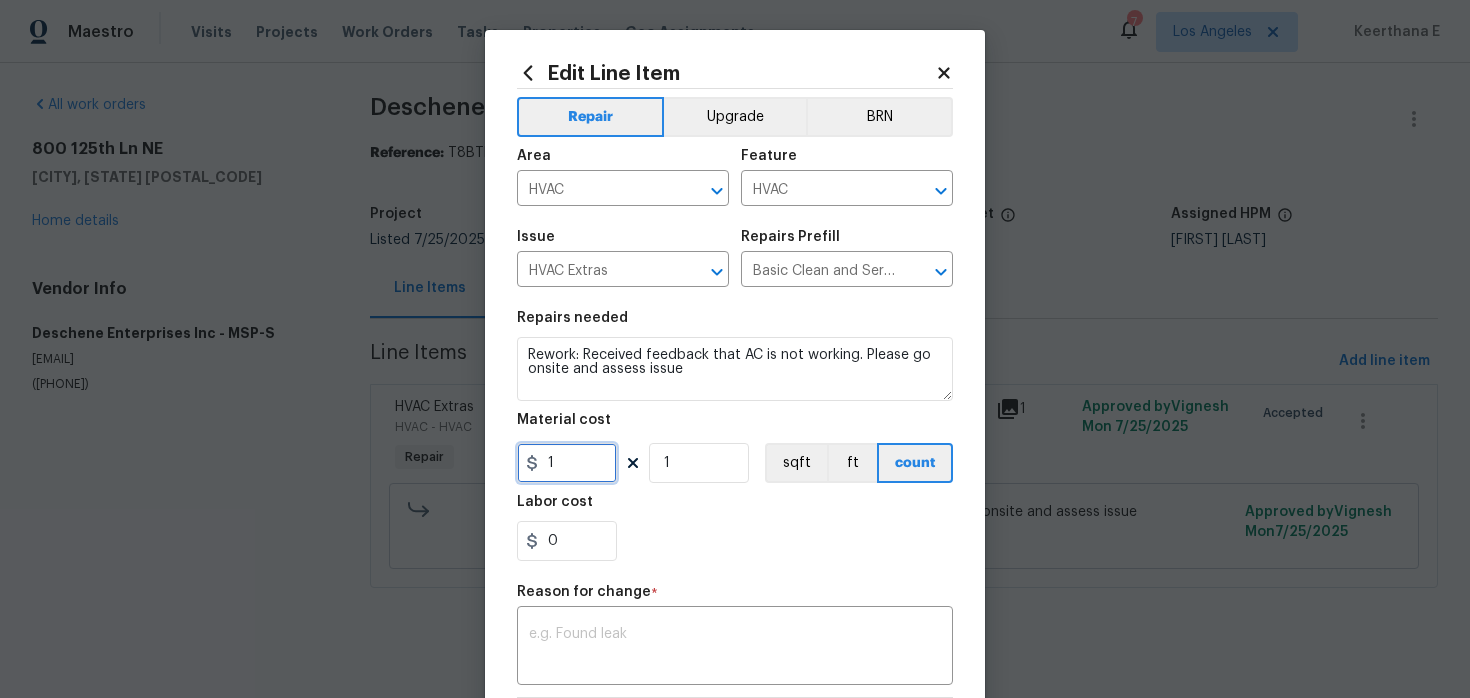 click on "1" at bounding box center [567, 463] 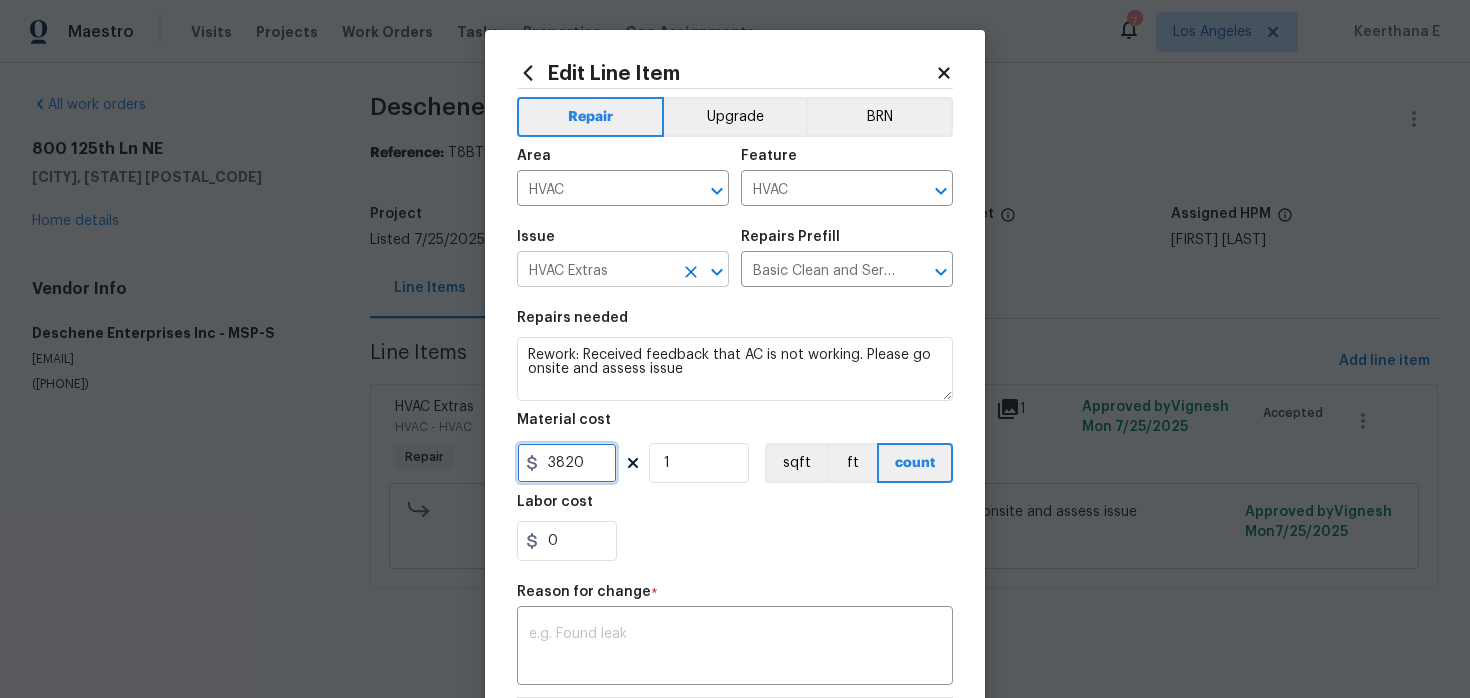 type on "3820" 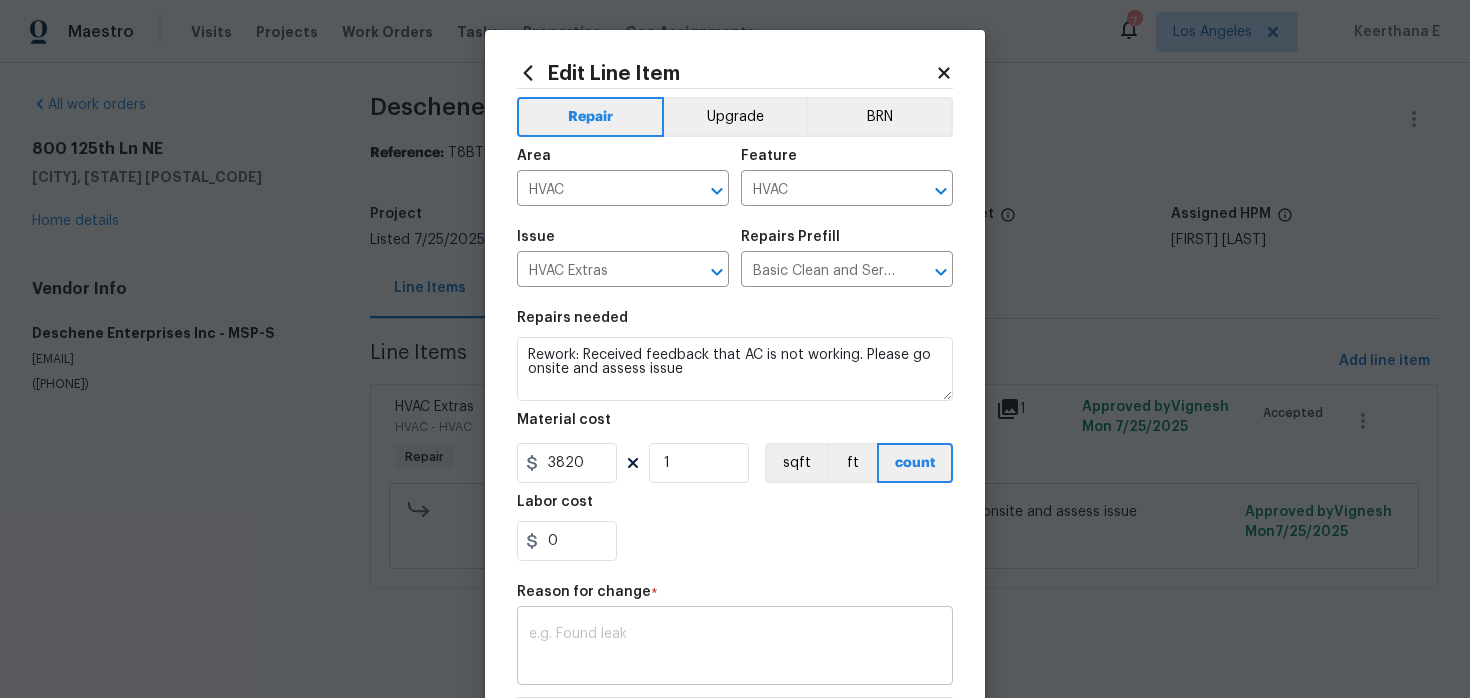 click at bounding box center [735, 648] 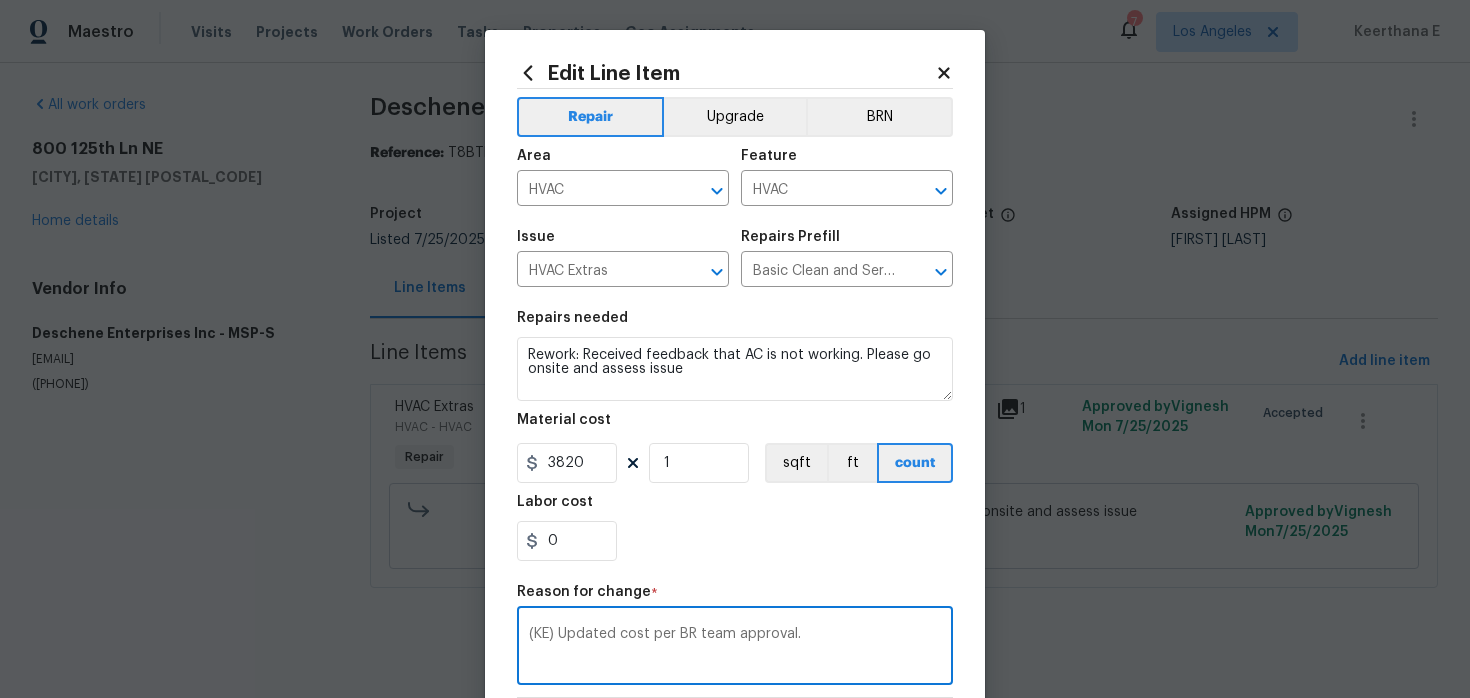 scroll, scrollTop: 288, scrollLeft: 0, axis: vertical 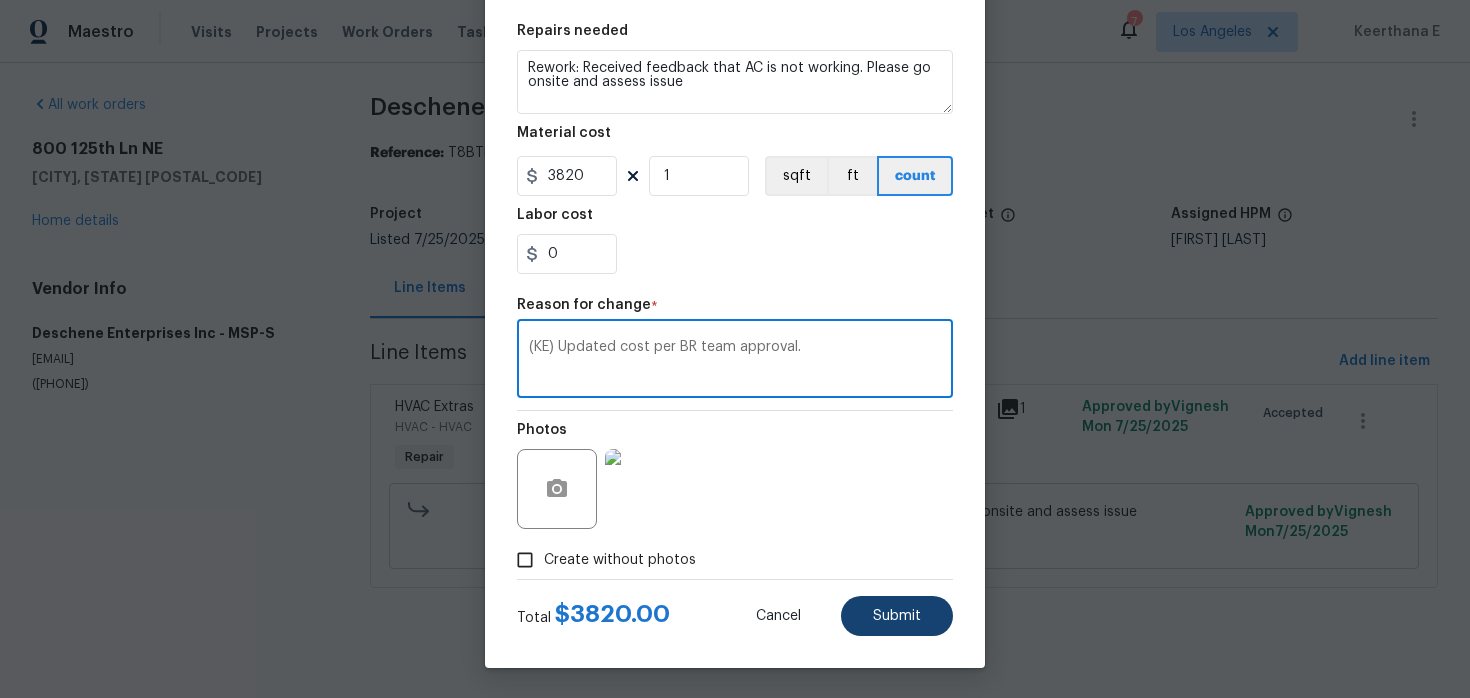 type on "(KE) Updated cost per BR team approval." 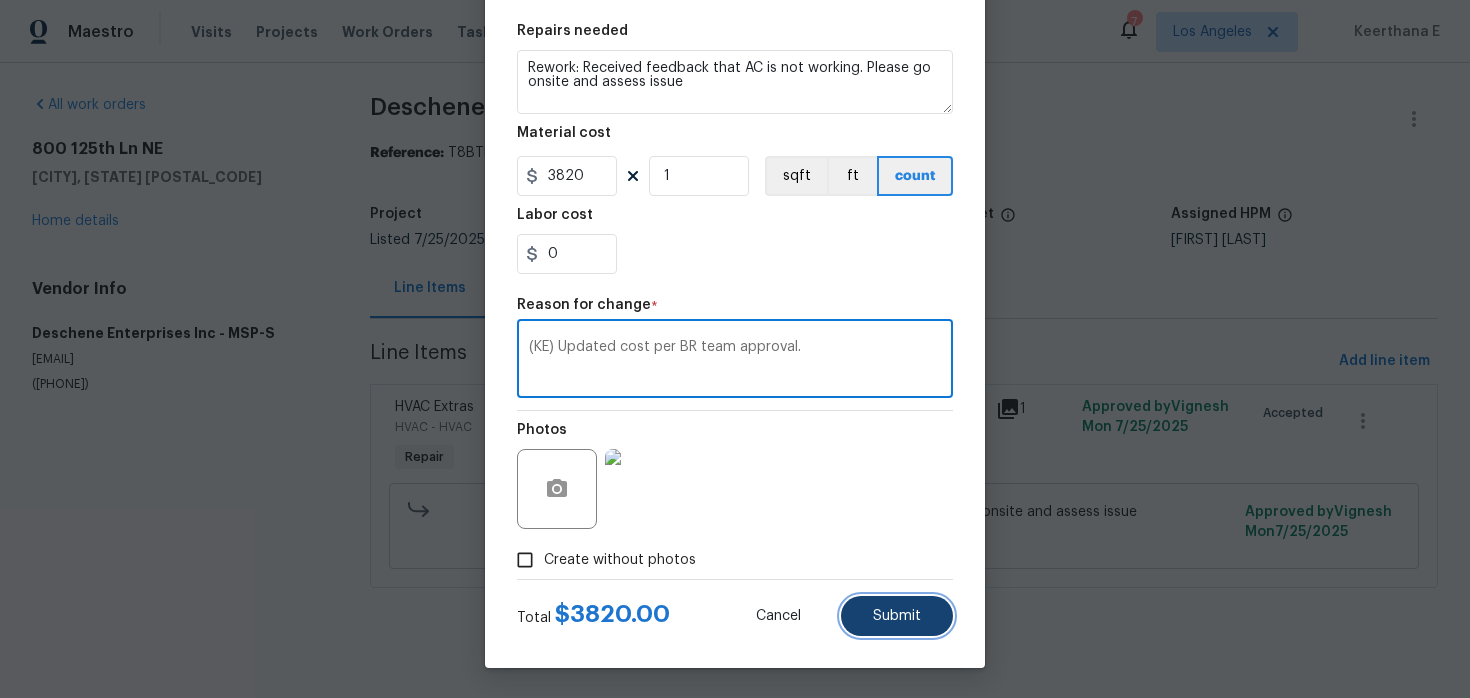 click on "Submit" at bounding box center (897, 616) 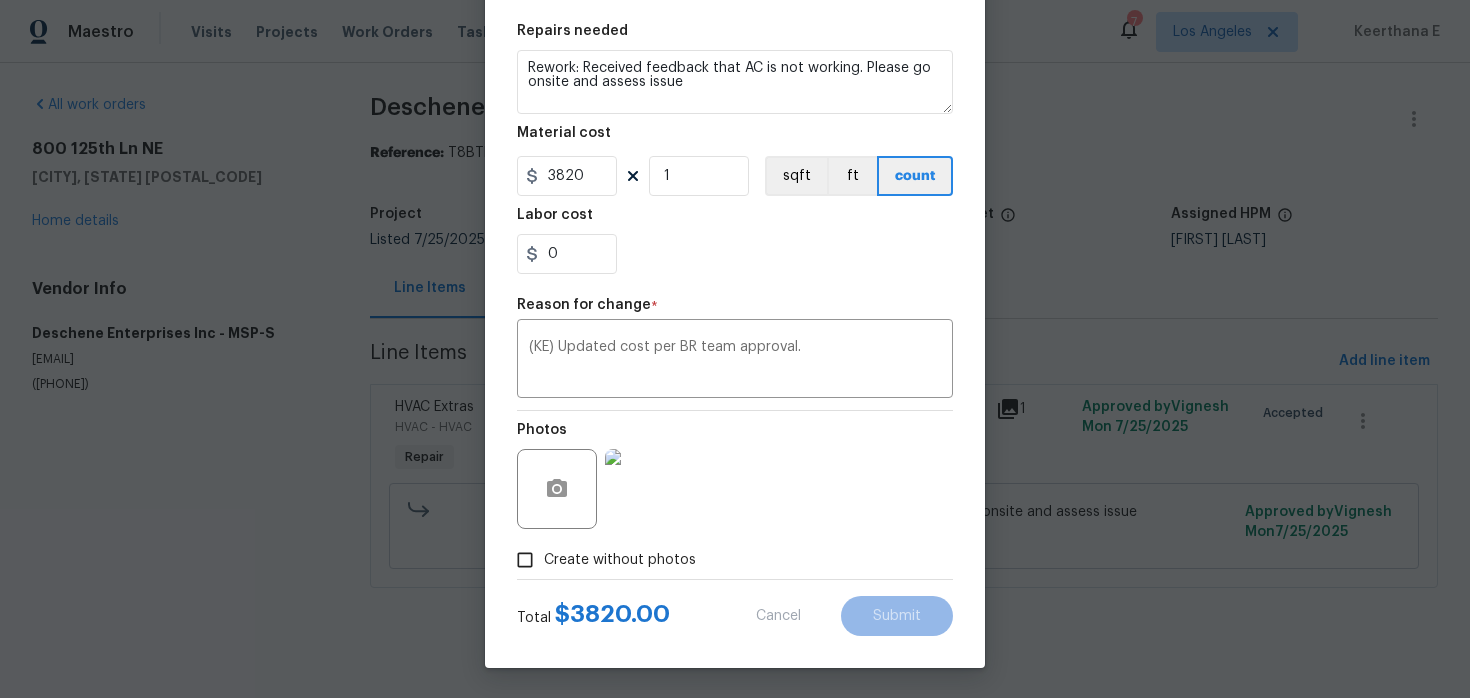 type on "1" 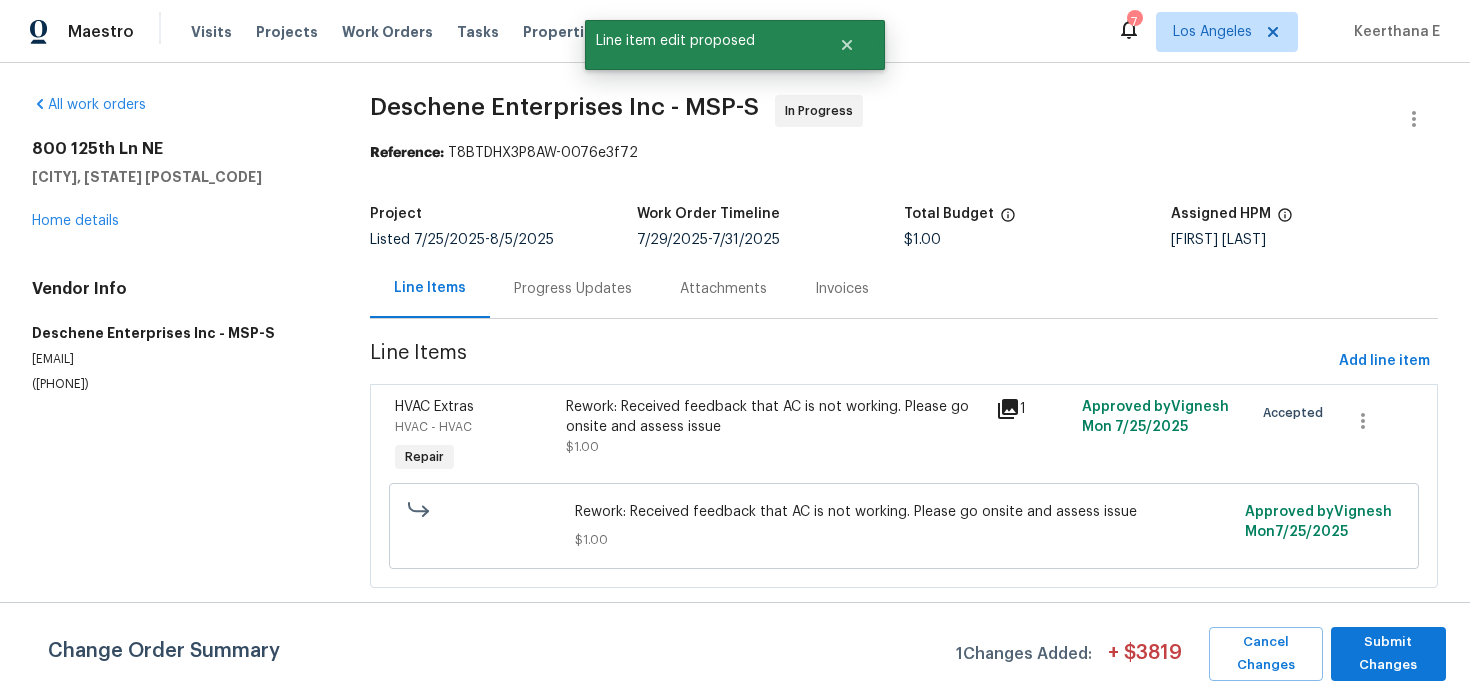 scroll, scrollTop: 0, scrollLeft: 0, axis: both 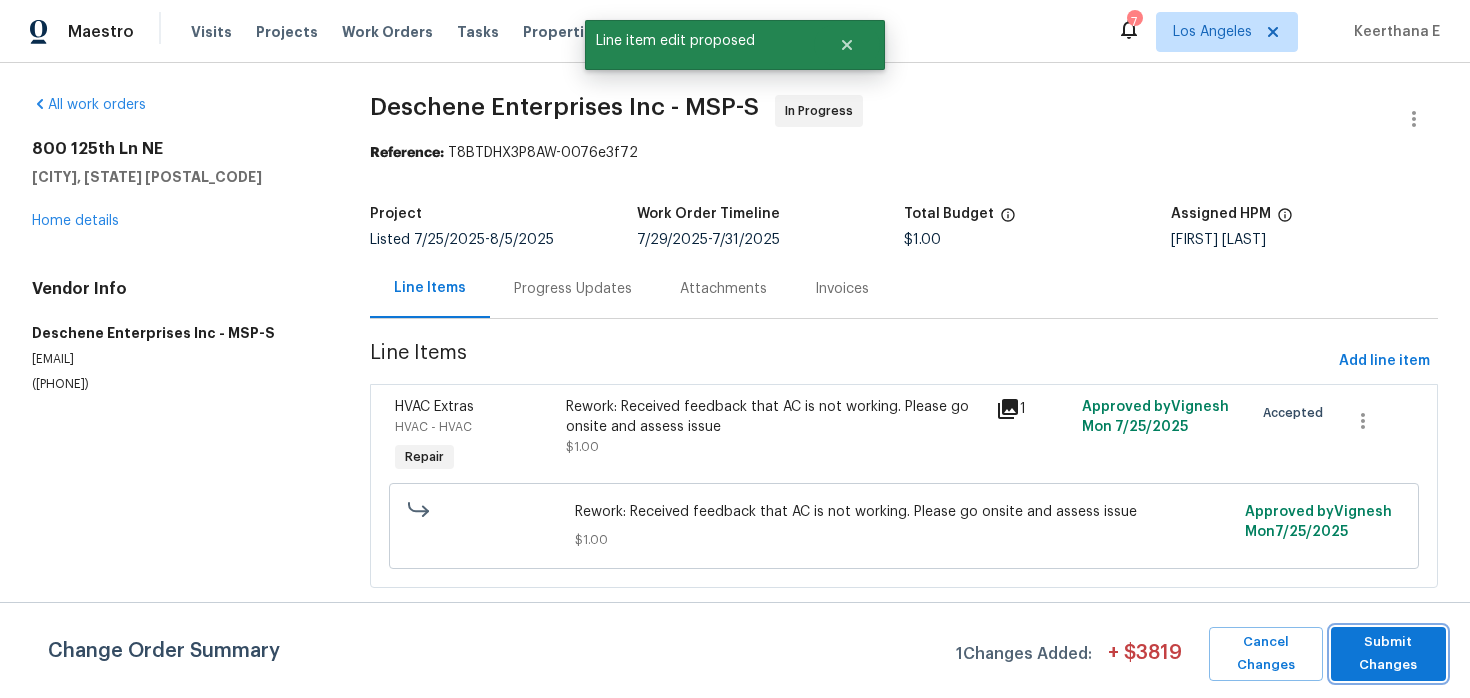 click on "Submit Changes" at bounding box center [1388, 654] 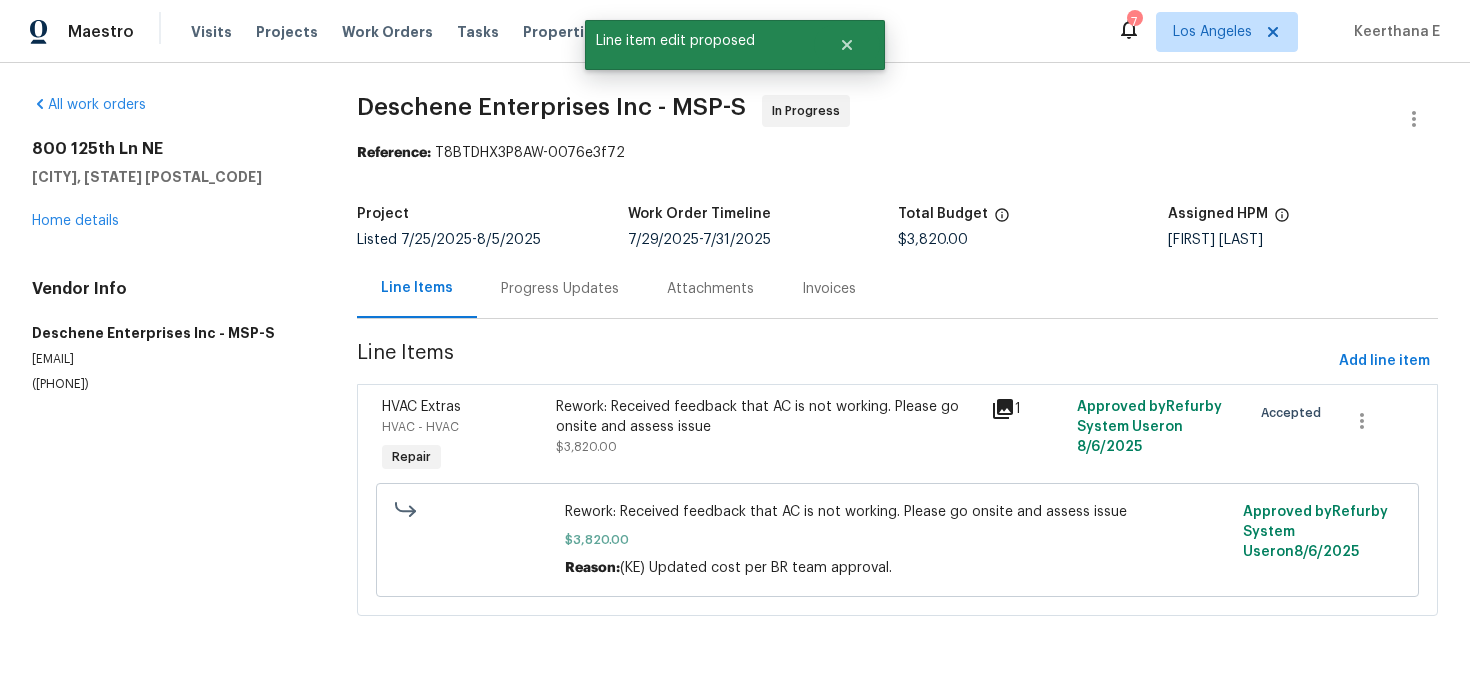 click on "Progress Updates" at bounding box center [560, 288] 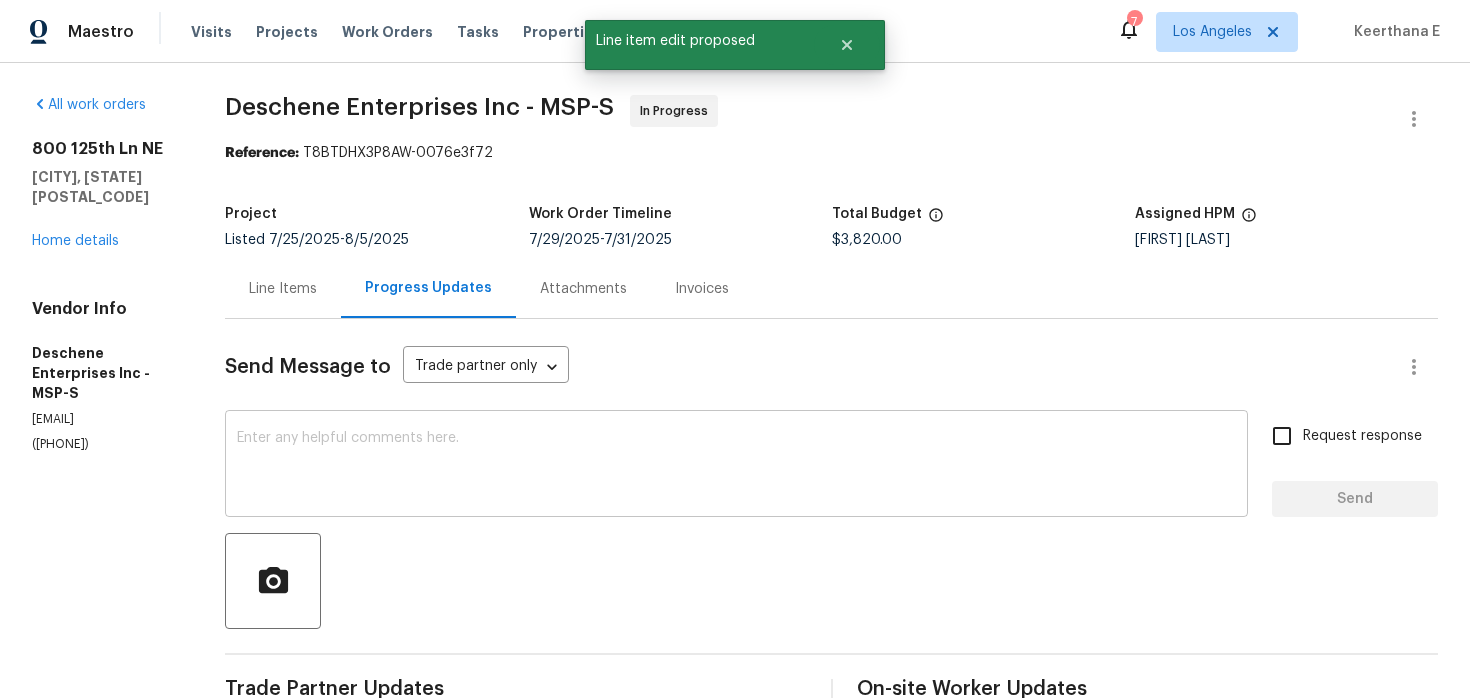 click at bounding box center (736, 466) 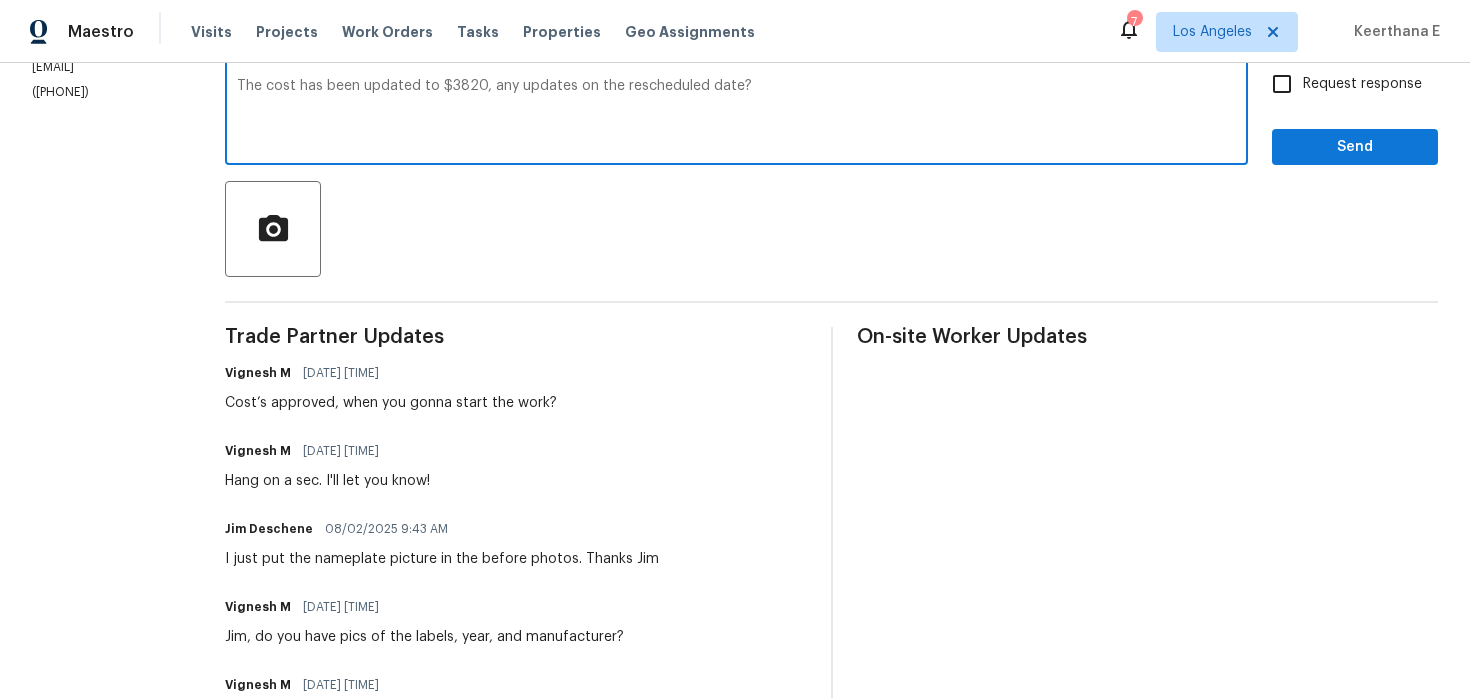 scroll, scrollTop: 0, scrollLeft: 0, axis: both 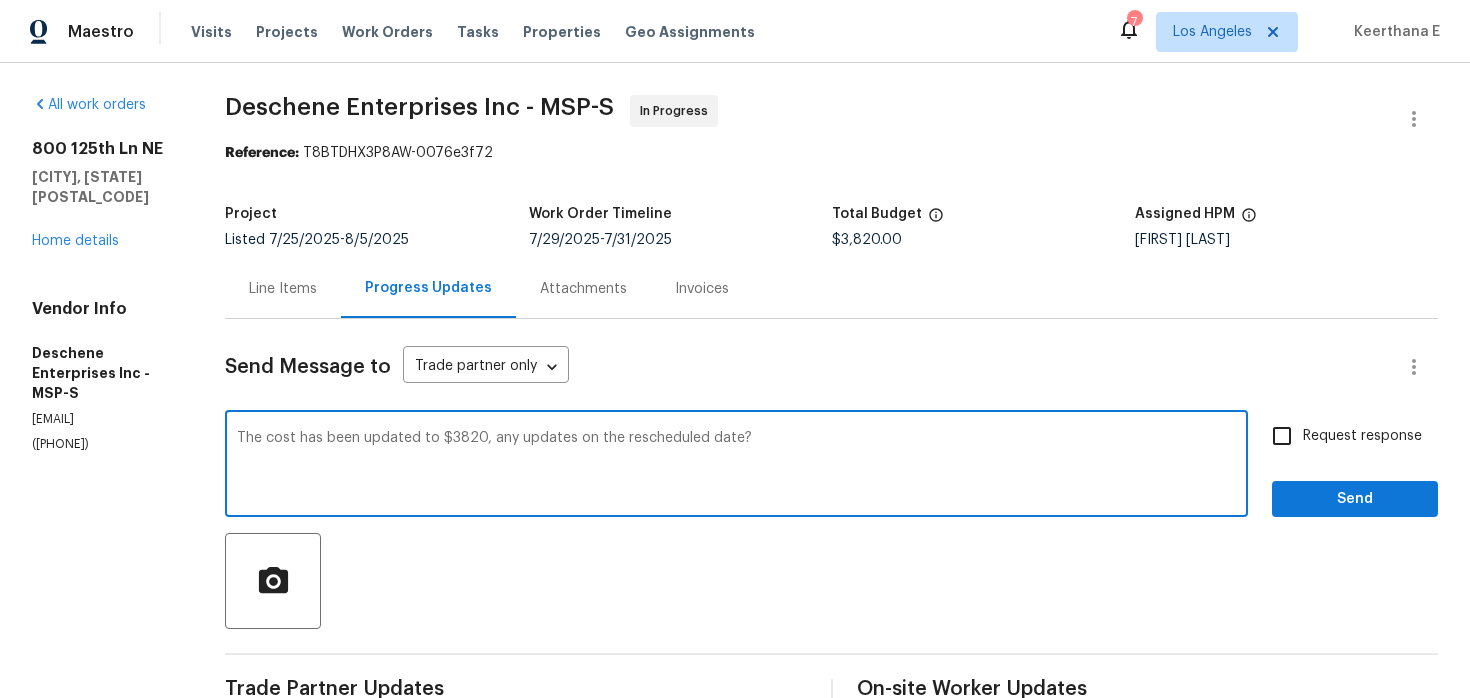 type on "The cost has been updated to $3820, any updates on the rescheduled date?" 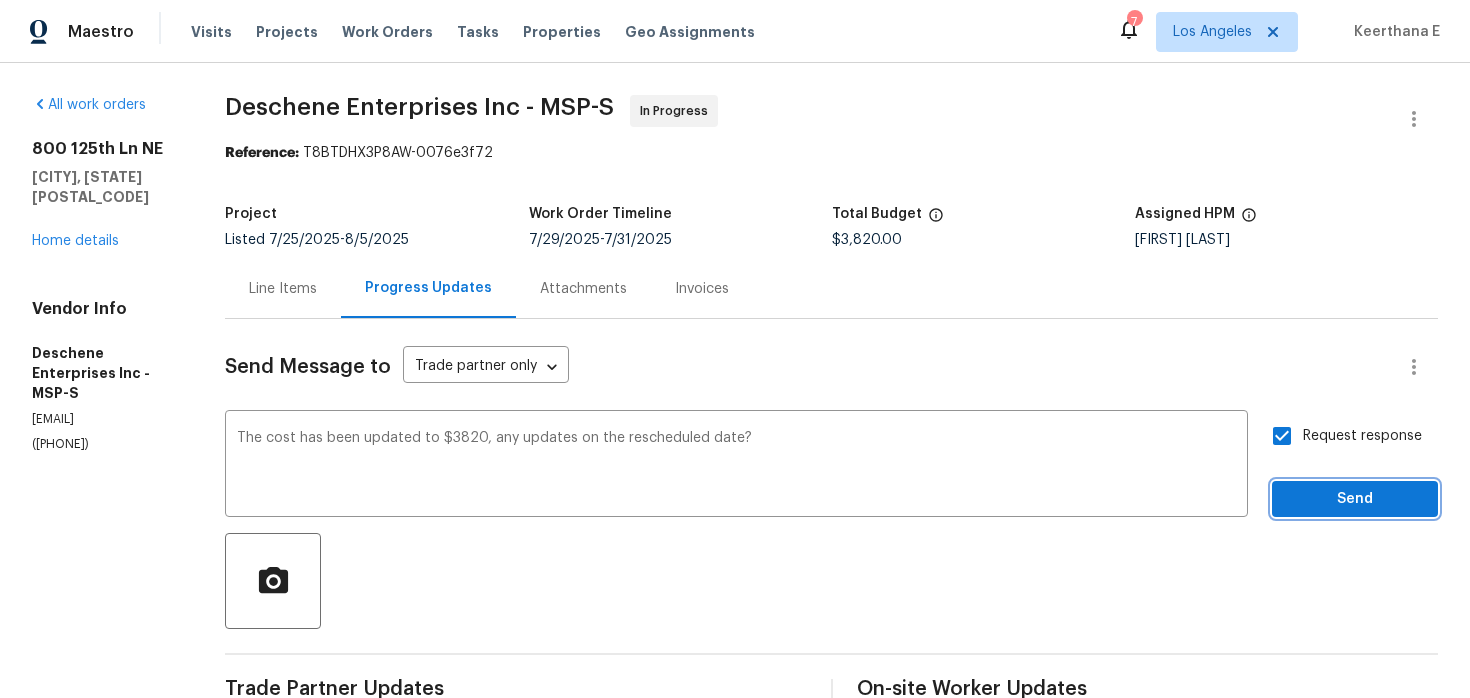 click on "Send" at bounding box center [1355, 499] 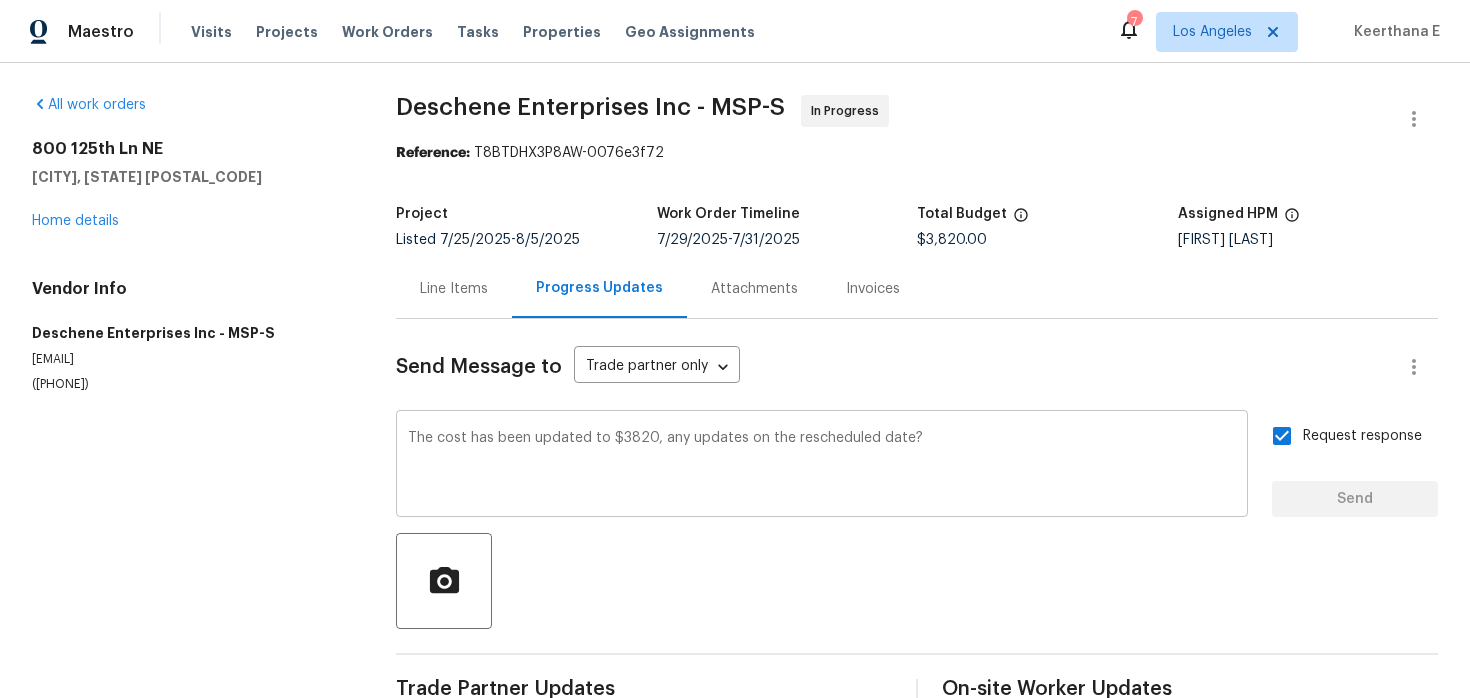 type 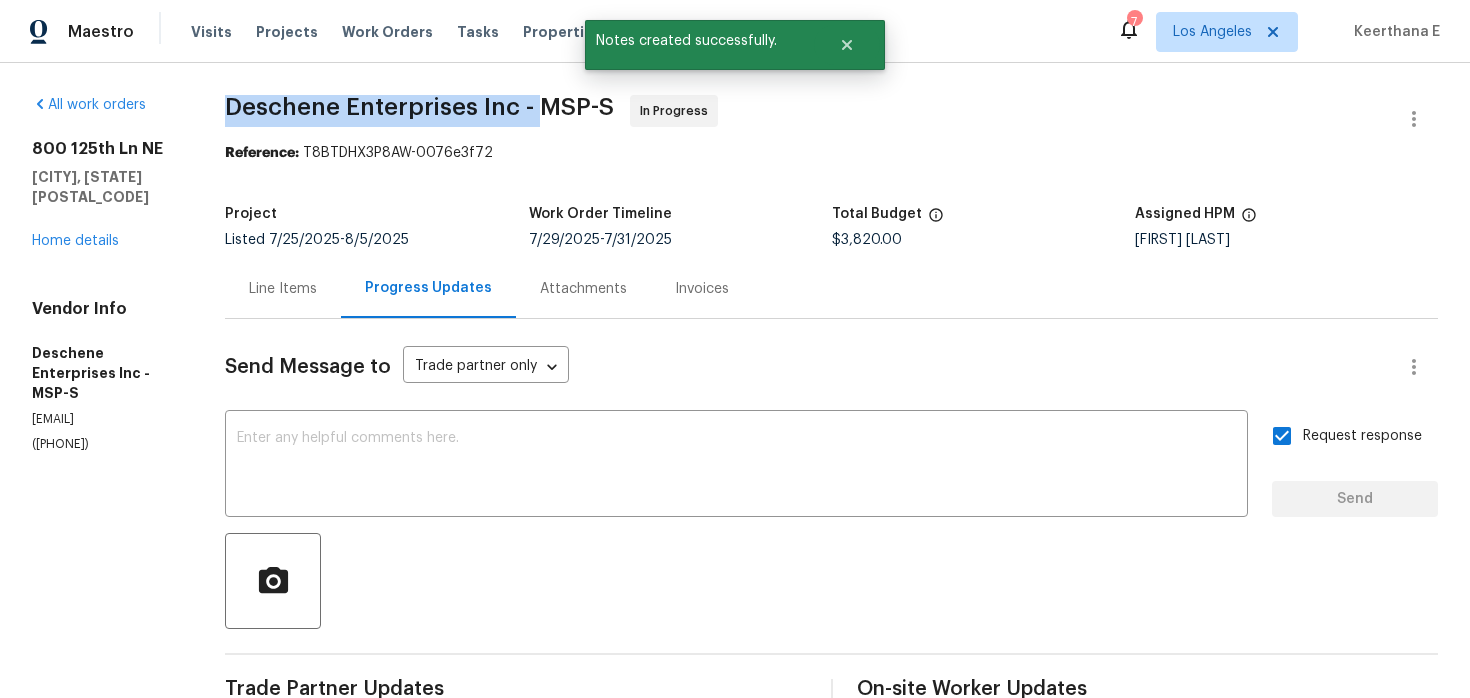 drag, startPoint x: 234, startPoint y: 108, endPoint x: 548, endPoint y: 108, distance: 314 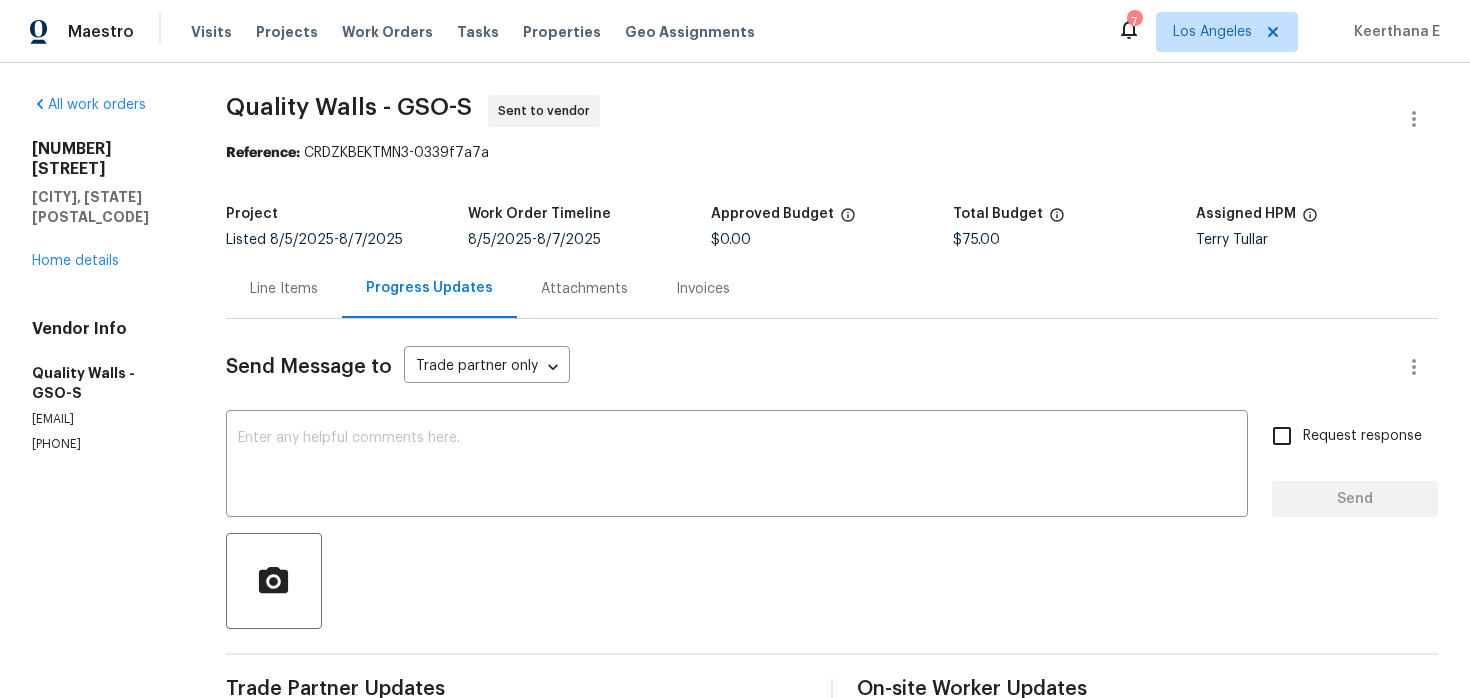 scroll, scrollTop: 0, scrollLeft: 0, axis: both 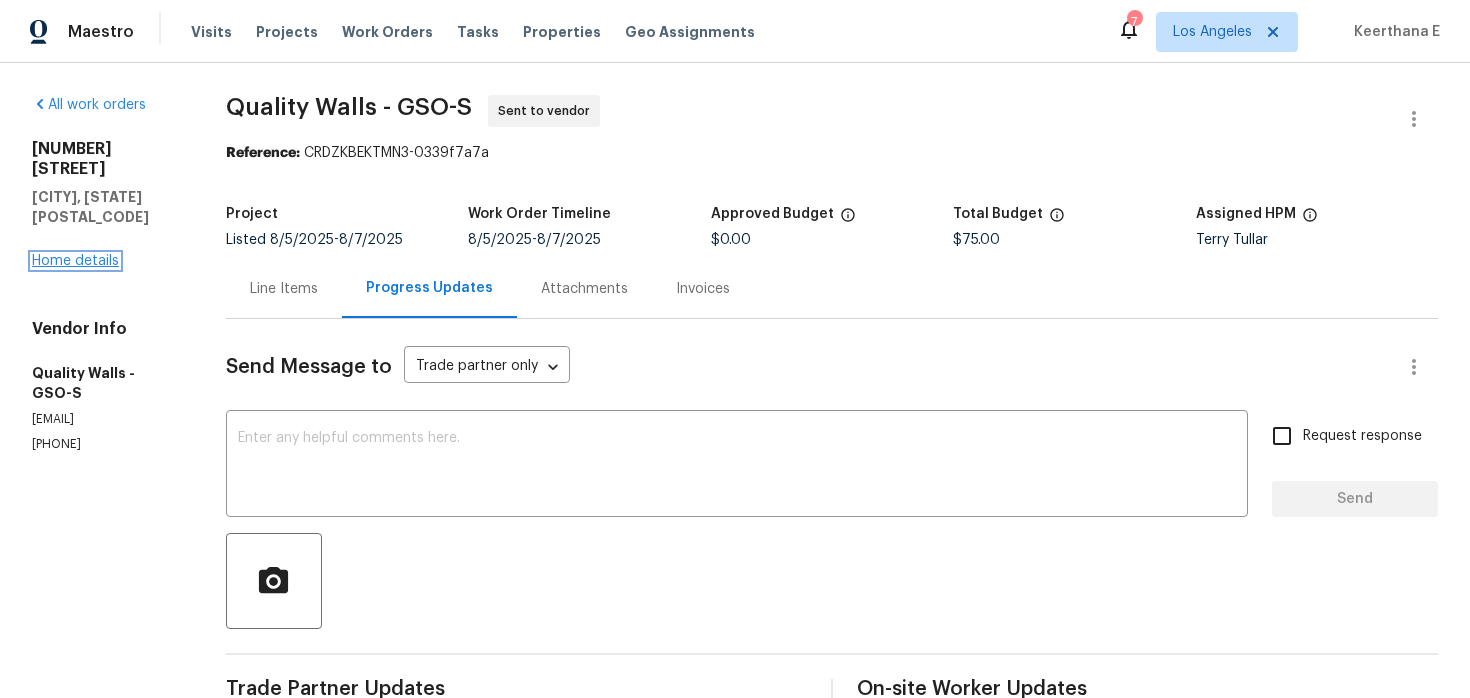 click on "Home details" at bounding box center [75, 261] 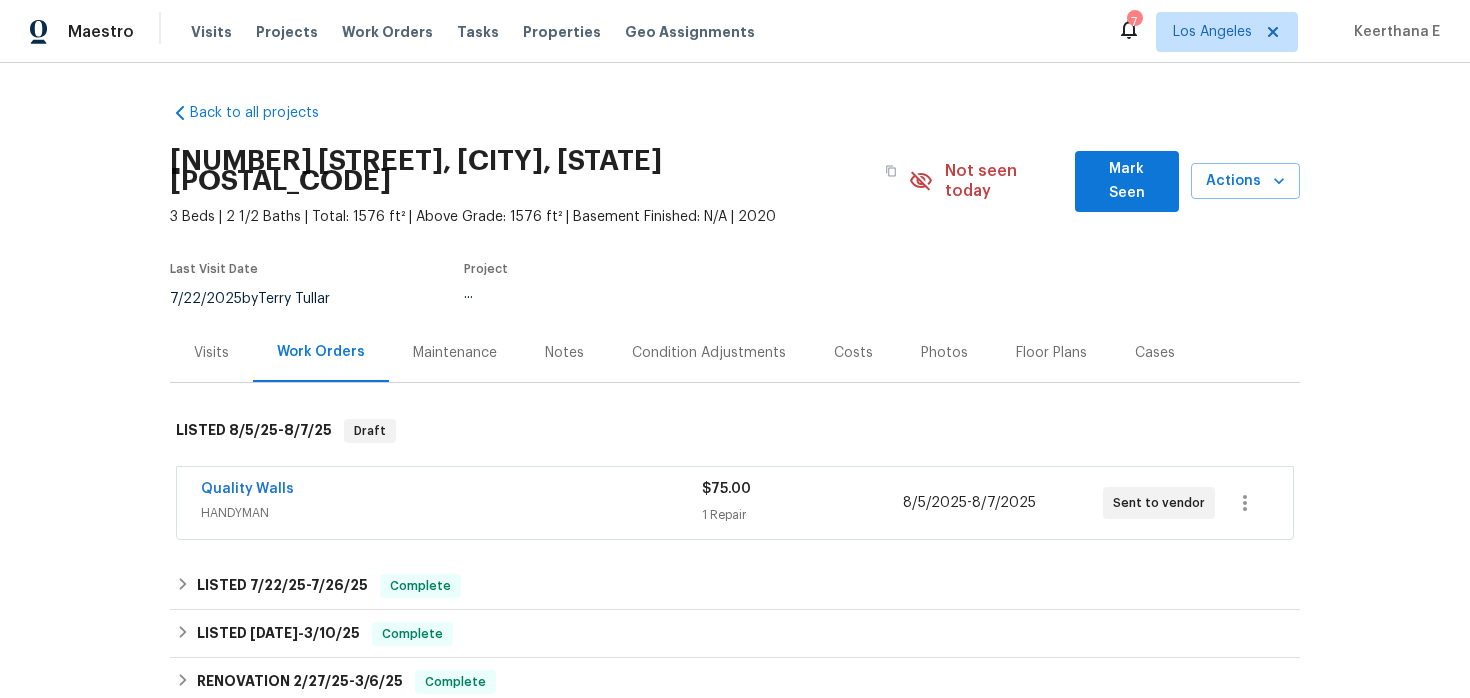 scroll, scrollTop: 17, scrollLeft: 0, axis: vertical 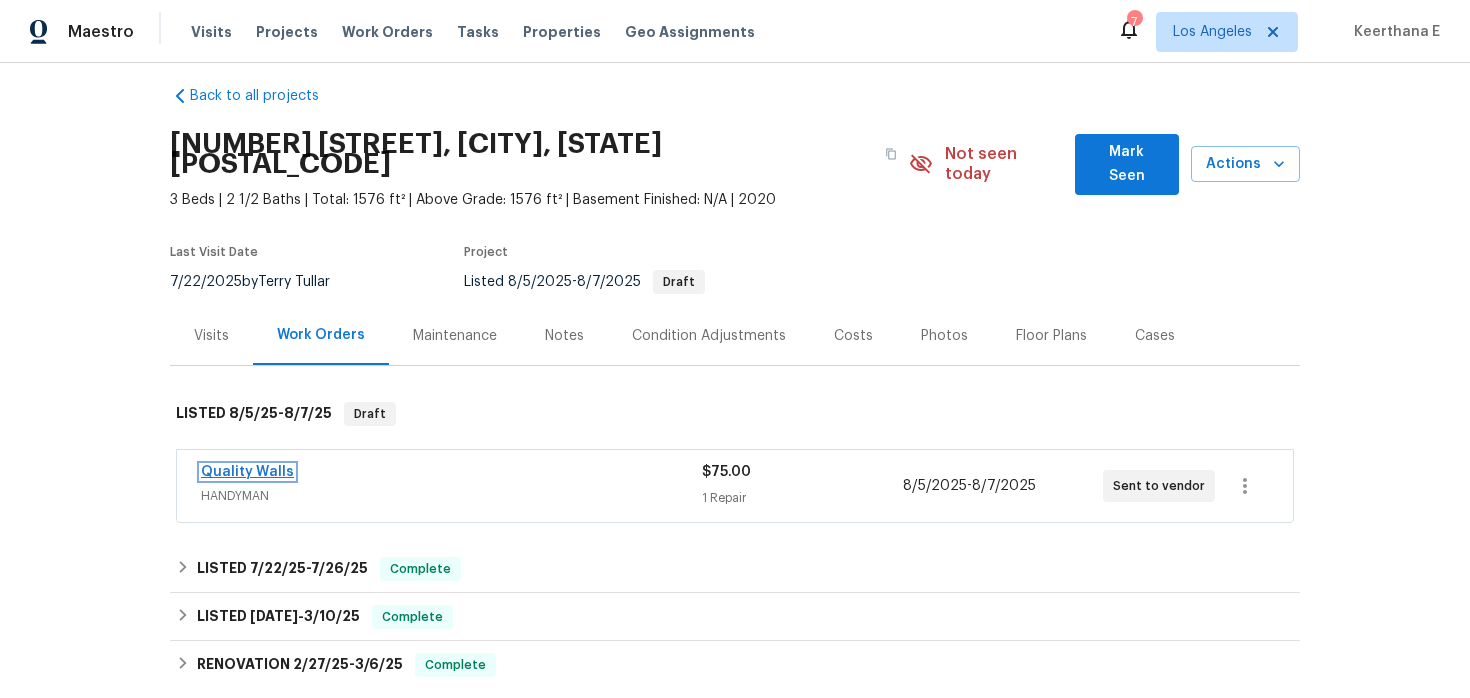click on "Quality Walls" at bounding box center (247, 472) 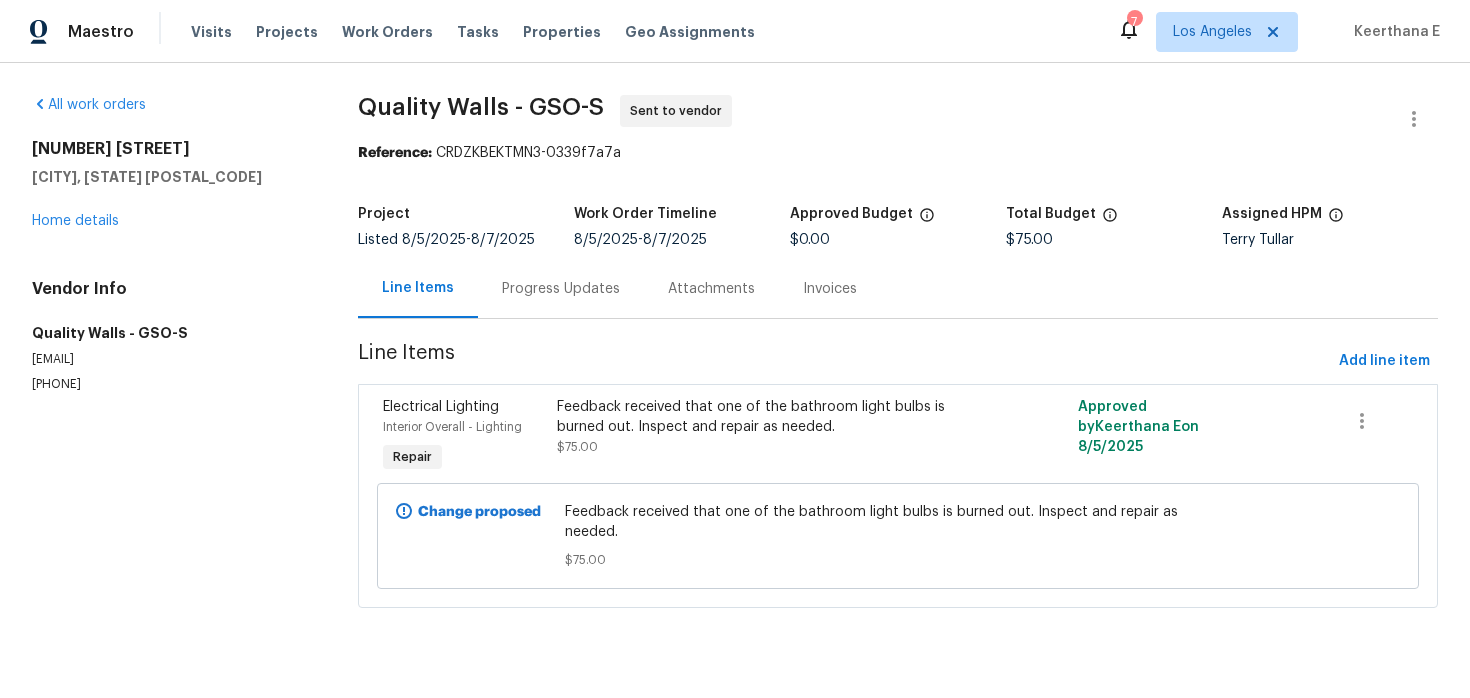 click on "Progress Updates" at bounding box center (561, 288) 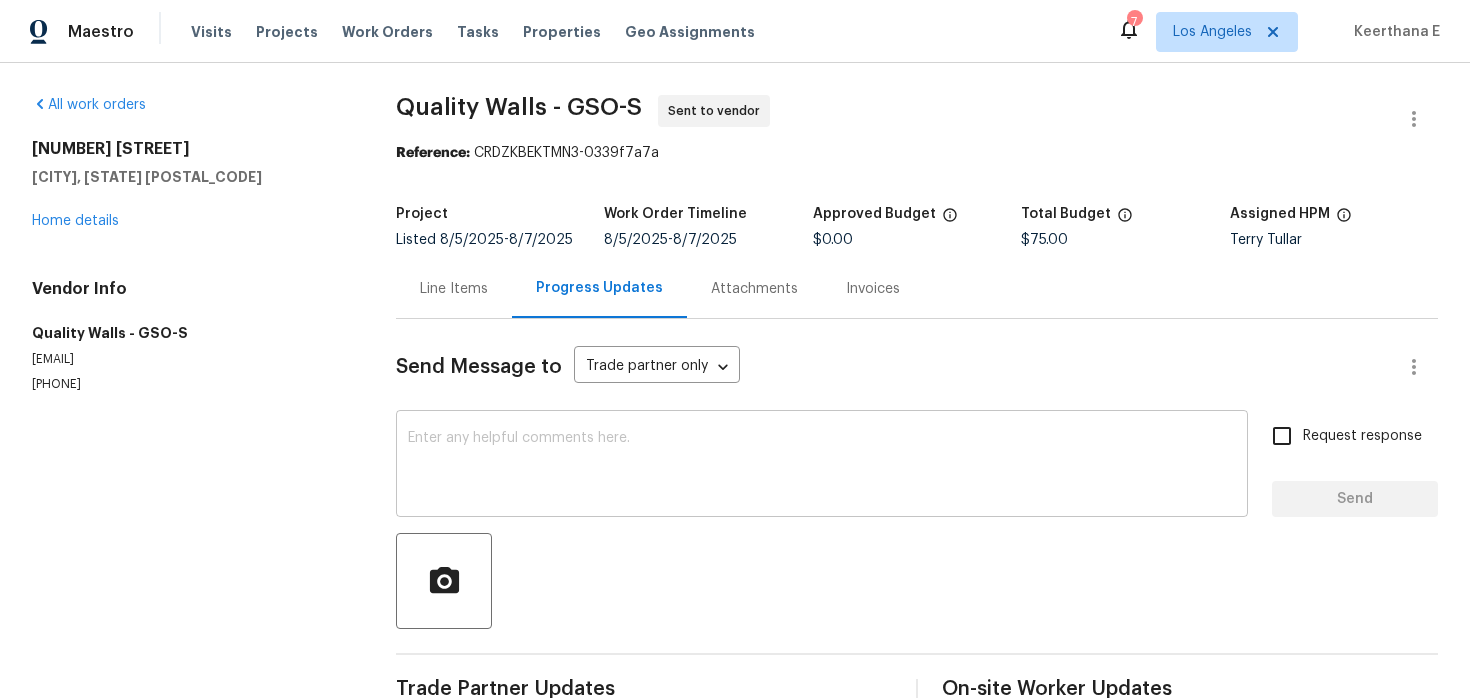 click at bounding box center [822, 466] 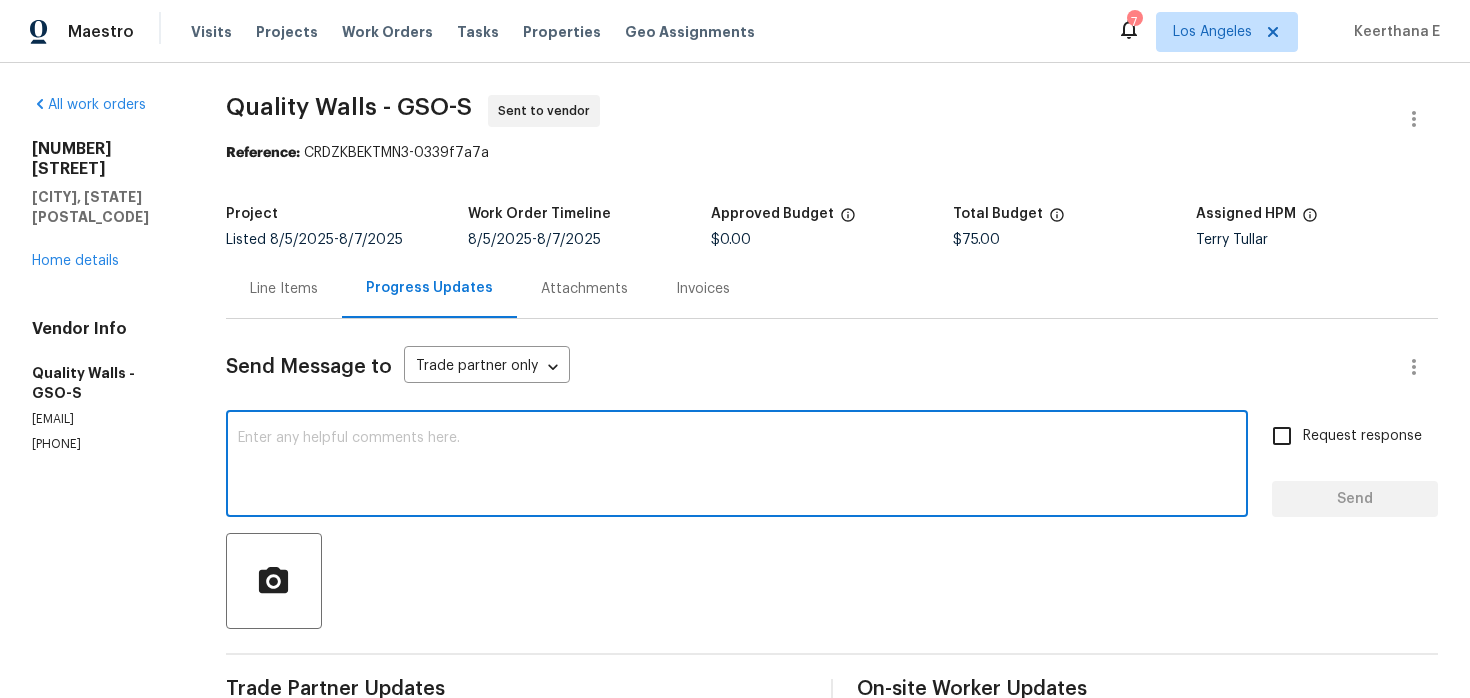 paste on "Please ensure the work order is accepted and the scheduled date is shared to meet our deadline. Your prompt response is appreciated. Failure to do so may result in reassignment to another vendor. Thank you." 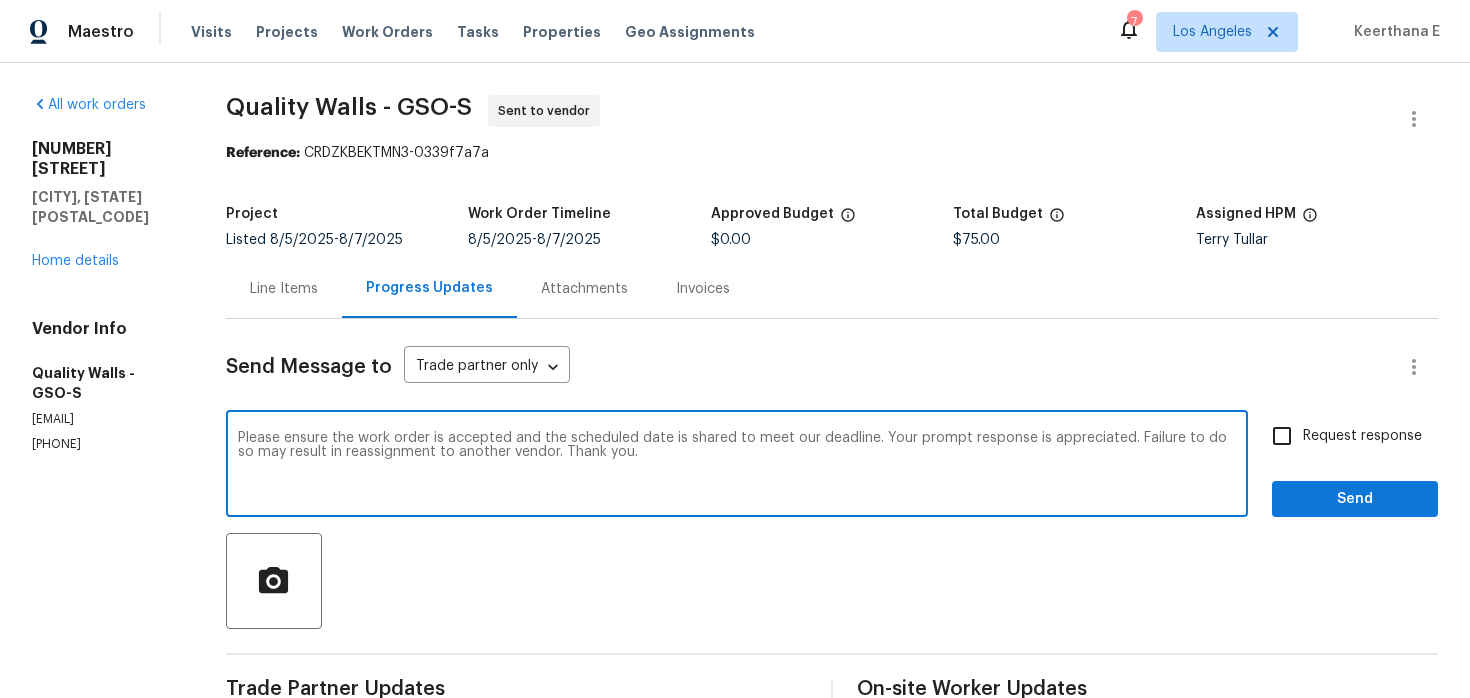 type on "Please ensure the work order is accepted and the scheduled date is shared to meet our deadline. Your prompt response is appreciated. Failure to do so may result in reassignment to another vendor. Thank you." 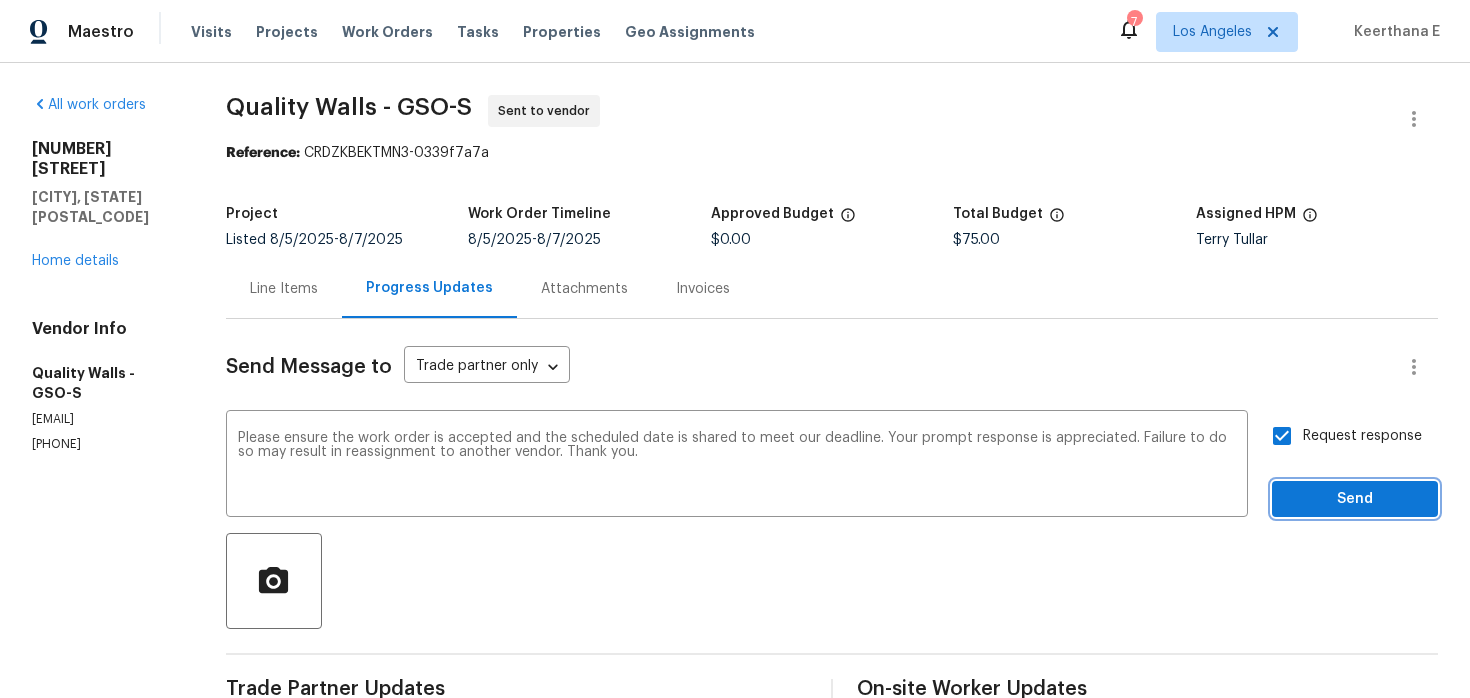 click on "Send" at bounding box center [1355, 499] 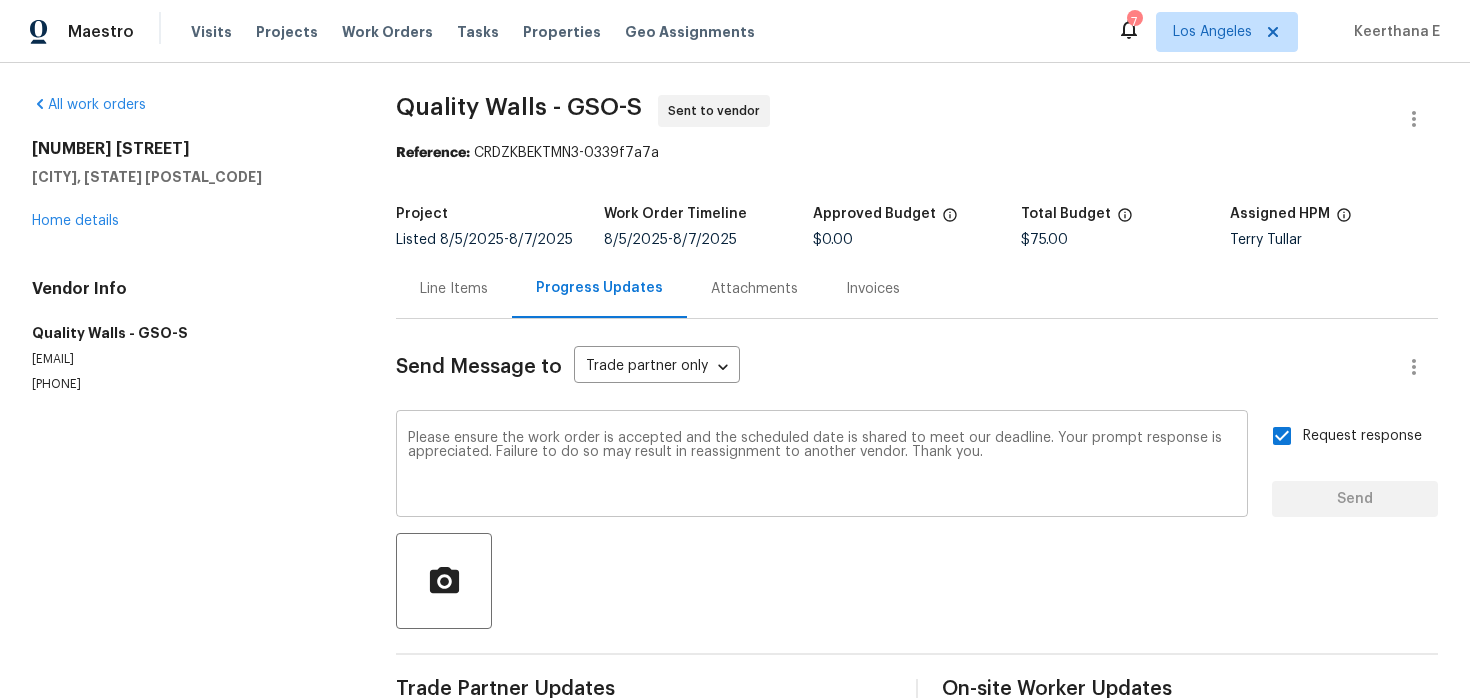 type 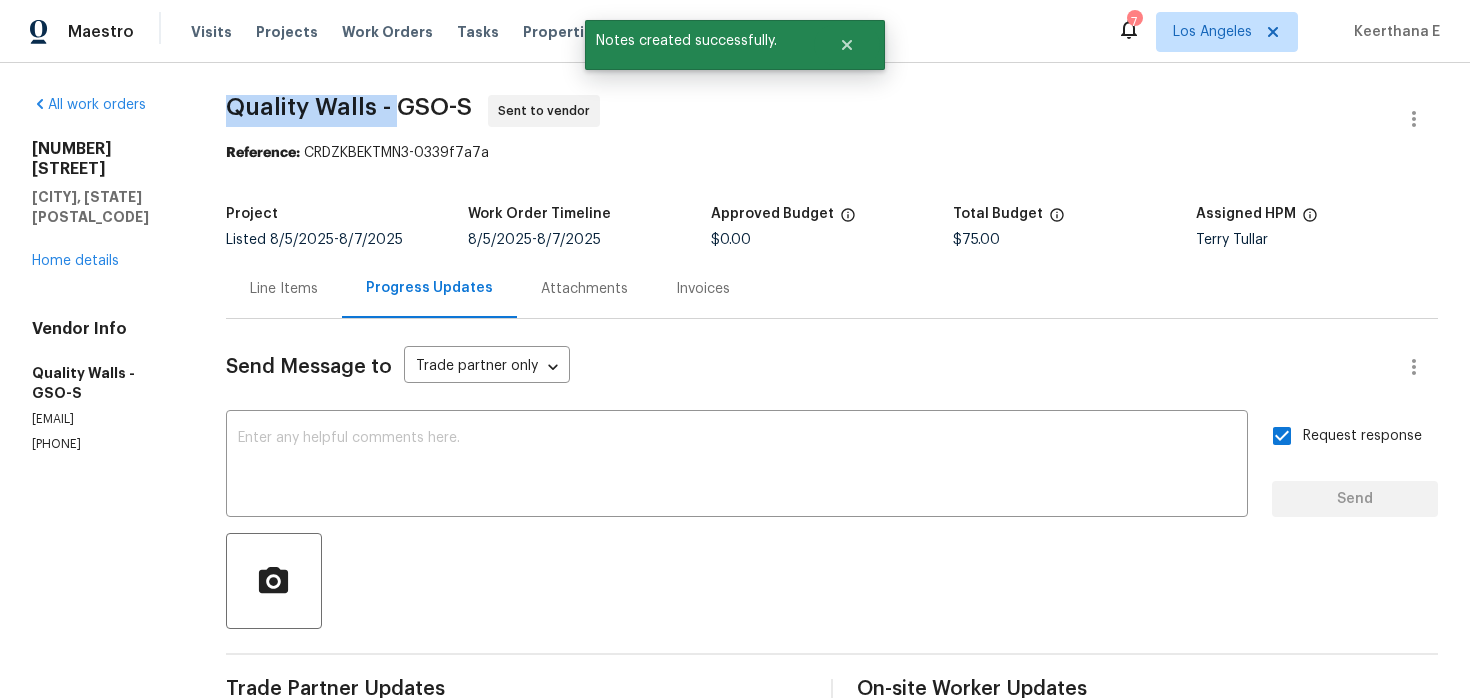 drag, startPoint x: 224, startPoint y: 103, endPoint x: 404, endPoint y: 106, distance: 180.025 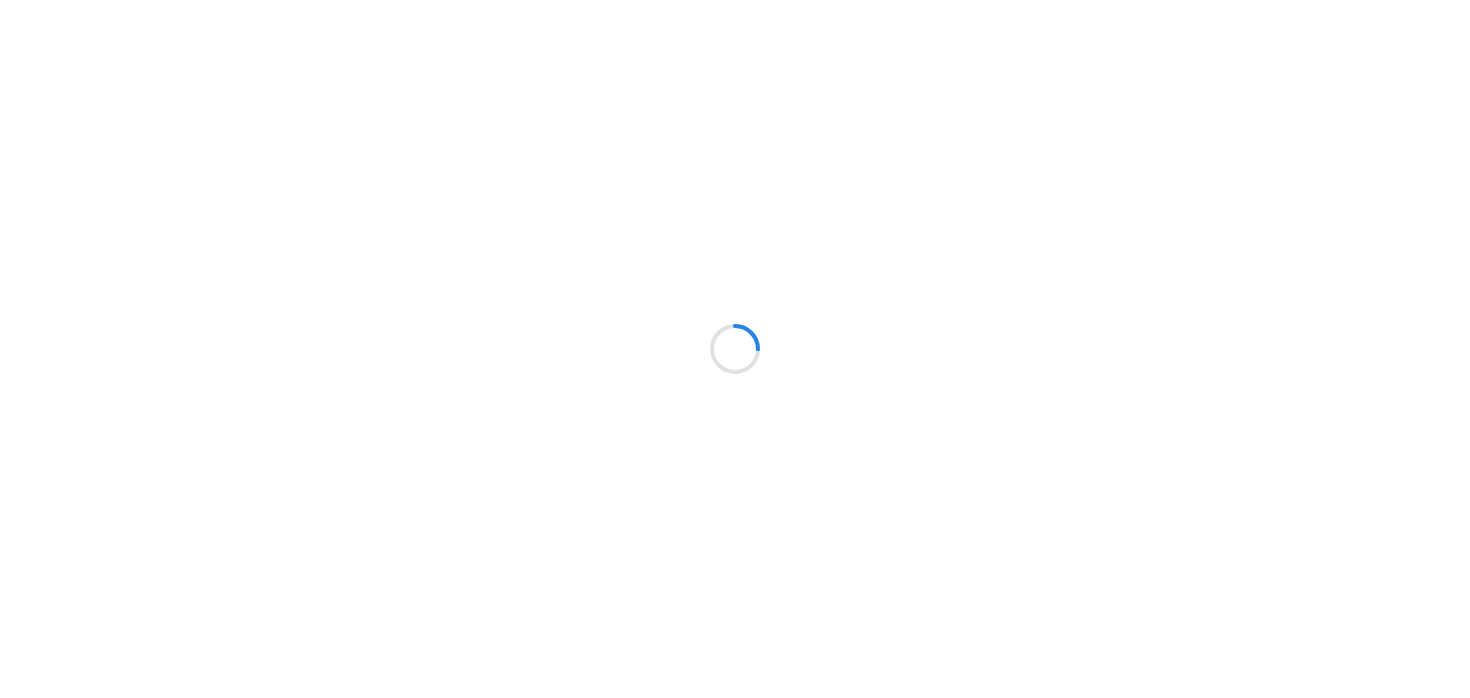 scroll, scrollTop: 0, scrollLeft: 0, axis: both 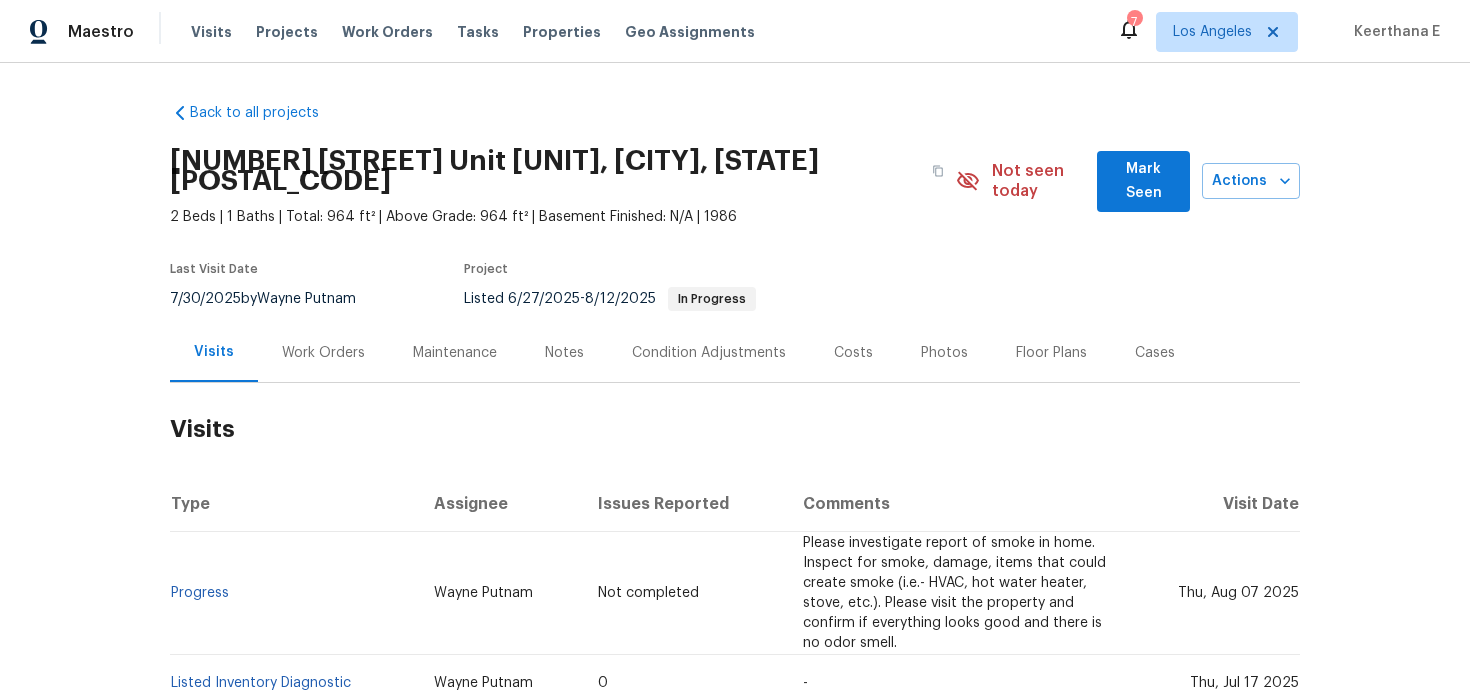 click on "Work Orders" at bounding box center [323, 353] 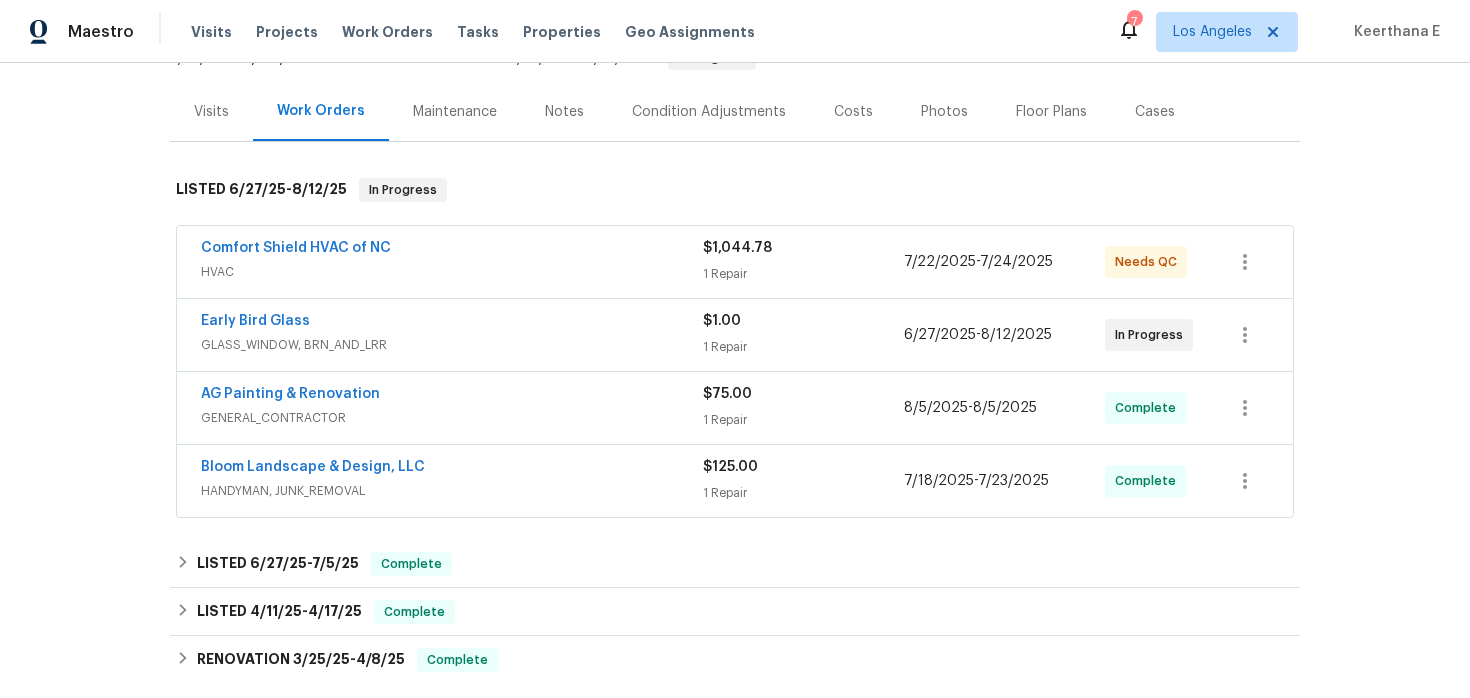 scroll, scrollTop: 256, scrollLeft: 0, axis: vertical 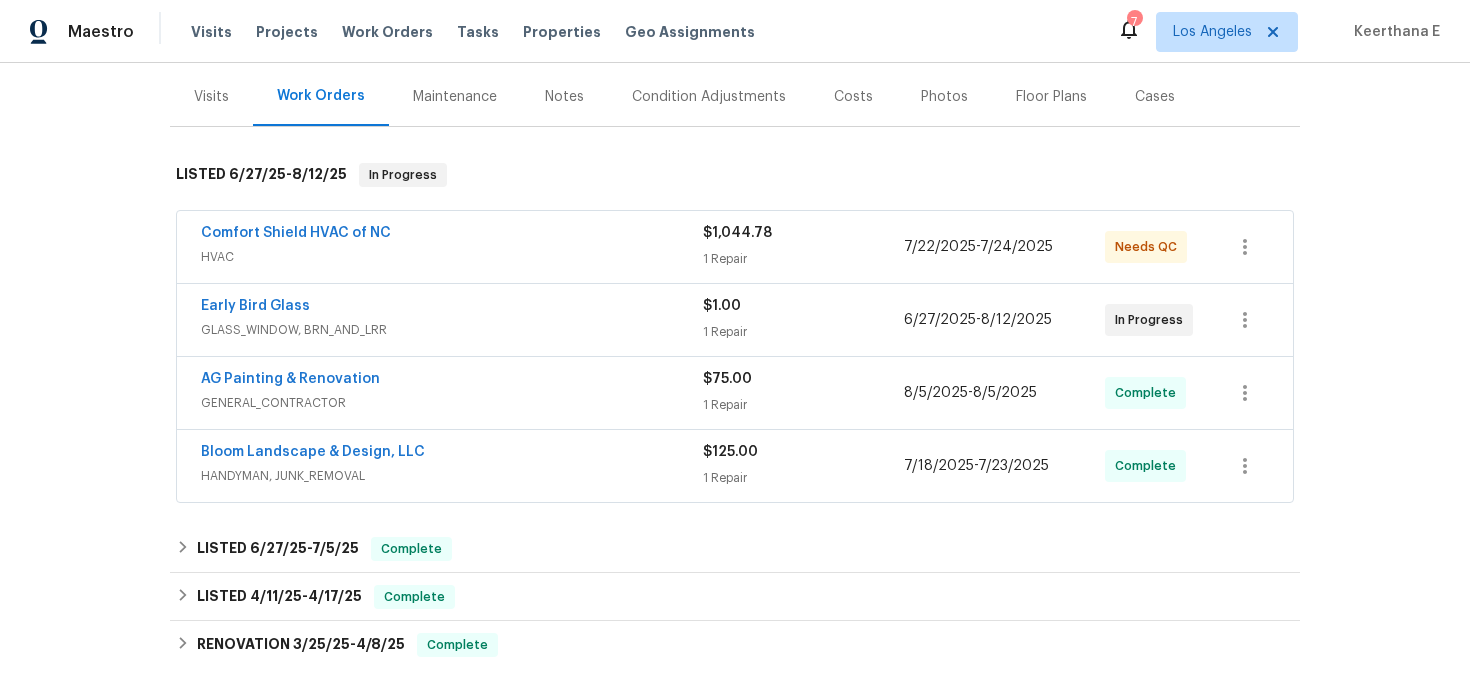 click on "Early Bird Glass" at bounding box center (452, 308) 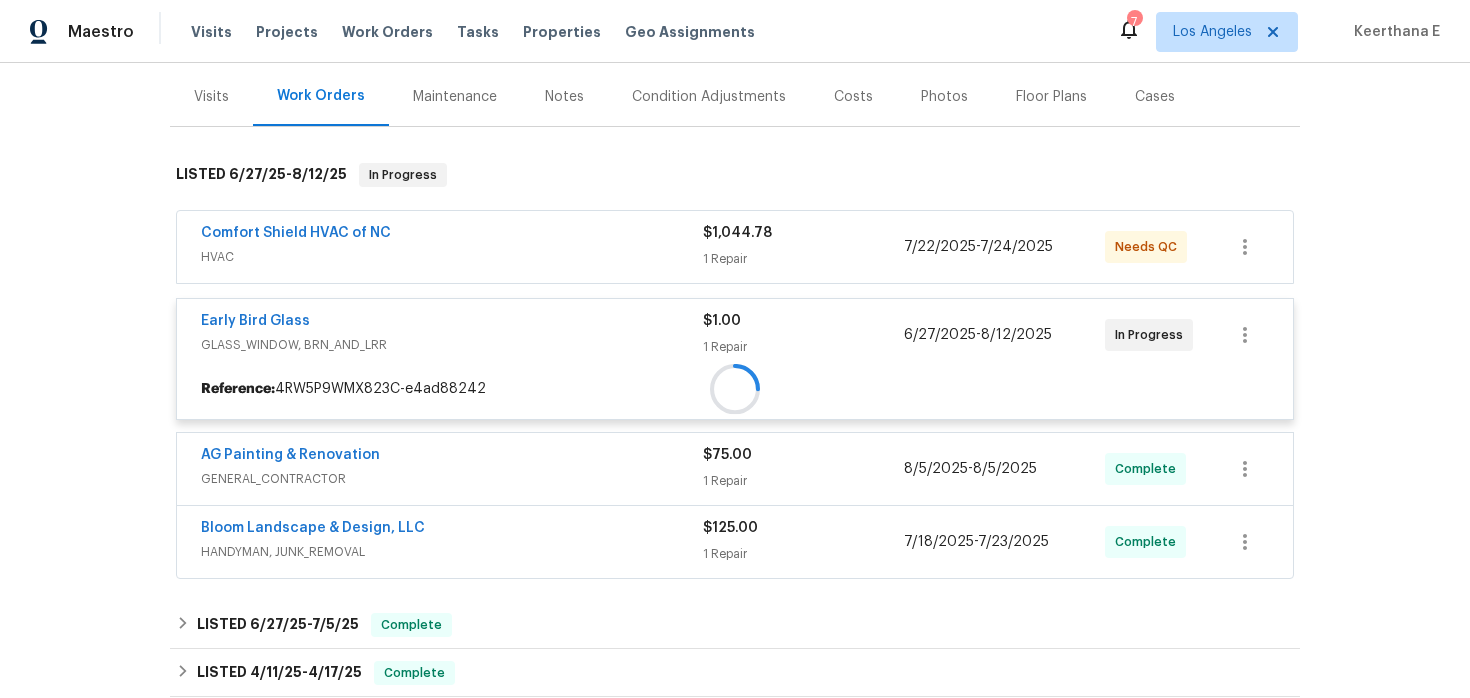 scroll, scrollTop: 274, scrollLeft: 0, axis: vertical 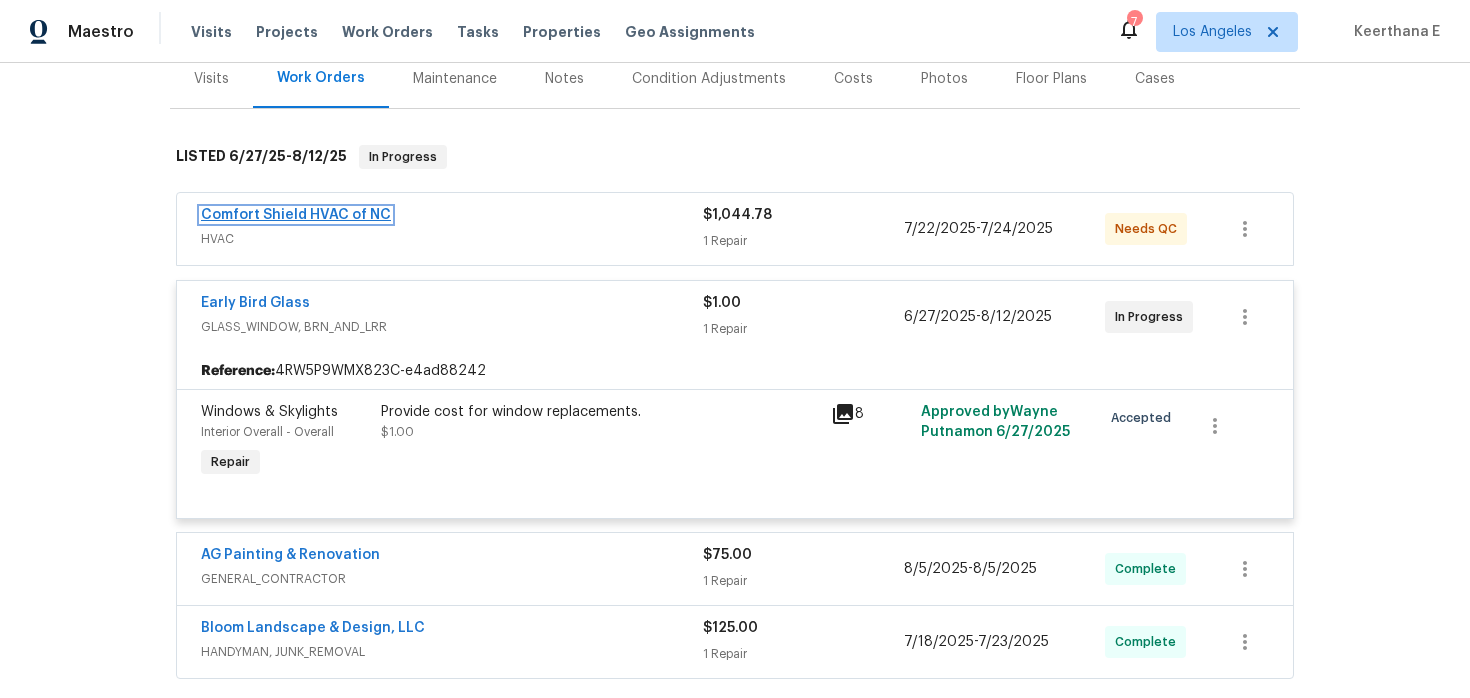 click on "Comfort Shield HVAC of NC" at bounding box center [296, 215] 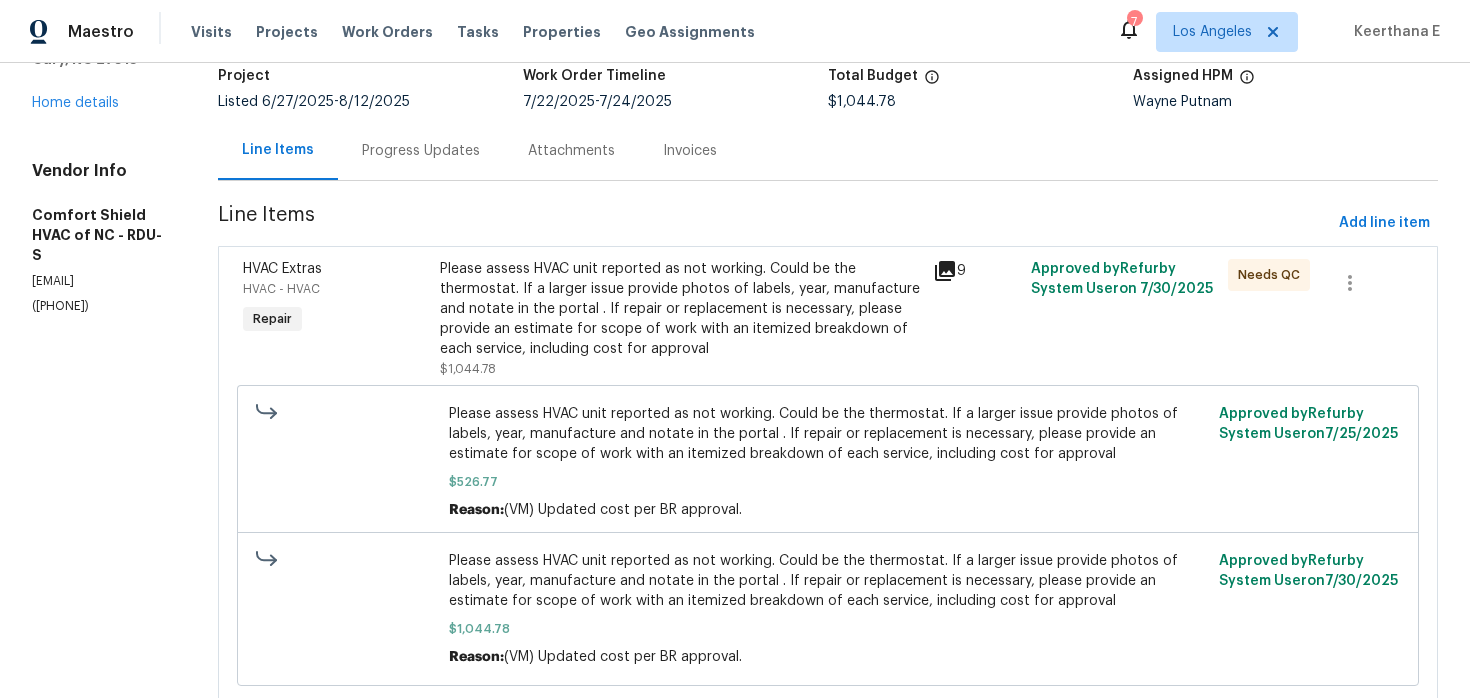 scroll, scrollTop: 202, scrollLeft: 0, axis: vertical 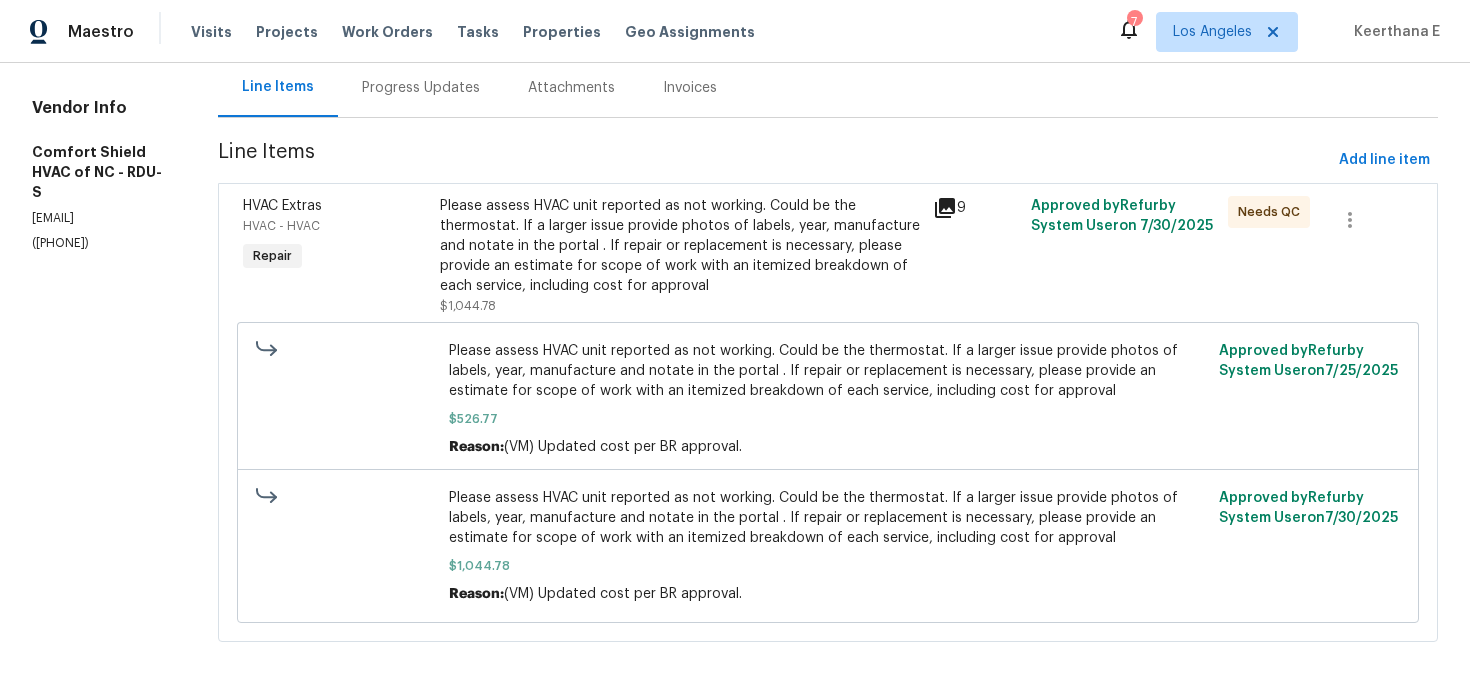 click on "Please assess HVAC unit reported as not working. Could be the thermostat. If a larger issue provide photos of labels, year, manufacture and notate in the portal . If repair or replacement is necessary, please provide an estimate for scope of work with an itemized breakdown of each service, including cost for approval" at bounding box center (680, 246) 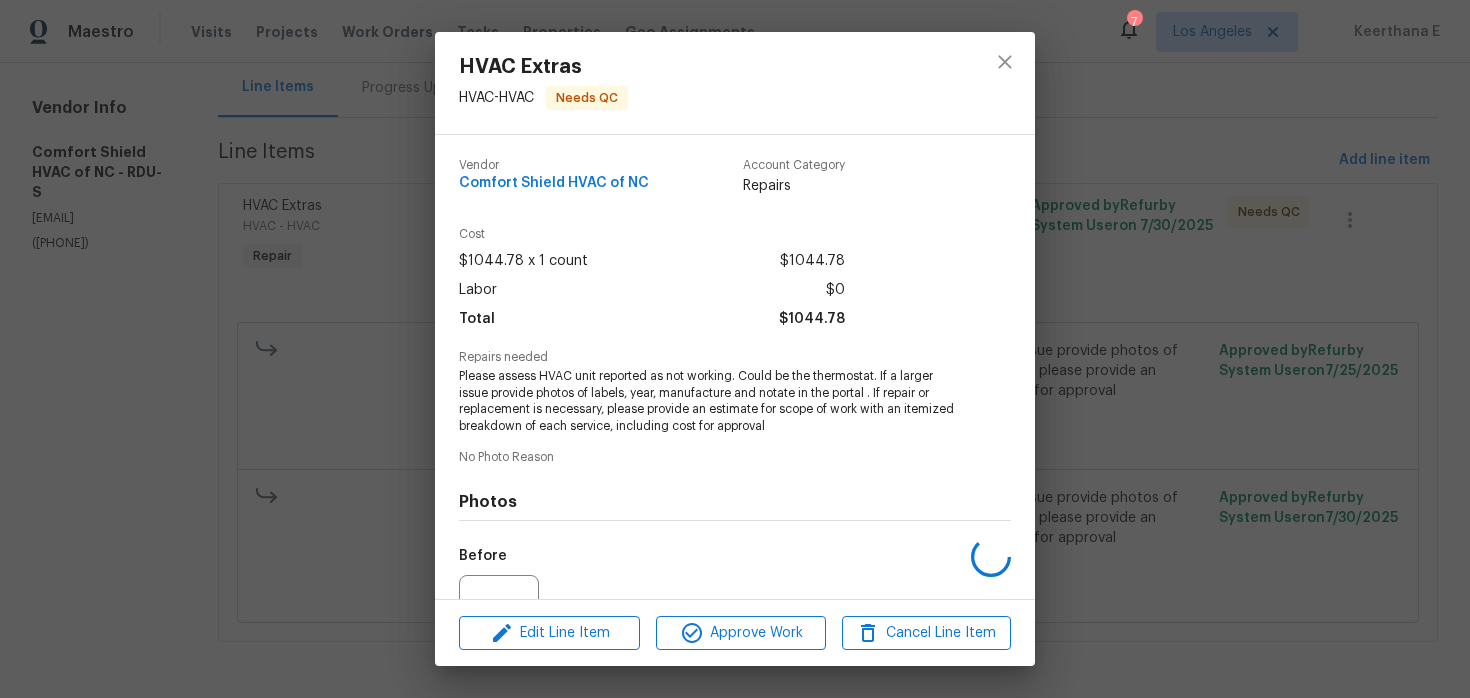 scroll, scrollTop: 206, scrollLeft: 0, axis: vertical 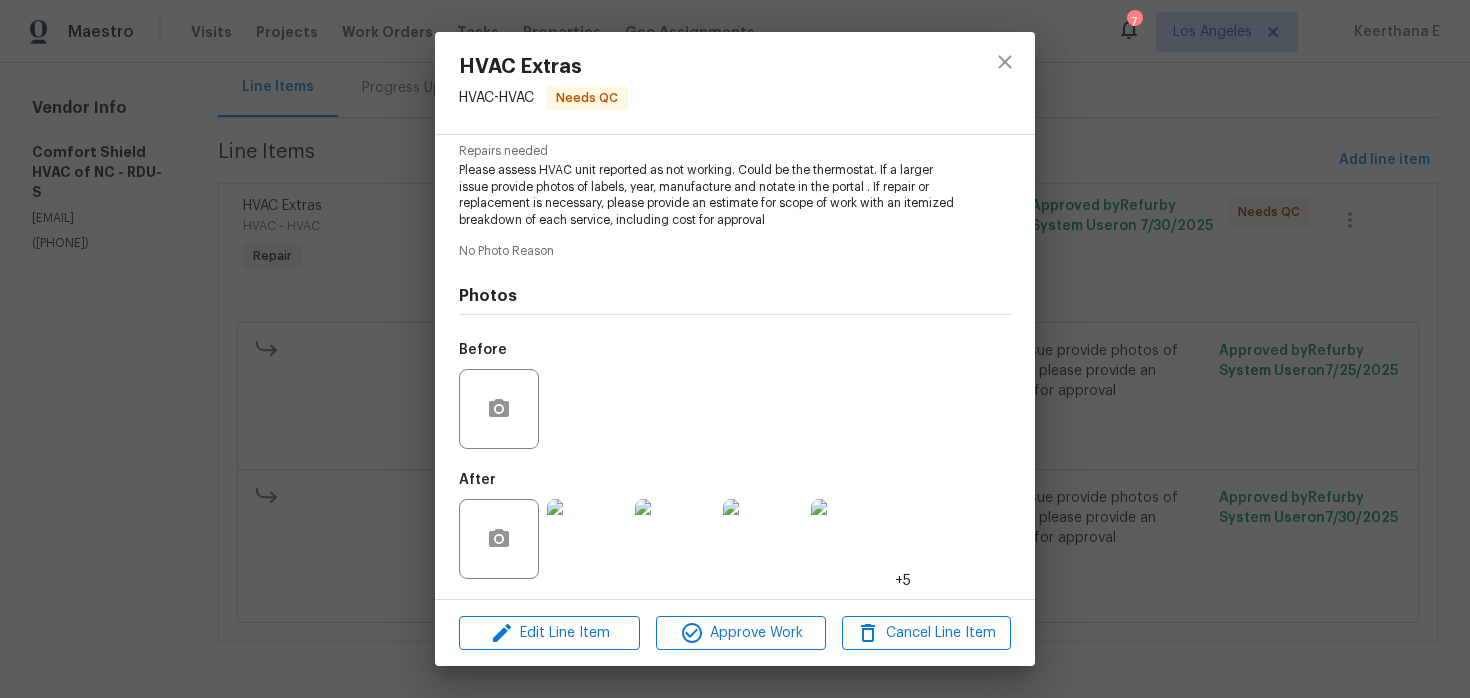 click at bounding box center [587, 539] 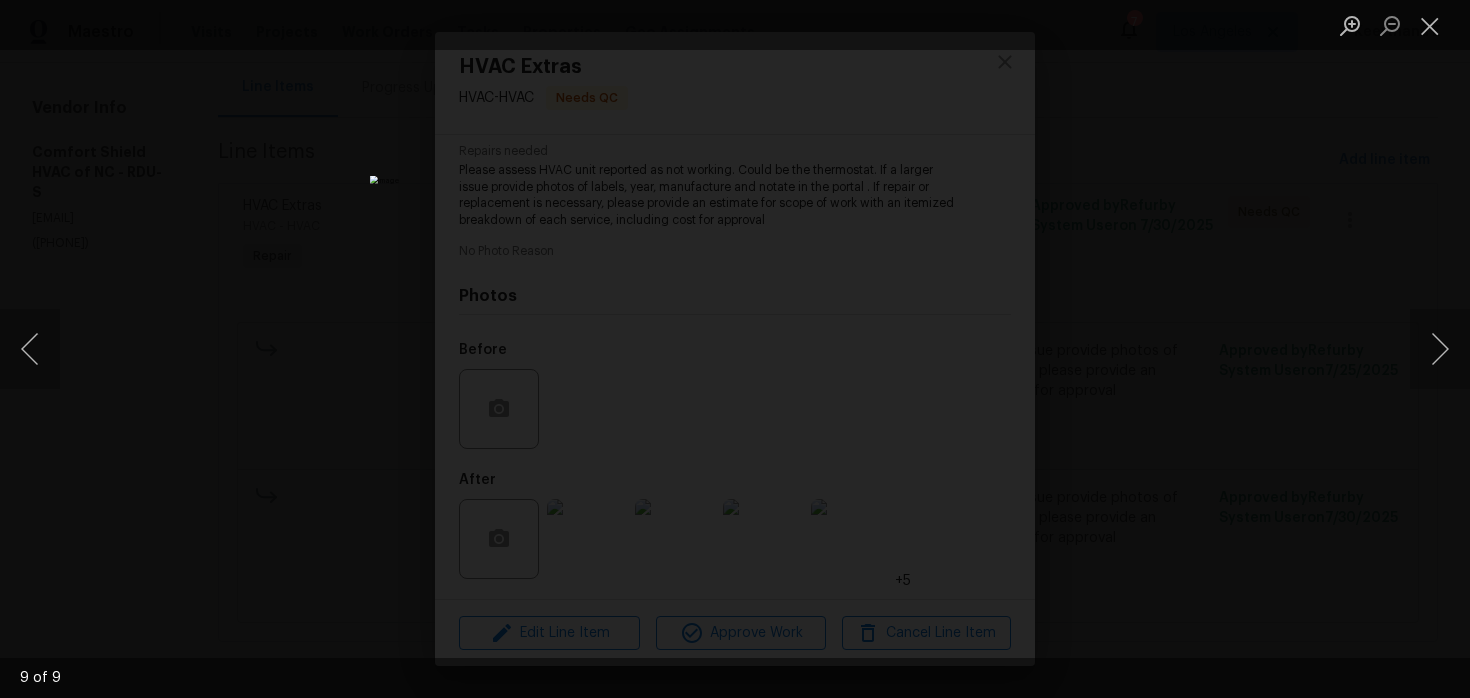 click at bounding box center (735, 349) 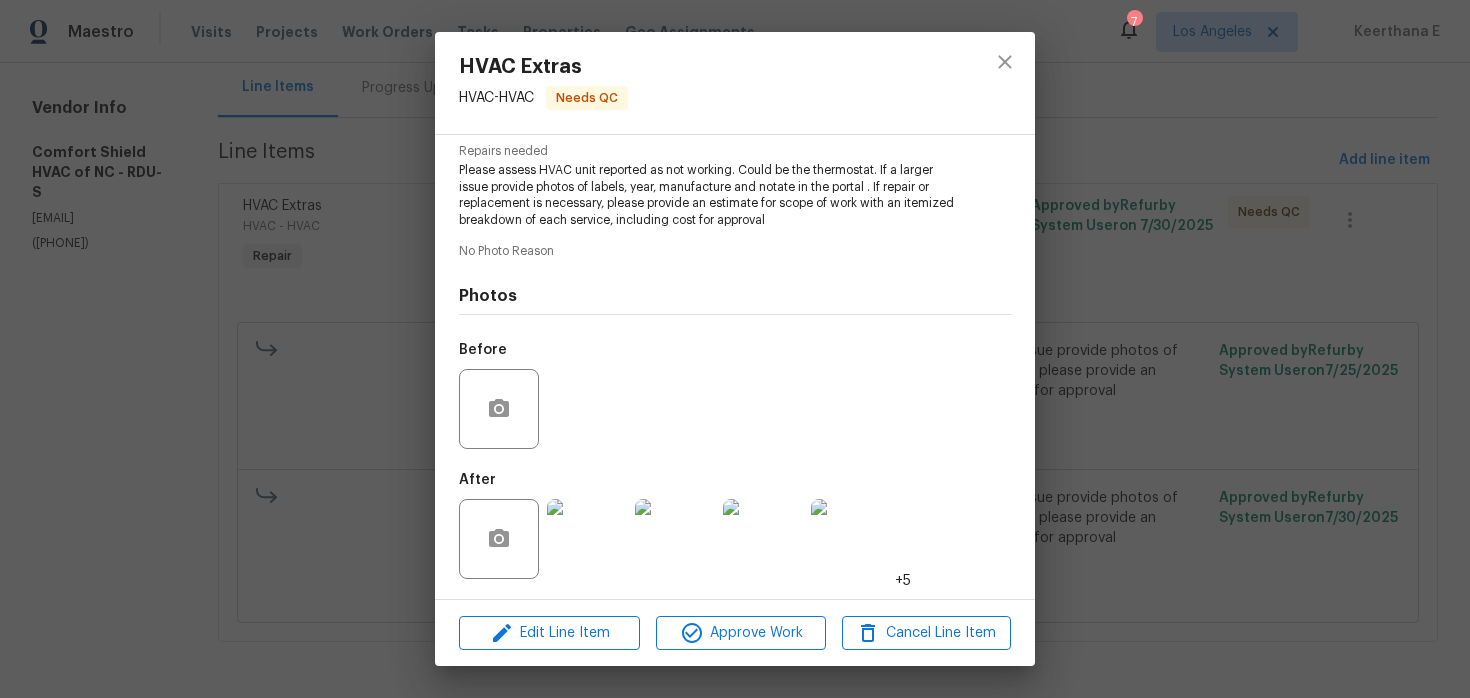 click on "HVAC Extras HVAC  -  HVAC Needs QC Vendor Comfort Shield HVAC of NC Account Category Repairs Cost $1044.78 x 1 count $1044.78 Labor $0 Total $1044.78 Repairs needed Please assess HVAC unit reported as not working. Could be the thermostat. If a larger issue provide photos of labels, year, manufacture and notate in the portal . If repair or replacement is necessary, please provide an estimate for scope of work with an itemized breakdown of each service, including cost for approval No Photo Reason   Photos Before After  +5  Edit Line Item  Approve Work  Cancel Line Item" at bounding box center [735, 349] 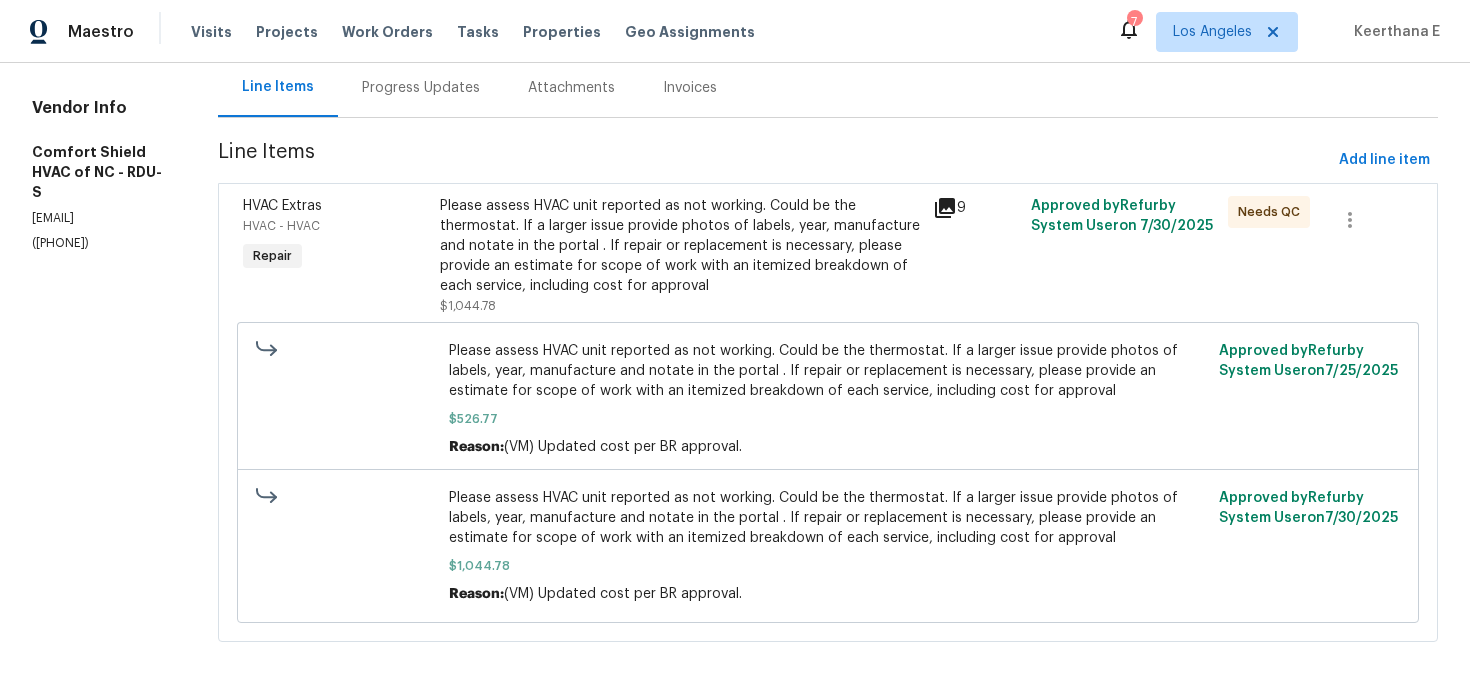 click on "Progress Updates" at bounding box center (421, 88) 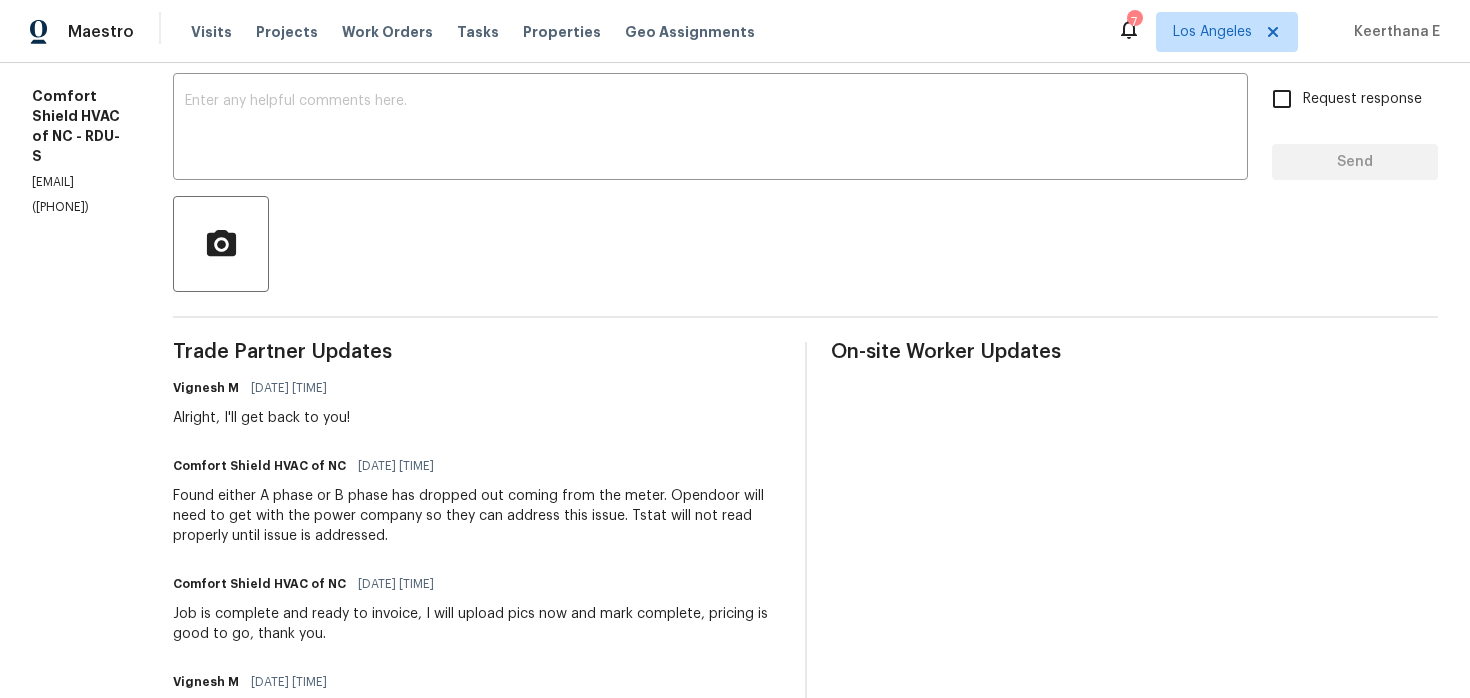 scroll, scrollTop: 0, scrollLeft: 0, axis: both 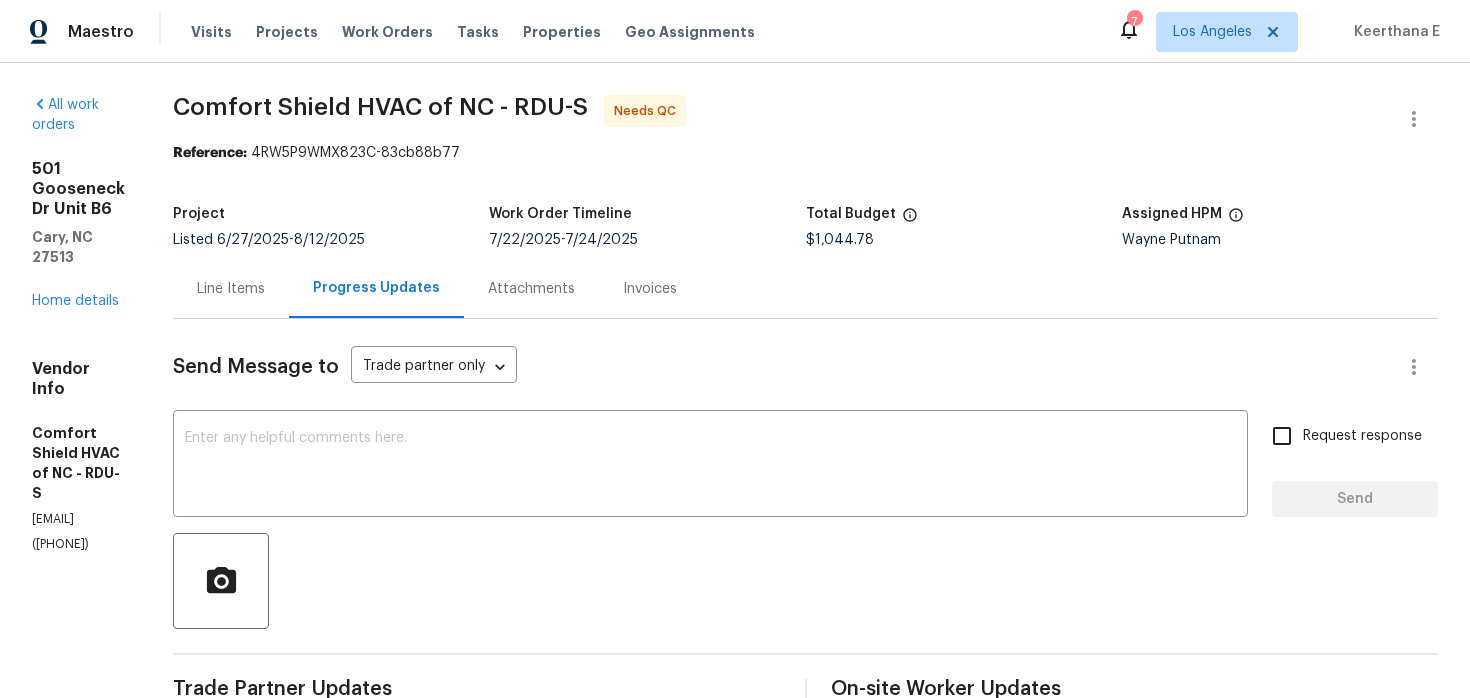 click on "Line Items" at bounding box center [231, 288] 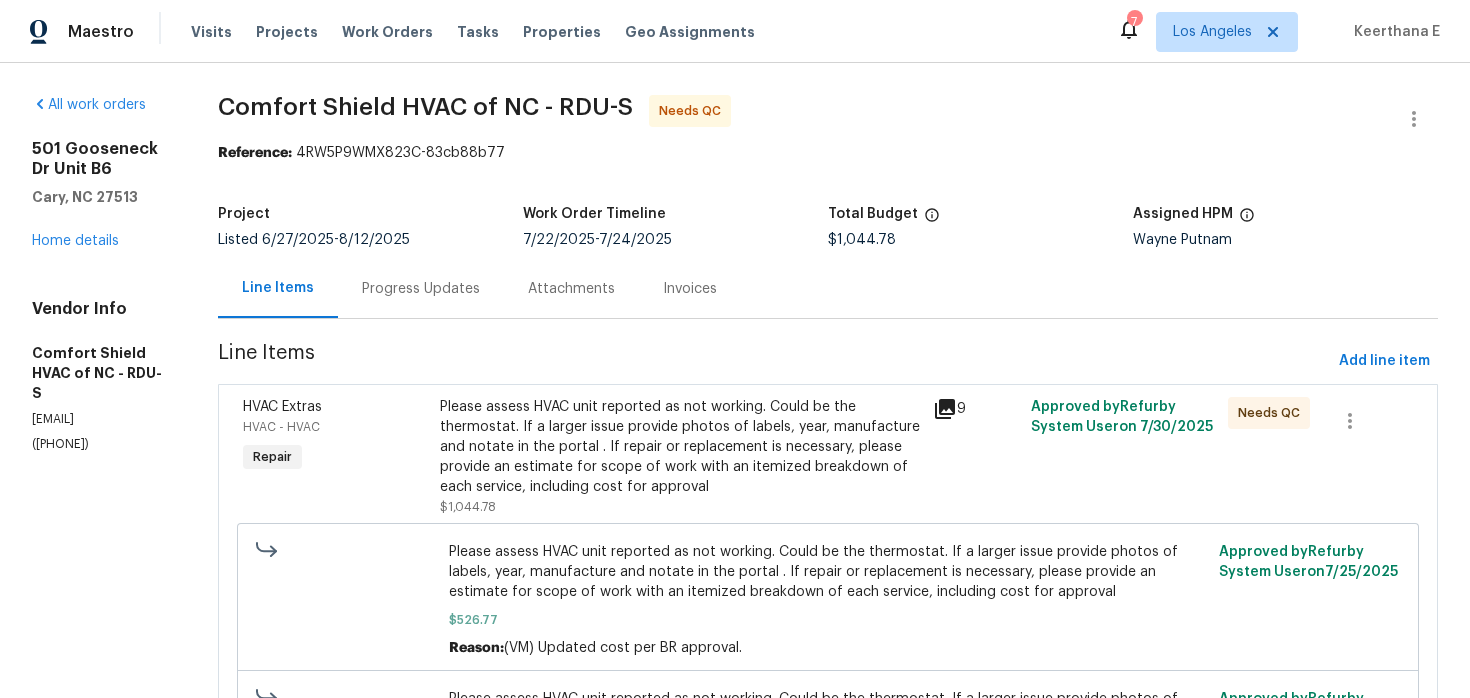 click on "Please assess HVAC unit reported as not working. Could be the thermostat. If a larger issue provide photos of labels, year, manufacture and notate in the portal . If repair or replacement is necessary, please provide an estimate for scope of work with an itemized breakdown of each service, including cost for approval" at bounding box center (680, 447) 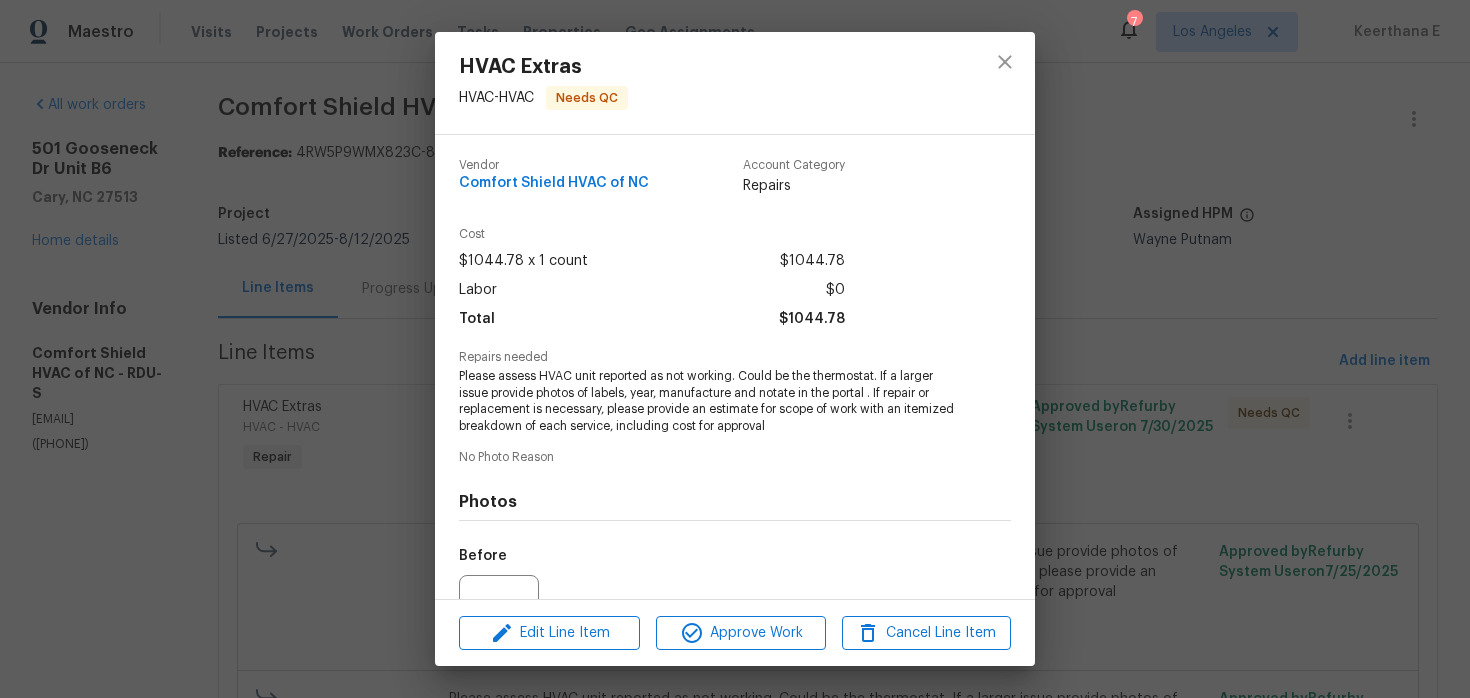 scroll, scrollTop: 206, scrollLeft: 0, axis: vertical 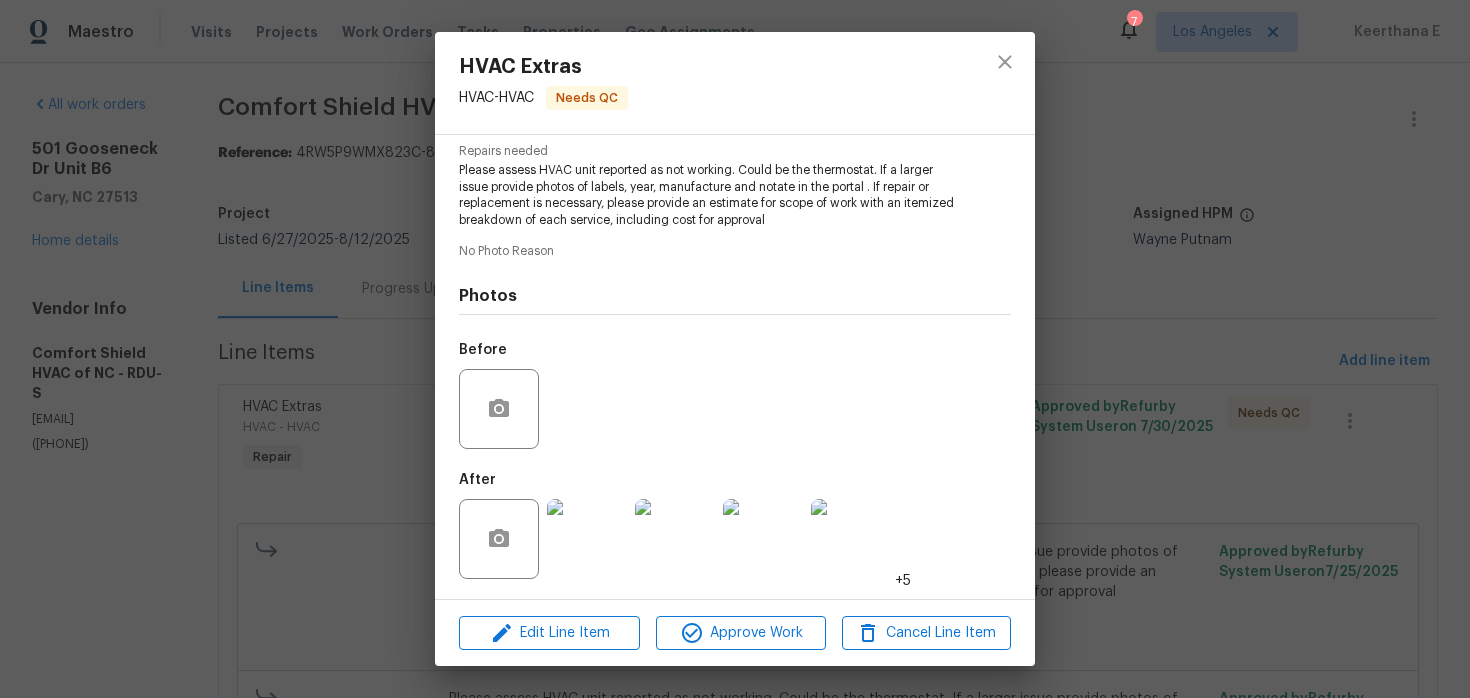 click at bounding box center (587, 539) 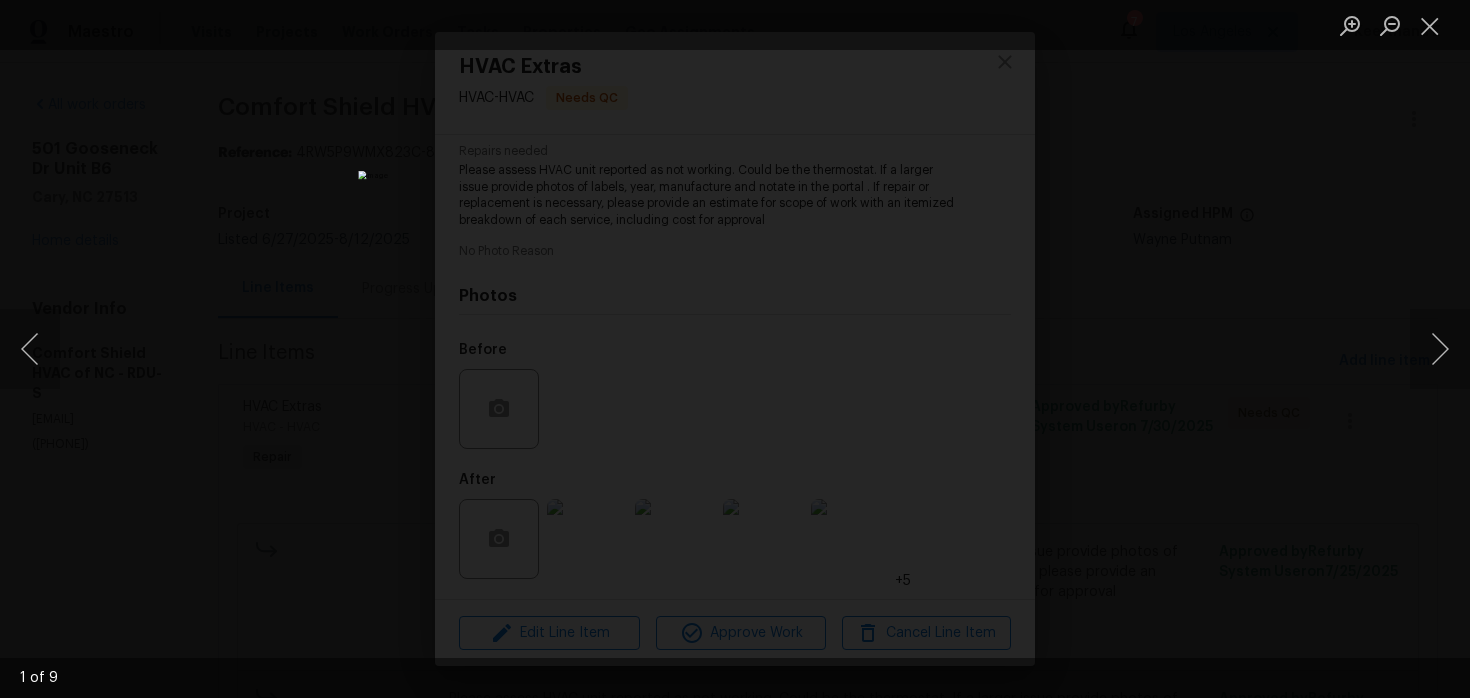 click at bounding box center [735, 349] 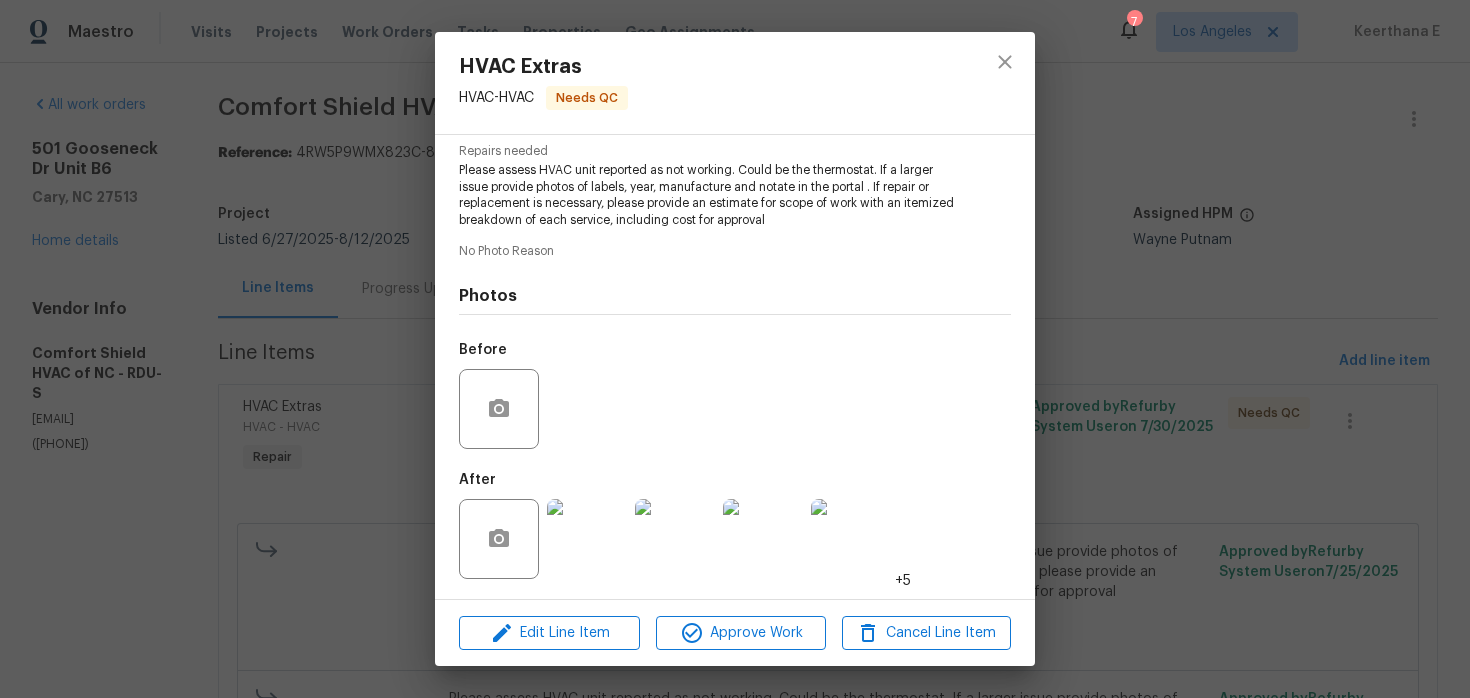 click on "HVAC Extras HVAC  -  HVAC Needs QC Vendor Comfort Shield HVAC of NC Account Category Repairs Cost $1044.78 x 1 count $1044.78 Labor $0 Total $1044.78 Repairs needed Please assess HVAC unit reported as not working. Could be the thermostat. If a larger issue provide photos of labels, year, manufacture and notate in the portal . If repair or replacement is necessary, please provide an estimate for scope of work with an itemized breakdown of each service, including cost for approval No Photo Reason   Photos Before After  +5  Edit Line Item  Approve Work  Cancel Line Item" at bounding box center [735, 349] 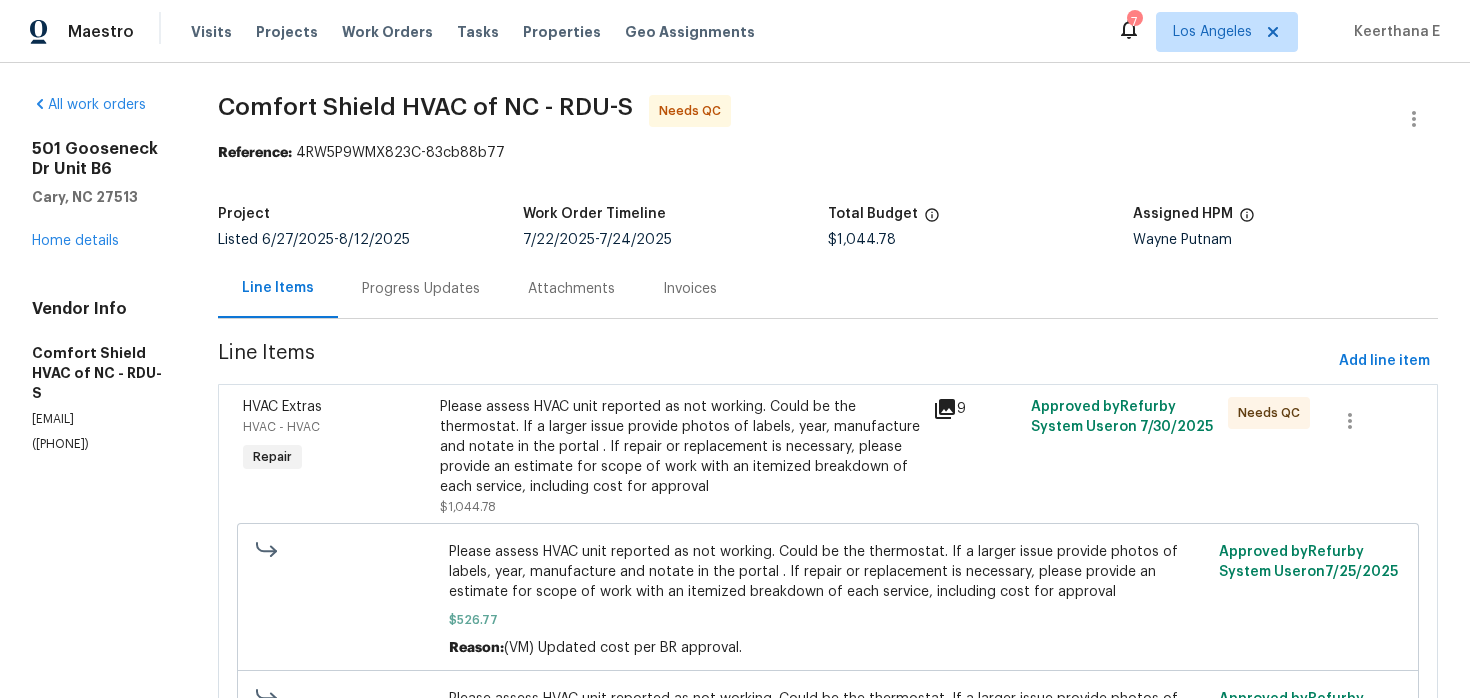 click on "Comfort Shield HVAC of NC - RDU-S Needs QC Reference:   4RW5P9WMX823C-83cb88b77 Project Listed   6/27/2025  -  8/12/2025 Work Order Timeline 7/22/2025  -  7/24/2025 Total Budget $1,044.78 Assigned HPM Wayne Putnam Line Items Progress Updates Attachments Invoices Line Items Add line item HVAC Extras HVAC - HVAC Repair Please assess HVAC unit reported as not working. Could be the thermostat. If a larger issue provide photos of labels, year, manufacture and notate in the portal . If repair or replacement is necessary, please provide an estimate for scope of work with an itemized breakdown of each service, including cost for approval $1,044.78   9 Approved by  Refurby System User  on   7/30/2025 Needs QC $526.77 Reason:  (VM) Updated cost per BR approval. Approved by  Refurby System User  on  7/25/2025 $1,044.78 Reason:  (VM) Updated cost per BR approval. Approved by  Refurby System User  on  7/30/2025" at bounding box center [828, 481] 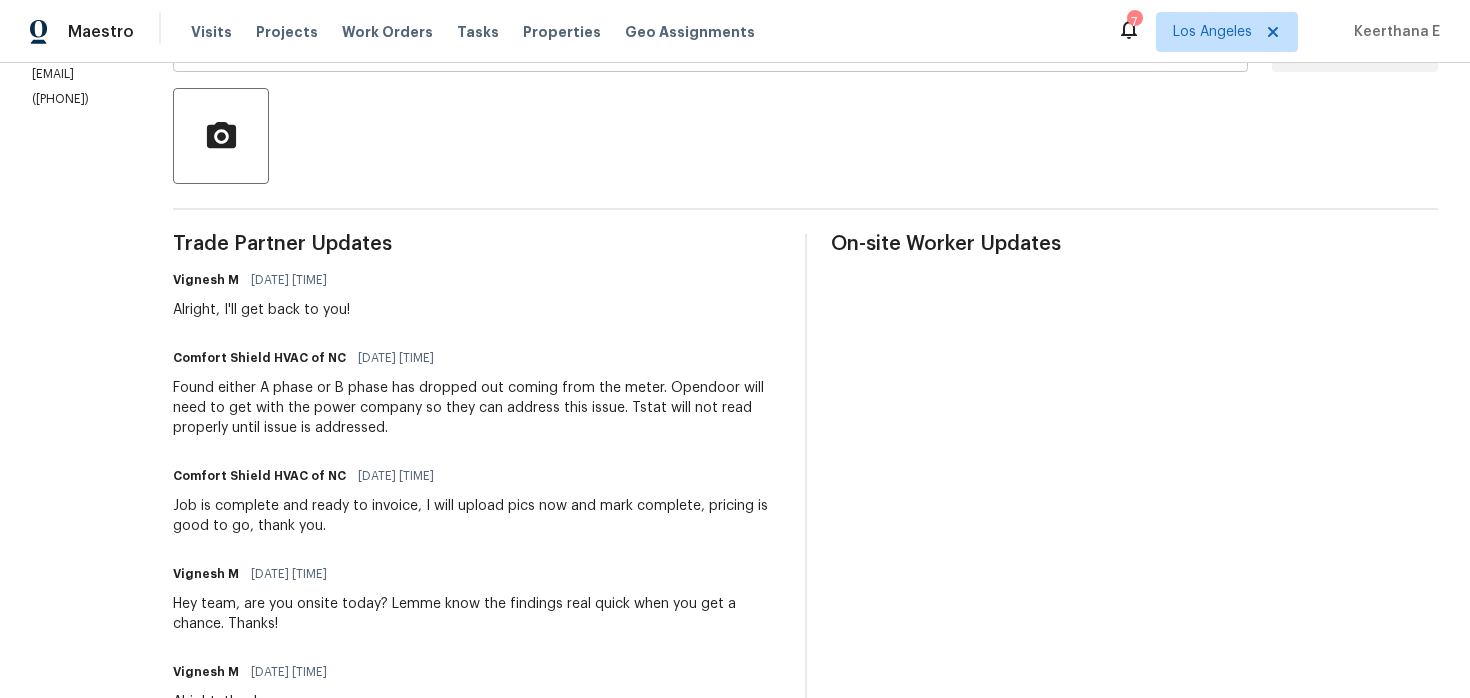 scroll, scrollTop: 465, scrollLeft: 0, axis: vertical 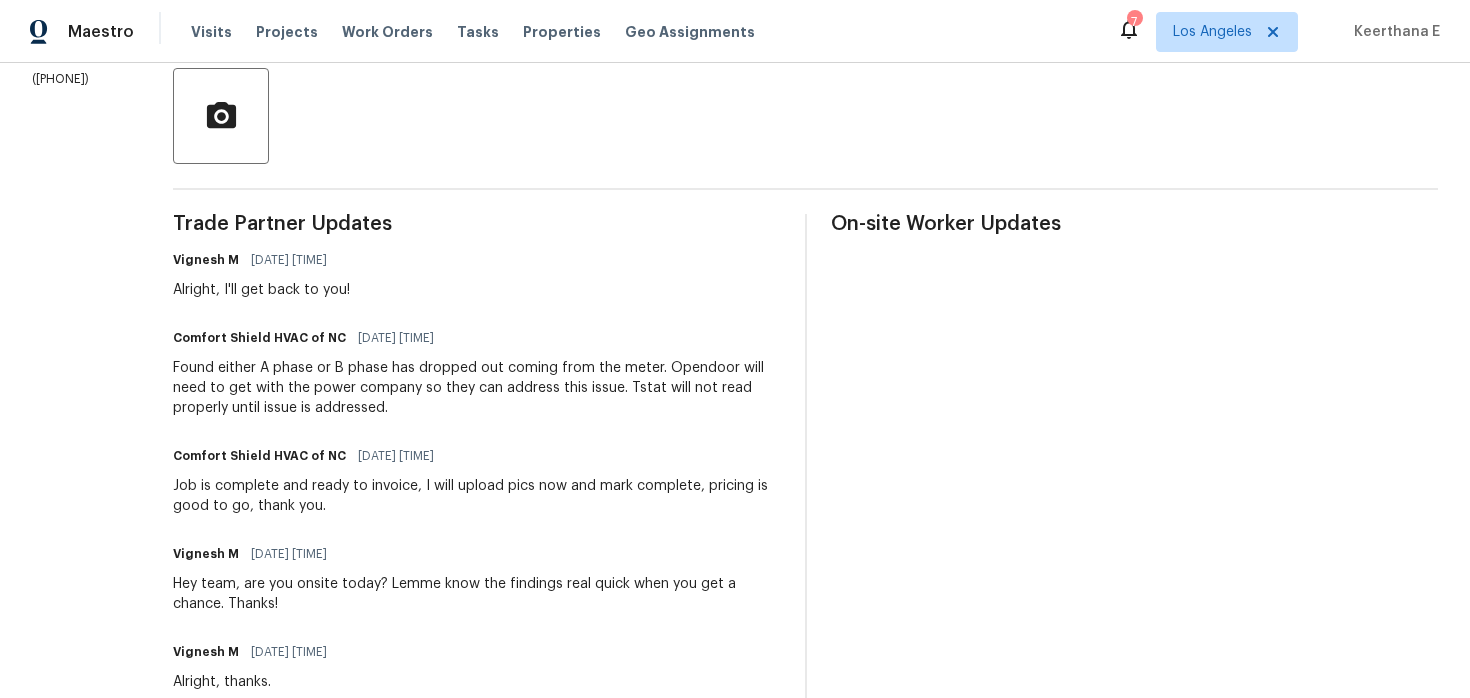 click on "Comfort Shield HVAC of NC 08/05/2025 5:11 AM Job is complete and ready to invoice, I will upload pics now and mark complete, pricing is good to go, thank you." at bounding box center [477, 479] 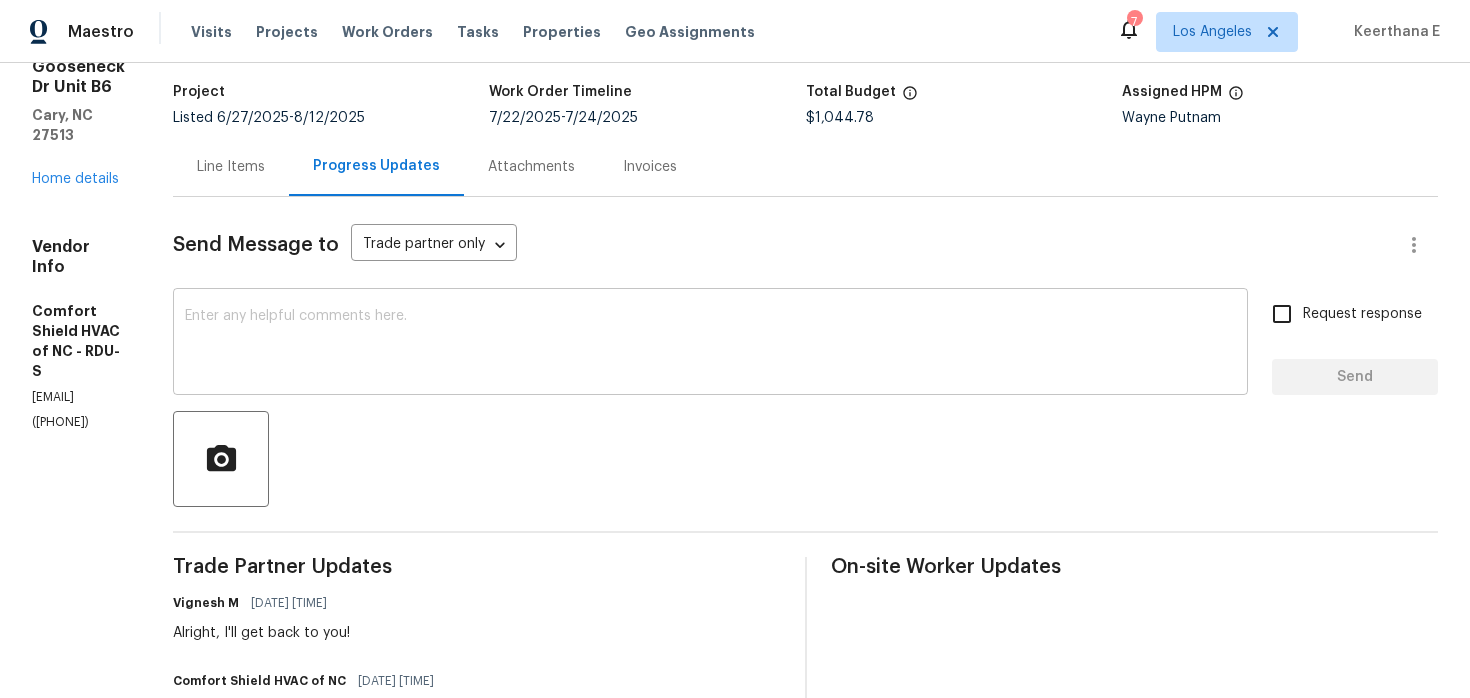 scroll, scrollTop: 0, scrollLeft: 0, axis: both 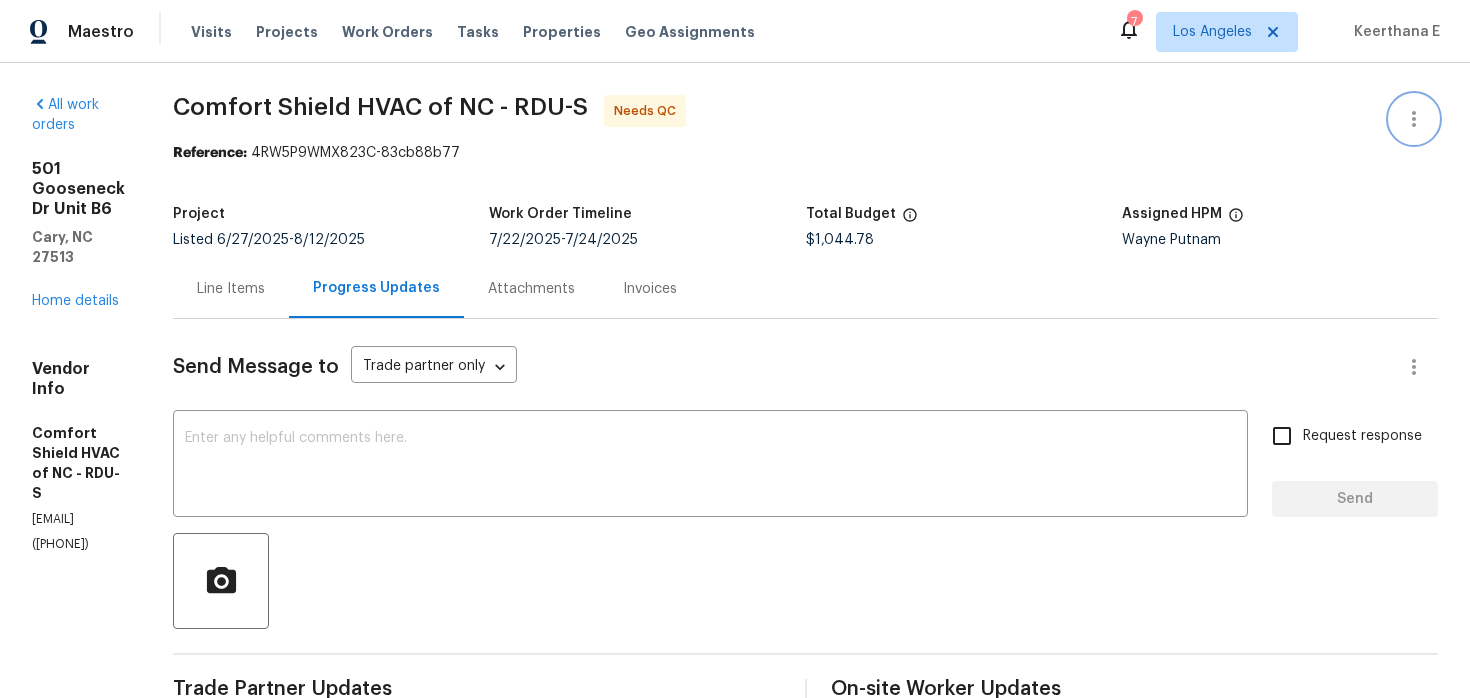 click 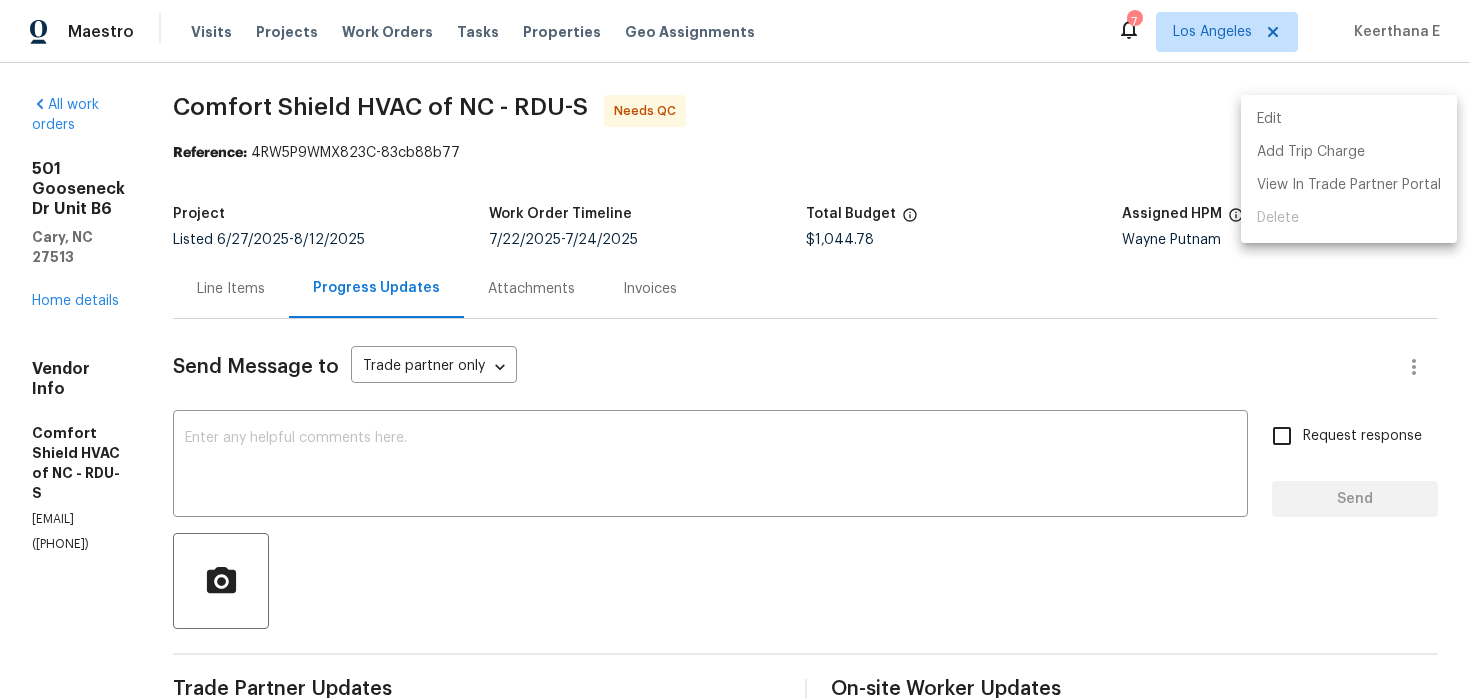 click on "Edit" at bounding box center (1349, 119) 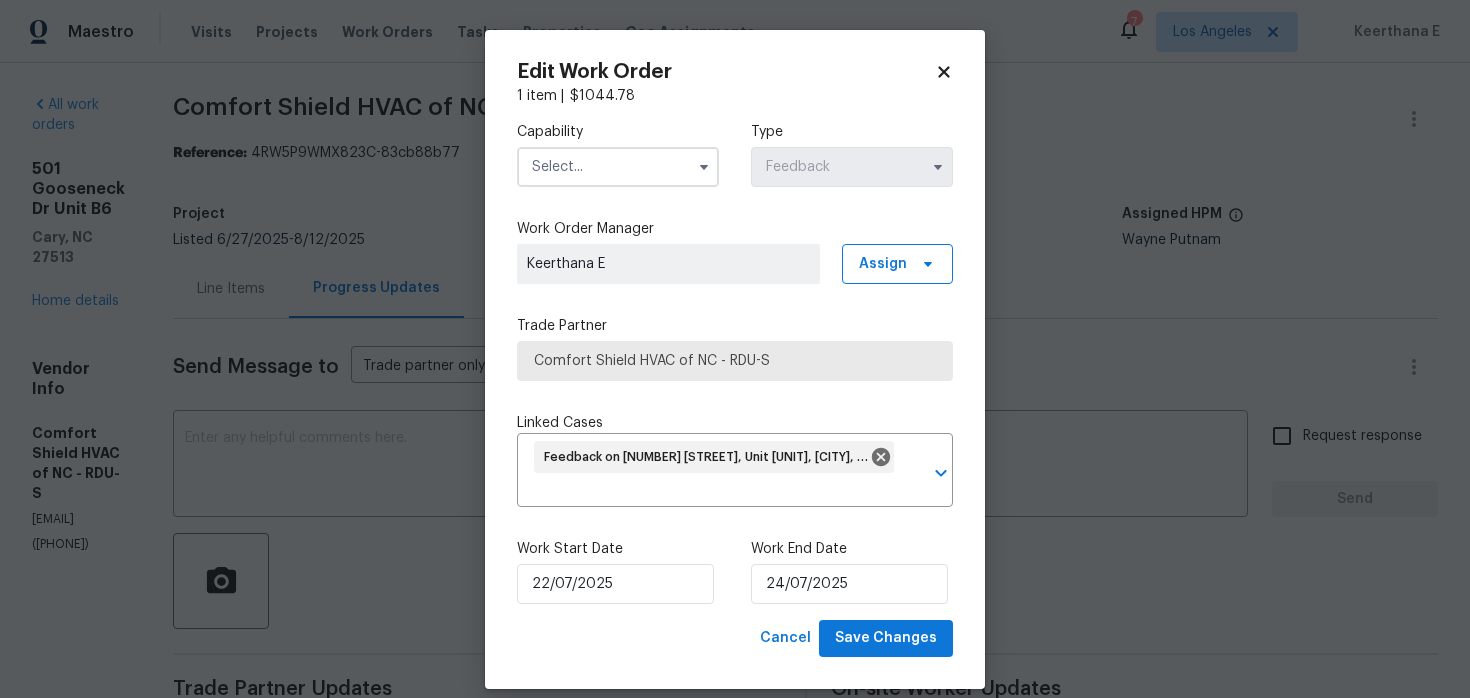click at bounding box center (618, 167) 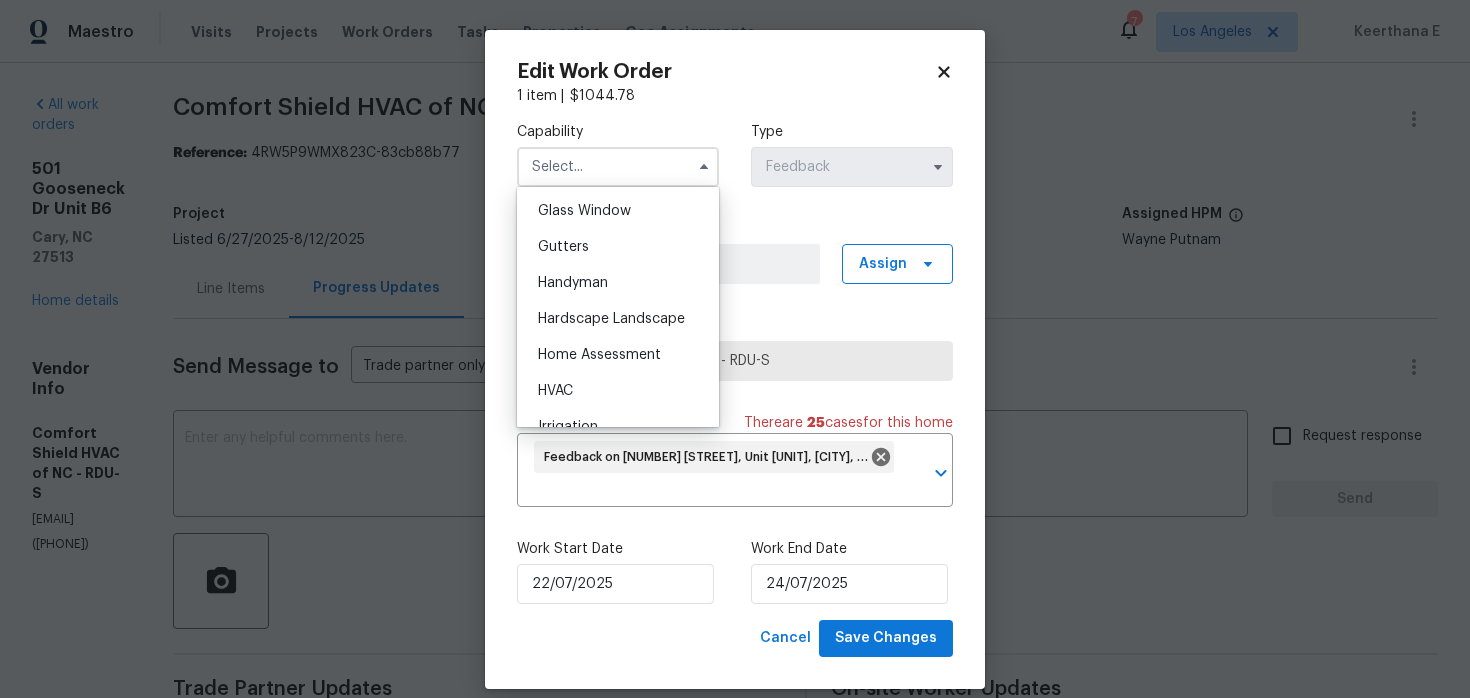 scroll, scrollTop: 1028, scrollLeft: 0, axis: vertical 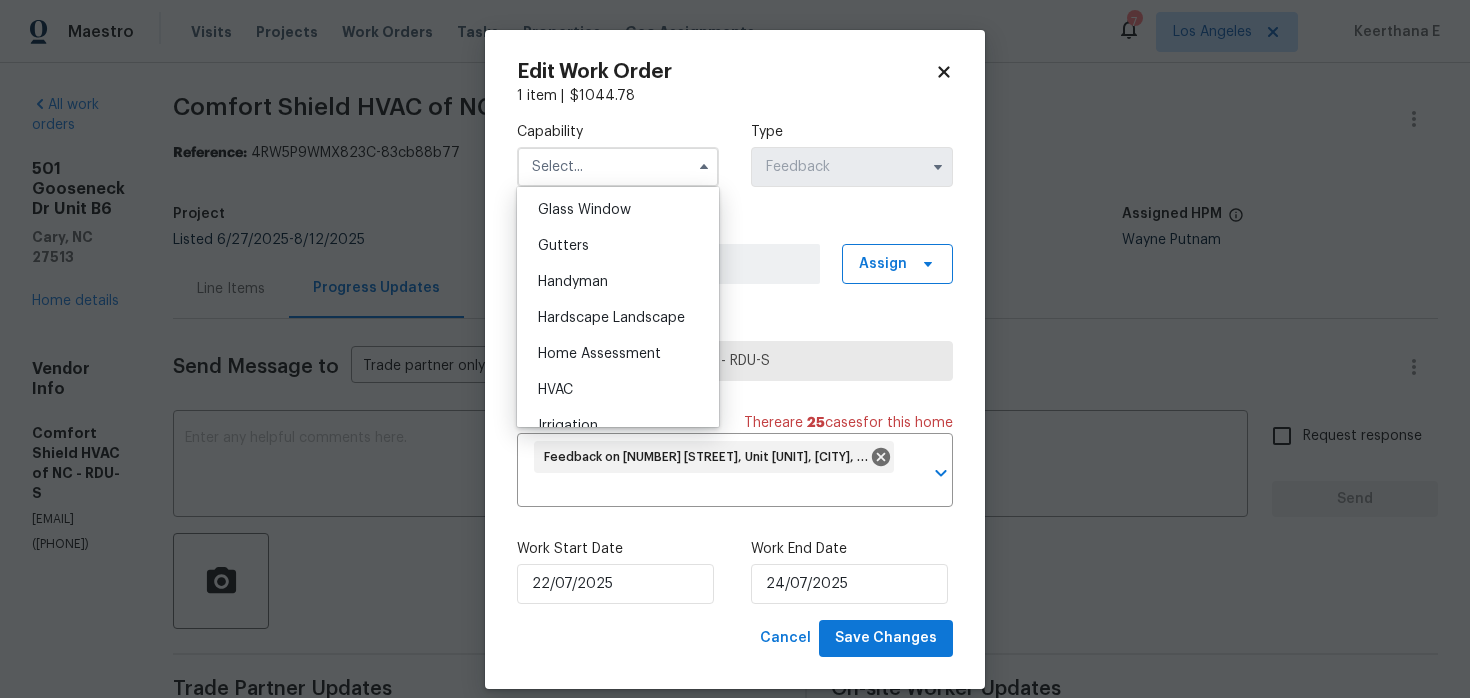 click on "Handyman" at bounding box center (573, 282) 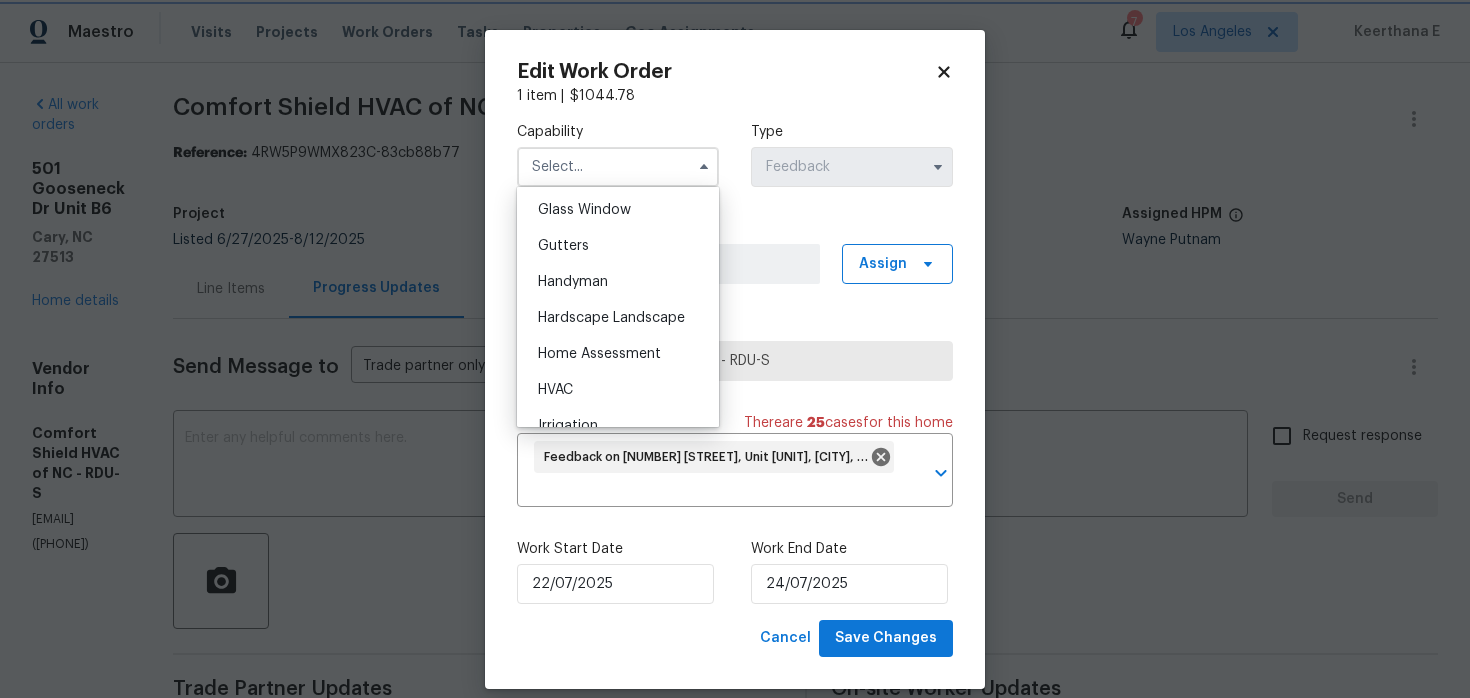 type on "Handyman" 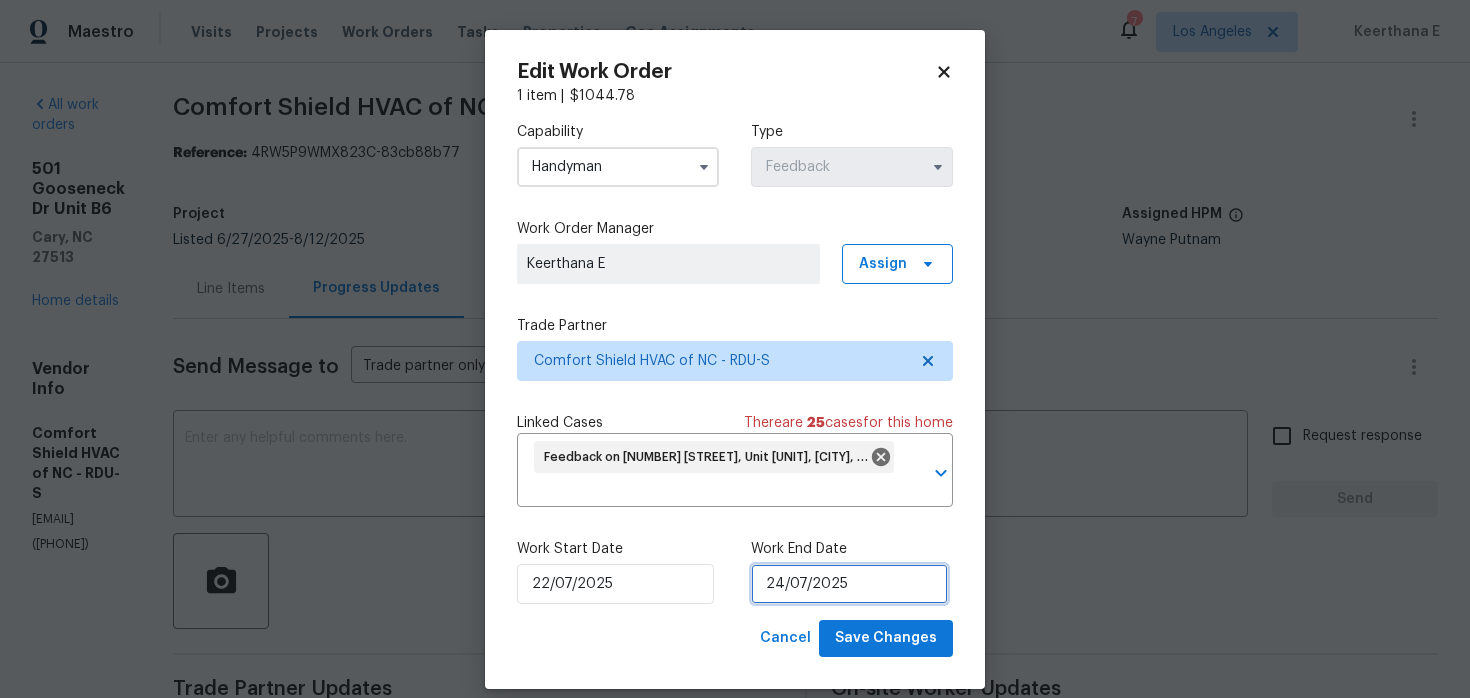 click on "24/07/2025" at bounding box center [849, 584] 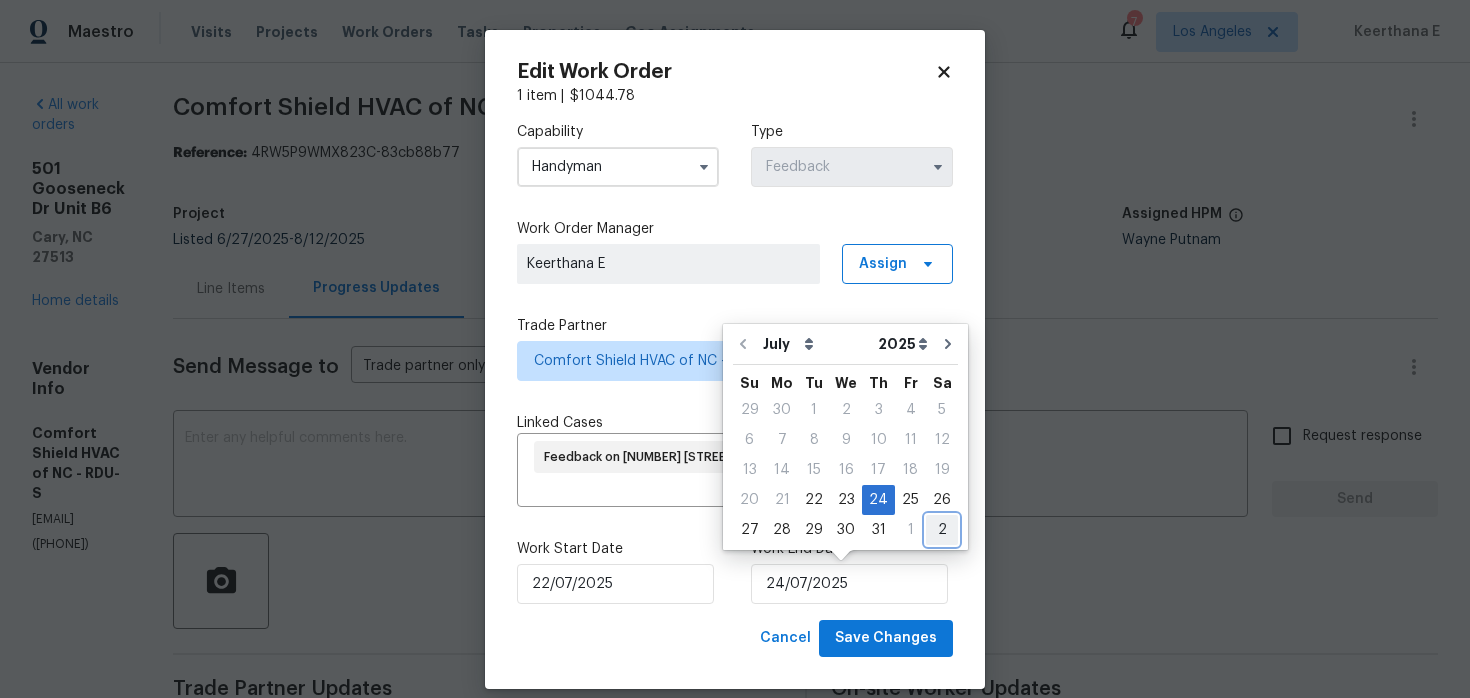 click on "2" at bounding box center (942, 530) 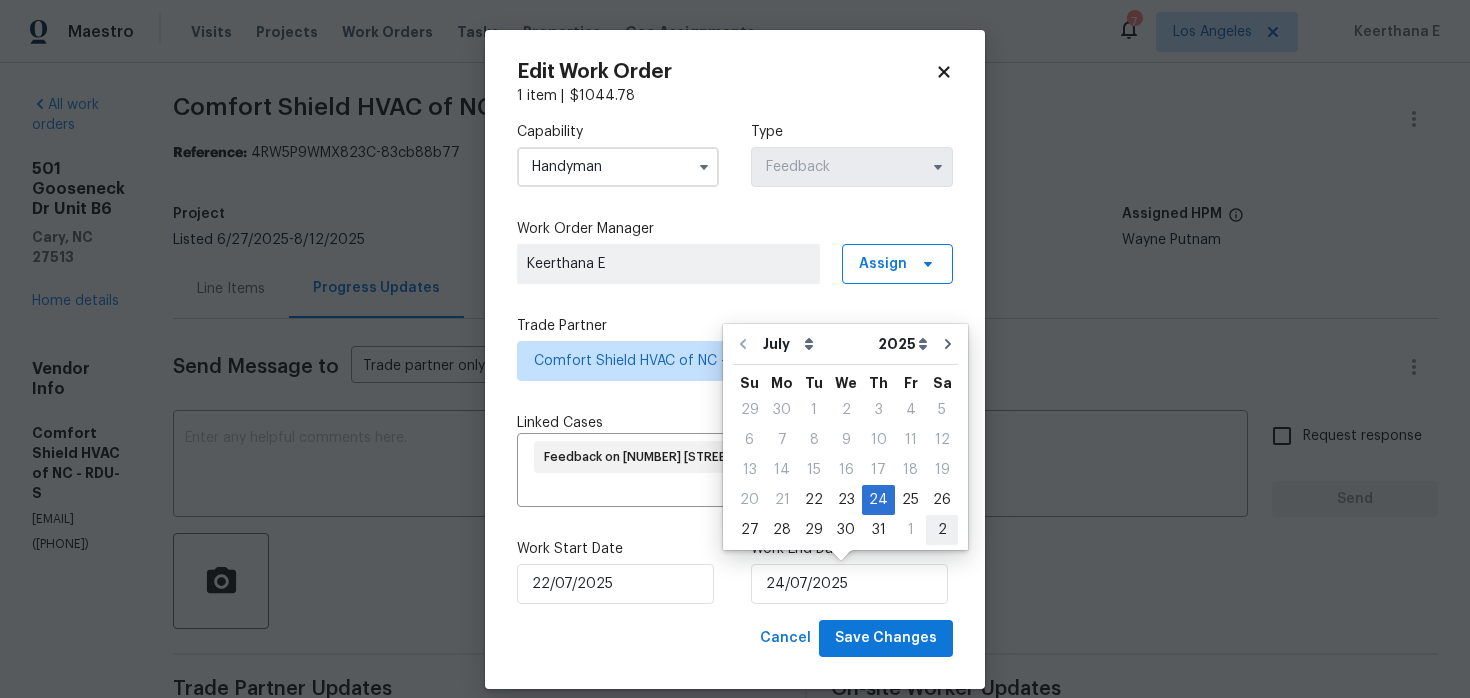 type on "02/08/2025" 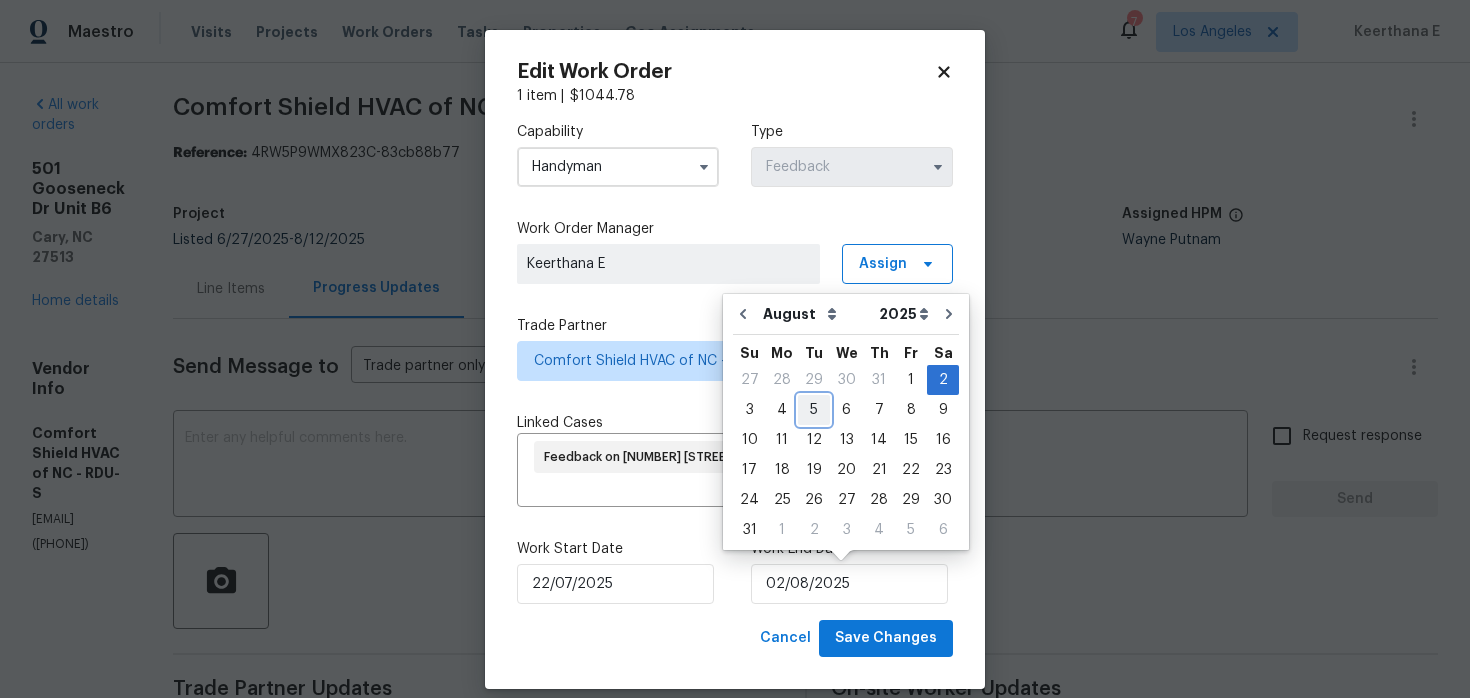 click on "5" at bounding box center [814, 410] 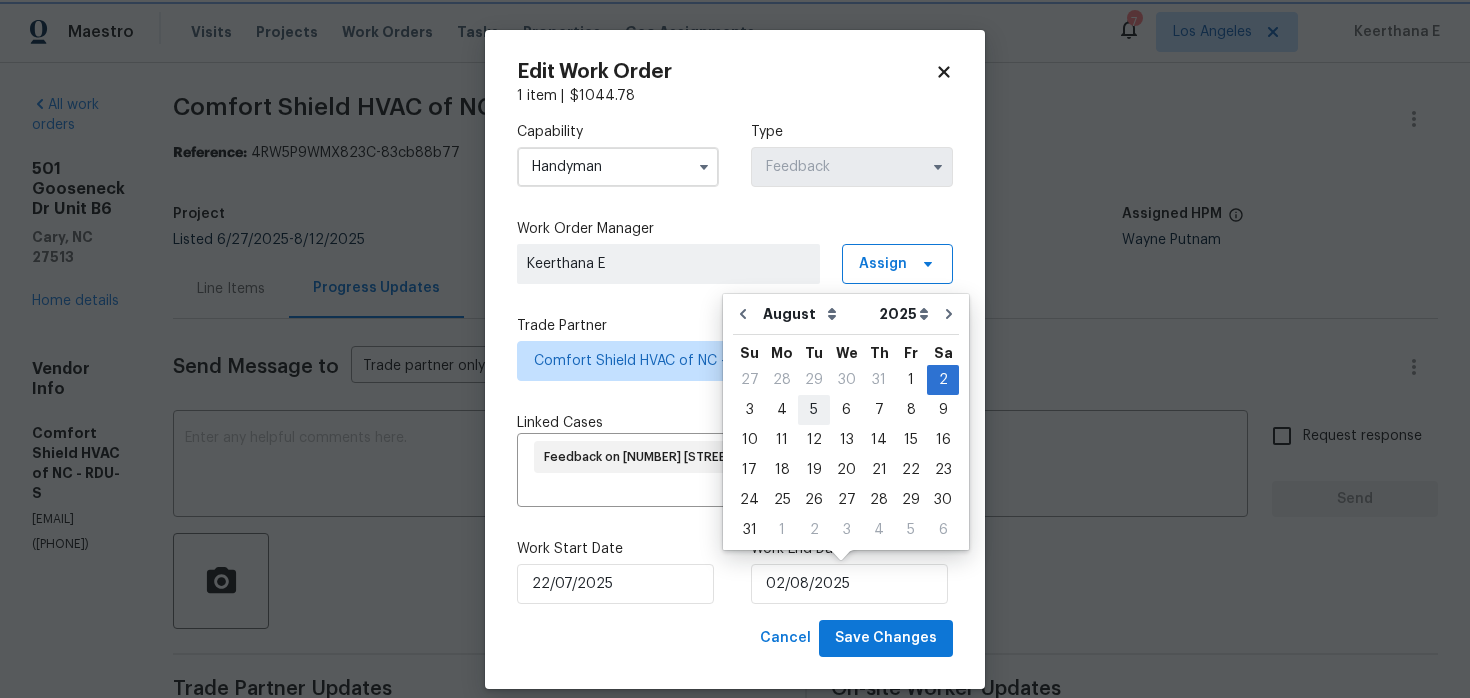 type on "05/08/2025" 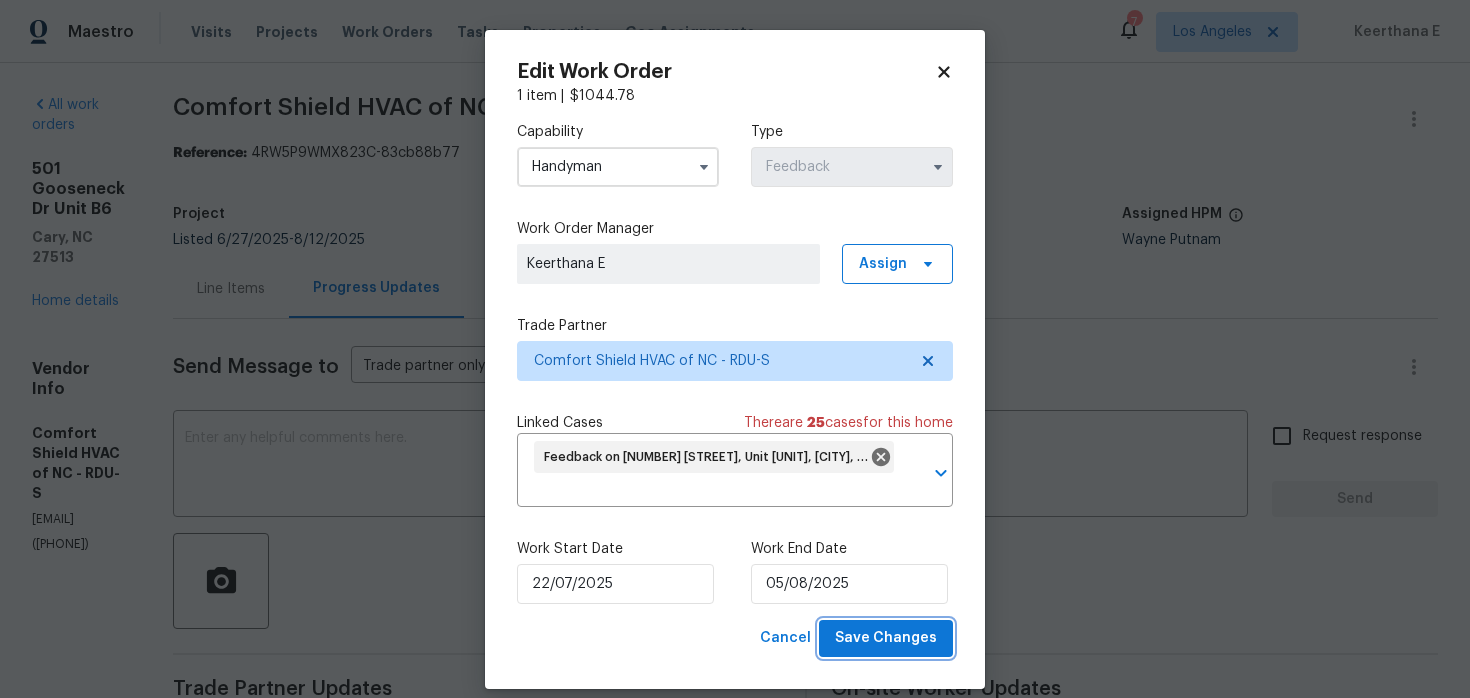 click on "Save Changes" at bounding box center (886, 638) 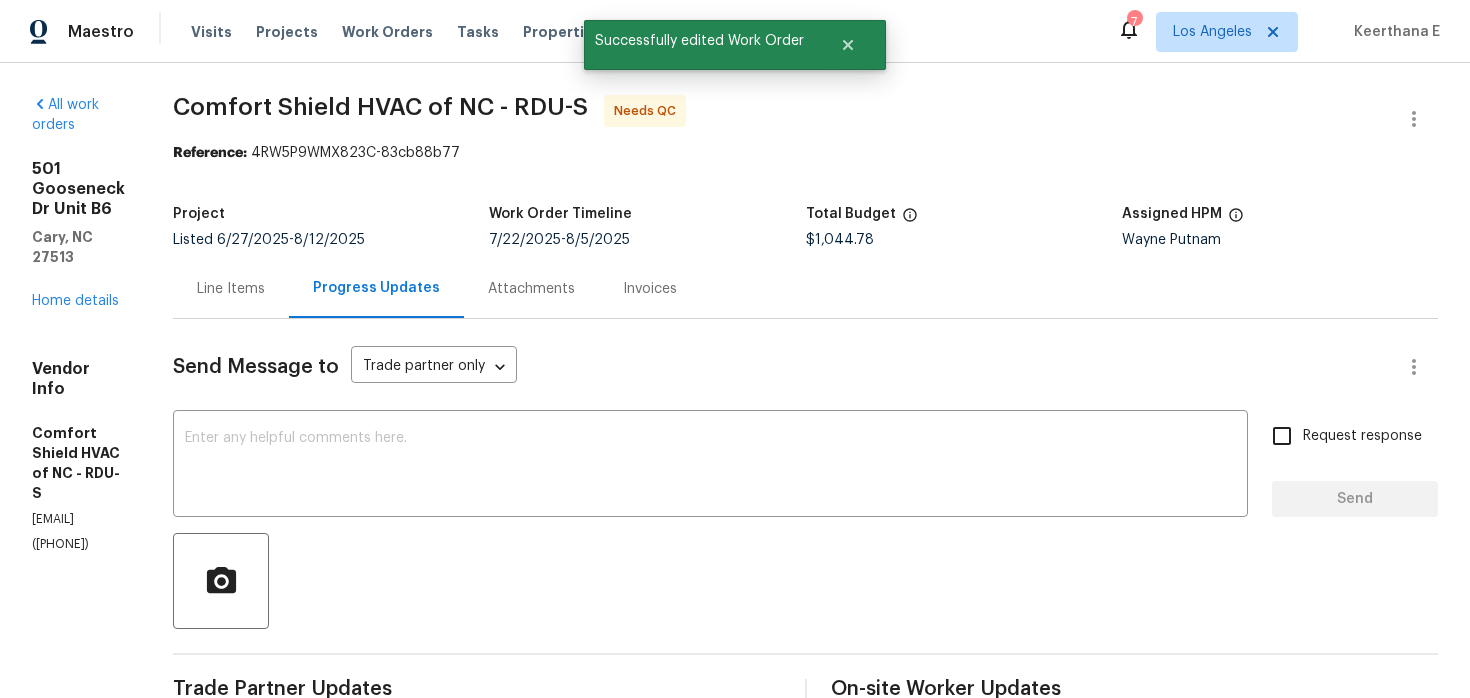 click on "Line Items" at bounding box center (231, 288) 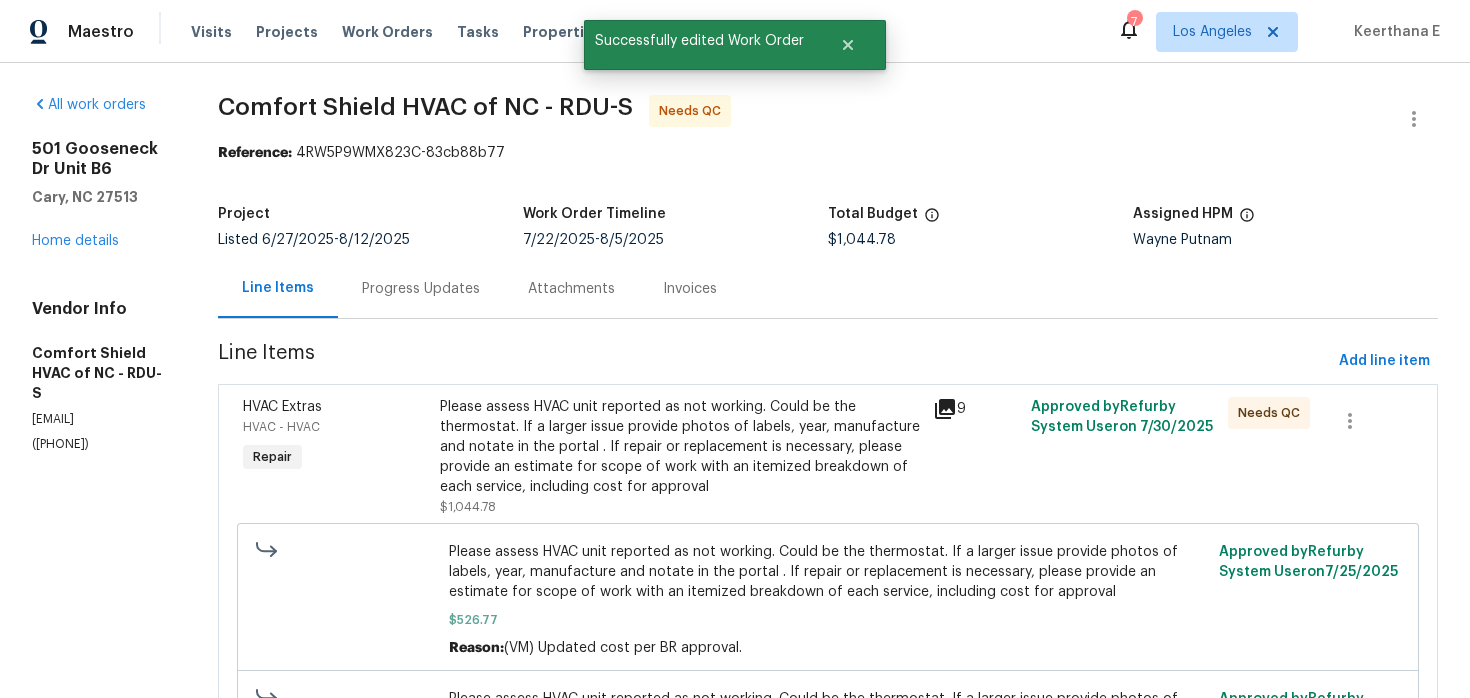 scroll, scrollTop: 202, scrollLeft: 0, axis: vertical 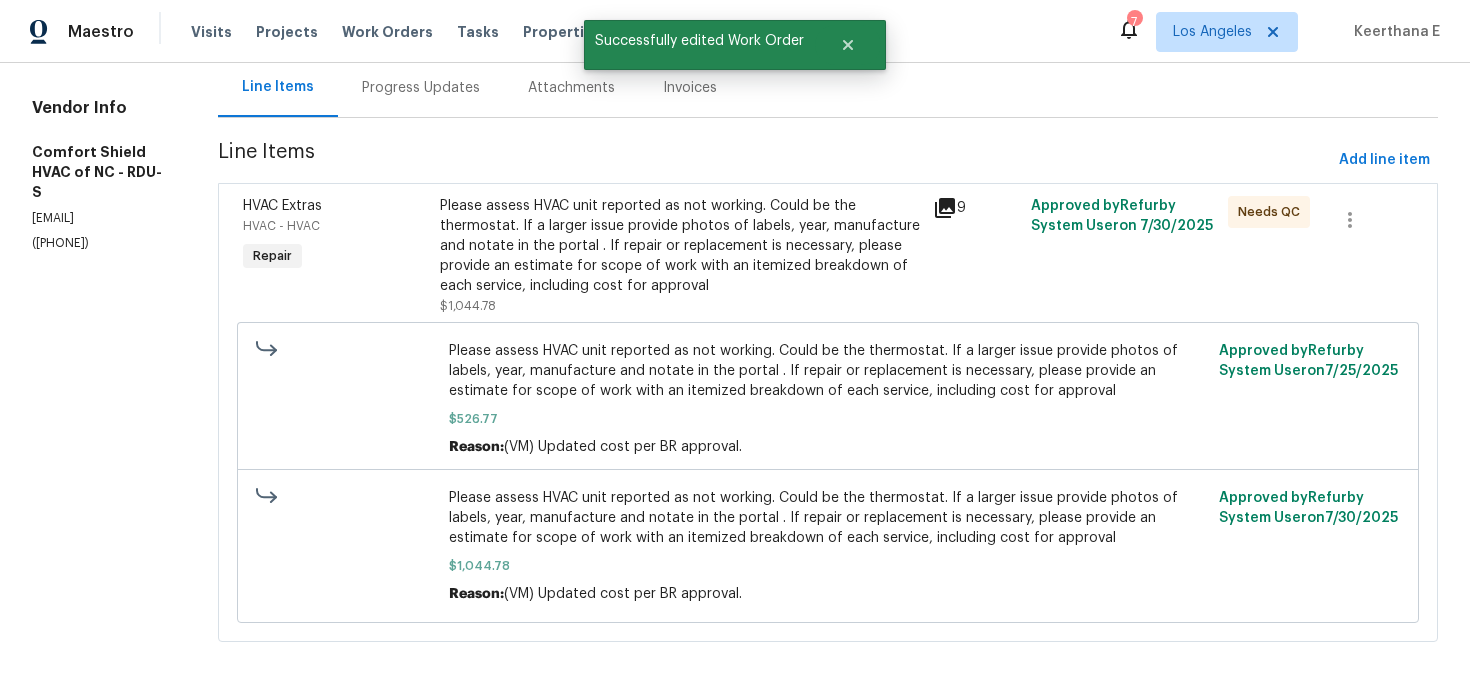click on "Please assess HVAC unit reported as not working. Could be the thermostat. If a larger issue provide photos of labels, year, manufacture and notate in the portal . If repair or replacement is necessary, please provide an estimate for scope of work with an itemized breakdown of each service, including cost for approval $1,044.78" at bounding box center (680, 256) 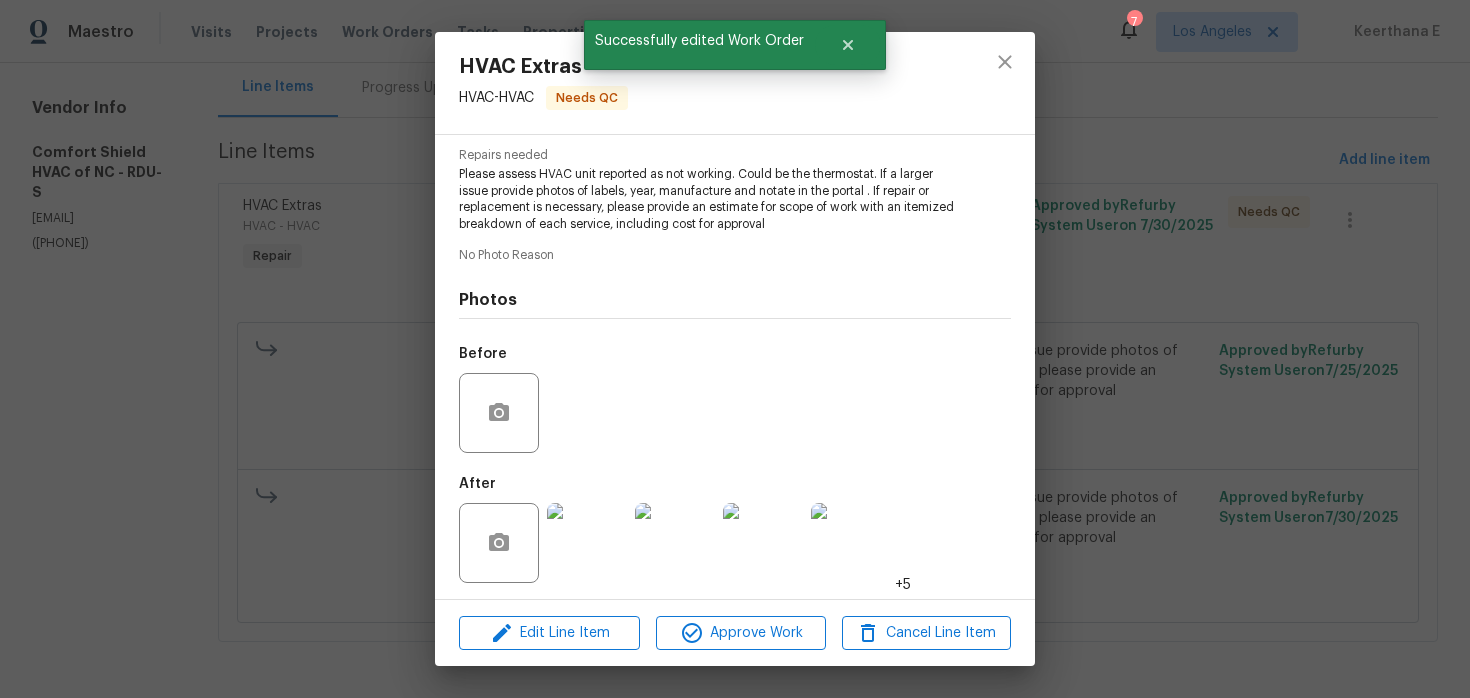 scroll, scrollTop: 206, scrollLeft: 0, axis: vertical 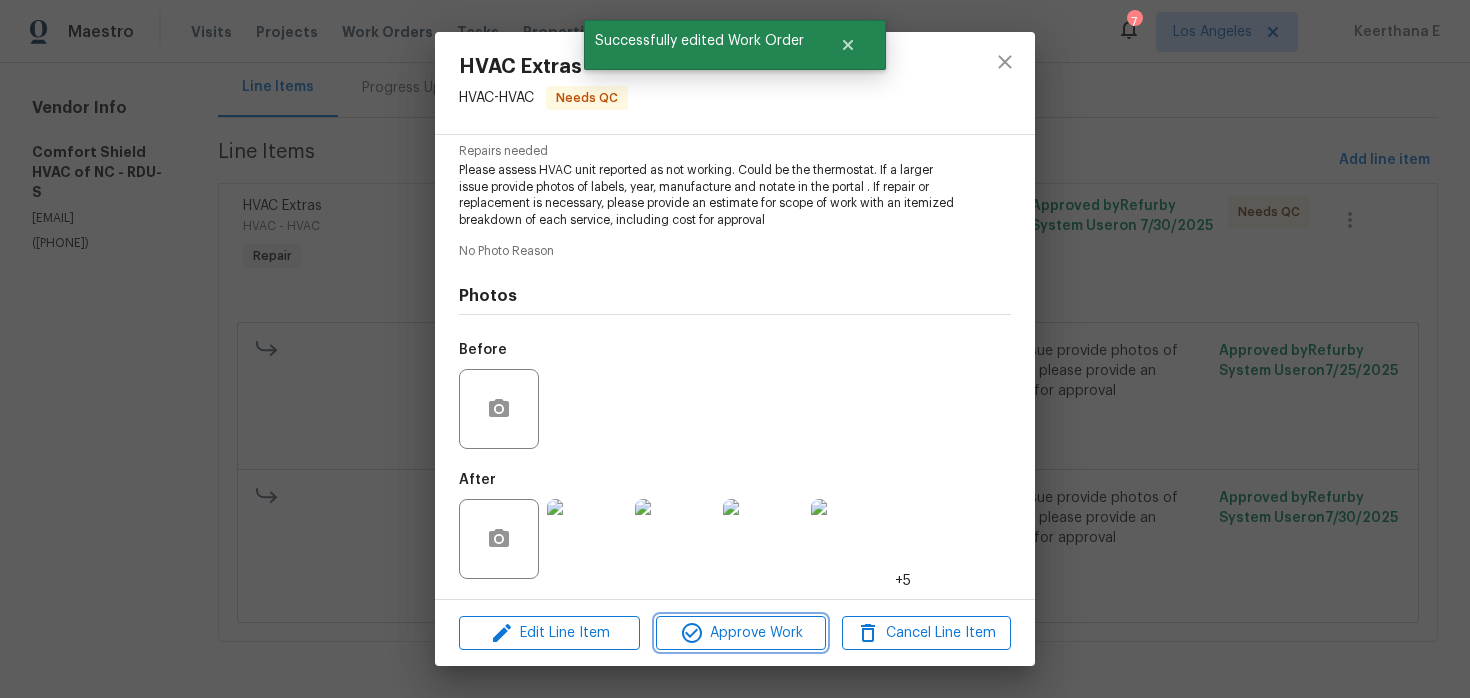 click 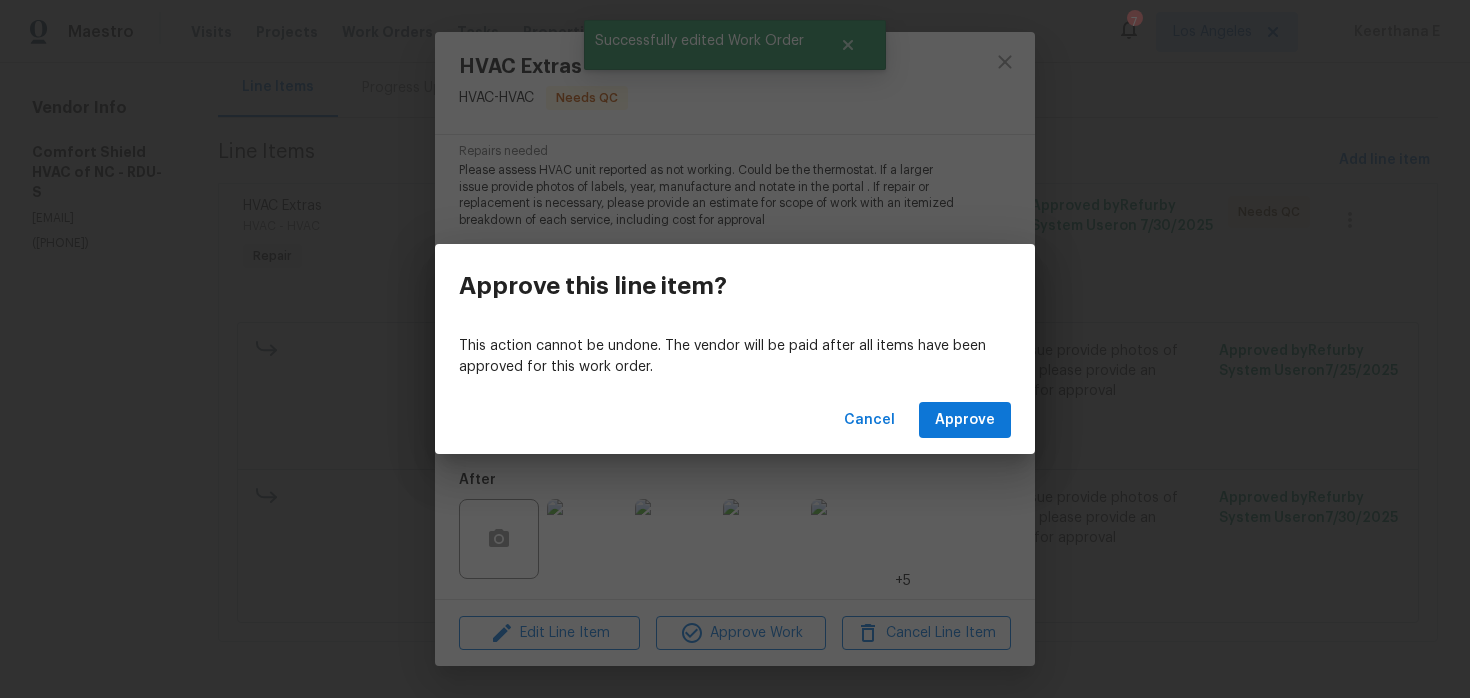 click on "Cancel Approve" at bounding box center [735, 420] 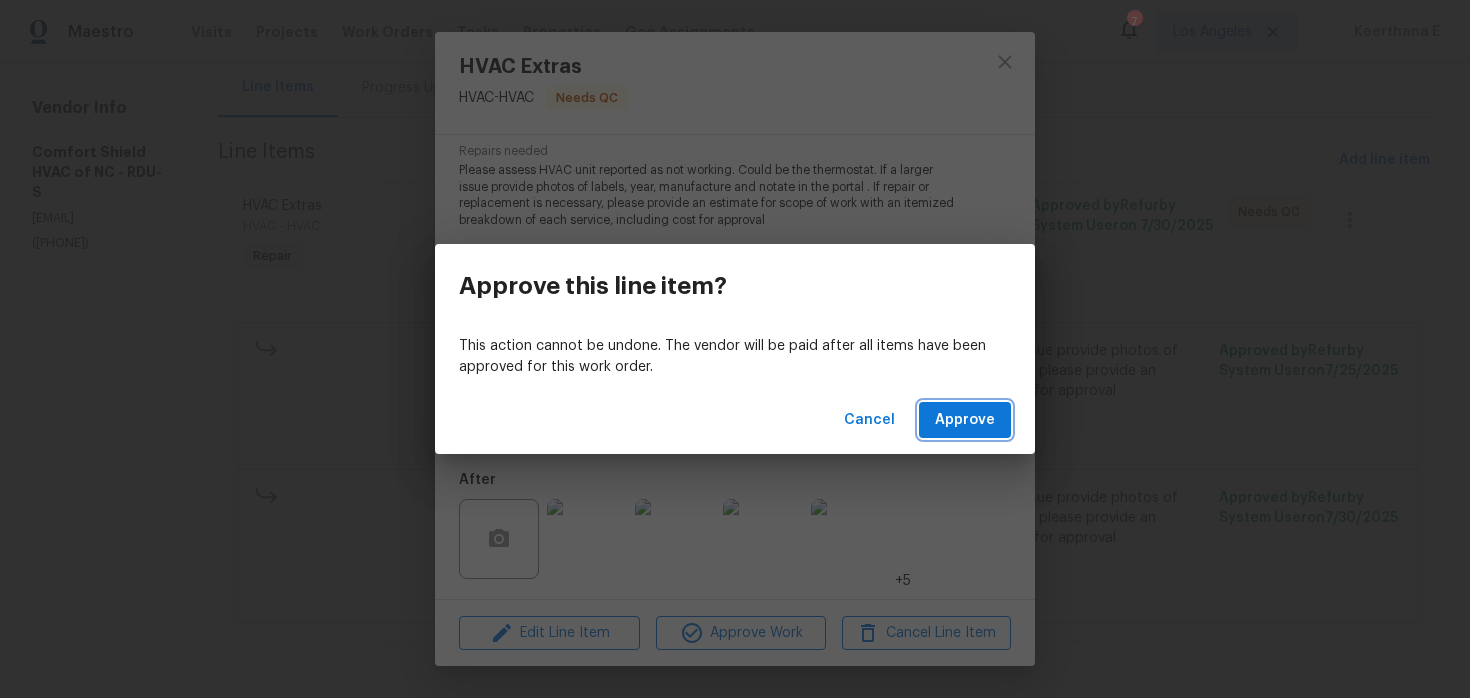 click on "Approve" at bounding box center [965, 420] 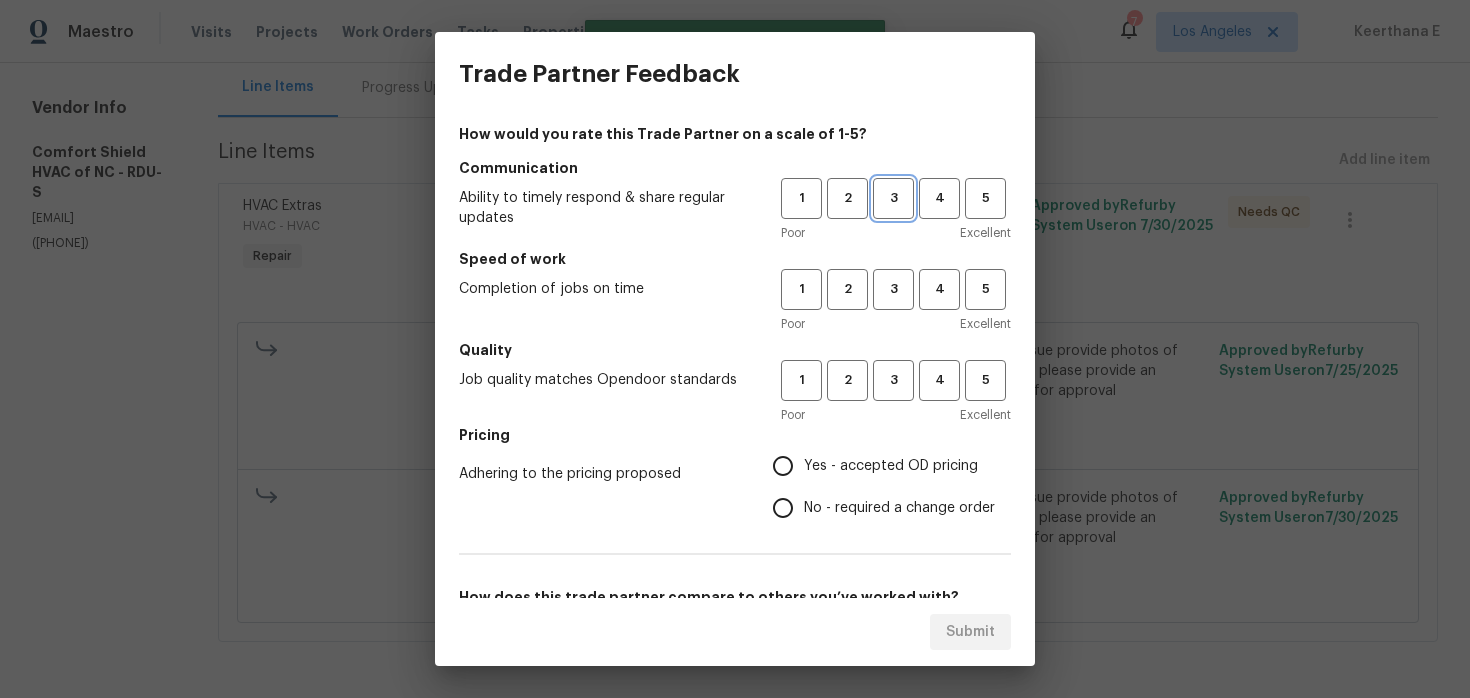 click on "3" at bounding box center [893, 198] 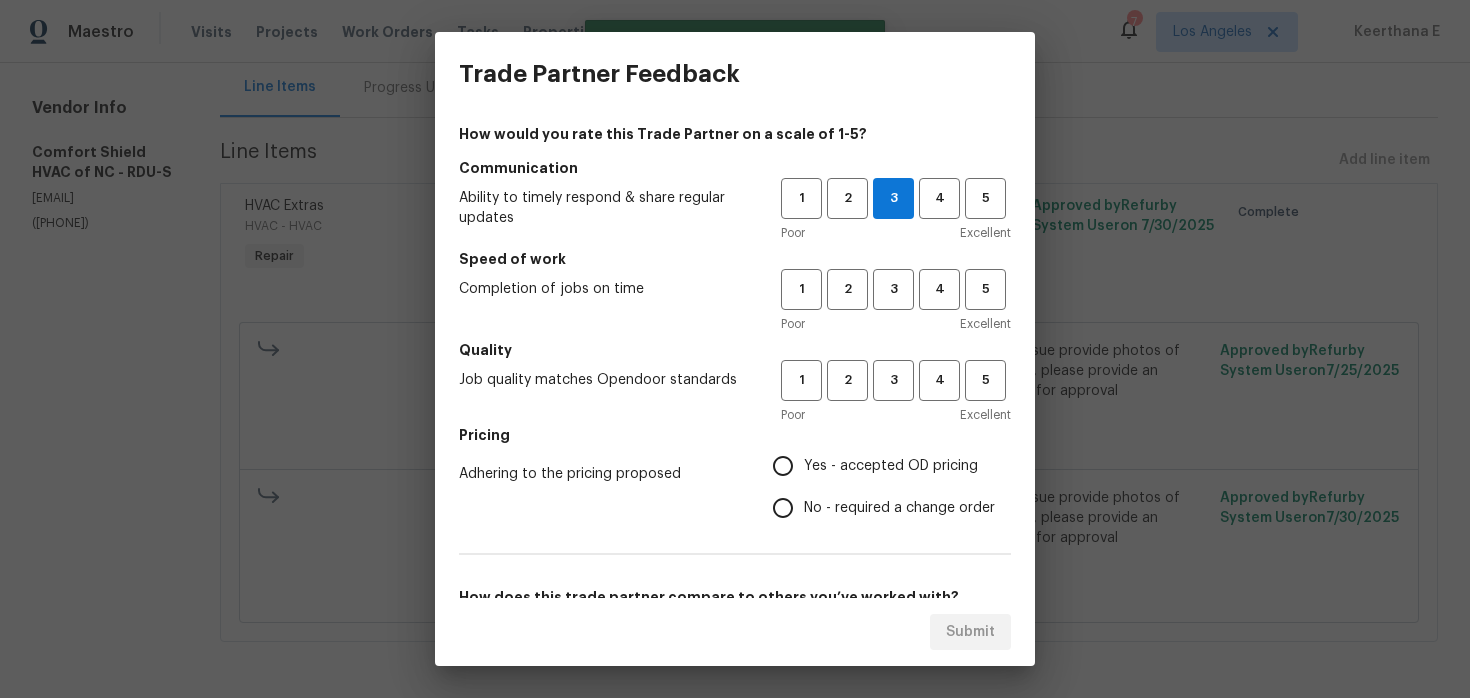 click on "1 2 3 4 5 Poor Excellent" at bounding box center [896, 301] 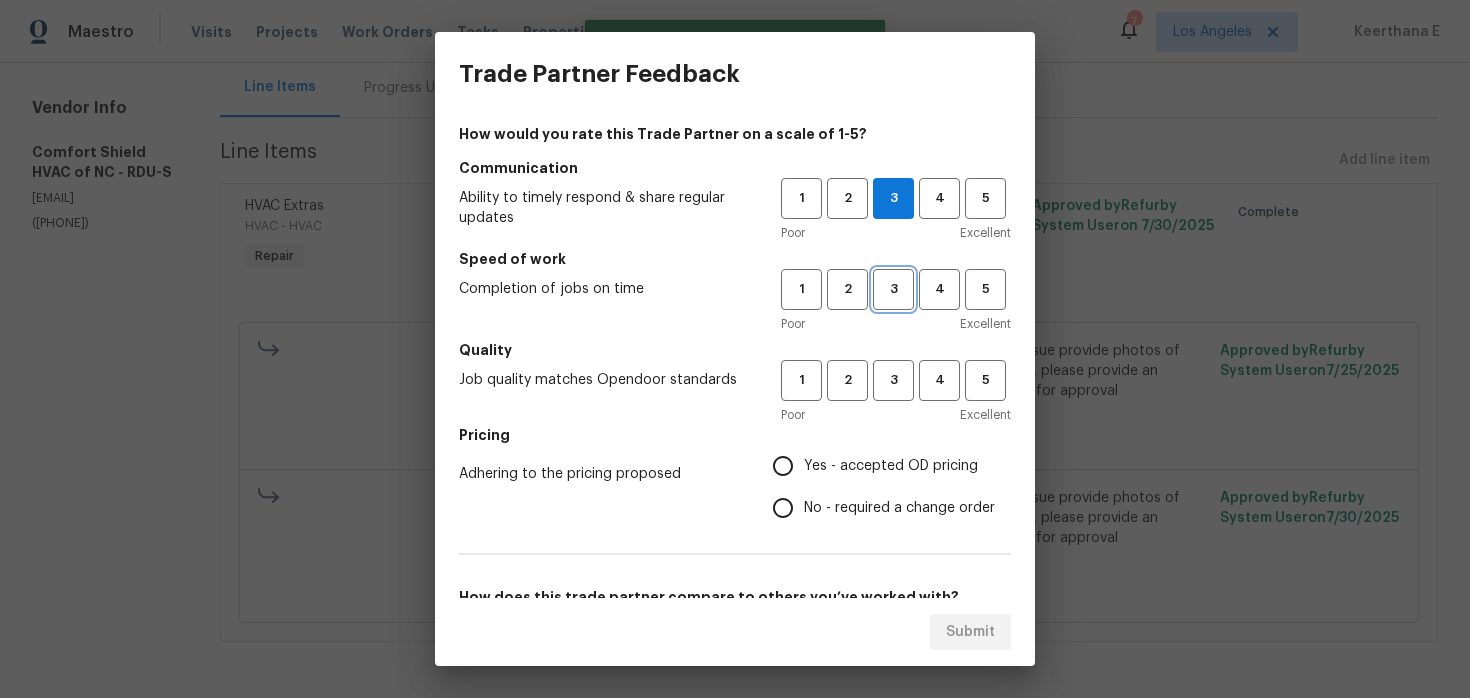click on "3" at bounding box center [893, 289] 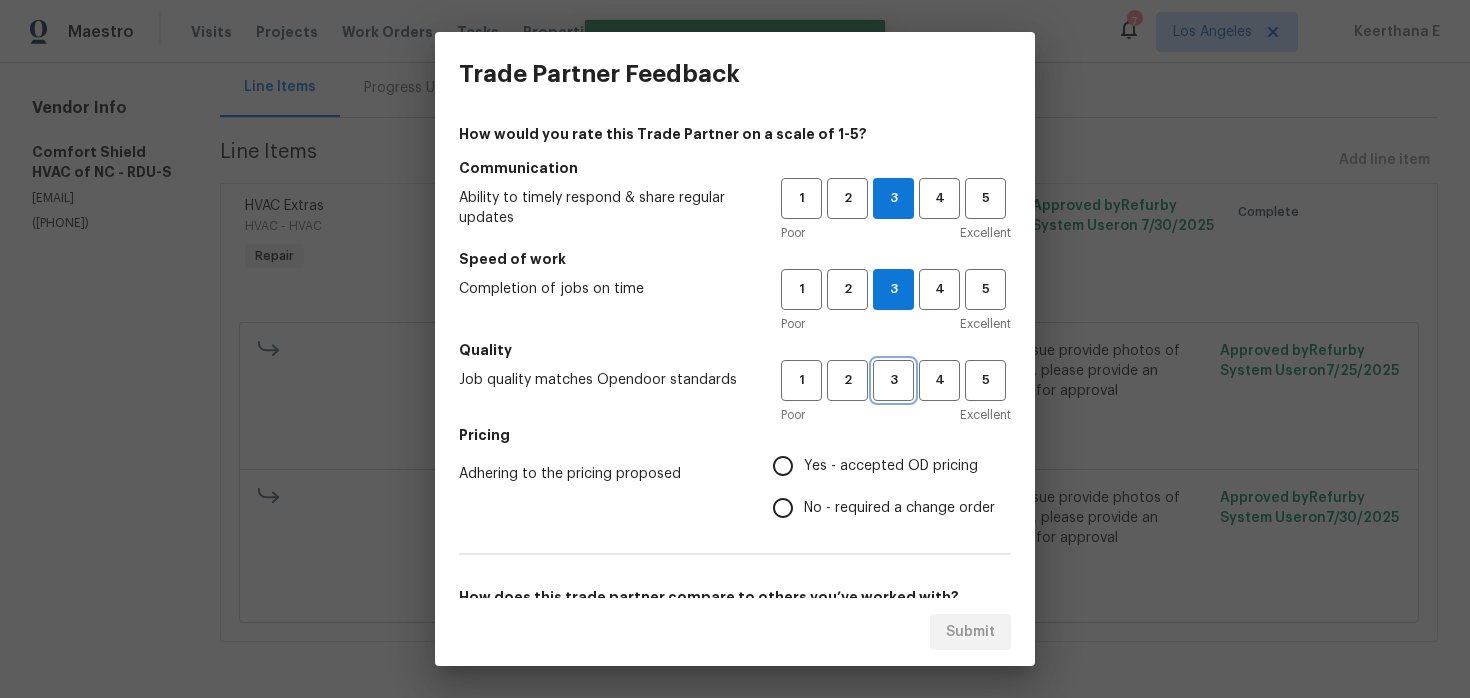 click on "3" at bounding box center (893, 380) 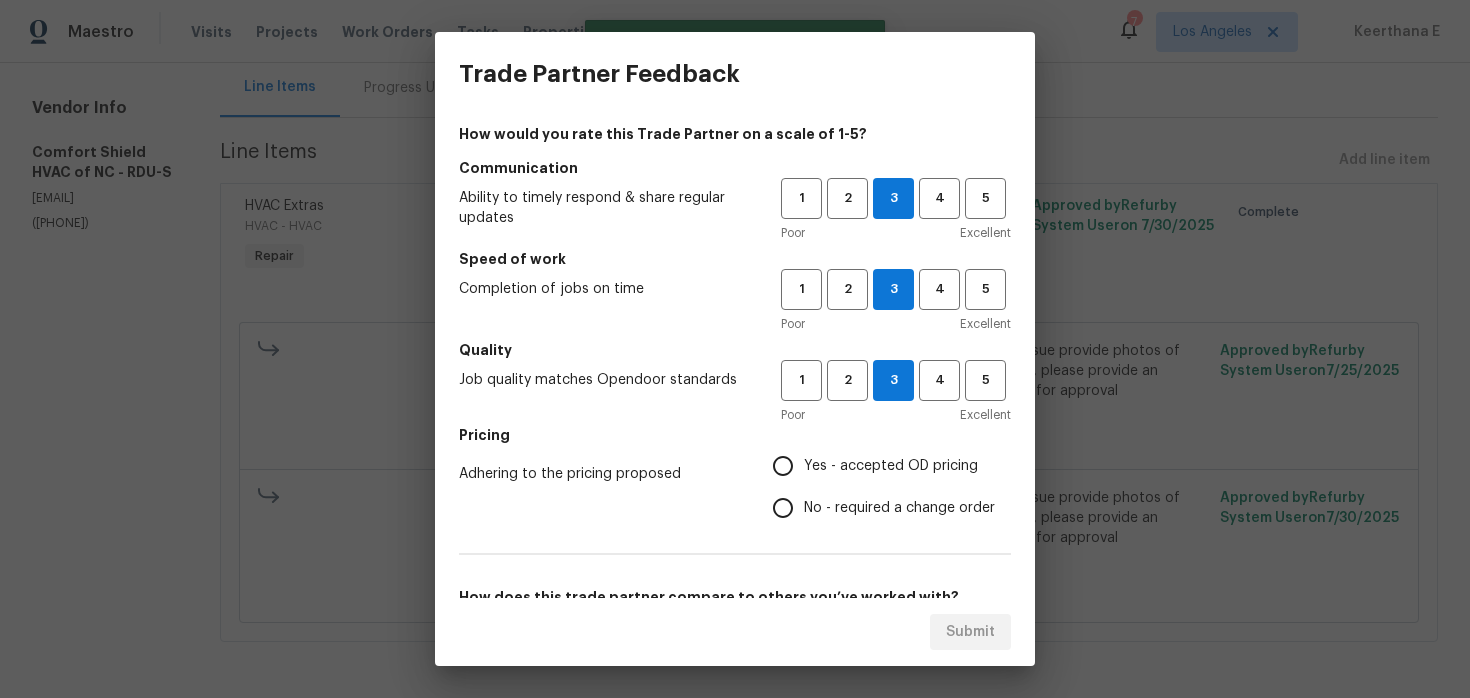 click on "No - required a change order" at bounding box center [878, 508] 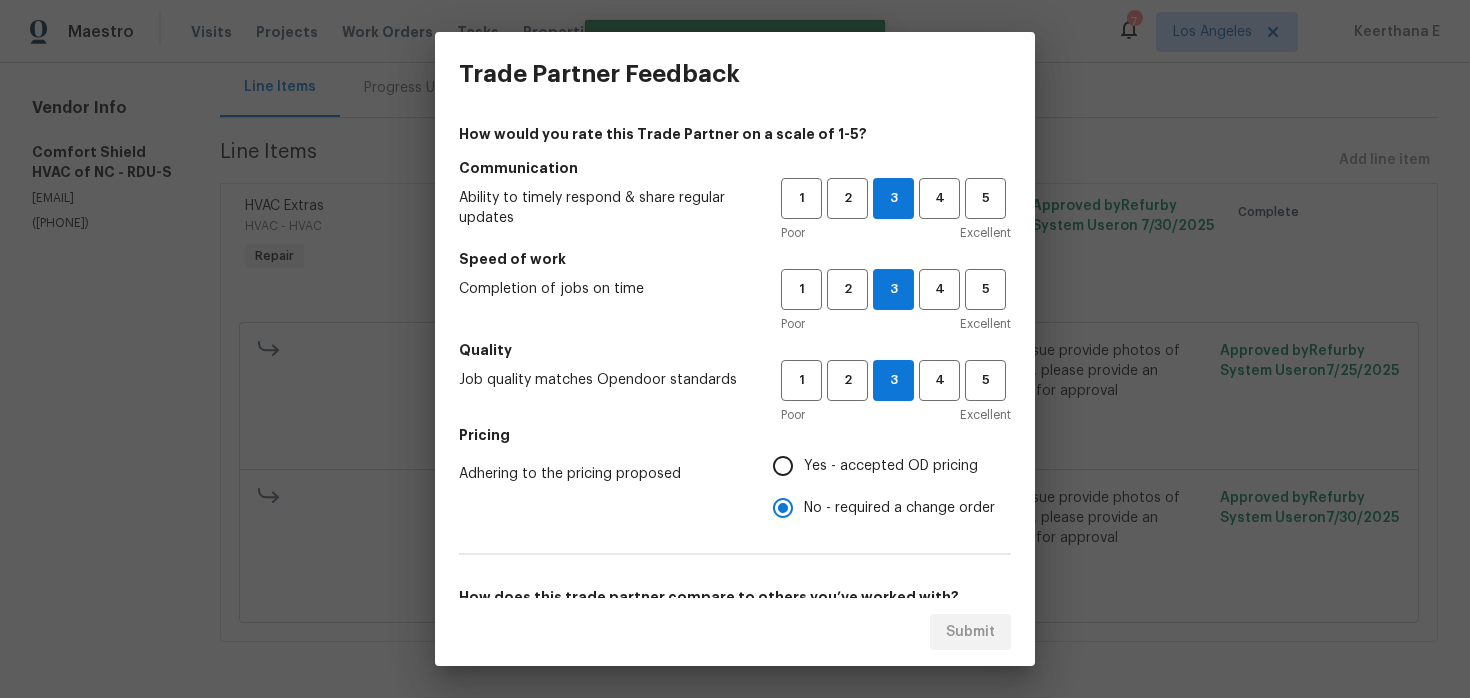 scroll, scrollTop: 317, scrollLeft: 0, axis: vertical 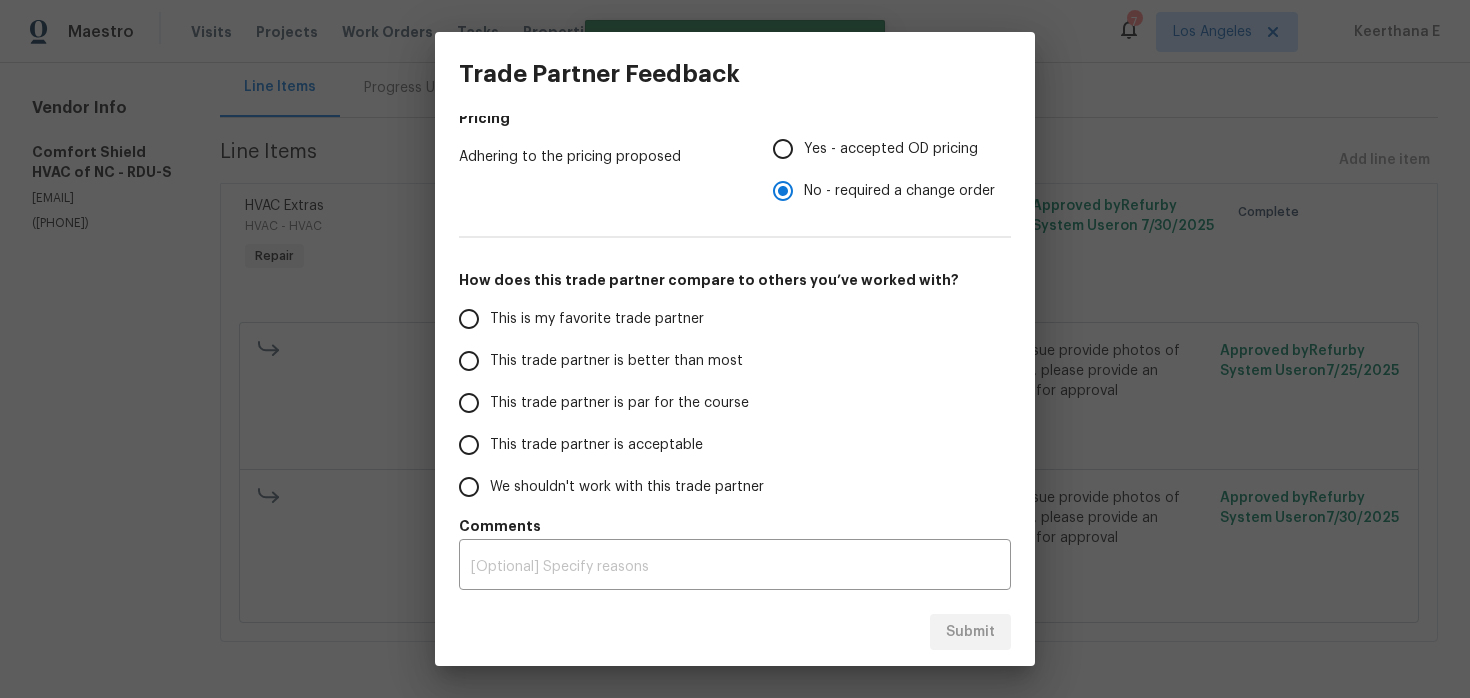 click on "This trade partner is par for the course" at bounding box center [619, 403] 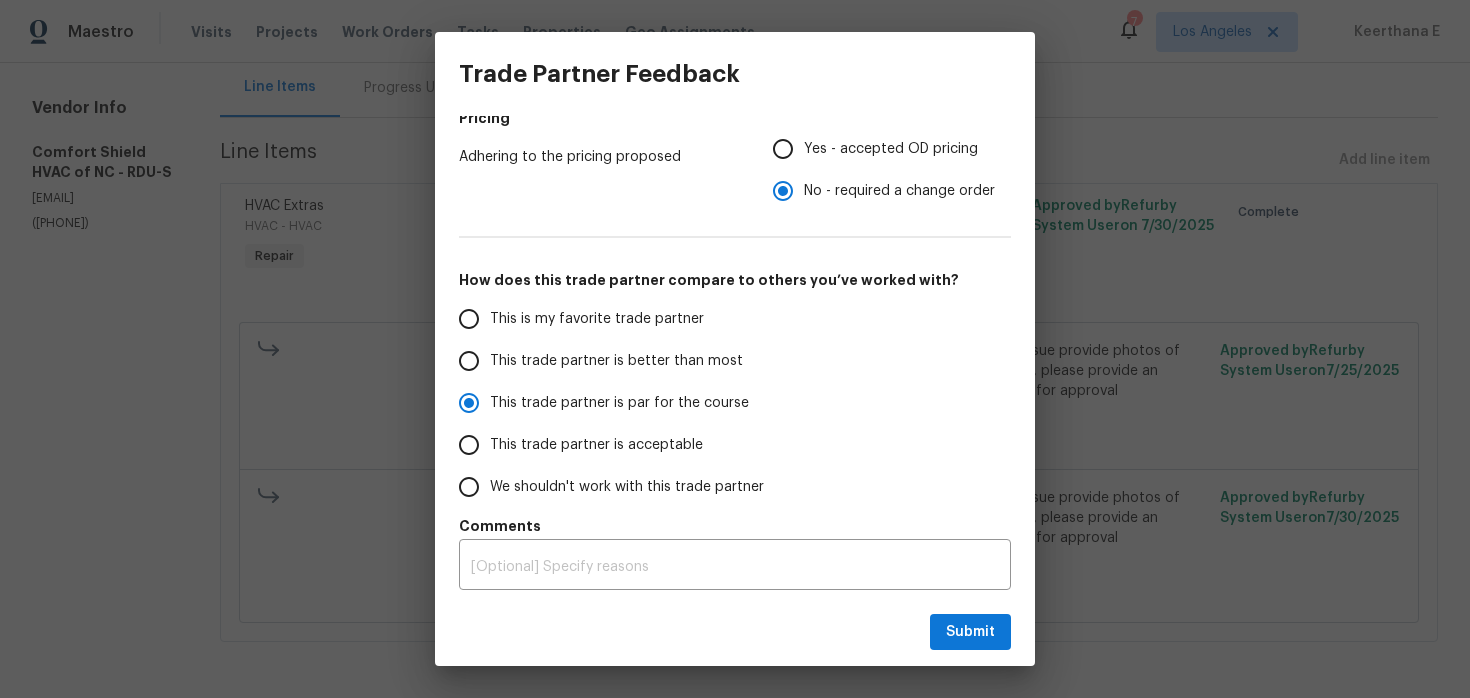 click on "Submit" at bounding box center (735, 632) 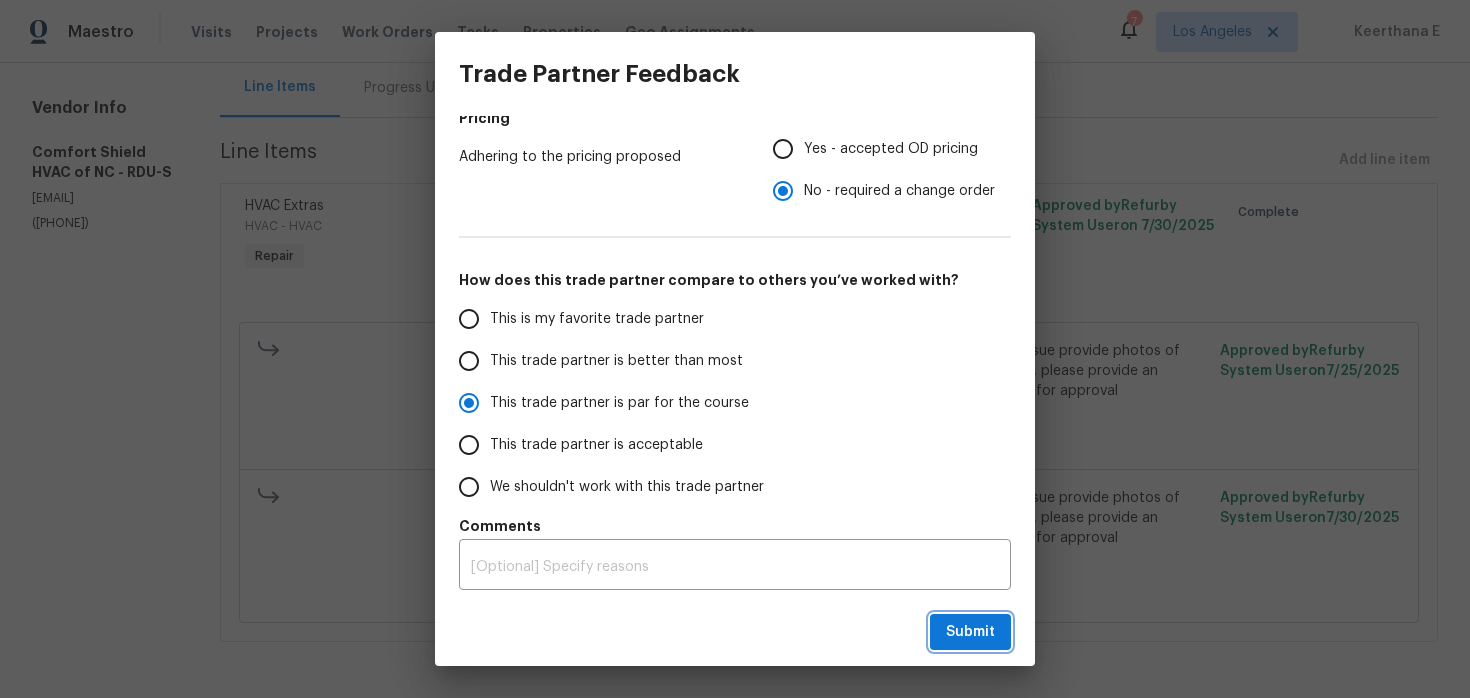 click on "Submit" at bounding box center [970, 632] 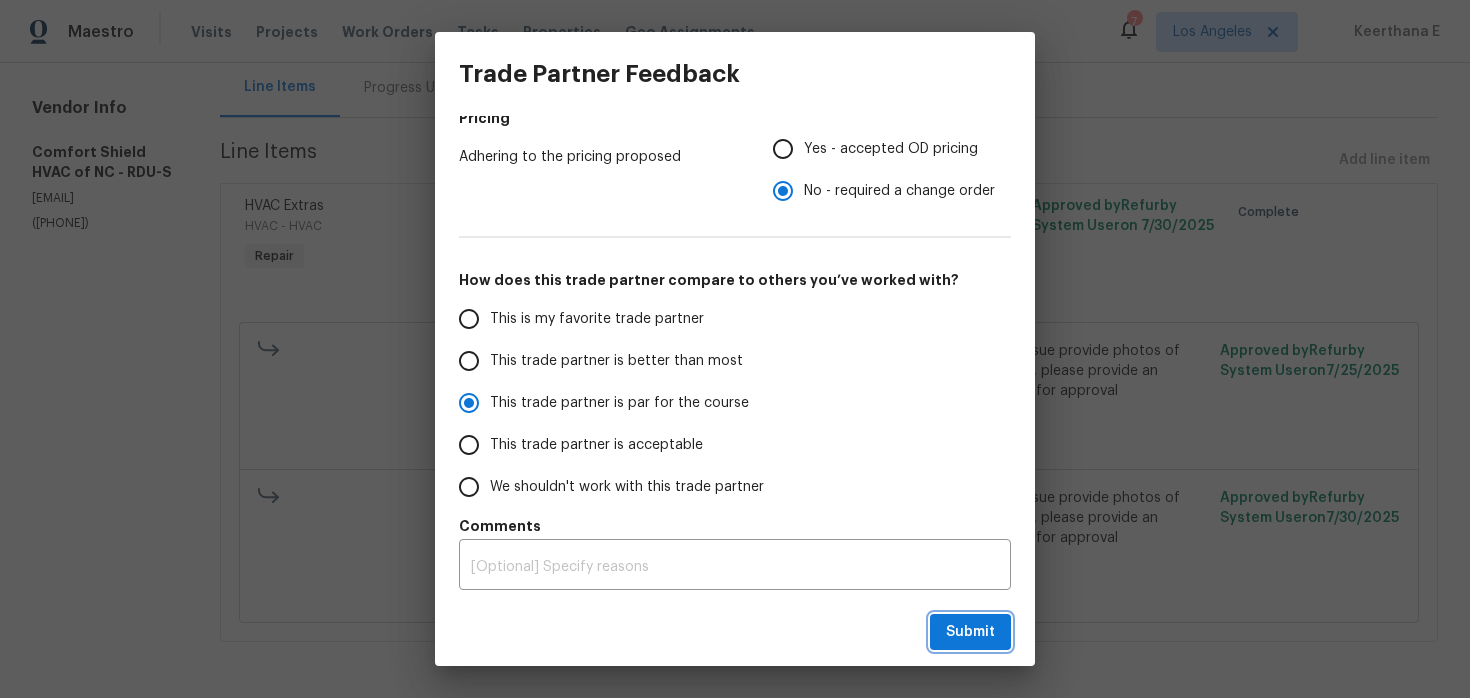 radio on "true" 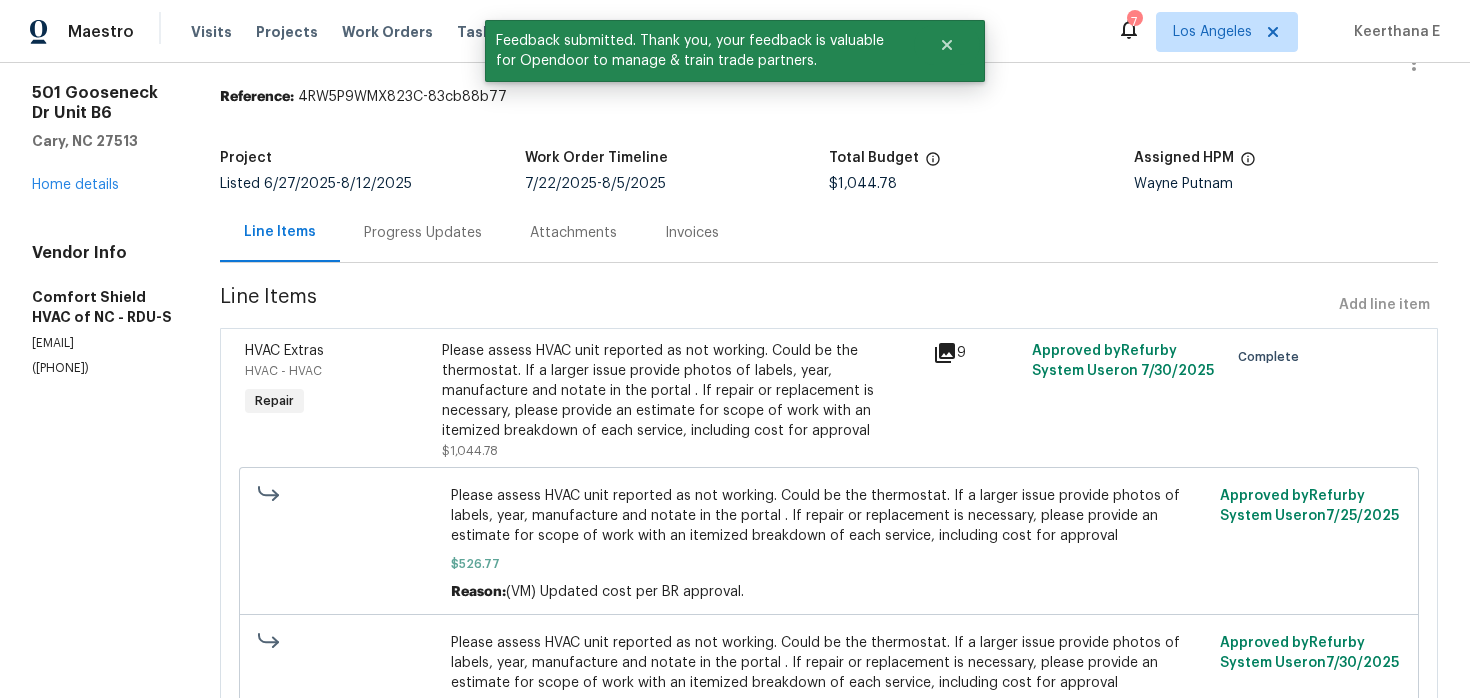 click on "Progress Updates" at bounding box center [423, 233] 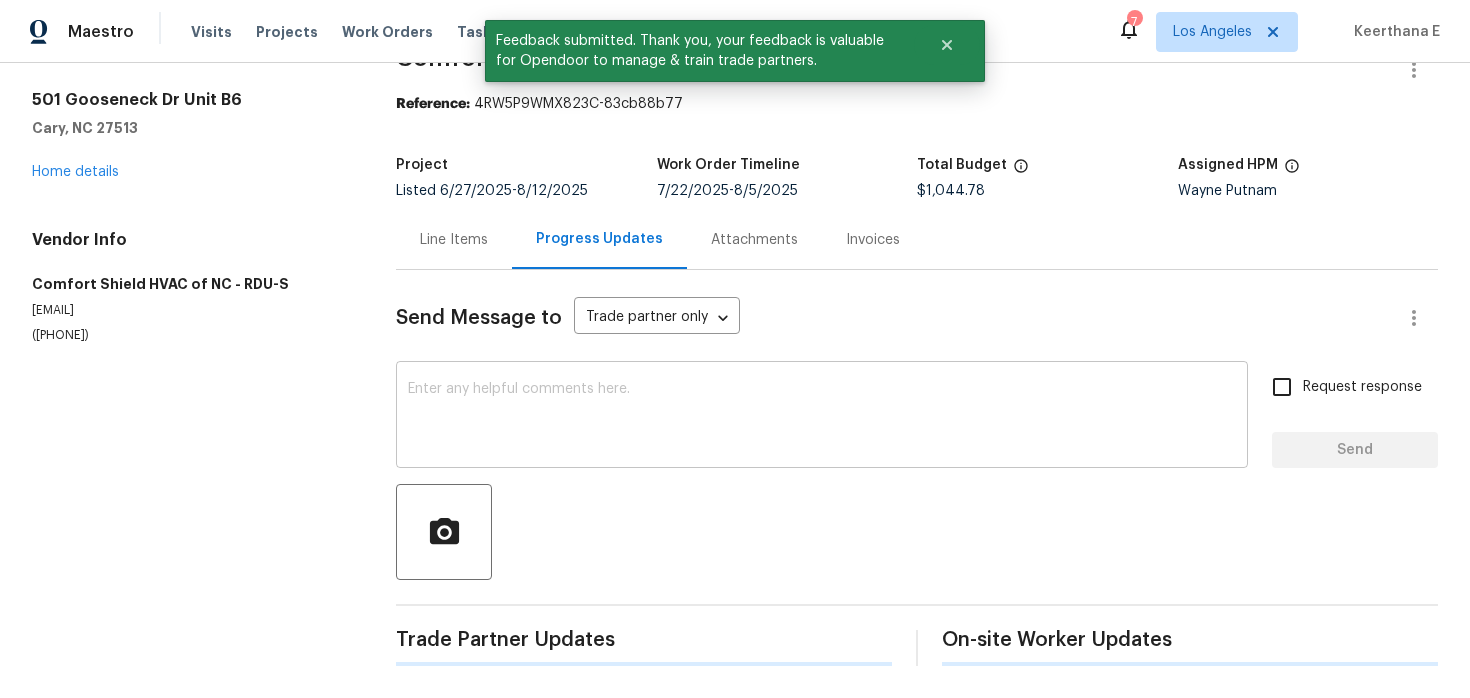 click at bounding box center [822, 417] 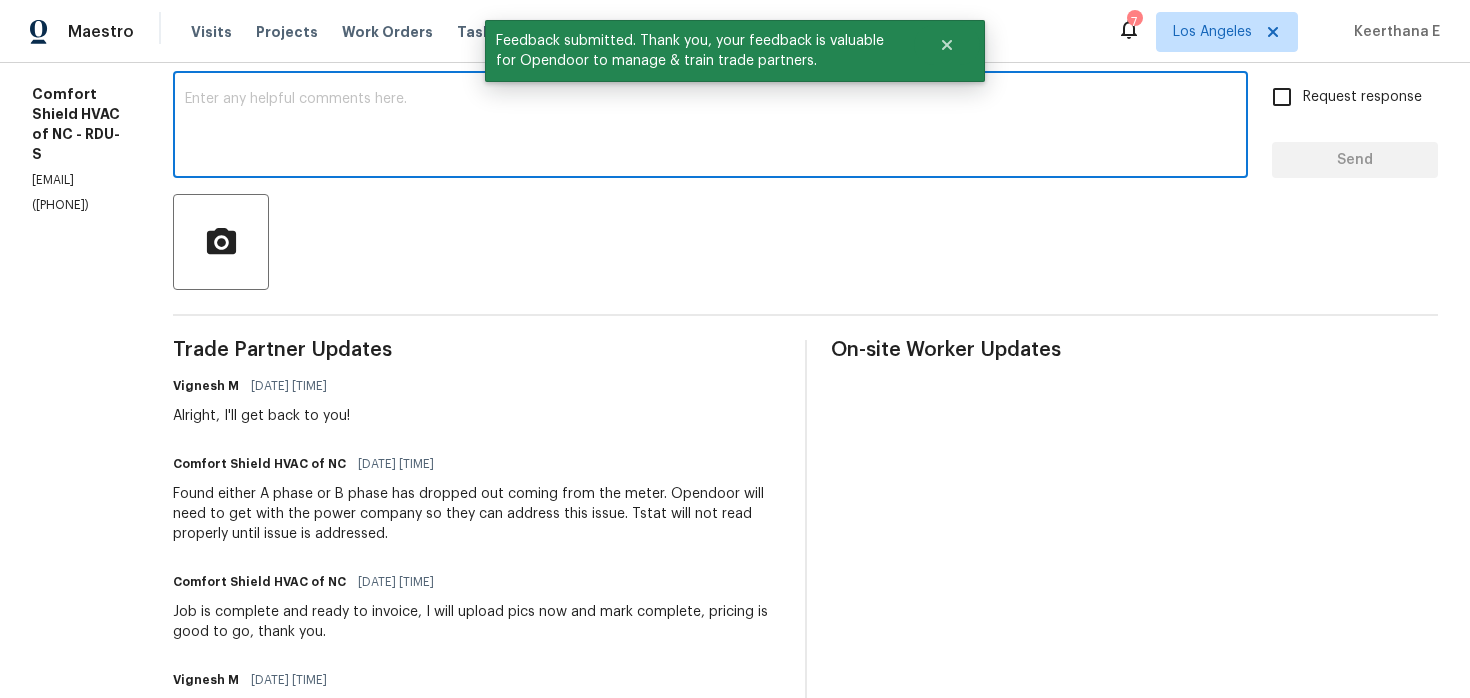 scroll, scrollTop: 344, scrollLeft: 0, axis: vertical 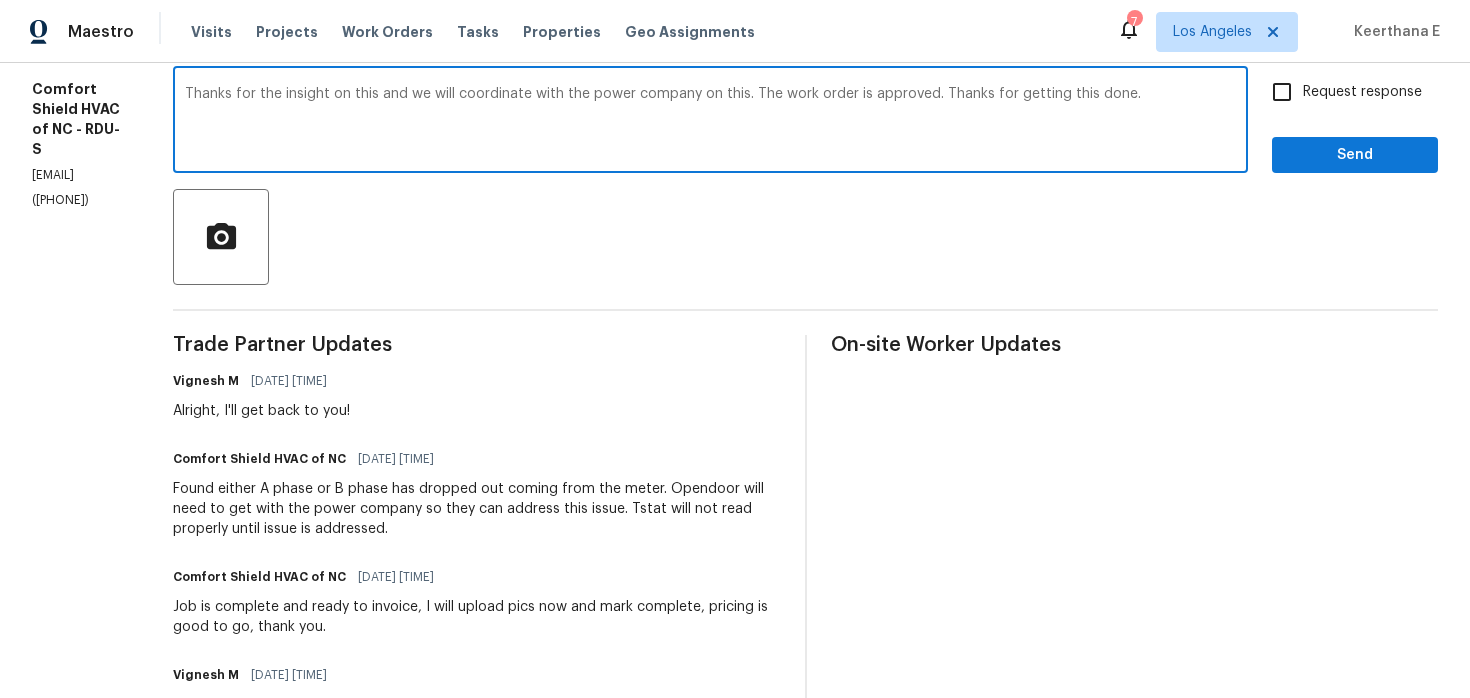 paste on "— we’ll coordinate with the power company as needed. The work order is approved. Appreciate you getting this done!" 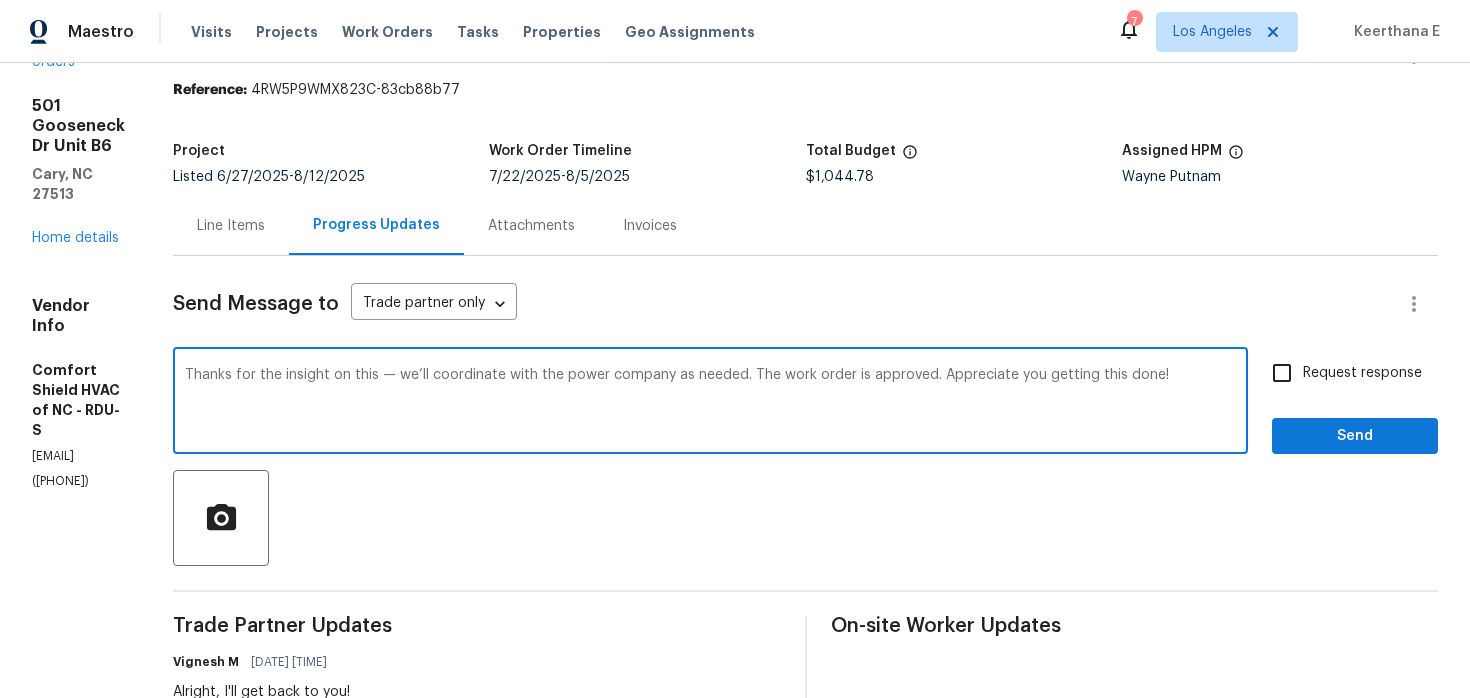 scroll, scrollTop: 0, scrollLeft: 0, axis: both 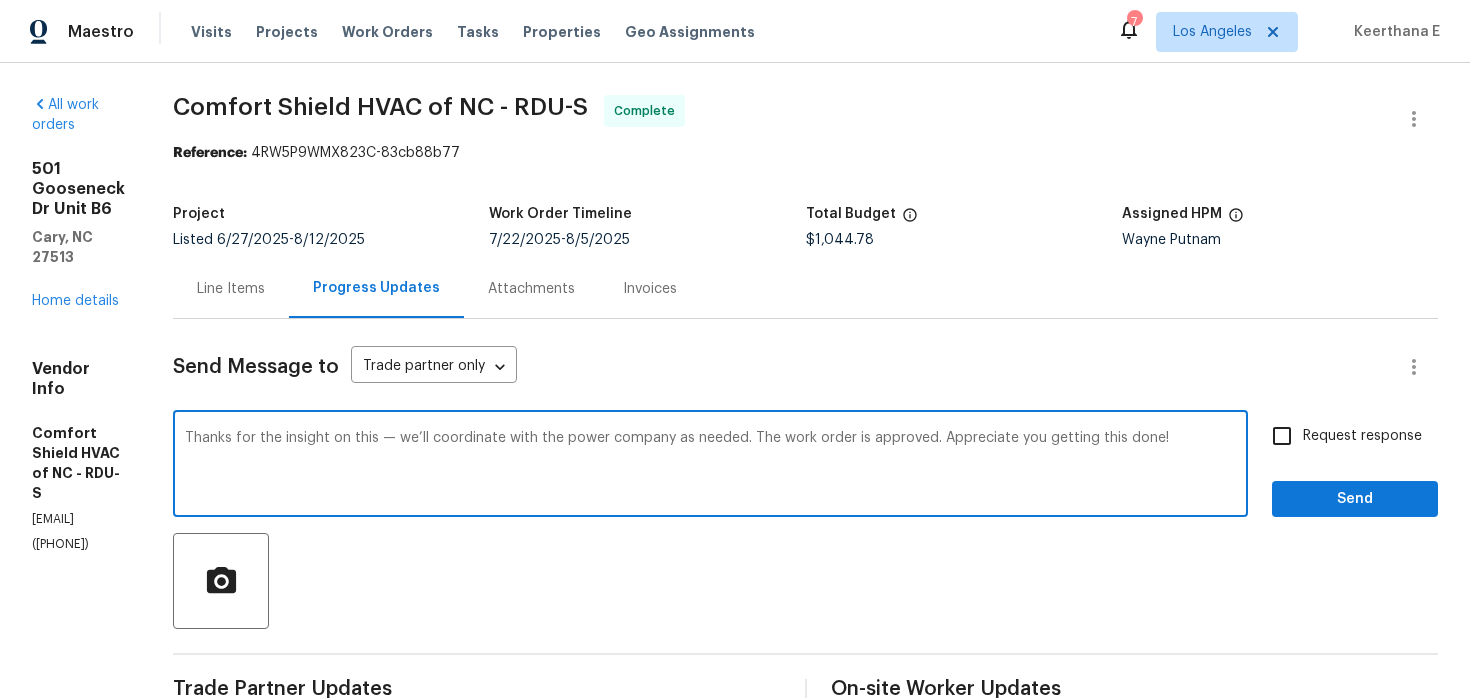type on "Thanks for the insight on this — we’ll coordinate with the power company as needed. The work order is approved. Appreciate you getting this done!" 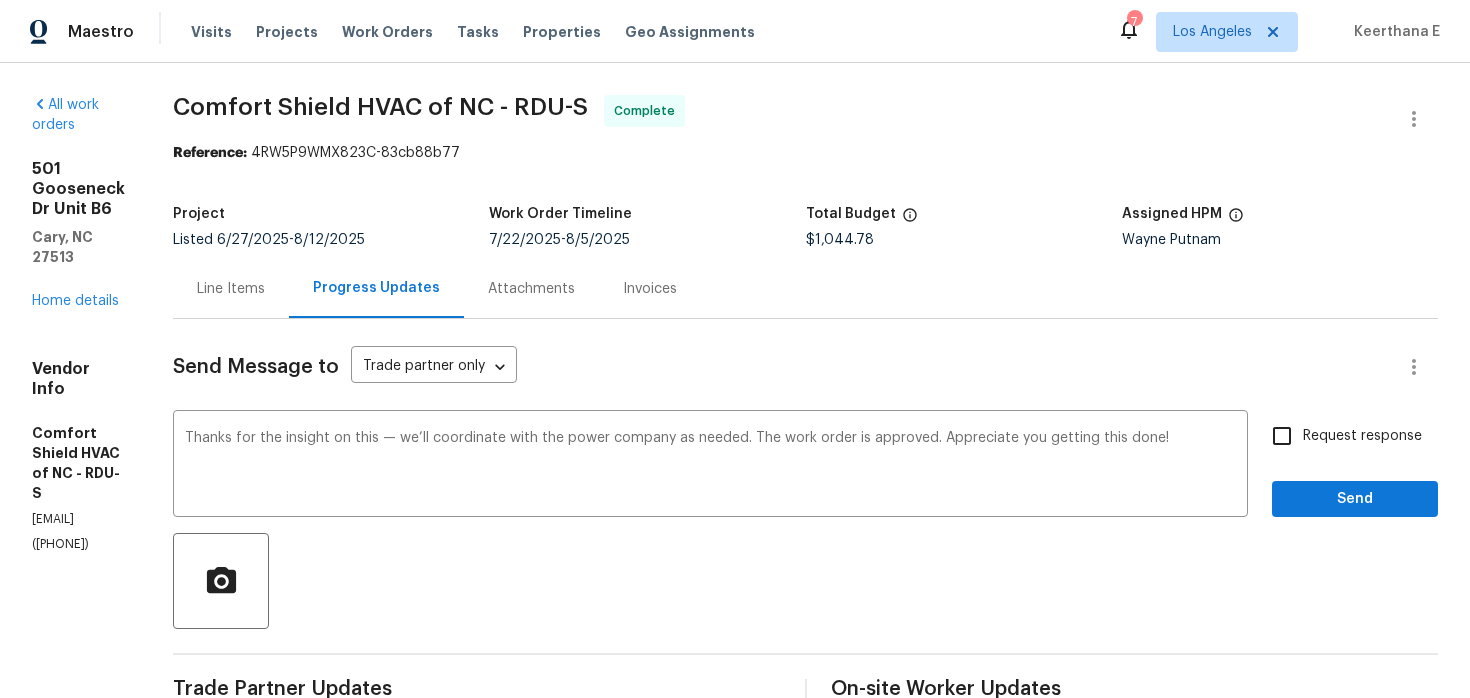 click on "Request response" at bounding box center (1362, 436) 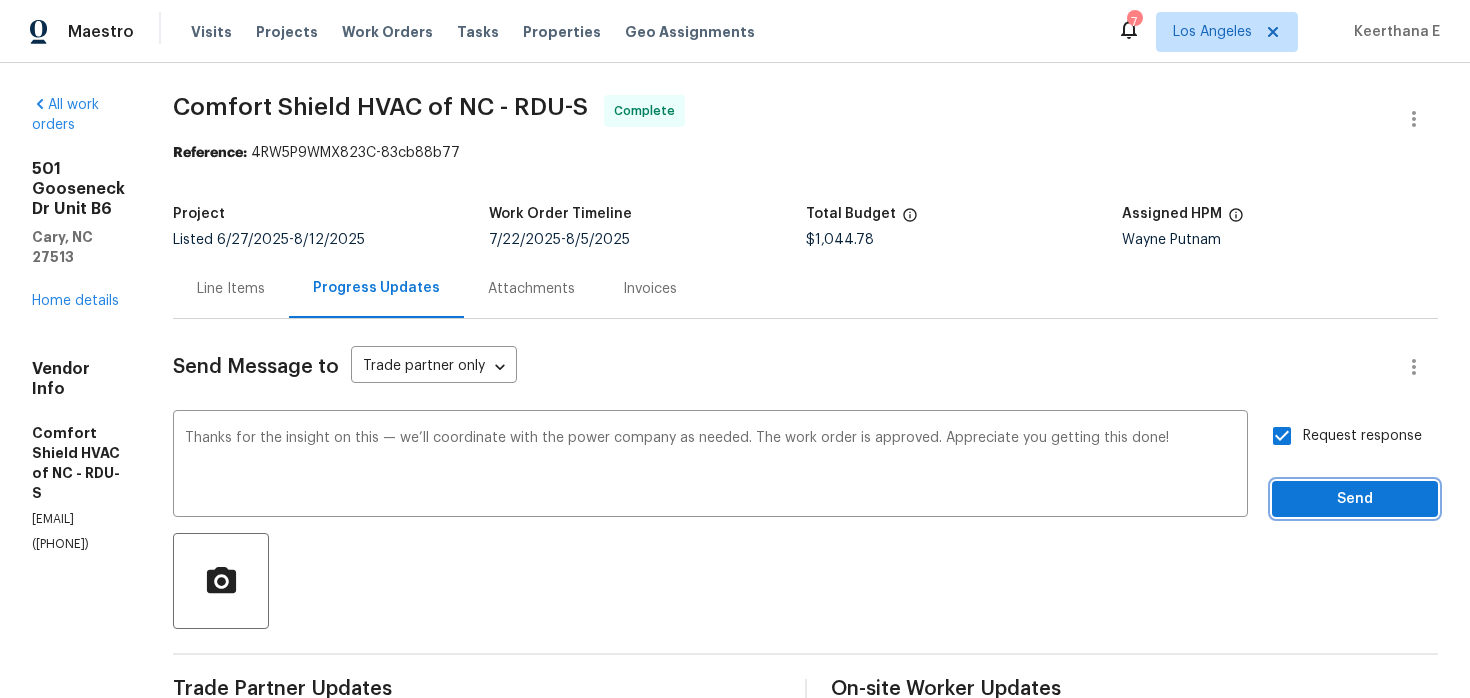 click on "Send" at bounding box center (1355, 499) 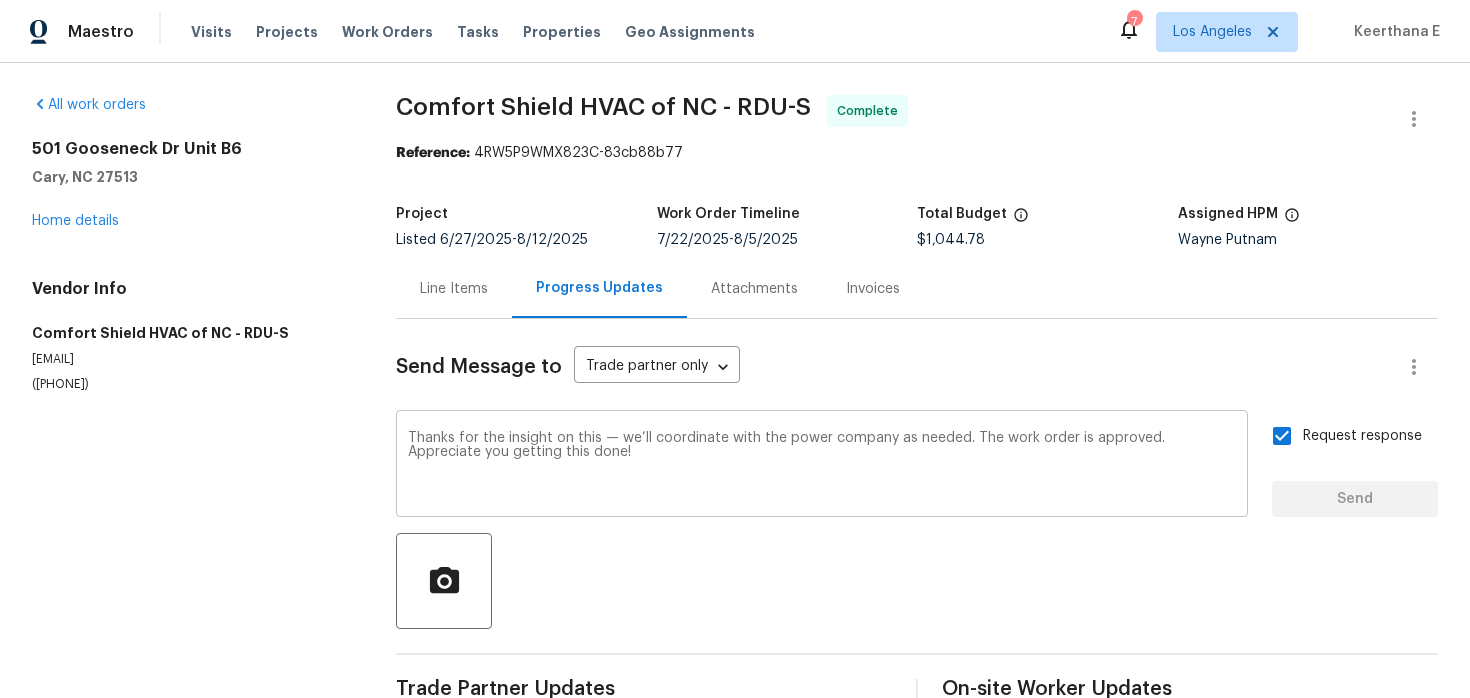 type 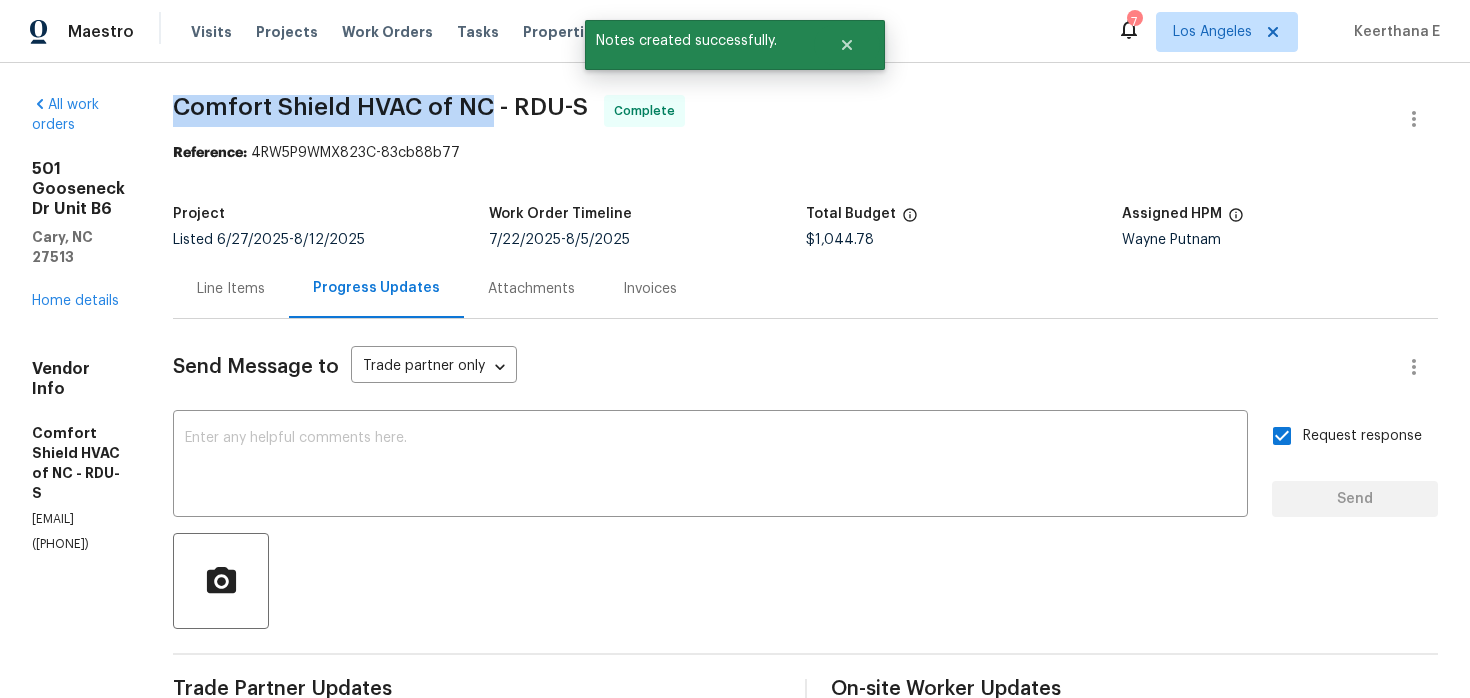 drag, startPoint x: 294, startPoint y: 114, endPoint x: 604, endPoint y: 107, distance: 310.079 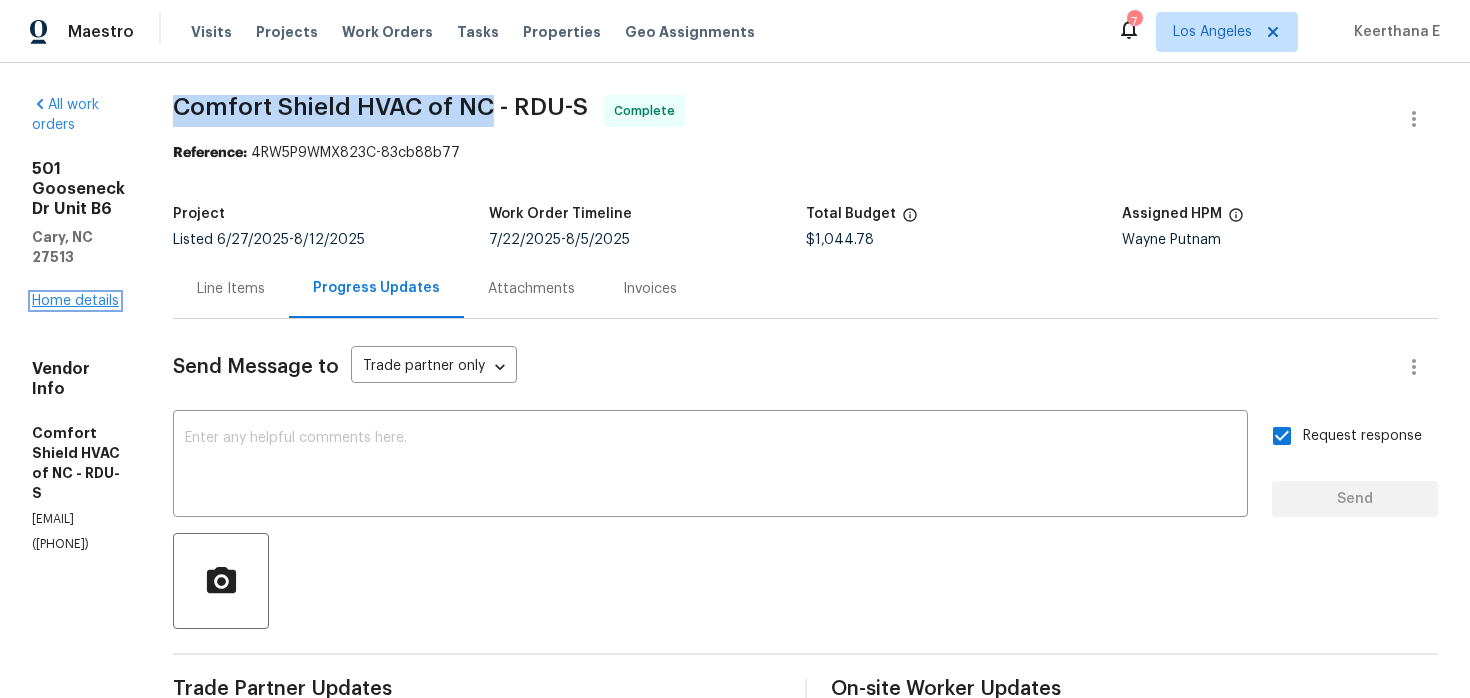 click on "Home details" at bounding box center (75, 301) 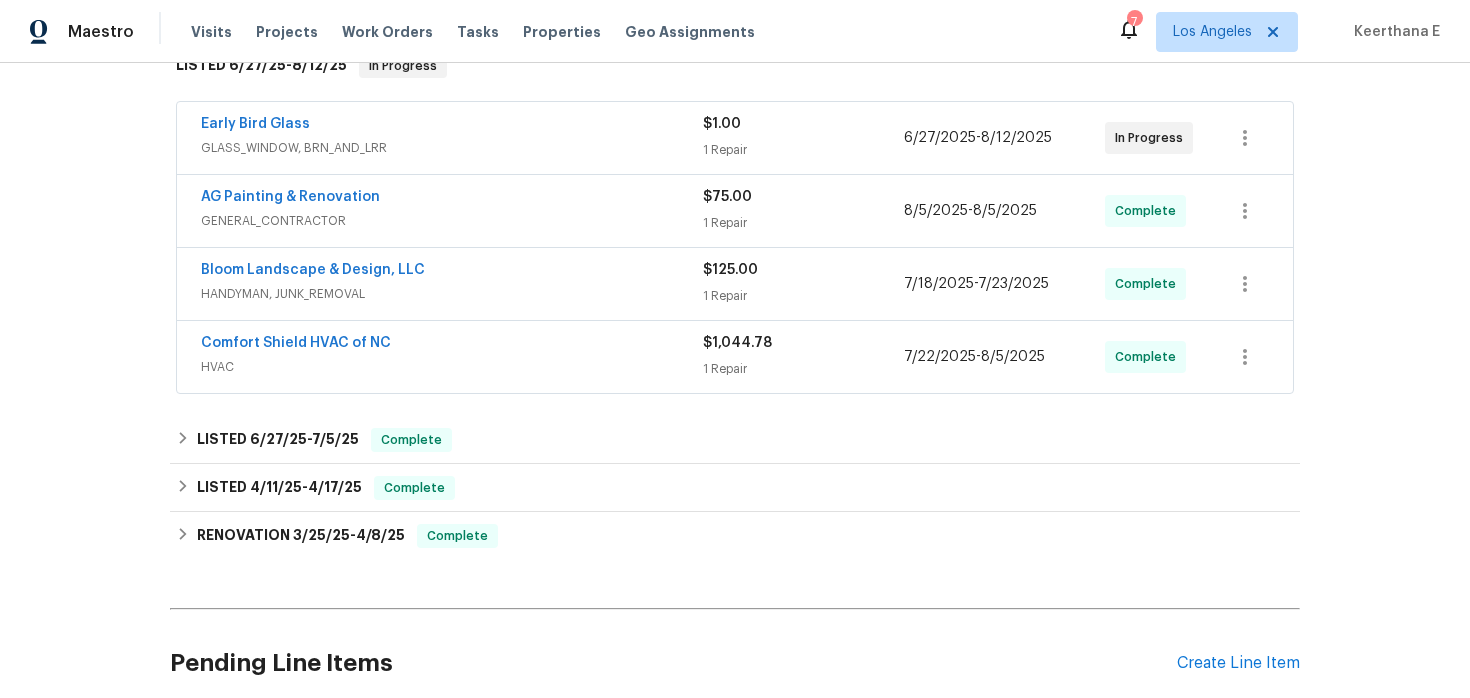 scroll, scrollTop: 513, scrollLeft: 0, axis: vertical 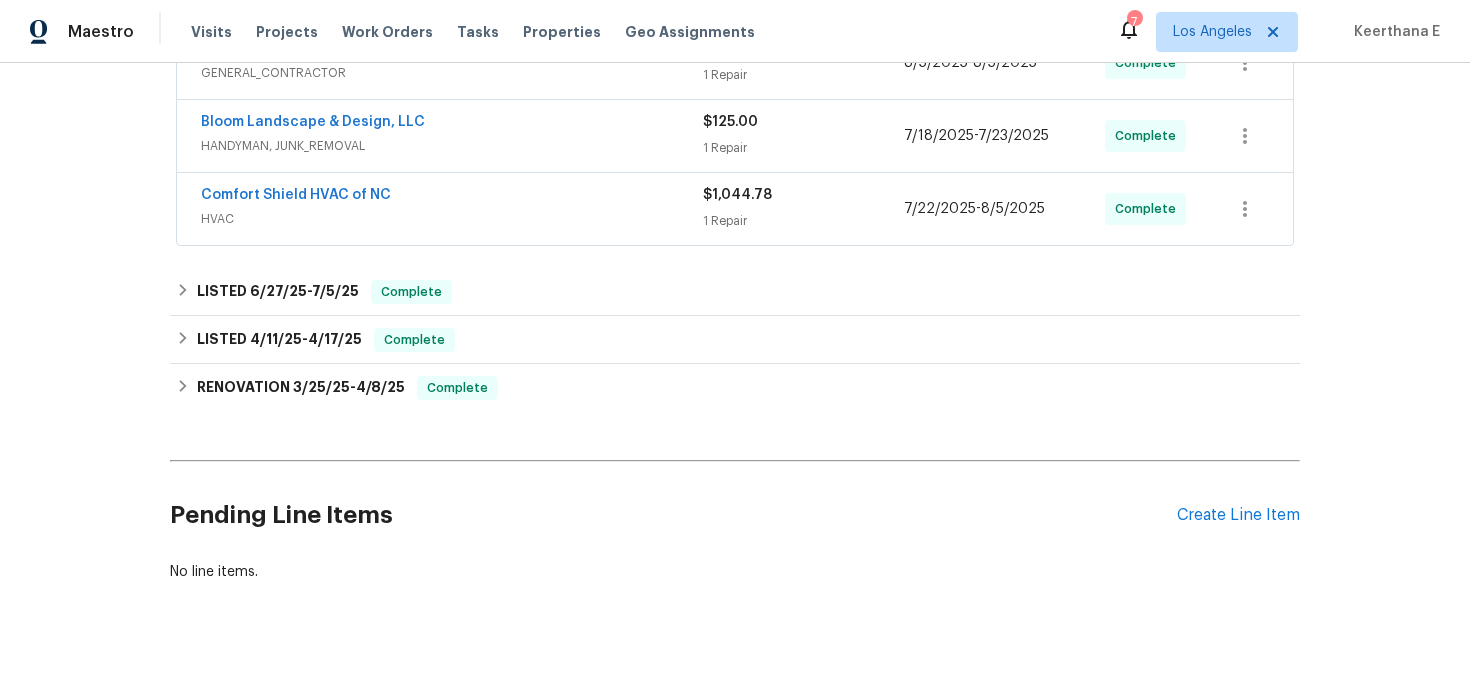 click on "Pending Line Items Create Line Item" at bounding box center [735, 515] 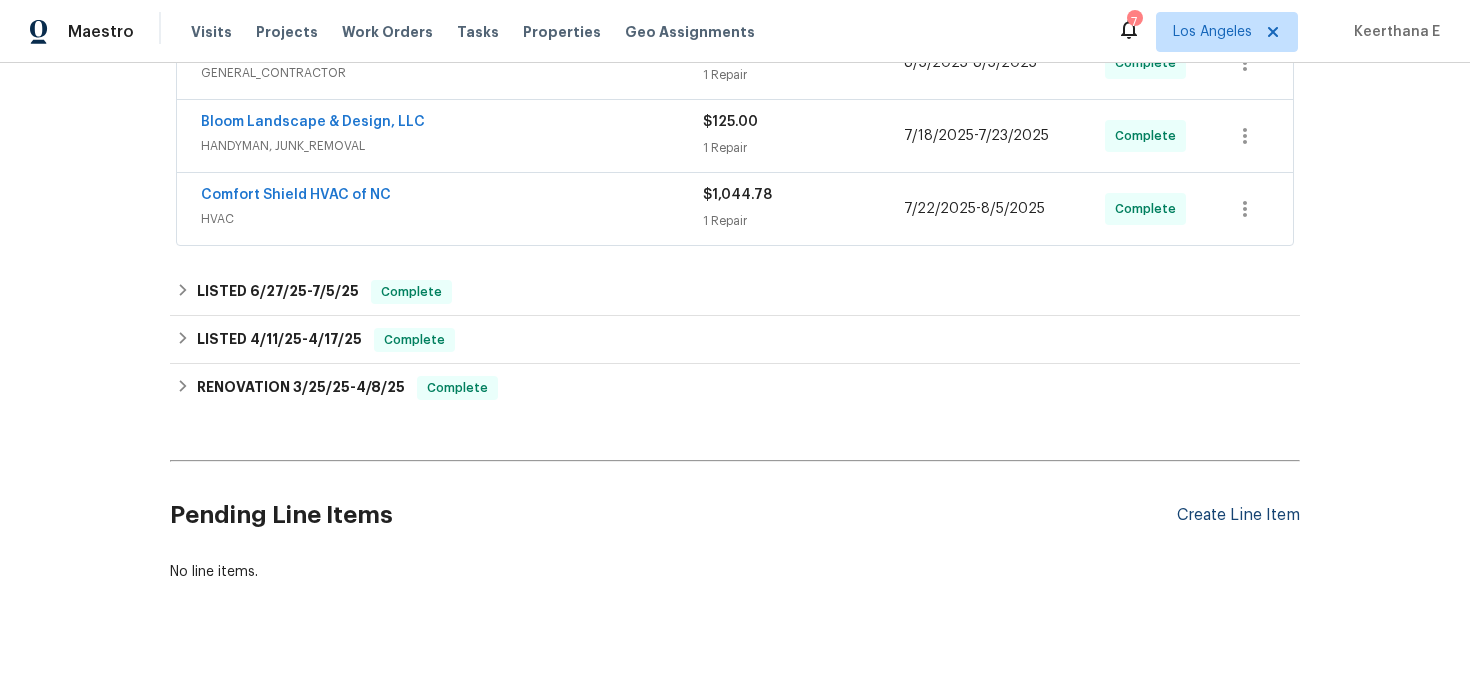click on "Create Line Item" at bounding box center (1238, 515) 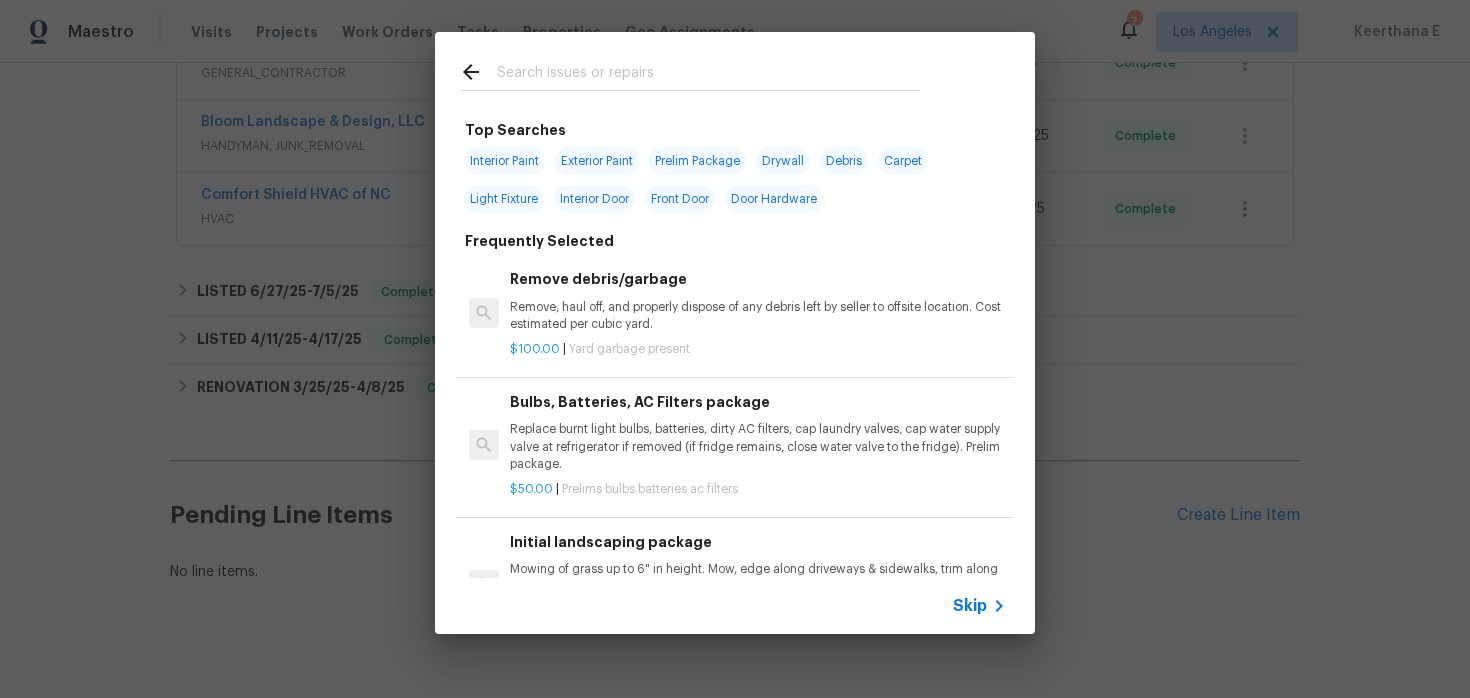 click on "Skip" at bounding box center [970, 606] 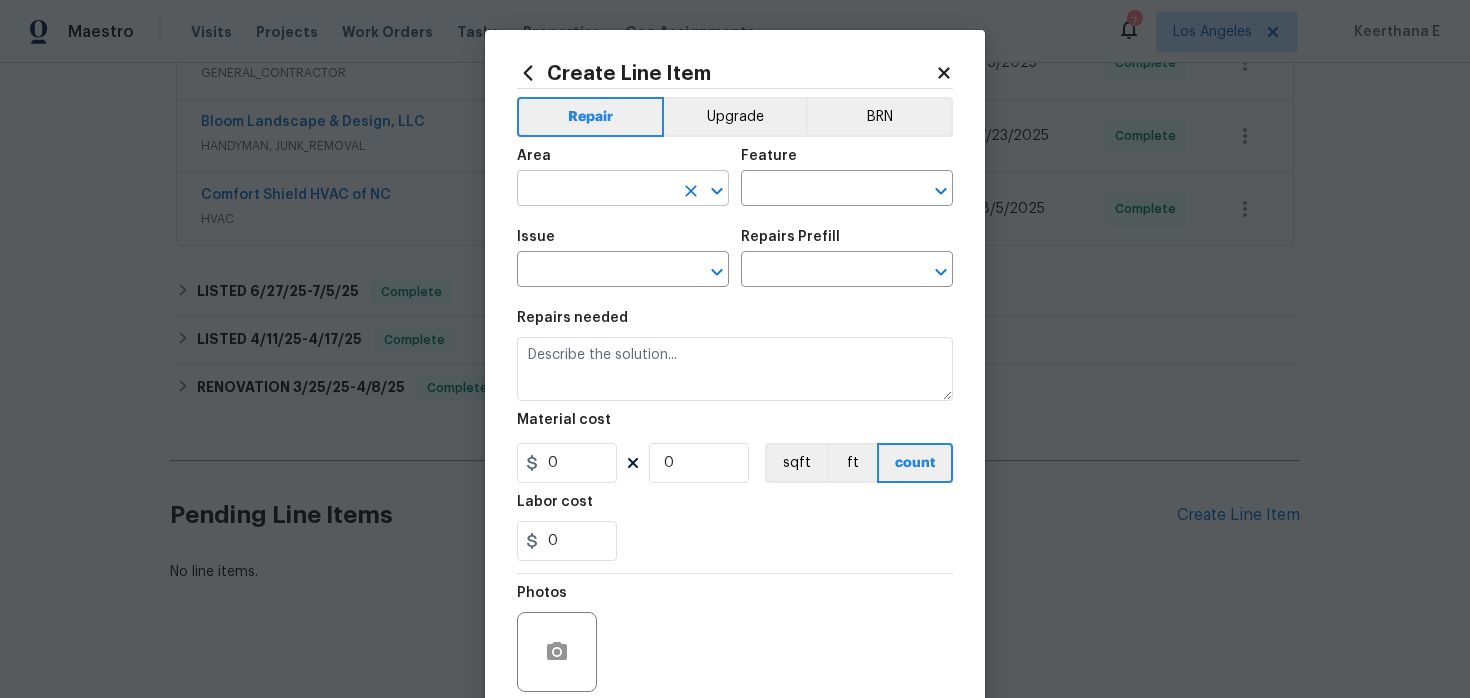 click at bounding box center [595, 190] 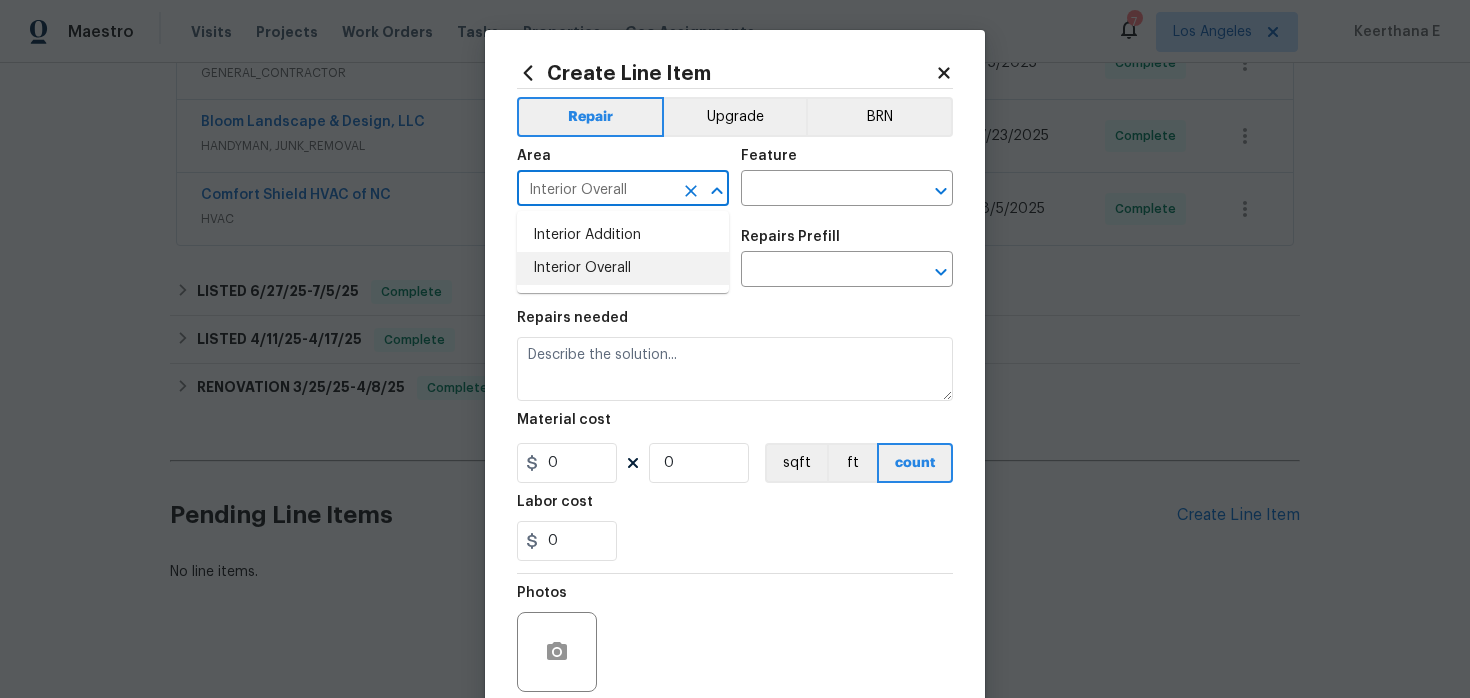 type on "Interior Overall" 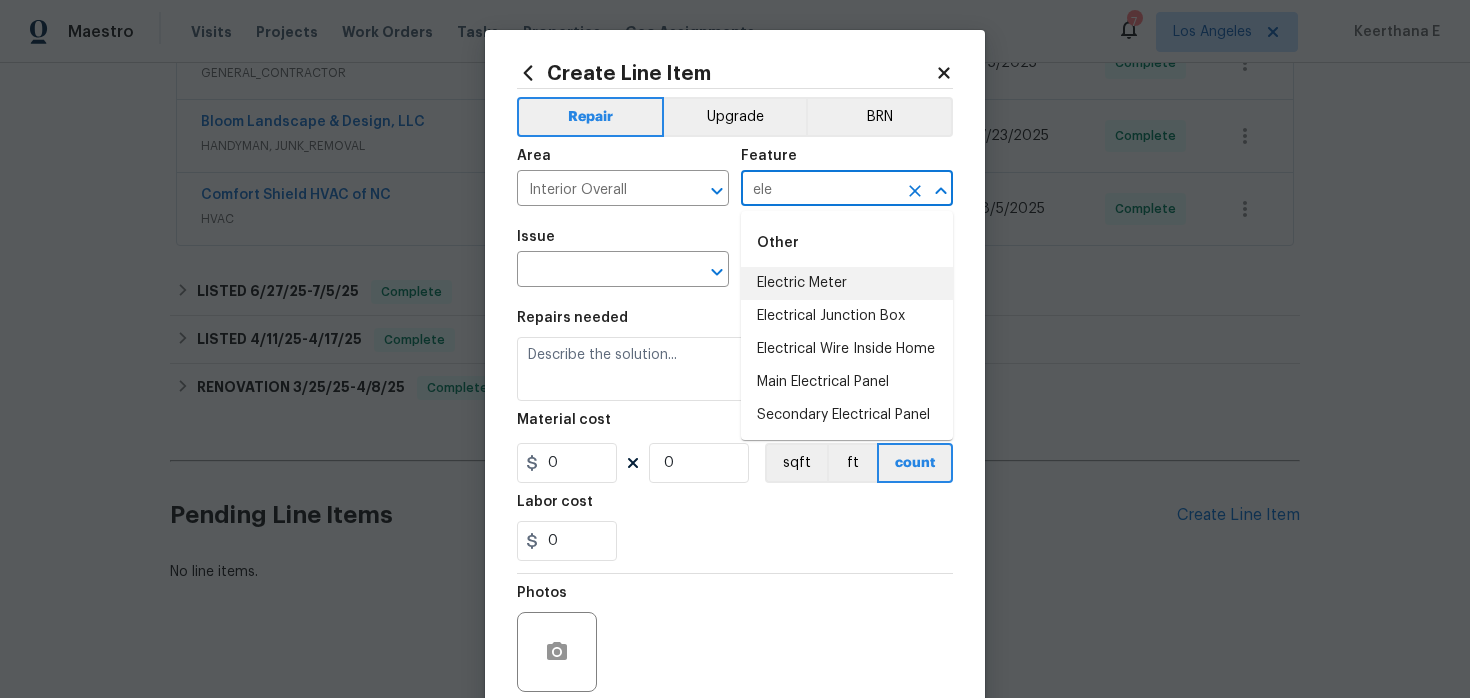 click on "Electric Meter" at bounding box center [847, 283] 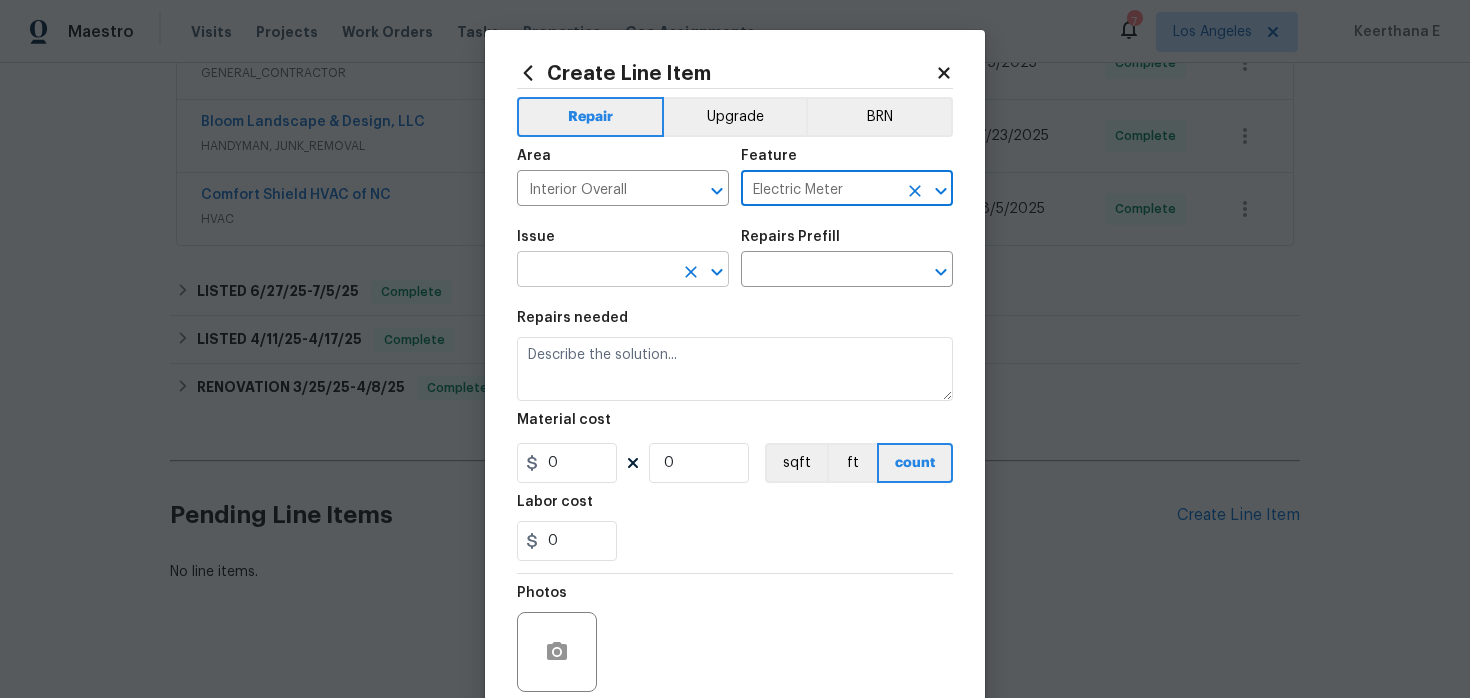 type on "Electric Meter" 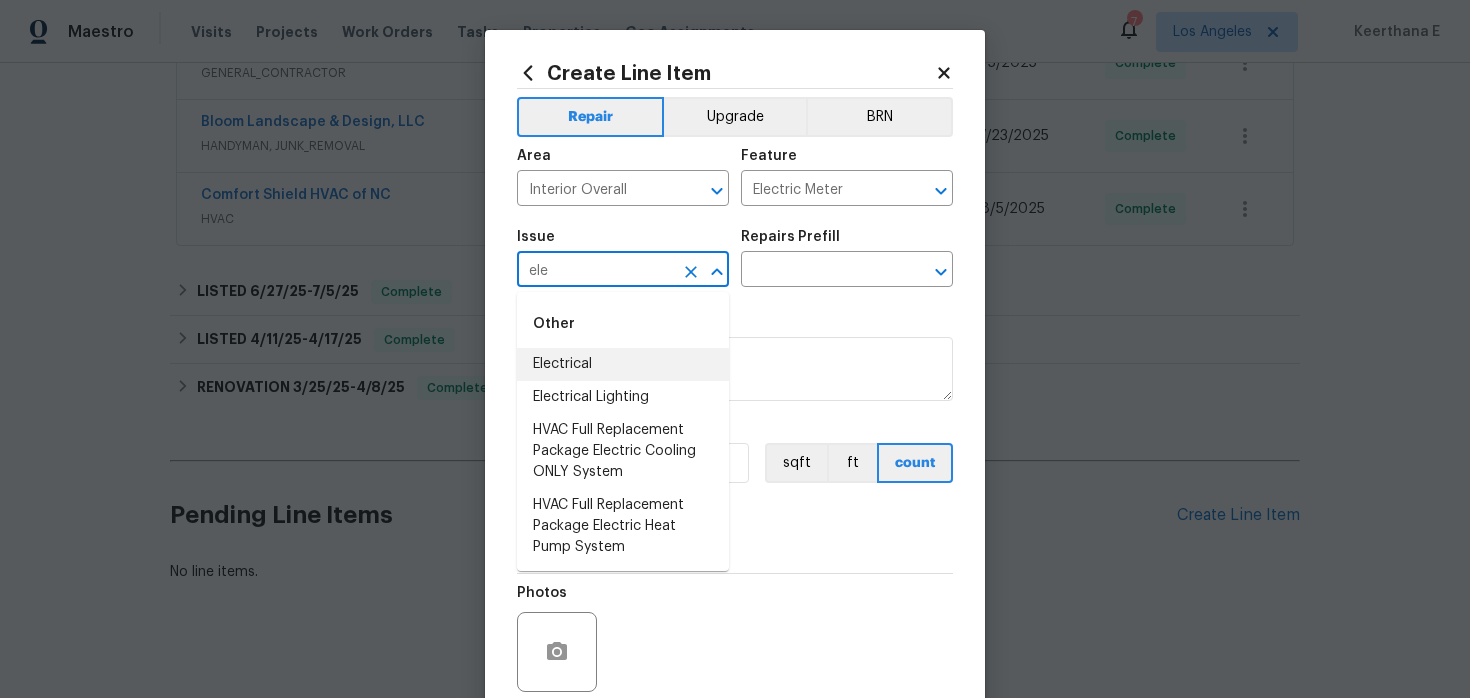 click on "Electrical" at bounding box center (623, 364) 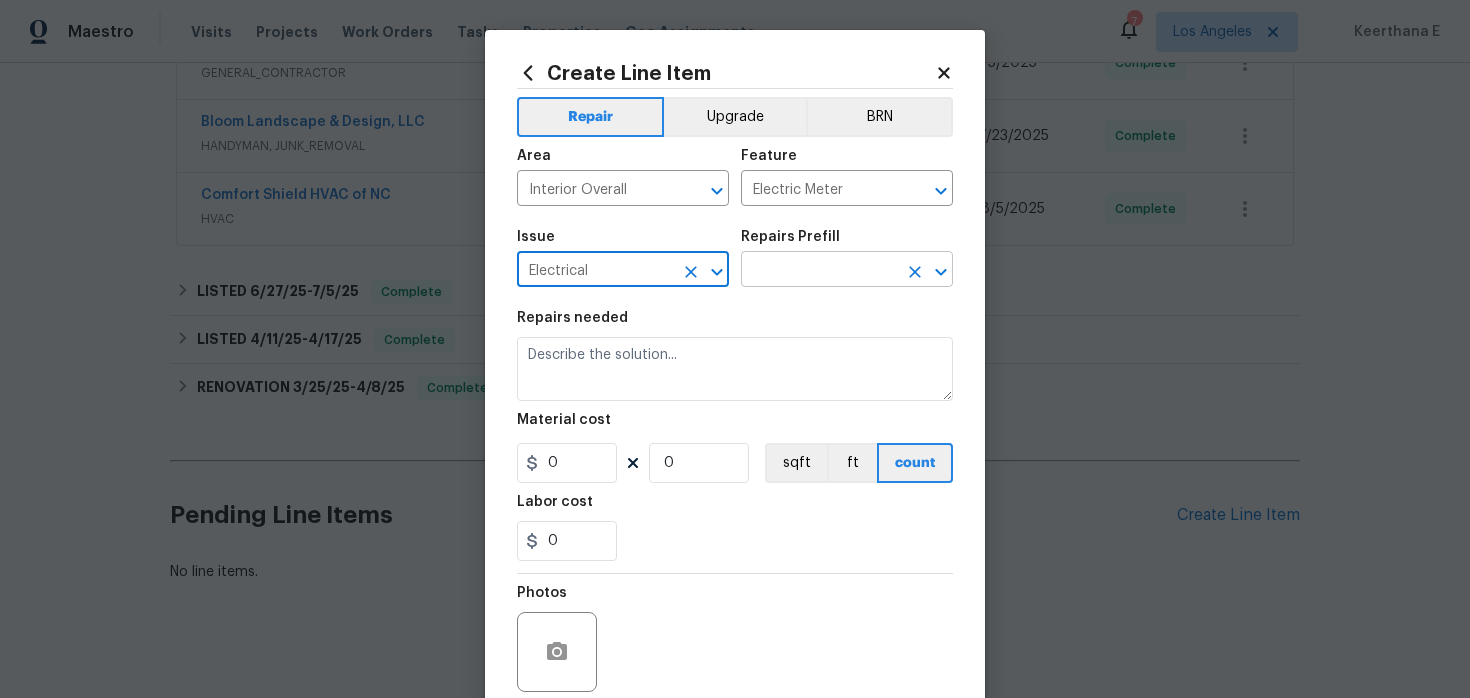 type on "Electrical" 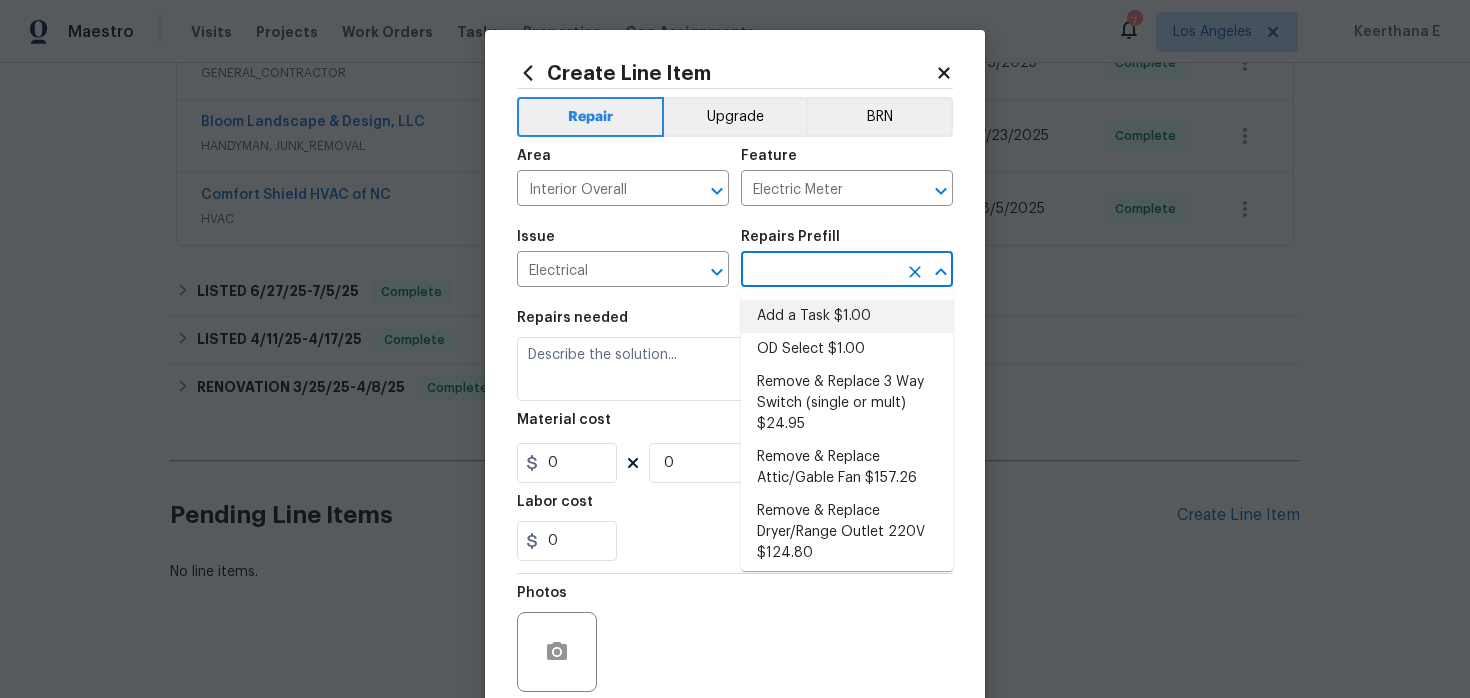 click on "Add a Task $1.00" at bounding box center [847, 316] 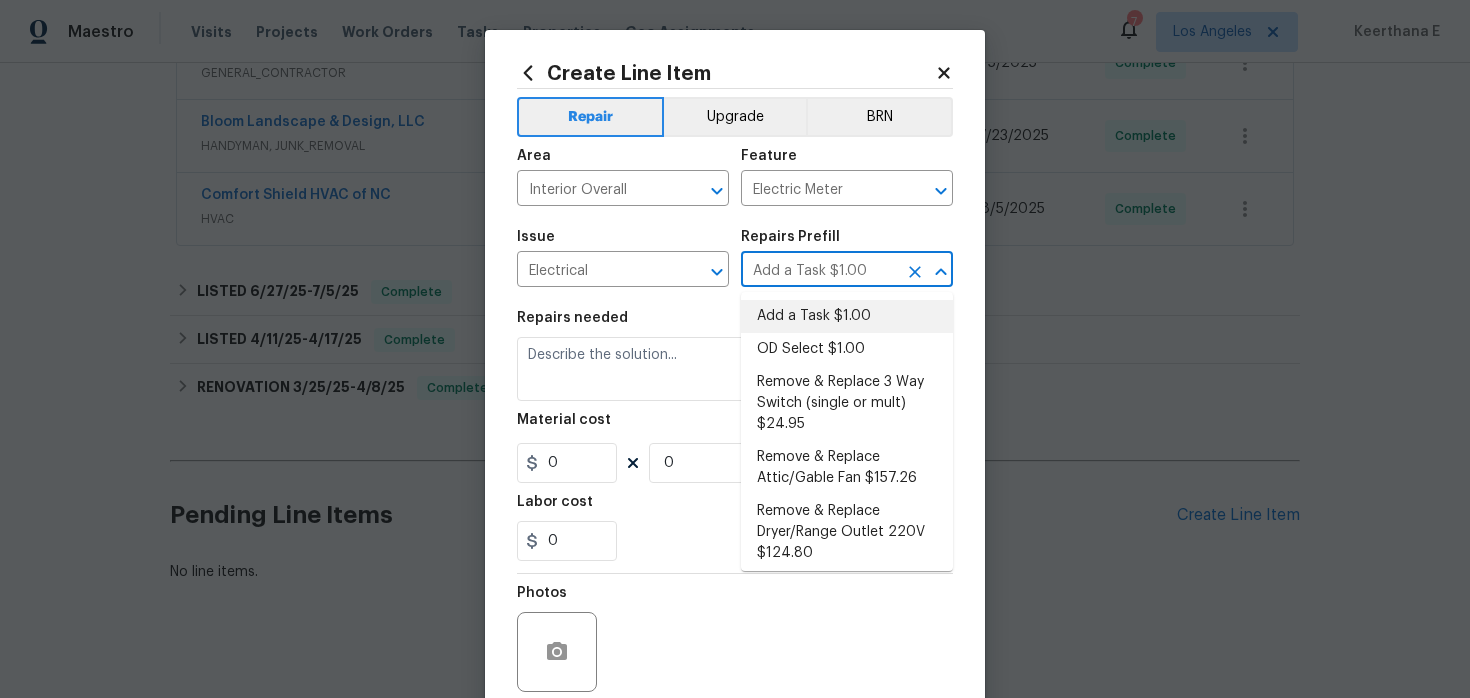 type on "HPM to detail" 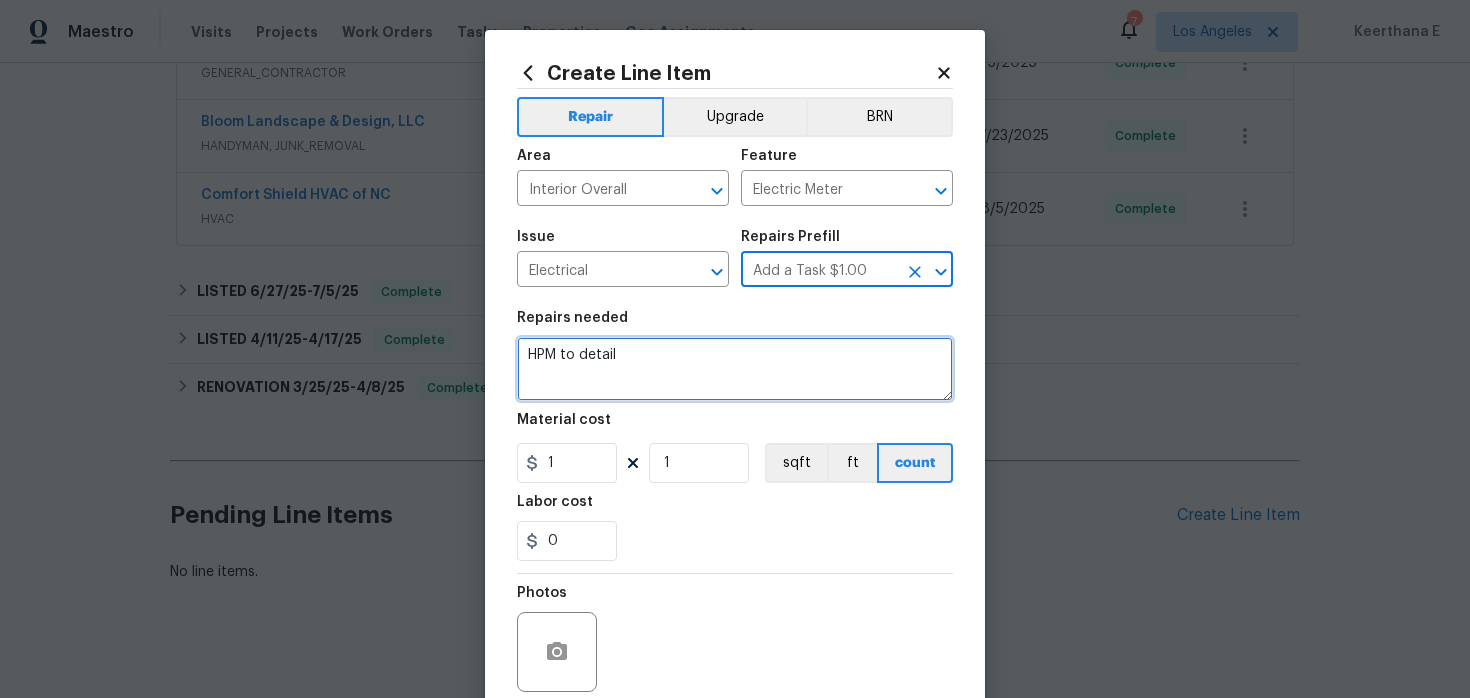 click on "HPM to detail" at bounding box center (735, 369) 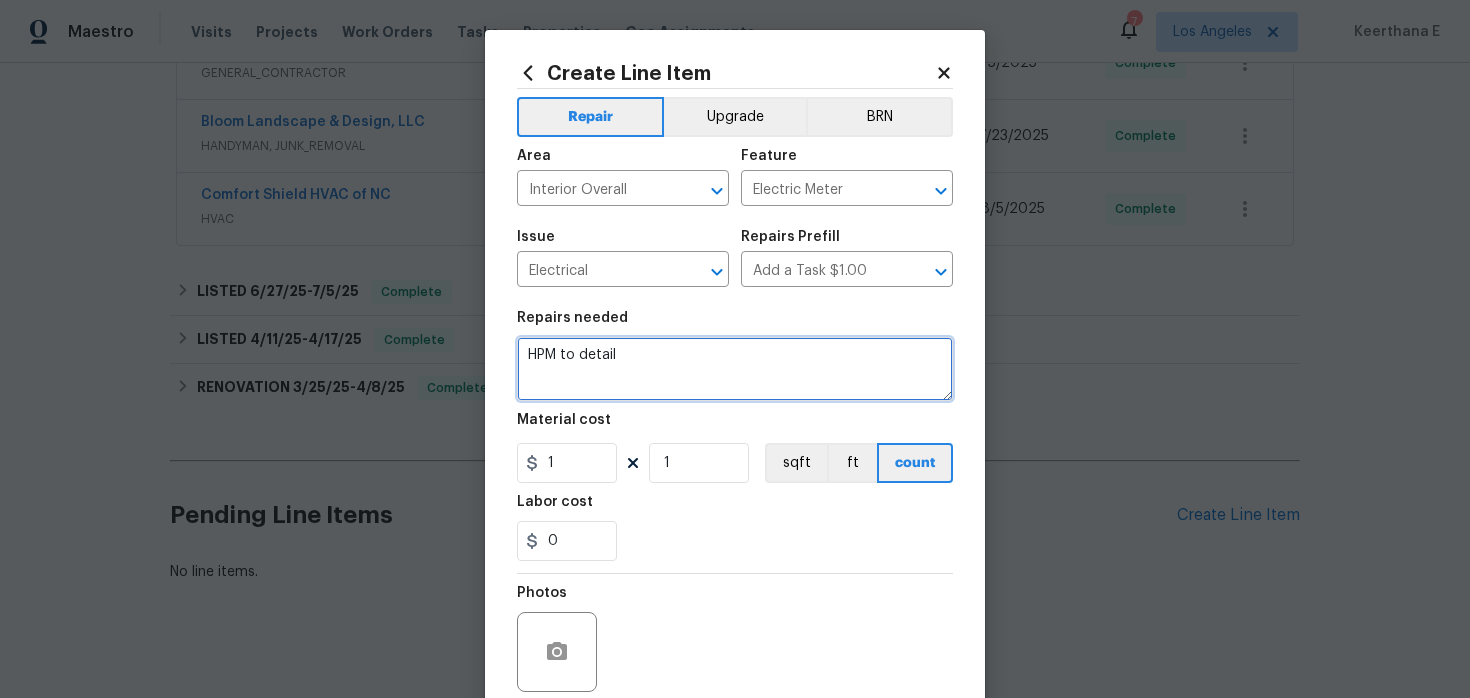 click on "HPM to detail" at bounding box center [735, 369] 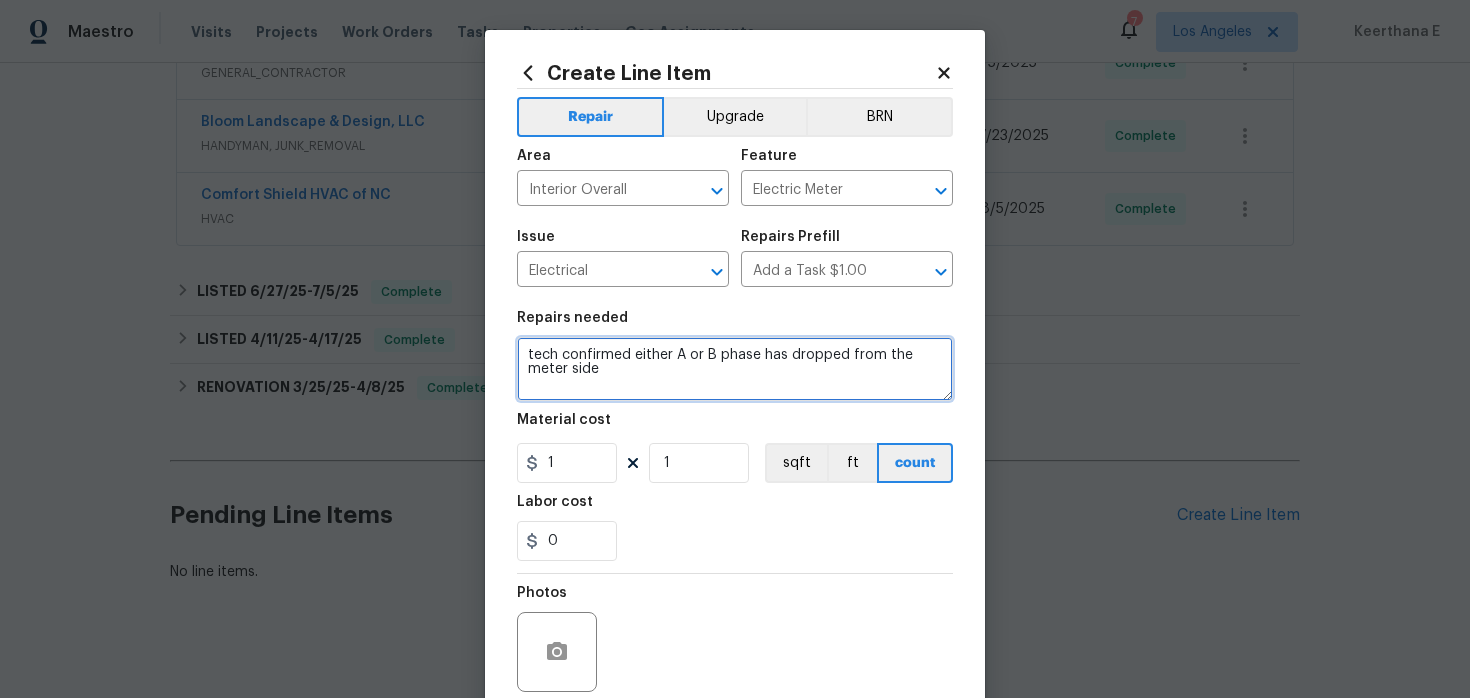 type on "tech confirmed either A or B phase has dropped from the meter side" 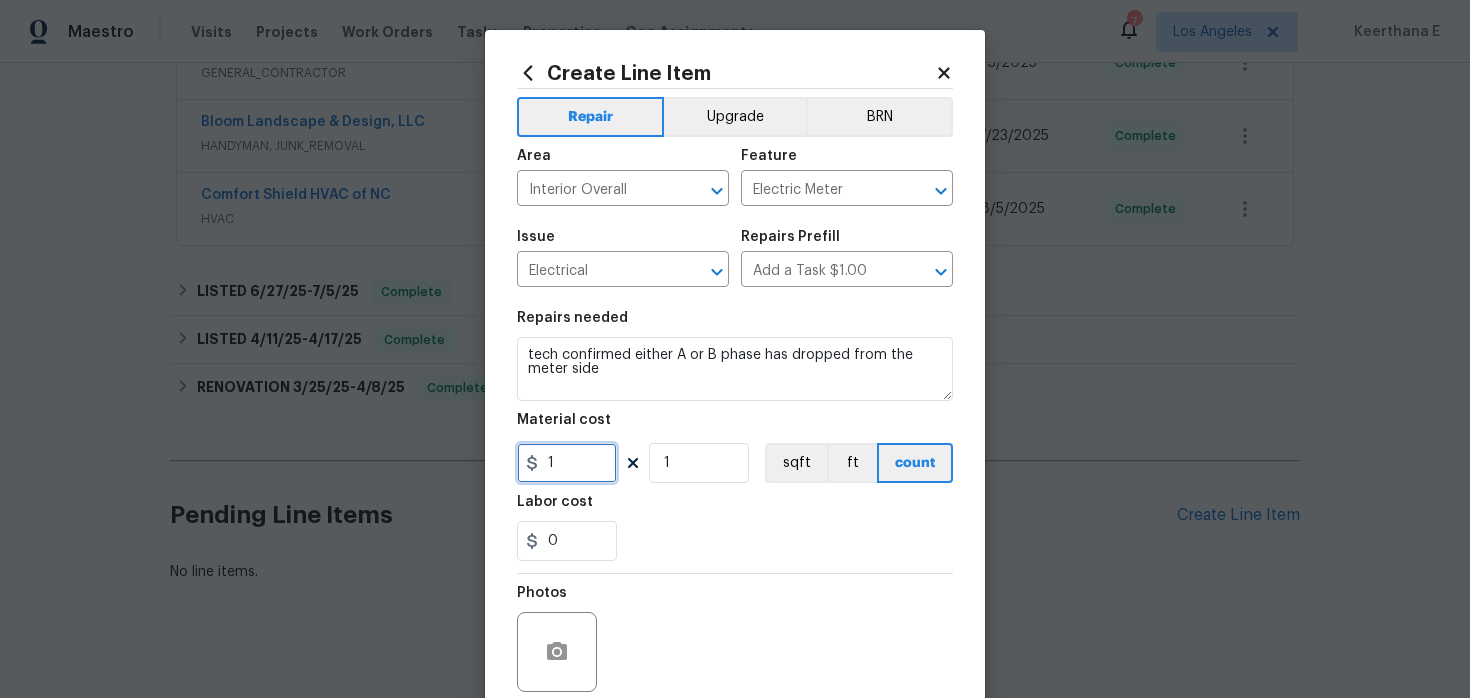 drag, startPoint x: 565, startPoint y: 465, endPoint x: 476, endPoint y: 466, distance: 89.005615 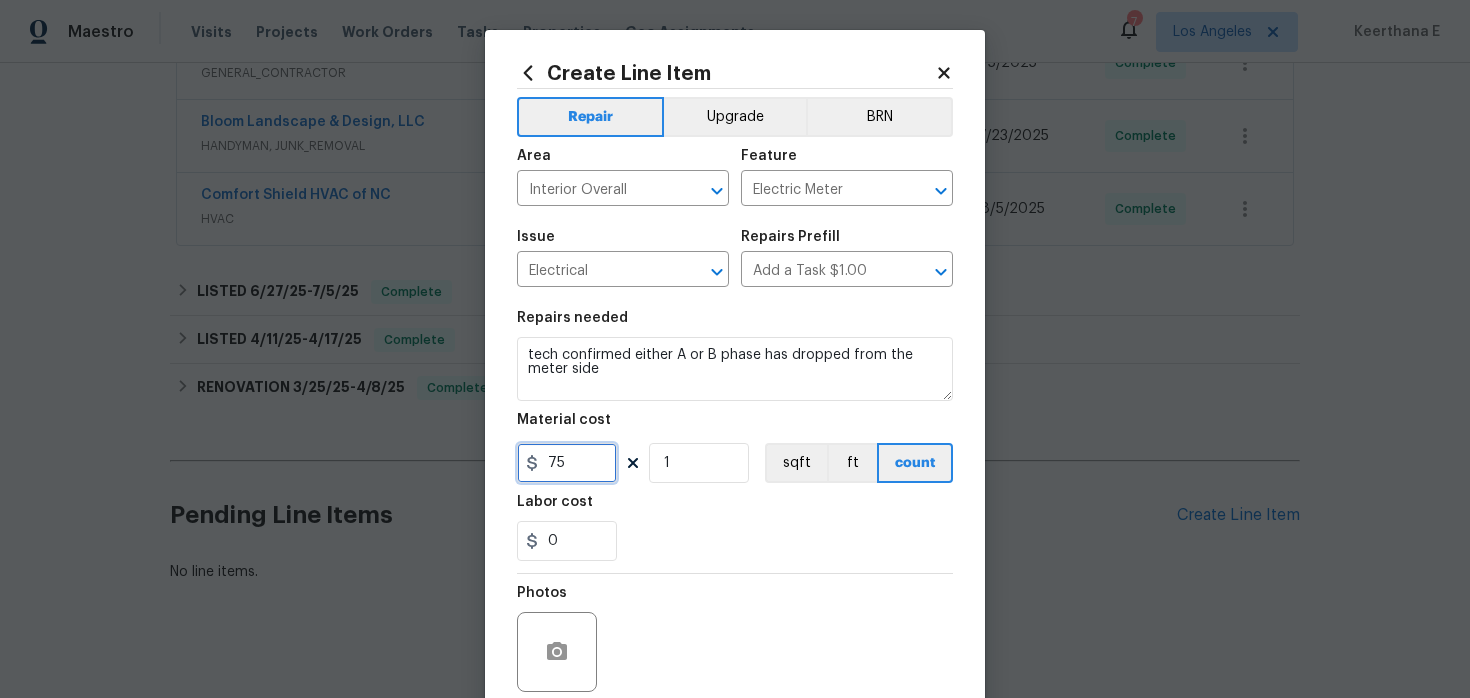 type on "75" 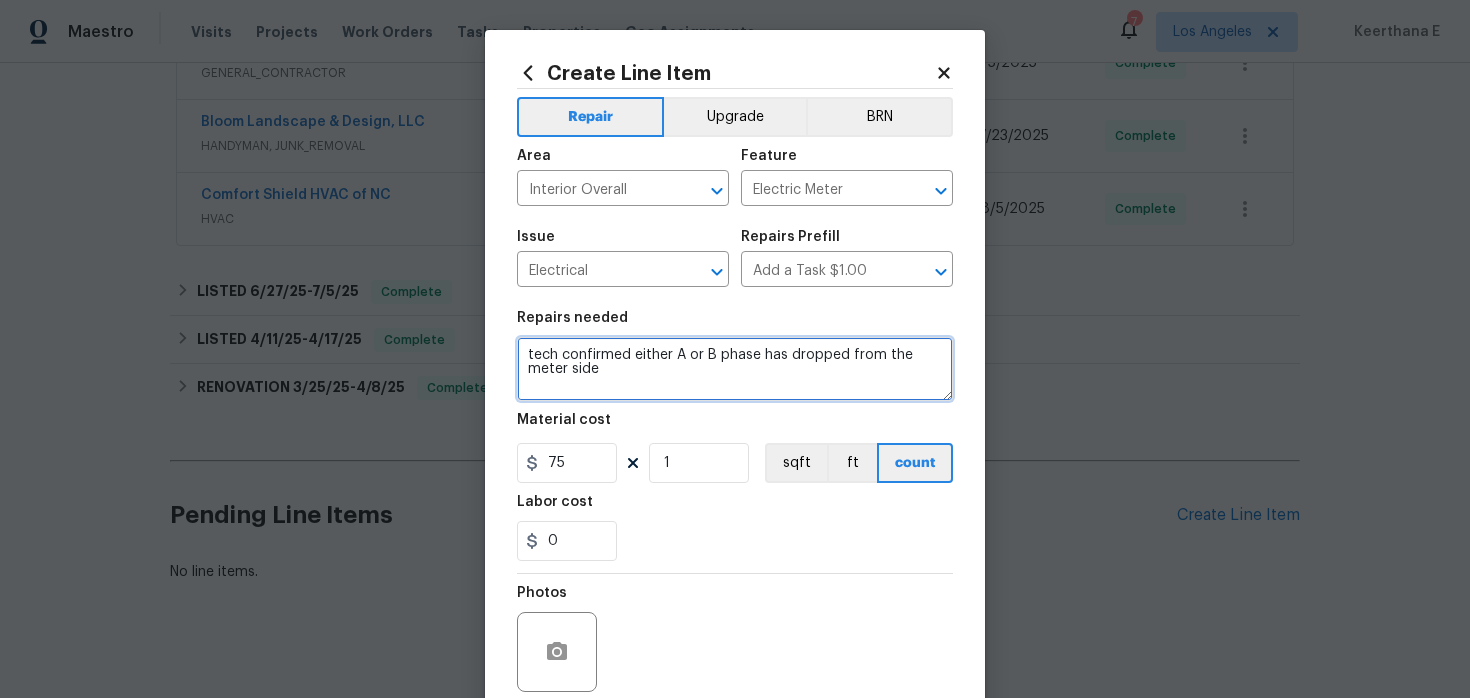 click on "tech confirmed either A or B phase has dropped from the meter side" at bounding box center [735, 369] 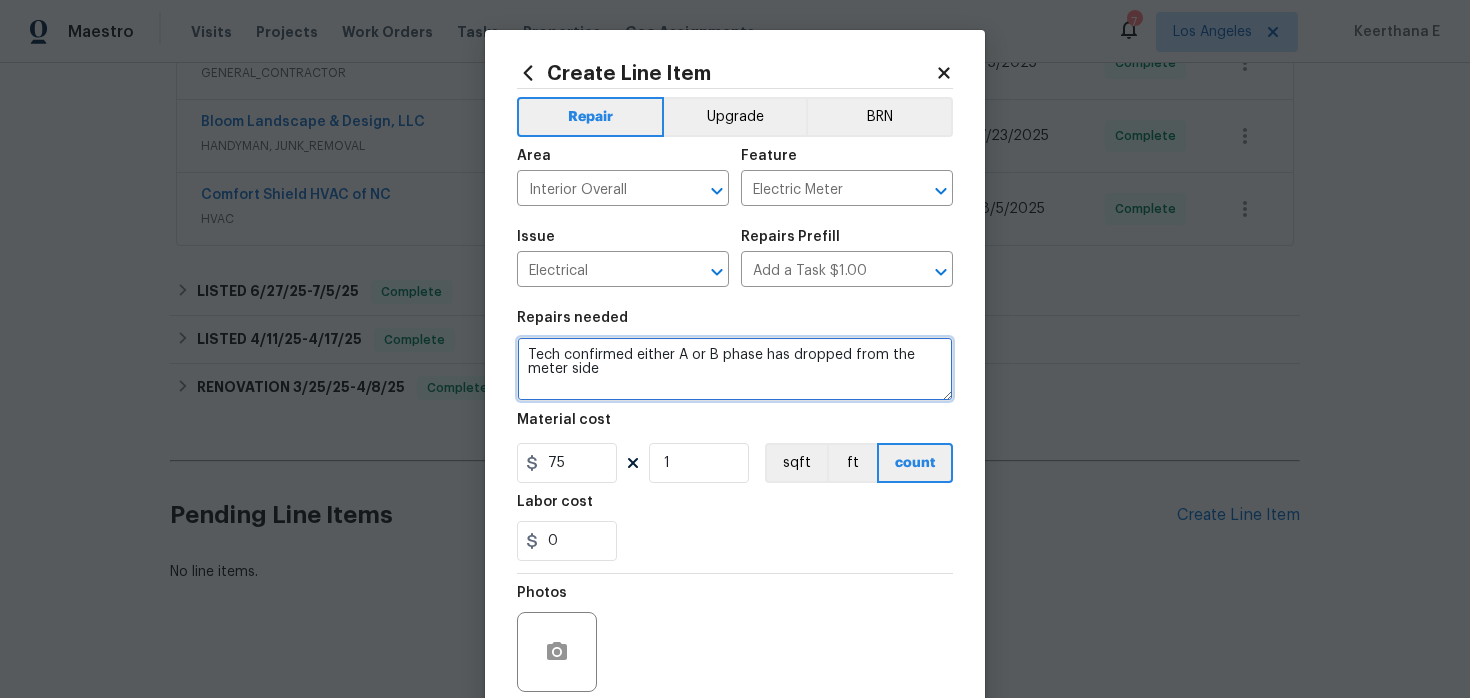 scroll, scrollTop: 164, scrollLeft: 0, axis: vertical 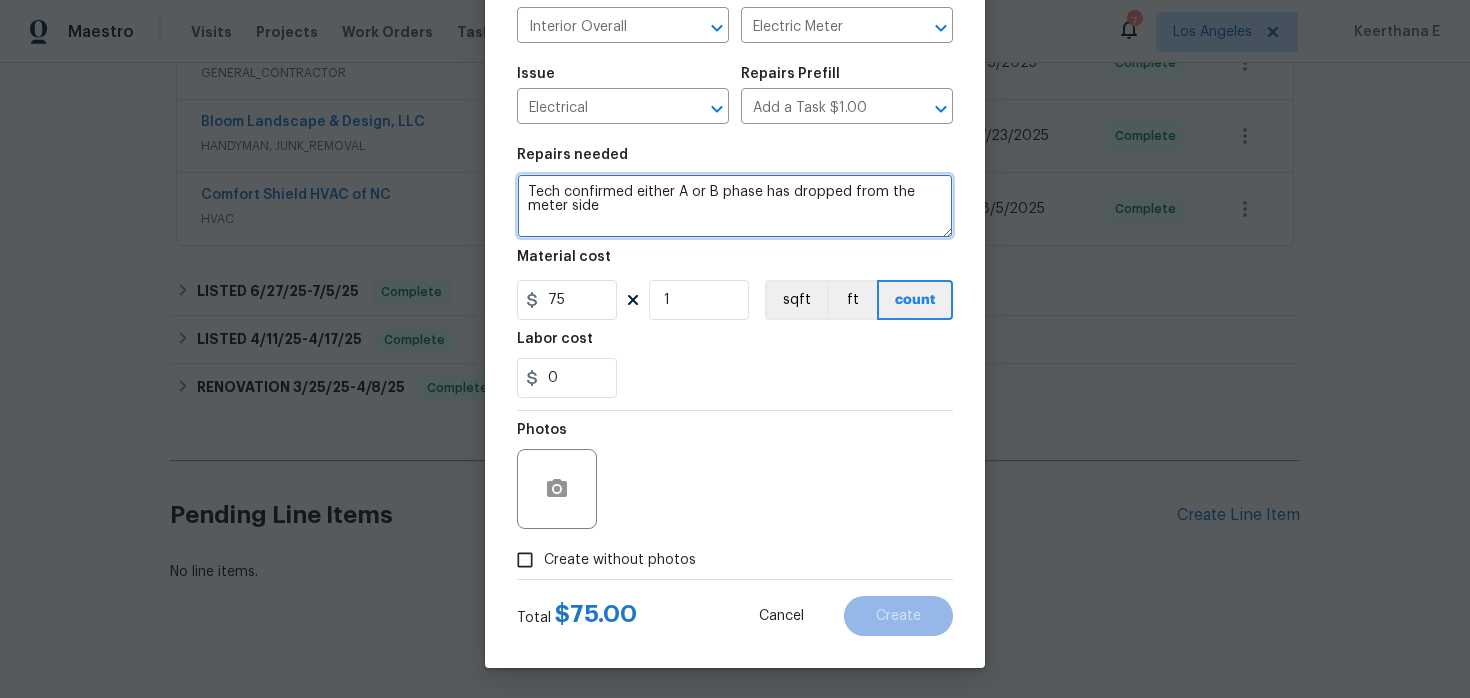 type on "Tech confirmed either A or B phase has dropped from the meter side" 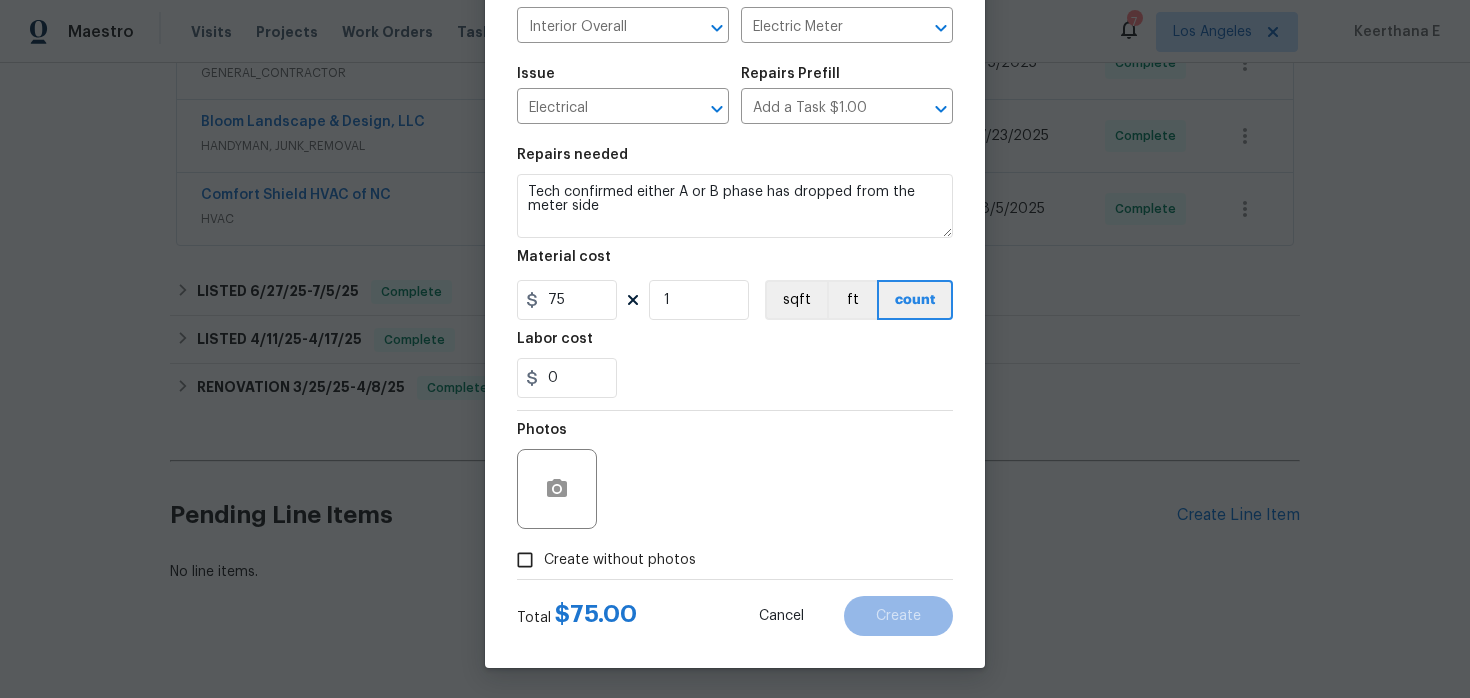 click on "Create without photos" at bounding box center [601, 560] 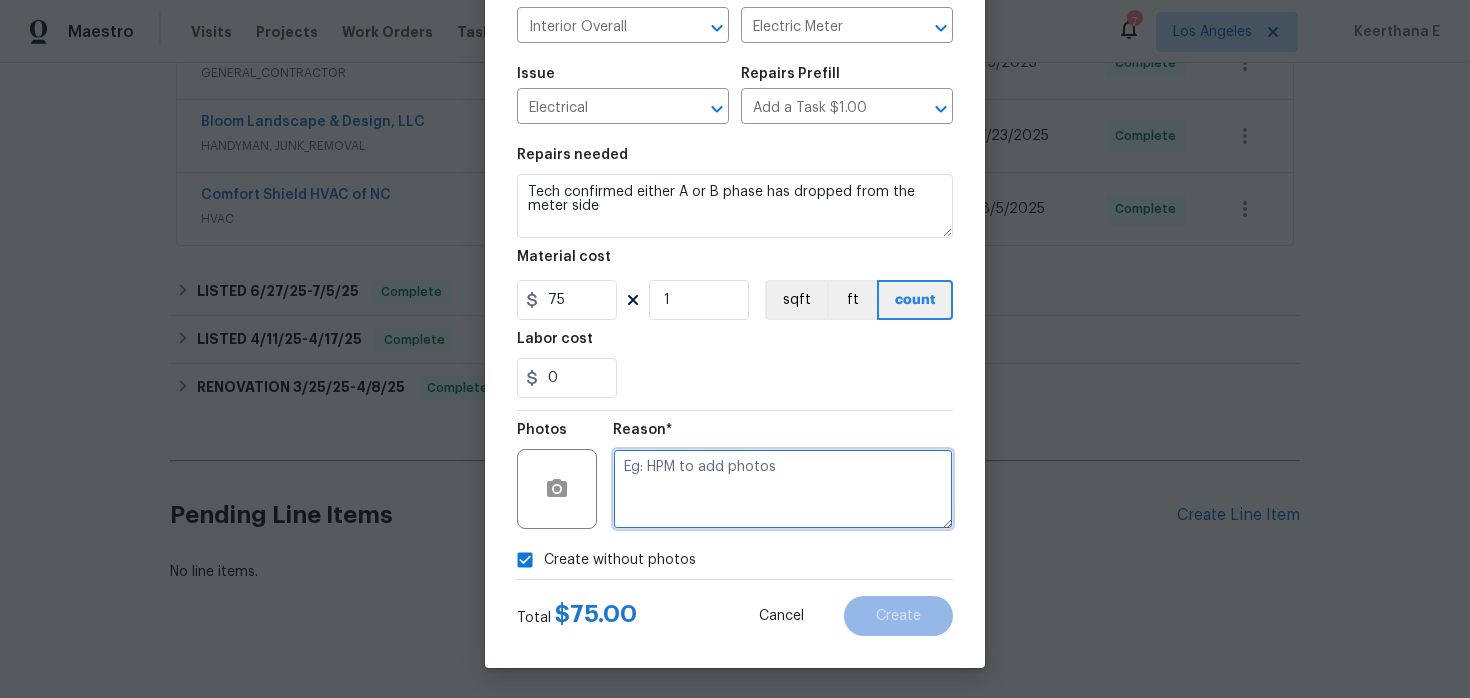 click at bounding box center (783, 489) 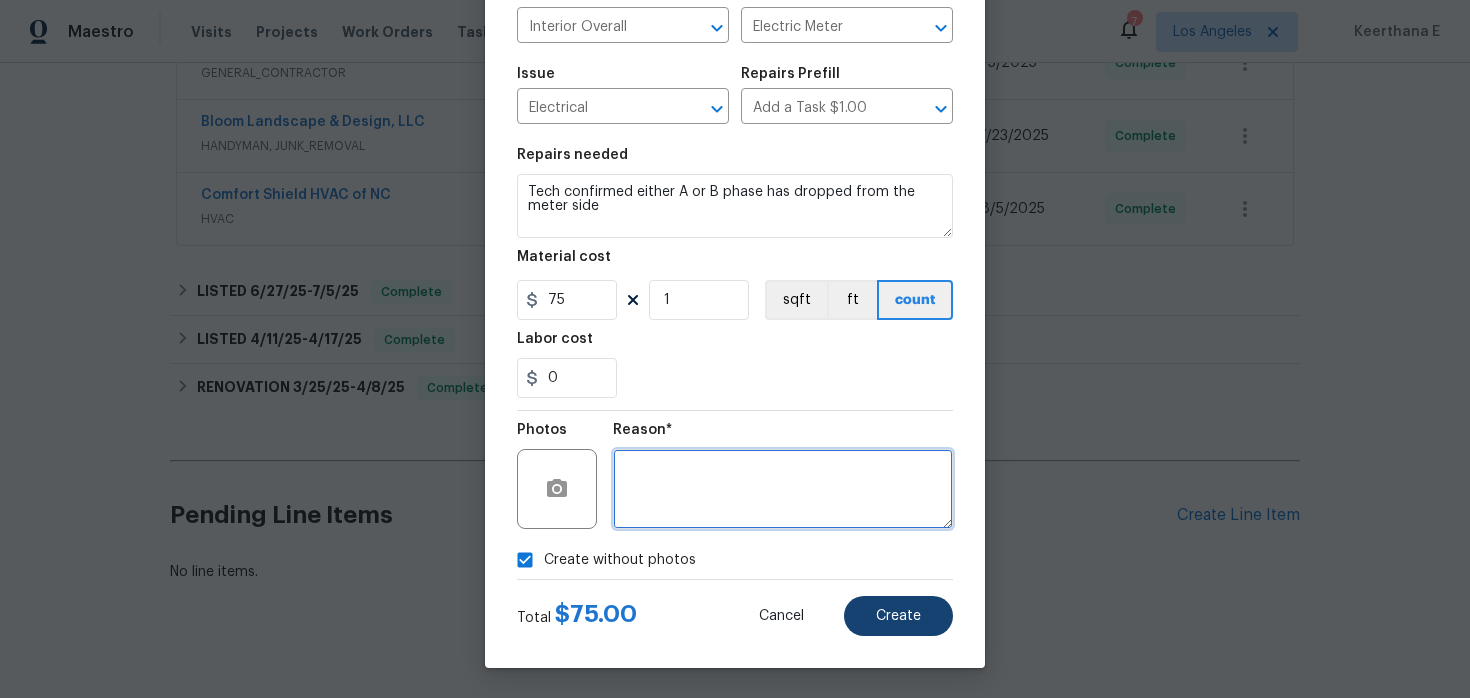 type 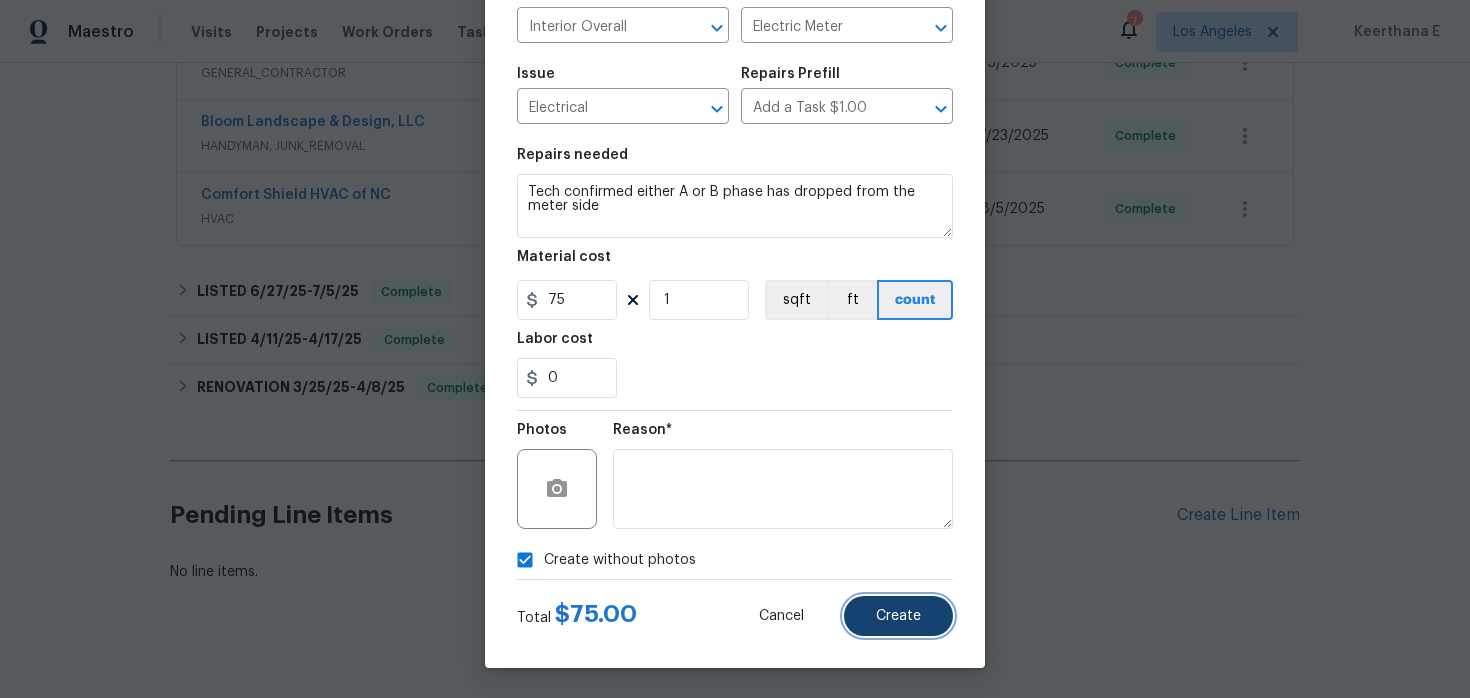 click on "Create" at bounding box center (898, 616) 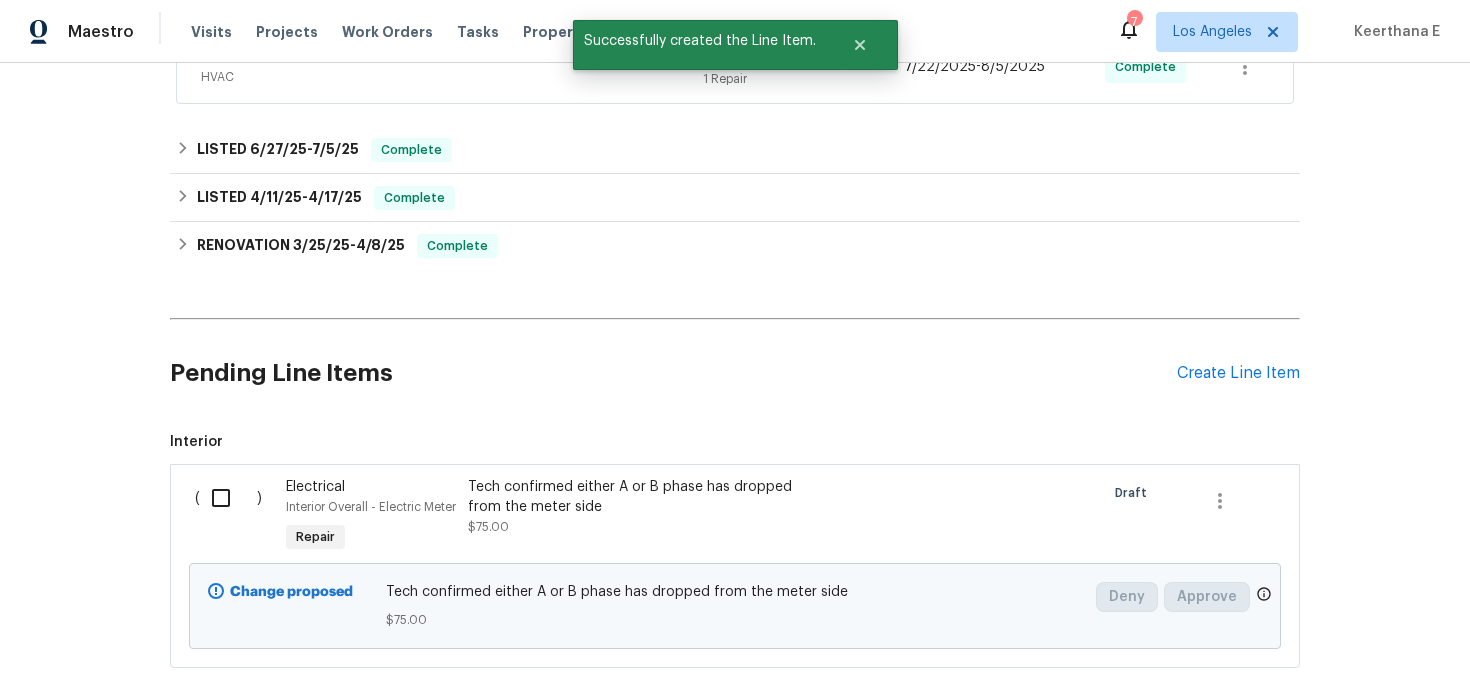 scroll, scrollTop: 762, scrollLeft: 0, axis: vertical 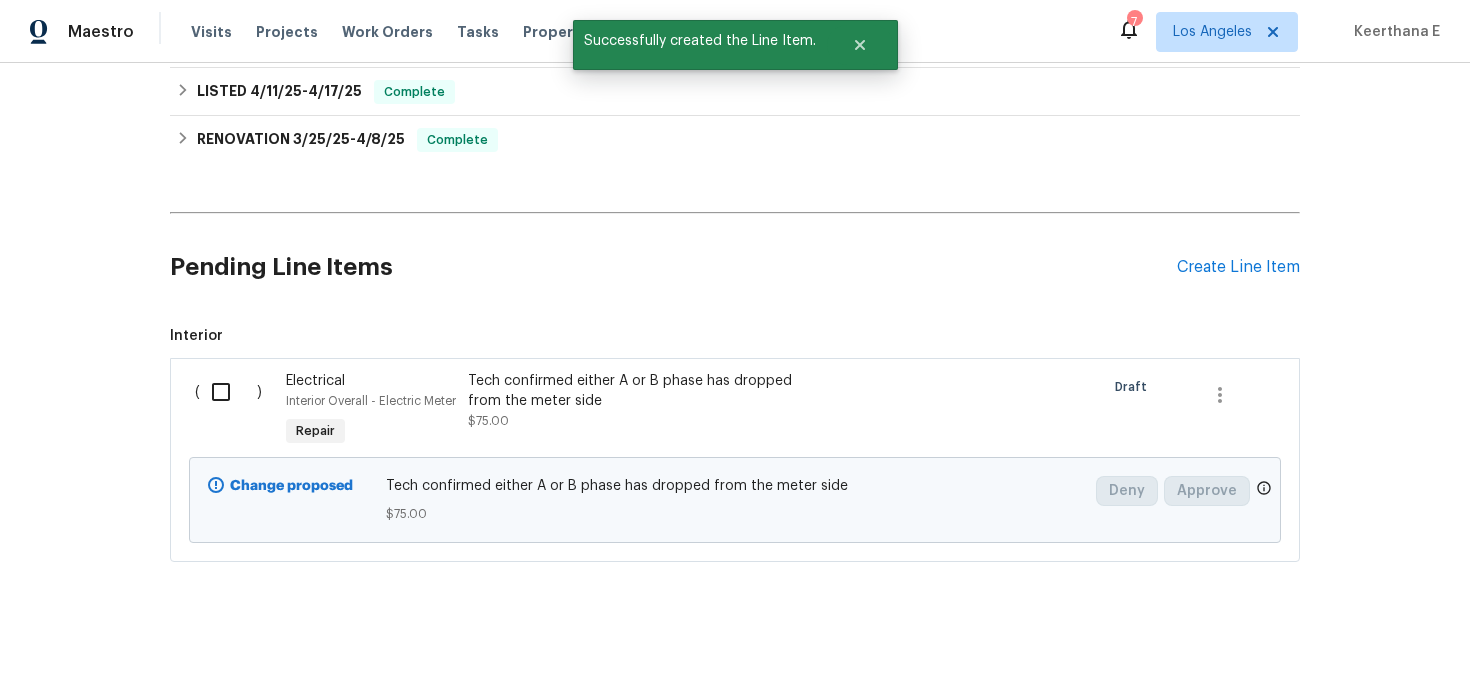click at bounding box center [228, 392] 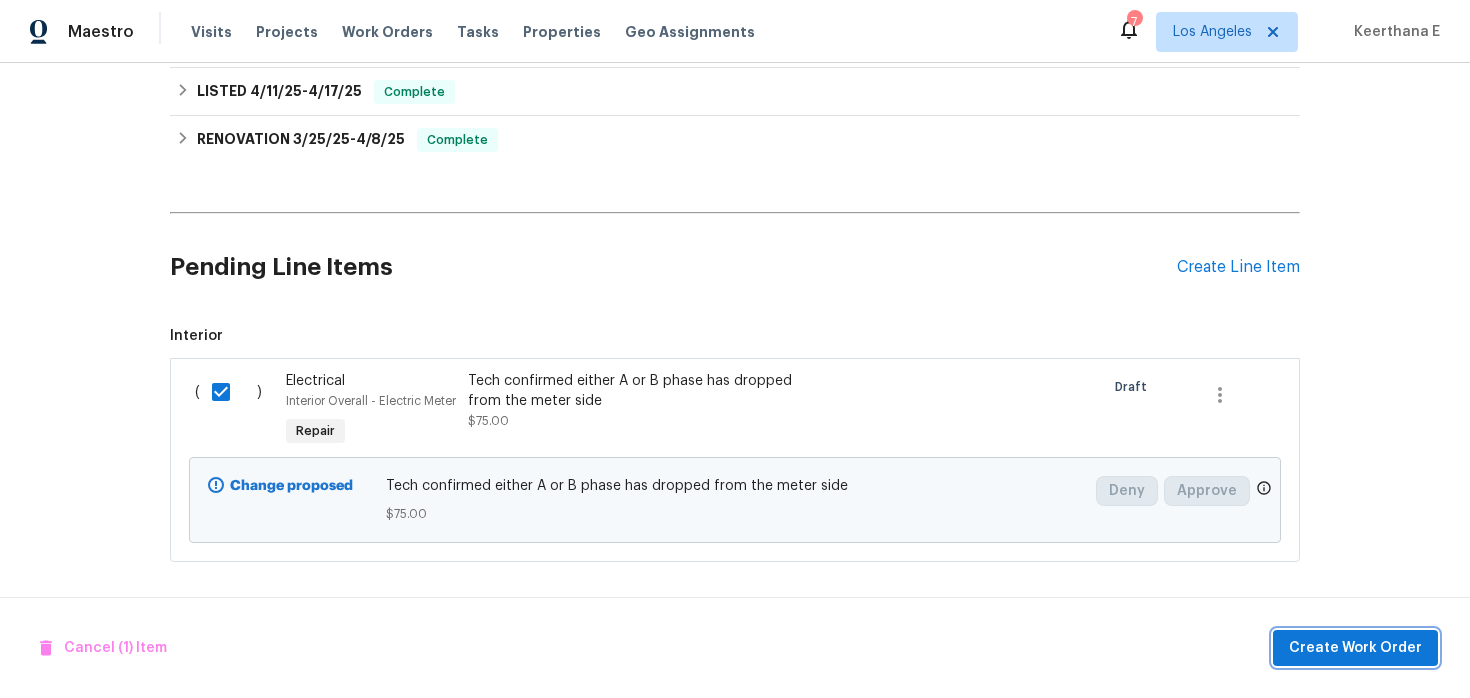 click on "Create Work Order" at bounding box center (1355, 648) 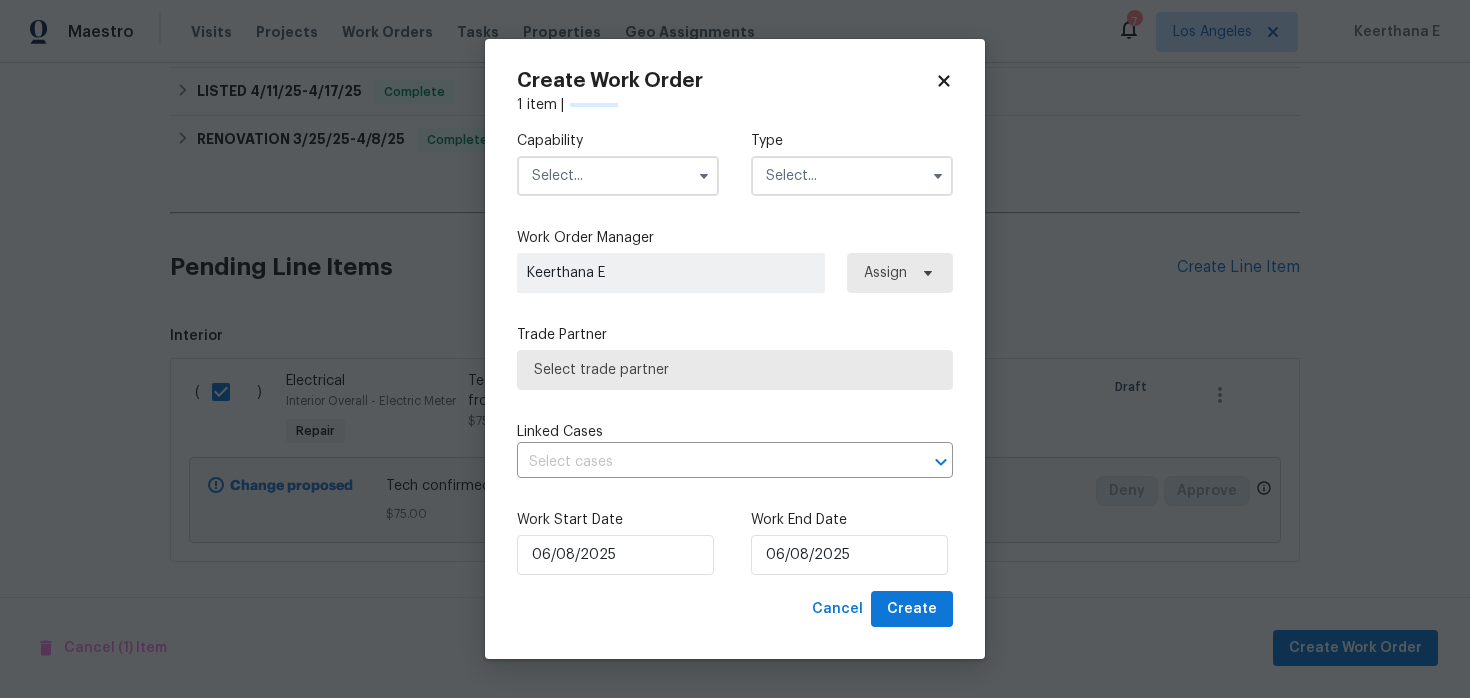 checkbox on "false" 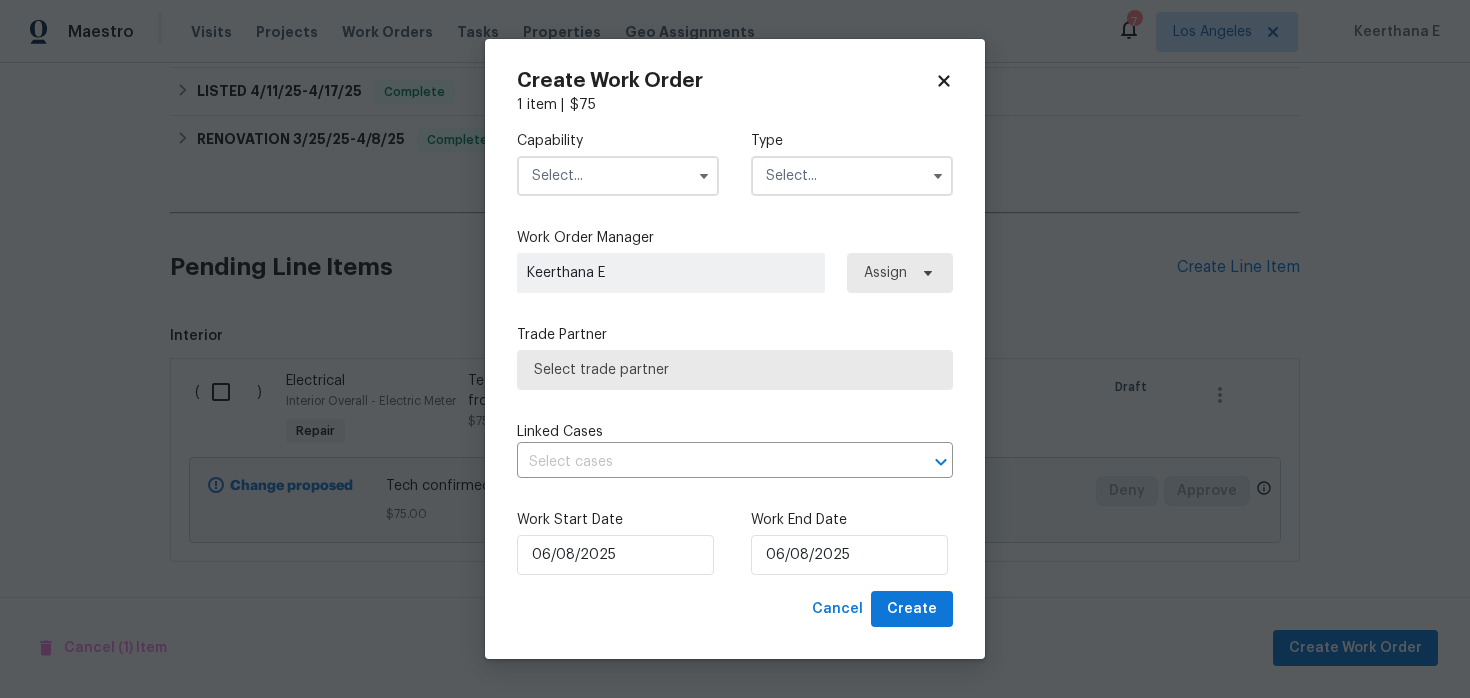 click at bounding box center (618, 176) 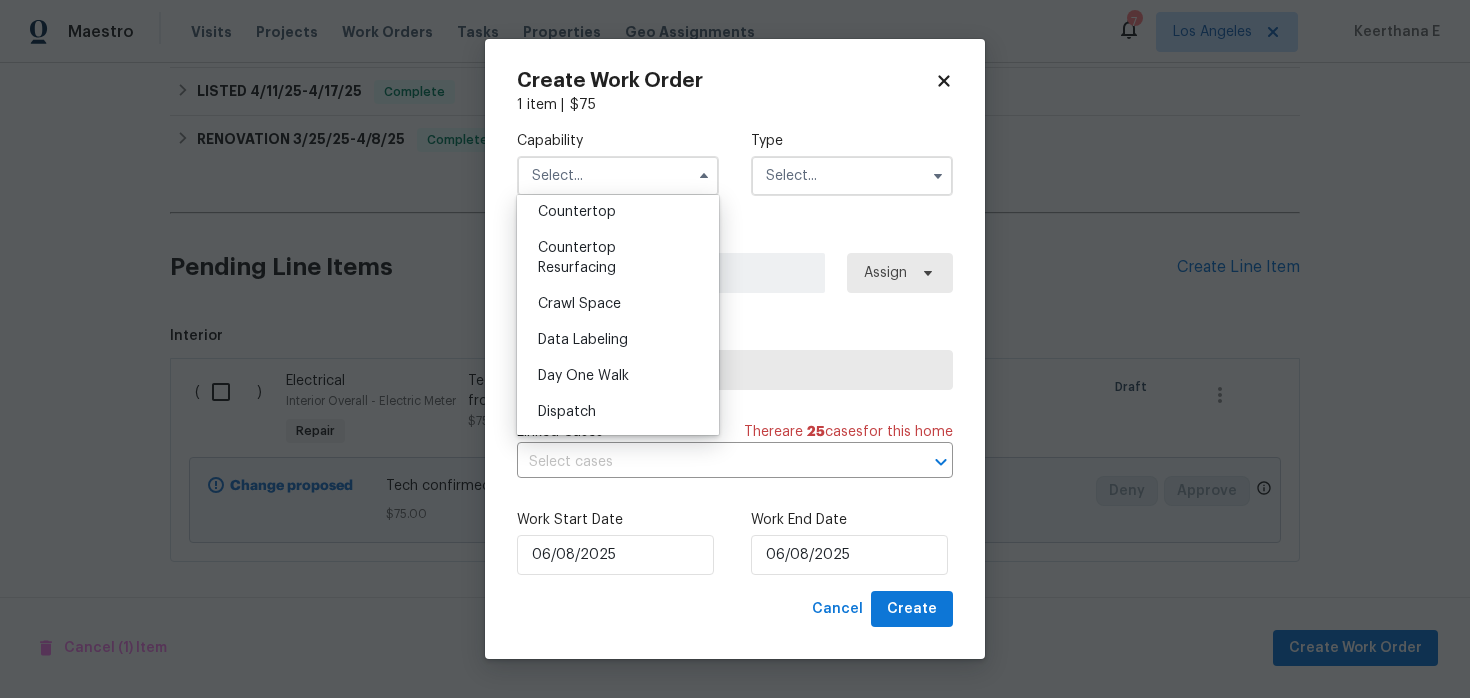 scroll, scrollTop: 457, scrollLeft: 0, axis: vertical 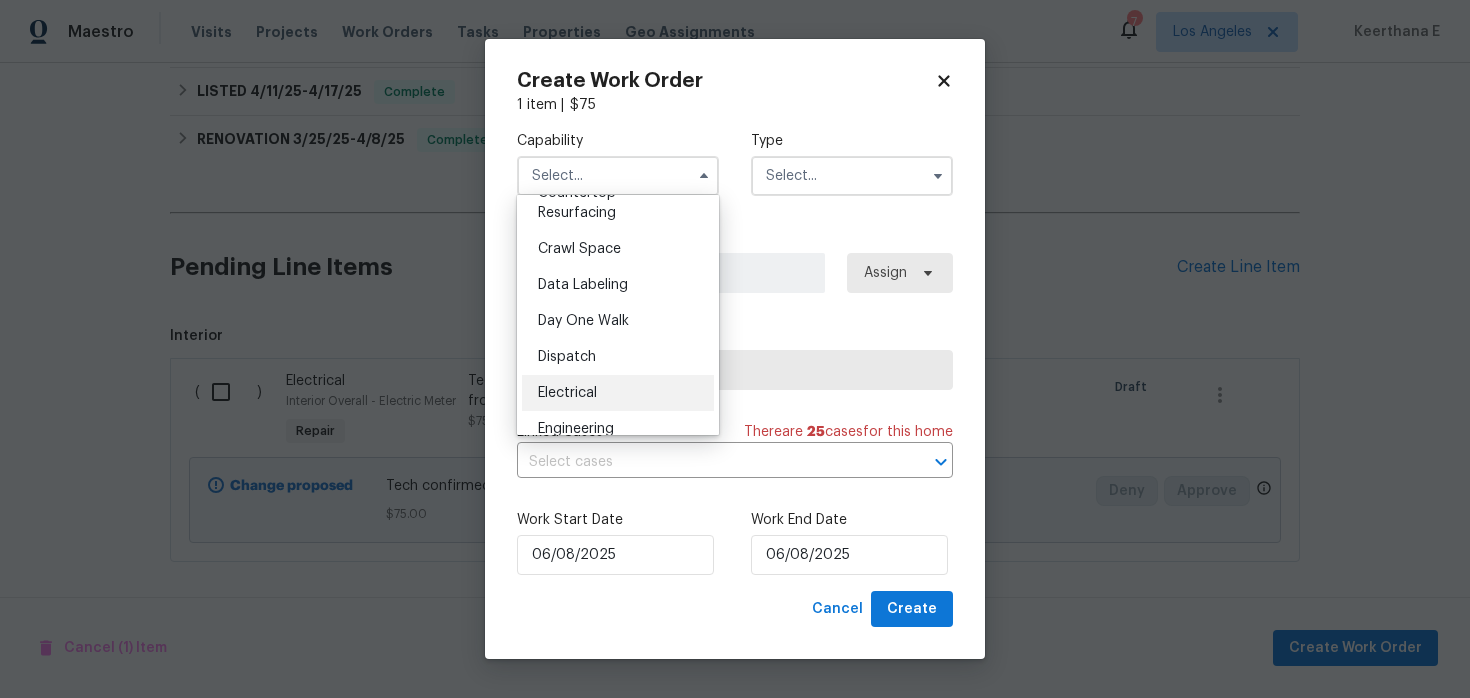 click on "Electrical" at bounding box center [567, 393] 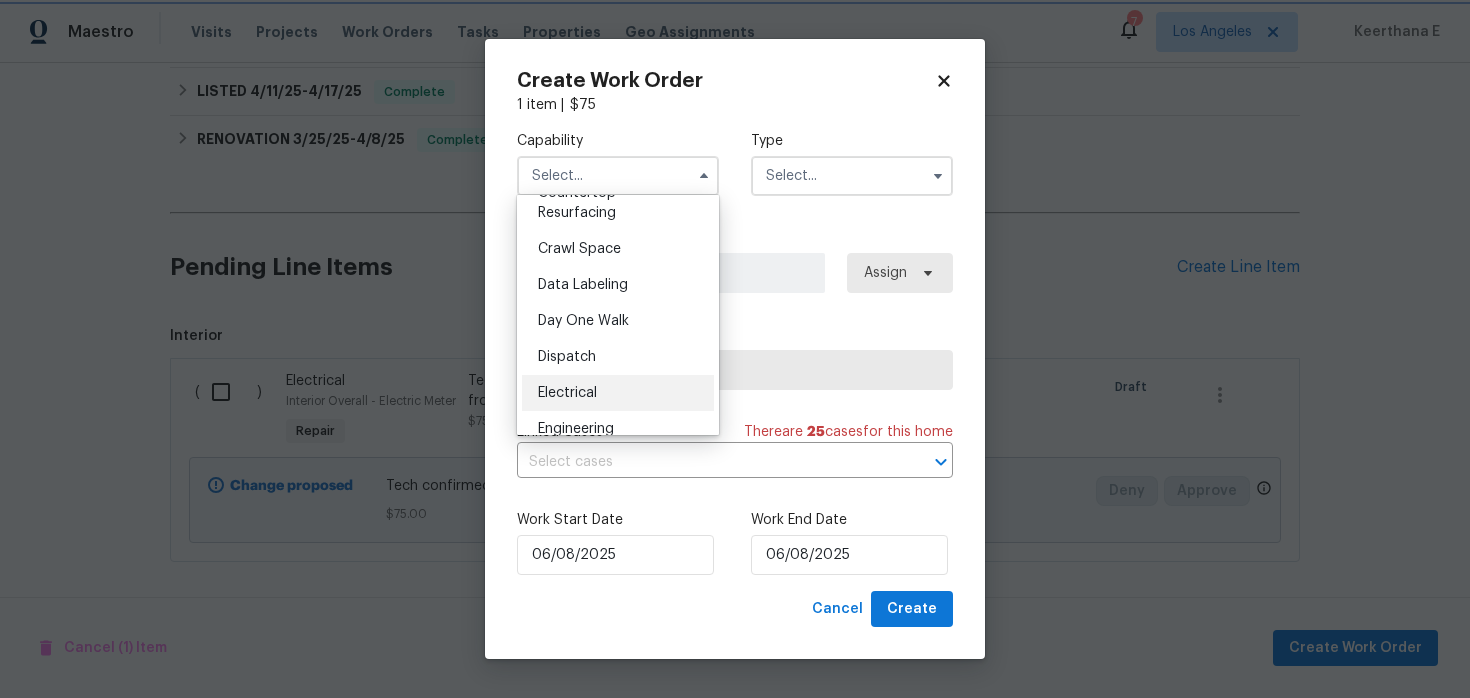 type on "Electrical" 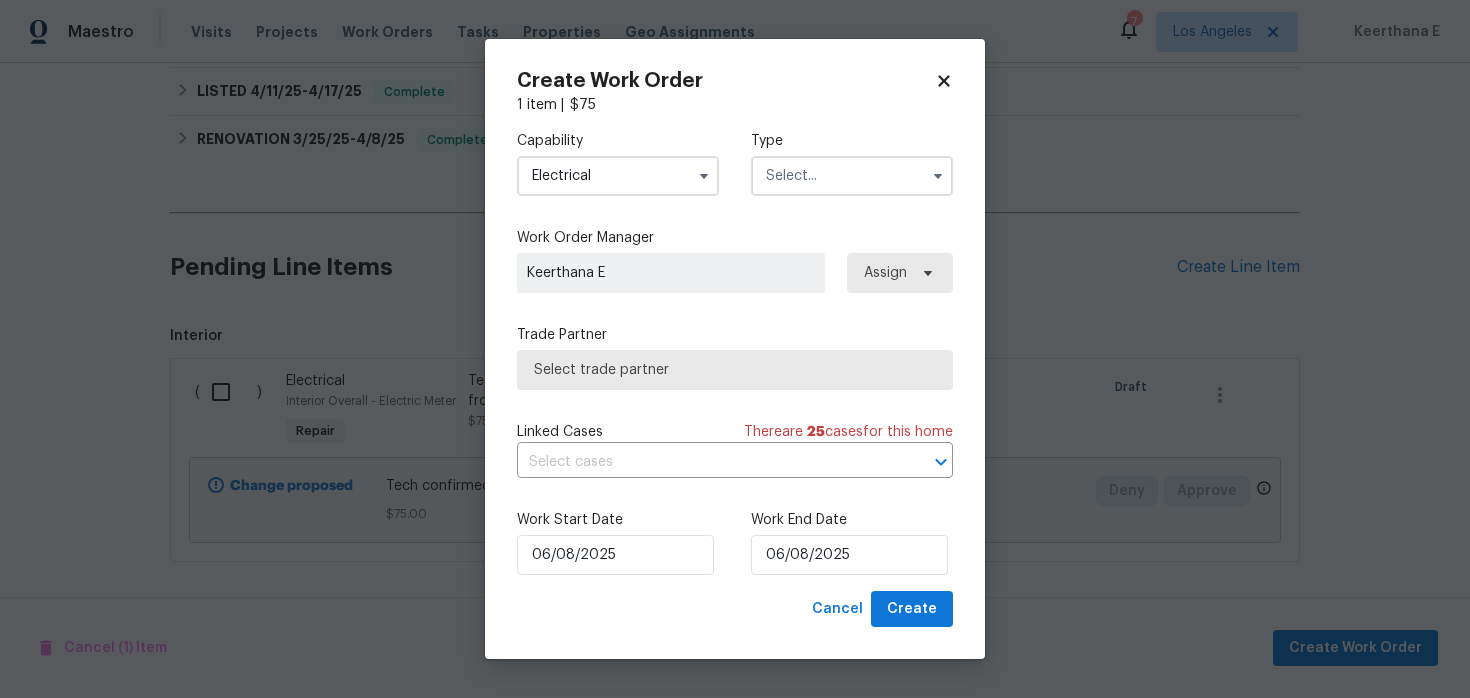 click at bounding box center (852, 176) 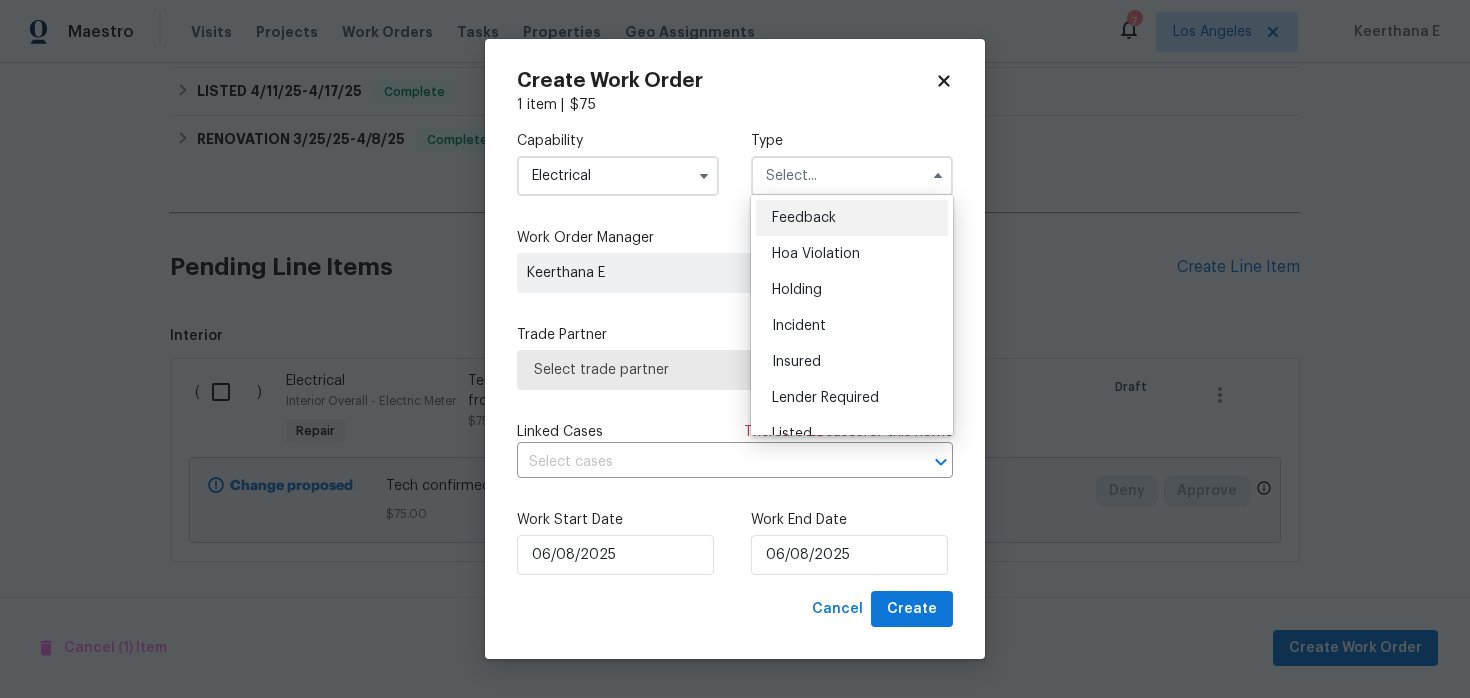 click on "Feedback" at bounding box center (852, 218) 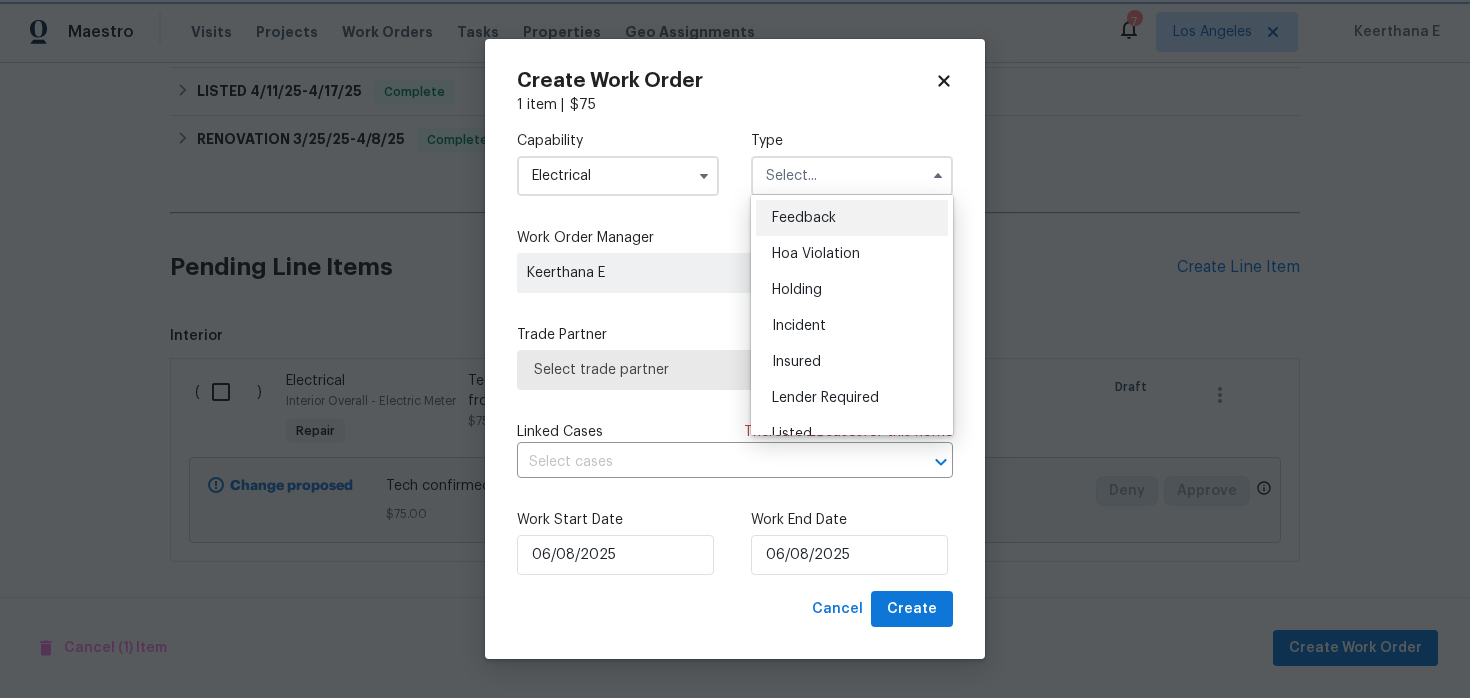 type on "Feedback" 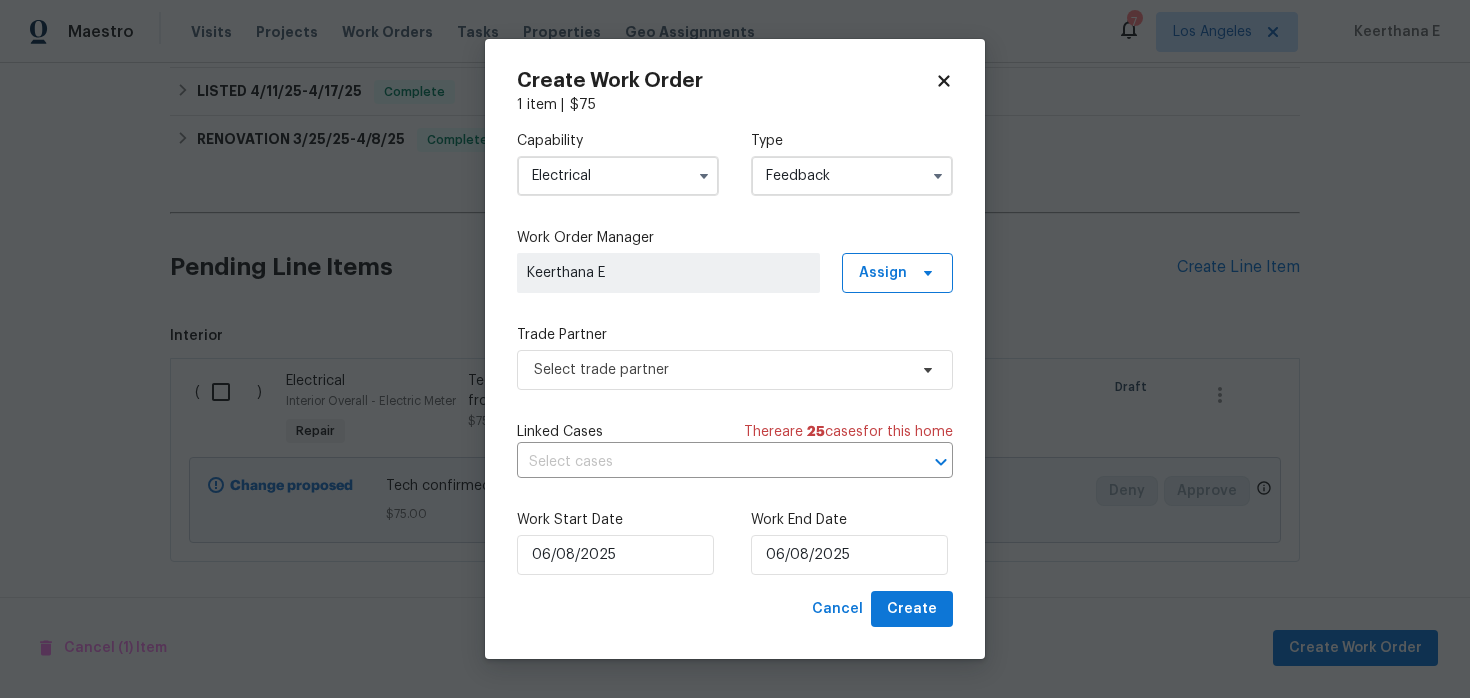 click on "Capability   Electrical Type   Feedback Work Order Manager   Keerthana E Assign Trade Partner   Select trade partner Linked Cases There  are   25  case s  for this home   ​ Work Start Date   06/08/2025 Work End Date   06/08/2025" at bounding box center [735, 353] 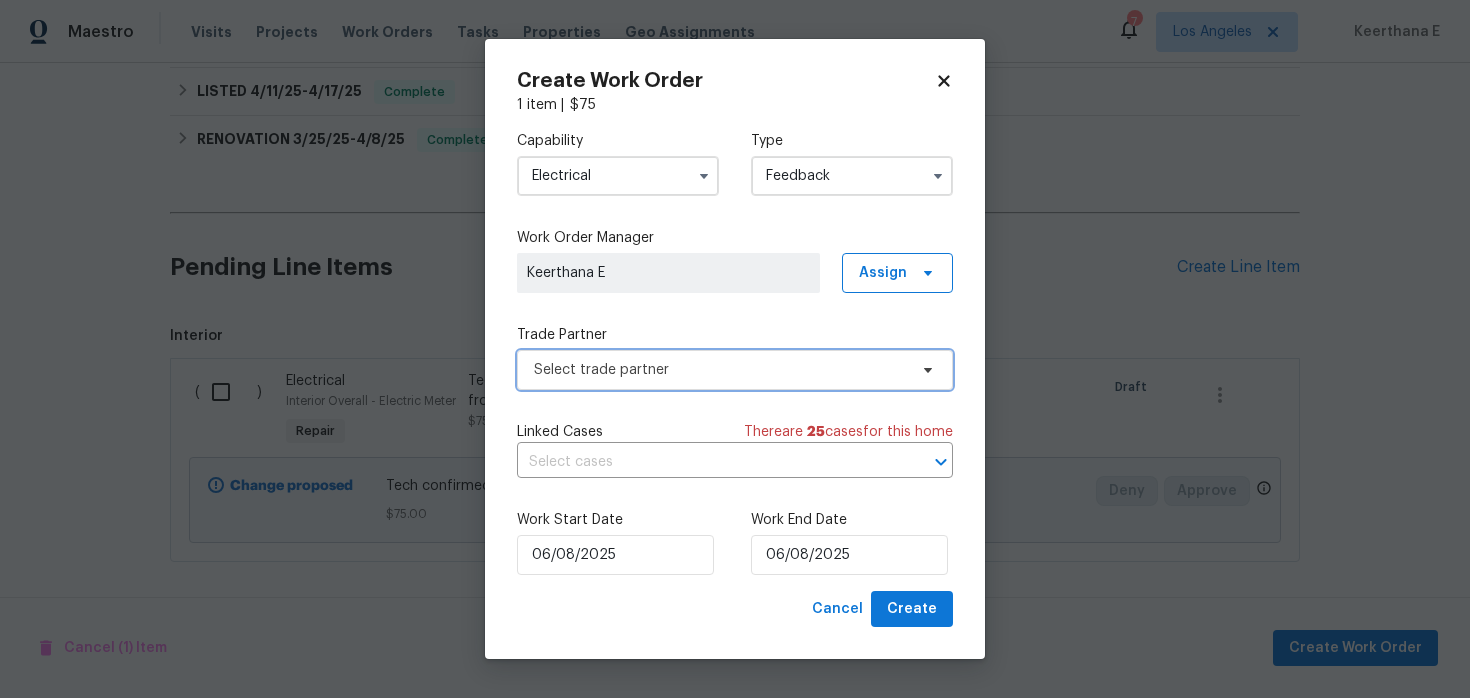 click on "Select trade partner" at bounding box center [720, 370] 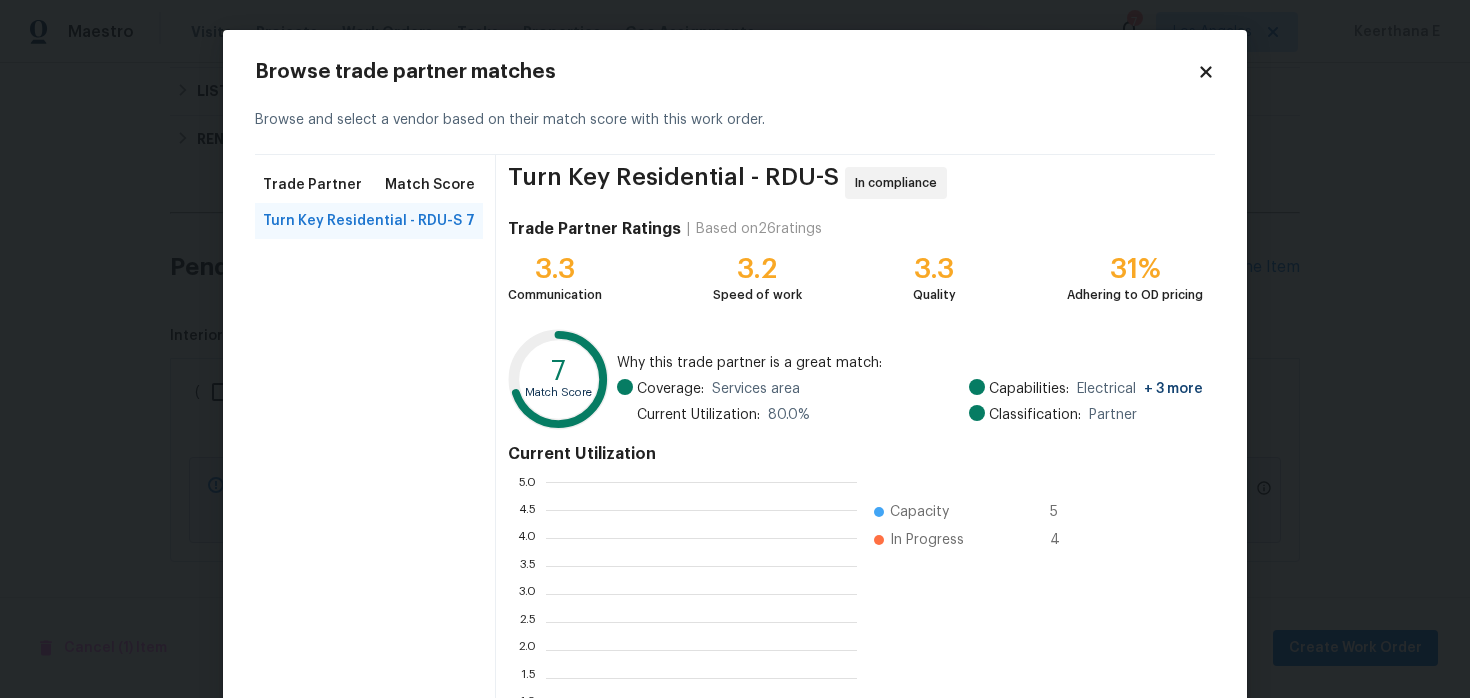 scroll, scrollTop: 2, scrollLeft: 1, axis: both 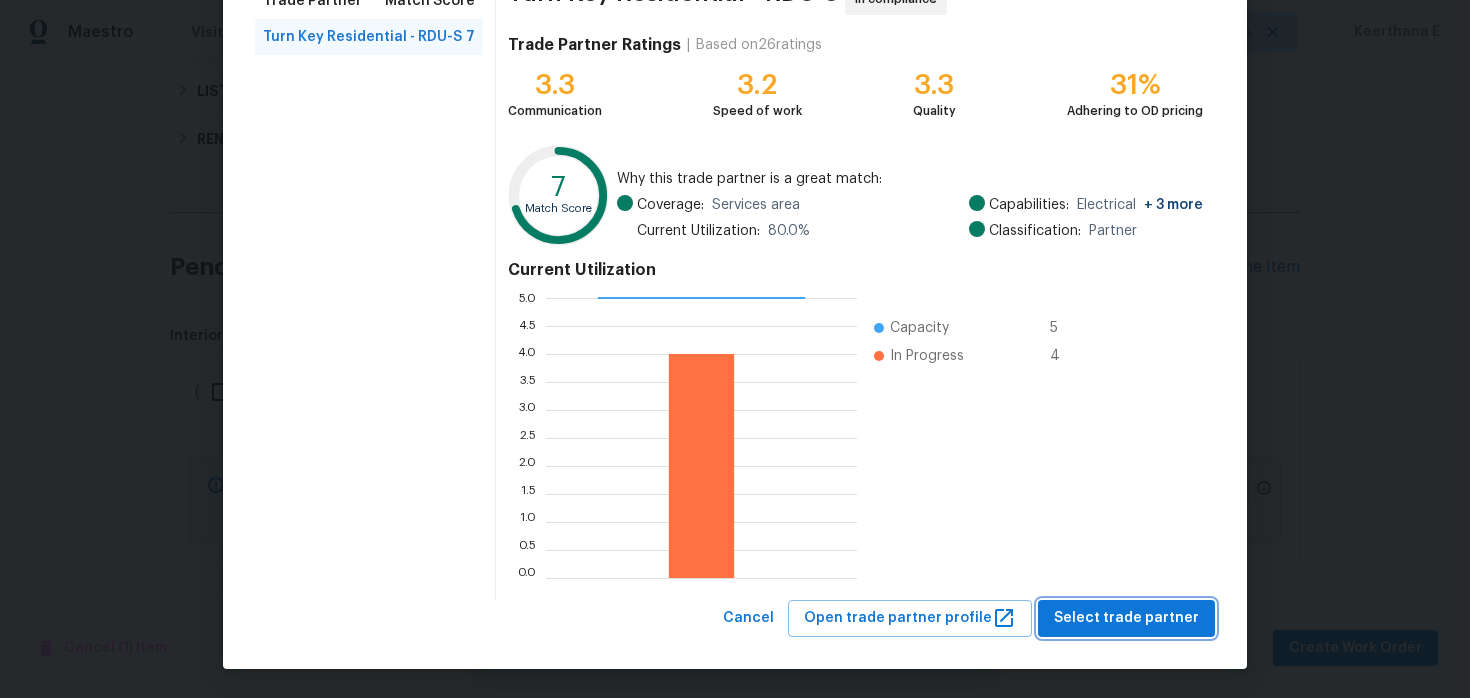 click on "Select trade partner" at bounding box center [1126, 618] 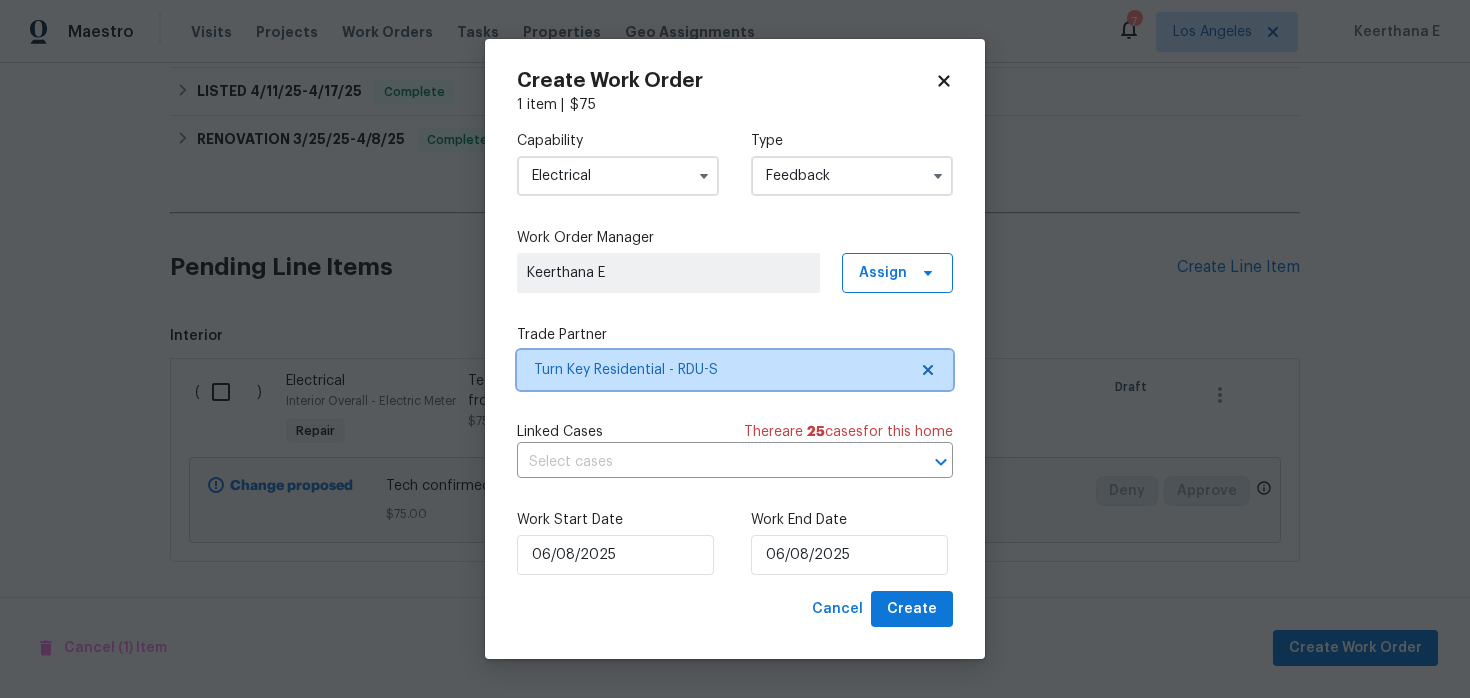 scroll, scrollTop: 0, scrollLeft: 0, axis: both 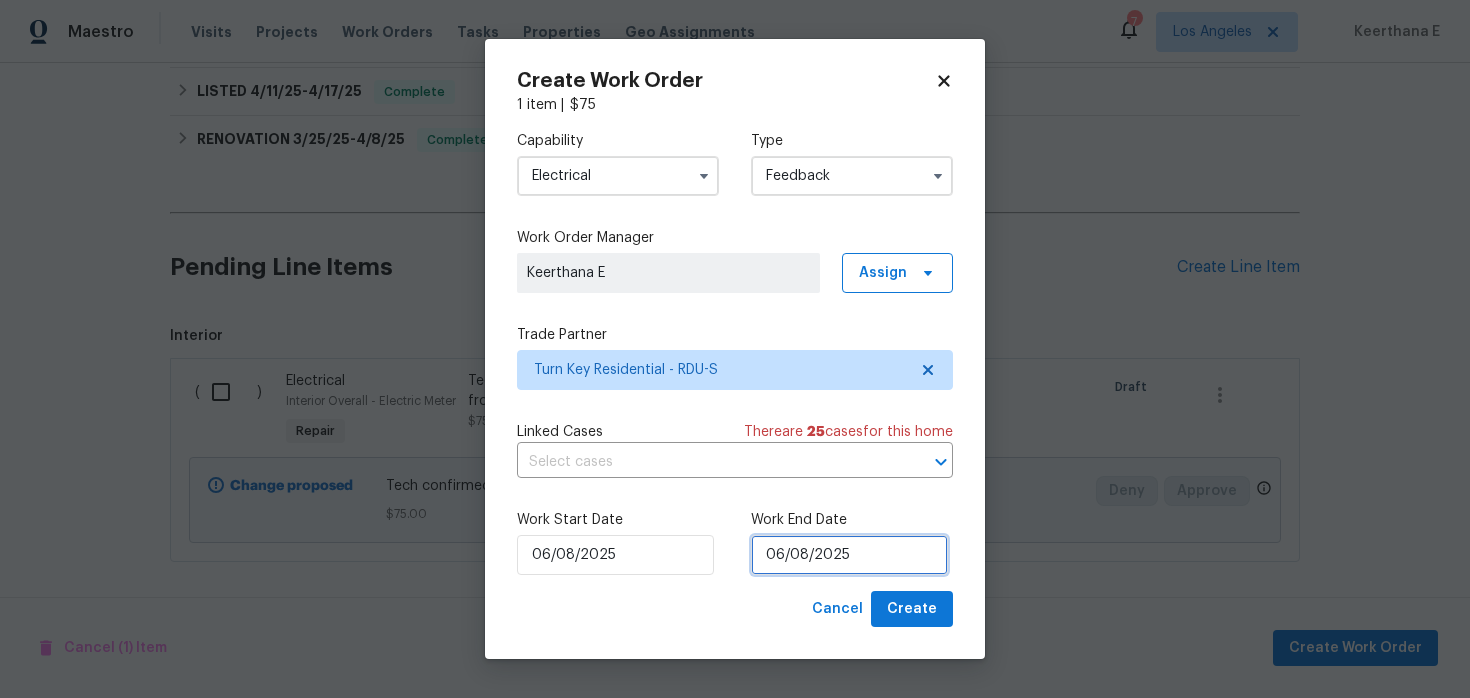 click on "06/08/2025" at bounding box center (849, 555) 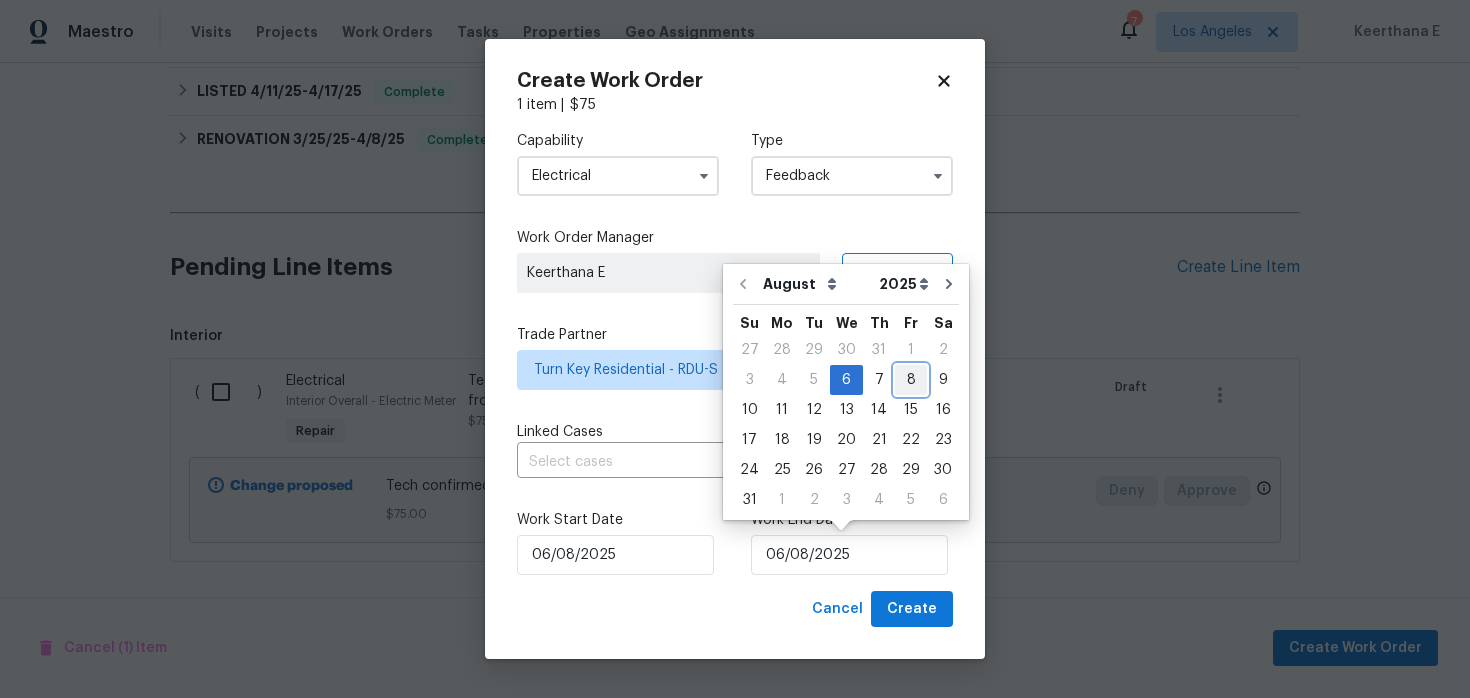 click on "8" at bounding box center [911, 380] 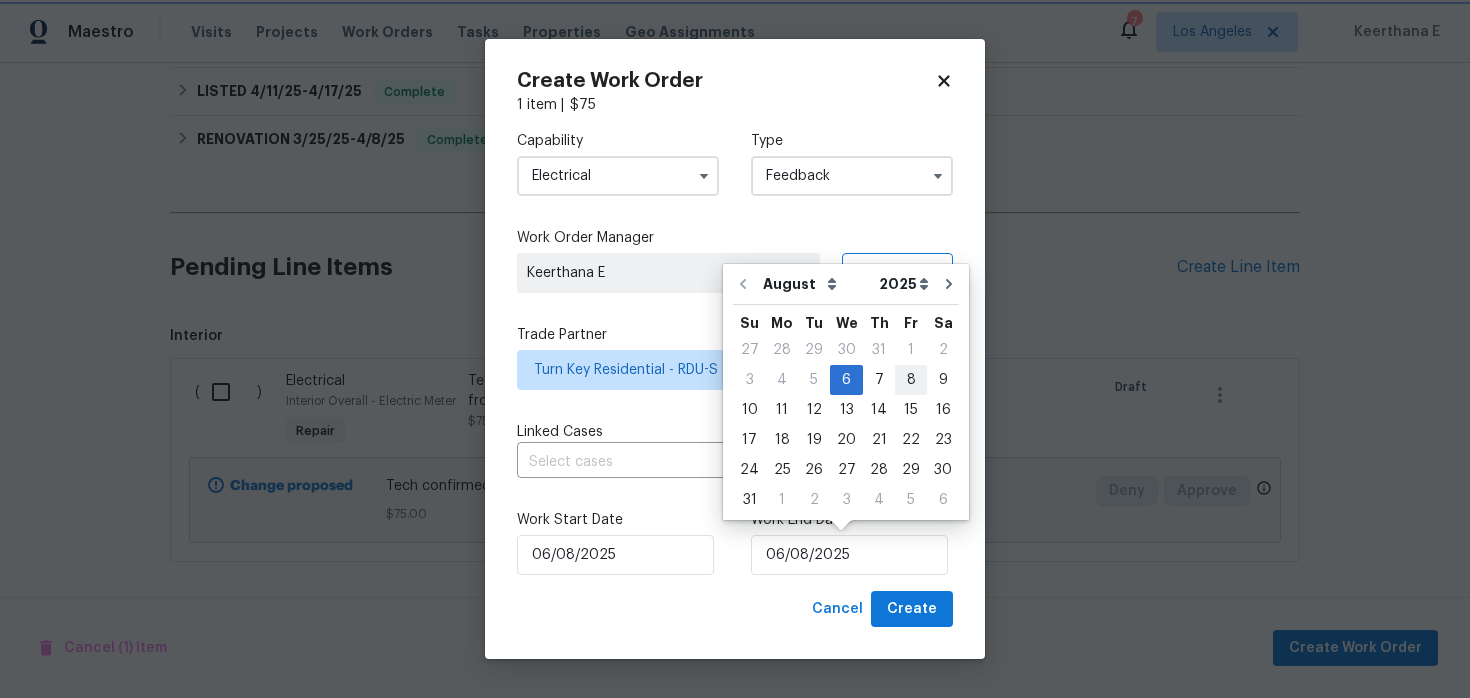 type on "08/08/2025" 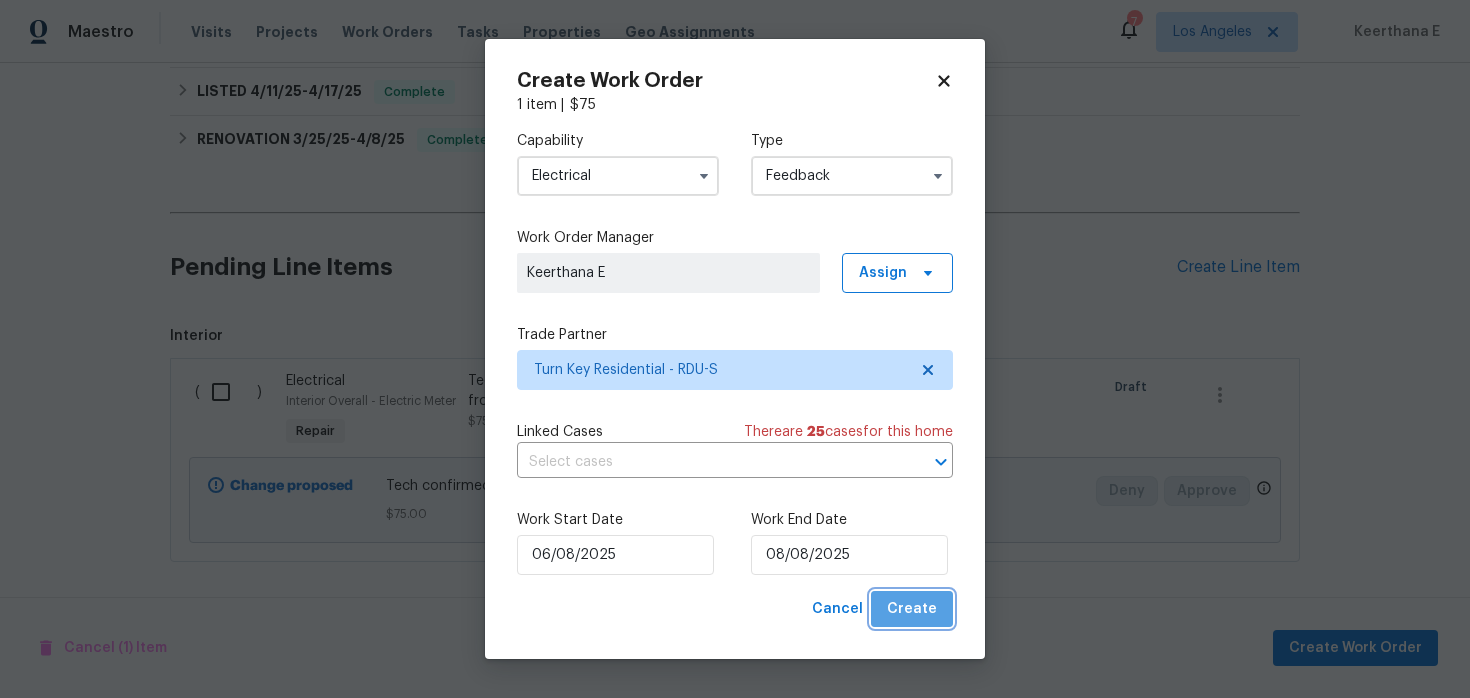 click on "Create" at bounding box center (912, 609) 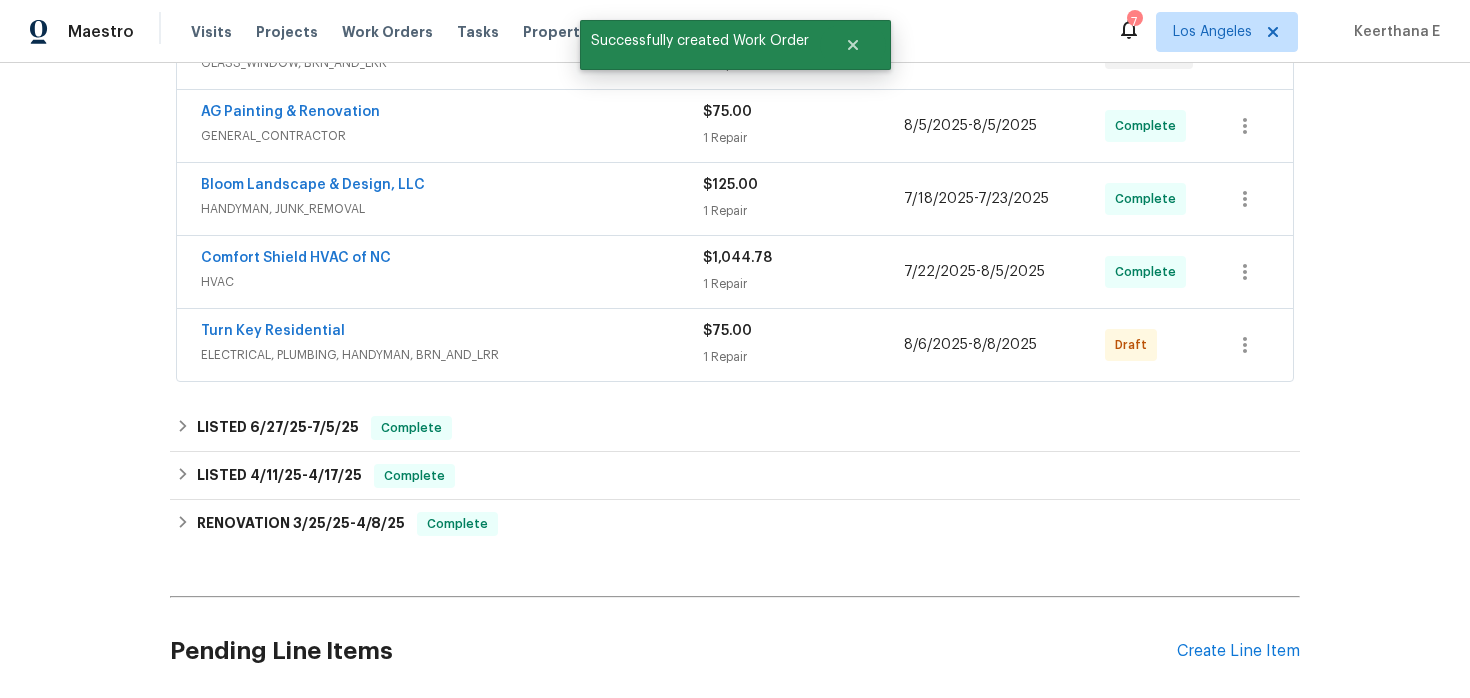 scroll, scrollTop: 448, scrollLeft: 0, axis: vertical 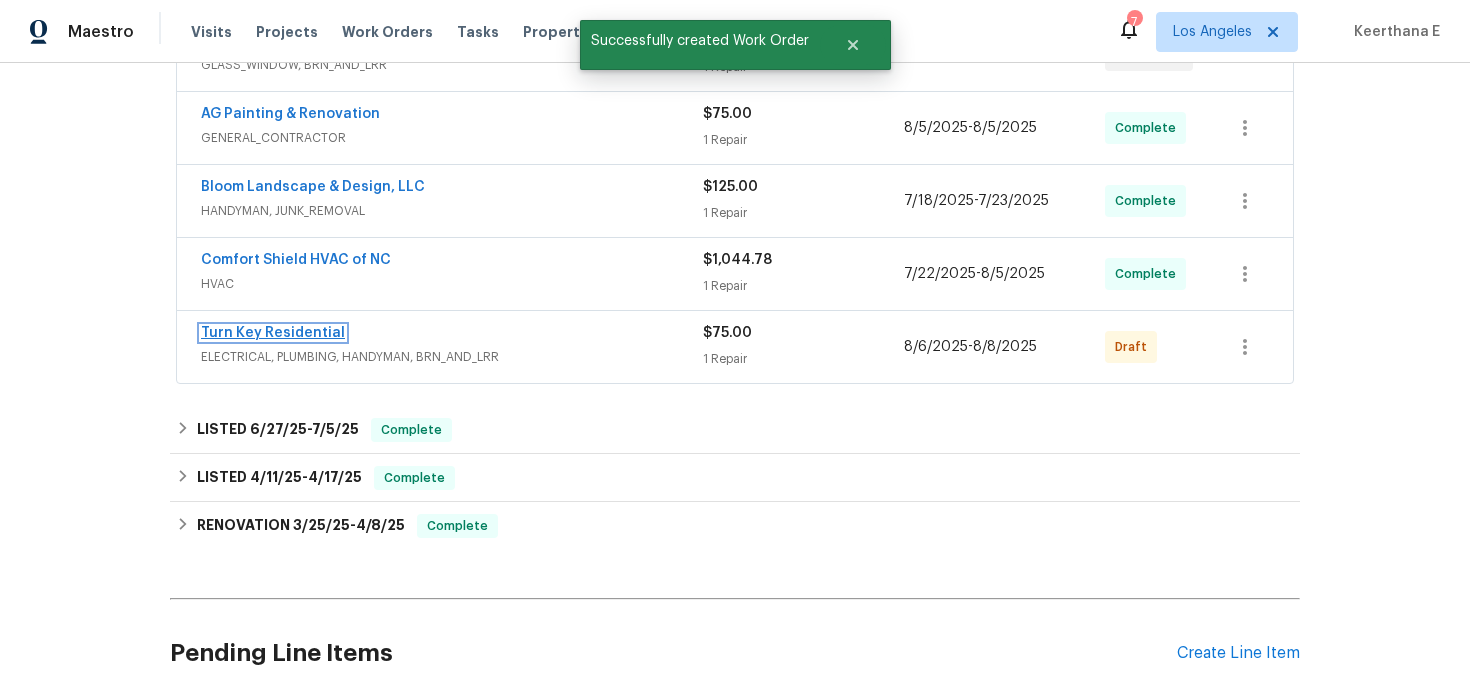 click on "Turn Key Residential" at bounding box center [273, 333] 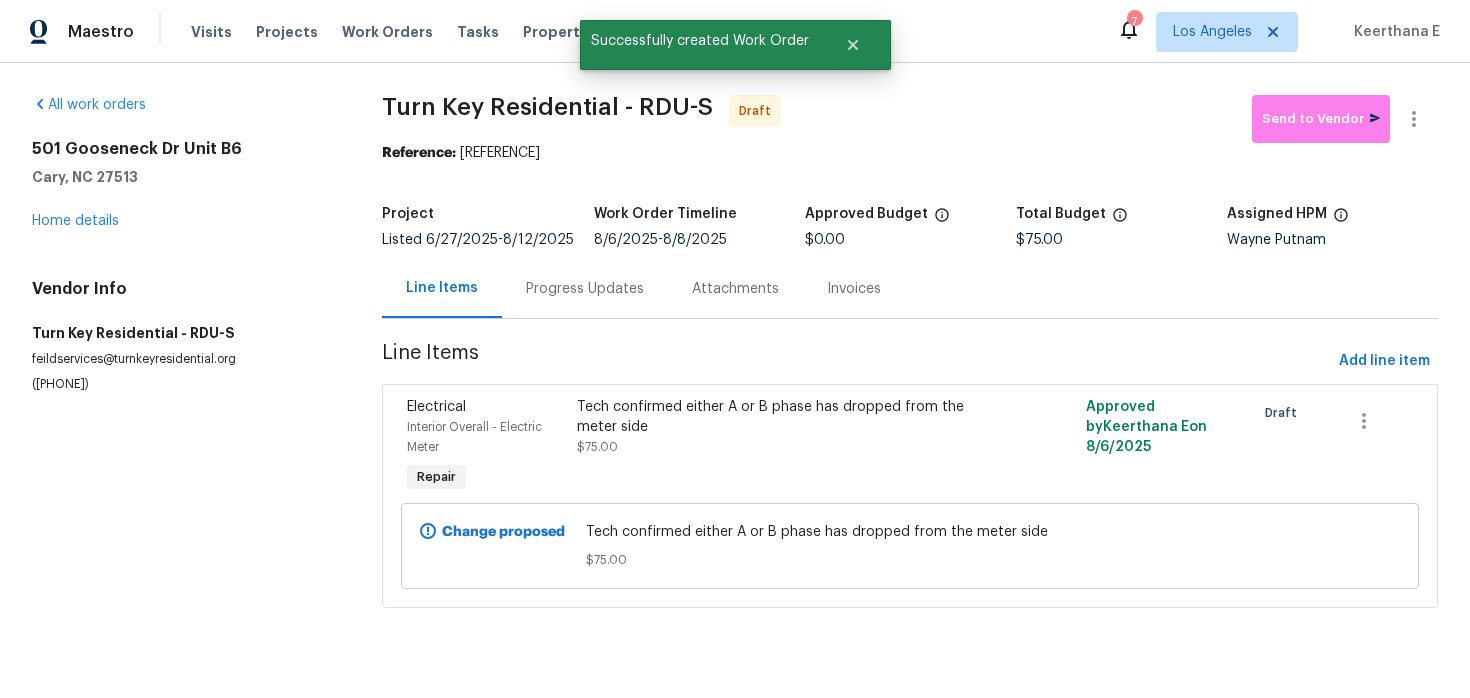 click on "Progress Updates" at bounding box center (585, 288) 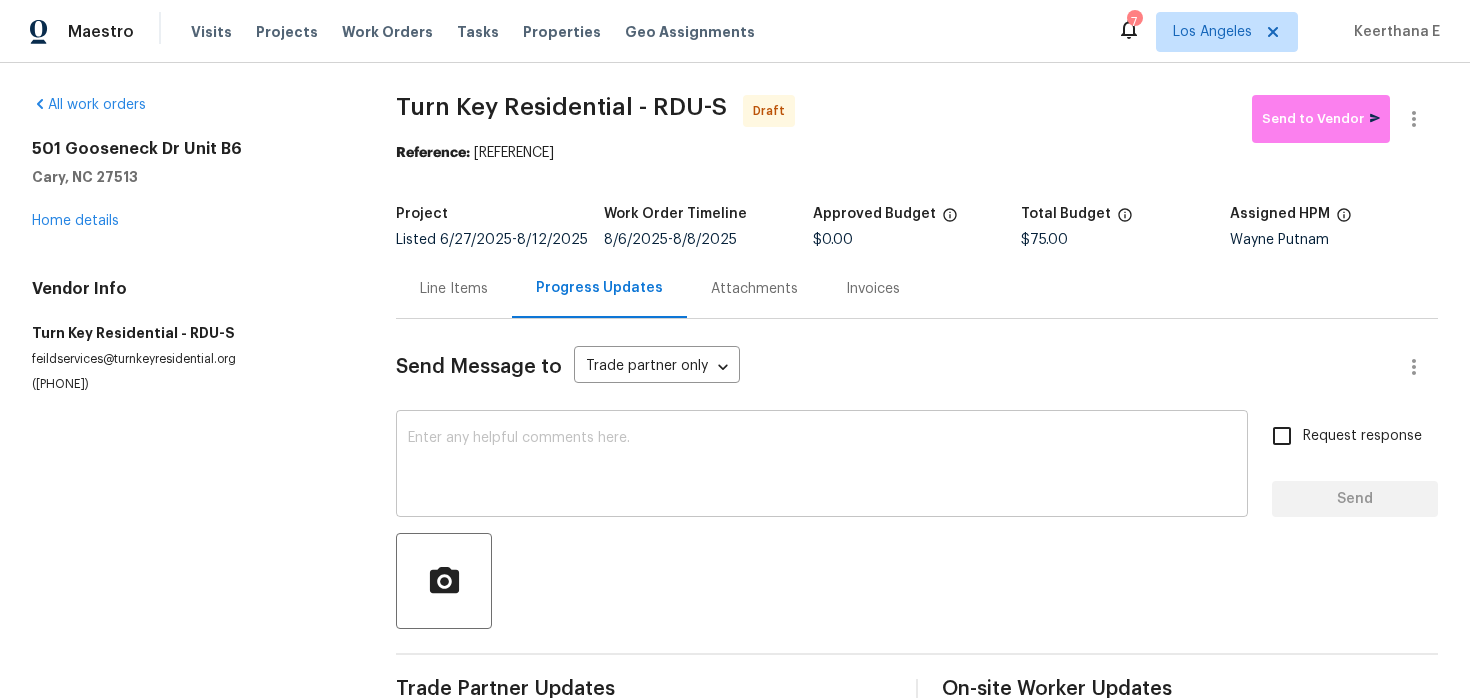 click at bounding box center (822, 466) 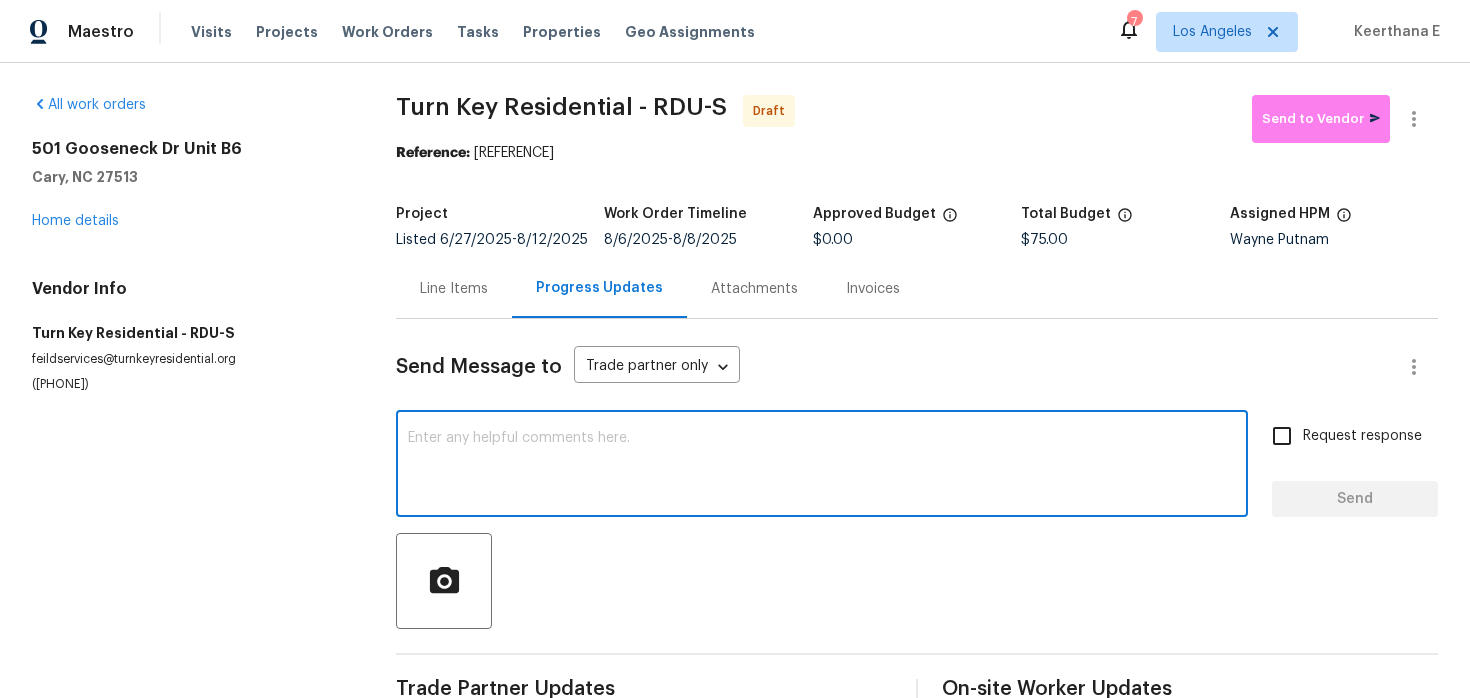 paste on "Hi this is Keerthana with Opendoor. I’m confirming you received the WO for the property at (Address). Please review and accept the WO within 24 hours and provide a schedule date. Please disregard the contact information for the HPM included in the WO. Our Centralised LWO Team is responsible for Listed WOs." 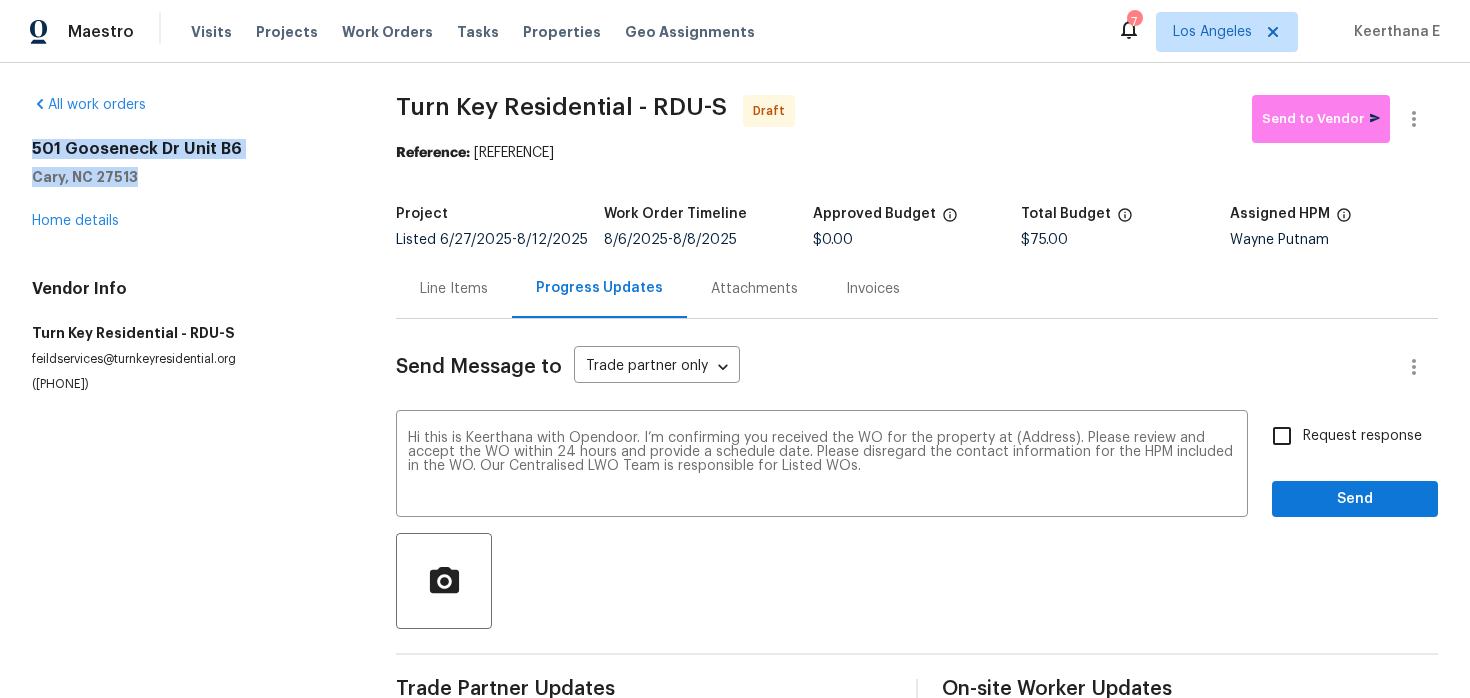drag, startPoint x: 21, startPoint y: 149, endPoint x: 148, endPoint y: 168, distance: 128.41339 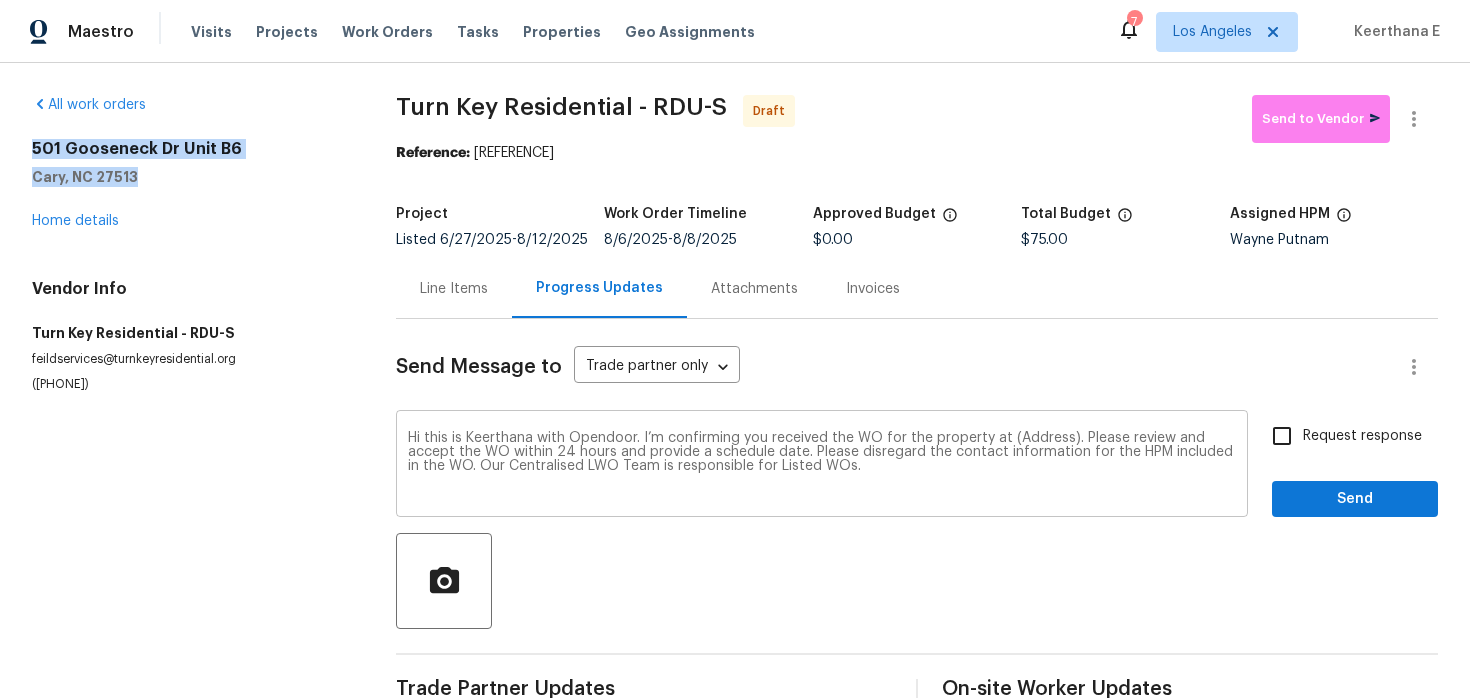 click on "Hi this is Keerthana with Opendoor. I’m confirming you received the WO for the property at (Address). Please review and accept the WO within 24 hours and provide a schedule date. Please disregard the contact information for the HPM included in the WO. Our Centralised LWO Team is responsible for Listed WOs." at bounding box center (822, 466) 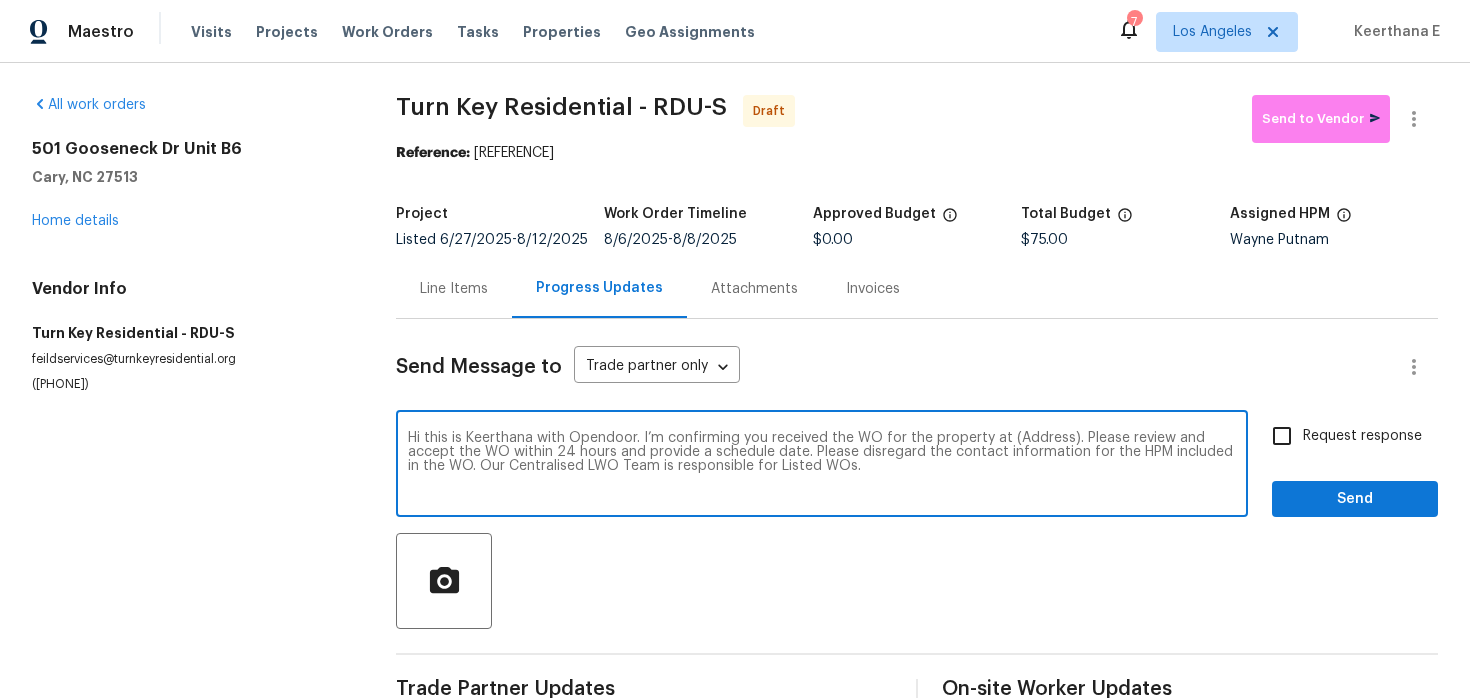 click on "Hi this is Keerthana with Opendoor. I’m confirming you received the WO for the property at (Address). Please review and accept the WO within 24 hours and provide a schedule date. Please disregard the contact information for the HPM included in the WO. Our Centralised LWO Team is responsible for Listed WOs." at bounding box center [822, 466] 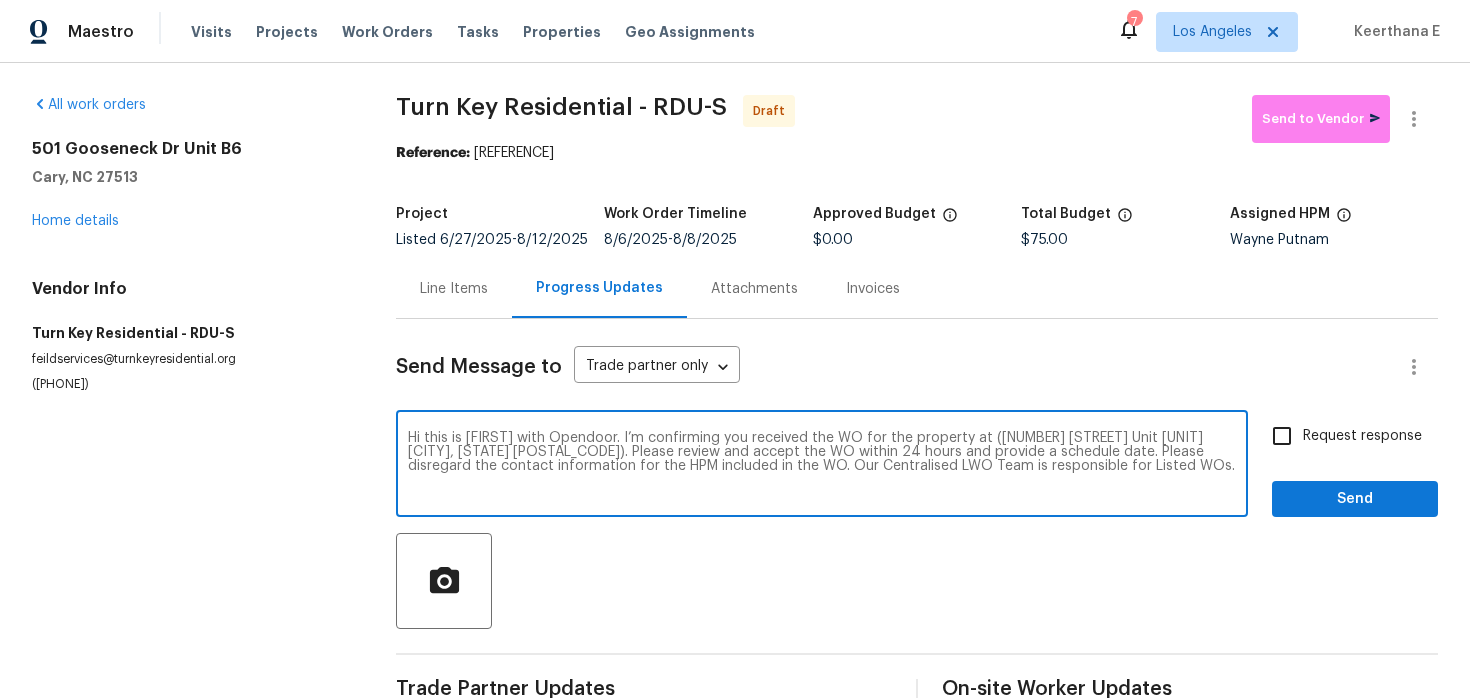 type on "Hi this is Keerthana with Opendoor. I’m confirming you received the WO for the property at (501 Gooseneck Dr Unit B6
Cary, NC 27513). Please review and accept the WO within 24 hours and provide a schedule date. Please disregard the contact information for the HPM included in the WO. Our Centralised LWO Team is responsible for Listed WOs." 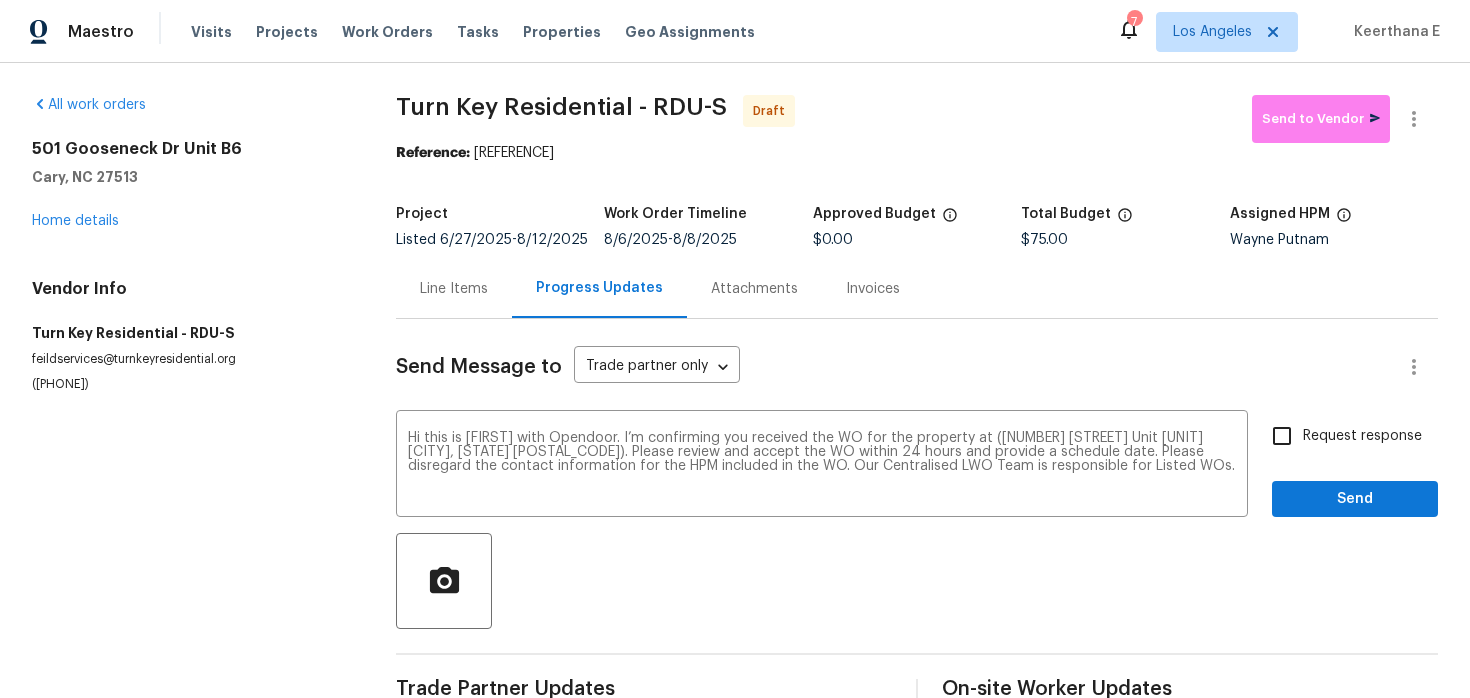 click on "Request response" at bounding box center (1362, 436) 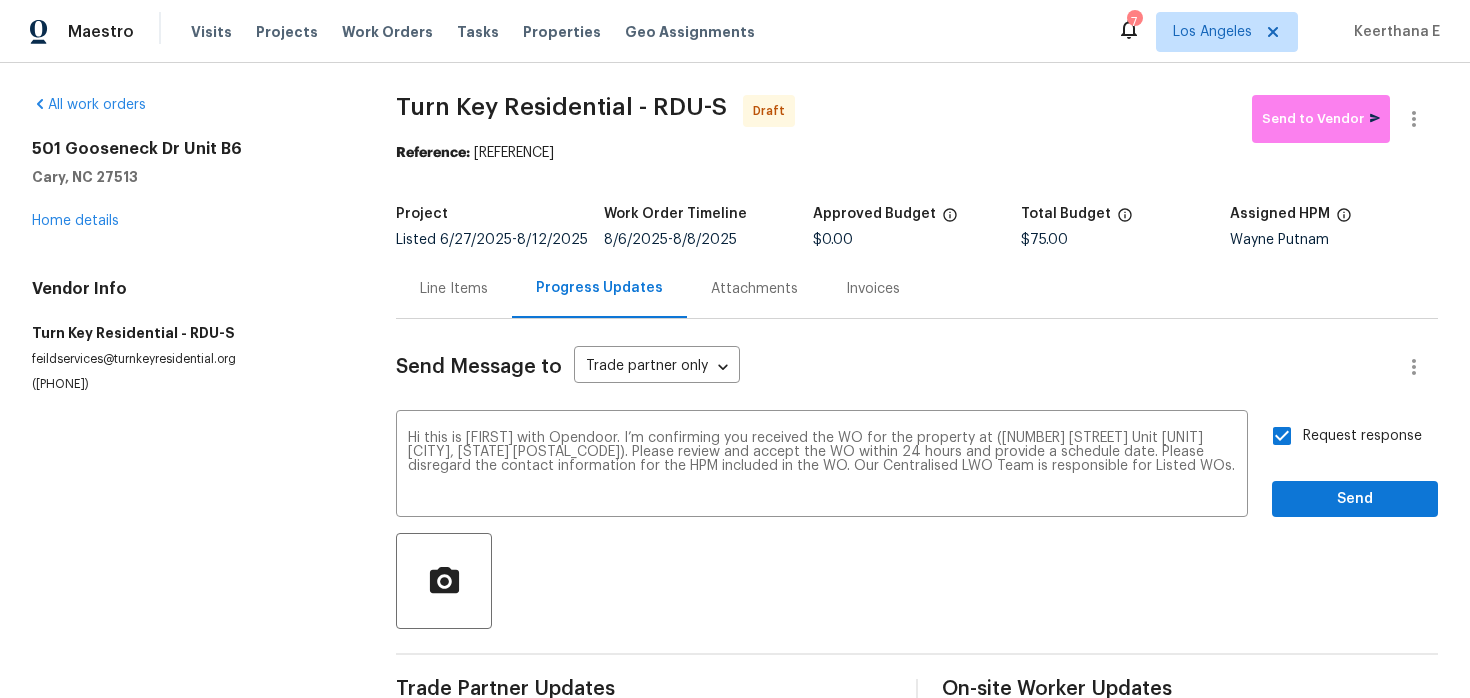 click on "Send Message to Trade partner only Trade partner only ​  Hi this is Keerthana with Opendoor. I’m confirming you received the WO for the property at (501 Gooseneck Dr Unit B6
Cary, NC 27513). Please review and accept the WO within 24 hours and provide a schedule date. Please disregard the contact information for the HPM included in the WO. Our Centralised LWO Team is responsible for Listed WOs.
x ​ Request response Send Trade Partner Updates On-site Worker Updates" at bounding box center (917, 515) 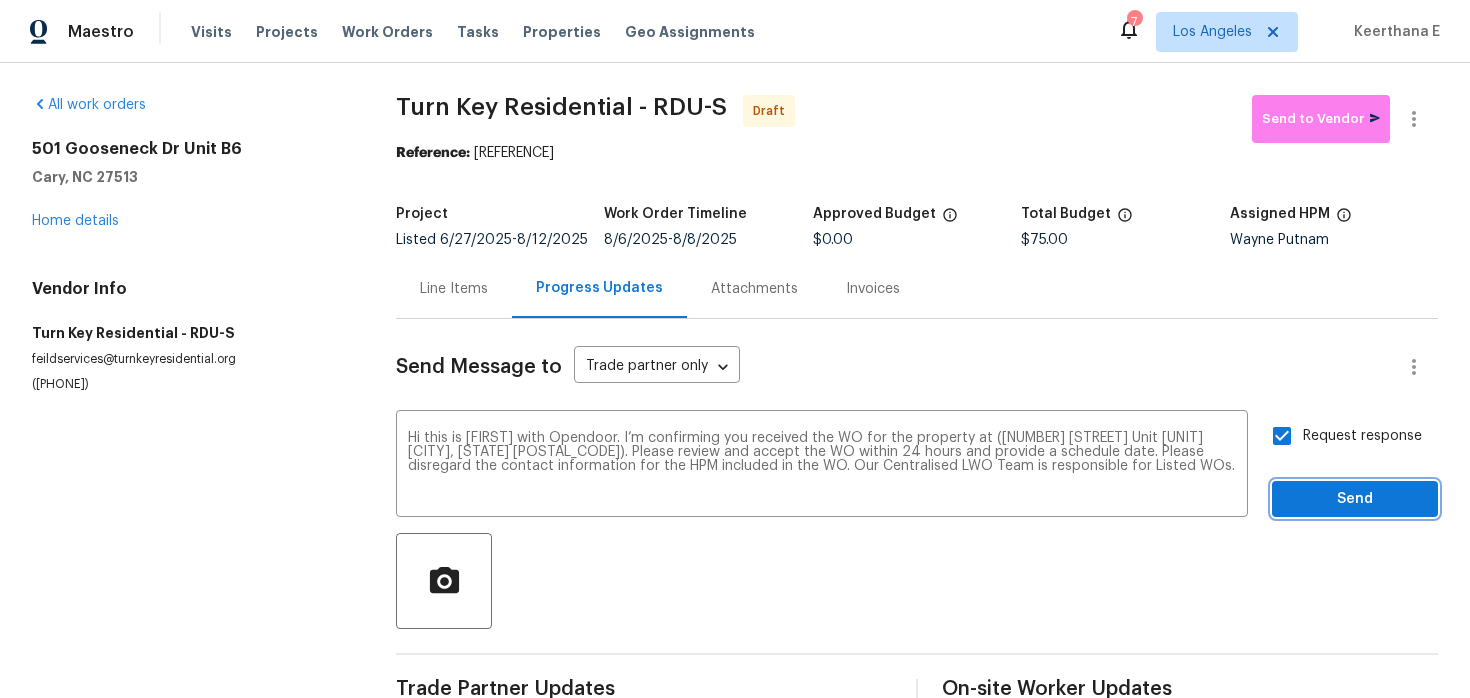 click on "Send" at bounding box center (1355, 499) 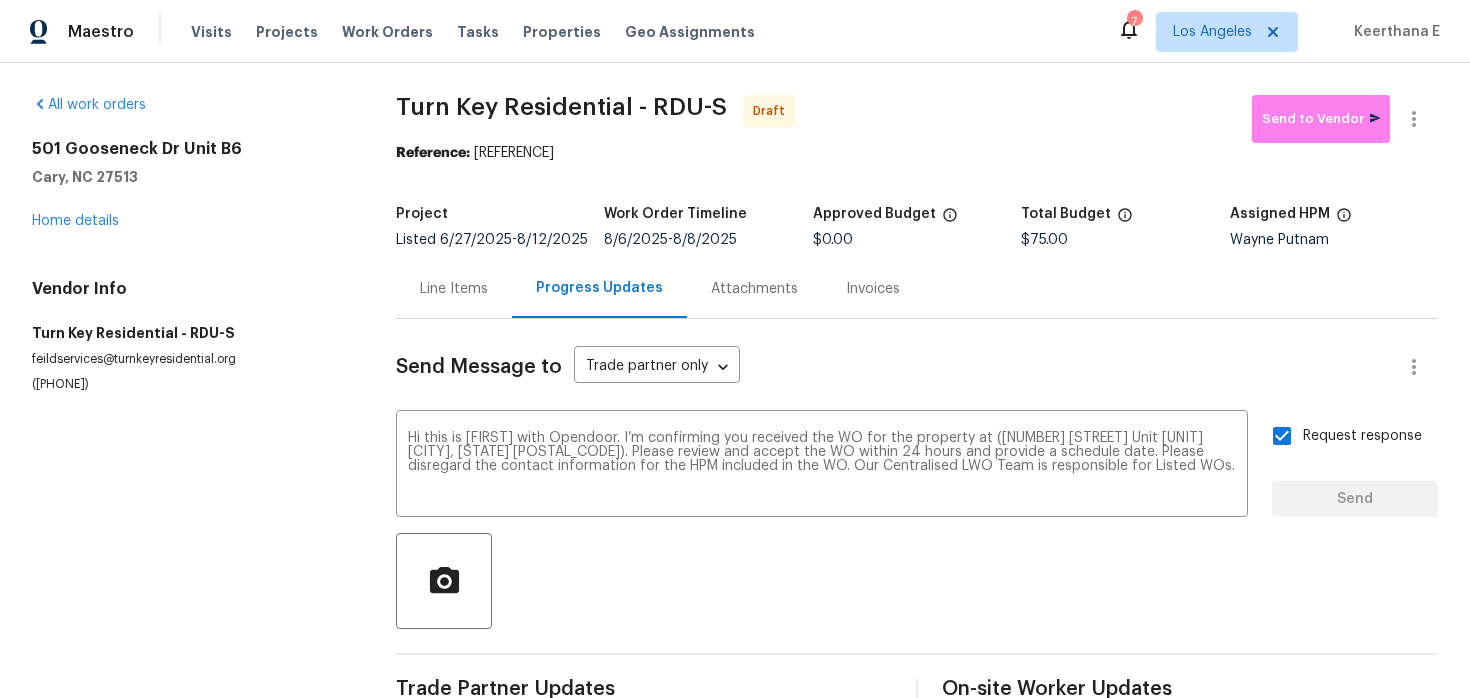 type 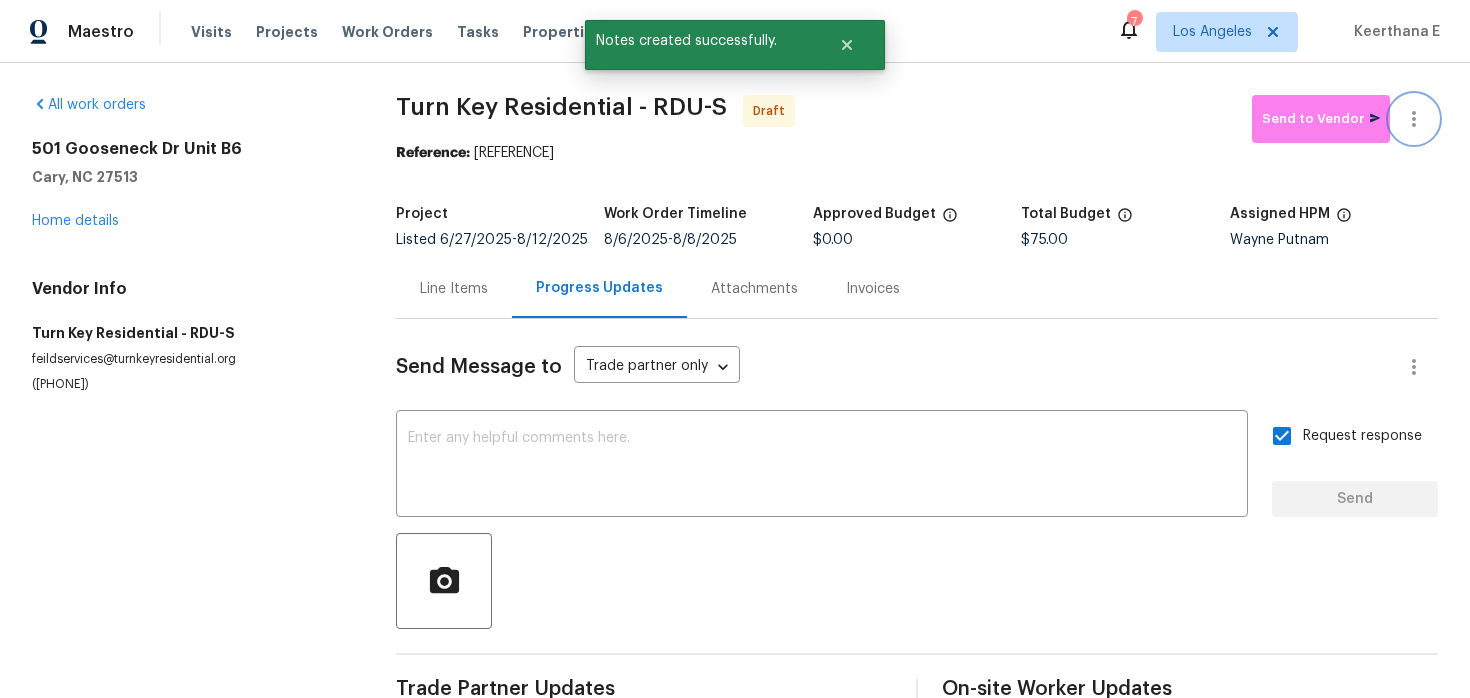 click 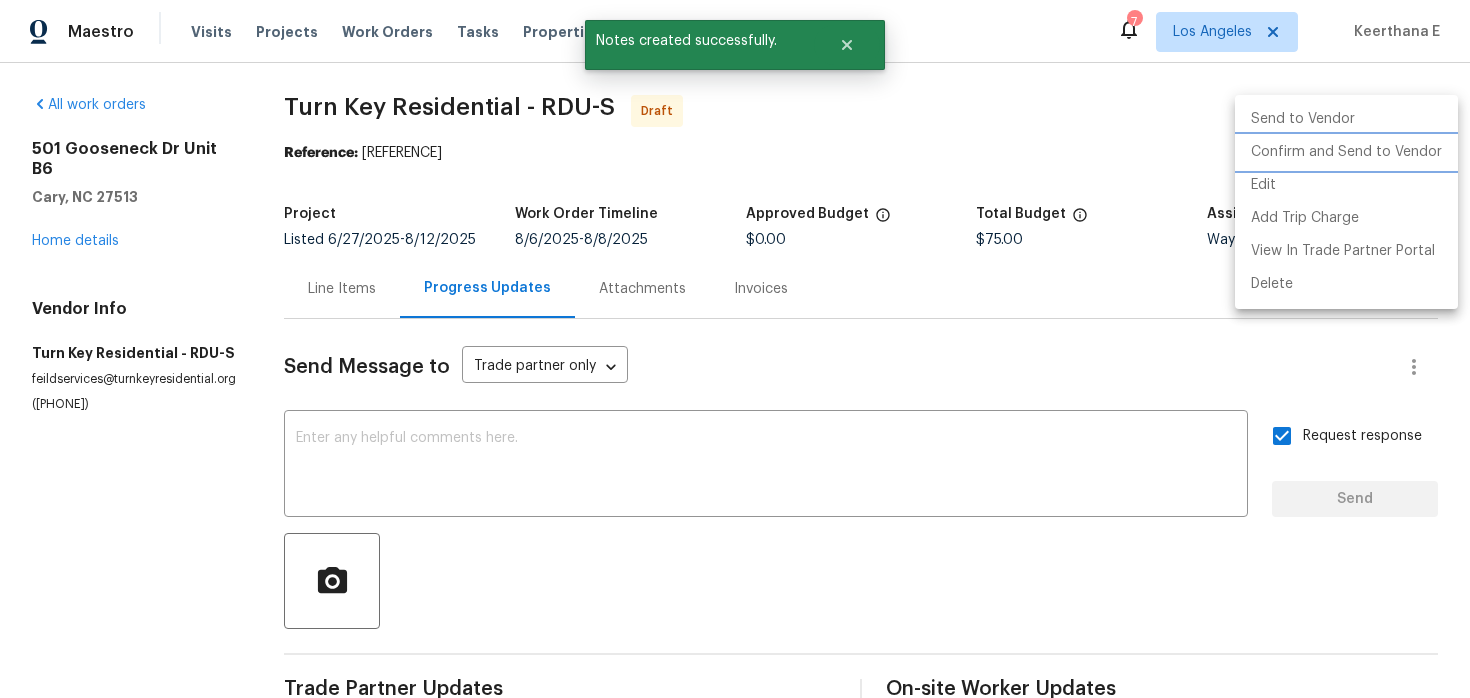 click on "Confirm and Send to Vendor" at bounding box center [1346, 152] 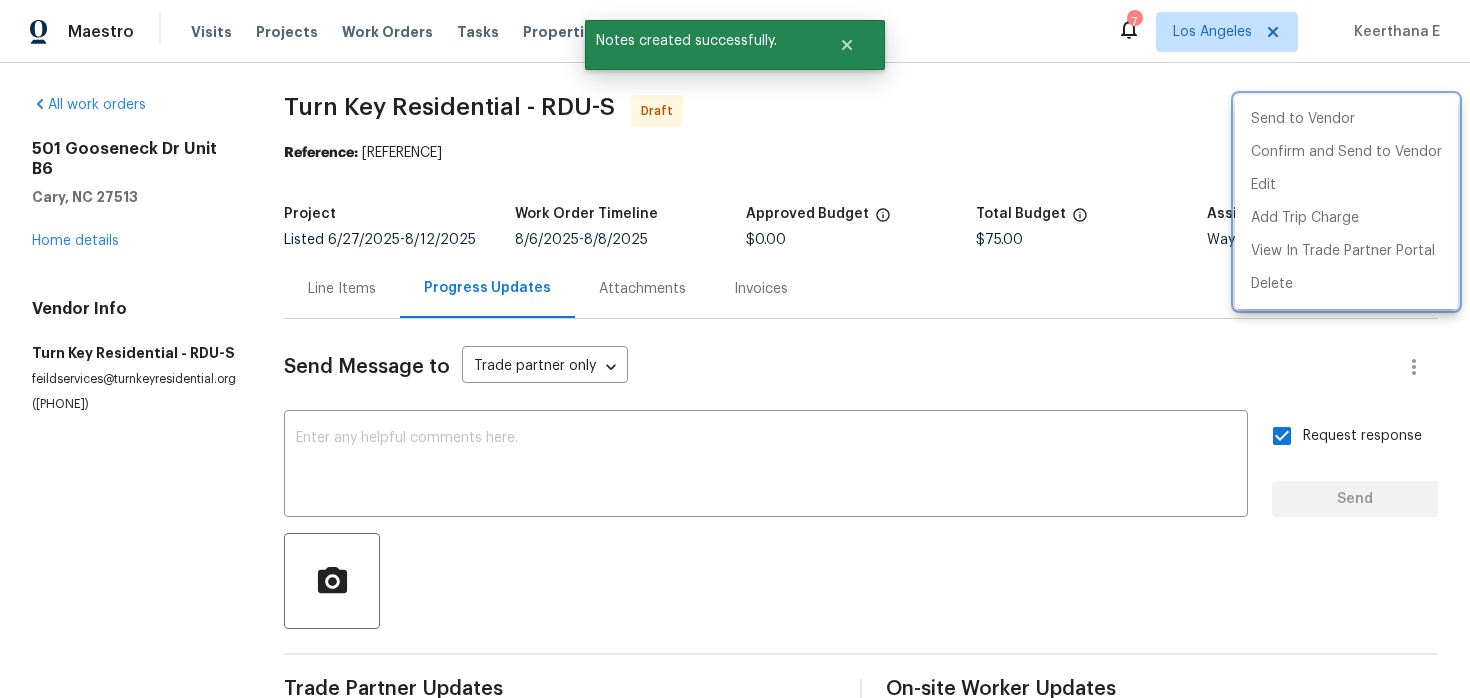 click at bounding box center [735, 349] 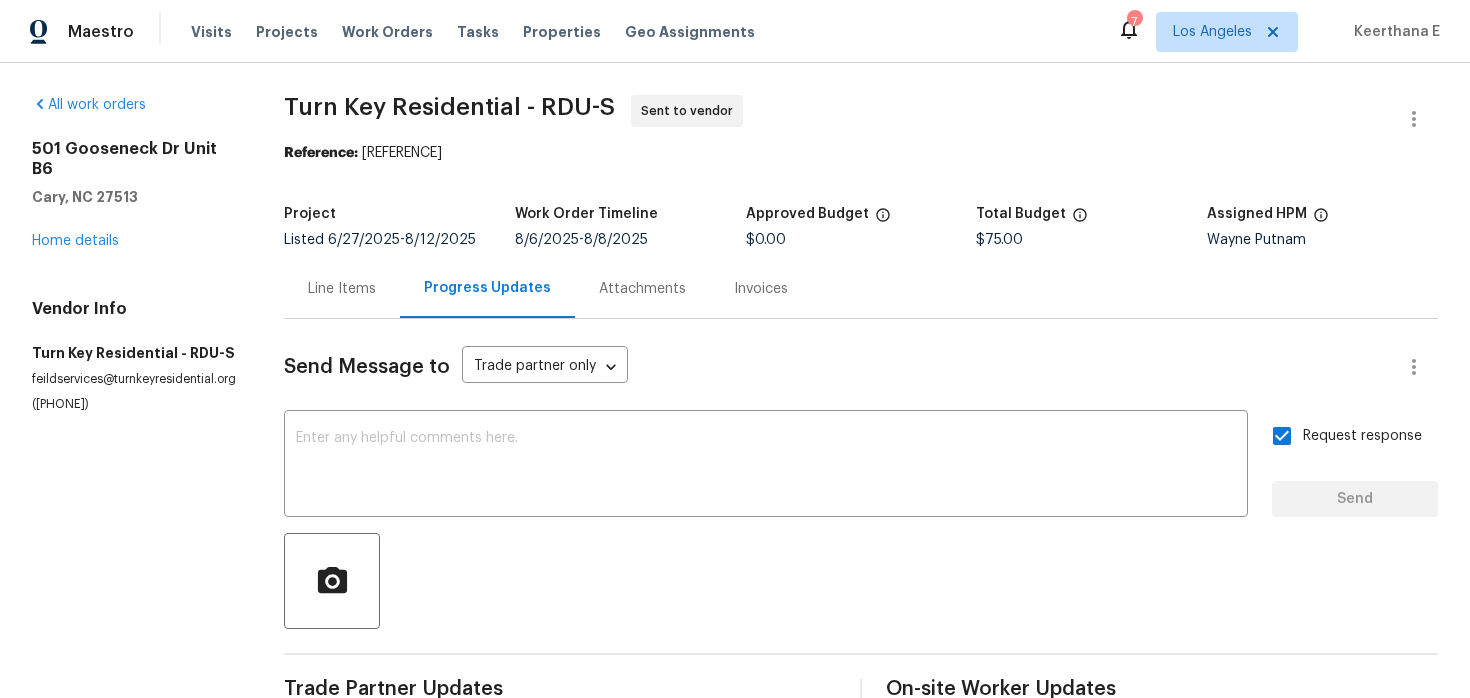 click on "Reference:   4RW5P9WMX823C-43d6b051e" at bounding box center (861, 153) 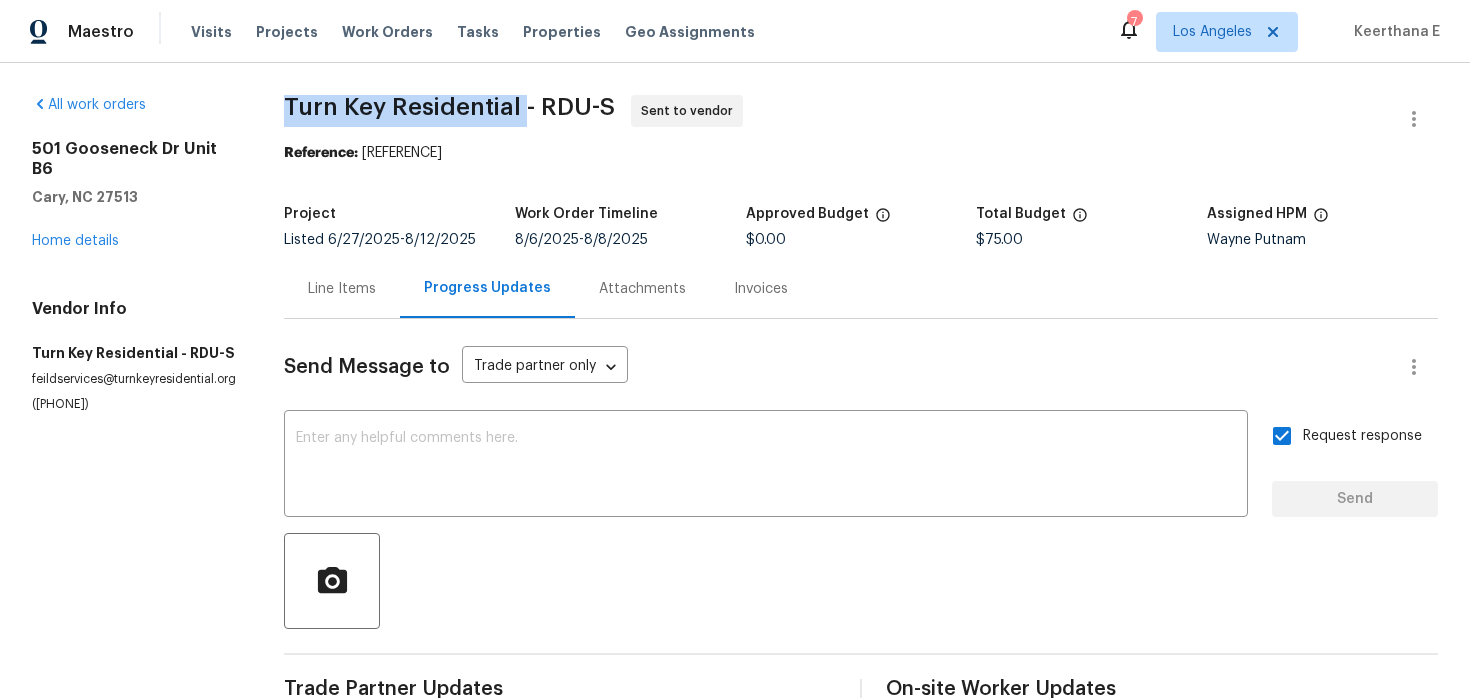 drag, startPoint x: 518, startPoint y: 107, endPoint x: 284, endPoint y: 107, distance: 234 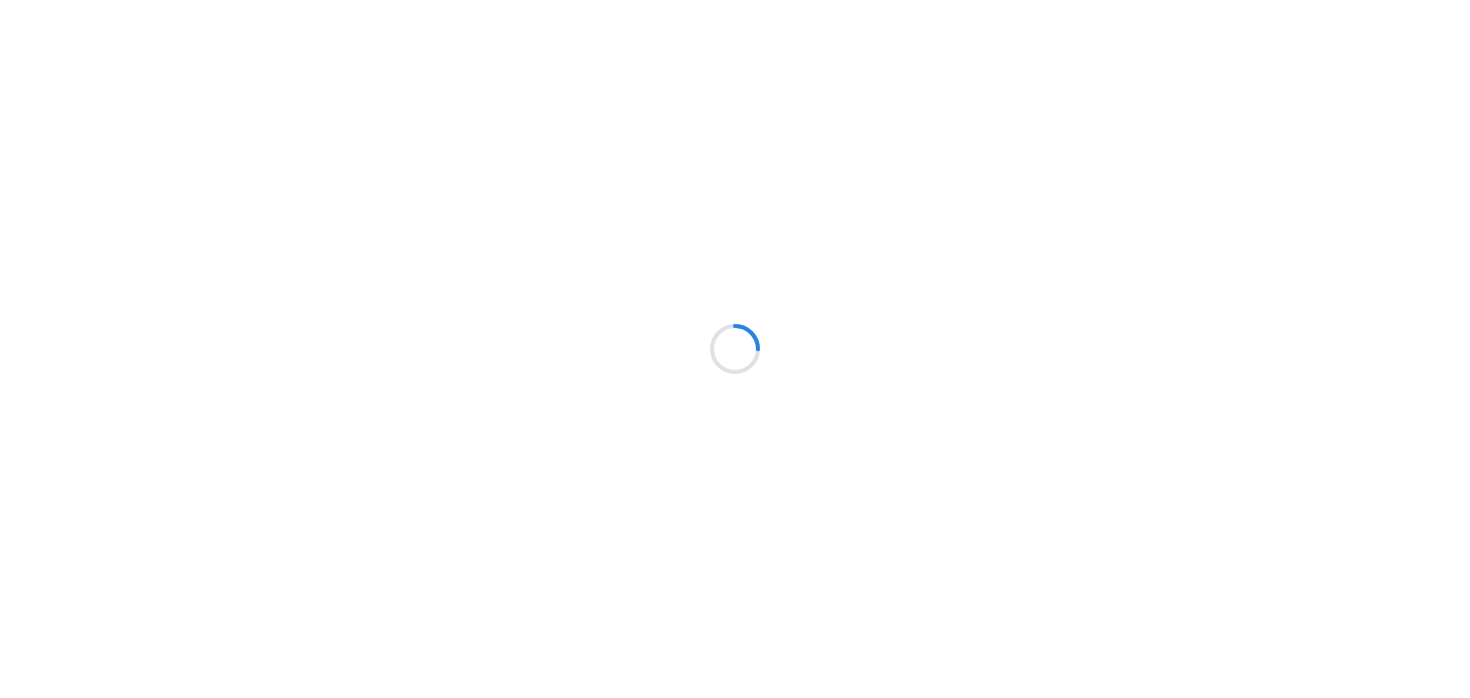 scroll, scrollTop: 0, scrollLeft: 0, axis: both 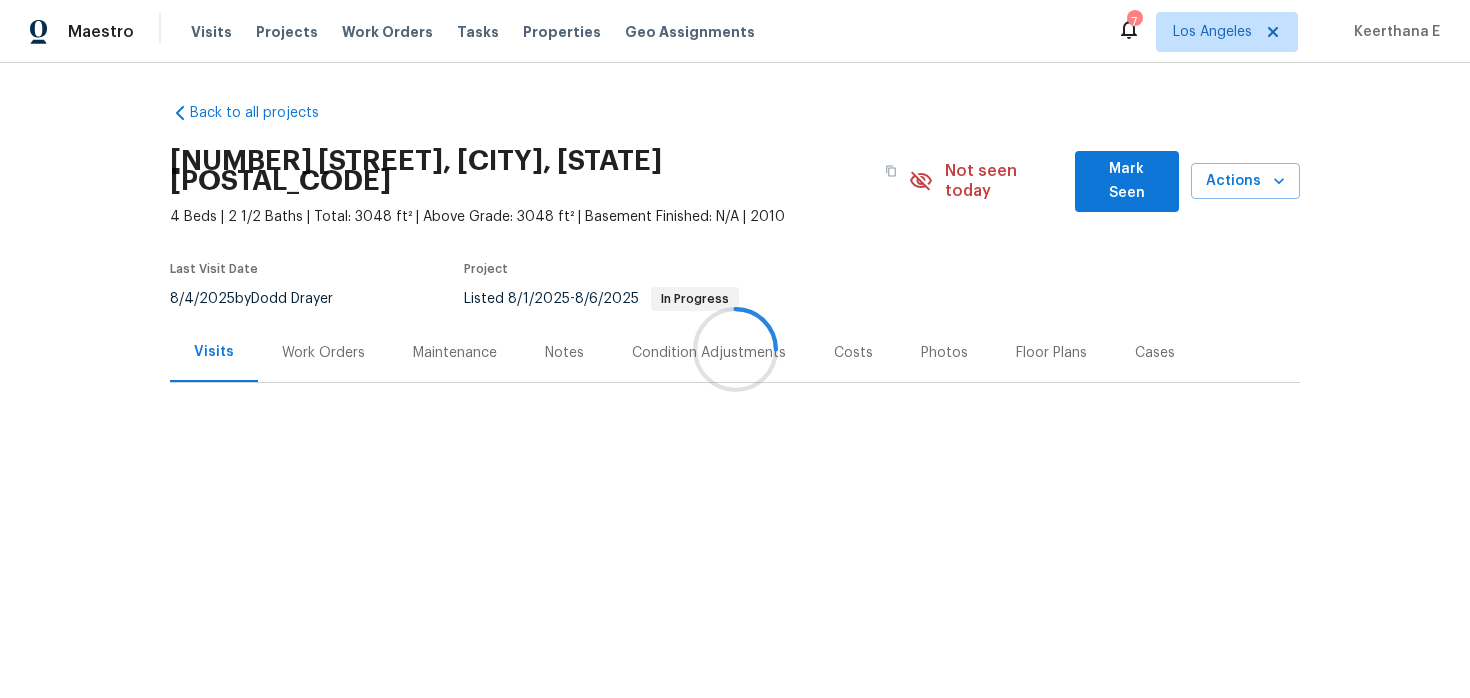 click on "Work Orders" at bounding box center [323, 352] 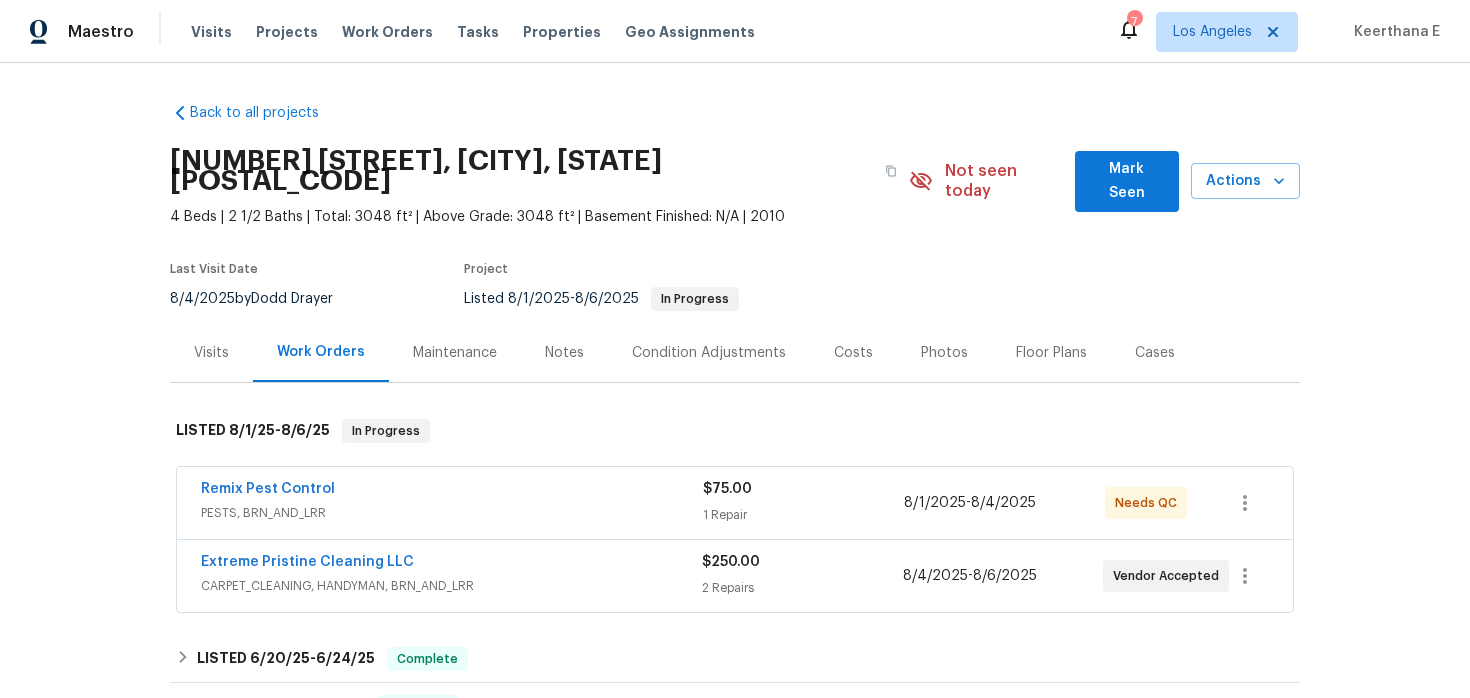 click on "Work Orders" at bounding box center (321, 352) 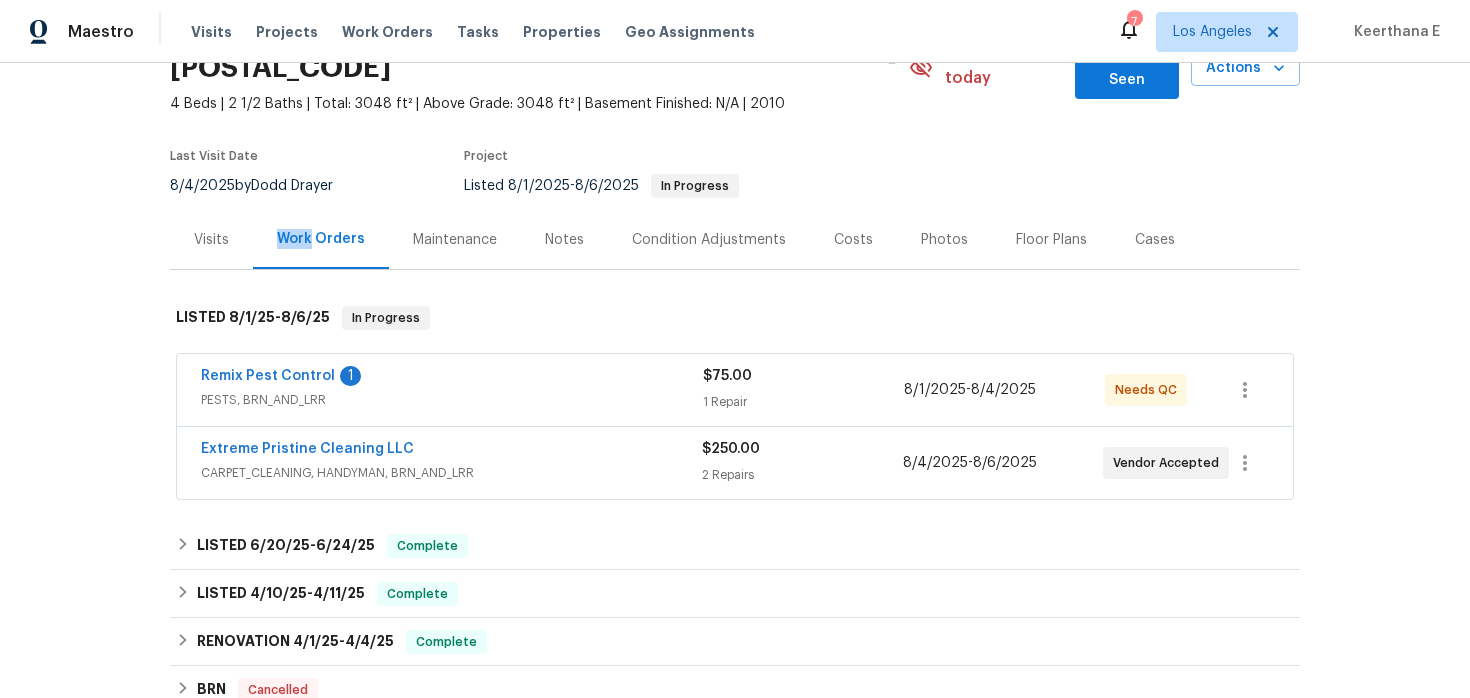 scroll, scrollTop: 114, scrollLeft: 0, axis: vertical 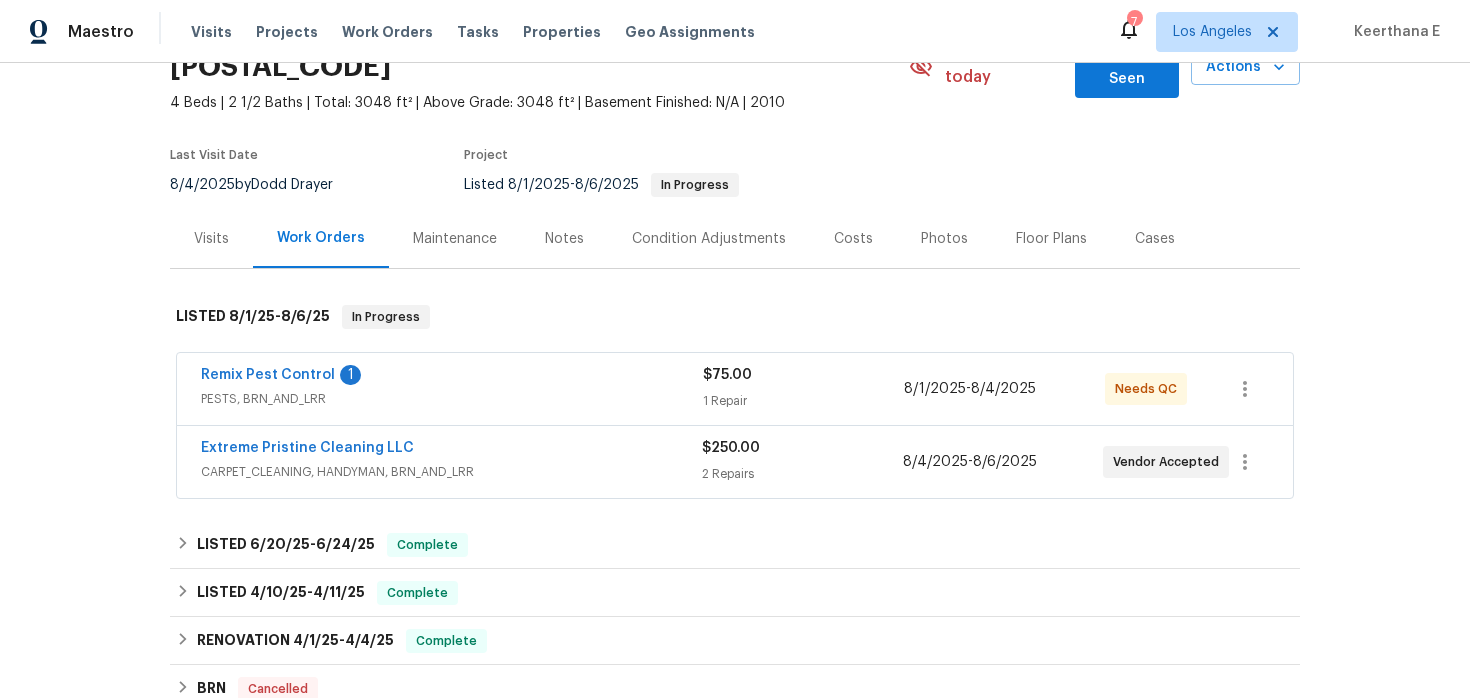 click on "PESTS, BRN_AND_LRR" at bounding box center [452, 399] 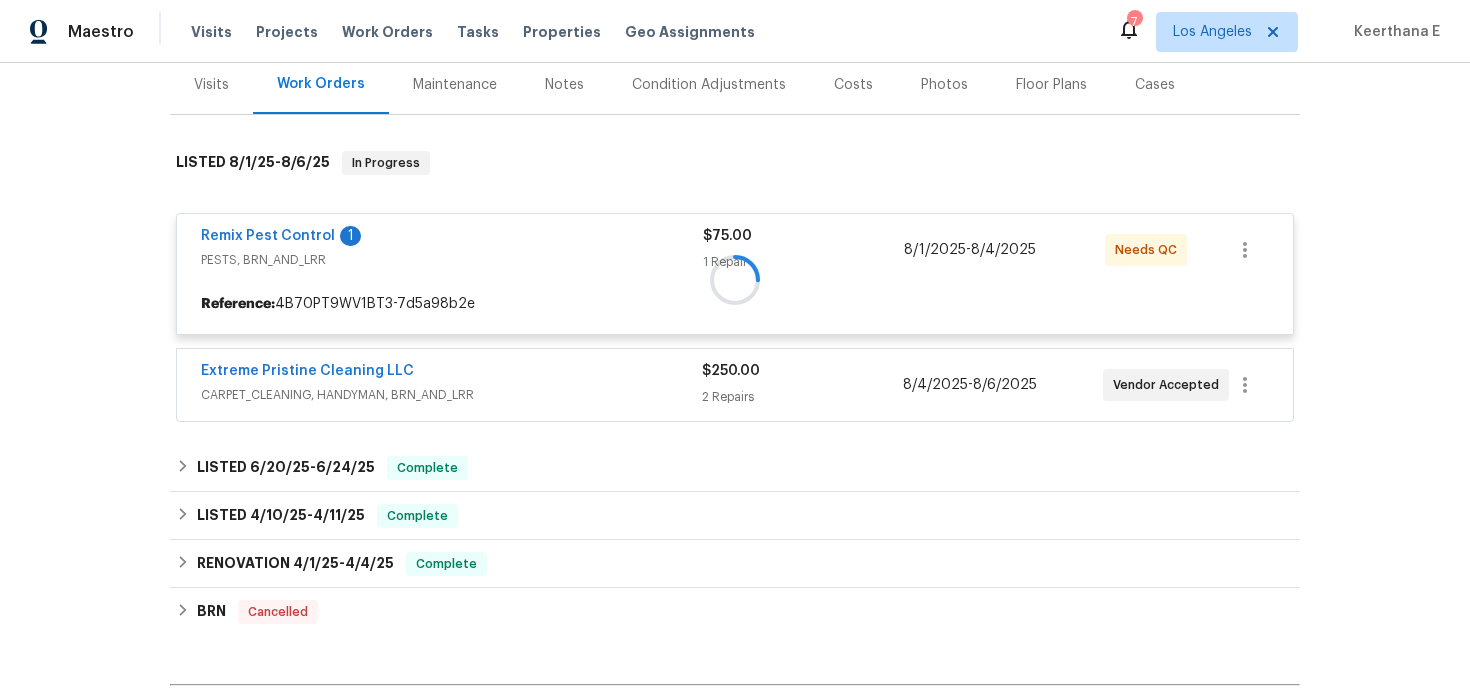 scroll, scrollTop: 279, scrollLeft: 0, axis: vertical 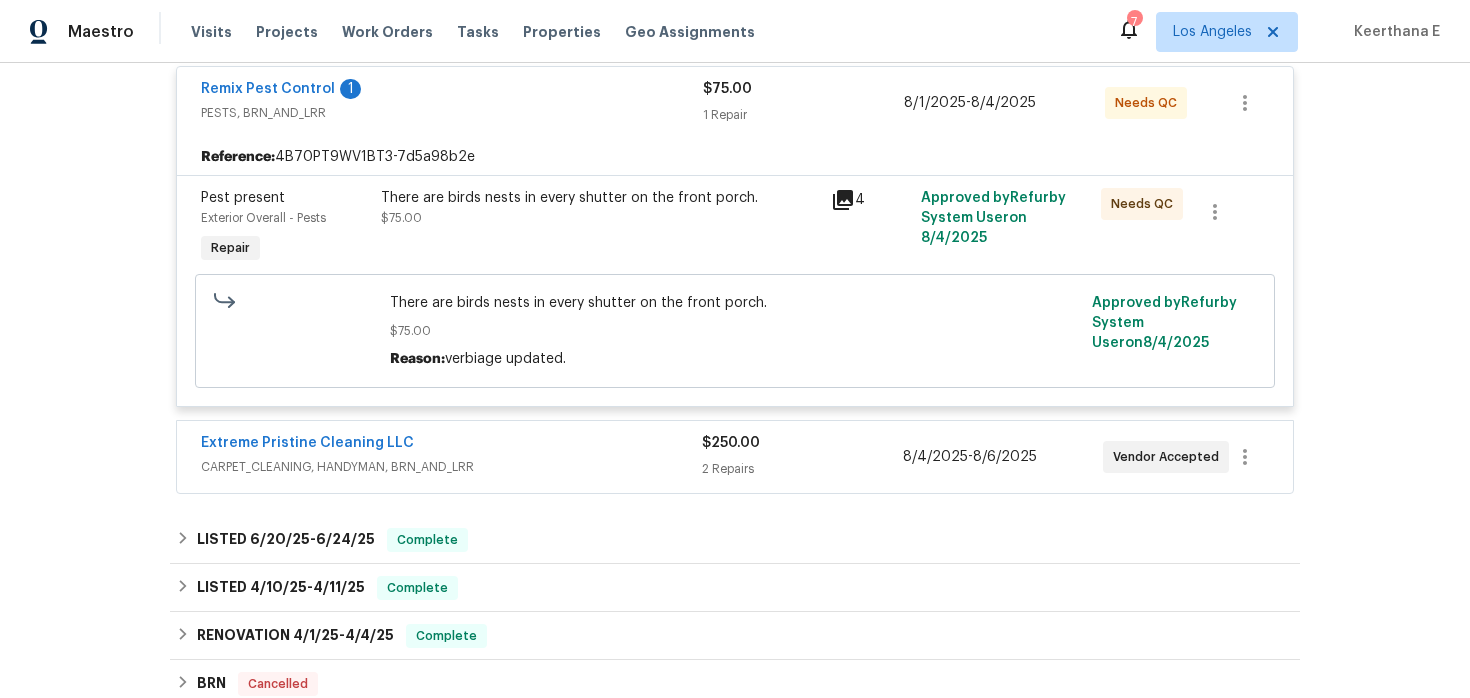 click on "Extreme Pristine Cleaning LLC" at bounding box center [451, 445] 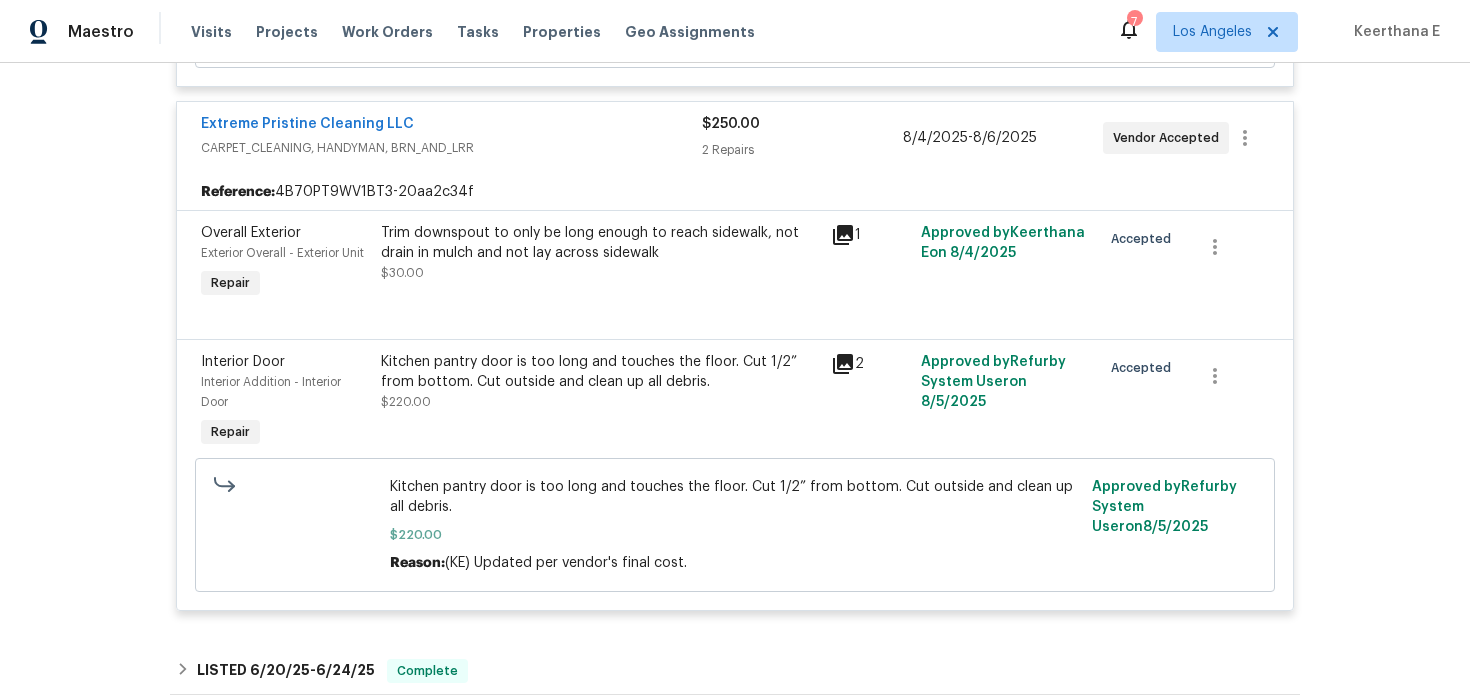 scroll, scrollTop: 0, scrollLeft: 0, axis: both 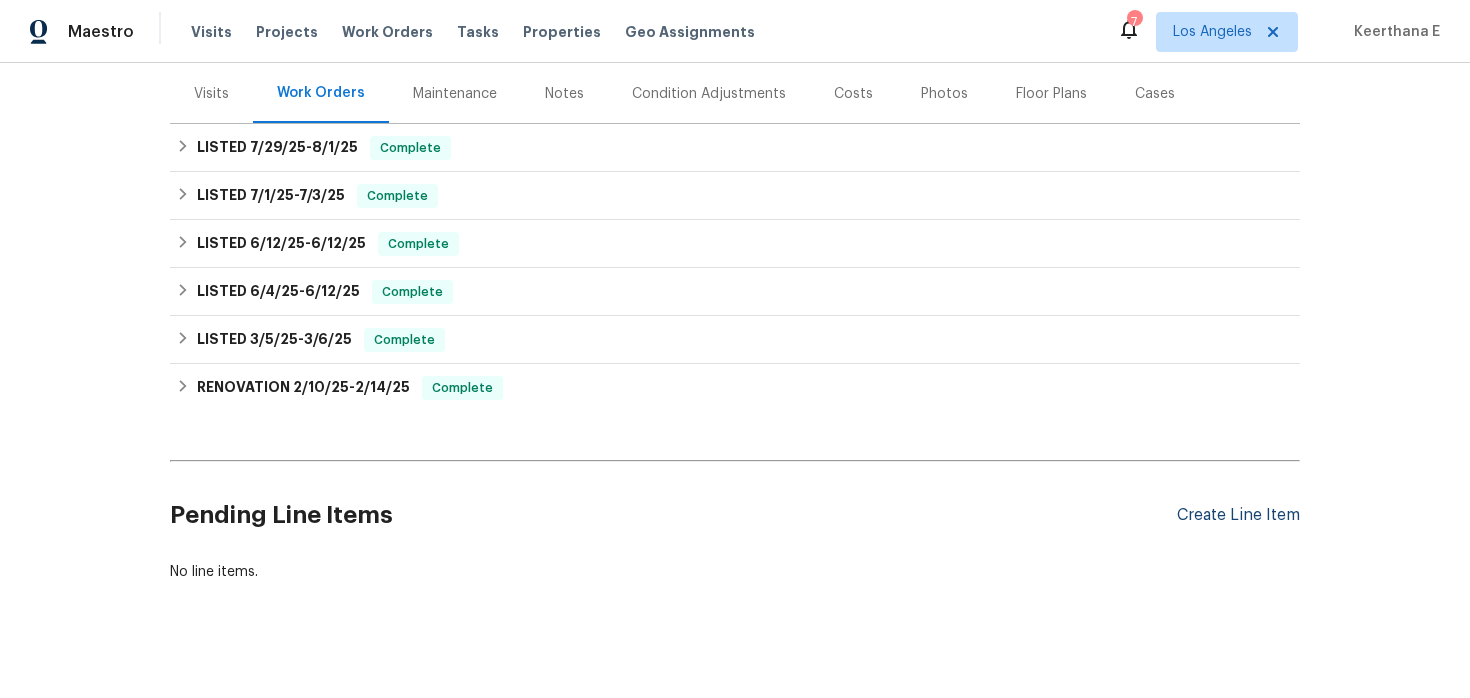click on "Create Line Item" at bounding box center [1238, 515] 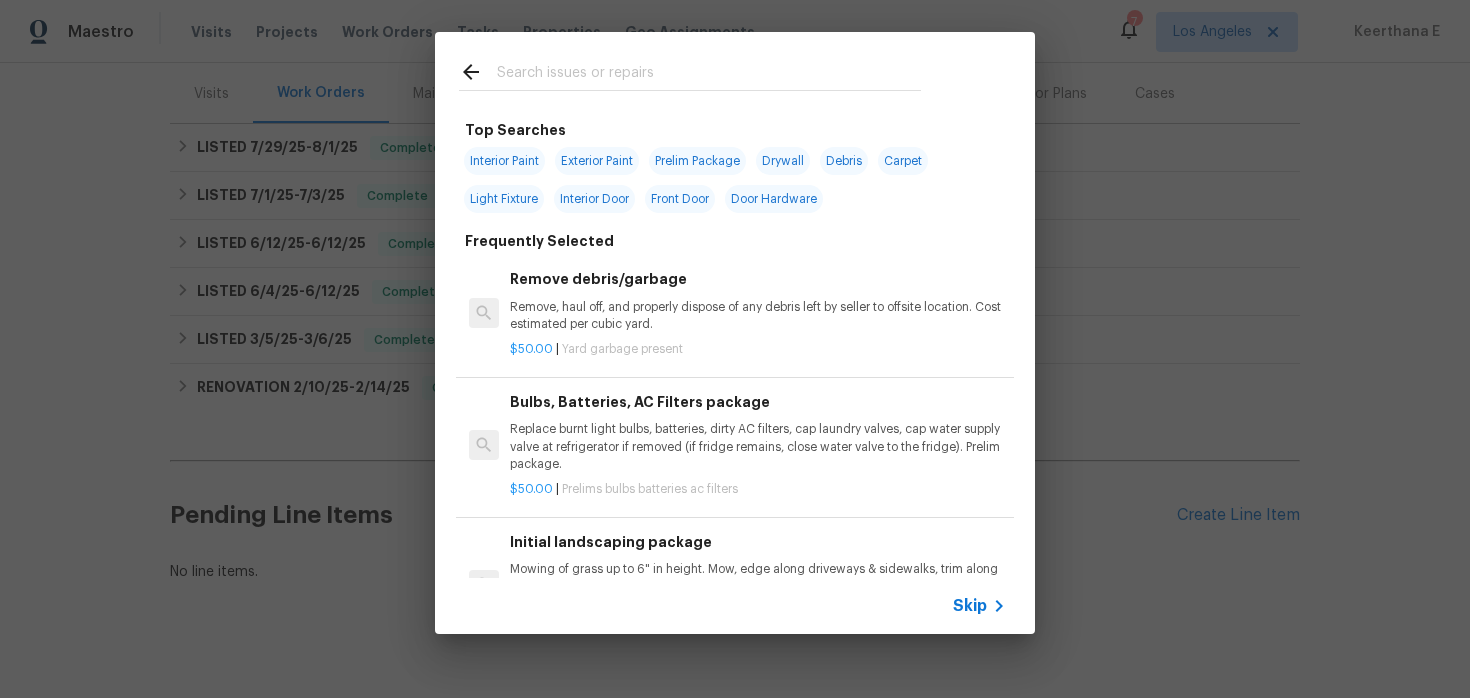 click on "Skip" at bounding box center (970, 606) 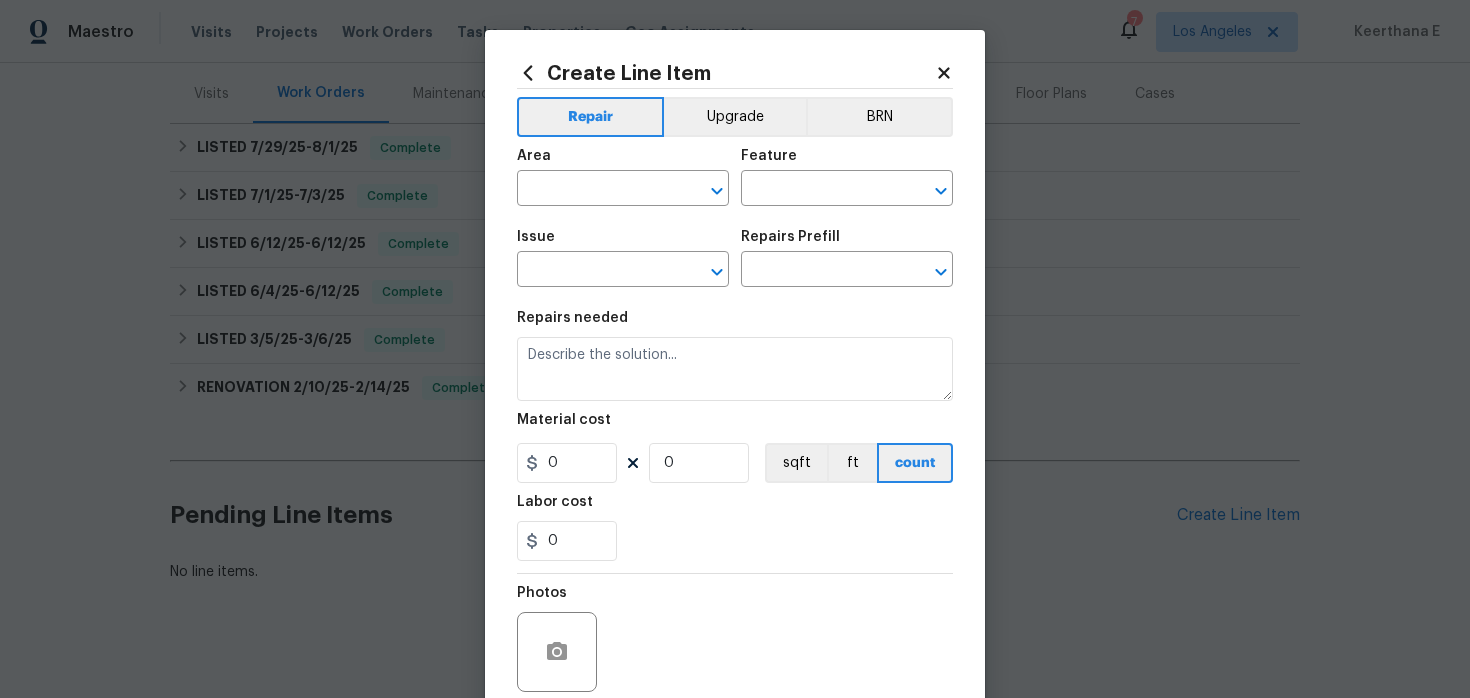click on "Area ​" at bounding box center [623, 177] 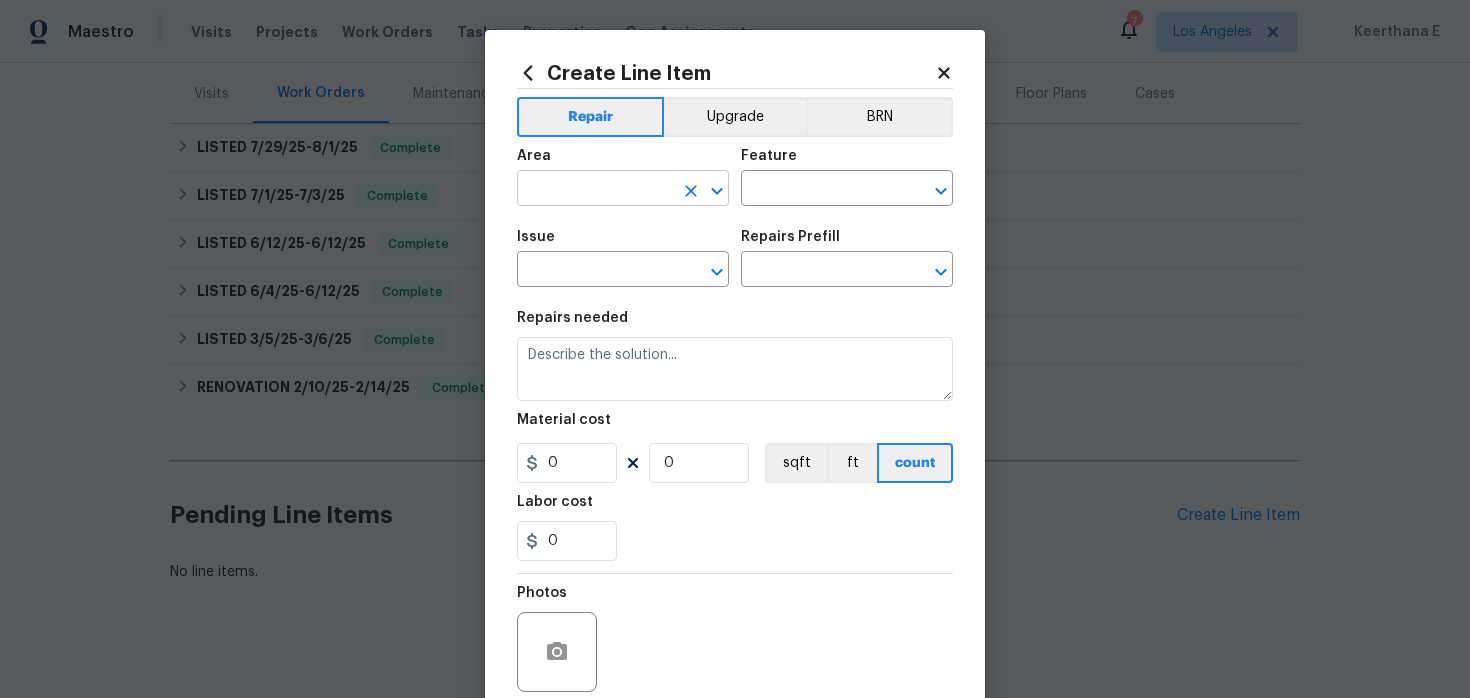 click at bounding box center (595, 190) 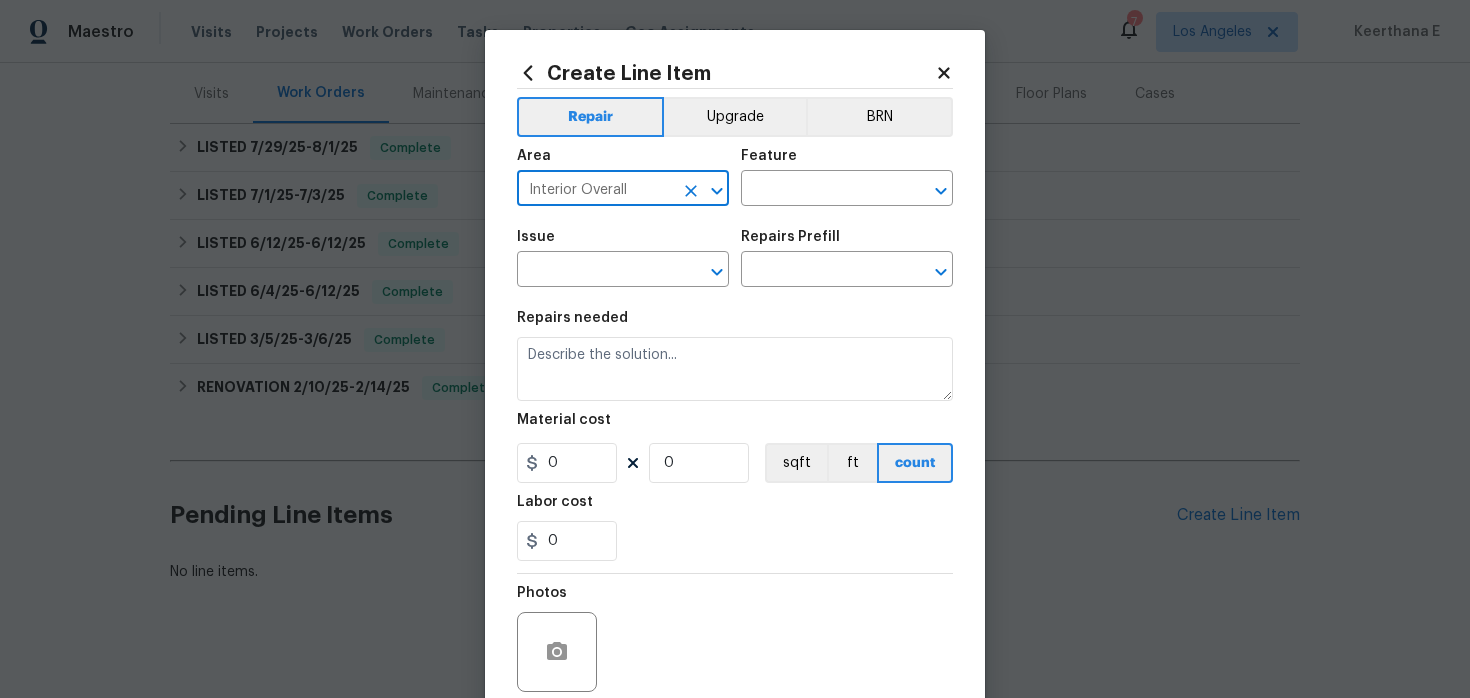 type on "Interior Overall" 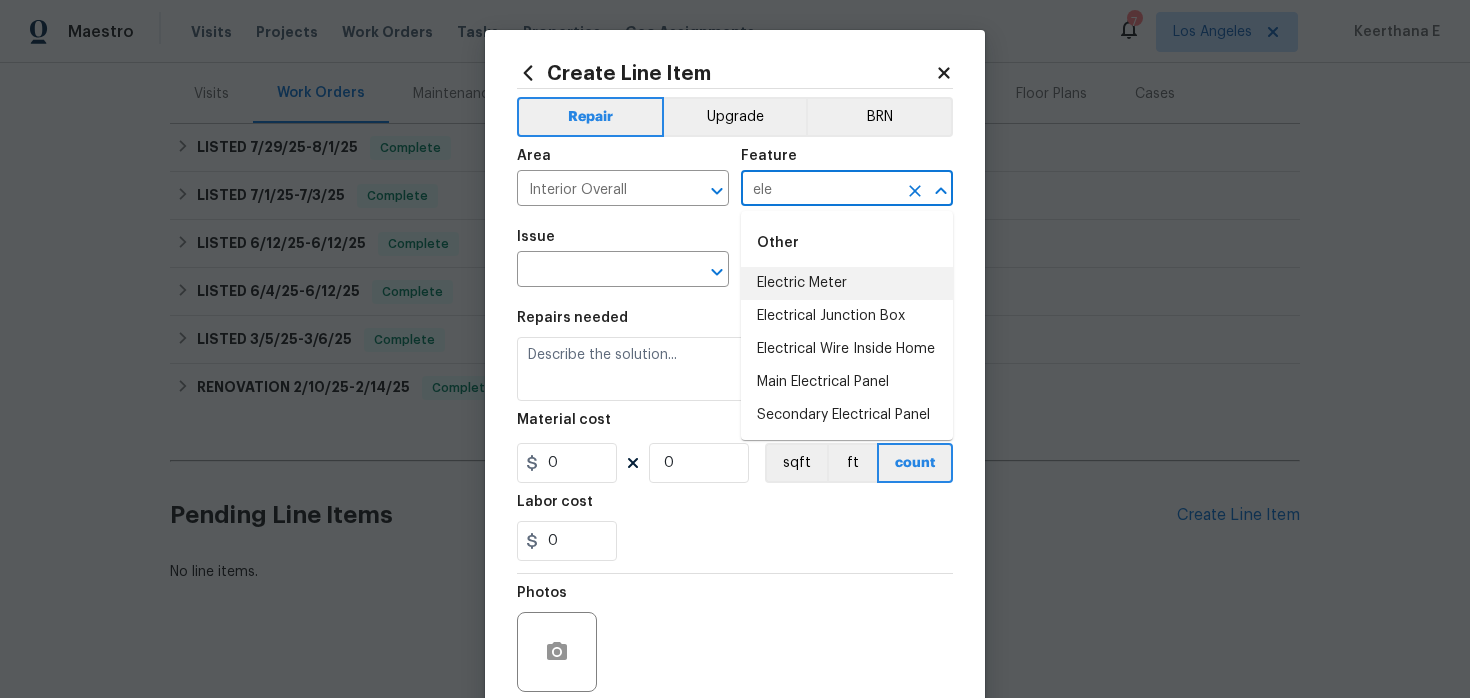 click on "Electric Meter" at bounding box center [847, 283] 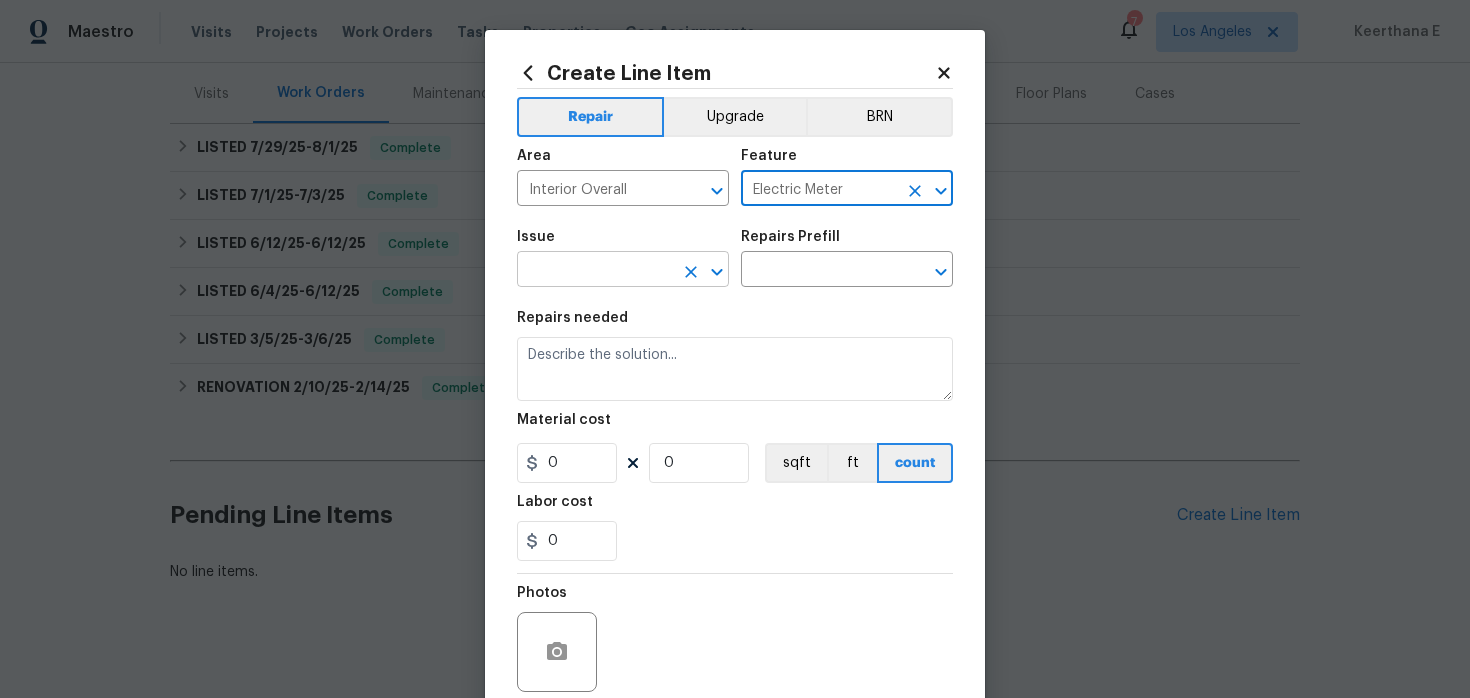 type on "Electric Meter" 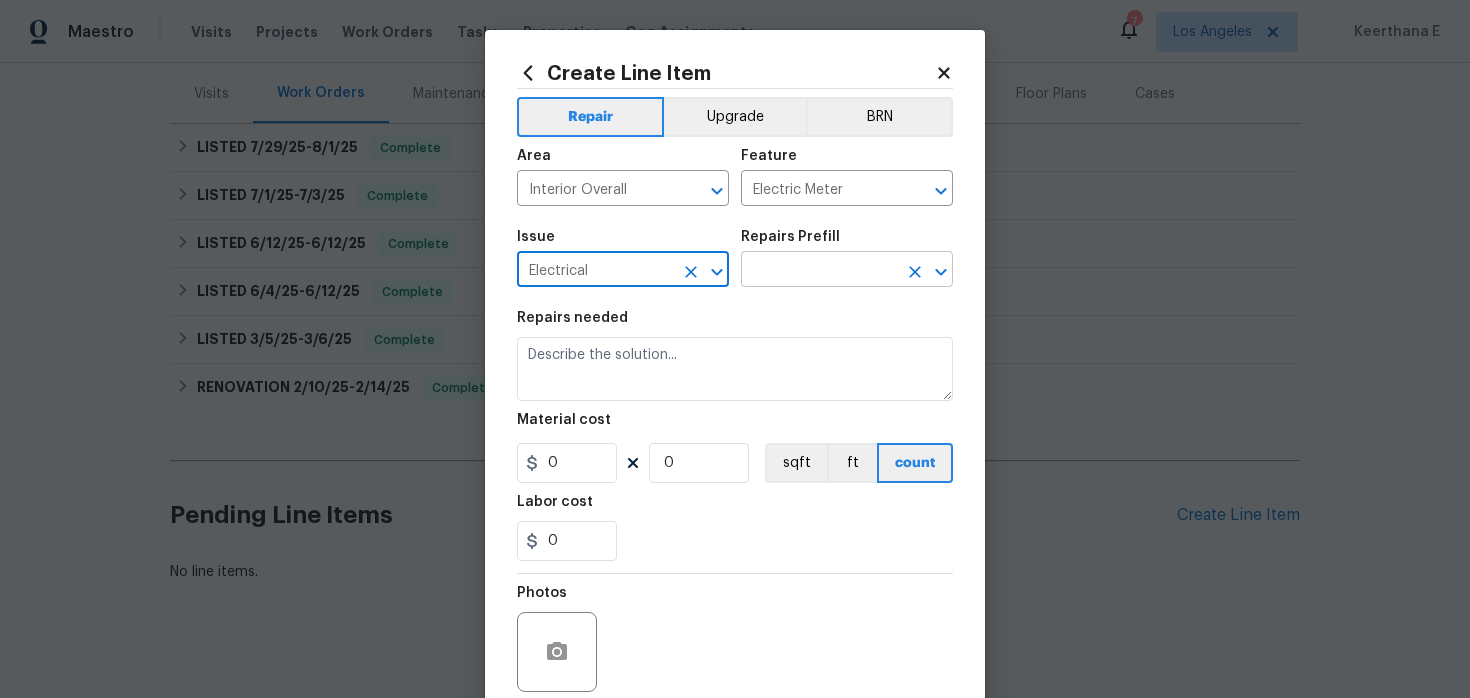 type on "Electrical" 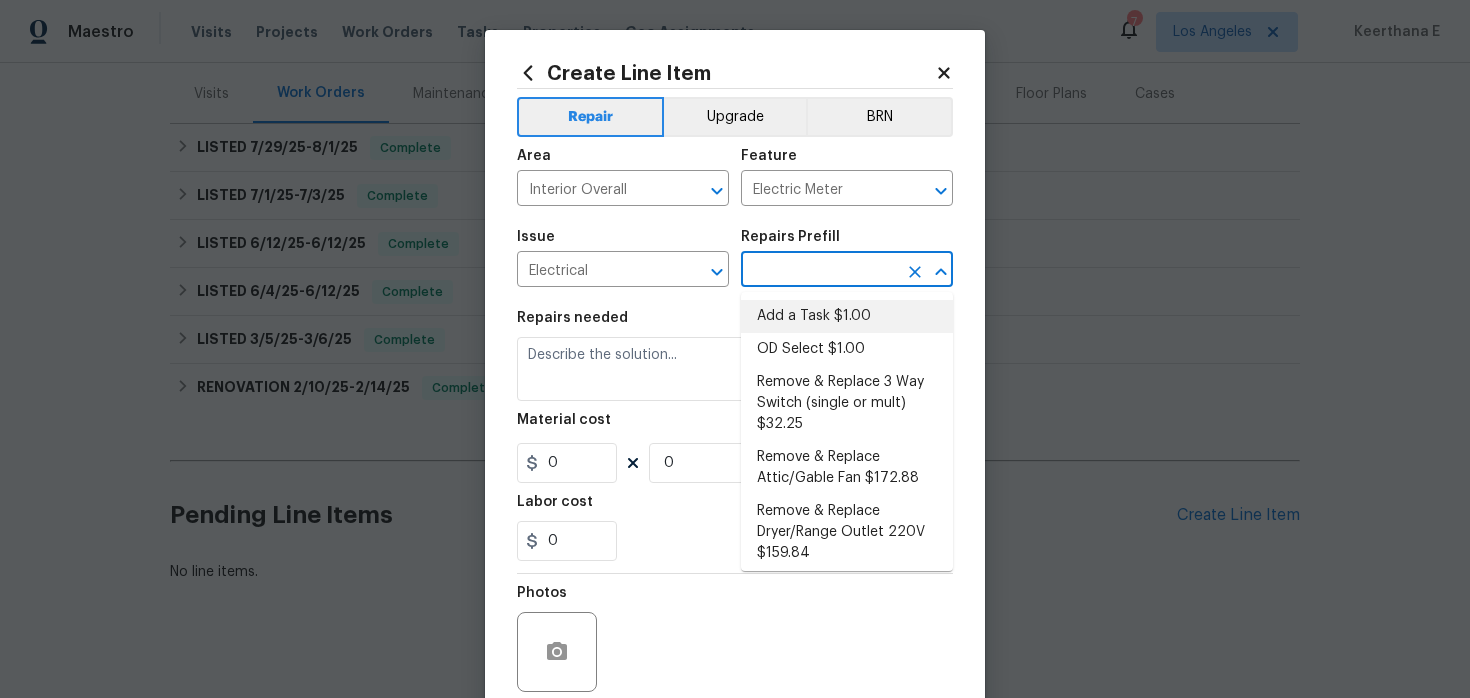 click on "Add a Task $1.00" at bounding box center (847, 316) 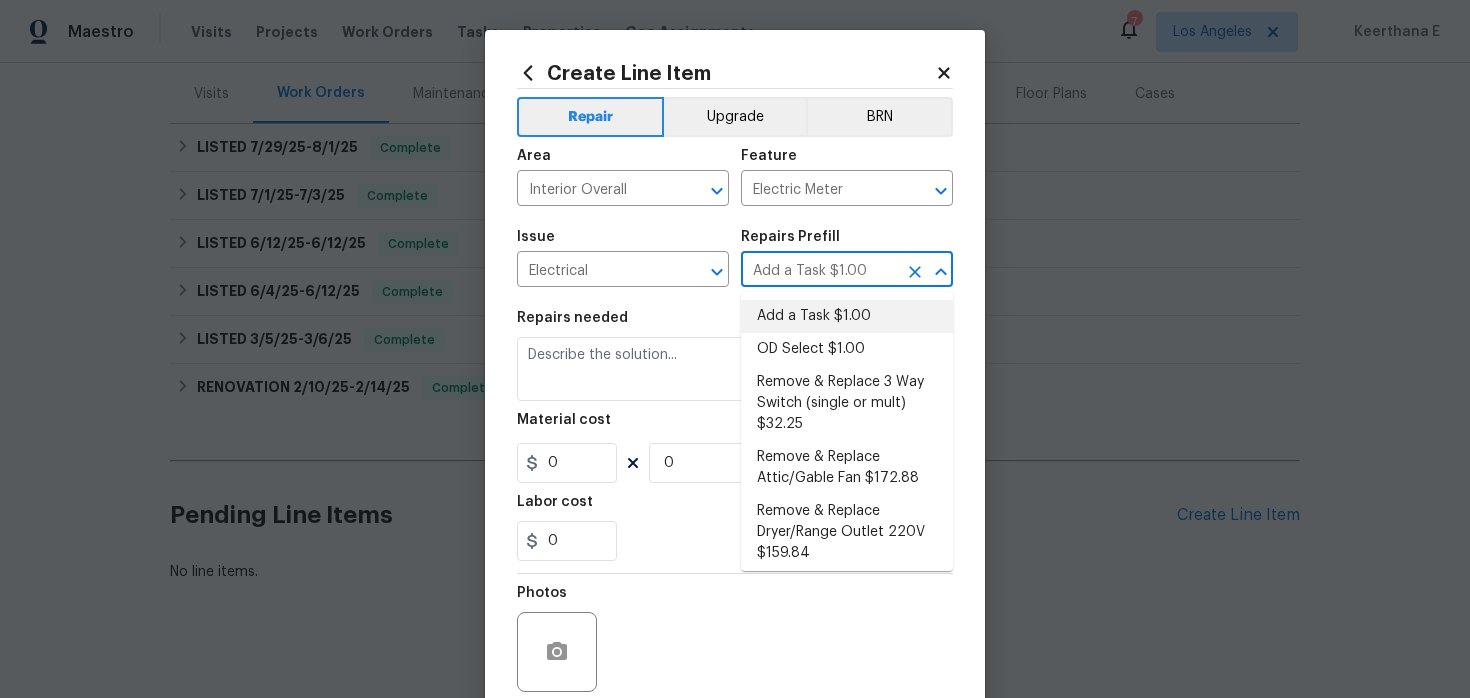 type on "HPM to detail" 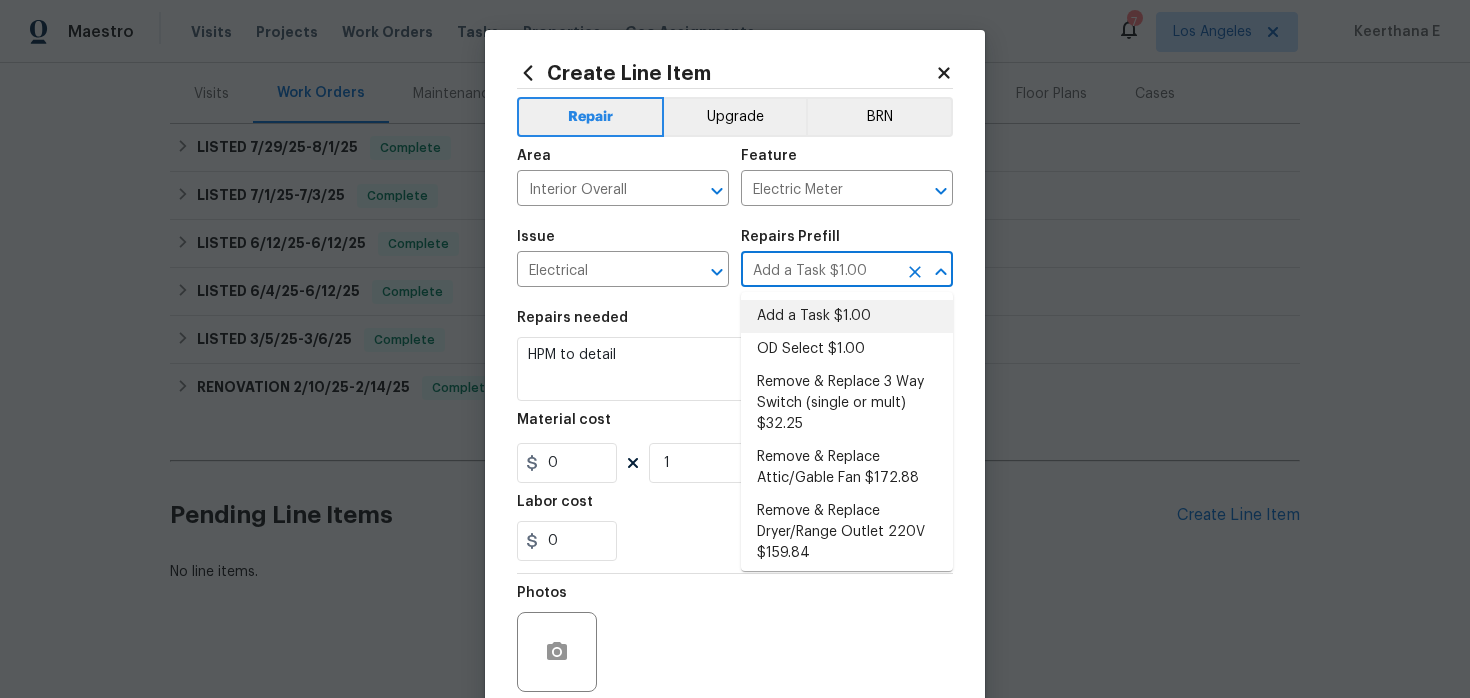 type on "1" 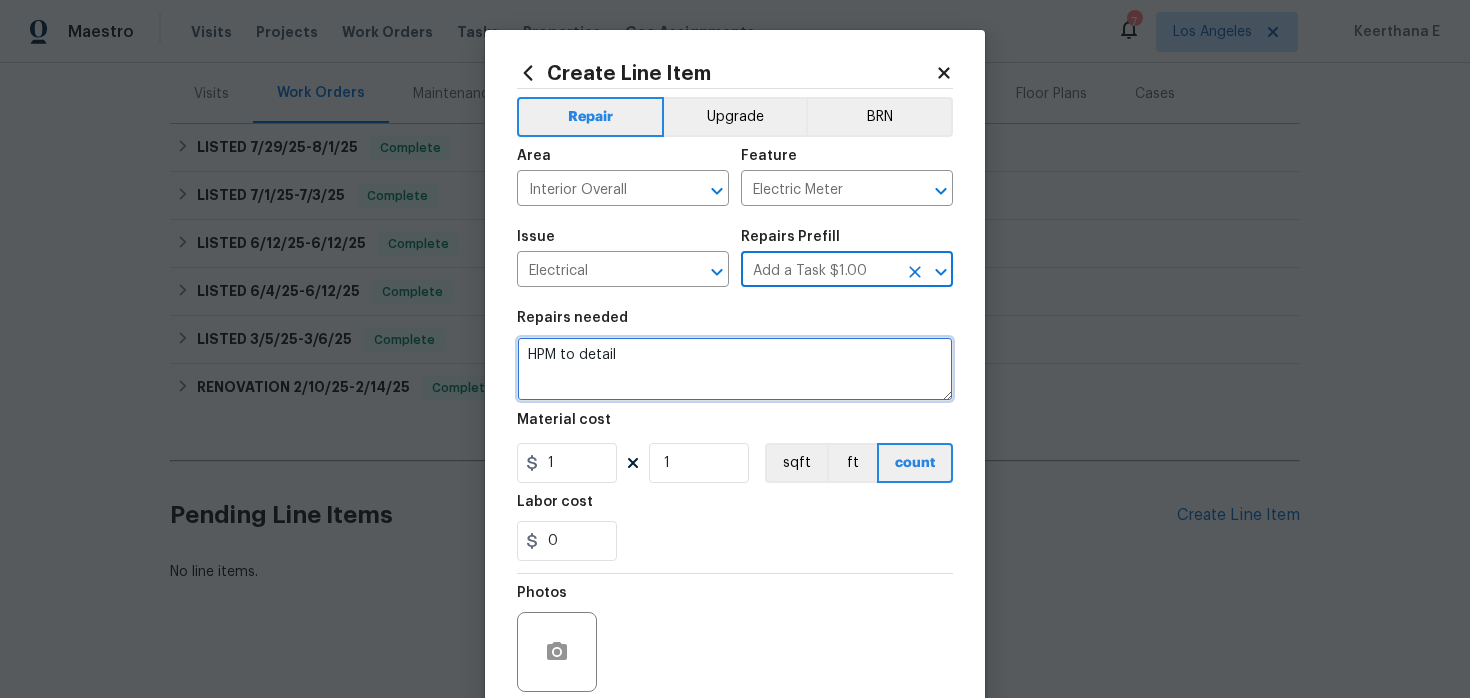 click on "HPM to detail" at bounding box center [735, 369] 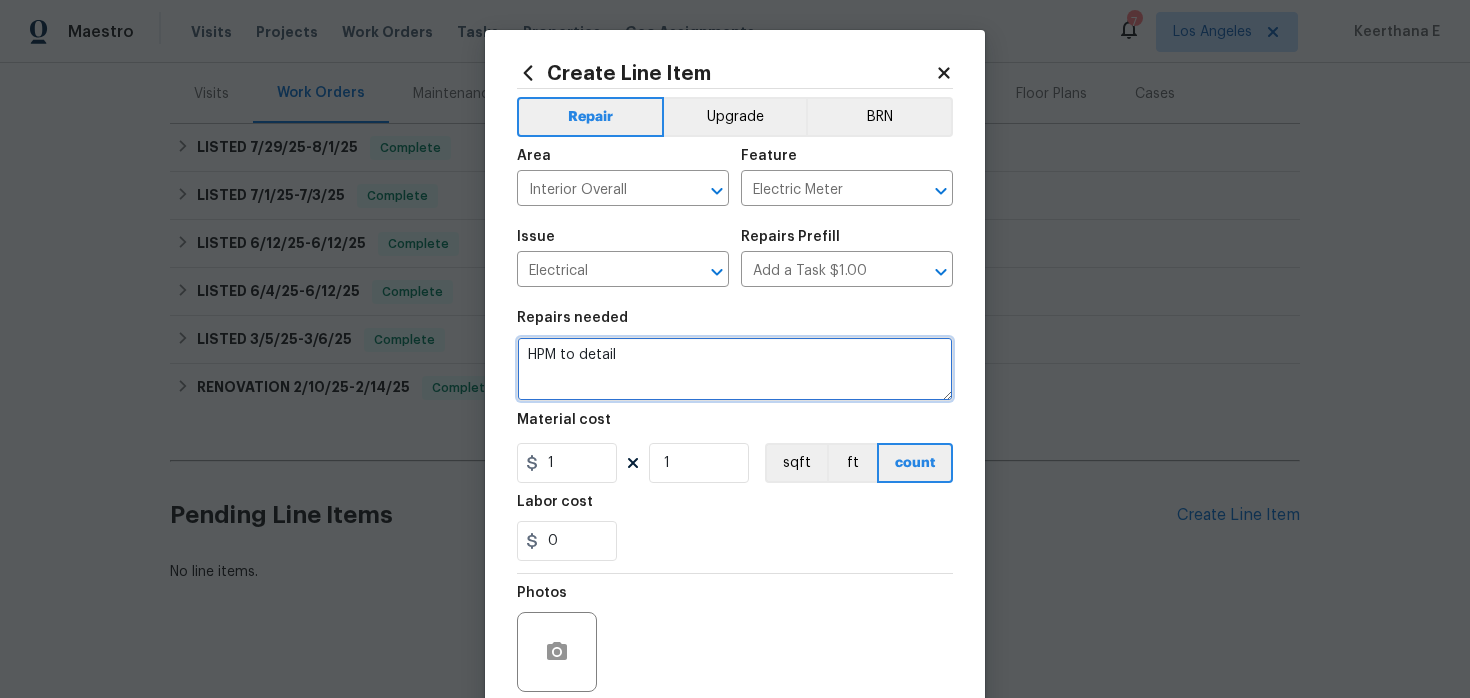 click on "HPM to detail" at bounding box center [735, 369] 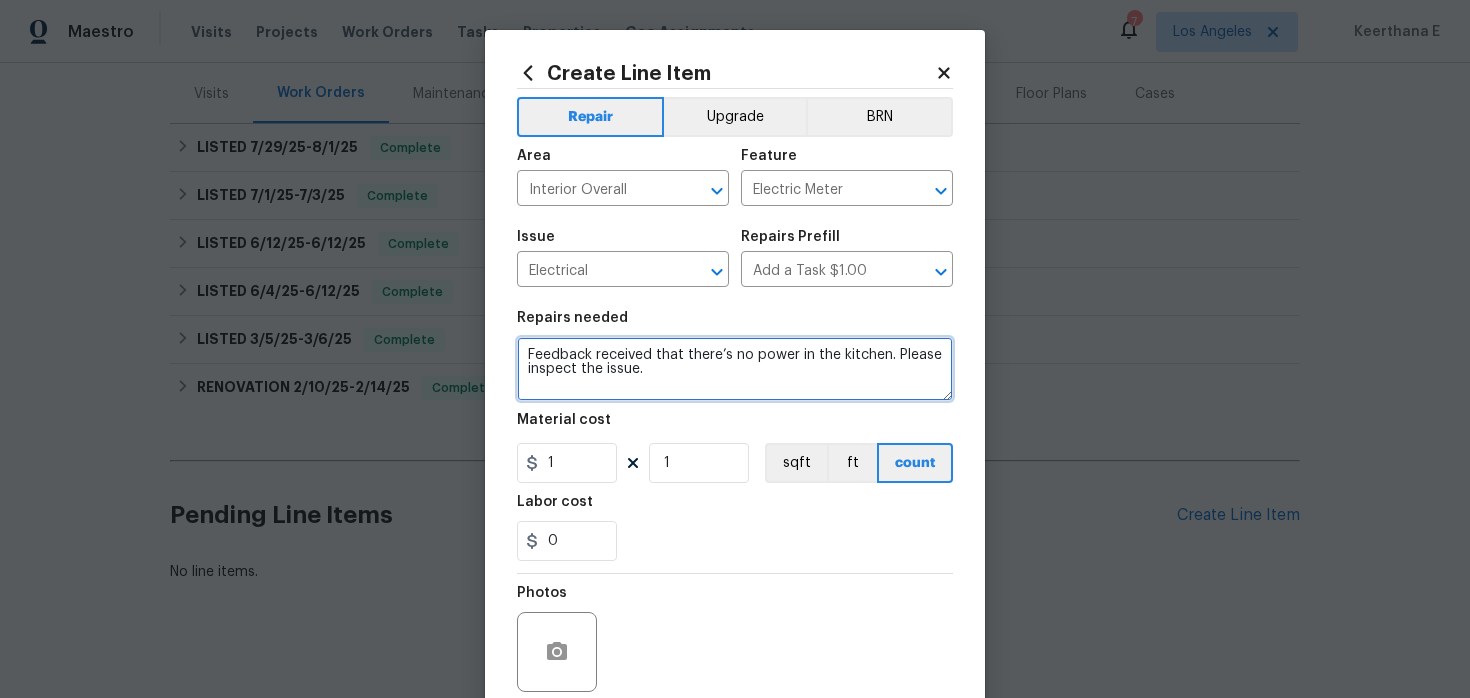type on "Feedback received that there’s no power in the kitchen. Please inspect the issue." 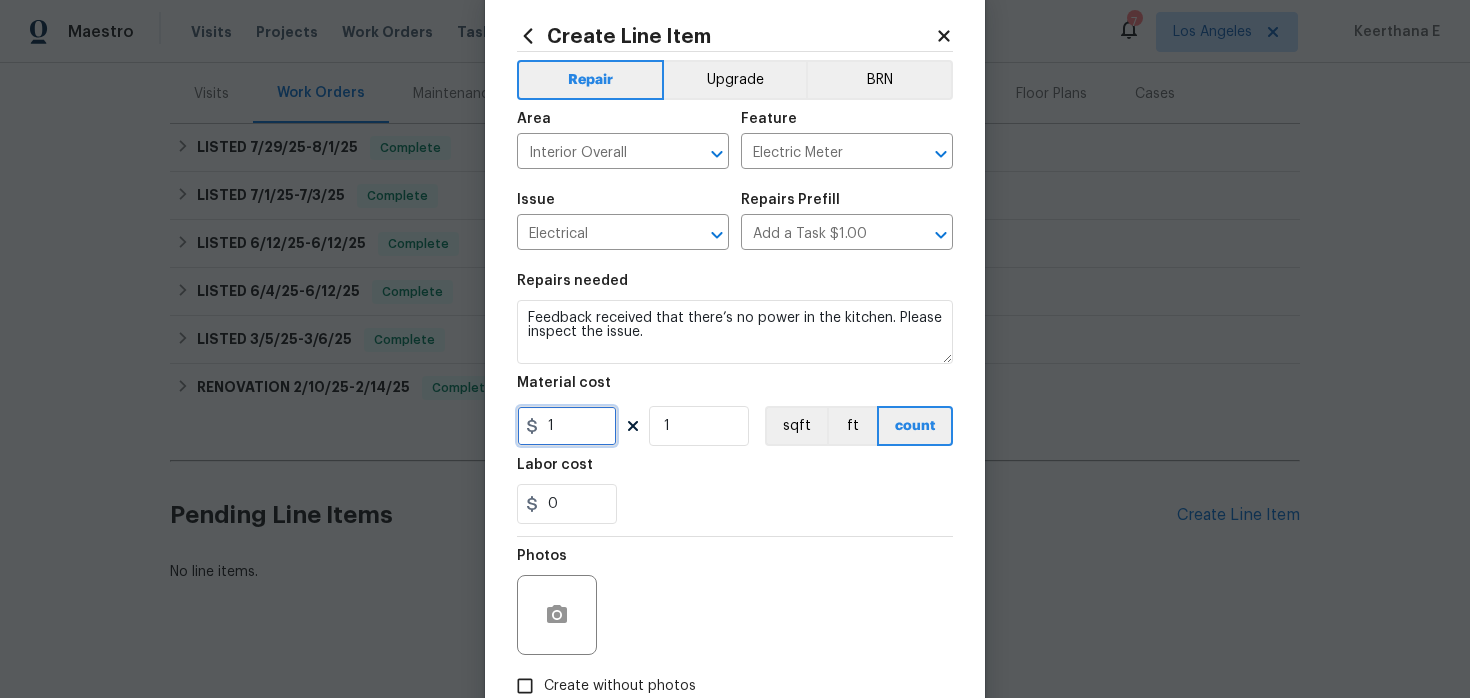 drag, startPoint x: 561, startPoint y: 433, endPoint x: 534, endPoint y: 433, distance: 27 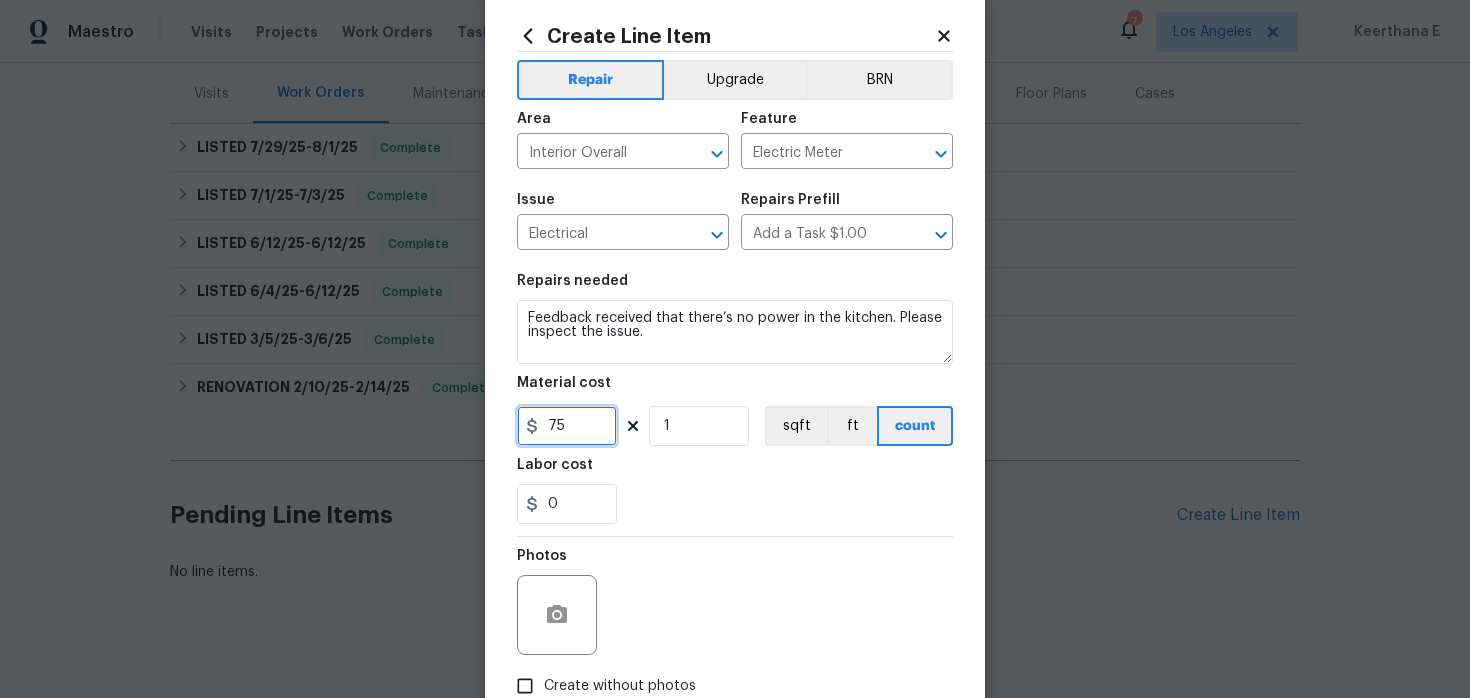 scroll, scrollTop: 164, scrollLeft: 0, axis: vertical 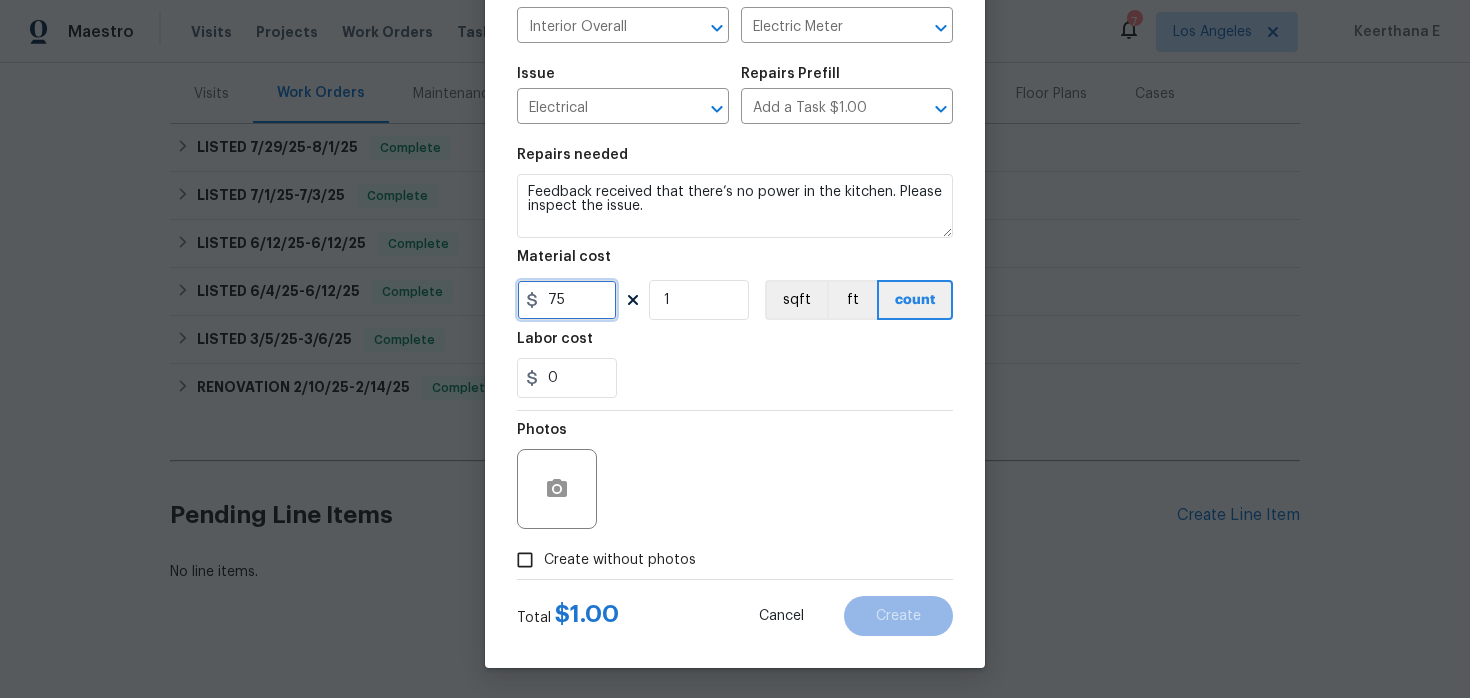 type on "75" 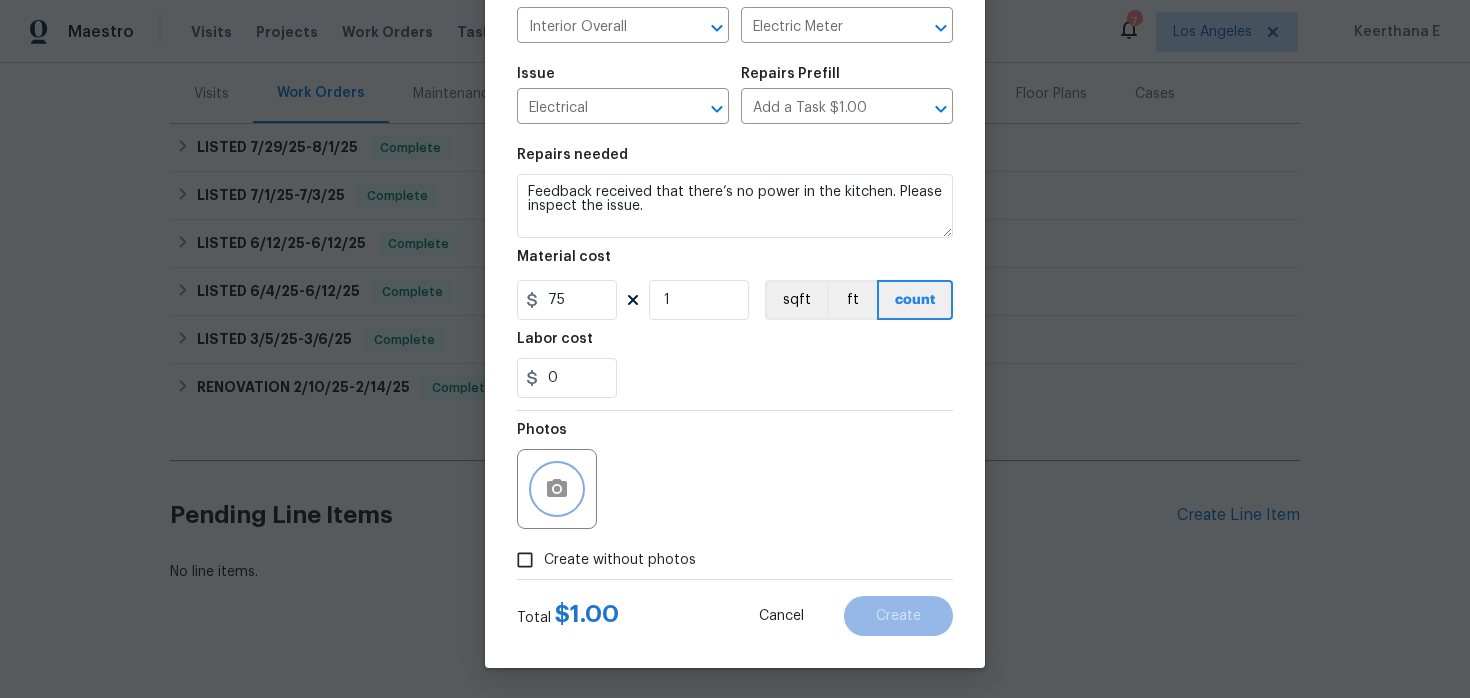 click 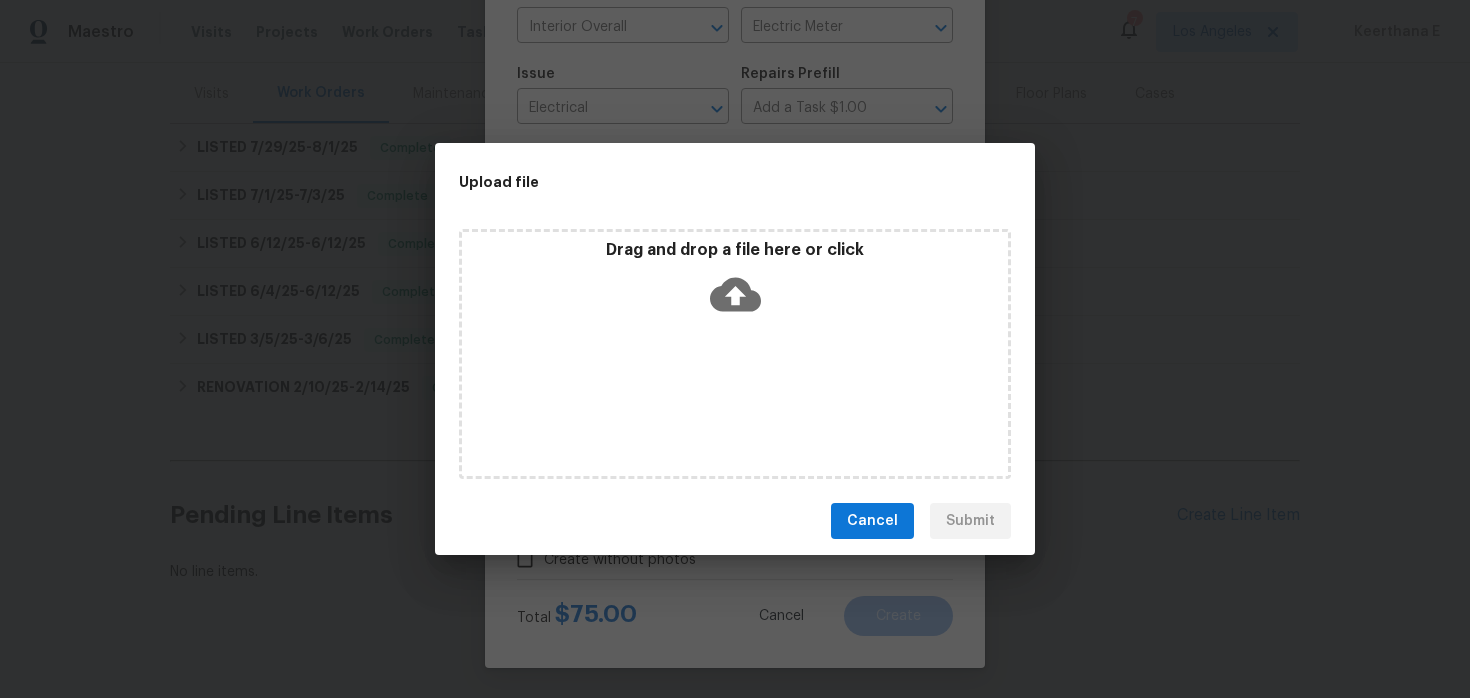 click 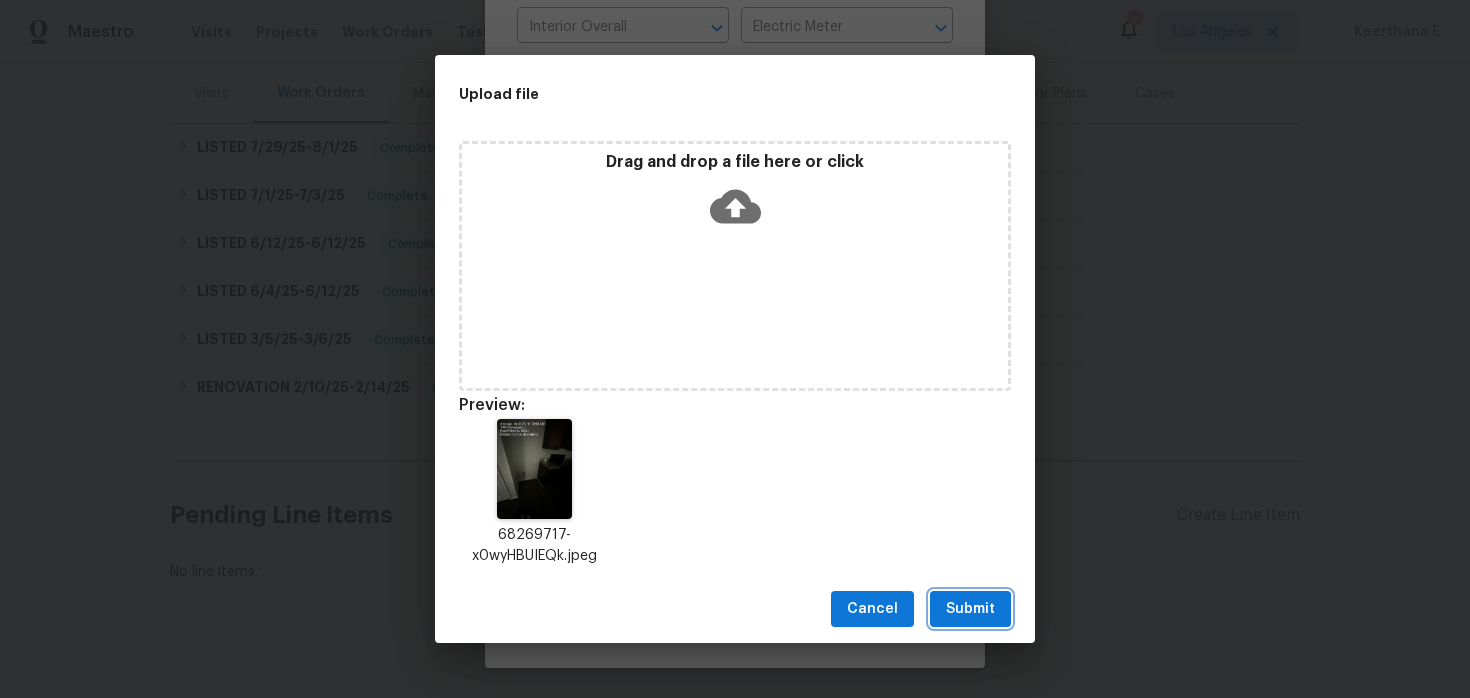 click on "Submit" at bounding box center (970, 609) 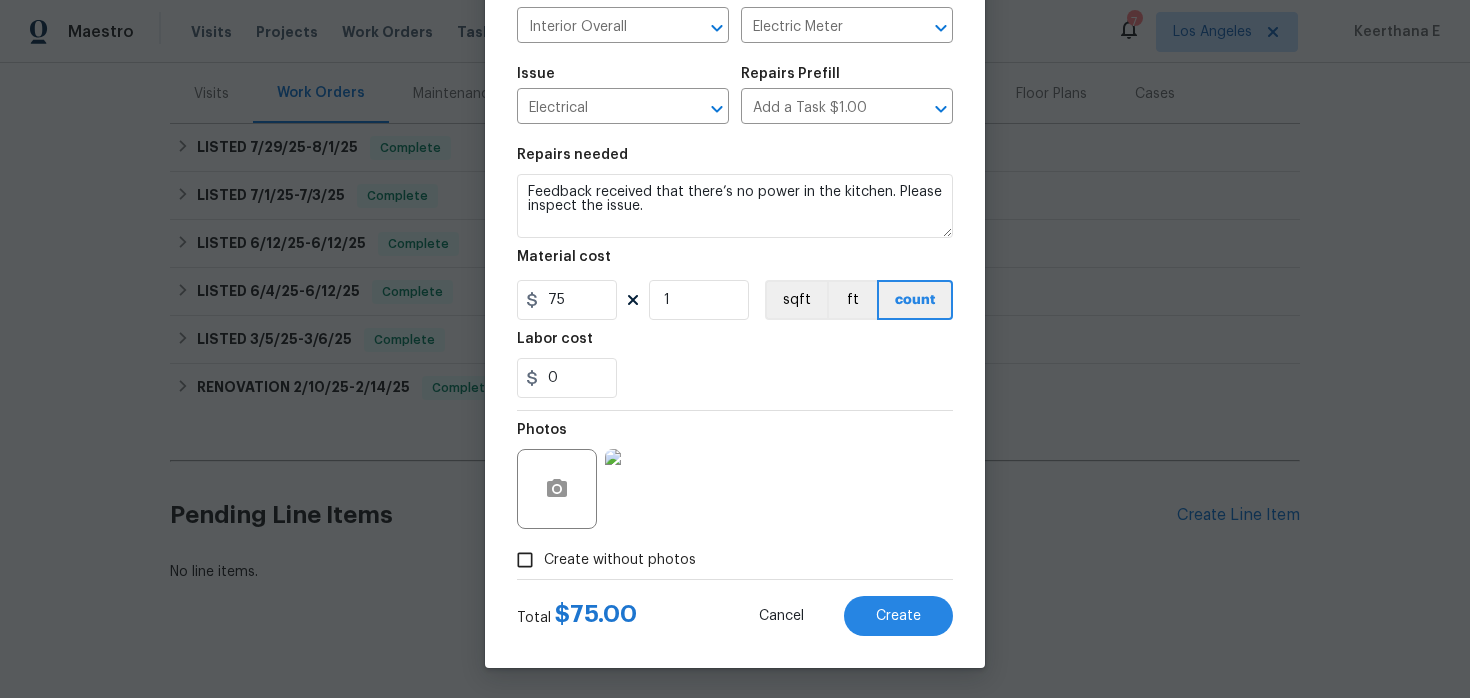 click on "Total   $ 75.00 Cancel Create" at bounding box center [735, 608] 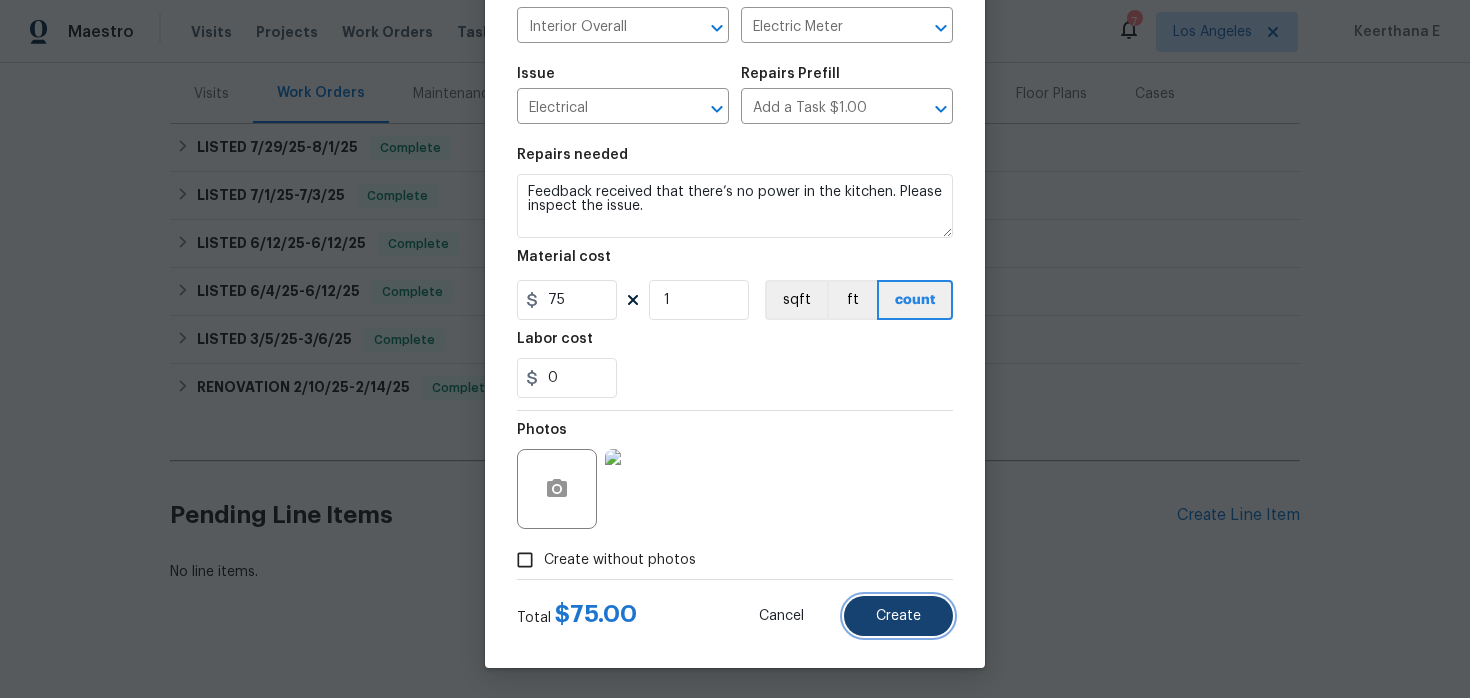 click on "Create" at bounding box center (898, 616) 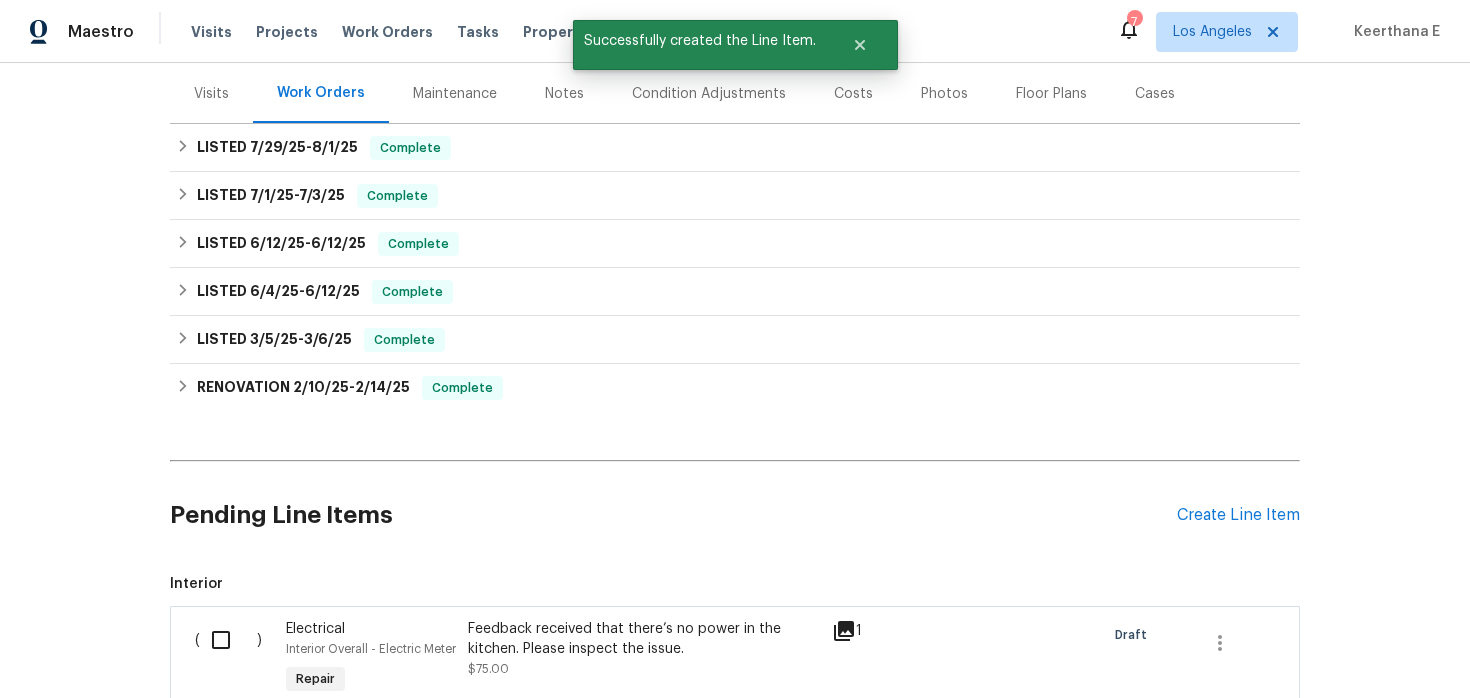 scroll, scrollTop: 508, scrollLeft: 0, axis: vertical 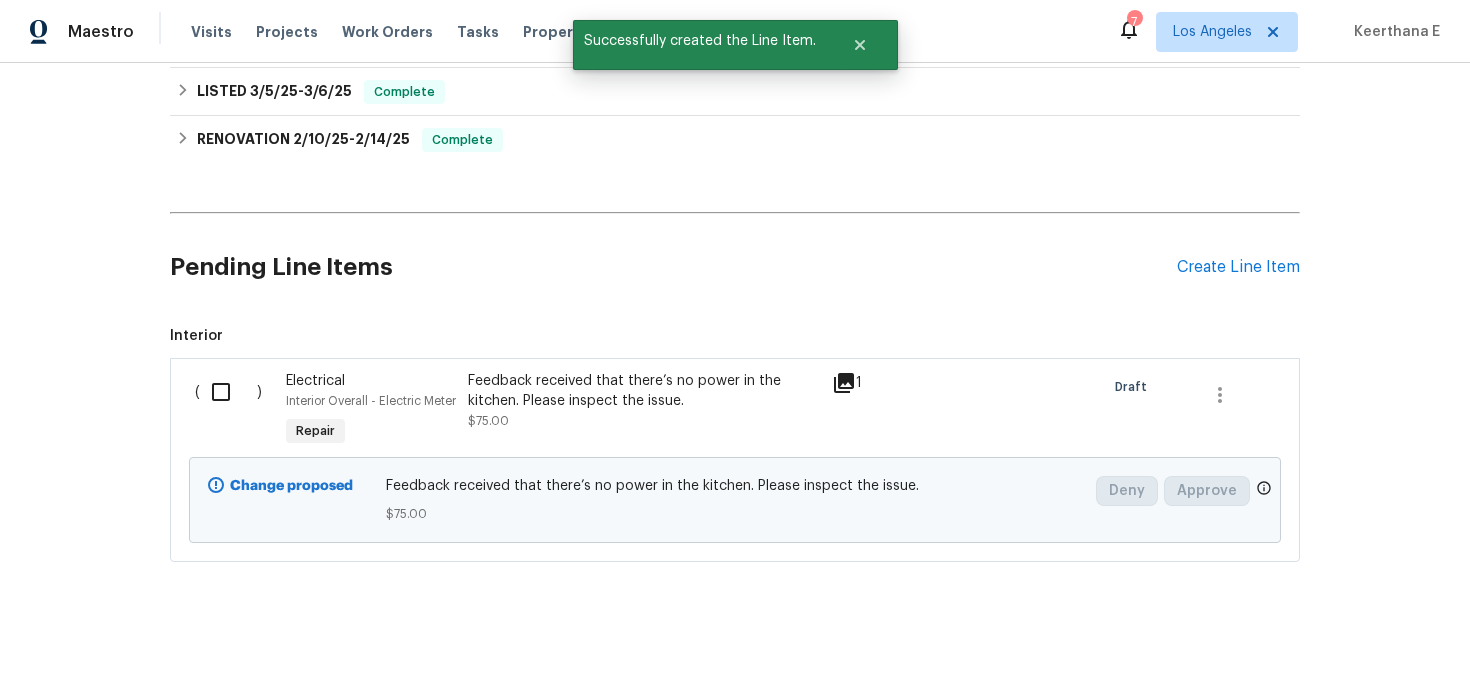 click at bounding box center [228, 392] 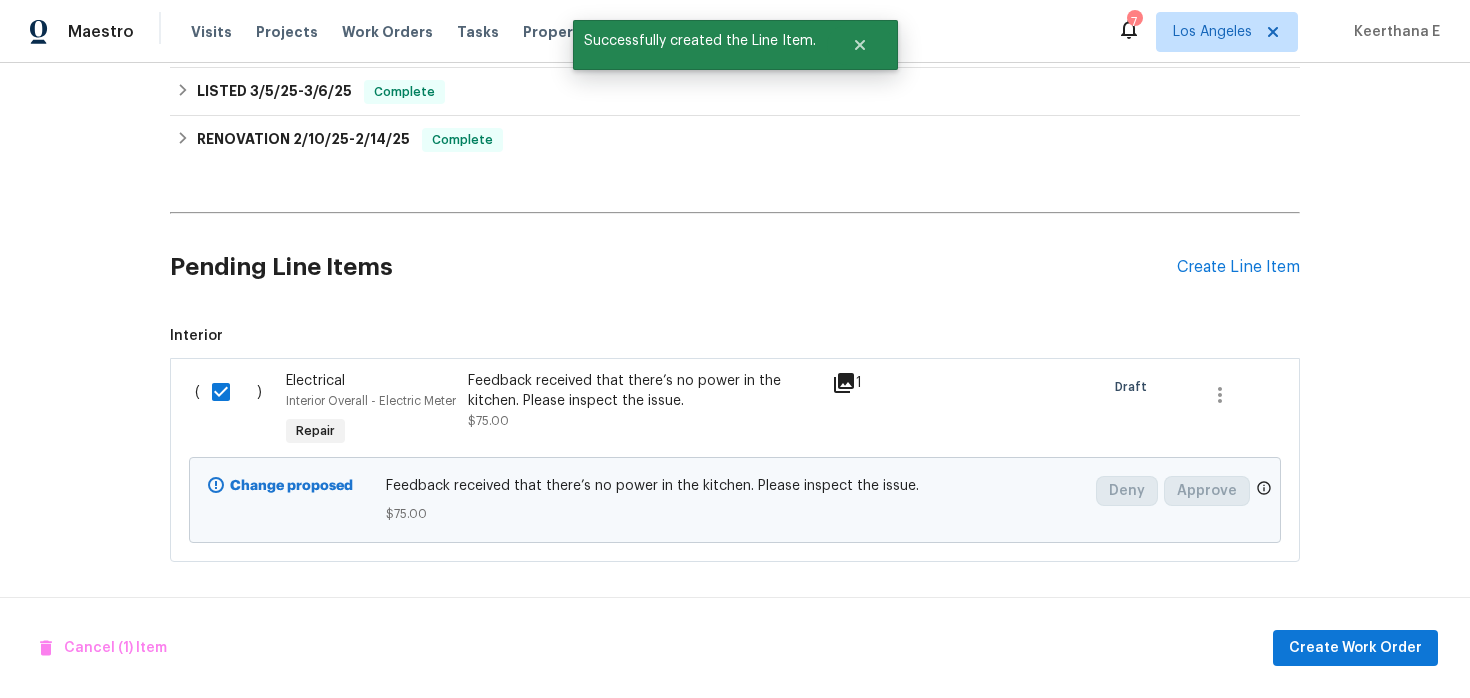 click on "Cancel (1) Item Create Work Order" at bounding box center [735, 648] 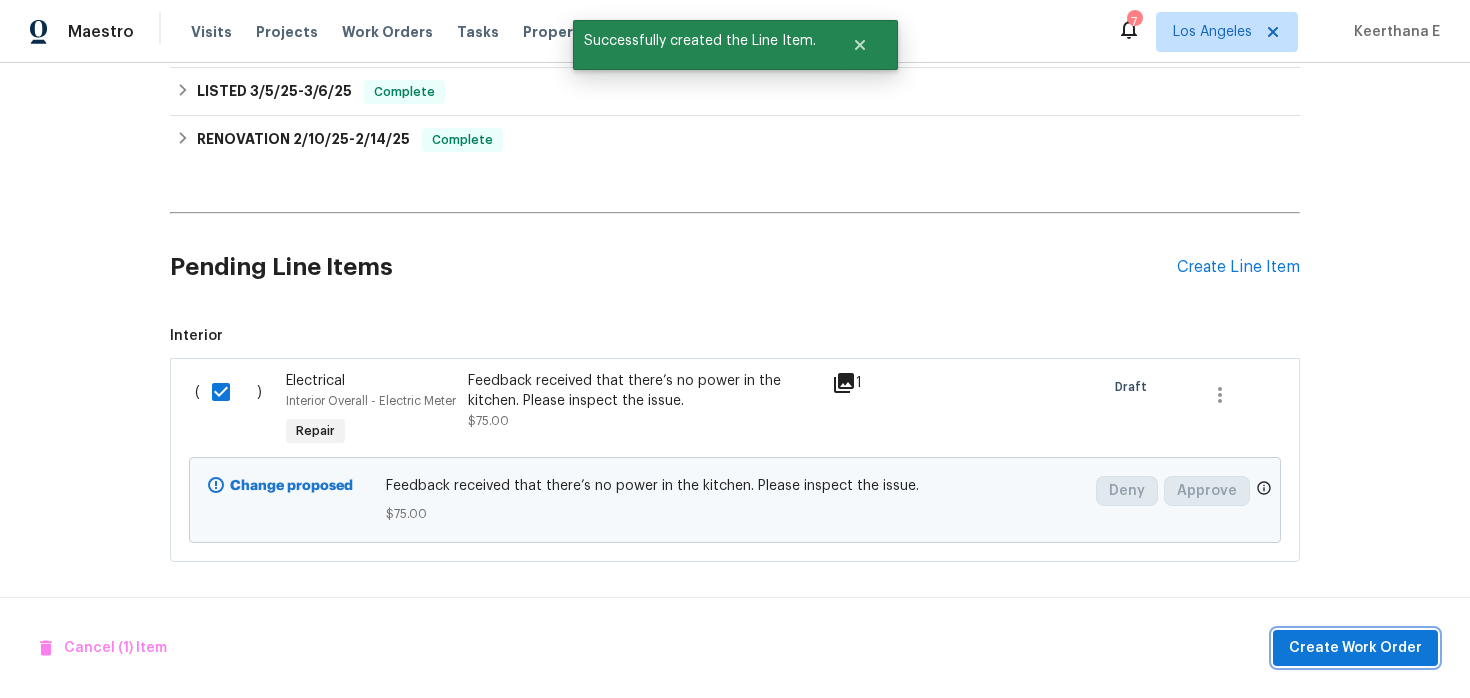 click on "Create Work Order" at bounding box center [1355, 648] 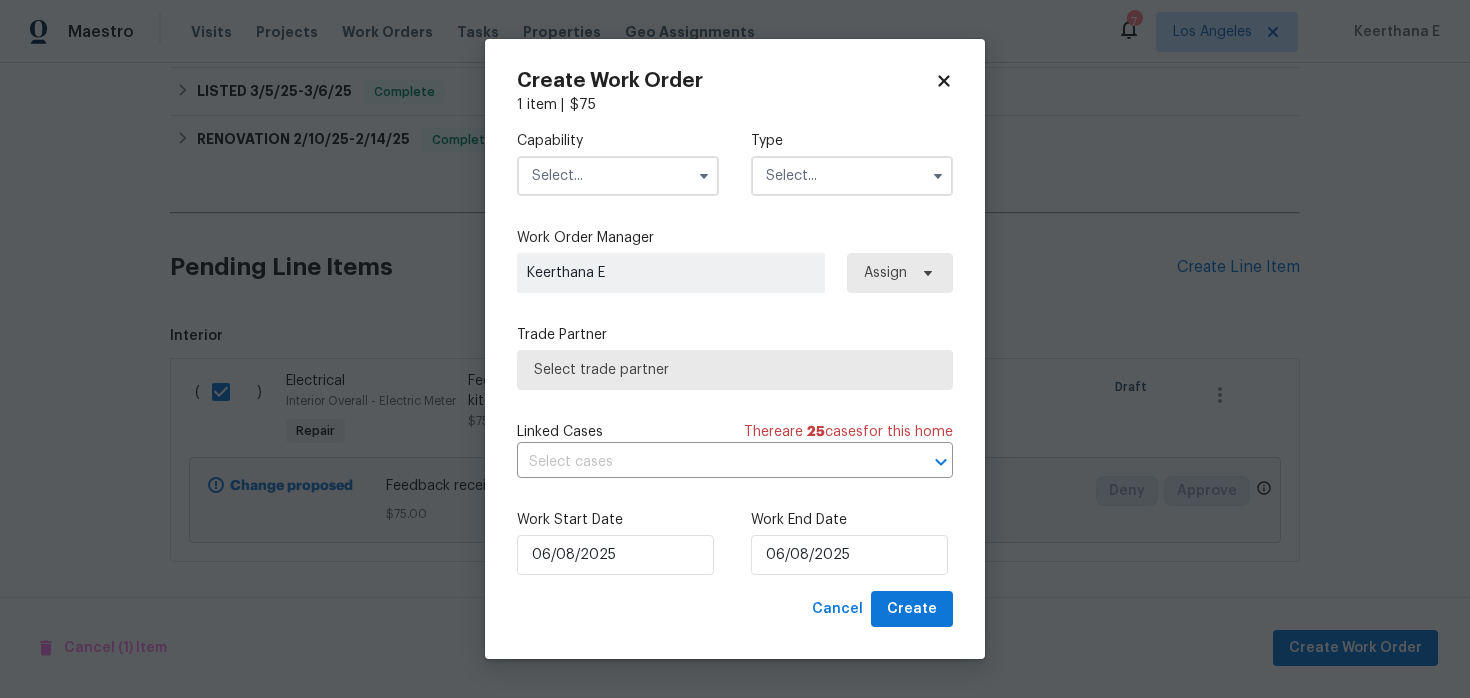 click at bounding box center (618, 176) 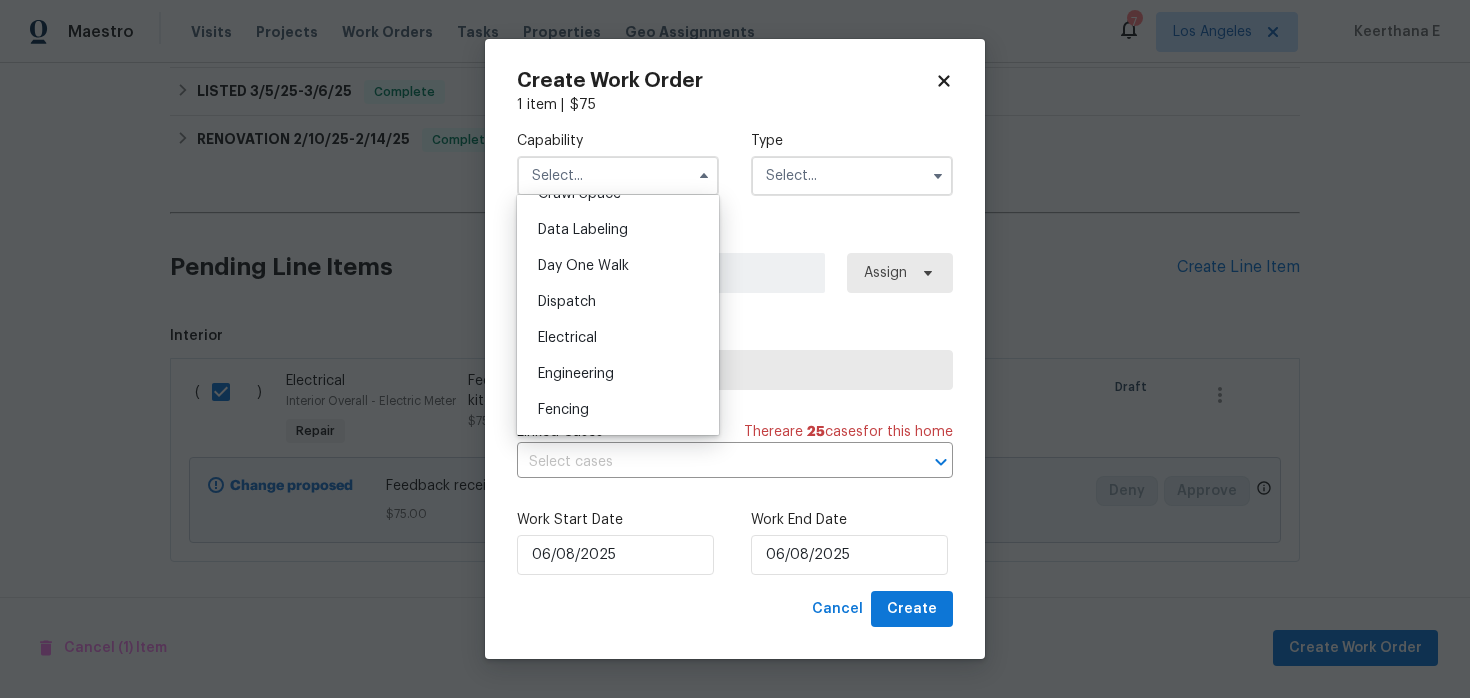 scroll, scrollTop: 548, scrollLeft: 0, axis: vertical 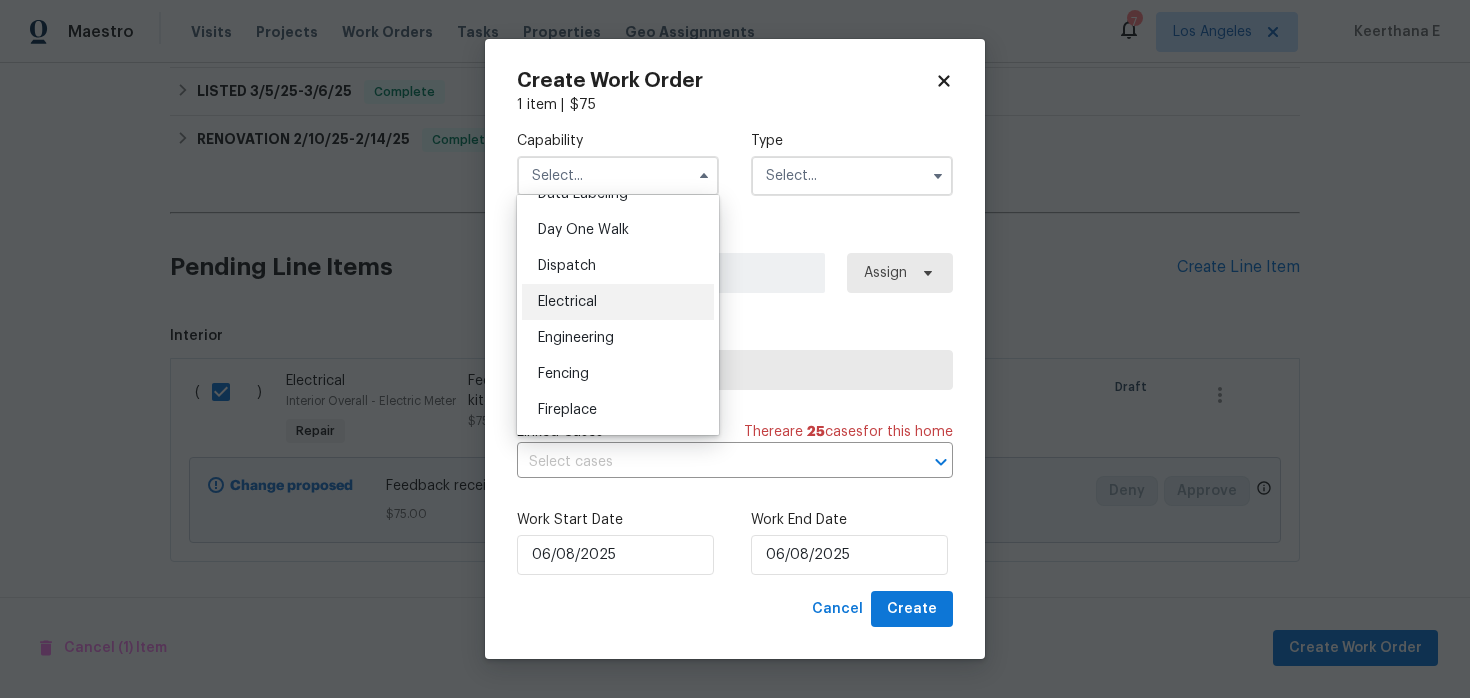click on "Electrical" at bounding box center [618, 302] 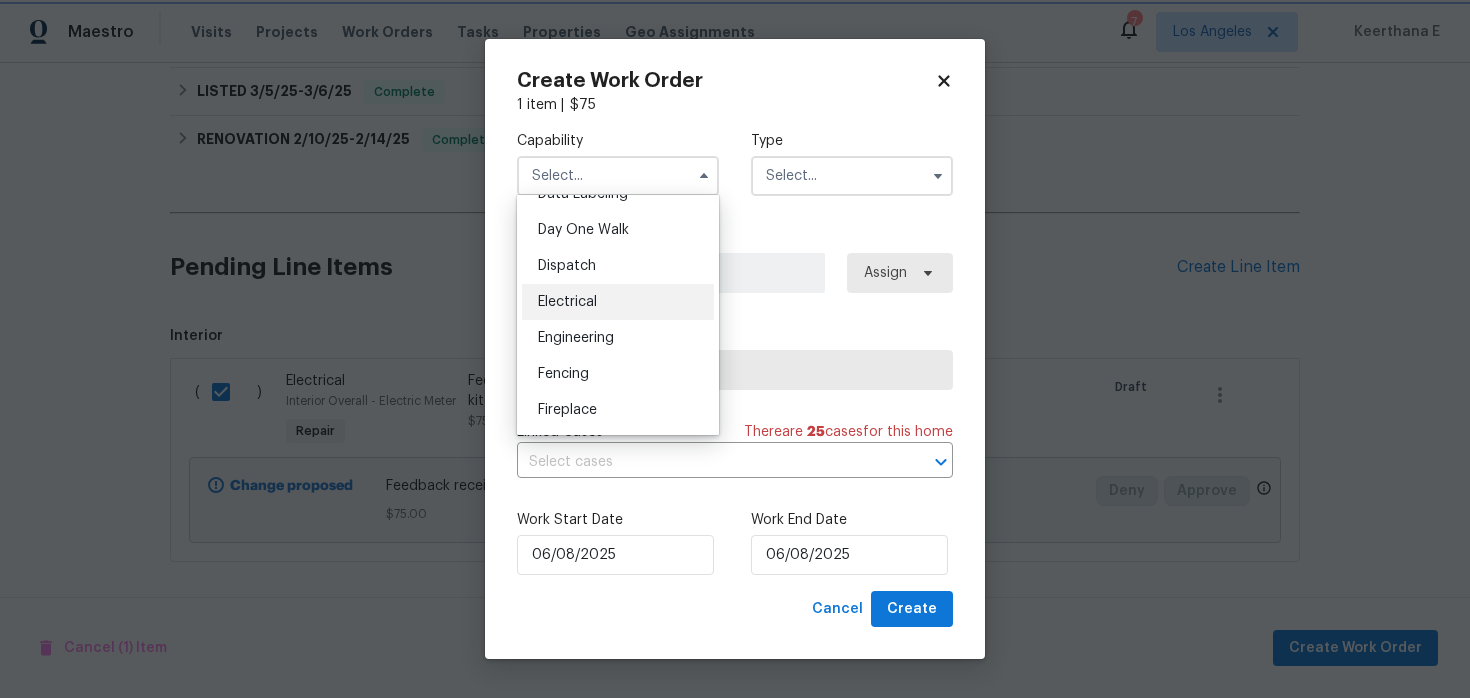type on "Electrical" 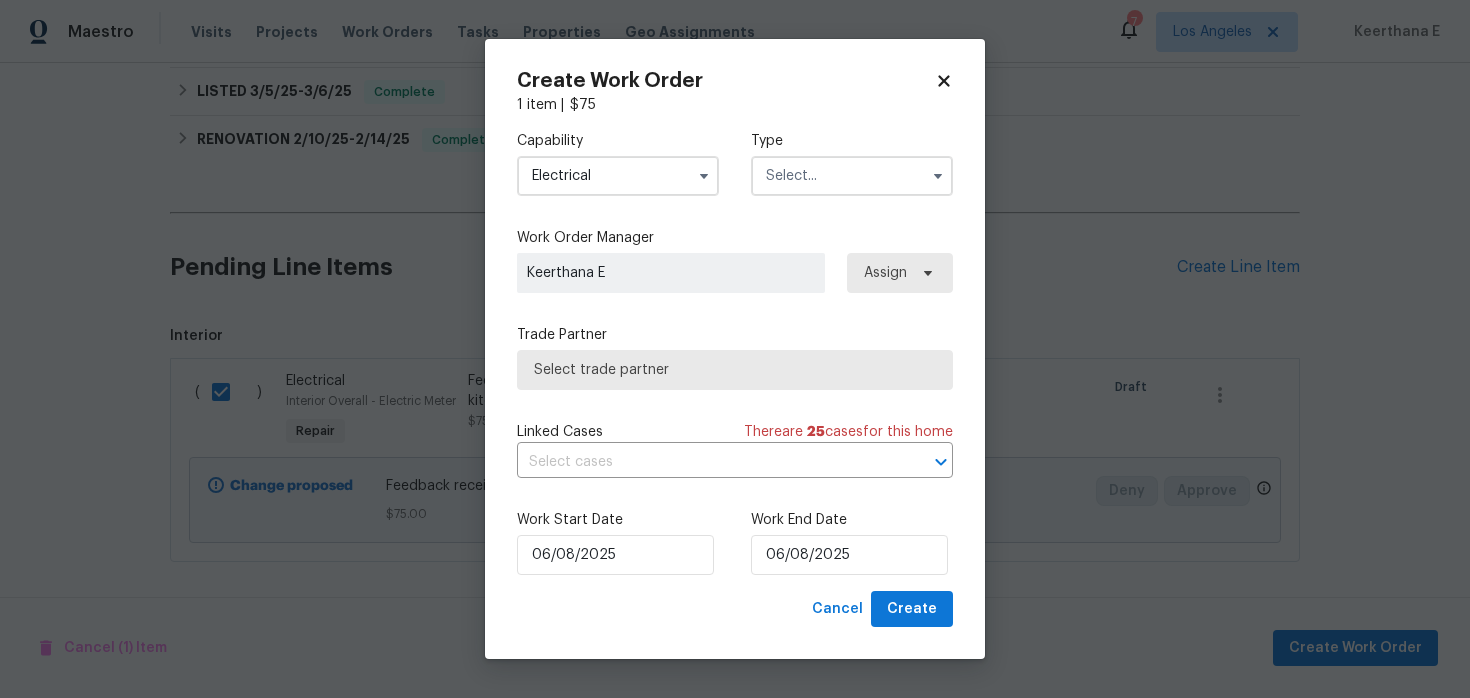 click at bounding box center (852, 176) 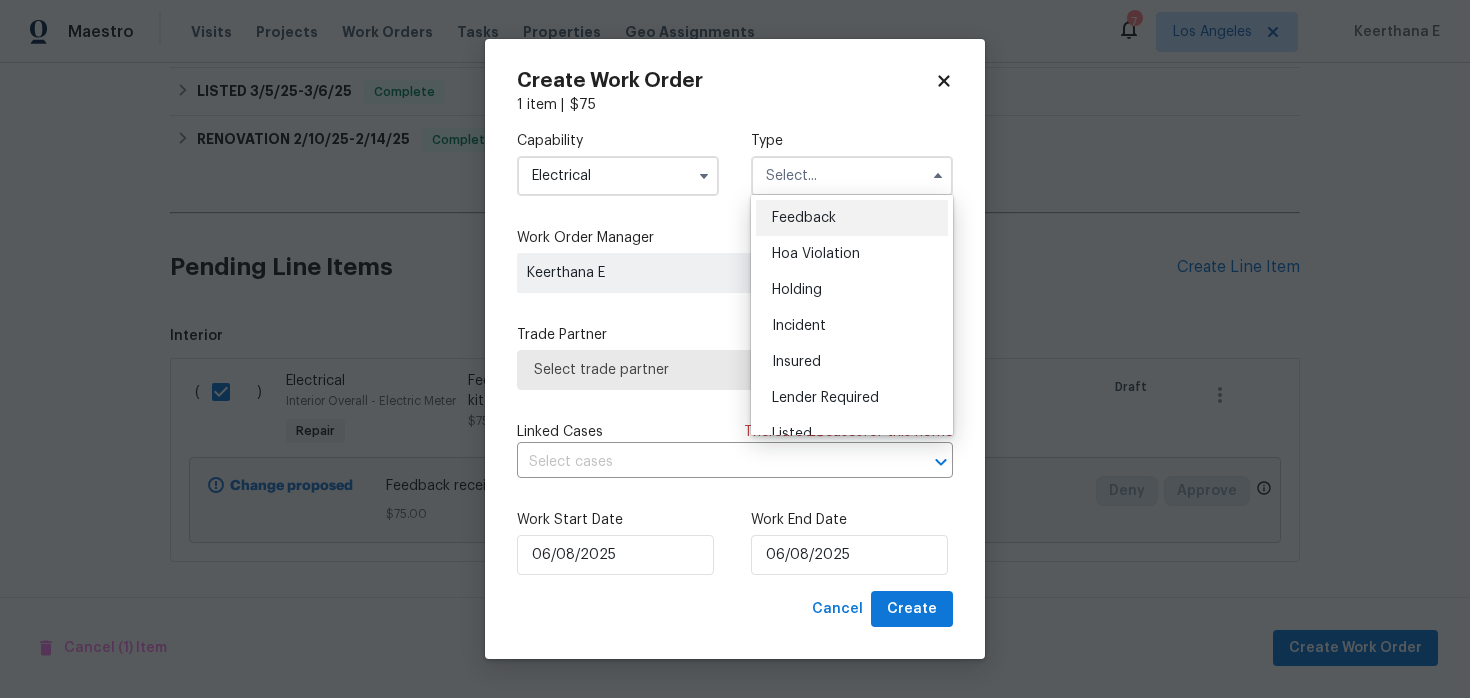click on "Feedback" at bounding box center [852, 218] 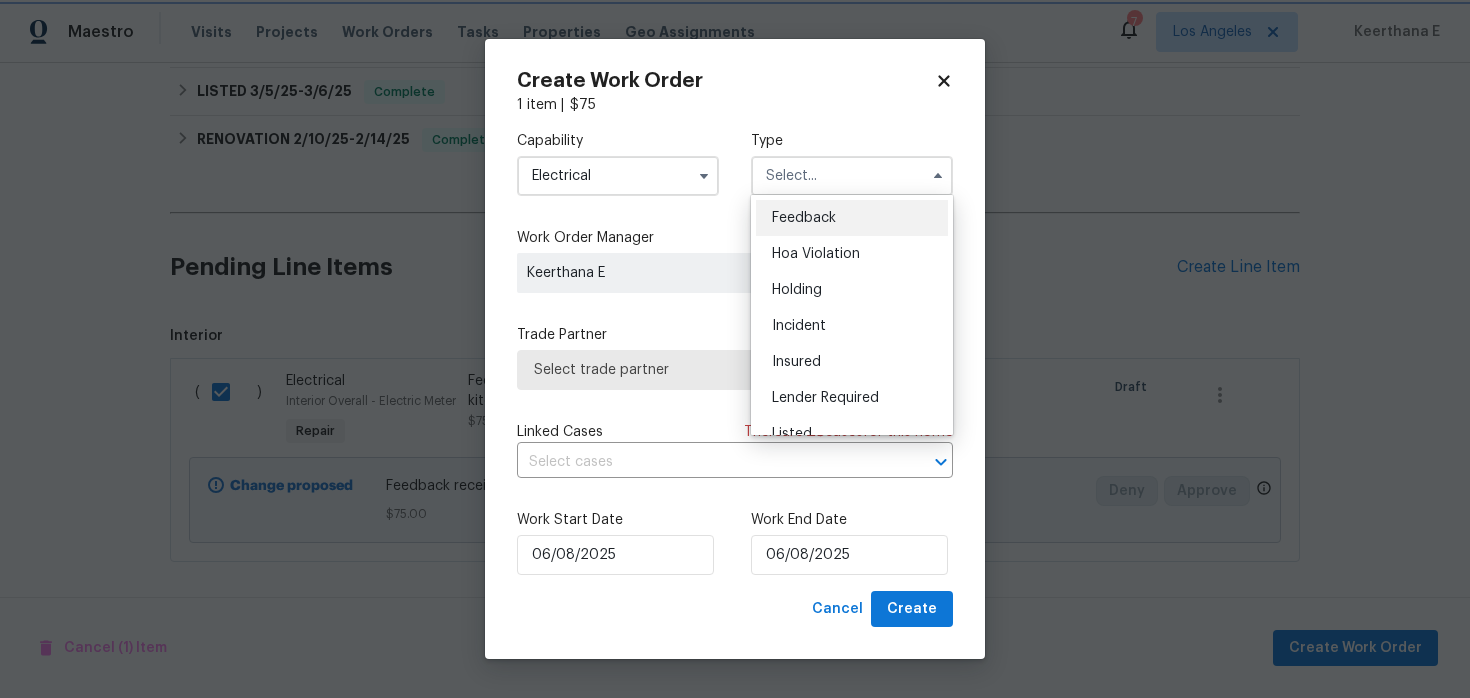 type on "Feedback" 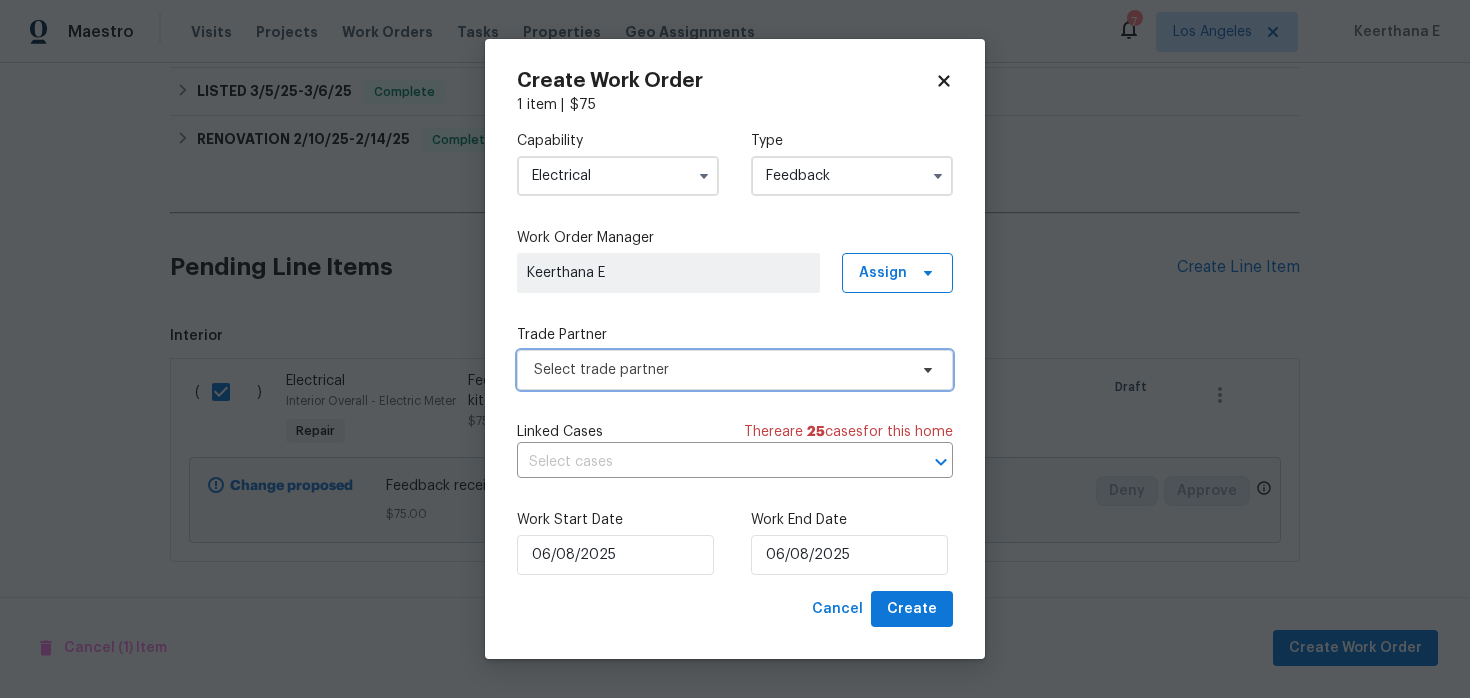 click on "Select trade partner" at bounding box center [720, 370] 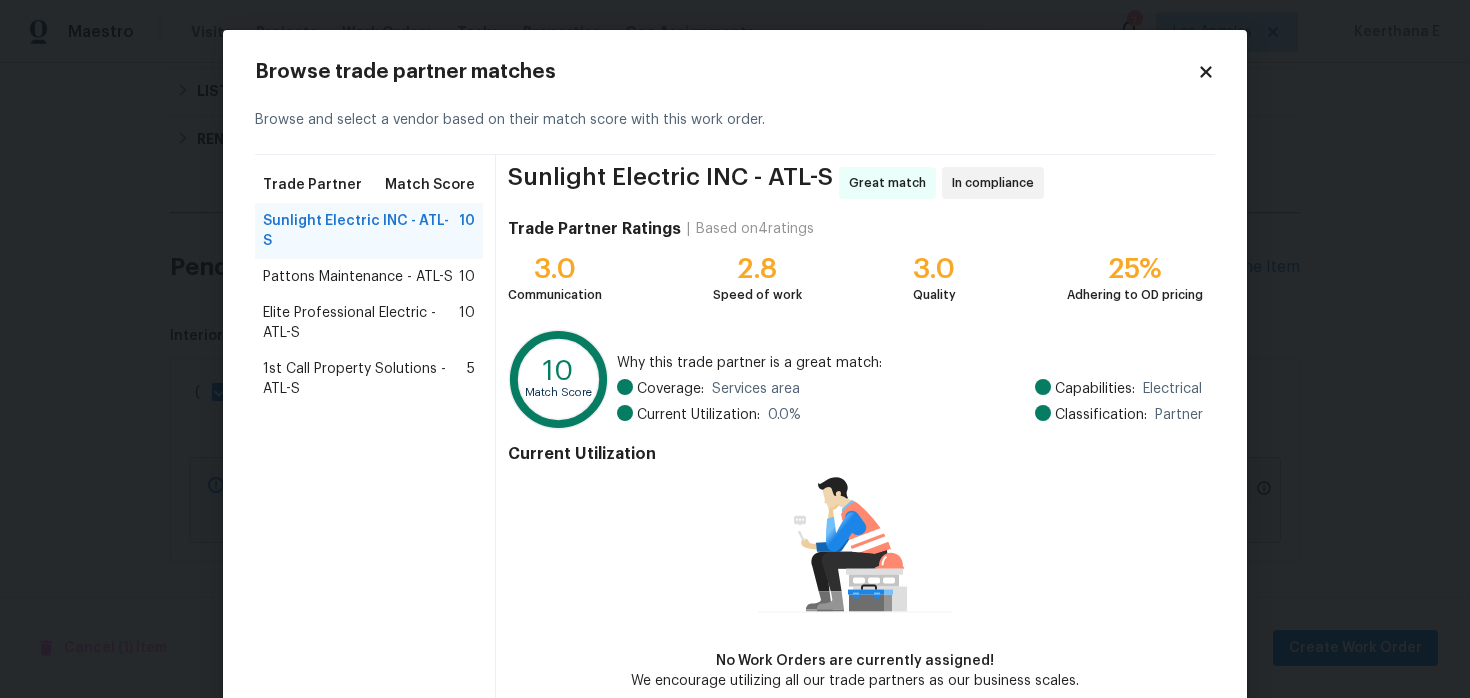 click on "Current Utilization No Work Orders are currently assigned! We encourage utilizing all our trade partners as our business scales." at bounding box center [855, 563] 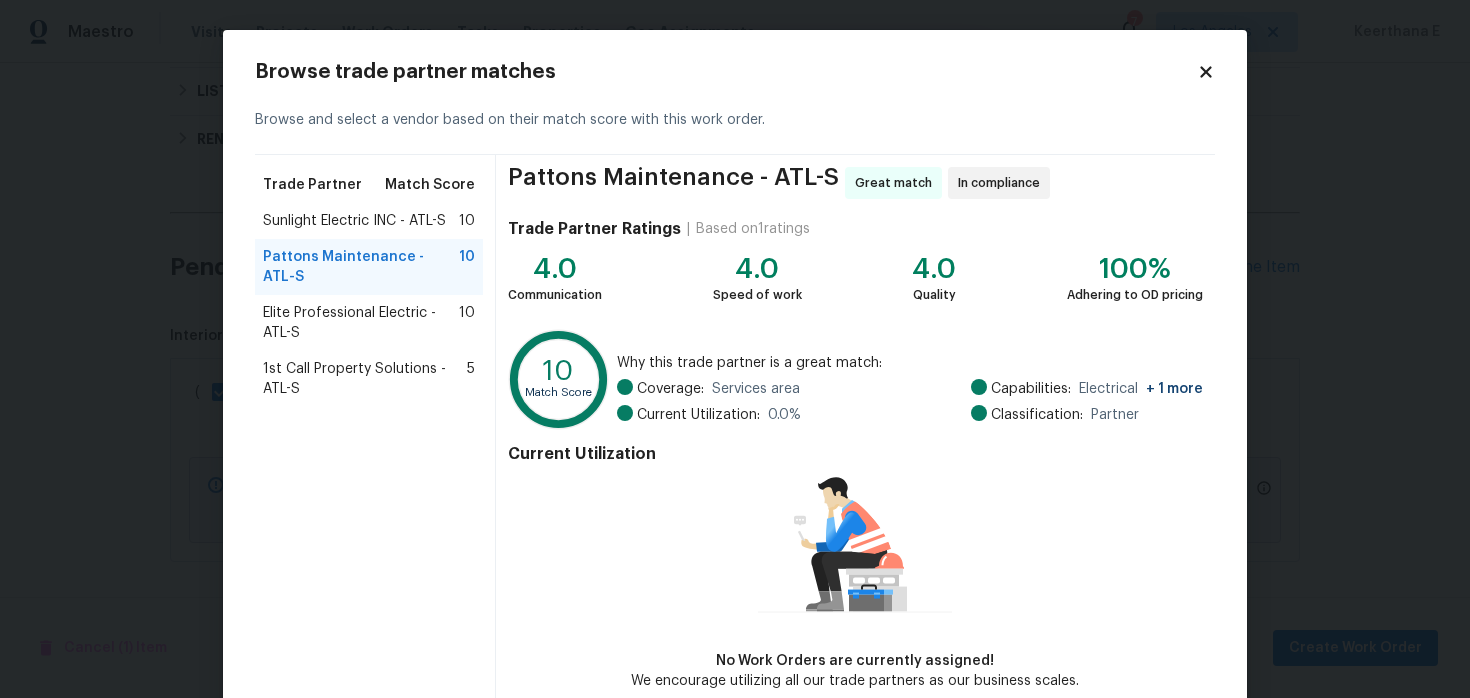 scroll, scrollTop: 102, scrollLeft: 0, axis: vertical 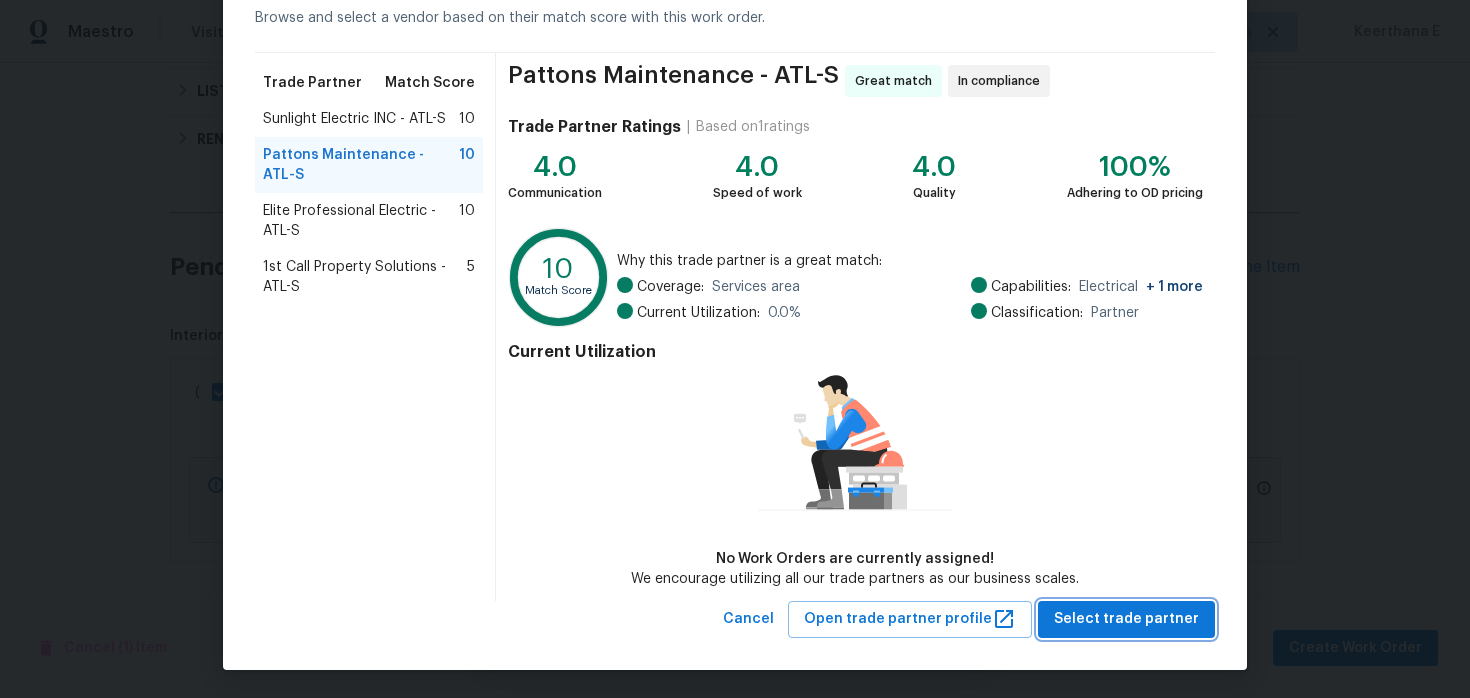 click on "Select trade partner" at bounding box center (1126, 619) 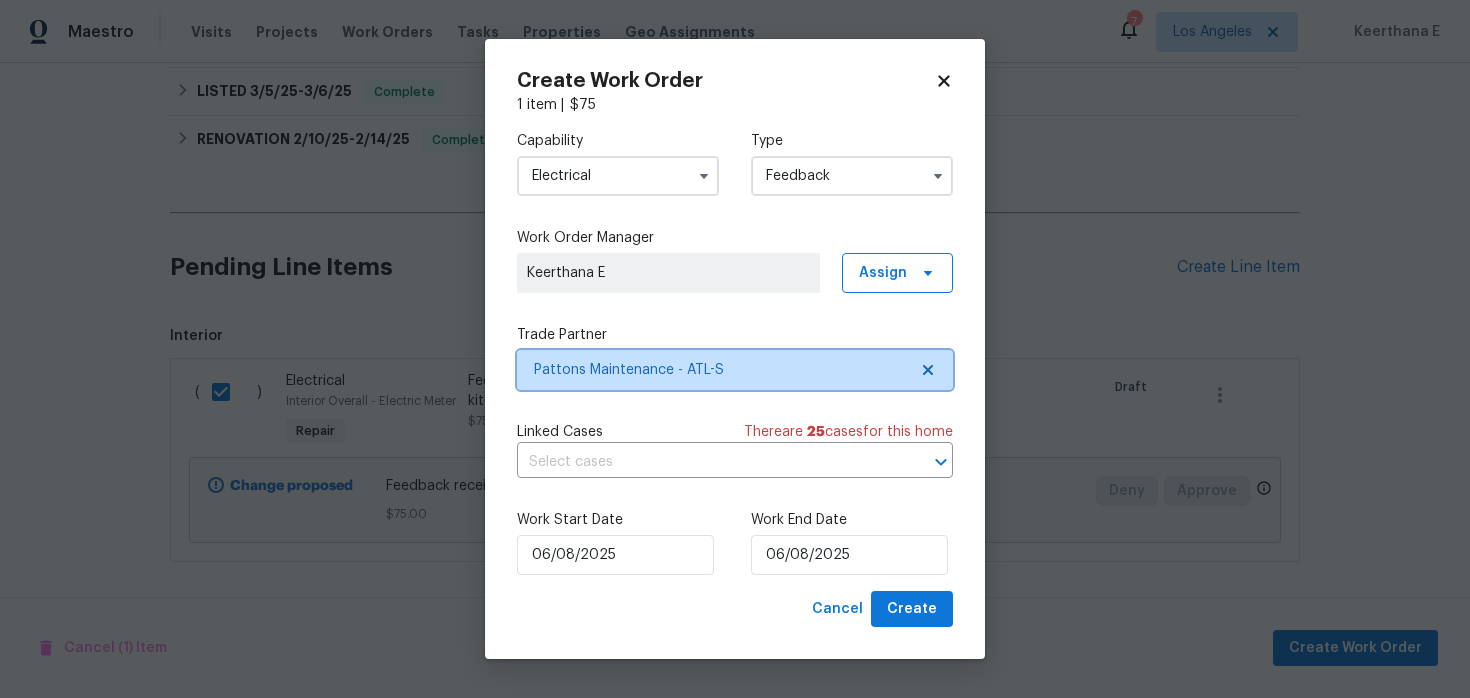 scroll, scrollTop: 0, scrollLeft: 0, axis: both 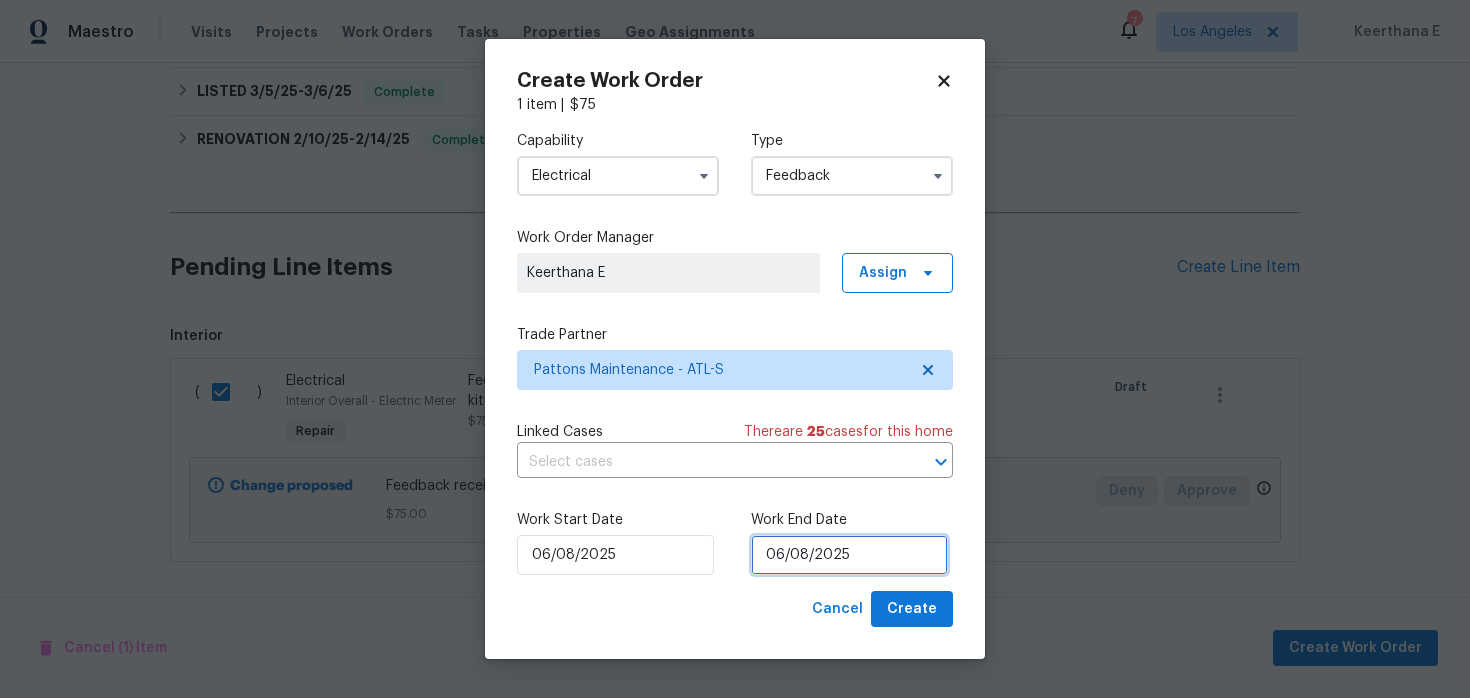 click on "06/08/2025" at bounding box center [849, 555] 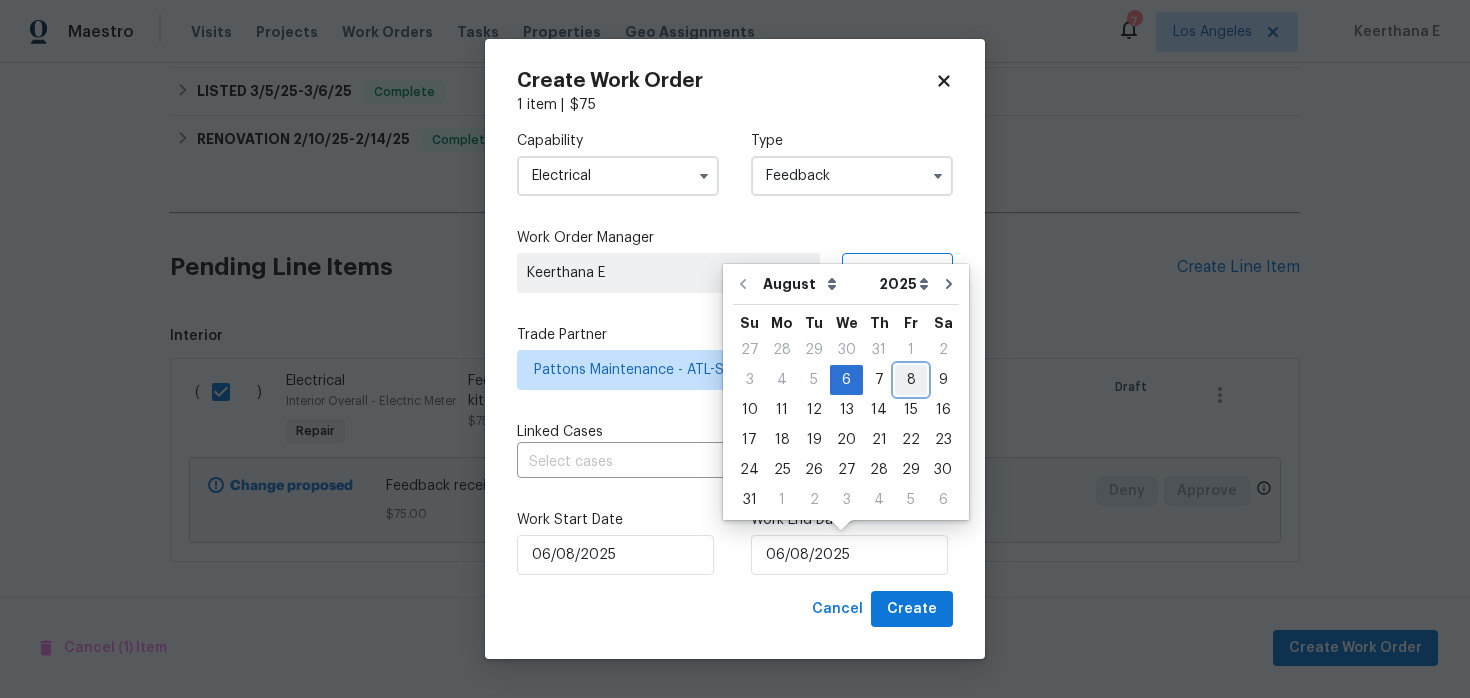 click on "8" at bounding box center [911, 380] 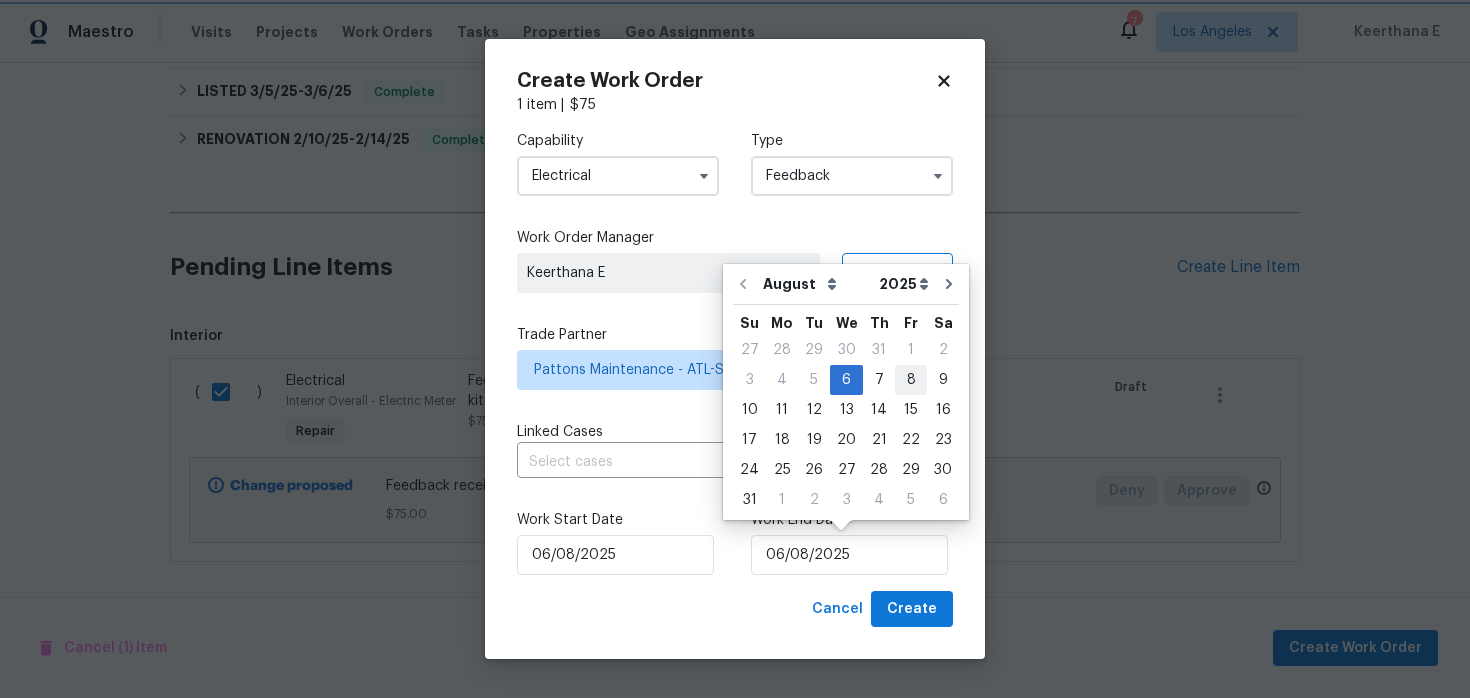 type on "08/08/2025" 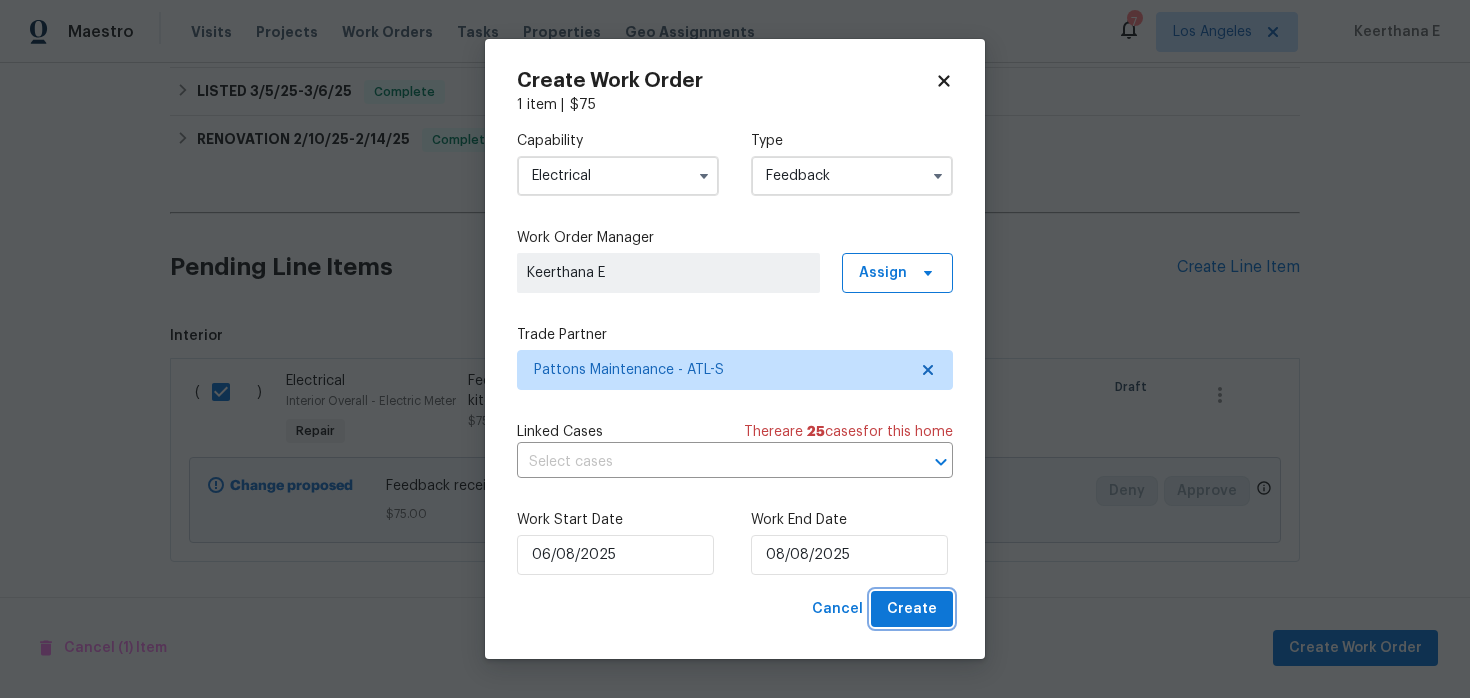 click on "Create" at bounding box center [912, 609] 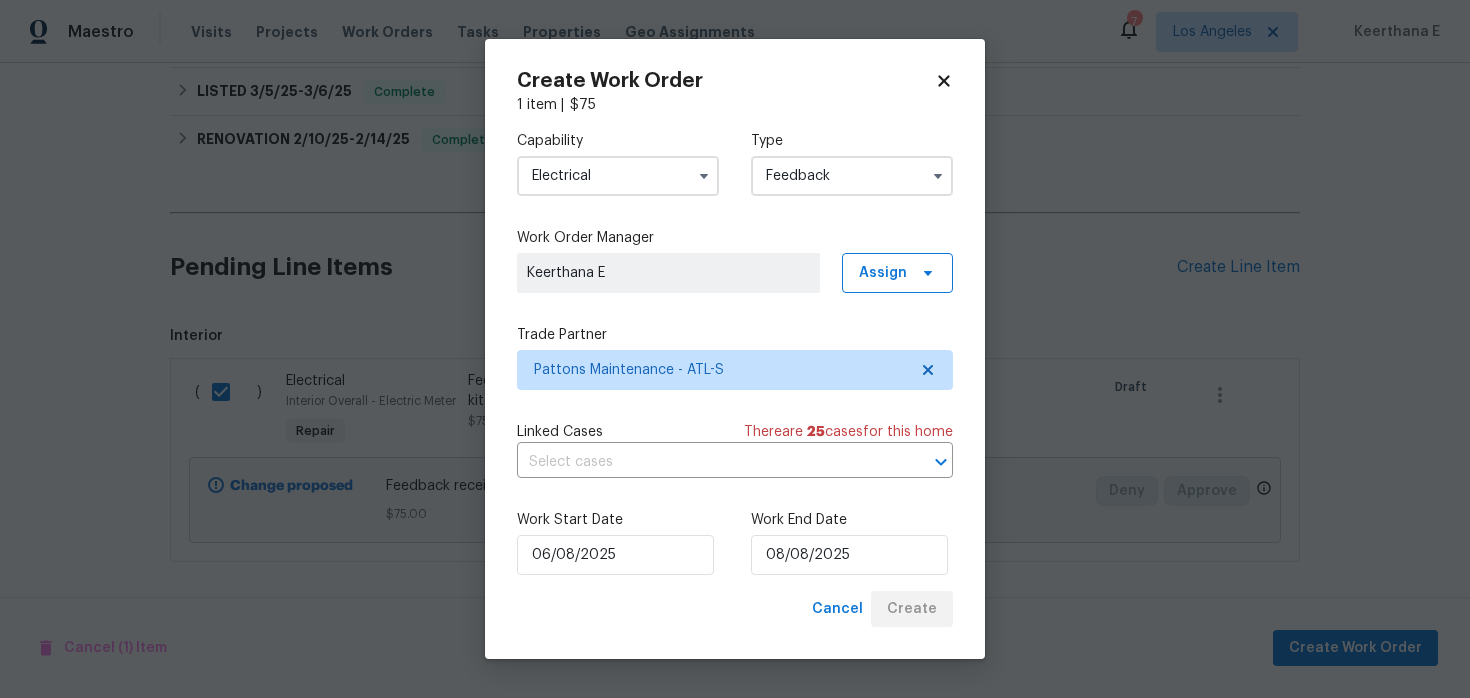 checkbox on "false" 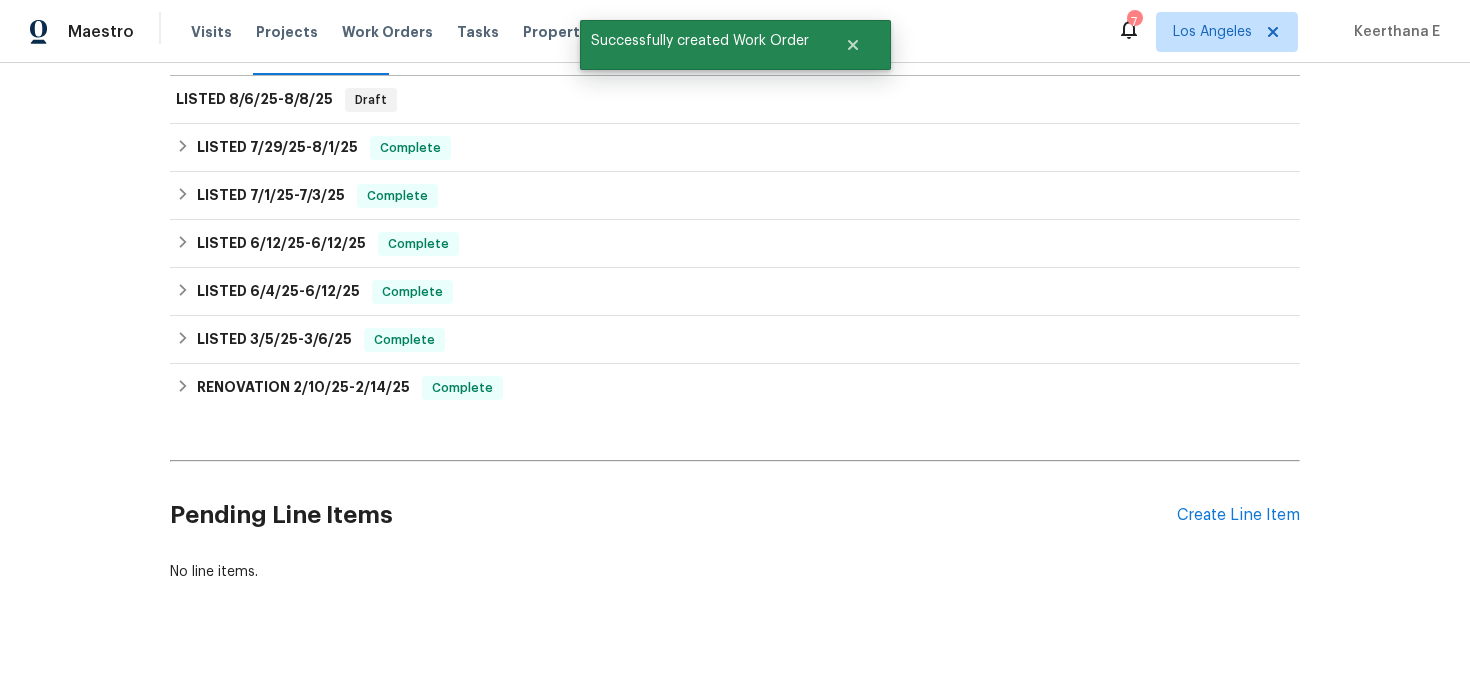 scroll, scrollTop: 0, scrollLeft: 0, axis: both 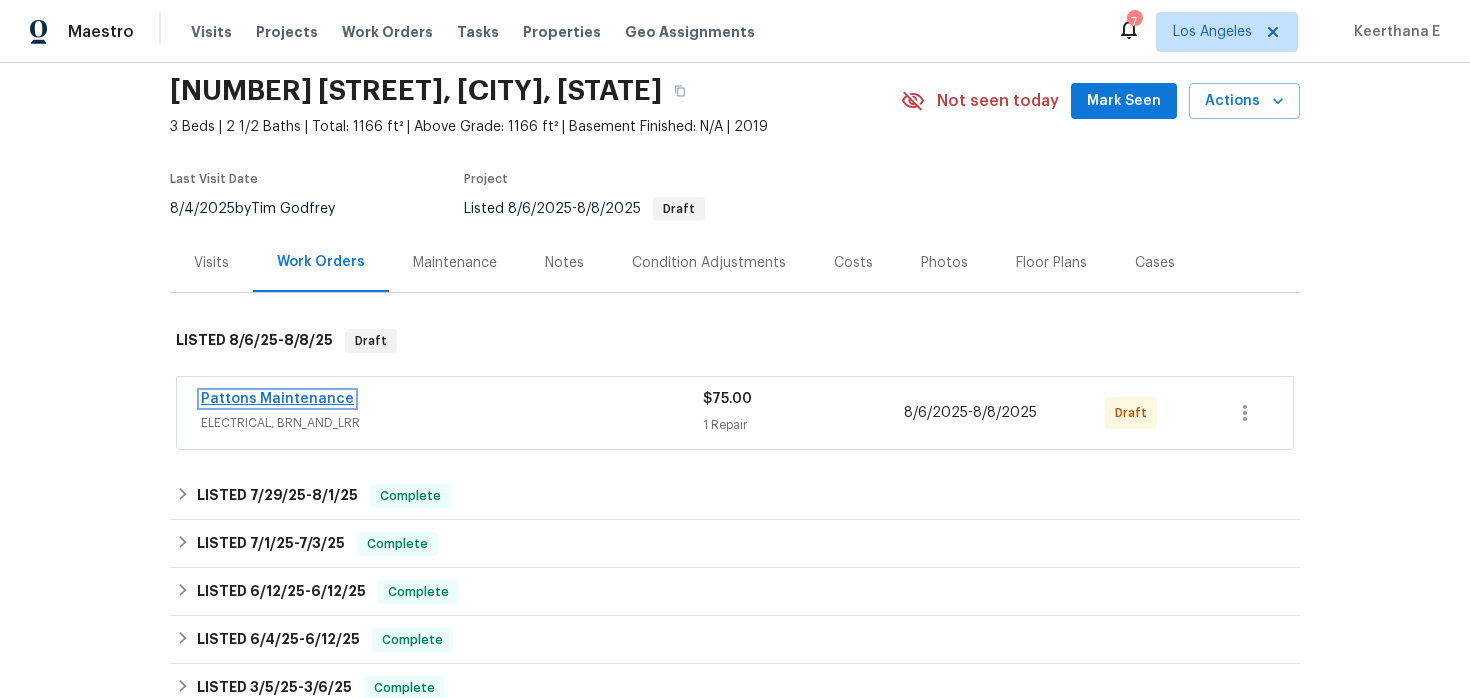 click on "Pattons Maintenance" at bounding box center (277, 399) 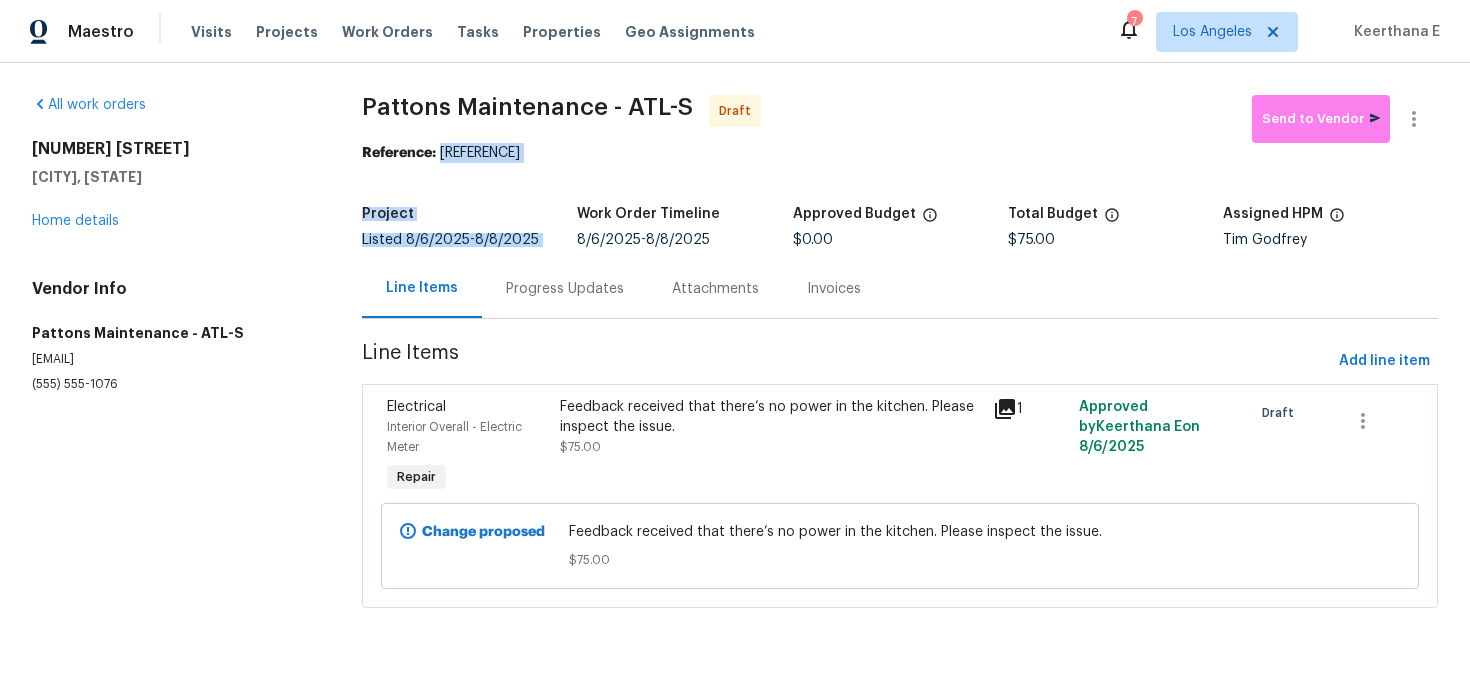 drag, startPoint x: 443, startPoint y: 154, endPoint x: 624, endPoint y: 163, distance: 181.22362 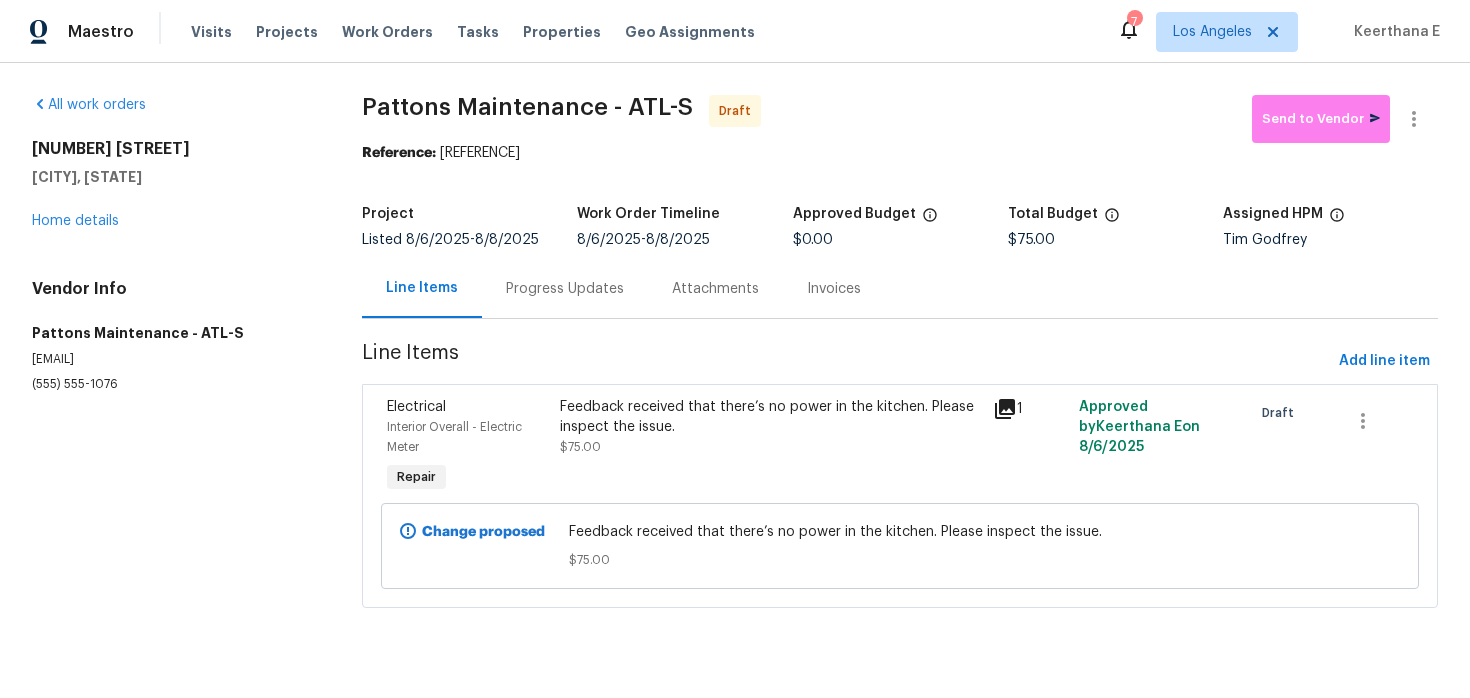 drag, startPoint x: 445, startPoint y: 154, endPoint x: 636, endPoint y: 155, distance: 191.00262 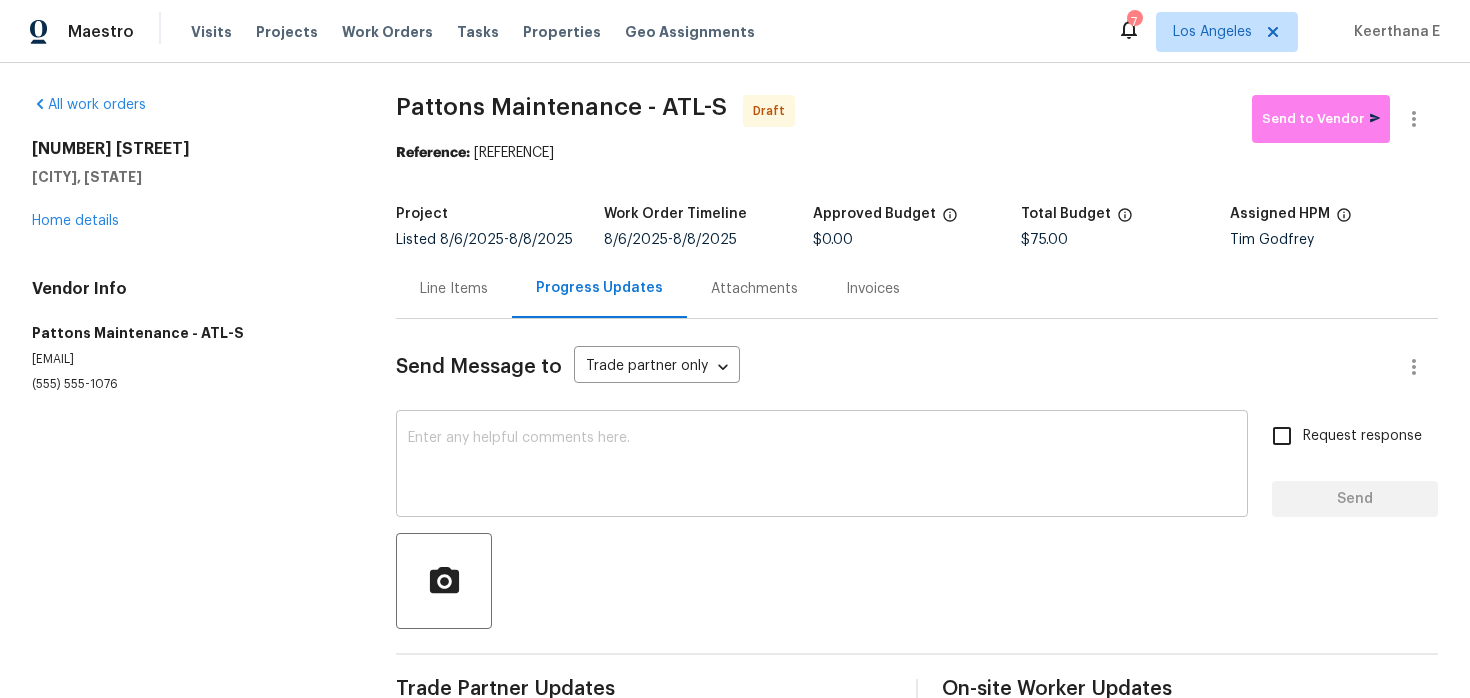click at bounding box center (822, 466) 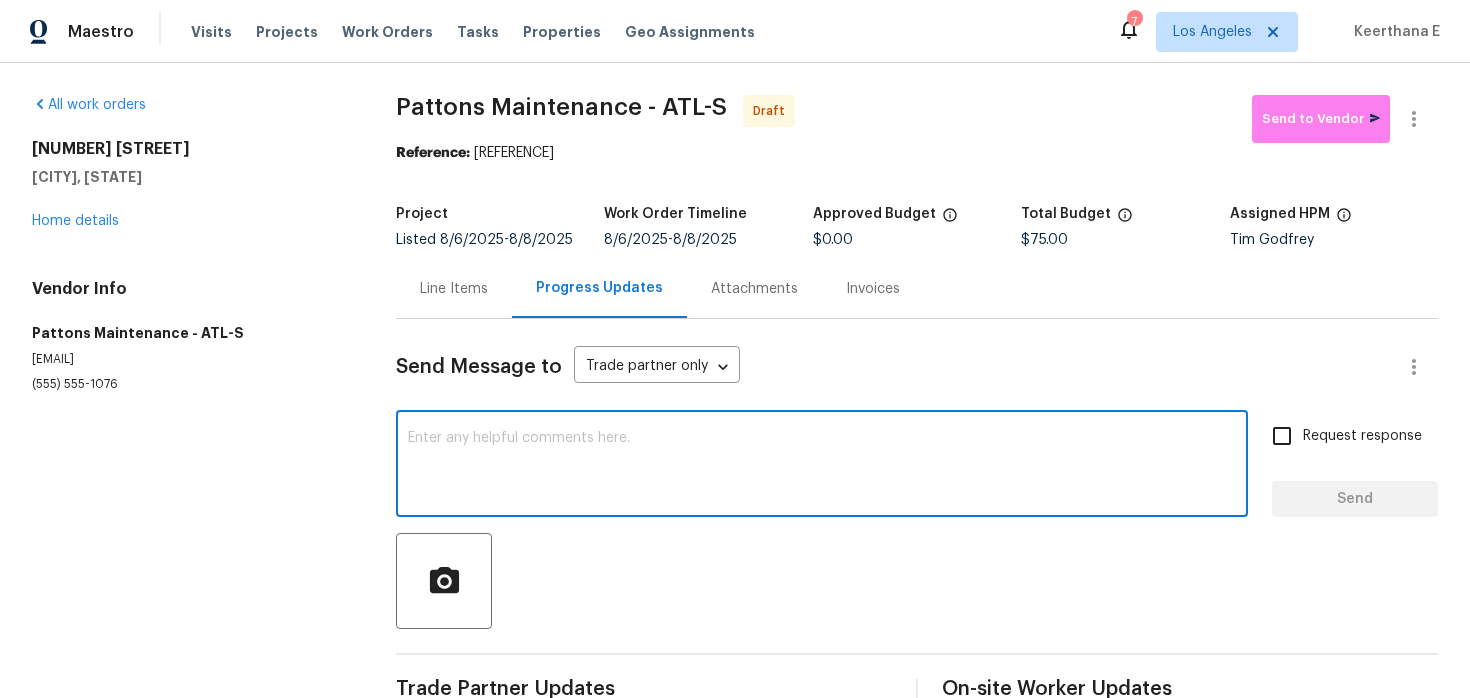 paste on "Hi this is Keerthana with Opendoor. I’m confirming you received the WO for the property at (Address). Please review and accept the WO within 24 hours and provide a schedule date. Please disregard the contact information for the HPM included in the WO. Our Centralised LWO Team is responsible for Listed WOs." 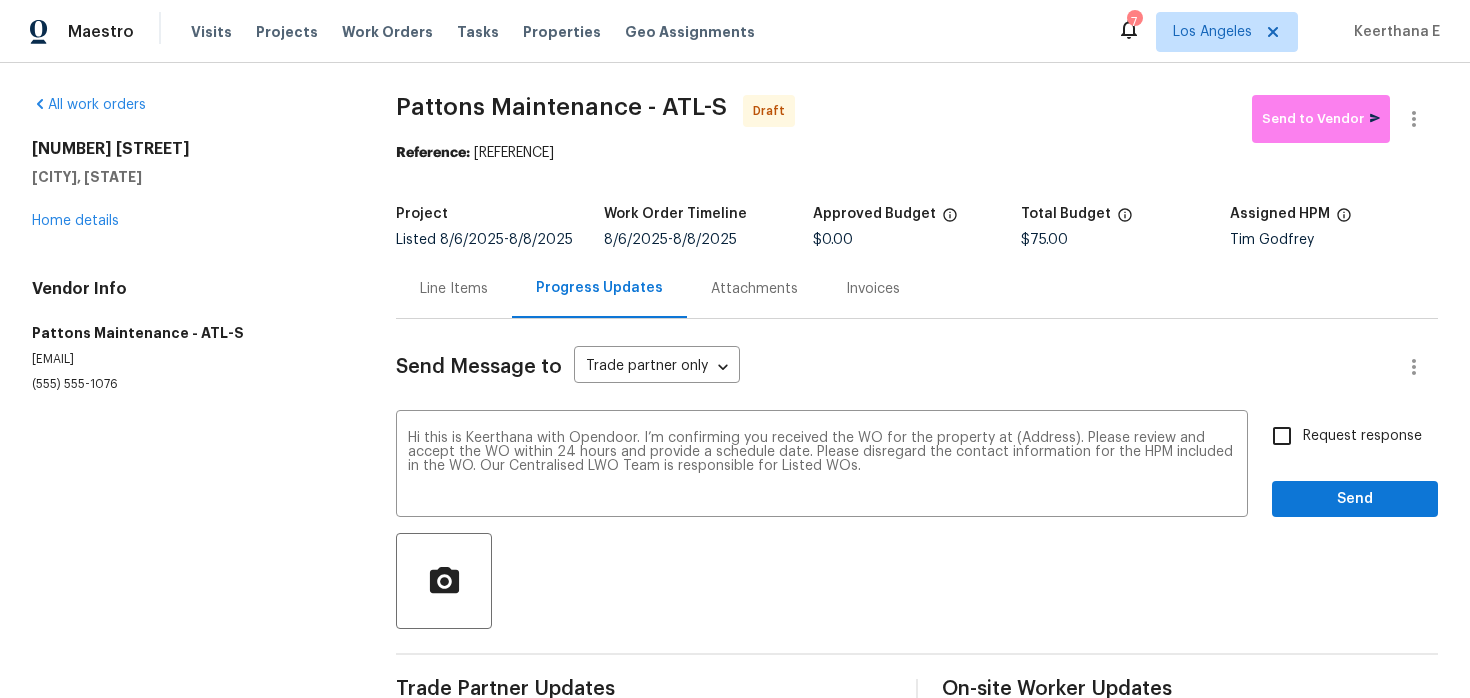 drag, startPoint x: 30, startPoint y: 148, endPoint x: 174, endPoint y: 177, distance: 146.89111 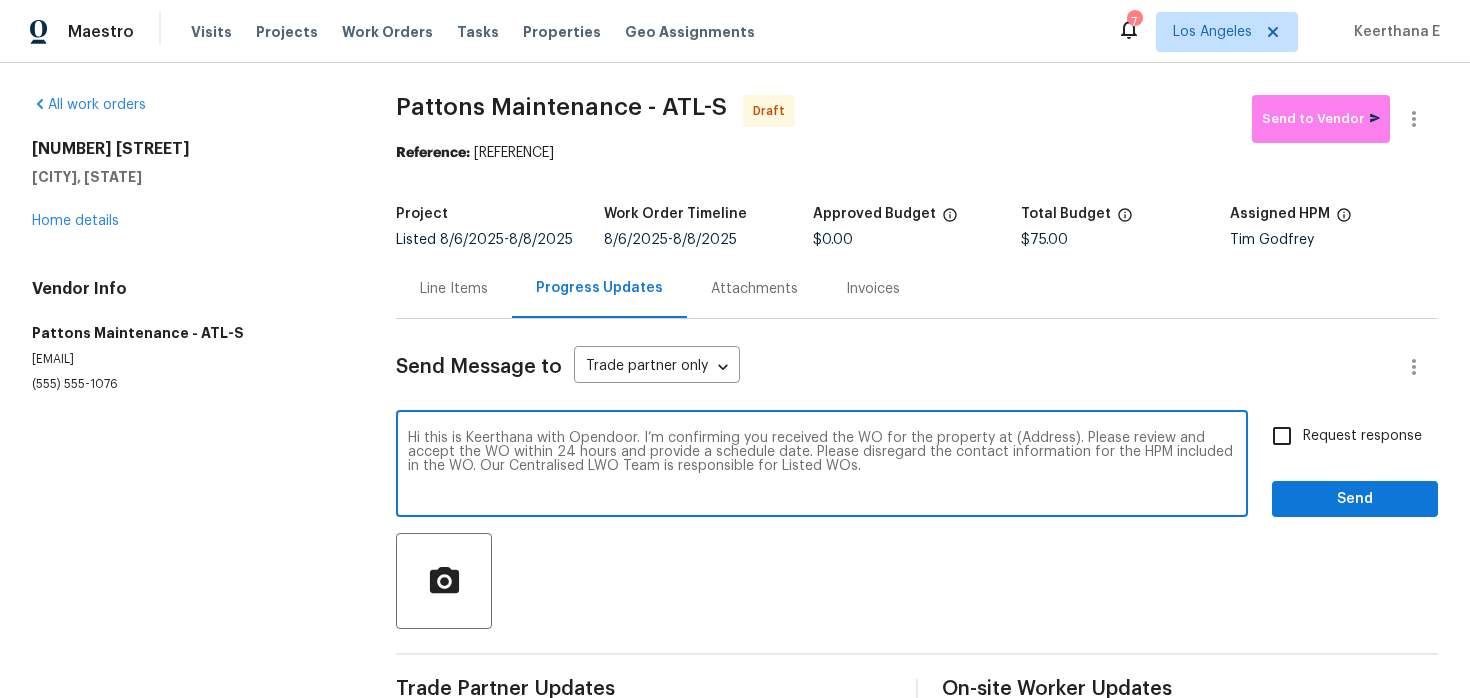 click on "Hi this is Keerthana with Opendoor. I’m confirming you received the WO for the property at (Address). Please review and accept the WO within 24 hours and provide a schedule date. Please disregard the contact information for the HPM included in the WO. Our Centralised LWO Team is responsible for Listed WOs." at bounding box center [822, 466] 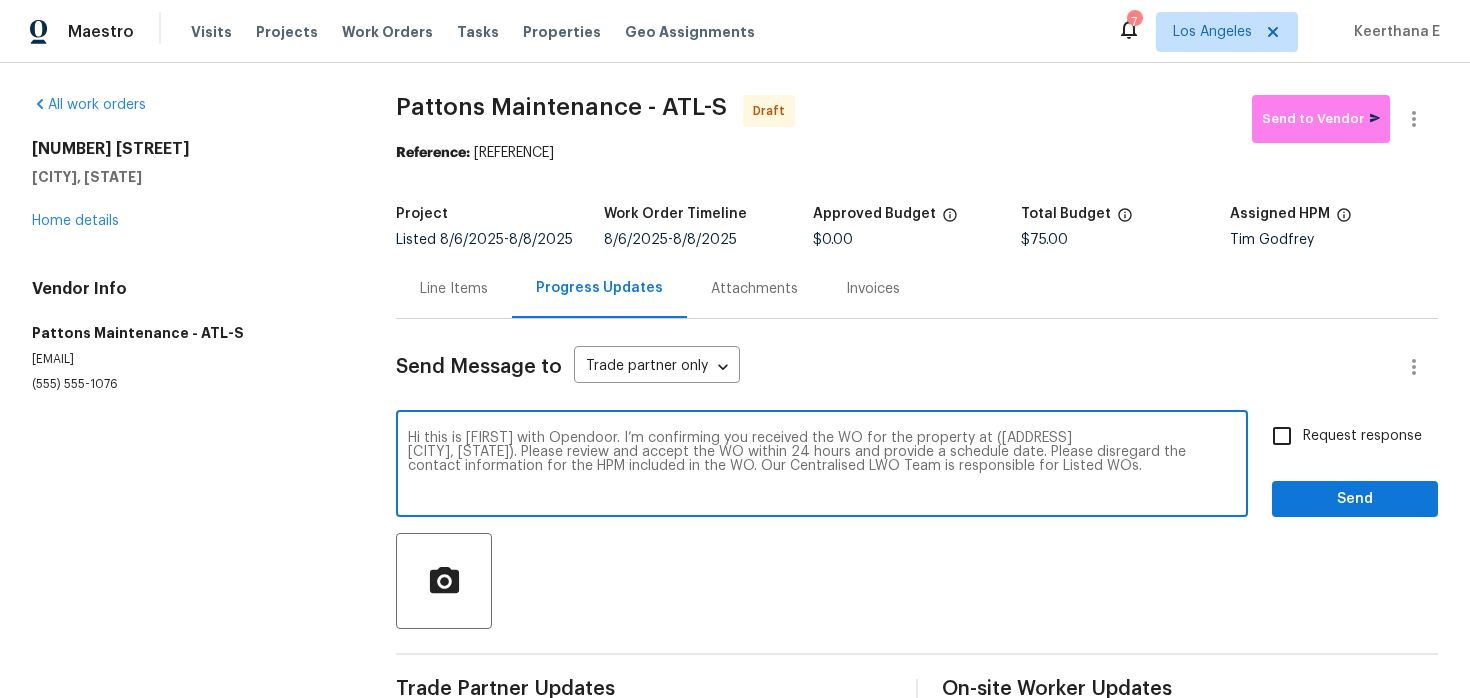type on "Hi this is [FIRST] with Opendoor. I’m confirming you received the WO for the property at ([ADDRESS]
[CITY], [STATE]). Please review and accept the WO within 24 hours and provide a schedule date. Please disregard the contact information for the HPM included in the WO. Our Centralised LWO Team is responsible for Listed WOs." 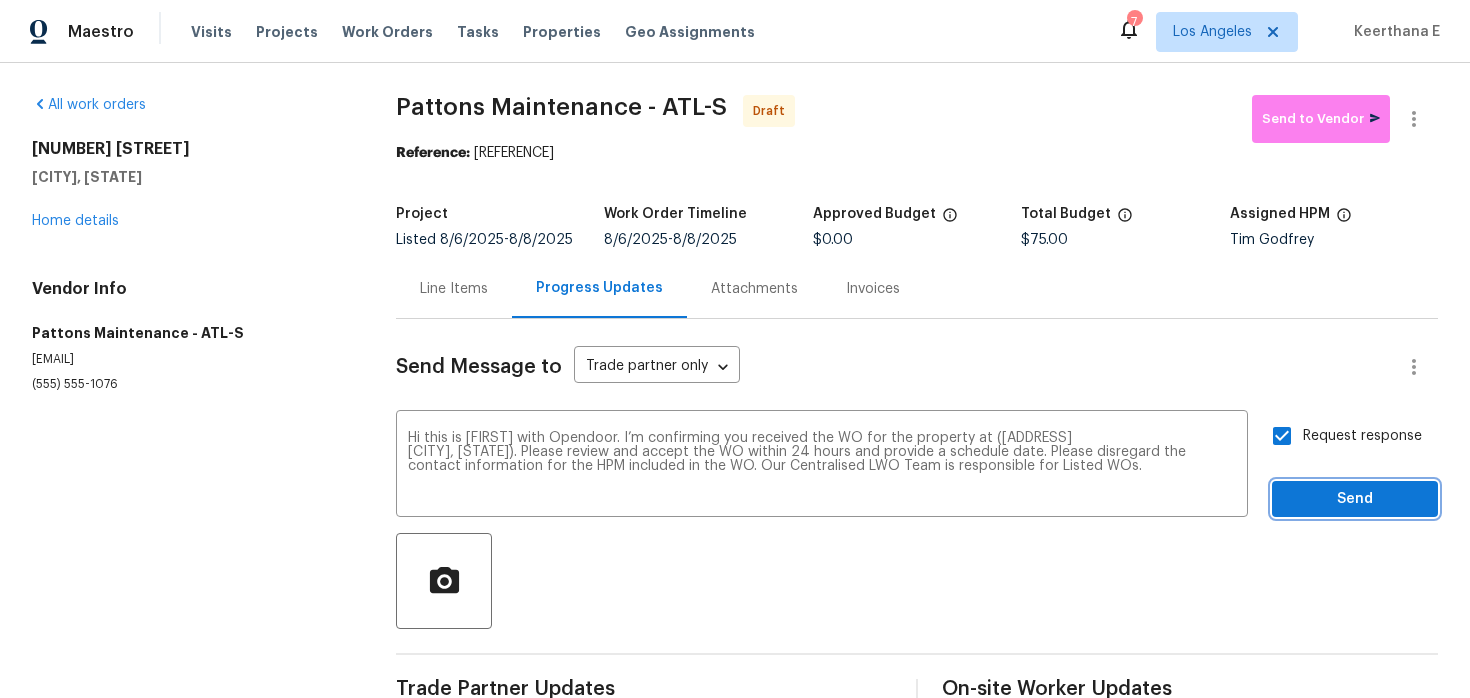 click on "Send" at bounding box center (1355, 499) 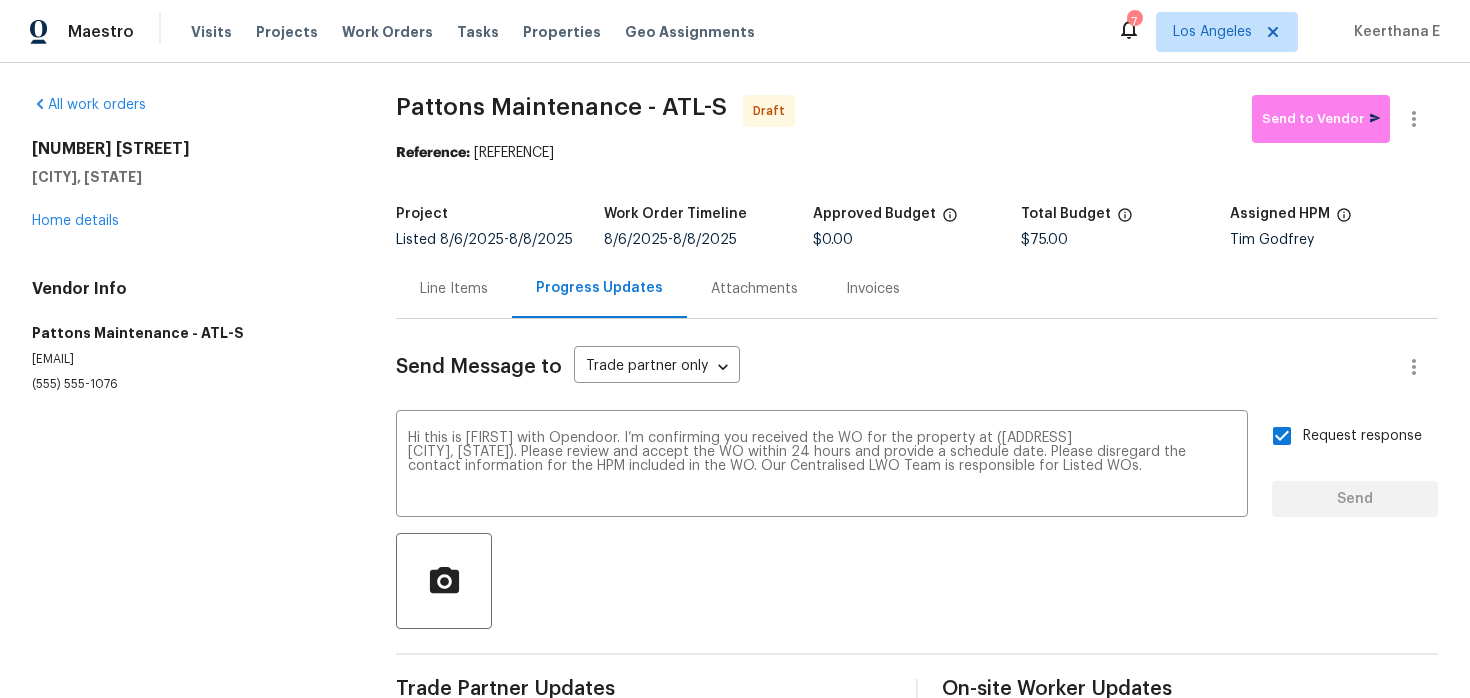 type 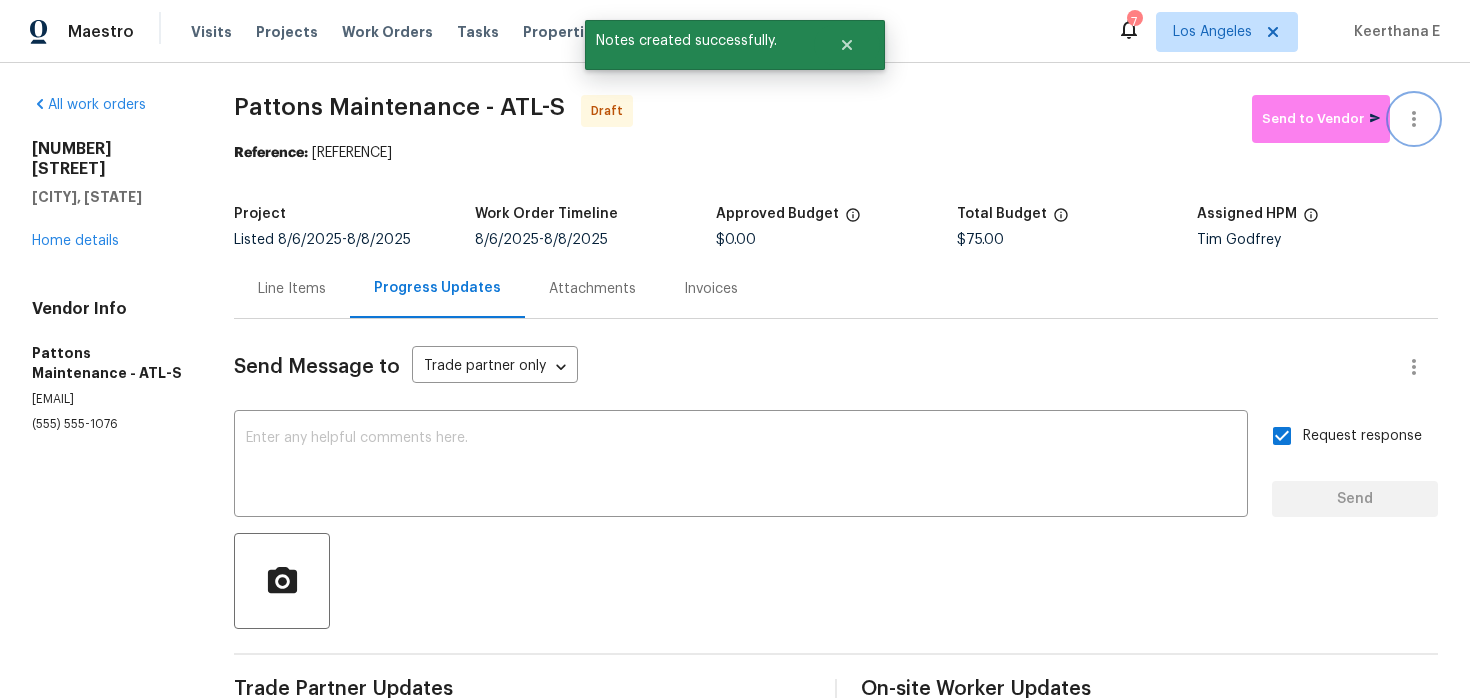 click at bounding box center [1414, 119] 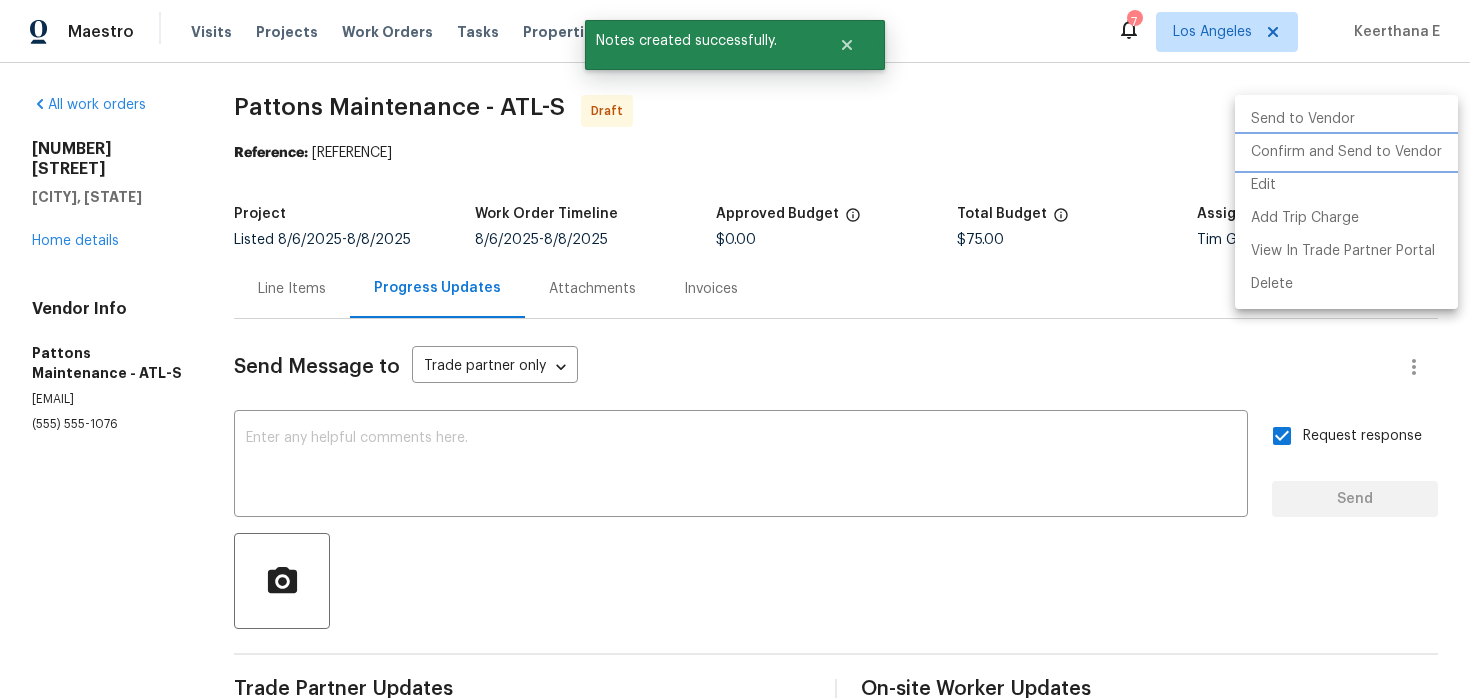 click on "Confirm and Send to Vendor" at bounding box center (1346, 152) 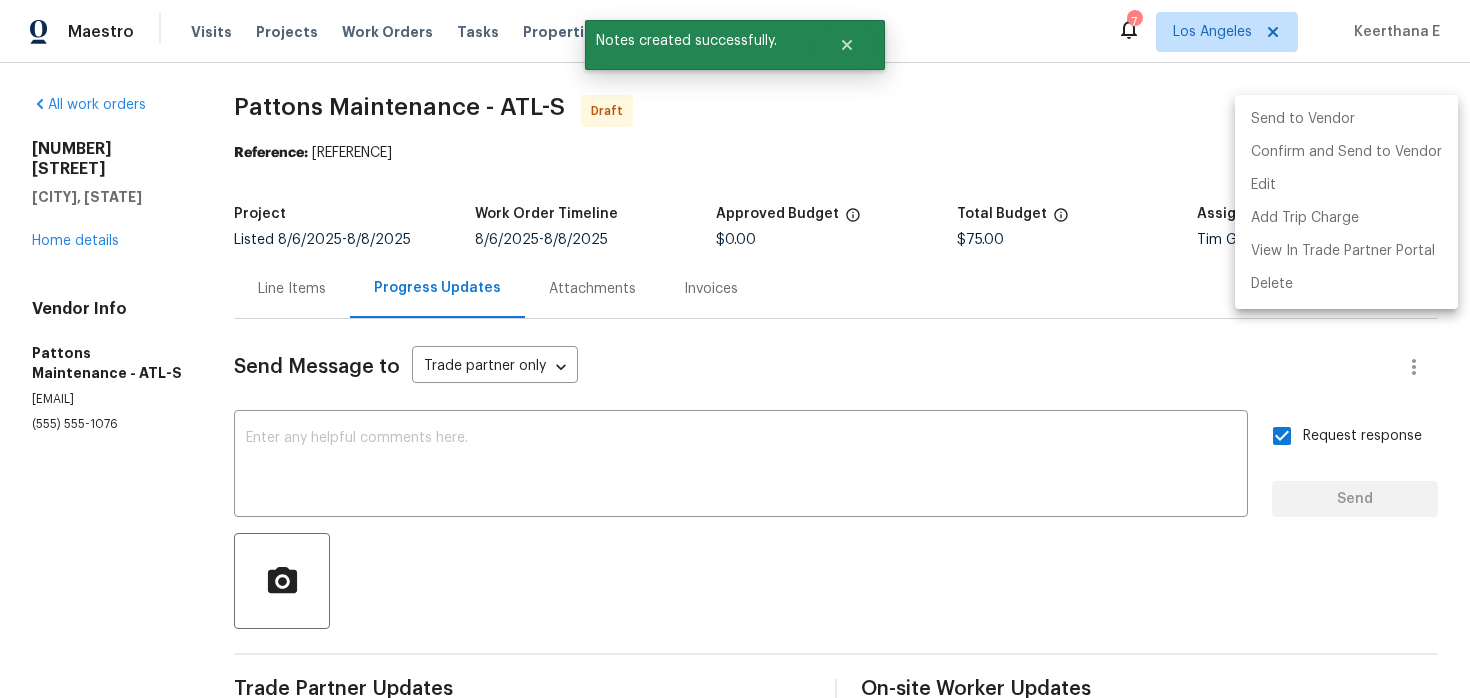 click at bounding box center (735, 349) 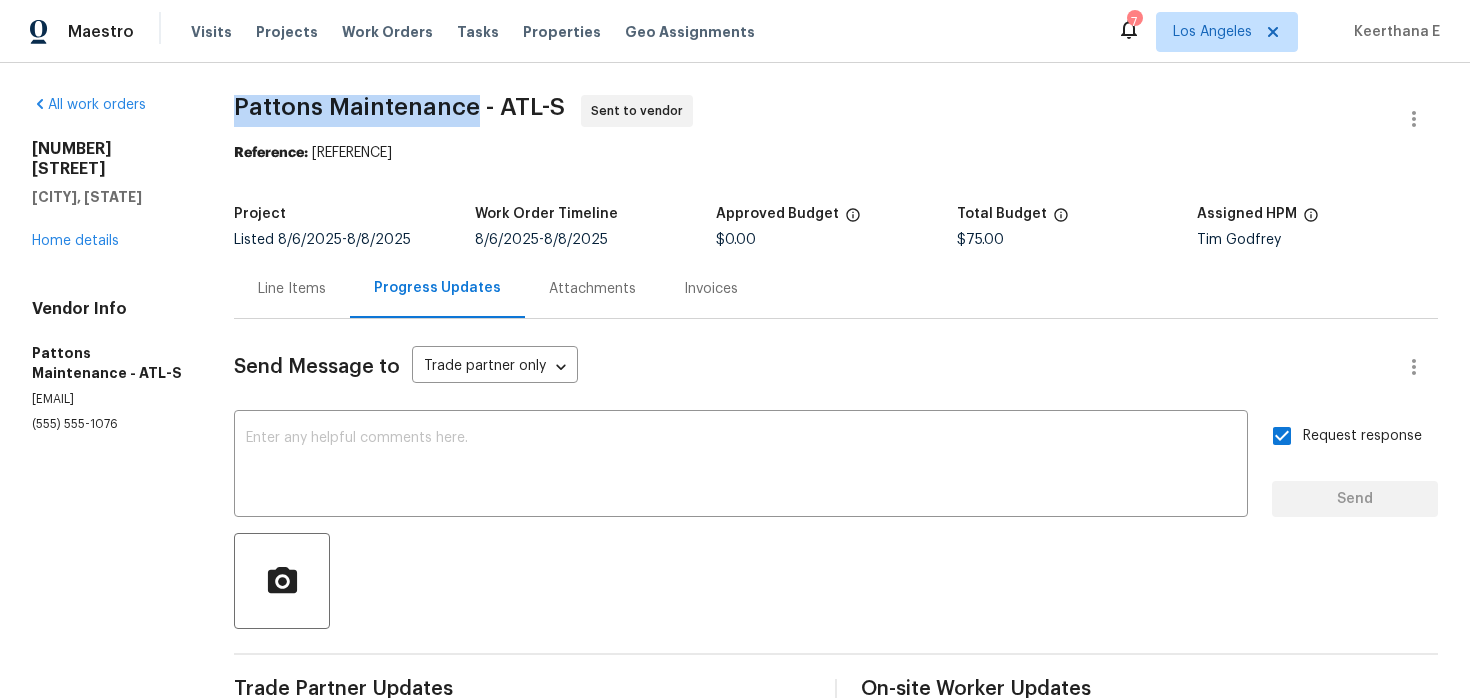 drag, startPoint x: 230, startPoint y: 105, endPoint x: 475, endPoint y: 117, distance: 245.2937 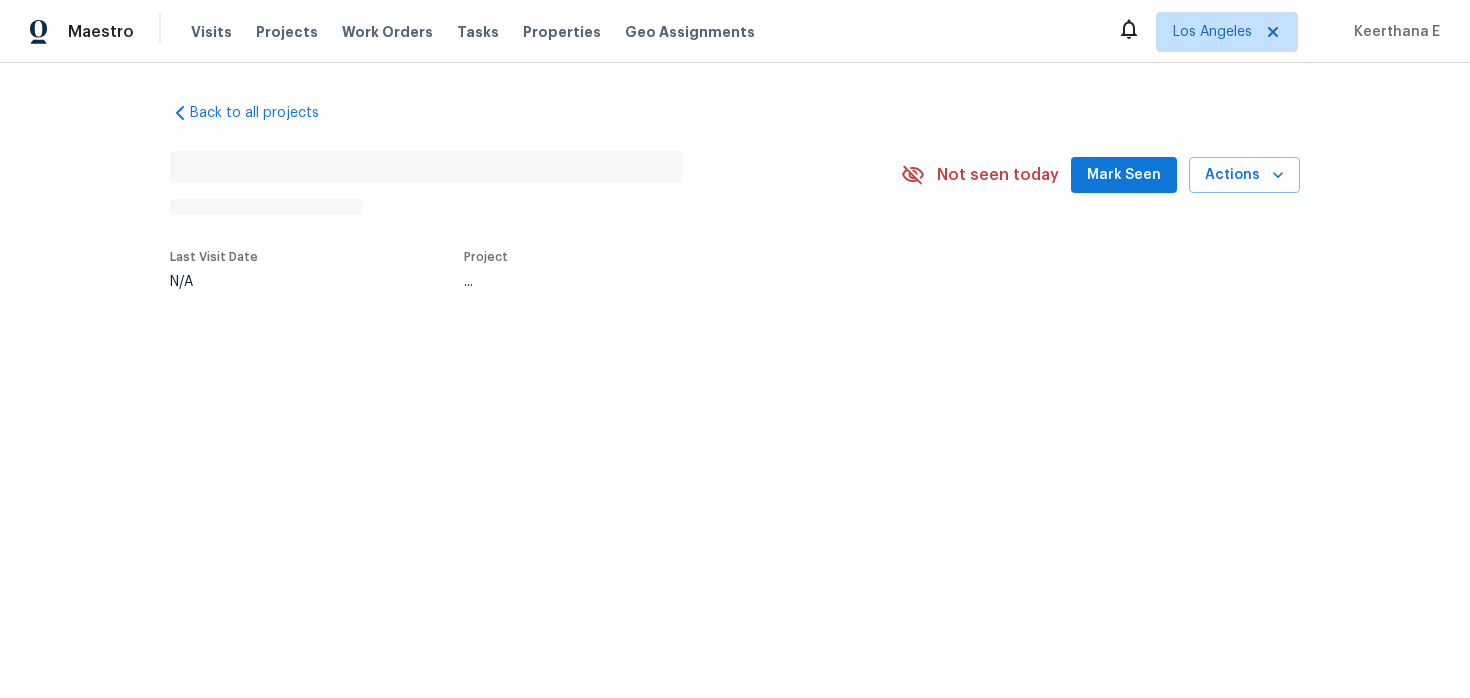 scroll, scrollTop: 0, scrollLeft: 0, axis: both 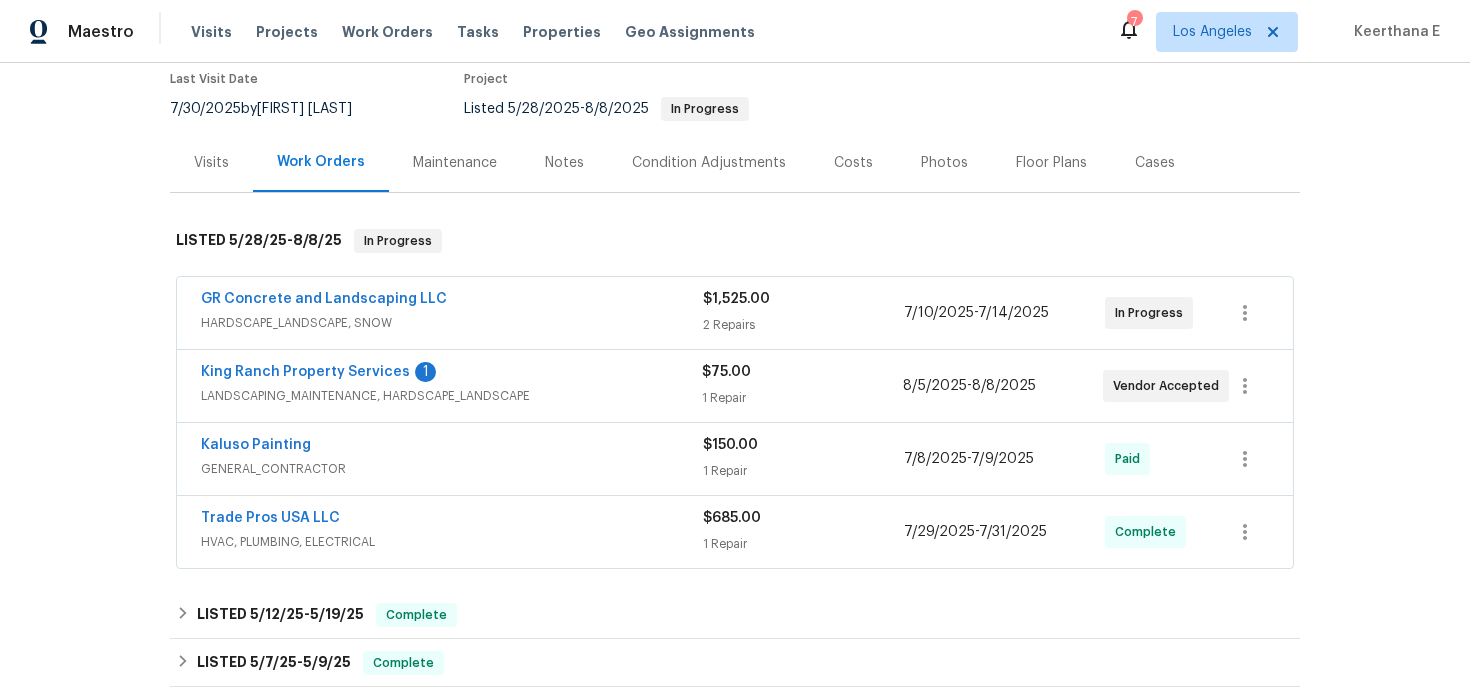 click on "[COMPANY] 1" at bounding box center [451, 374] 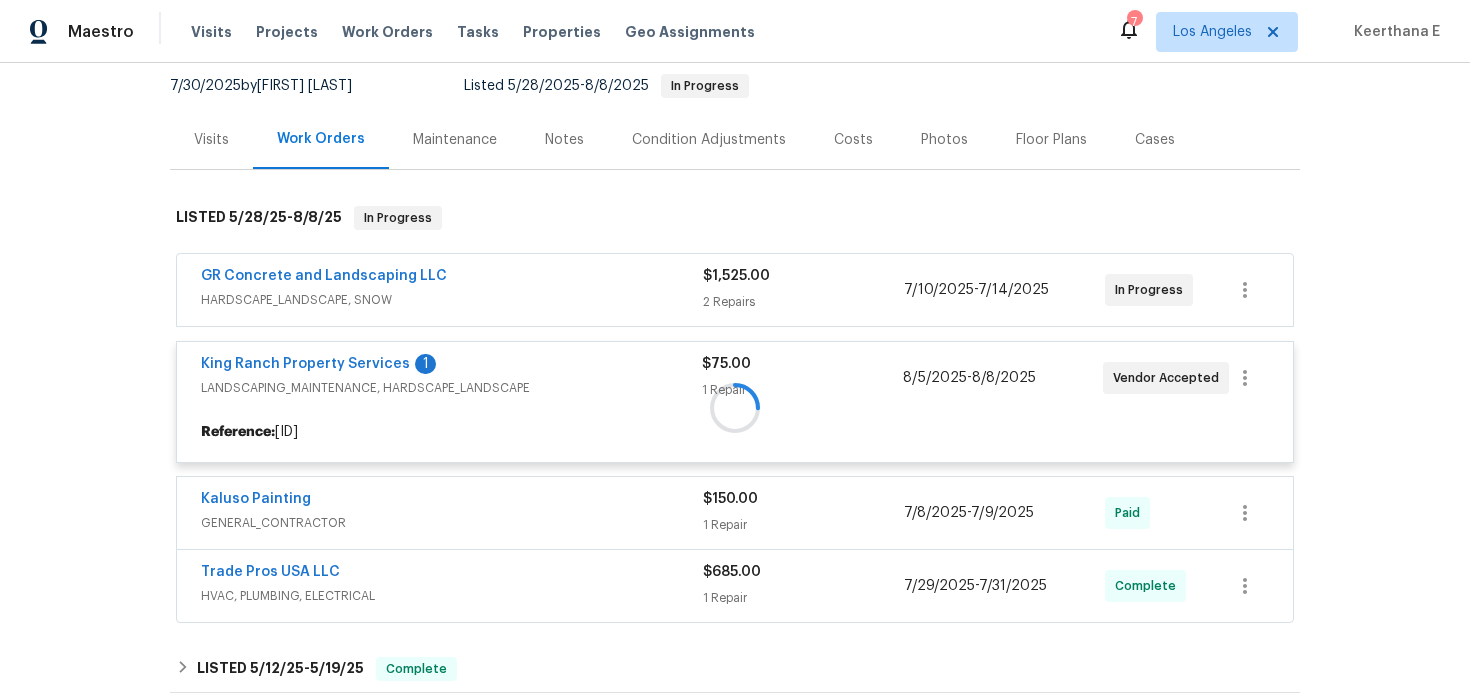 scroll, scrollTop: 195, scrollLeft: 0, axis: vertical 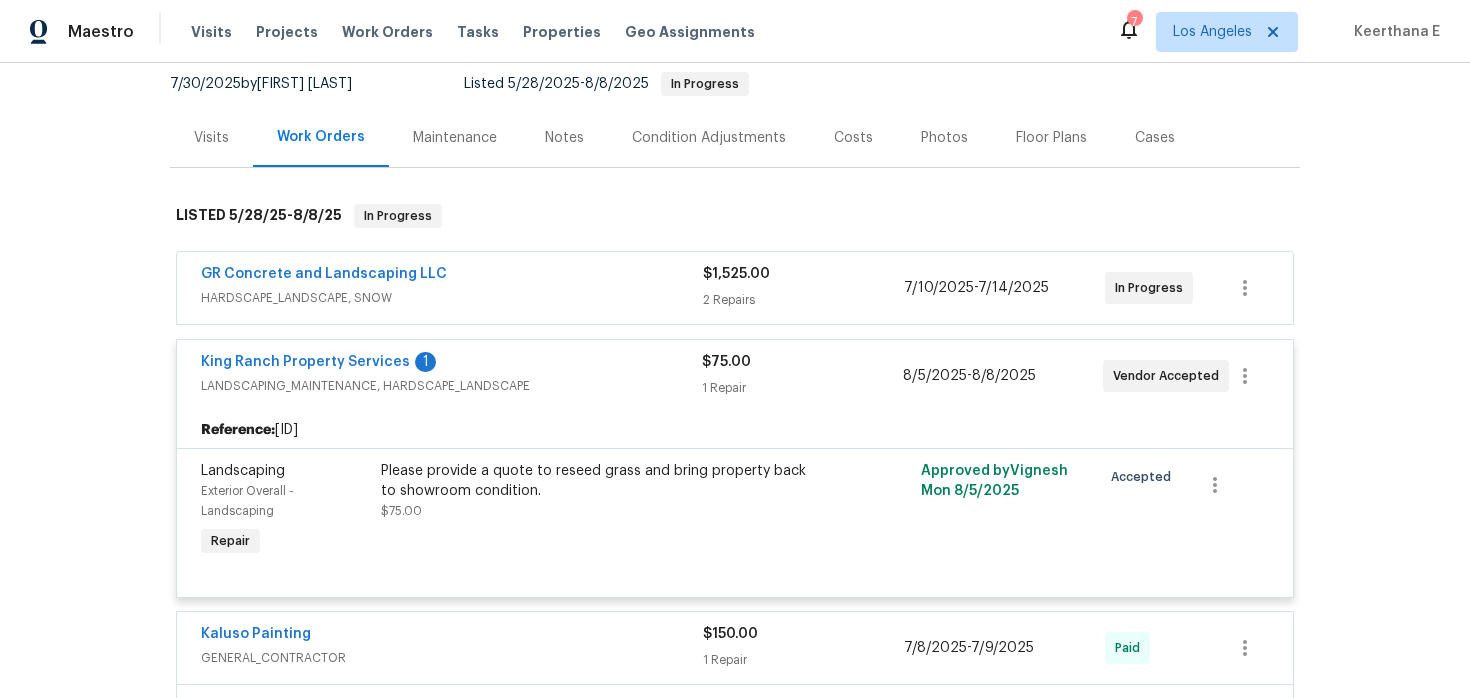 click on "GR Concrete and Landscaping LLC" at bounding box center [452, 276] 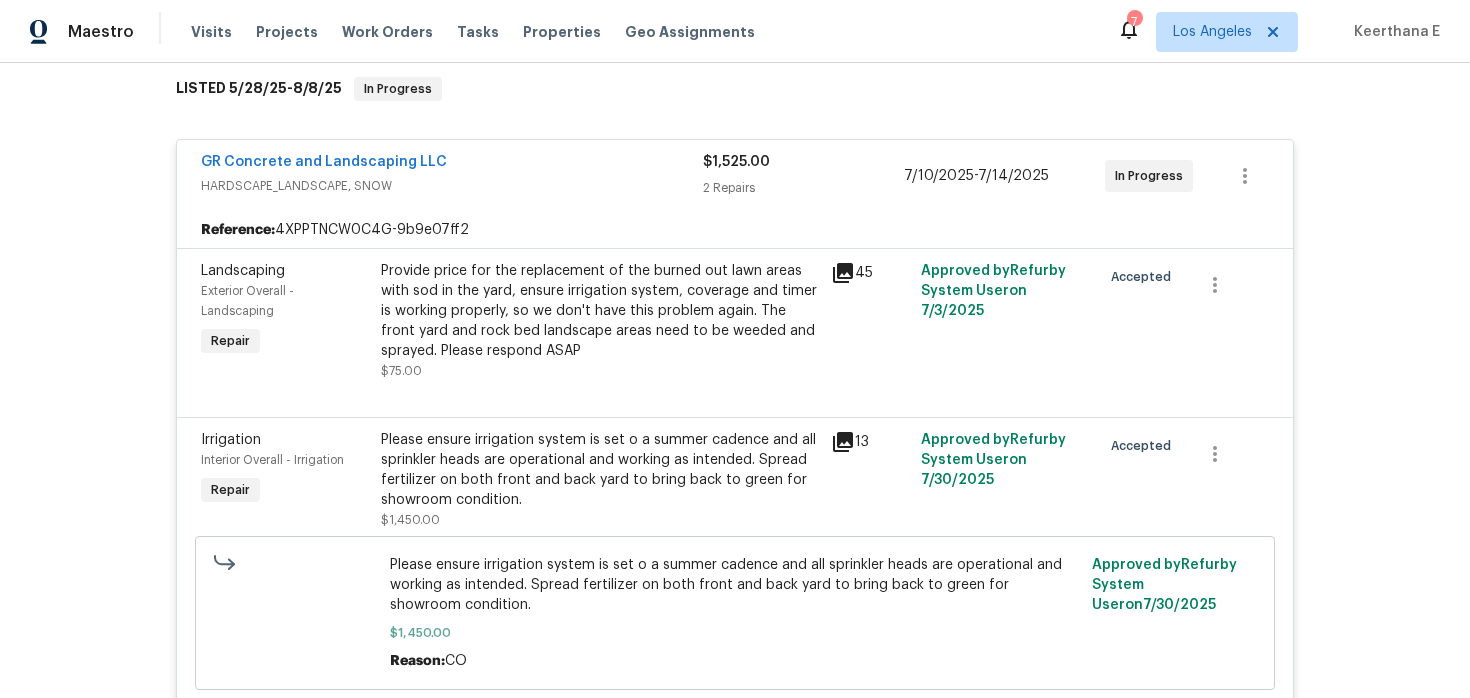 scroll, scrollTop: 72, scrollLeft: 0, axis: vertical 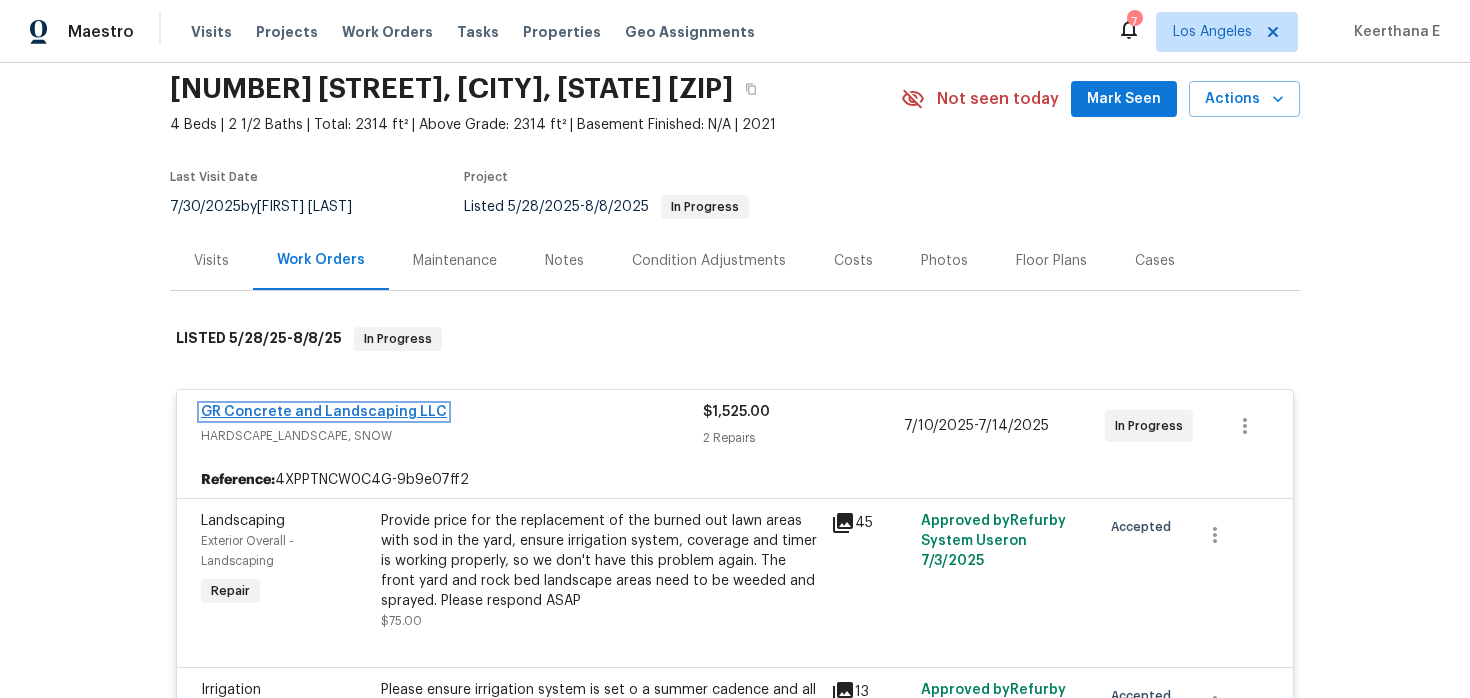 click on "GR Concrete and Landscaping LLC" at bounding box center (324, 412) 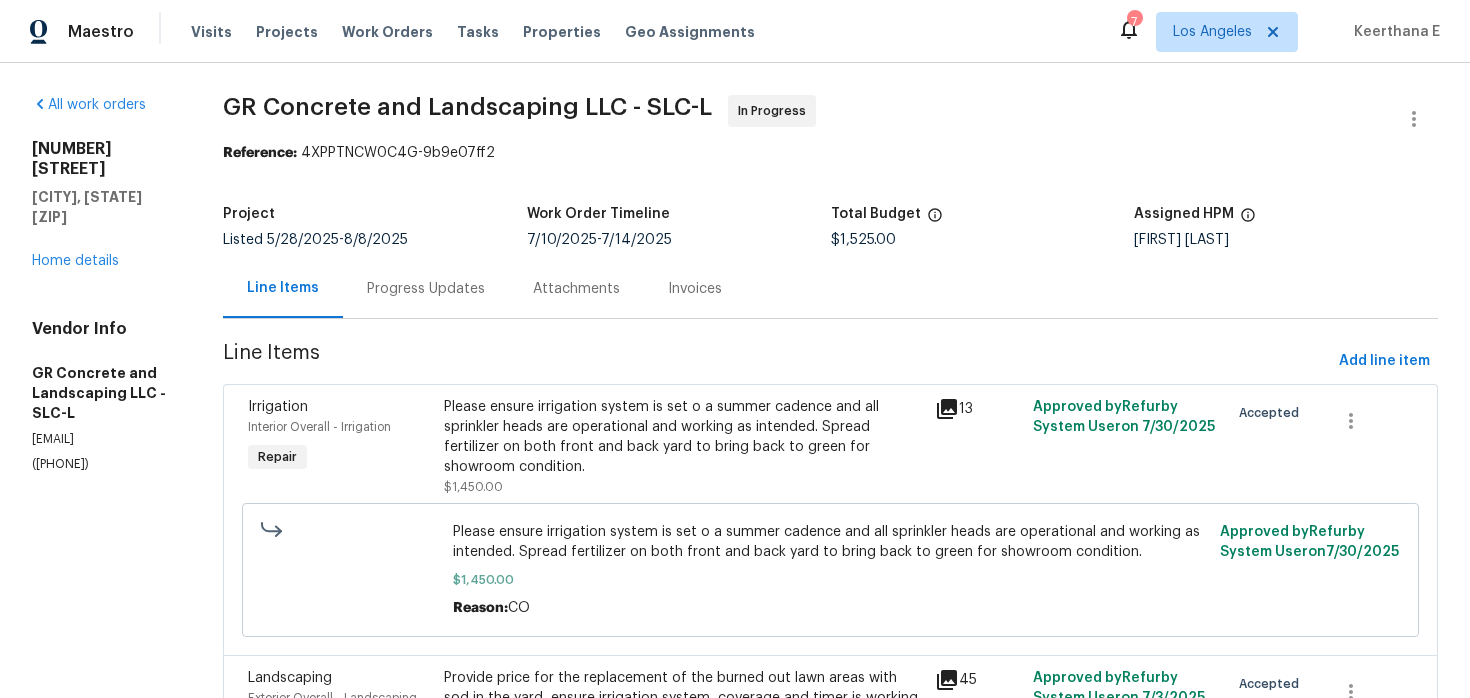 click on "Progress Updates" at bounding box center (426, 289) 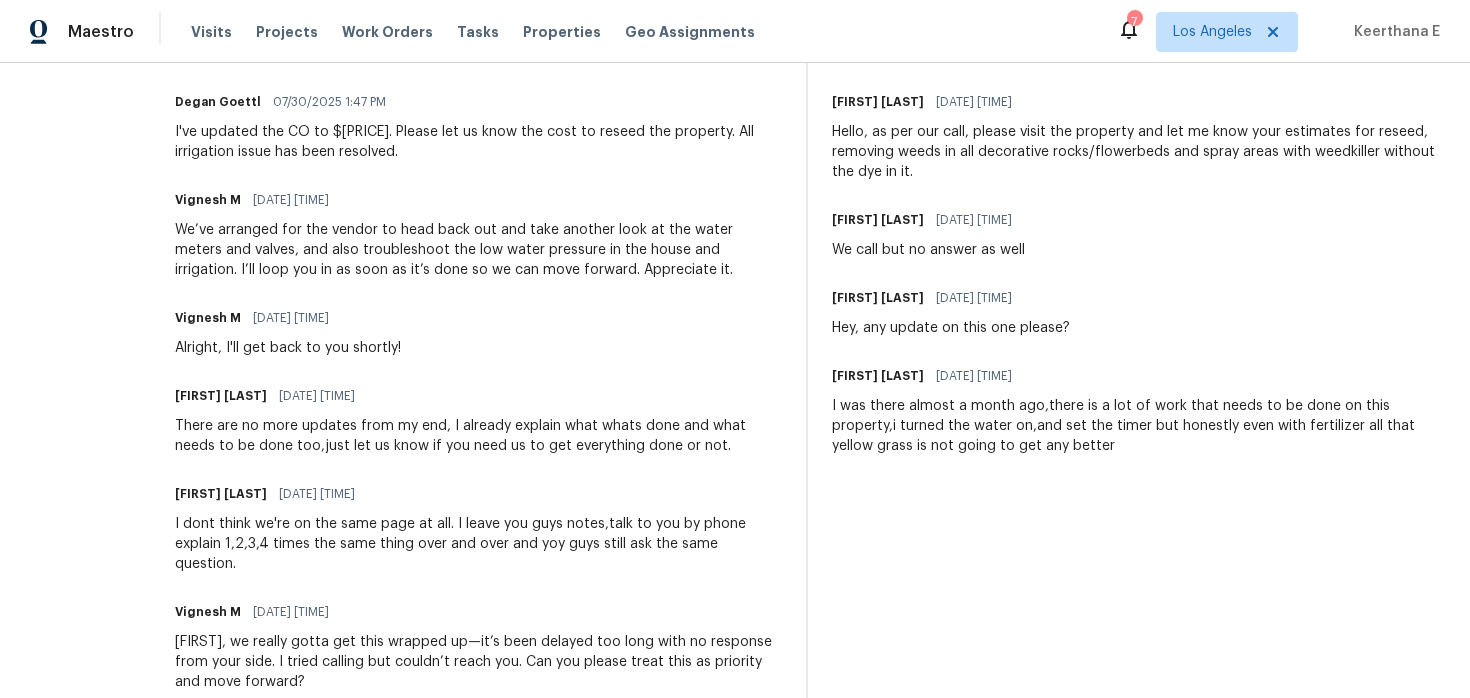 scroll, scrollTop: 780, scrollLeft: 0, axis: vertical 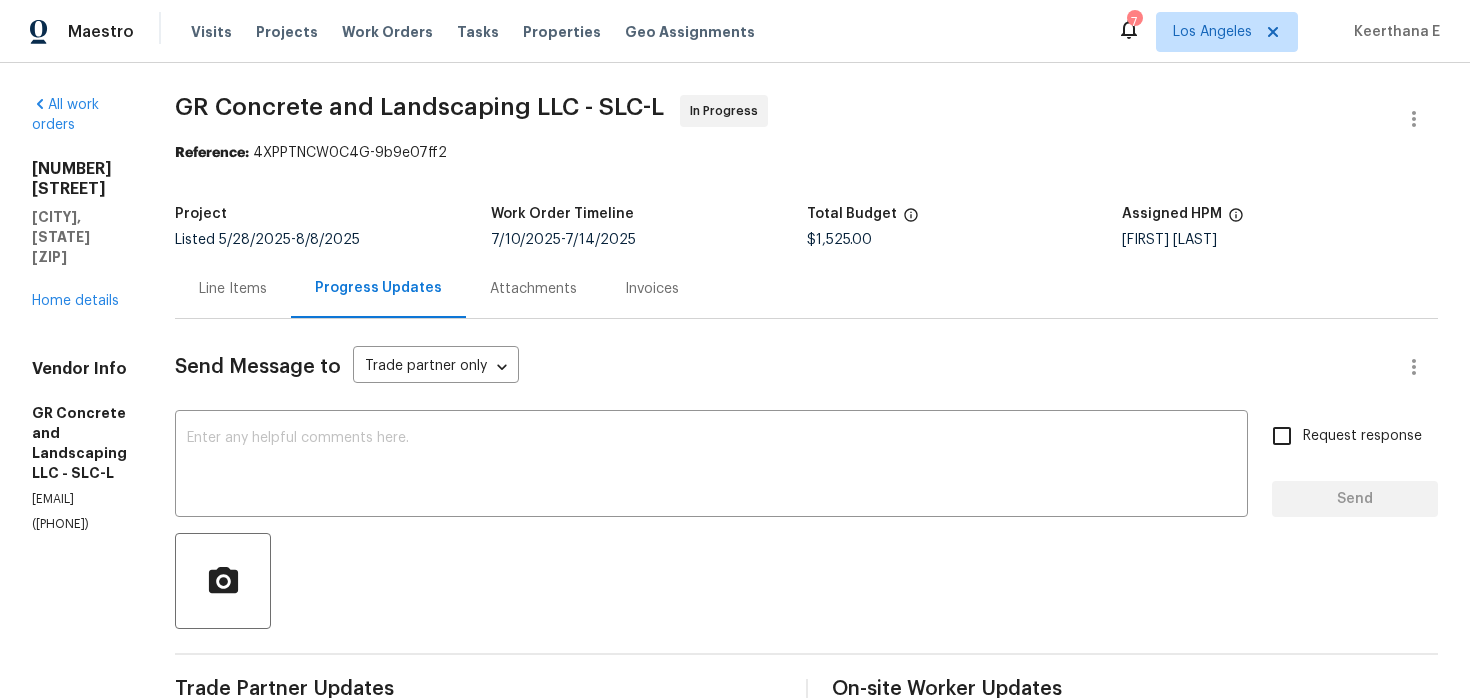 click on "Line Items Progress Updates Attachments Invoices" at bounding box center [806, 289] 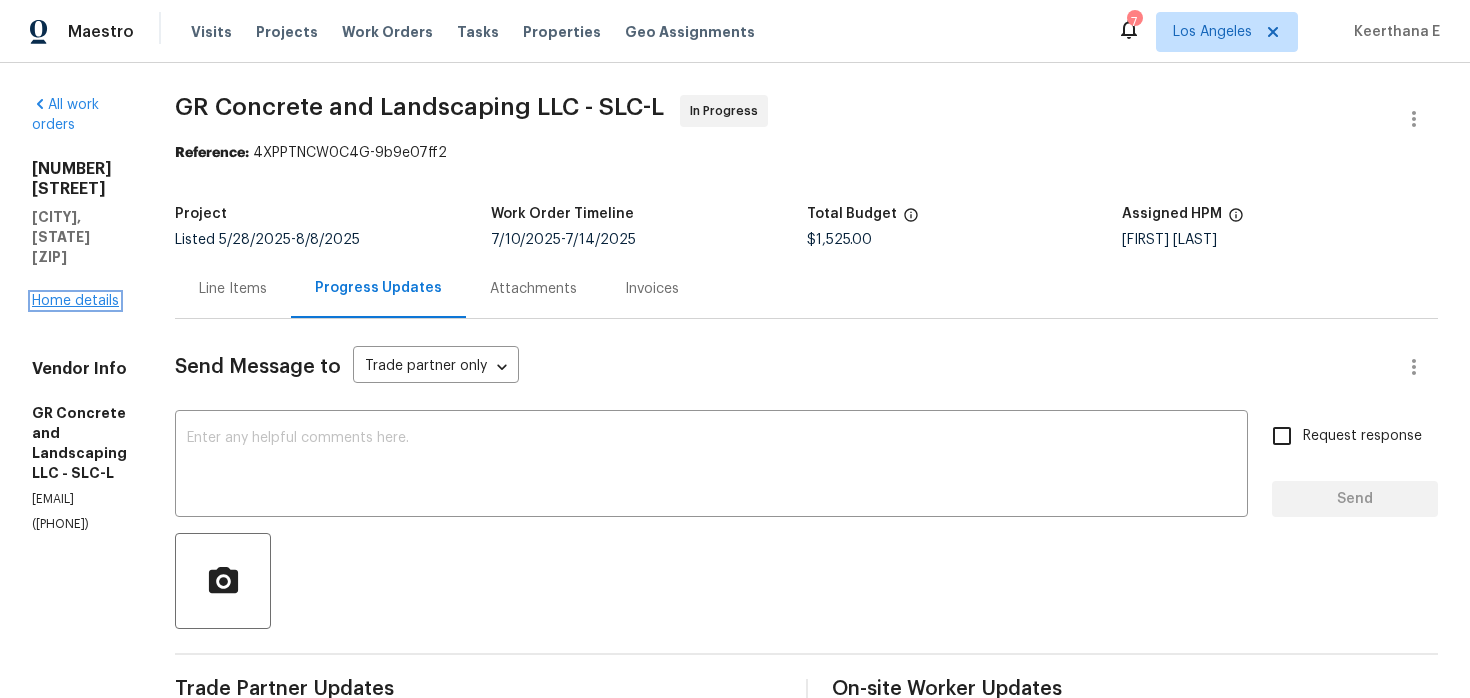 click on "Home details" at bounding box center (75, 301) 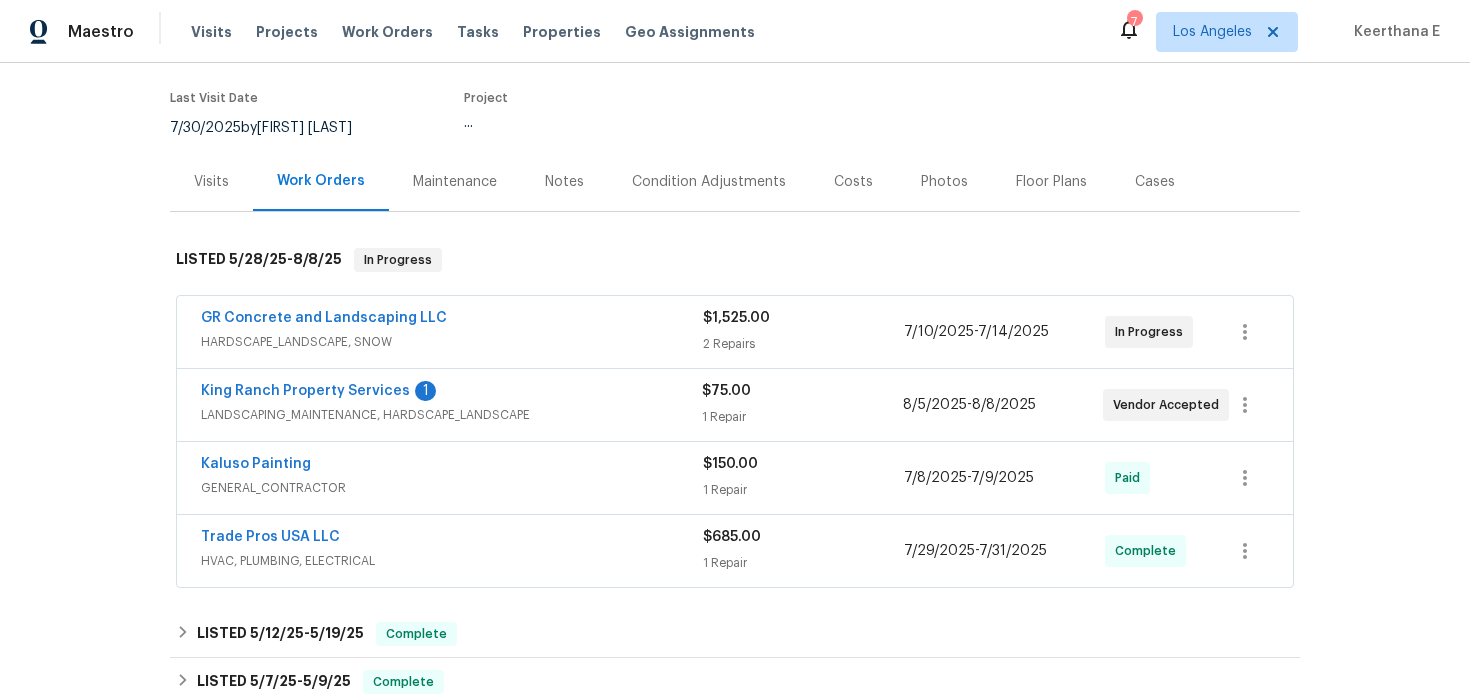 scroll, scrollTop: 150, scrollLeft: 0, axis: vertical 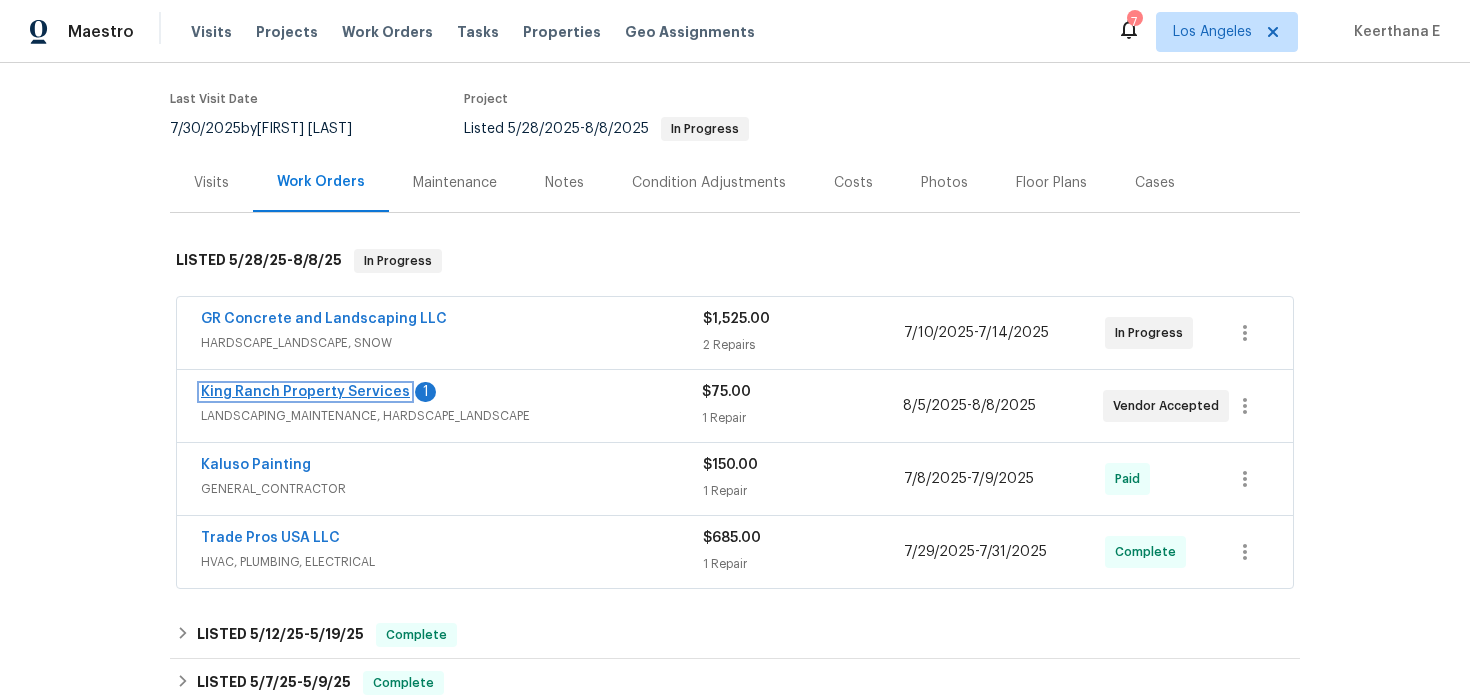 click on "King Ranch Property Services" at bounding box center (305, 392) 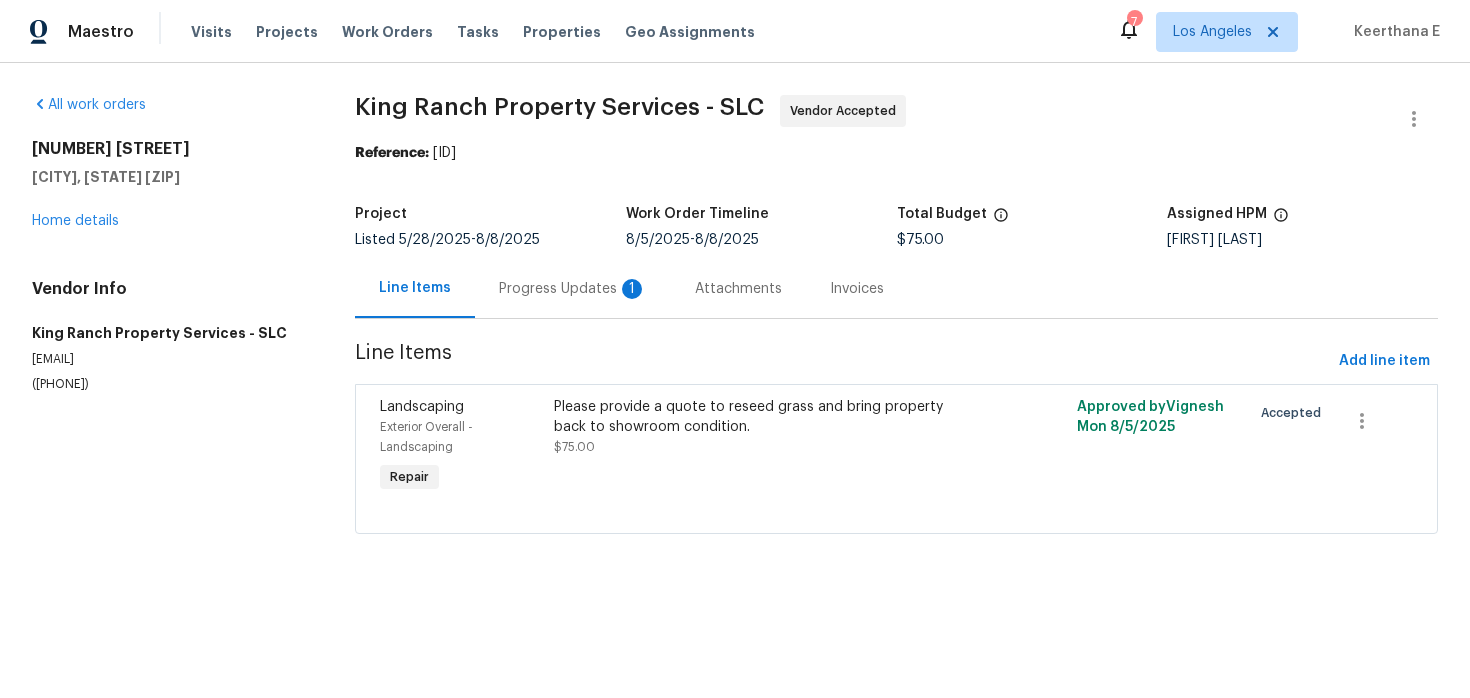 click on "Progress Updates 1" at bounding box center (573, 289) 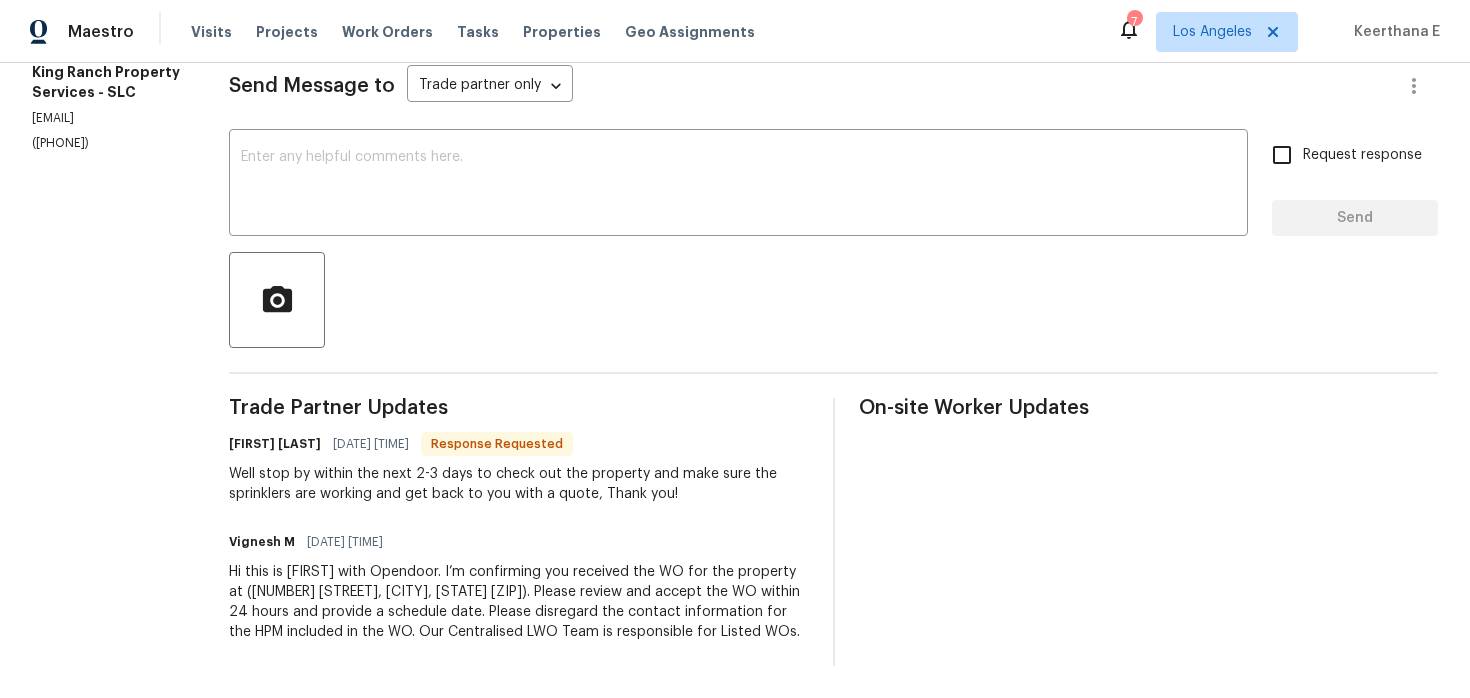 scroll, scrollTop: 0, scrollLeft: 0, axis: both 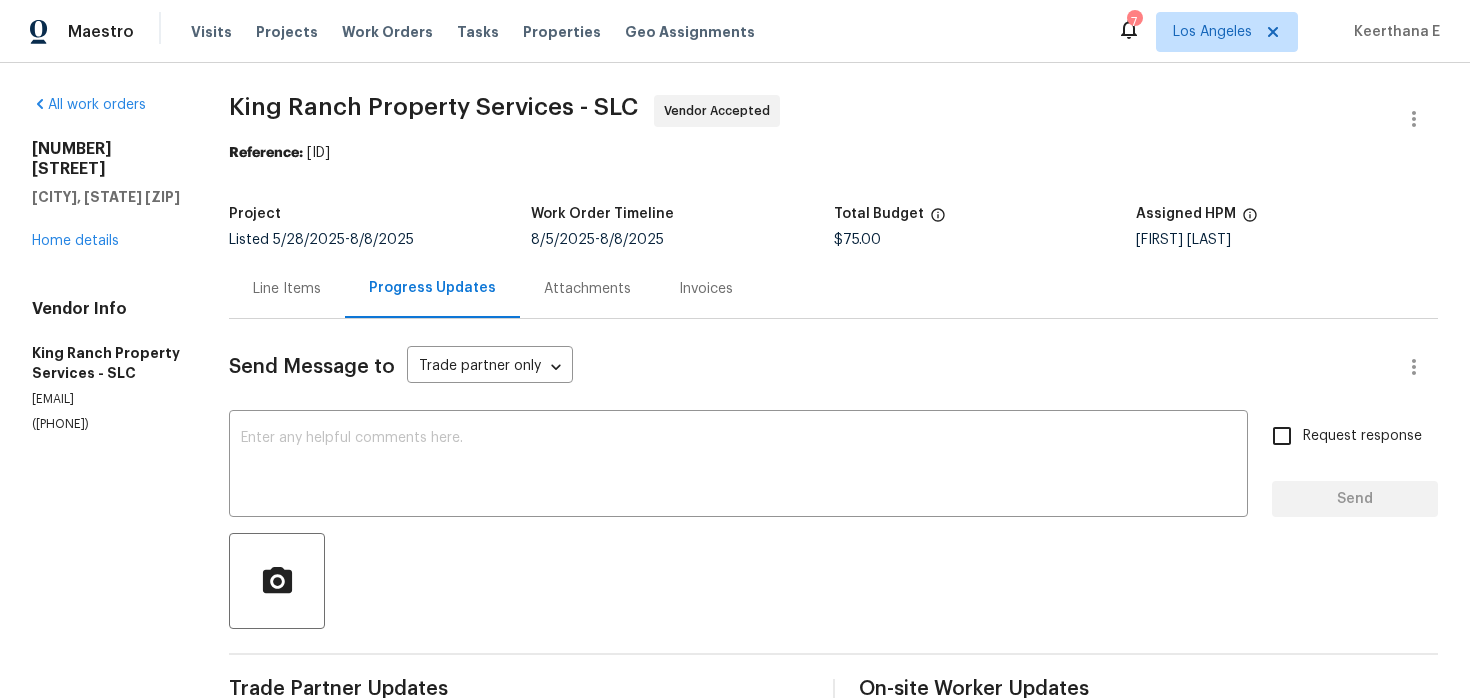 click on "Line Items" at bounding box center [287, 289] 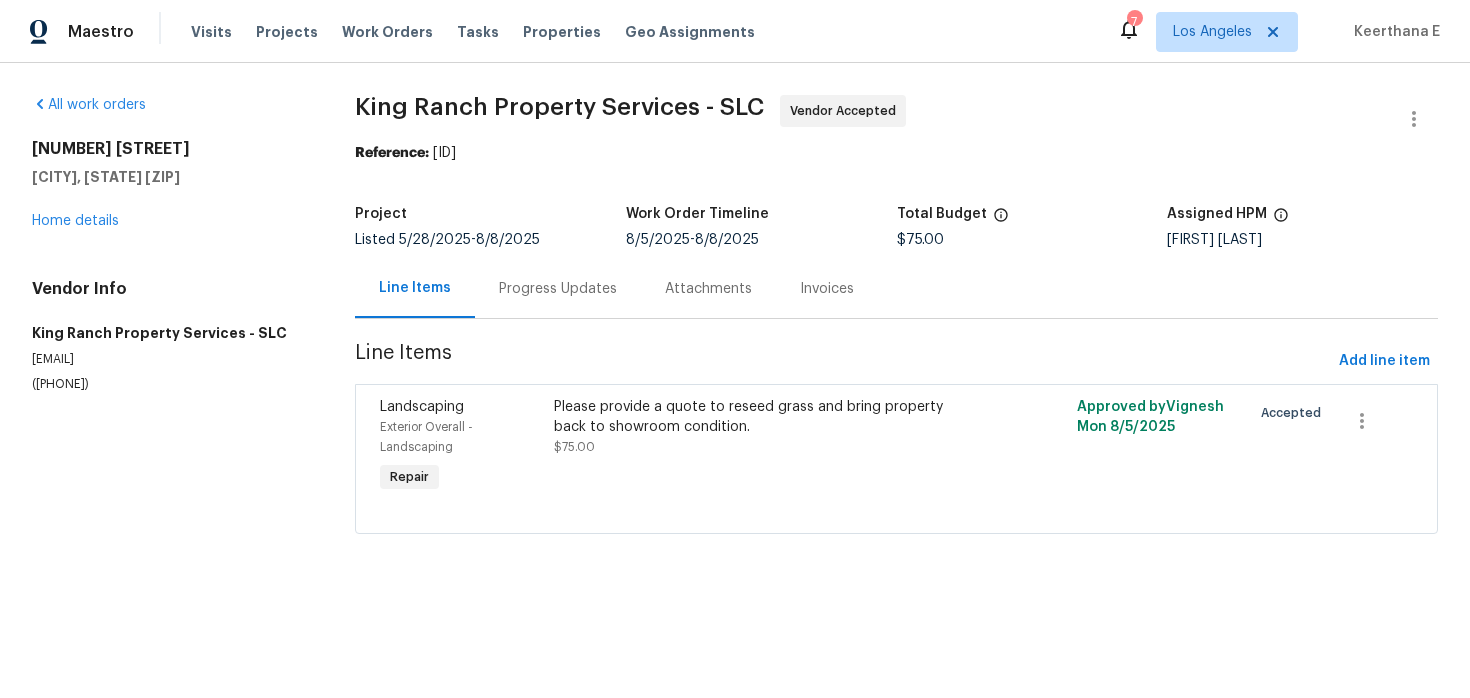 click on "Progress Updates" at bounding box center (558, 288) 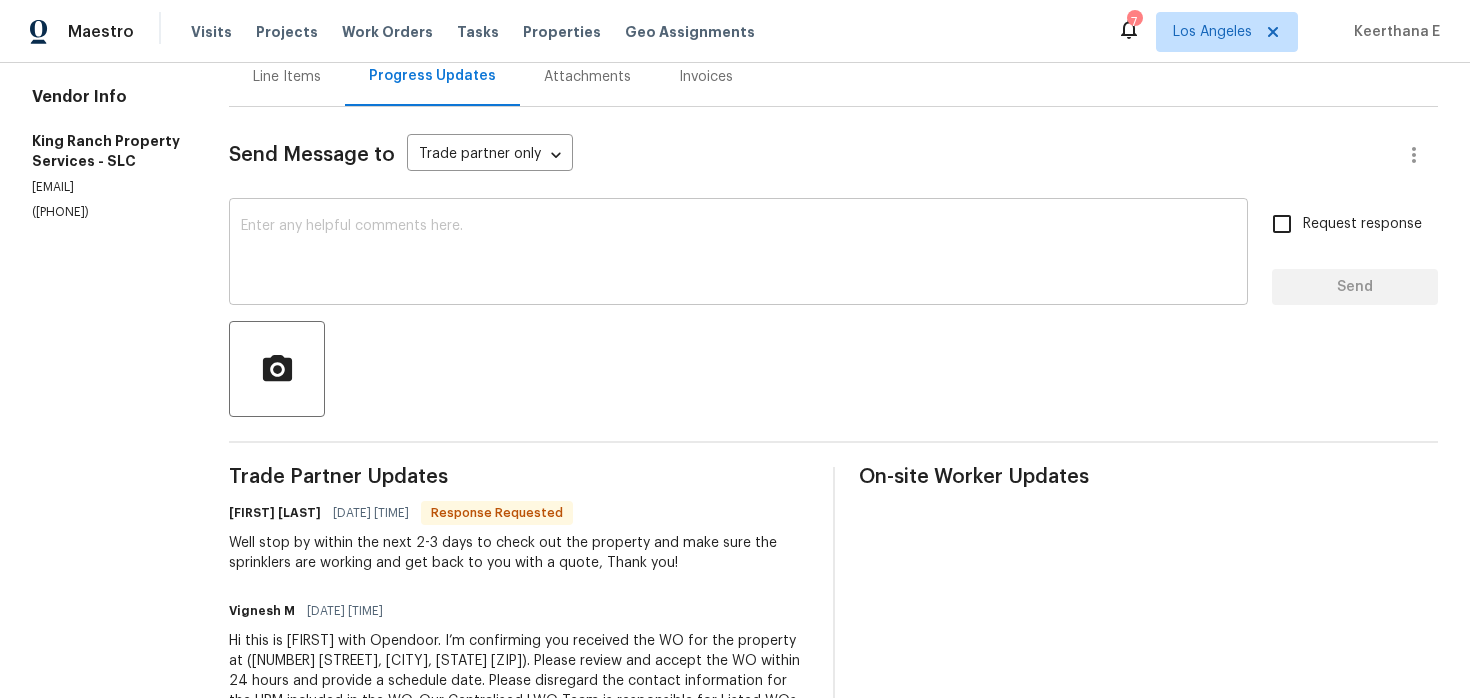 click on "x ​" at bounding box center (738, 254) 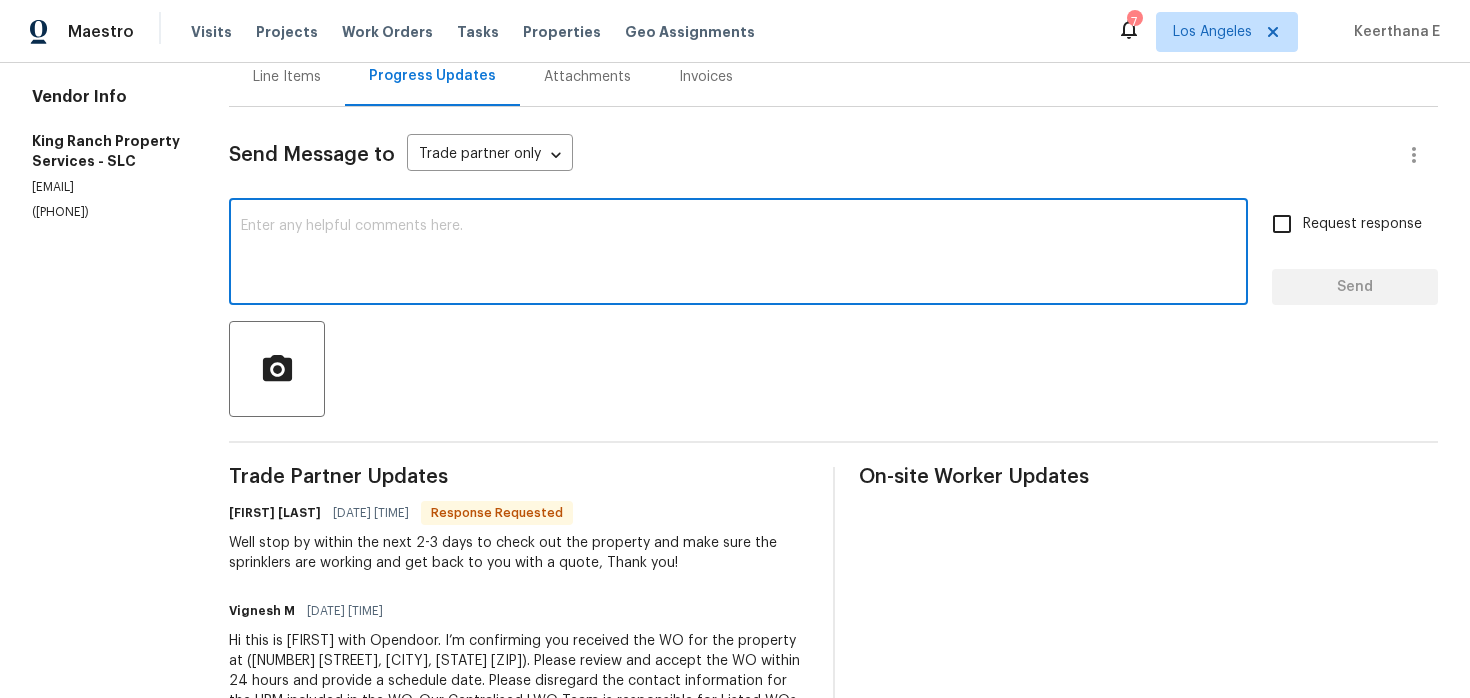 scroll, scrollTop: 281, scrollLeft: 0, axis: vertical 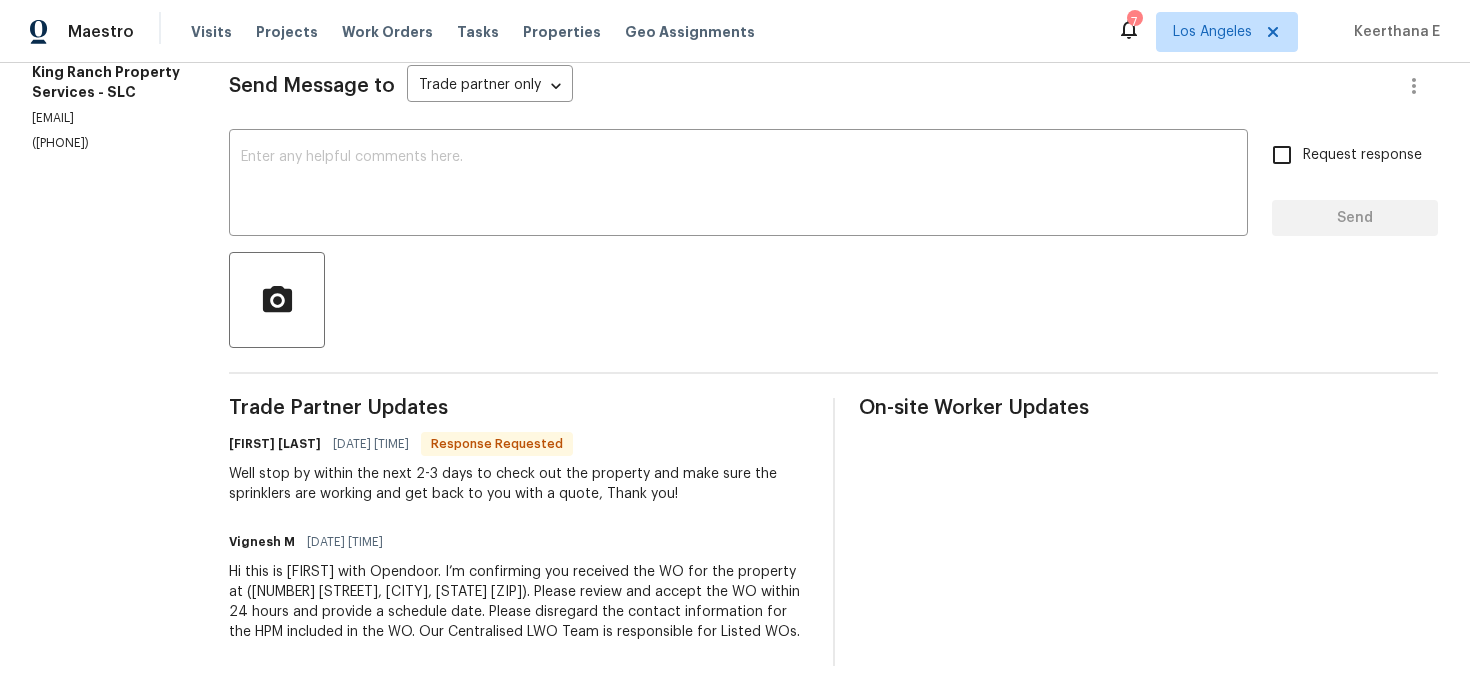 drag, startPoint x: 228, startPoint y: 474, endPoint x: 646, endPoint y: 544, distance: 423.8207 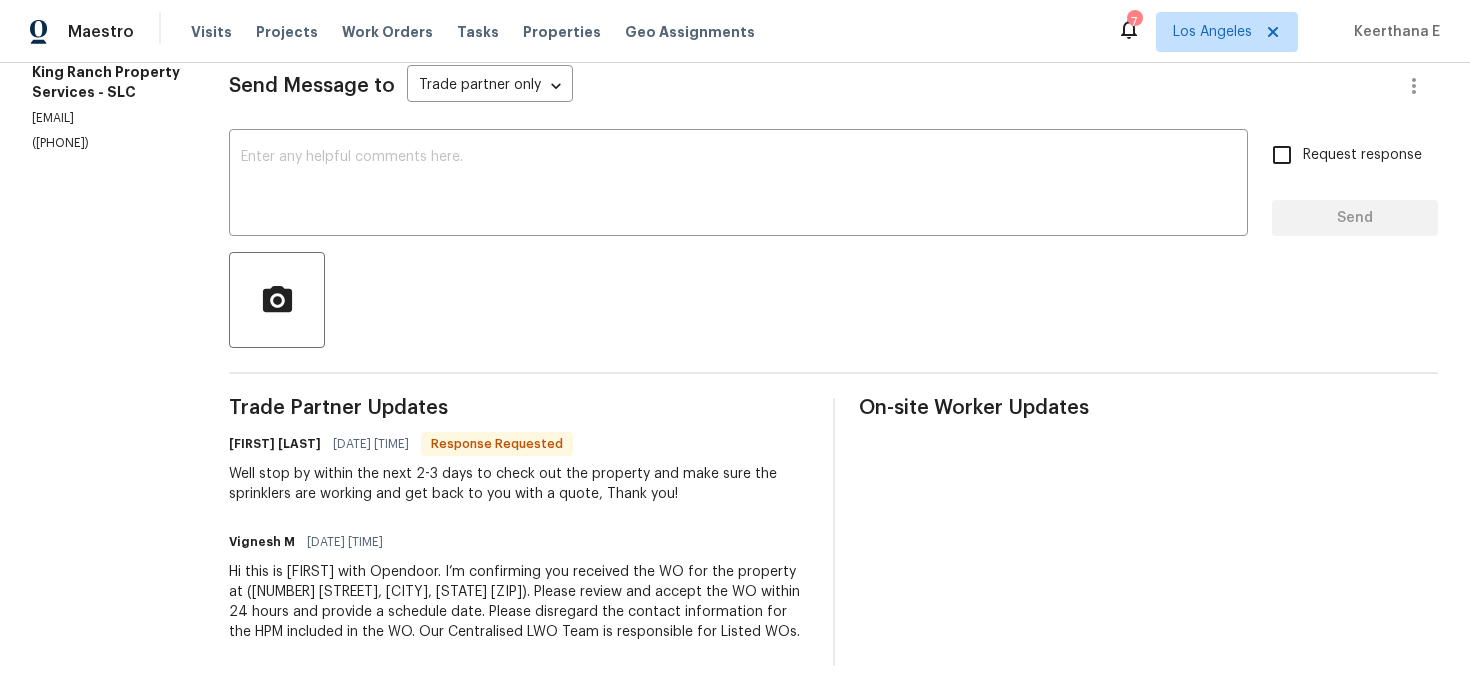 scroll, scrollTop: 0, scrollLeft: 0, axis: both 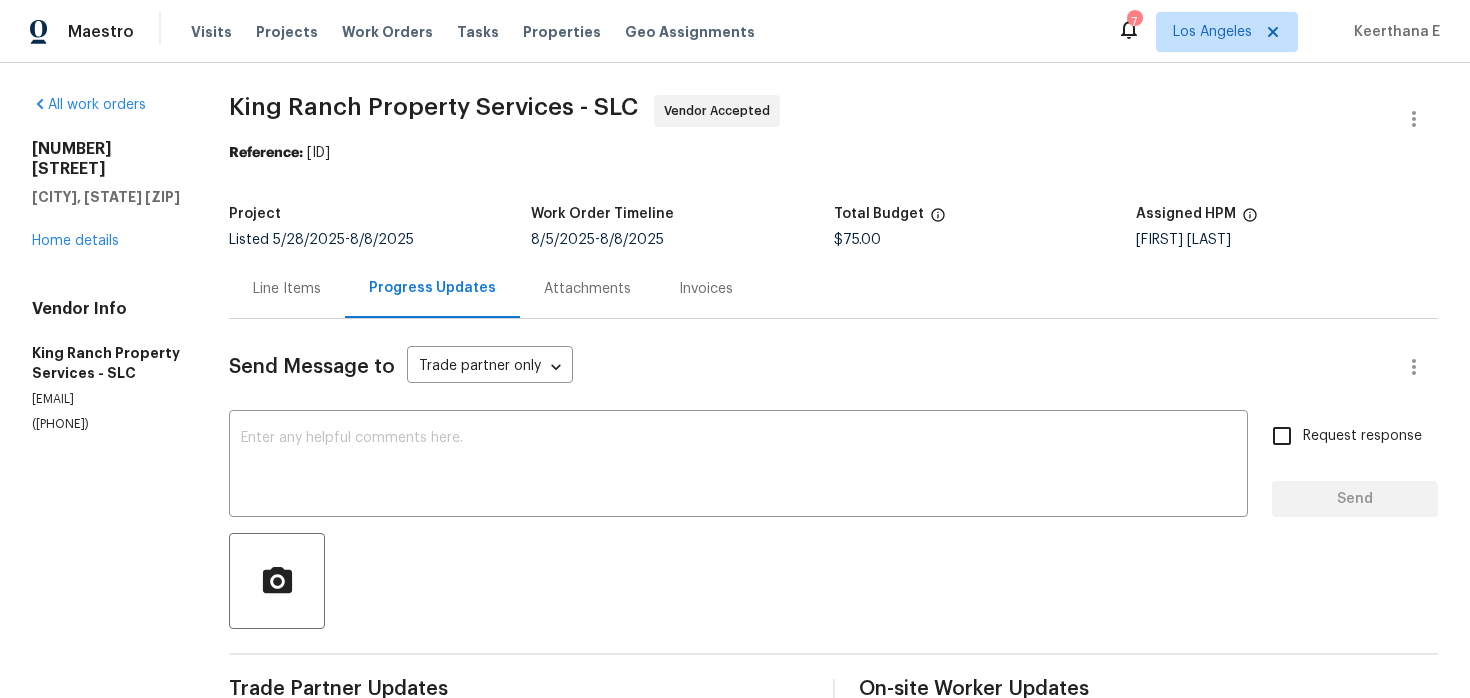 click on "Line Items" at bounding box center [287, 288] 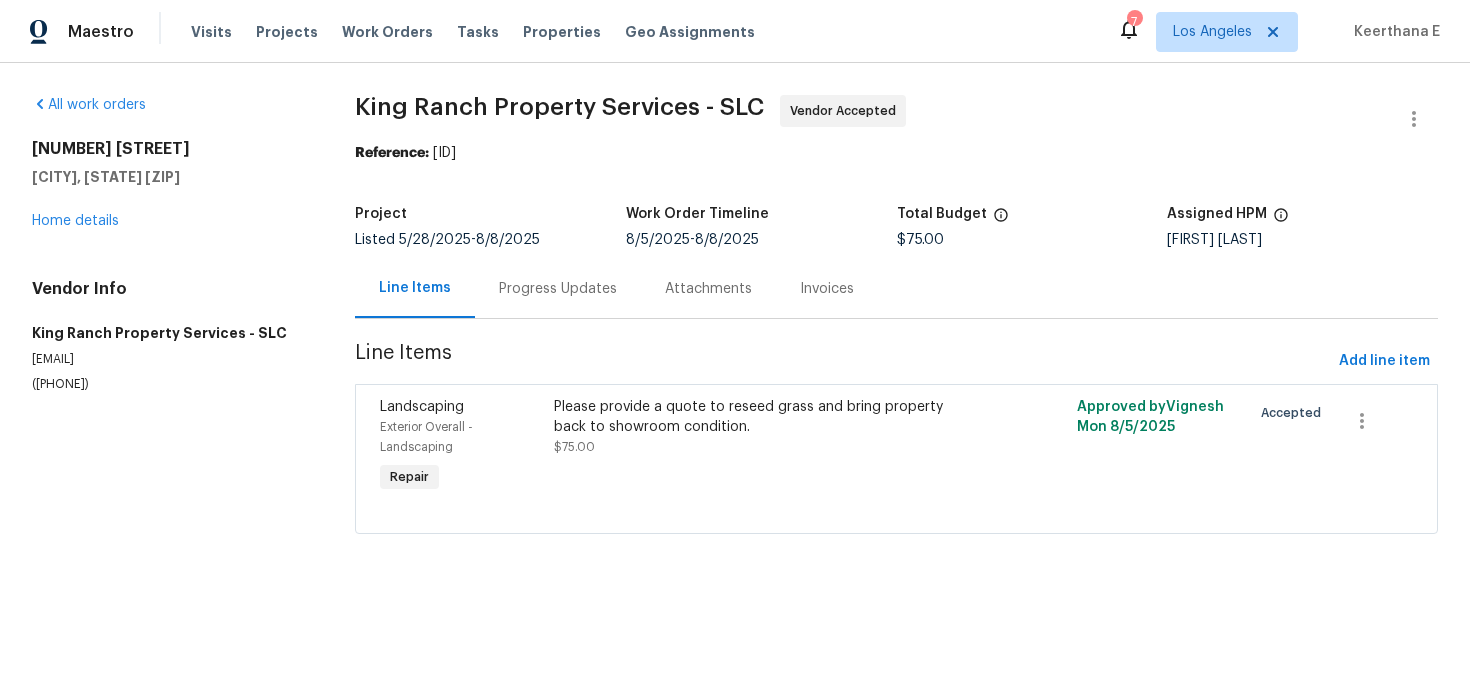 click on "Please provide a quote to reseed grass and bring property back to showroom condition. $[PRICE]." at bounding box center [765, 427] 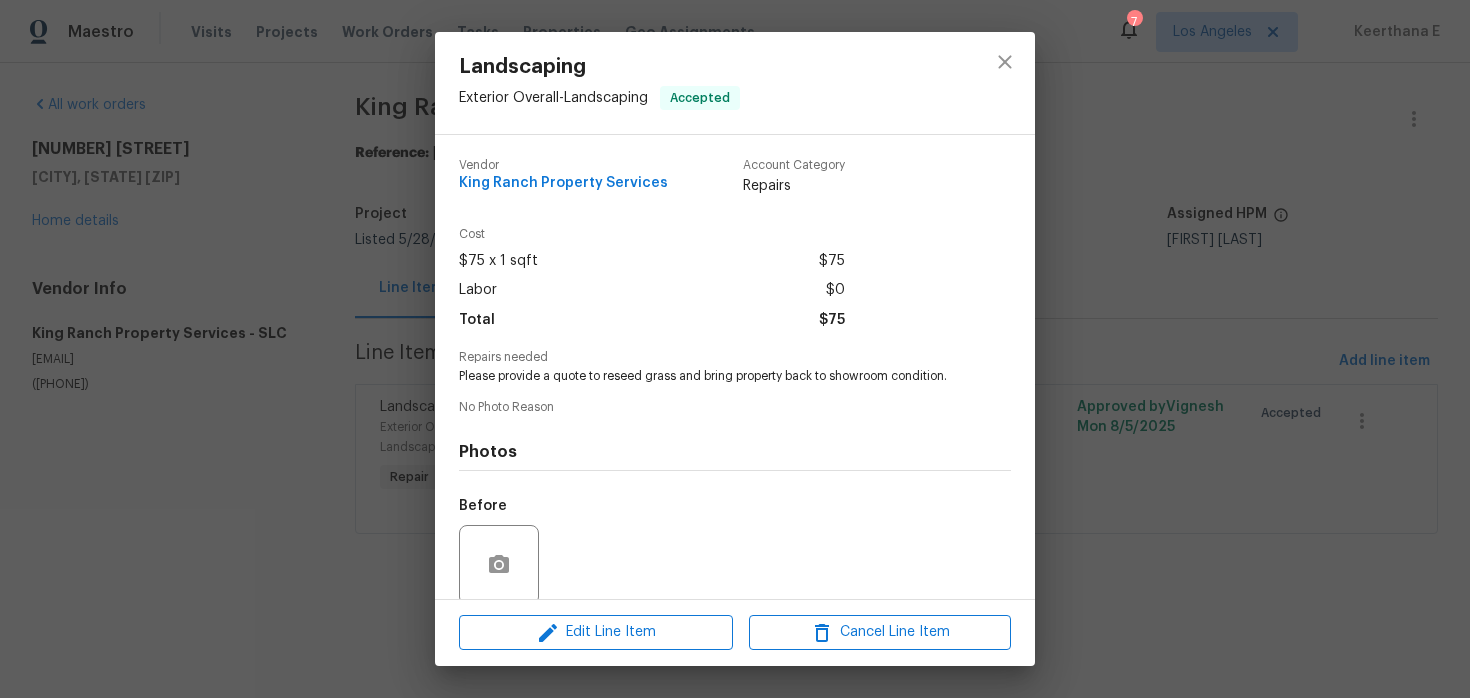 click on "Landscaping Exterior Overall  -  Landscaping Accepted Vendor [COMPANY] Account Category Repairs Cost $[PRICE] x 1 sqft $[PRICE] Labor $[PRICE] Total $[PRICE] Repairs needed Please provide a quote to reseed grass and bring property back to showroom condition. No Photo Reason   Photos Before After  Edit Line Item  Cancel Line Item" at bounding box center (735, 349) 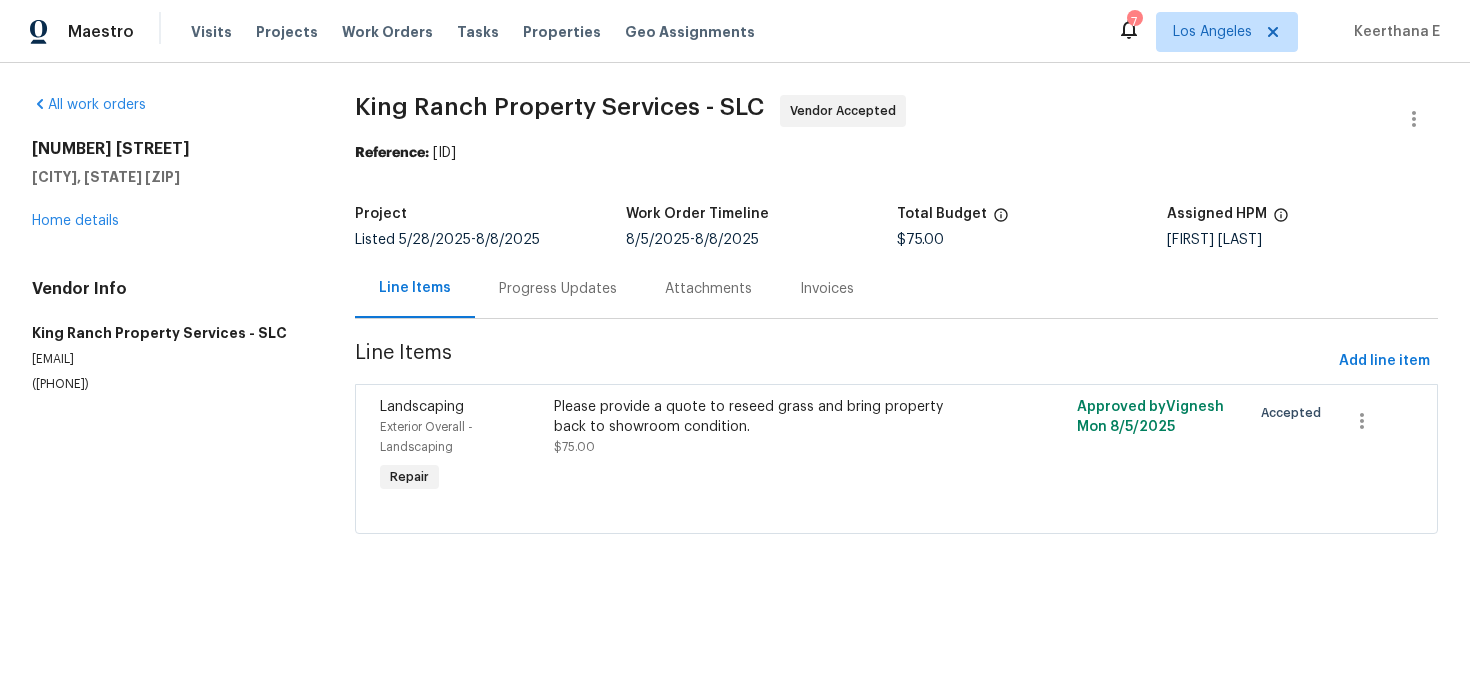 click on "[COMPANY] - [CITY] Vendor Accepted Reference:   [ID] Project Listed   [DATE]  -  [DATE] Work Order Timeline [DATE]  -  [DATE] Total Budget $[PRICE] Assigned HPM [FIRST] [LAST] Line Items Progress Updates Attachments Invoices Line Items Add line item Landscaping Exterior Overall - Landscaping Repair Please provide a quote to reseed grass and bring property back to showroom condition. $[PRICE] Approved by  [FIRST] [LAST]  on   [DATE] Accepted" at bounding box center (896, 326) 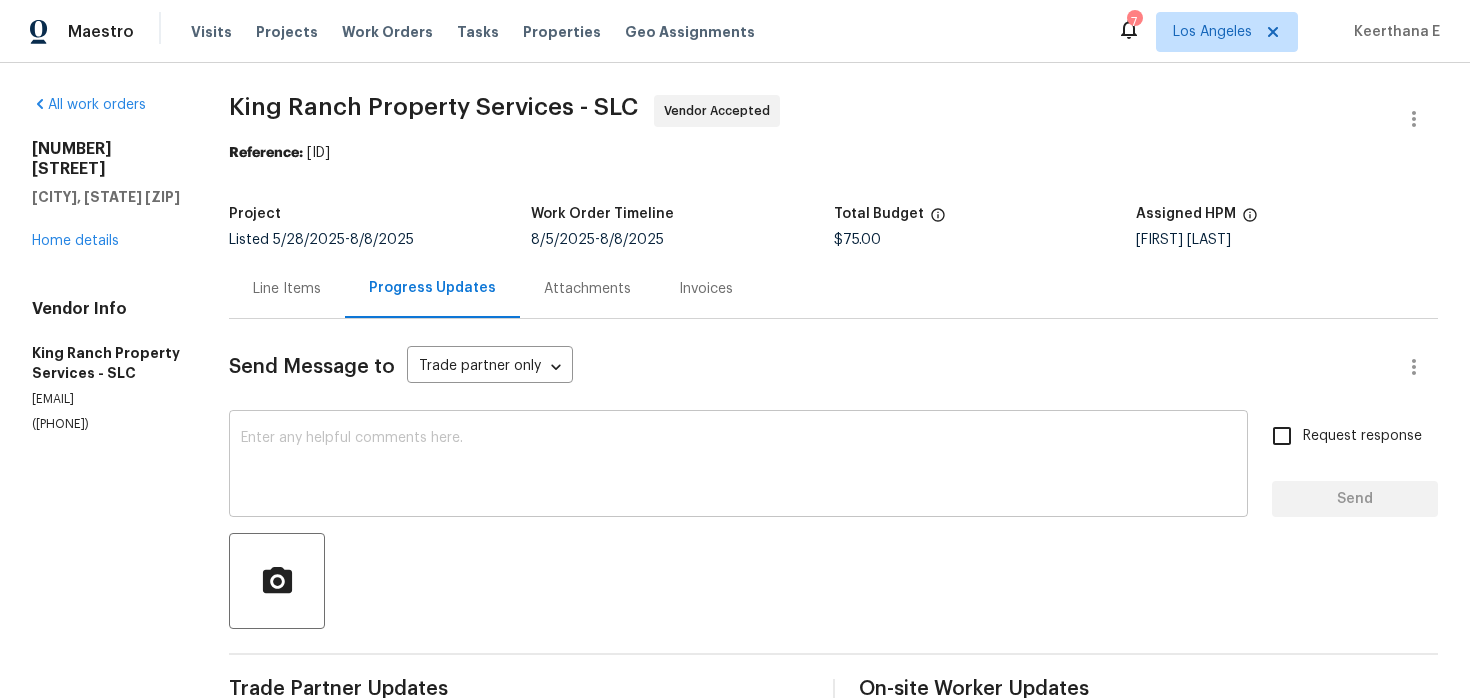 click on "x ​" at bounding box center [738, 466] 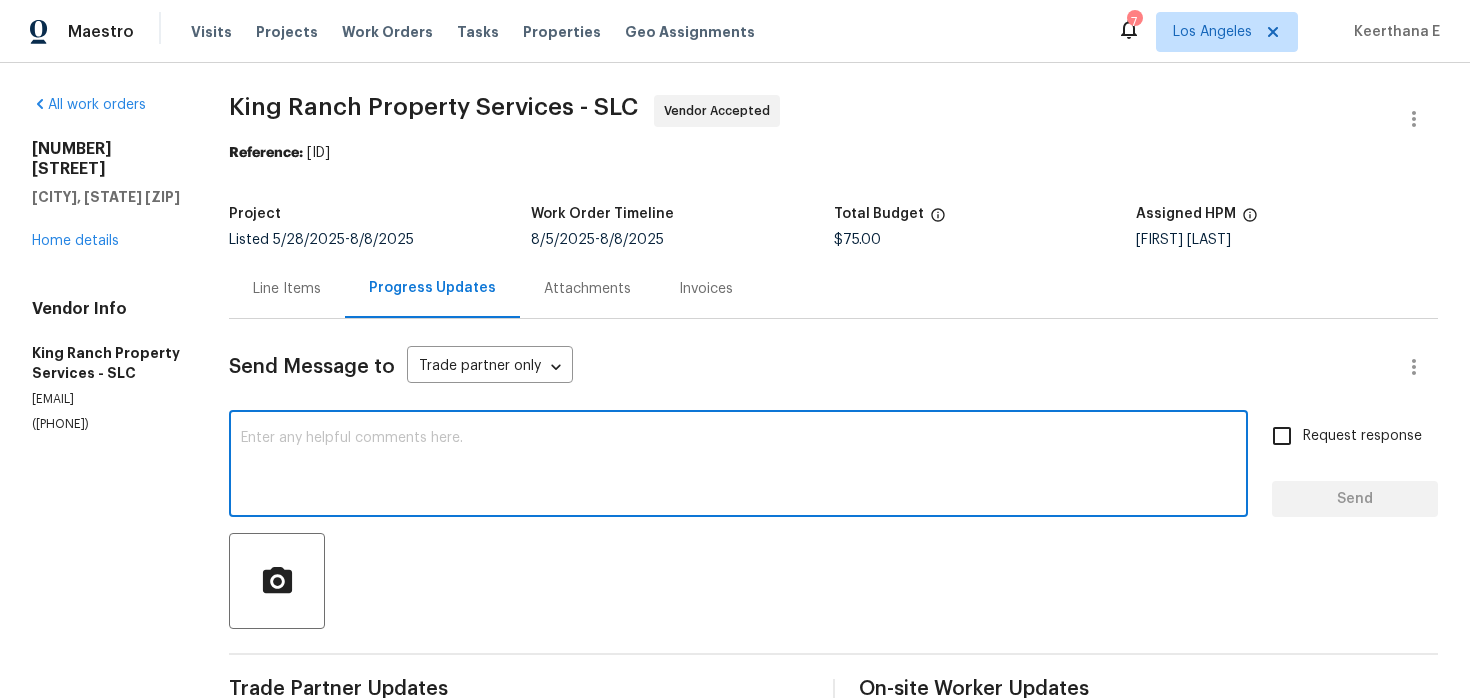 scroll, scrollTop: 281, scrollLeft: 0, axis: vertical 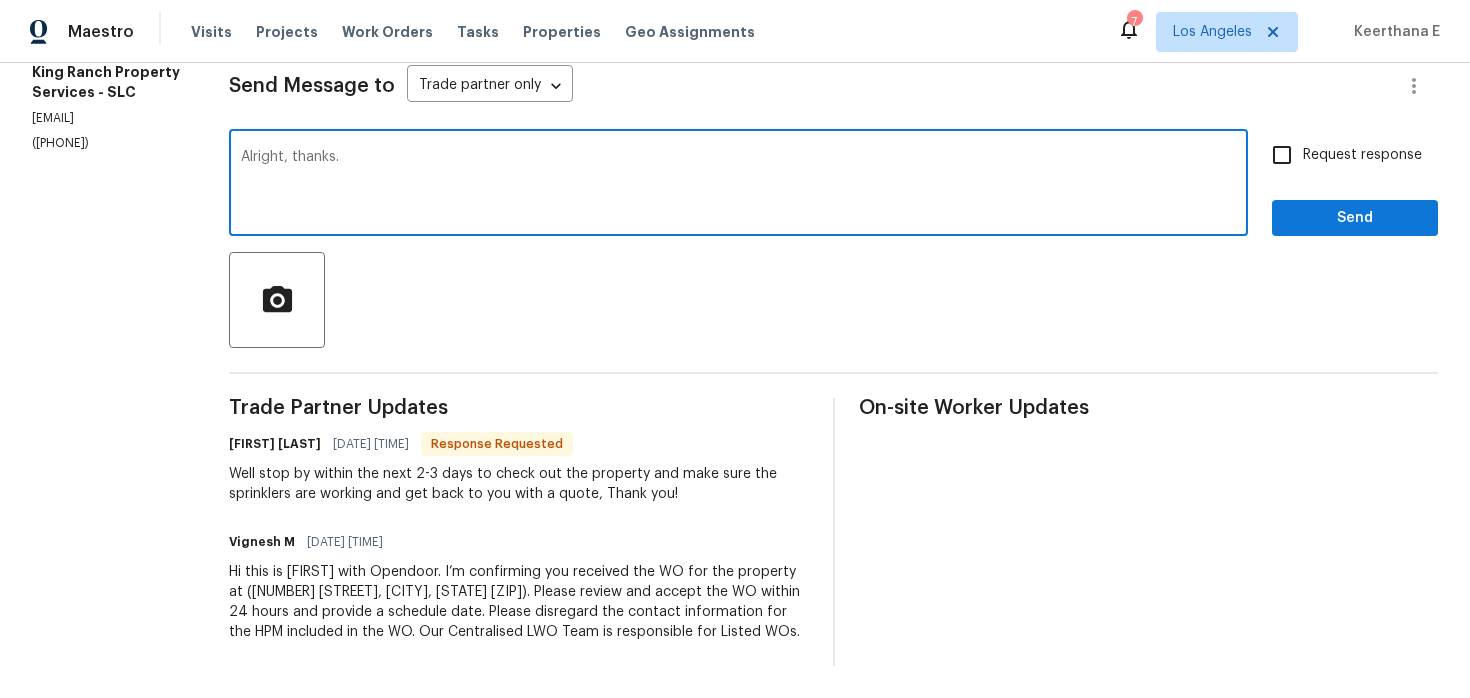 type on "Alright, thanks." 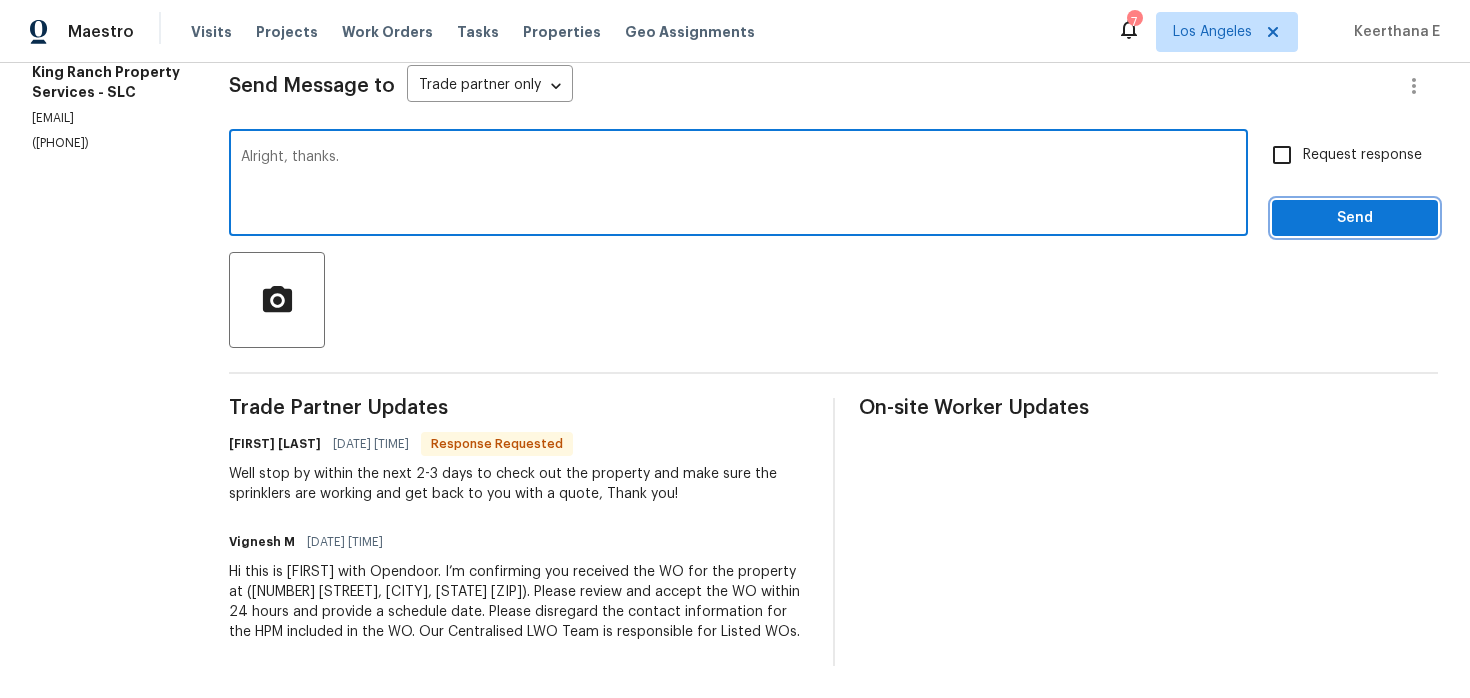click on "Send" at bounding box center (1355, 218) 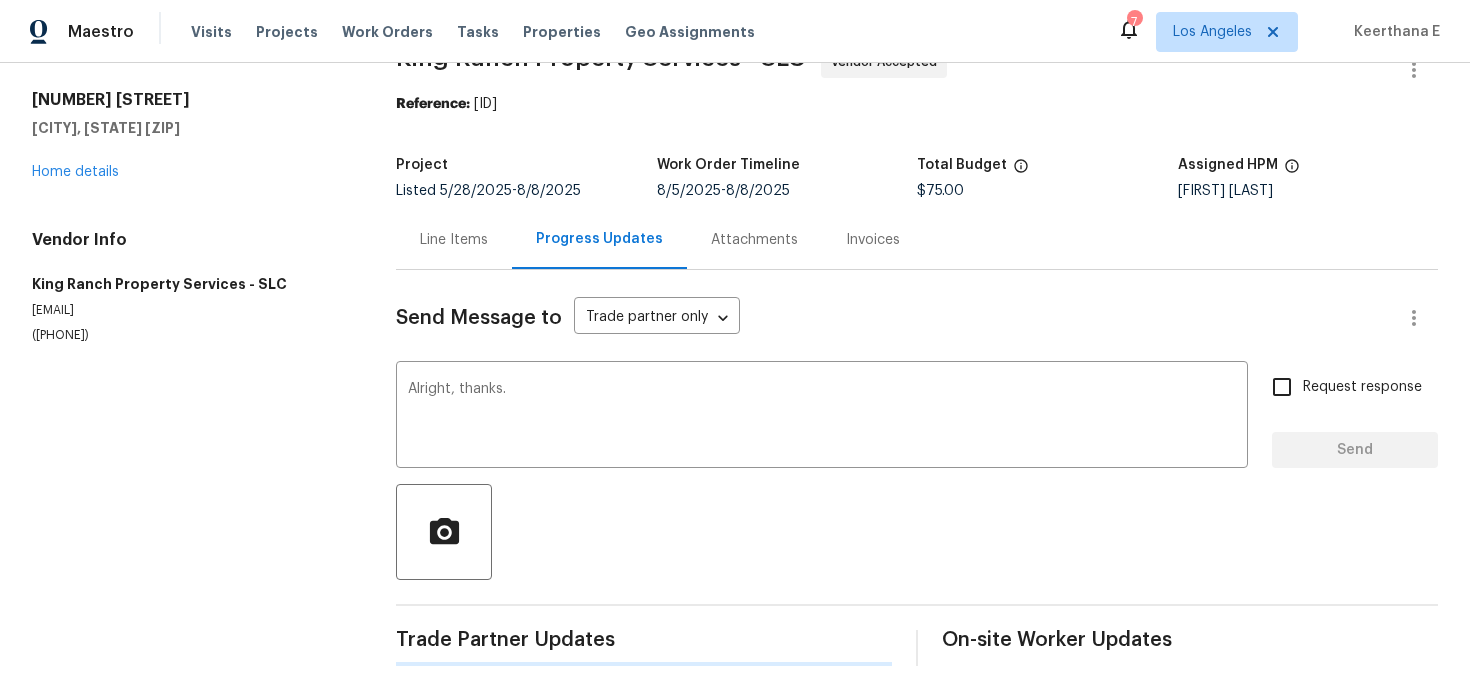 scroll, scrollTop: 0, scrollLeft: 0, axis: both 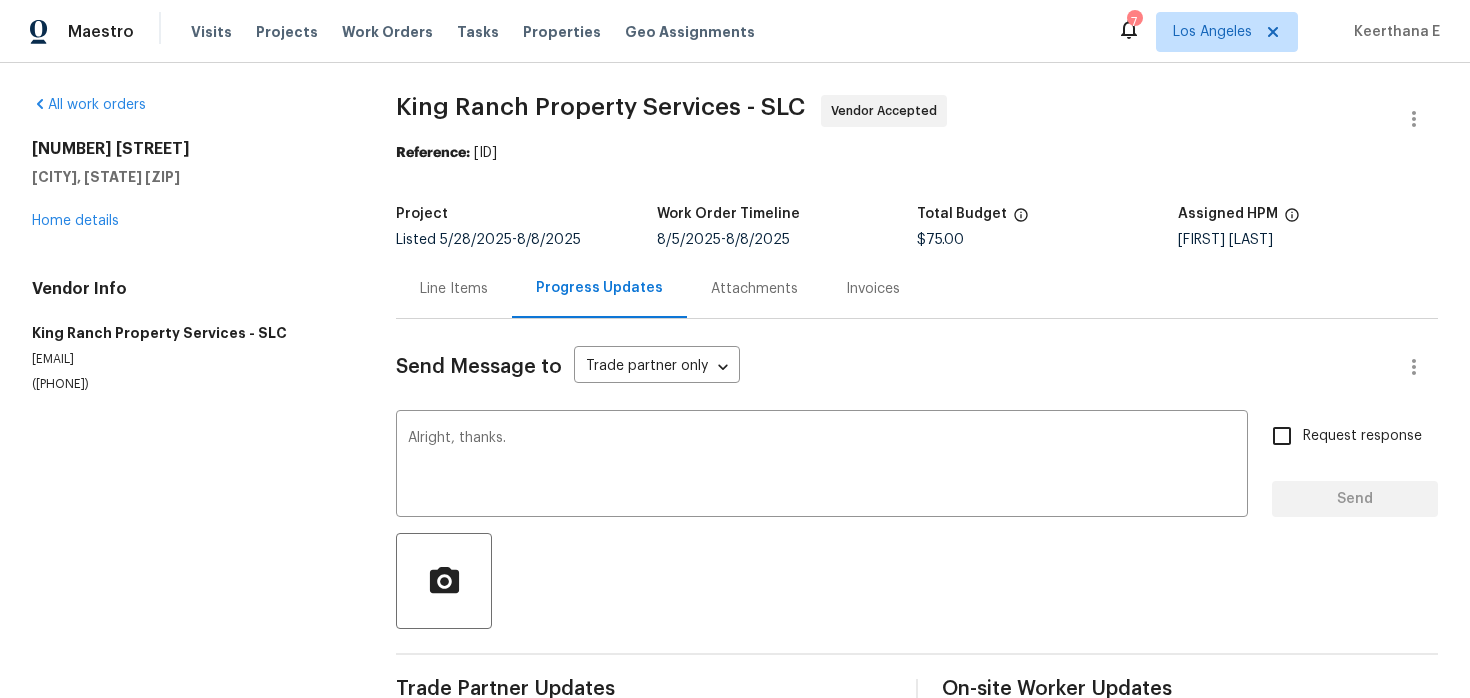 type 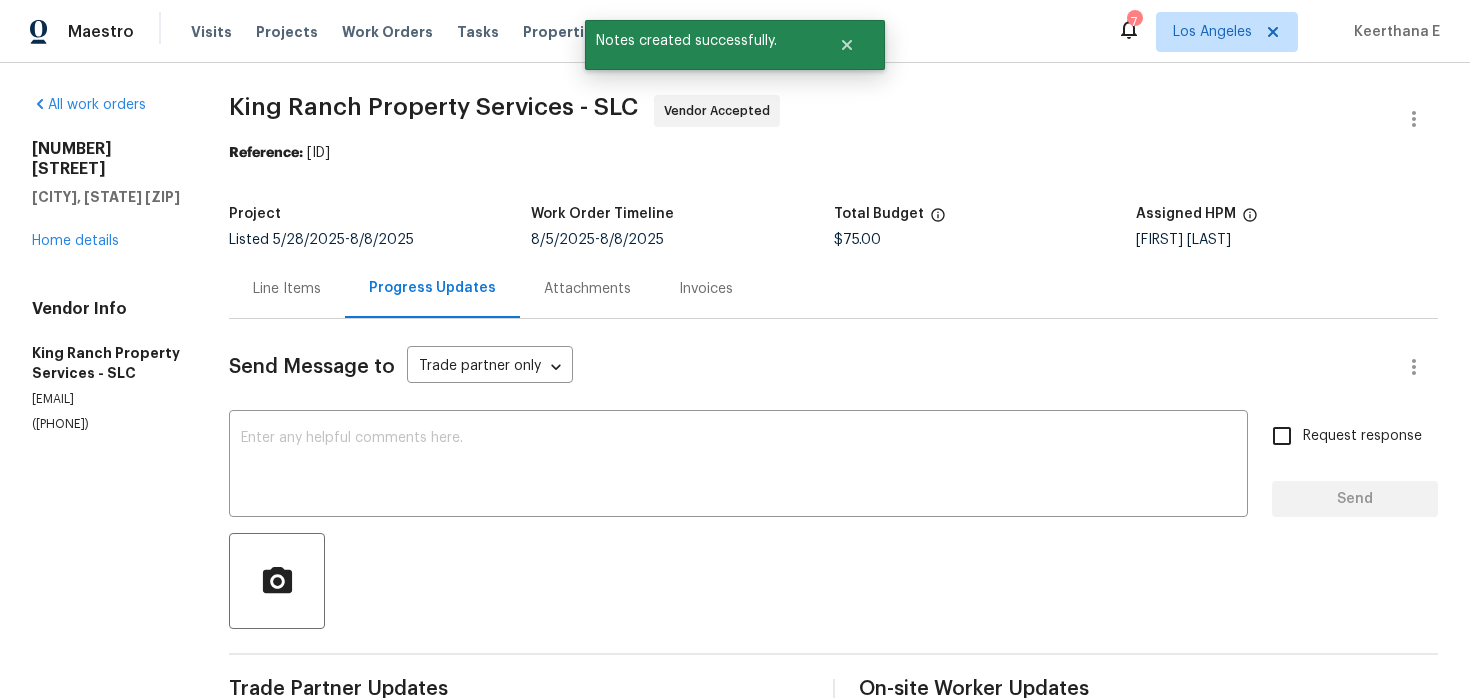click on "[NUMBER] [STREET] [CITY], [STATE] [ZIP] Home details" at bounding box center [106, 195] 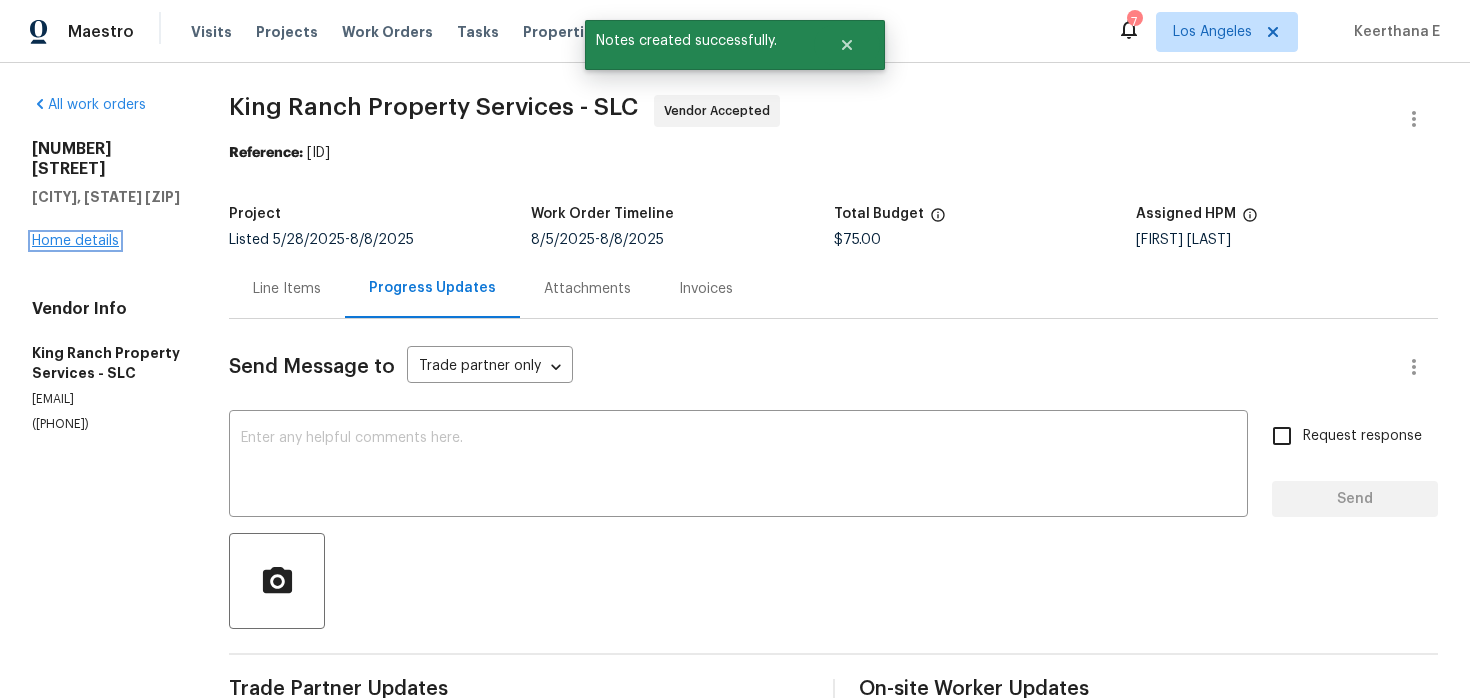 click on "Home details" at bounding box center [75, 241] 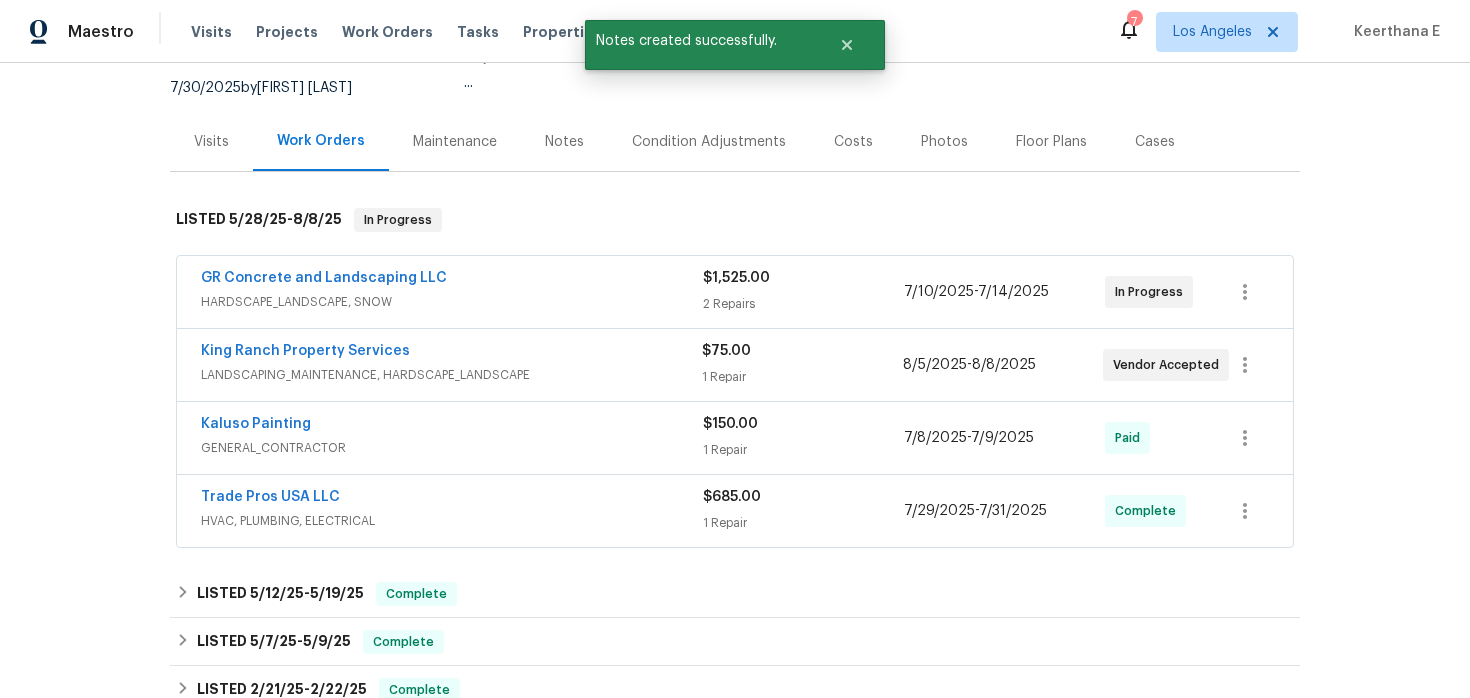 scroll, scrollTop: 192, scrollLeft: 0, axis: vertical 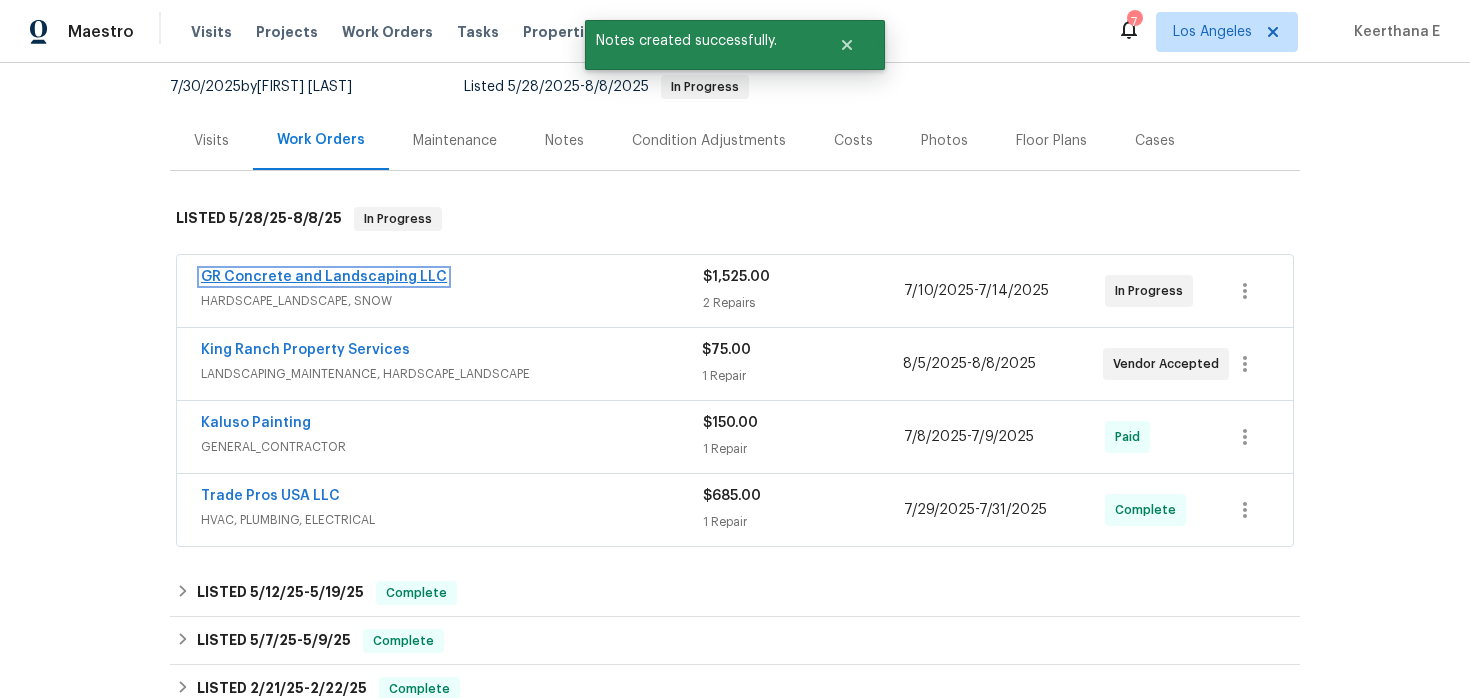 click on "GR Concrete and Landscaping LLC" at bounding box center [324, 277] 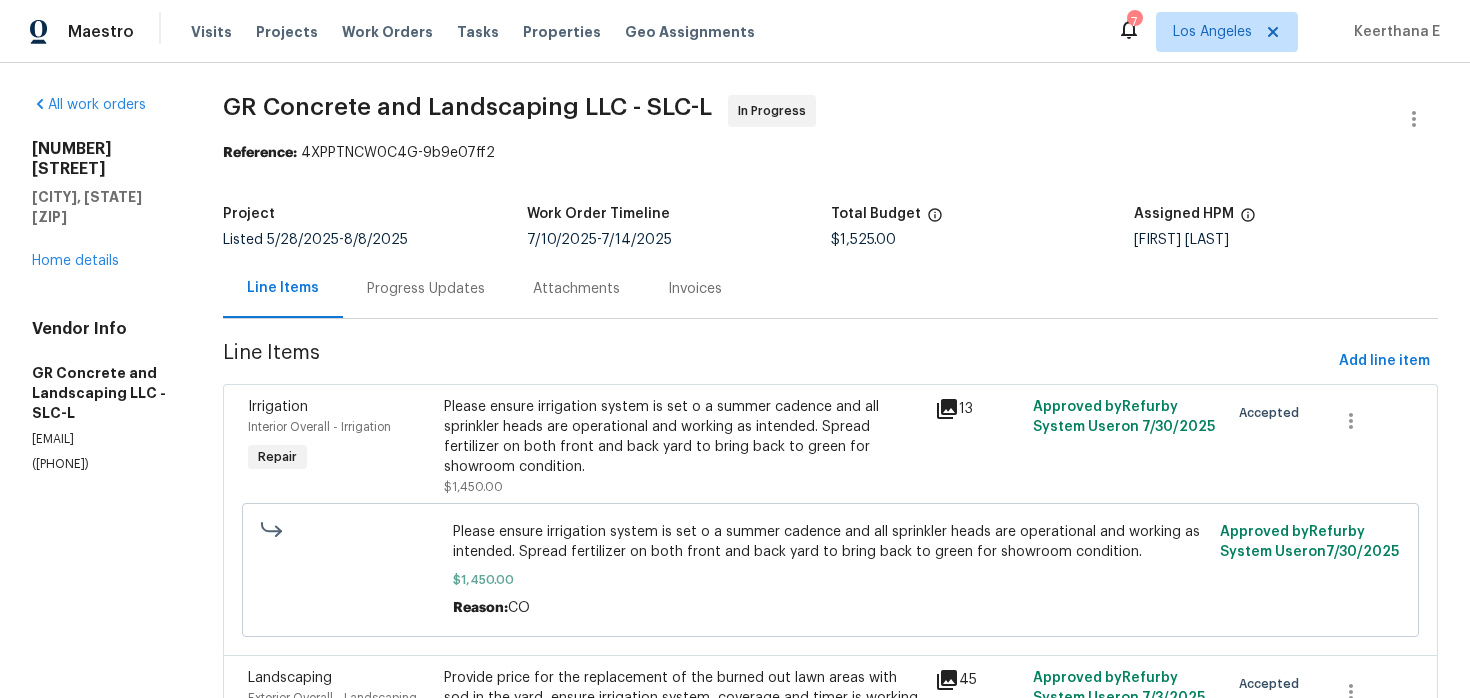 click on "Progress Updates" at bounding box center (426, 288) 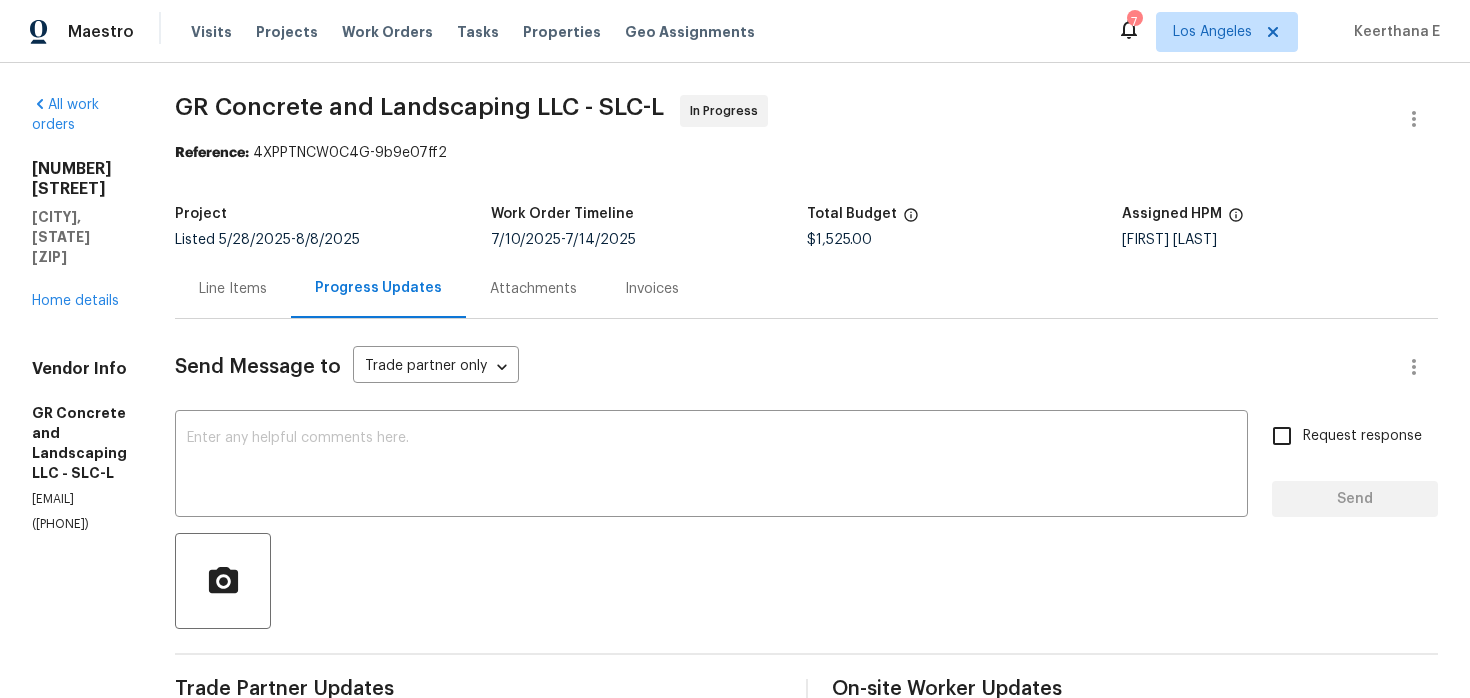 scroll, scrollTop: 268, scrollLeft: 0, axis: vertical 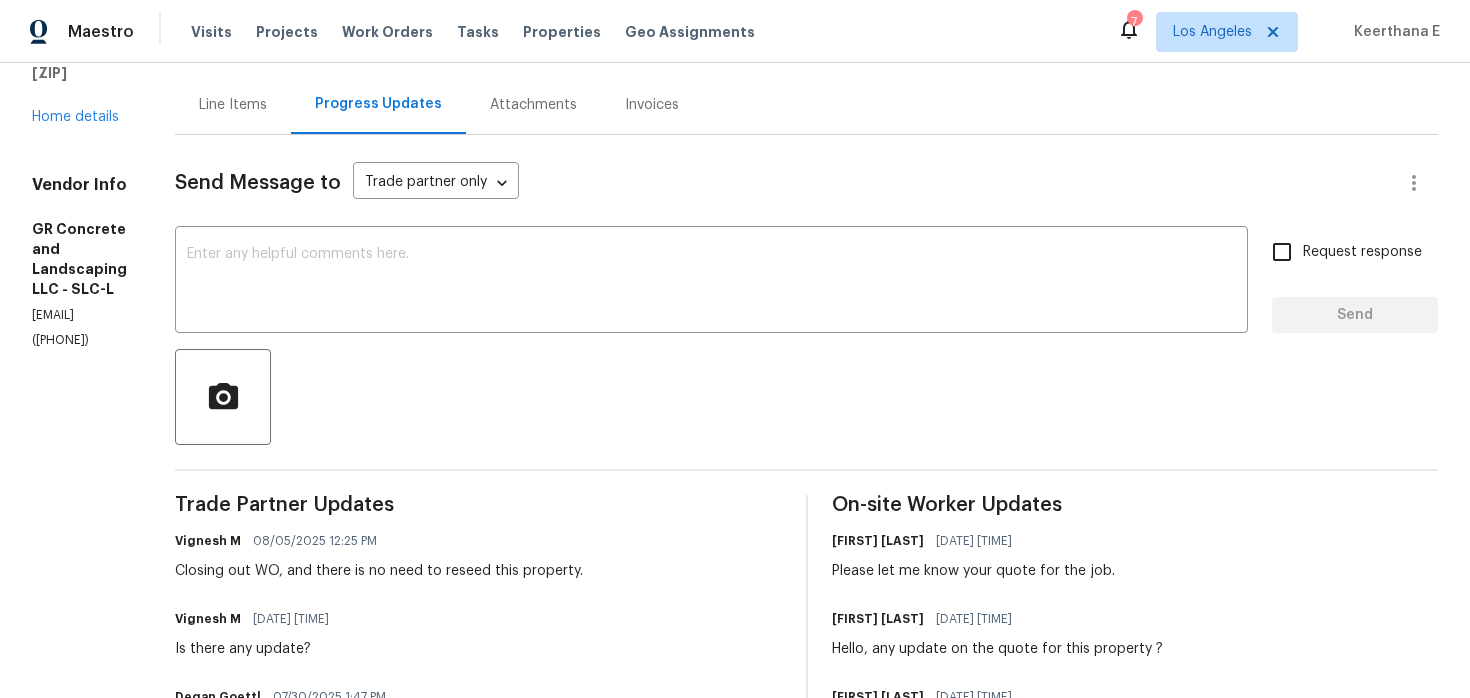 click at bounding box center (711, 282) 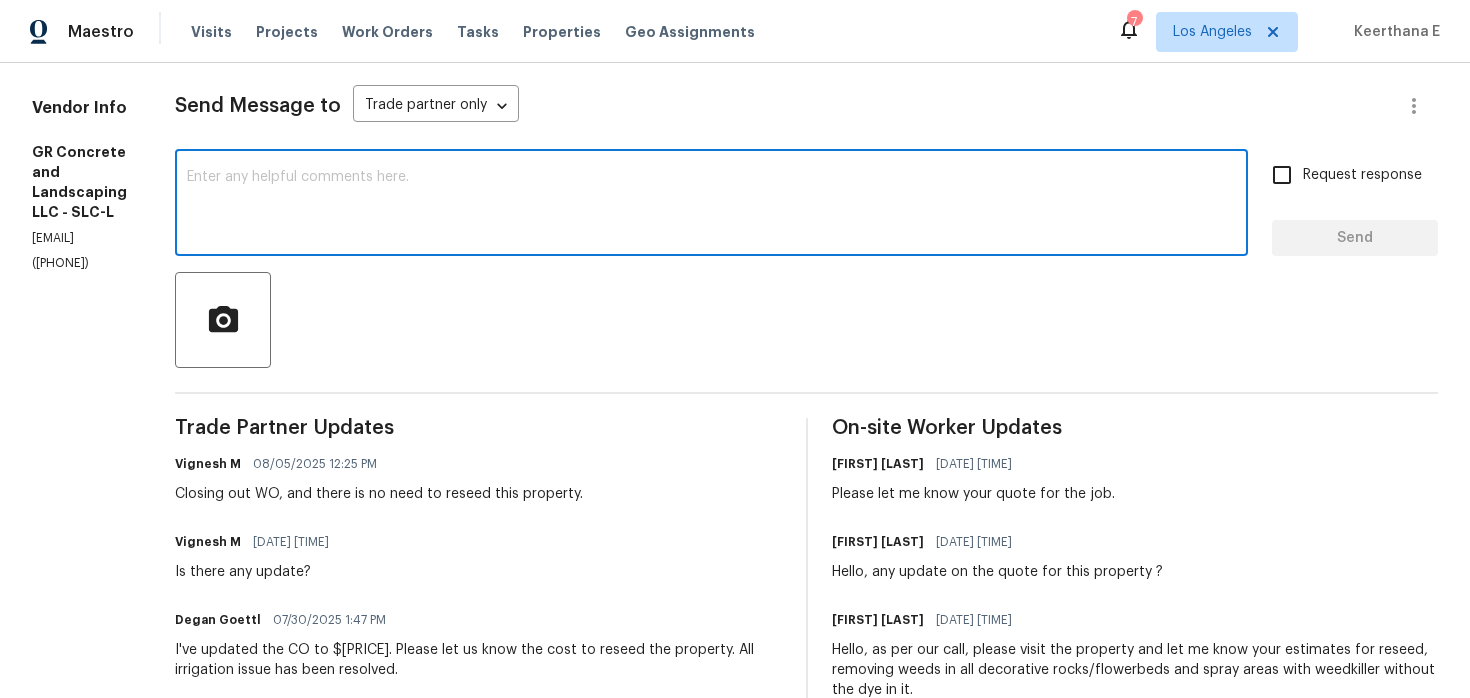 scroll, scrollTop: 262, scrollLeft: 0, axis: vertical 